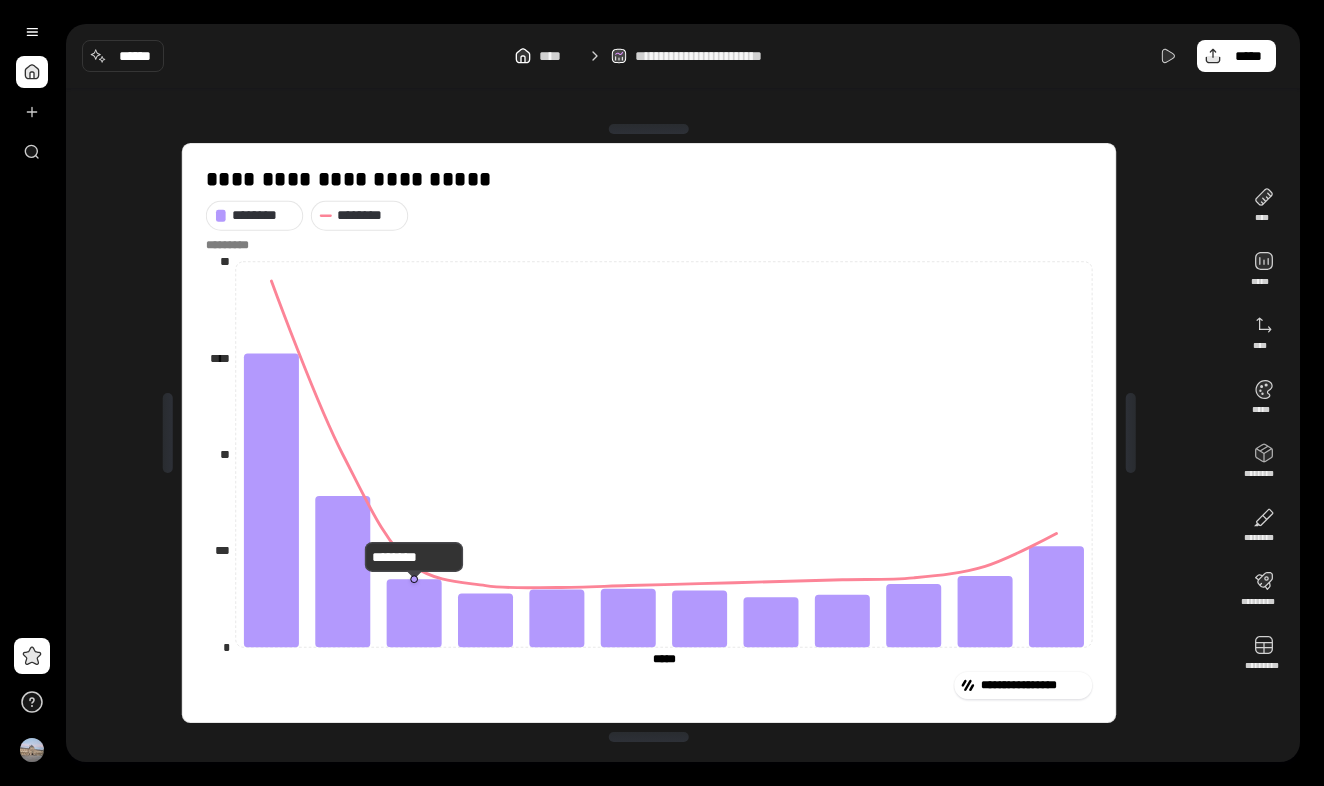 scroll, scrollTop: 0, scrollLeft: 0, axis: both 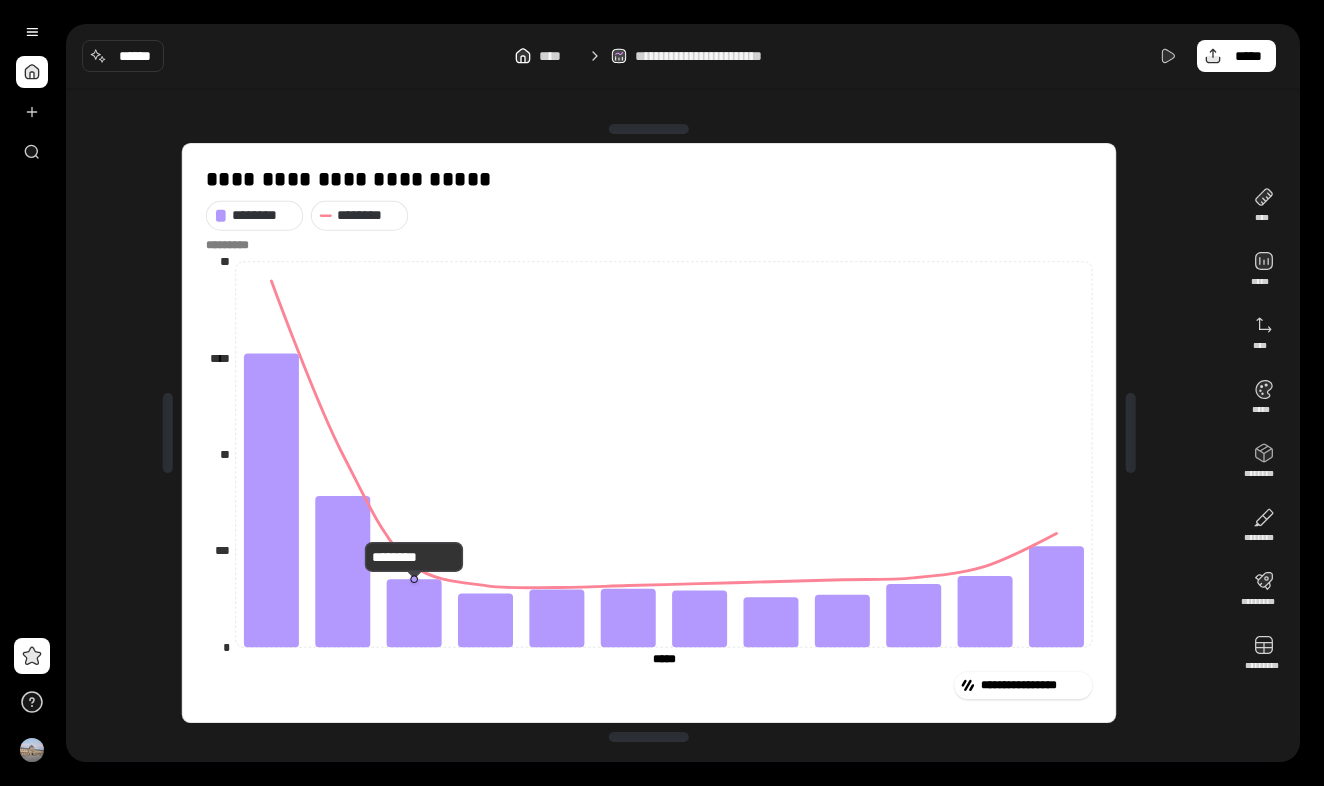 click on "**********" at bounding box center (683, 393) 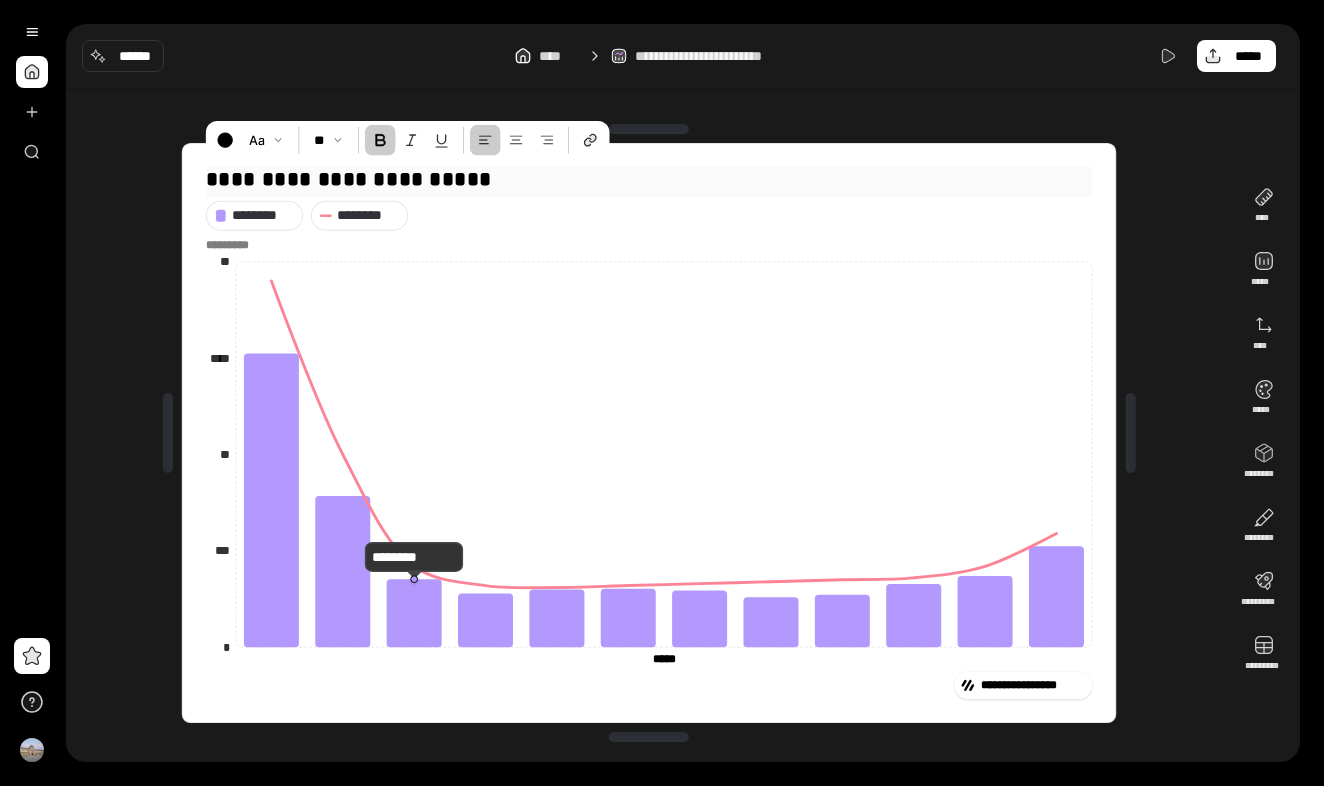 click on "**********" at bounding box center [349, 179] 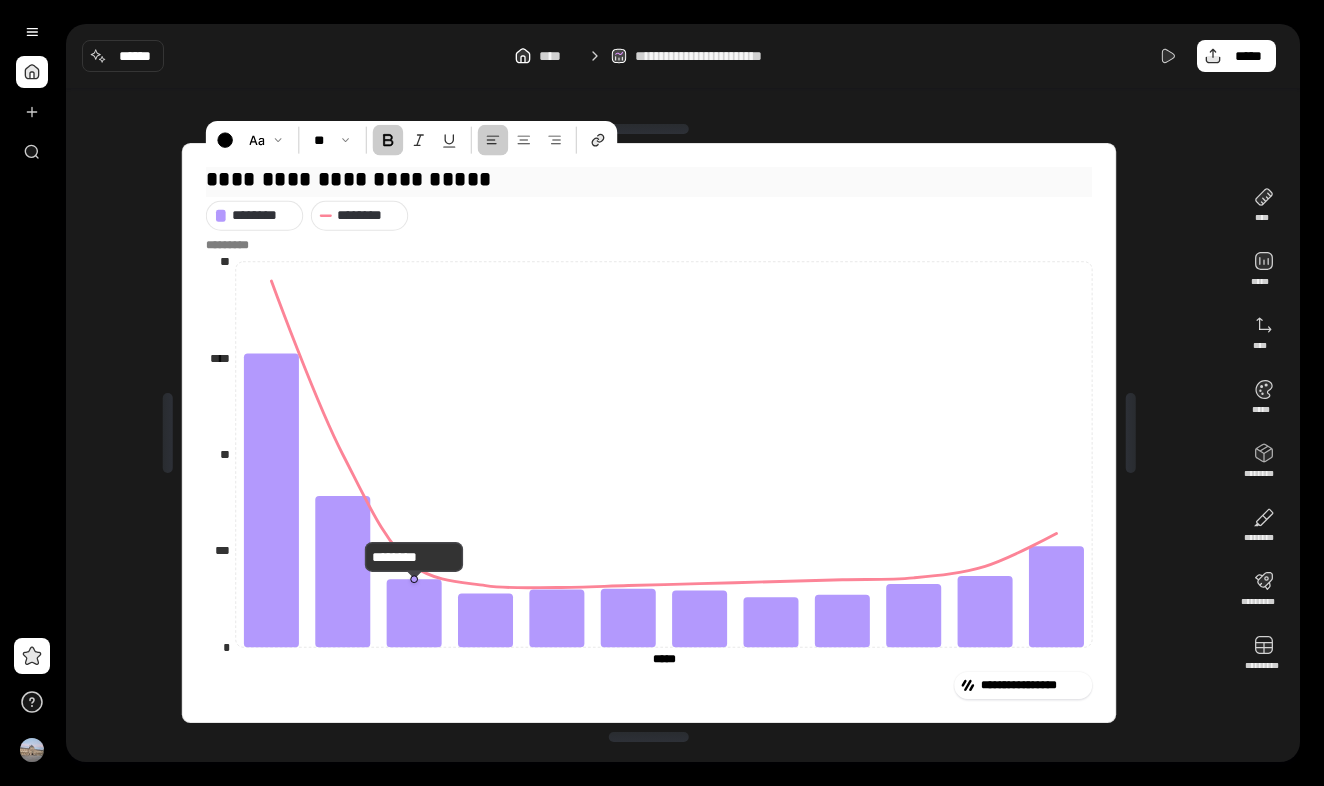 click on "**********" at bounding box center (349, 179) 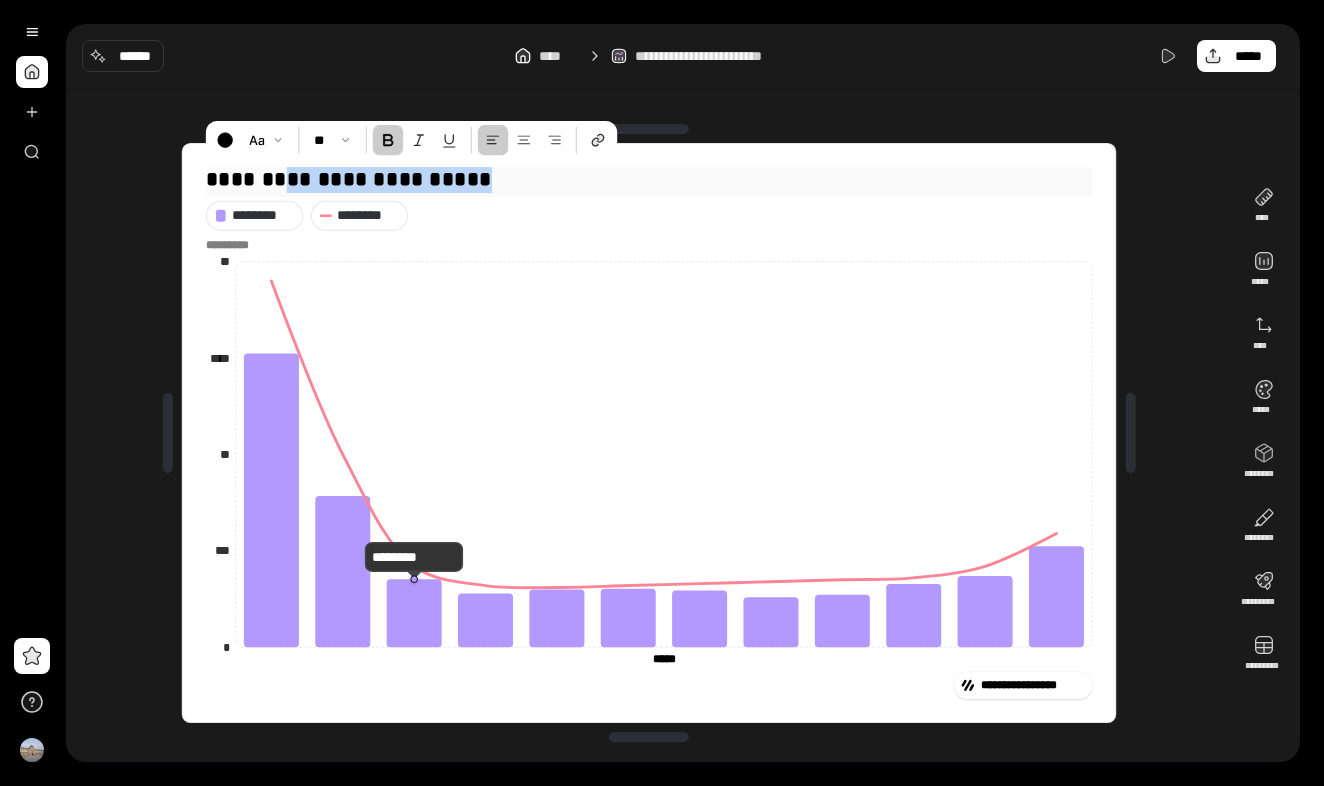 drag, startPoint x: 309, startPoint y: 176, endPoint x: 570, endPoint y: 178, distance: 261.00766 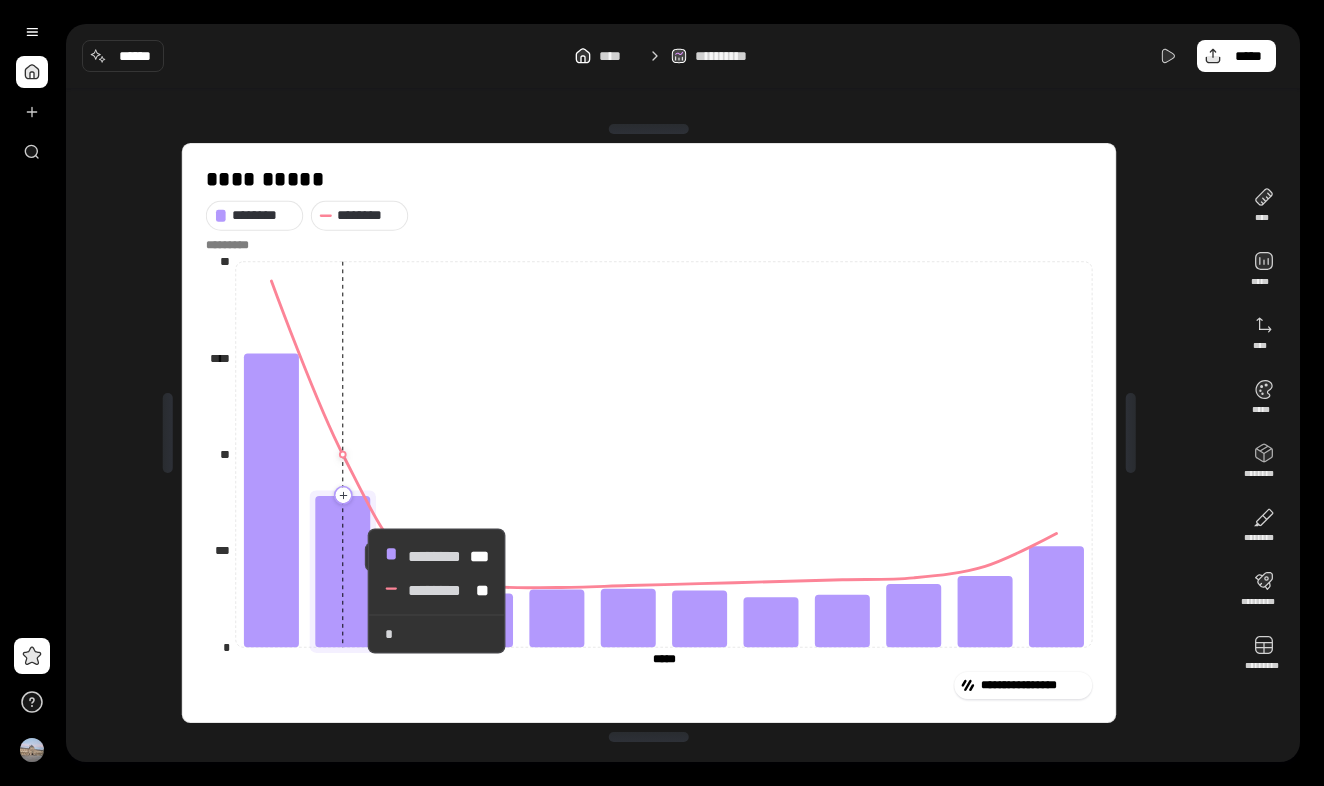 click 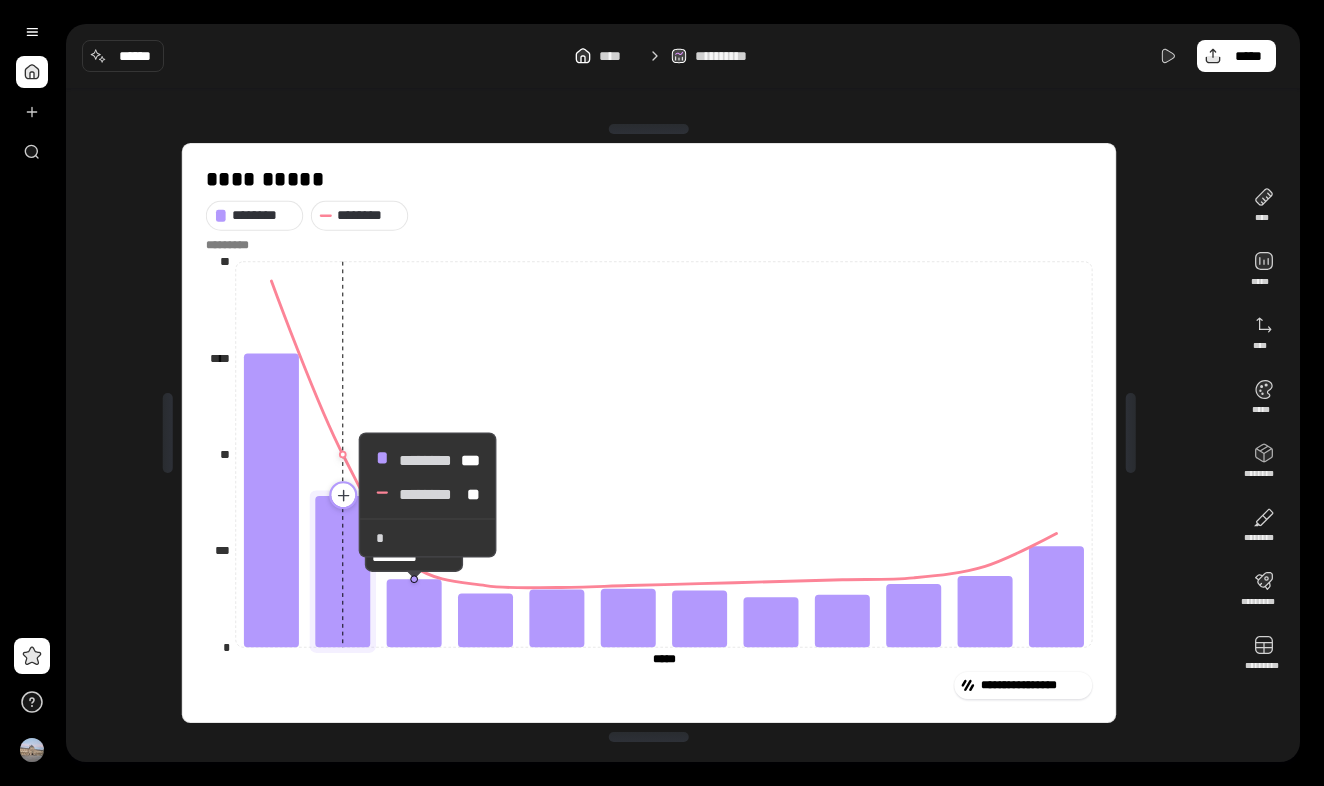 click 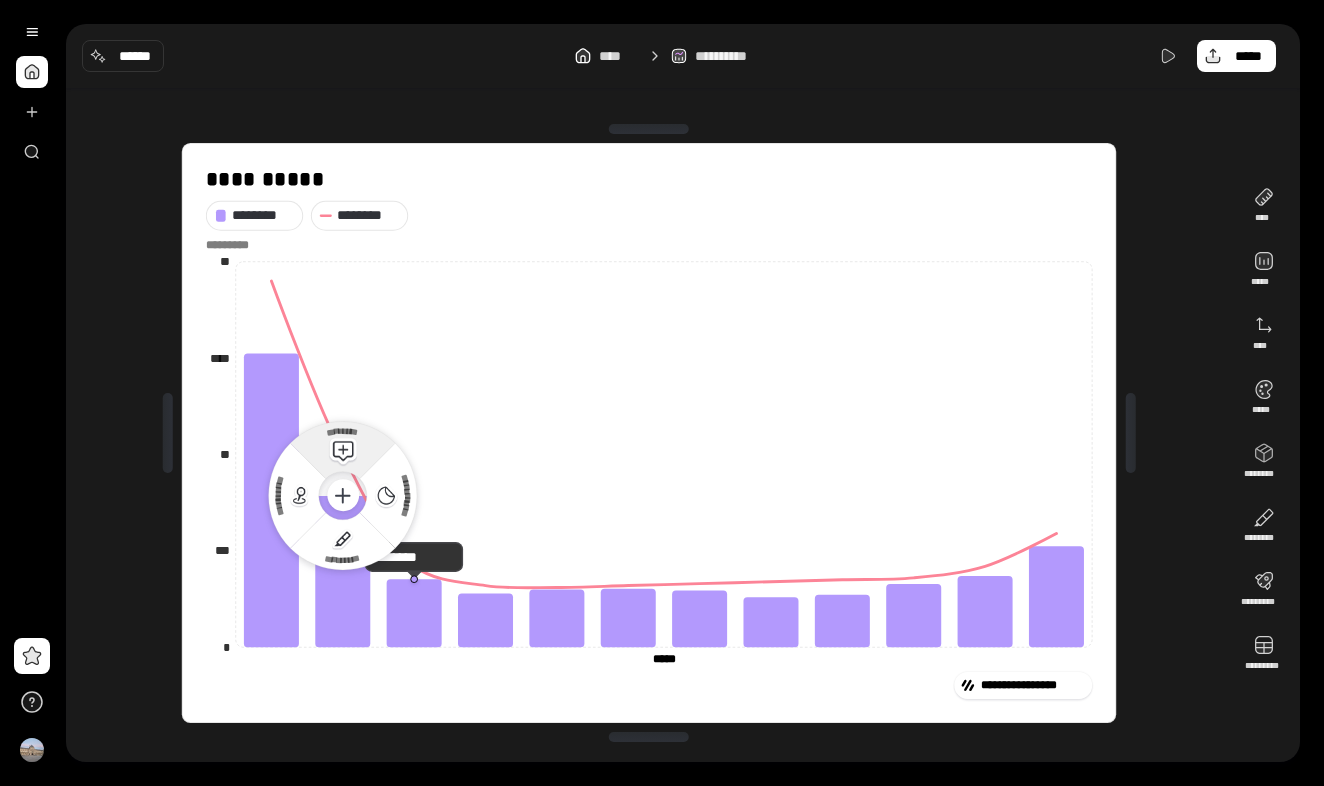 click 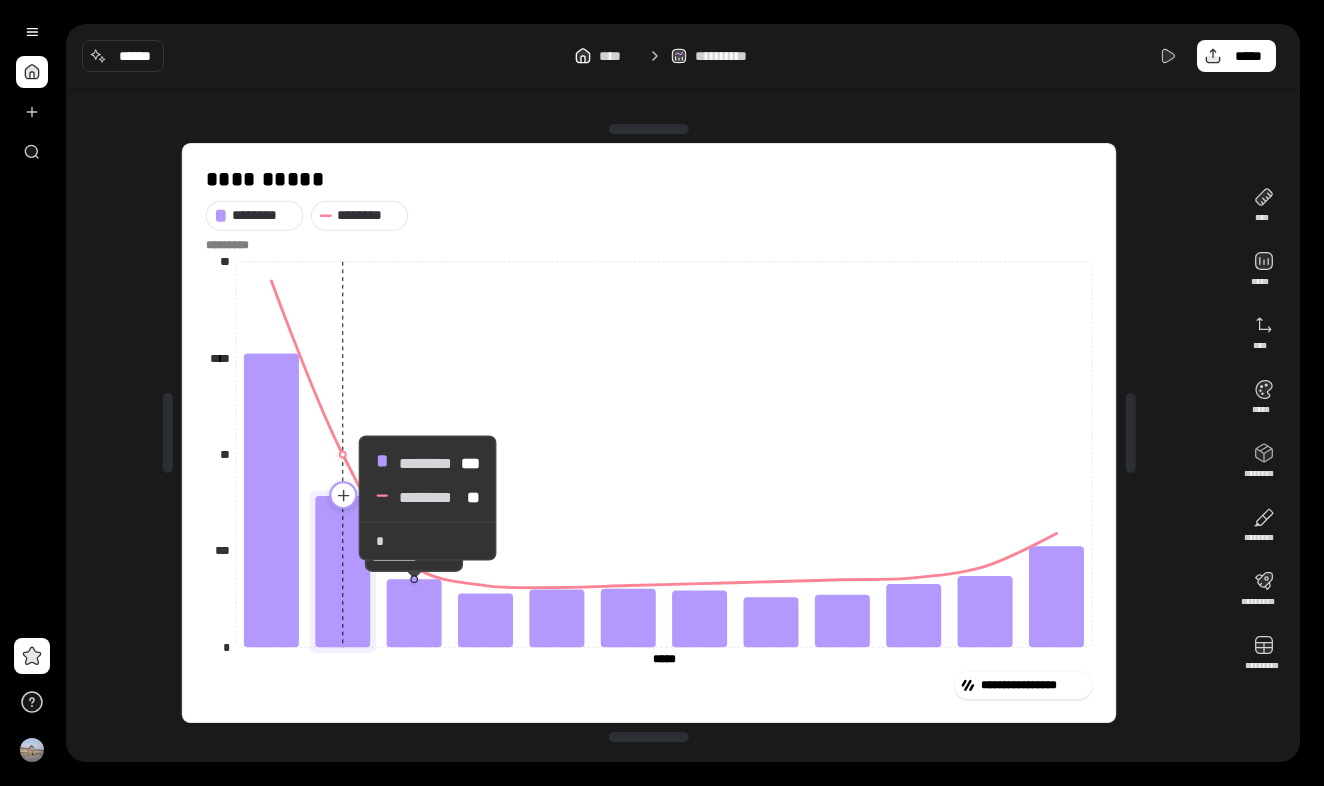 click 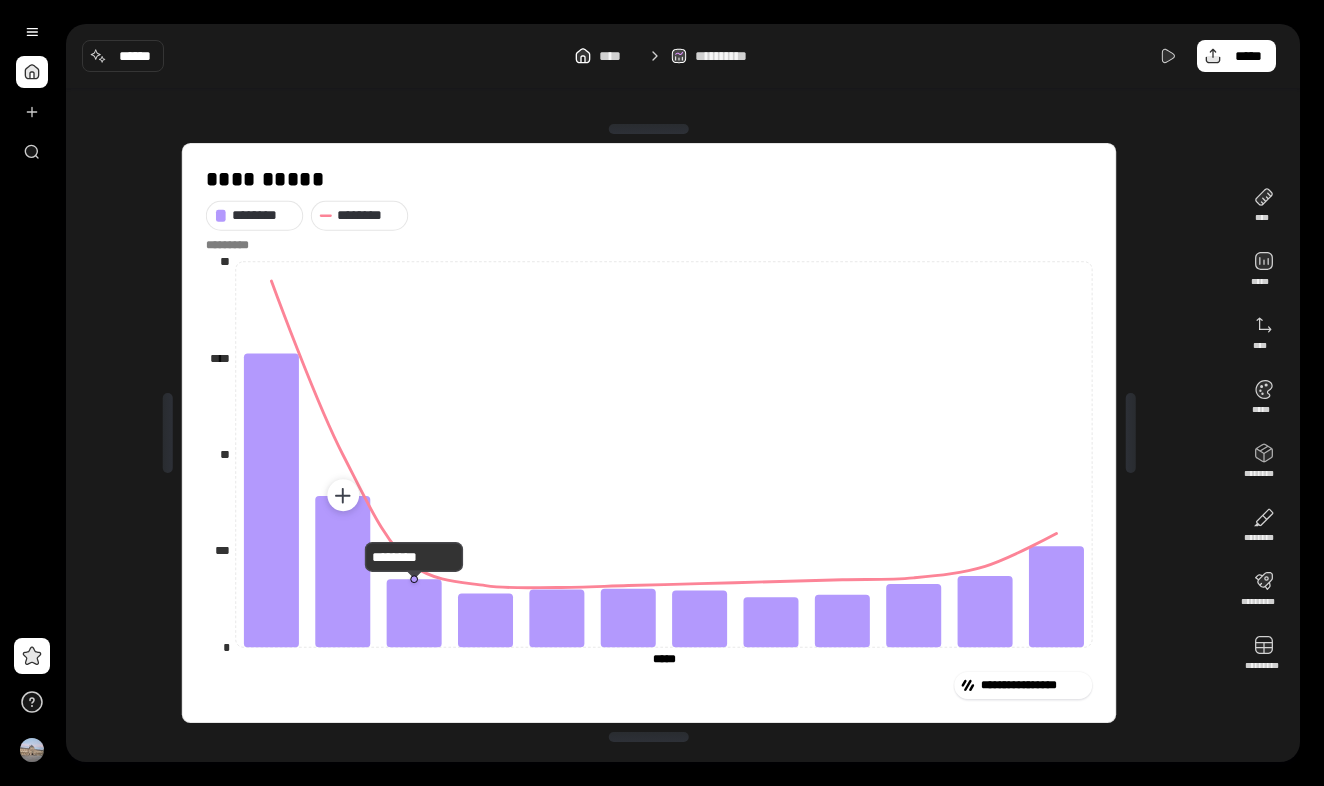 click 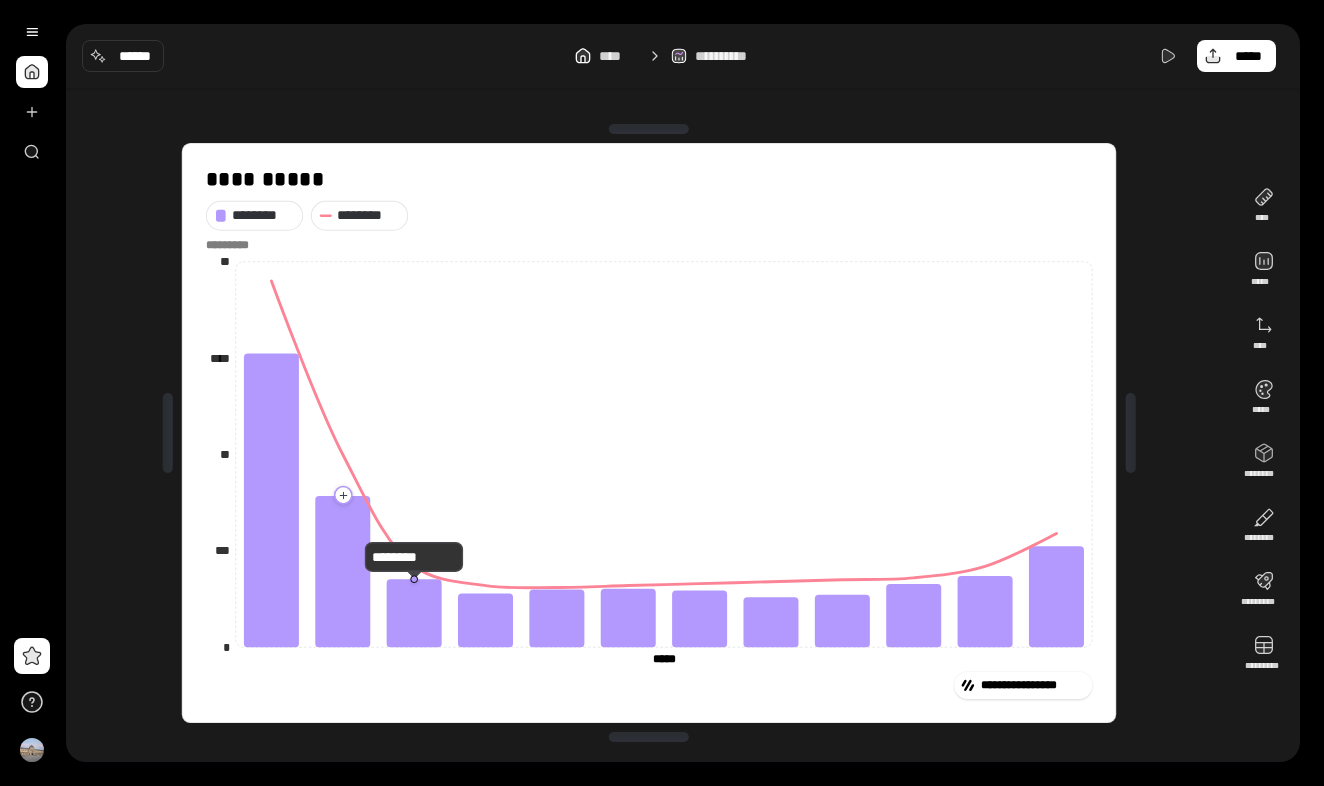 click 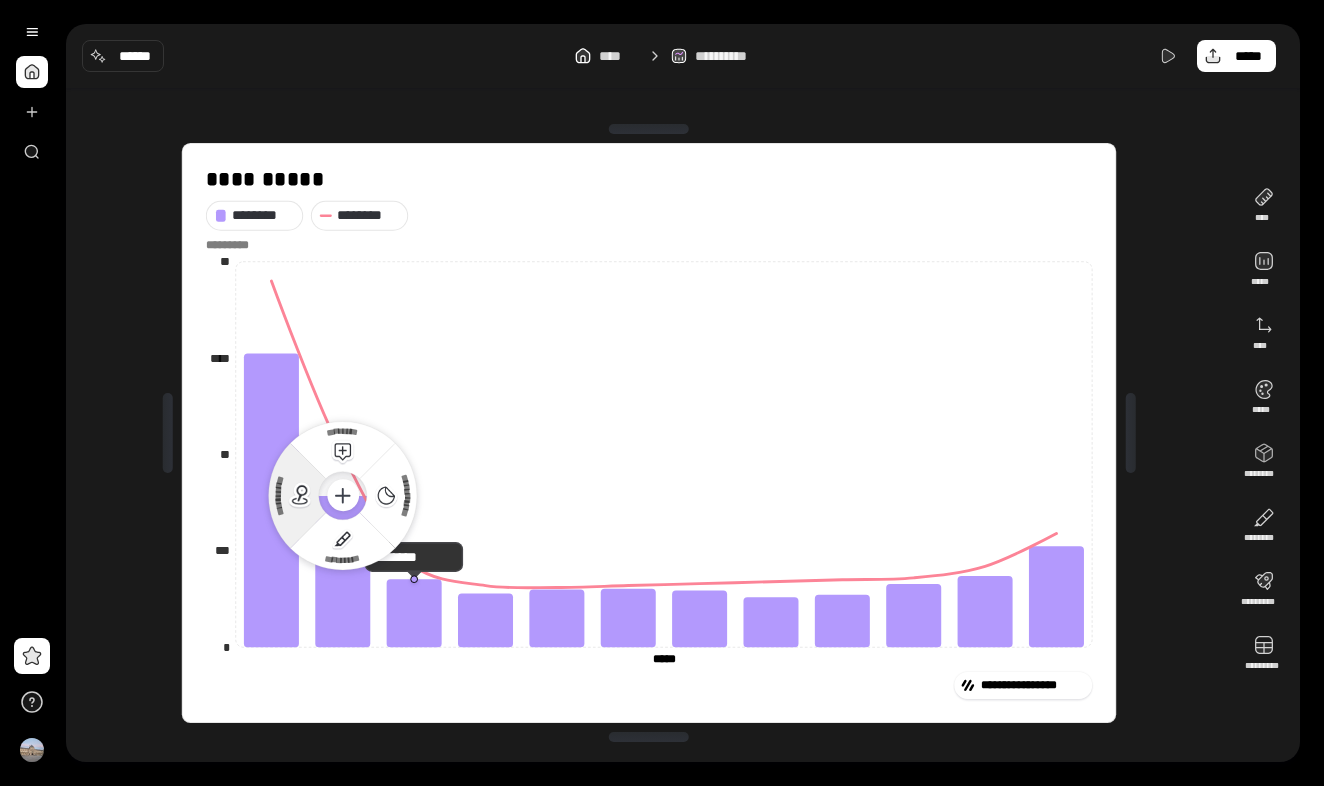 click 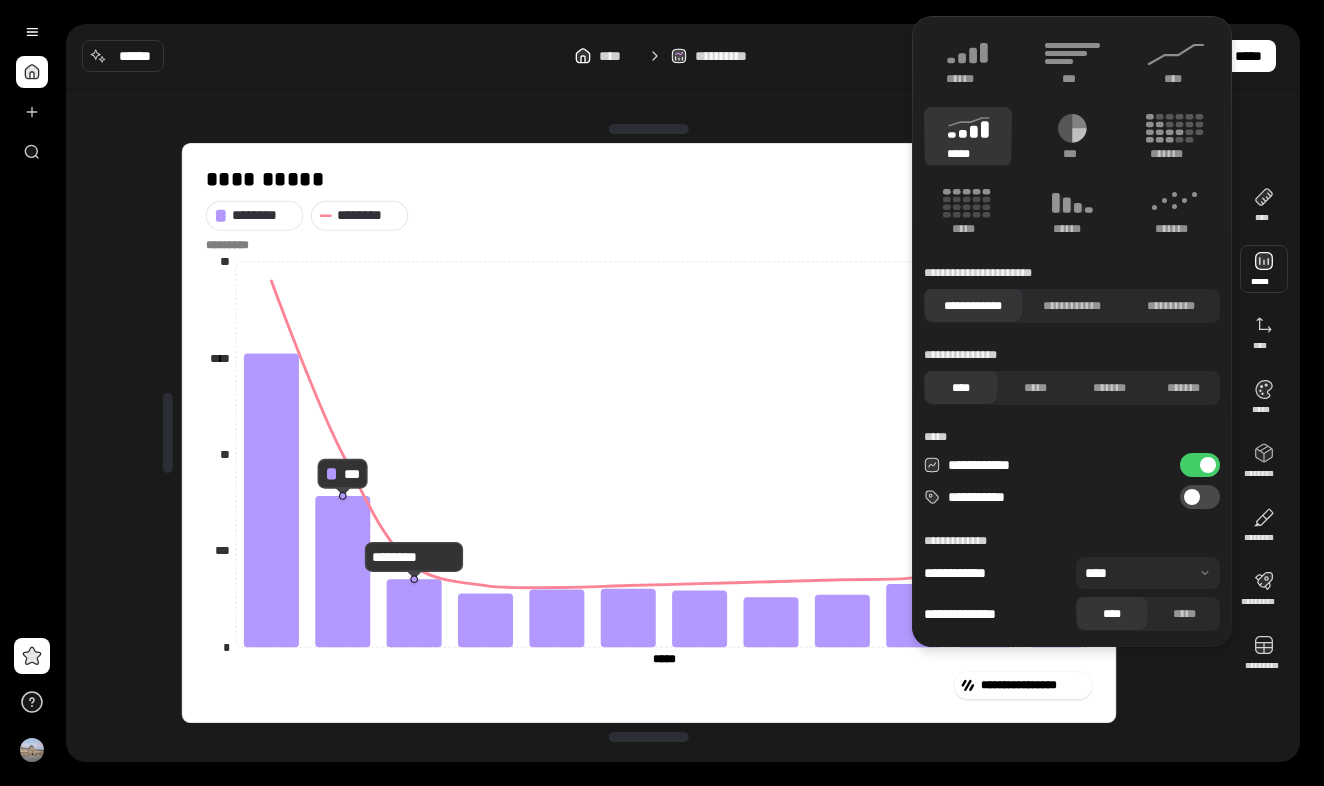 click at bounding box center (1264, 269) 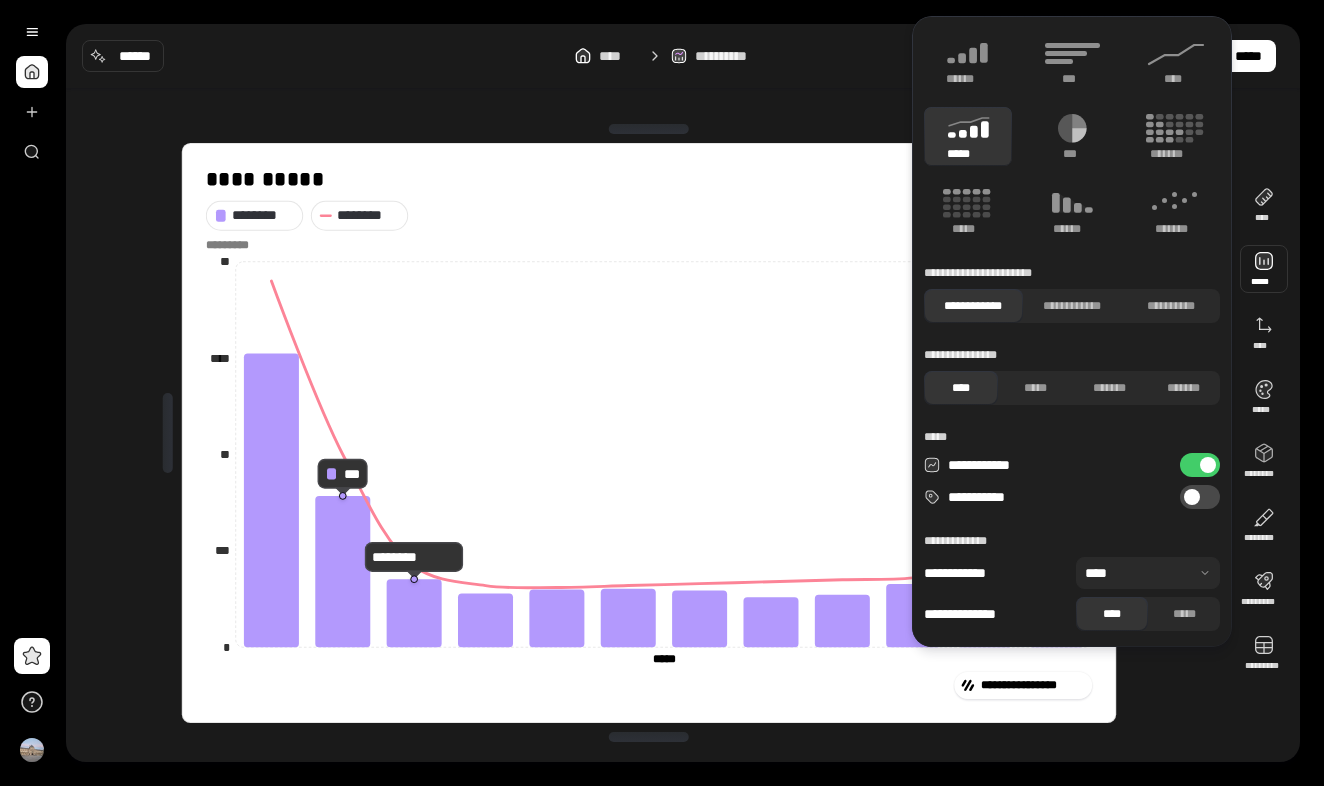 click on "**********" at bounding box center [1200, 497] 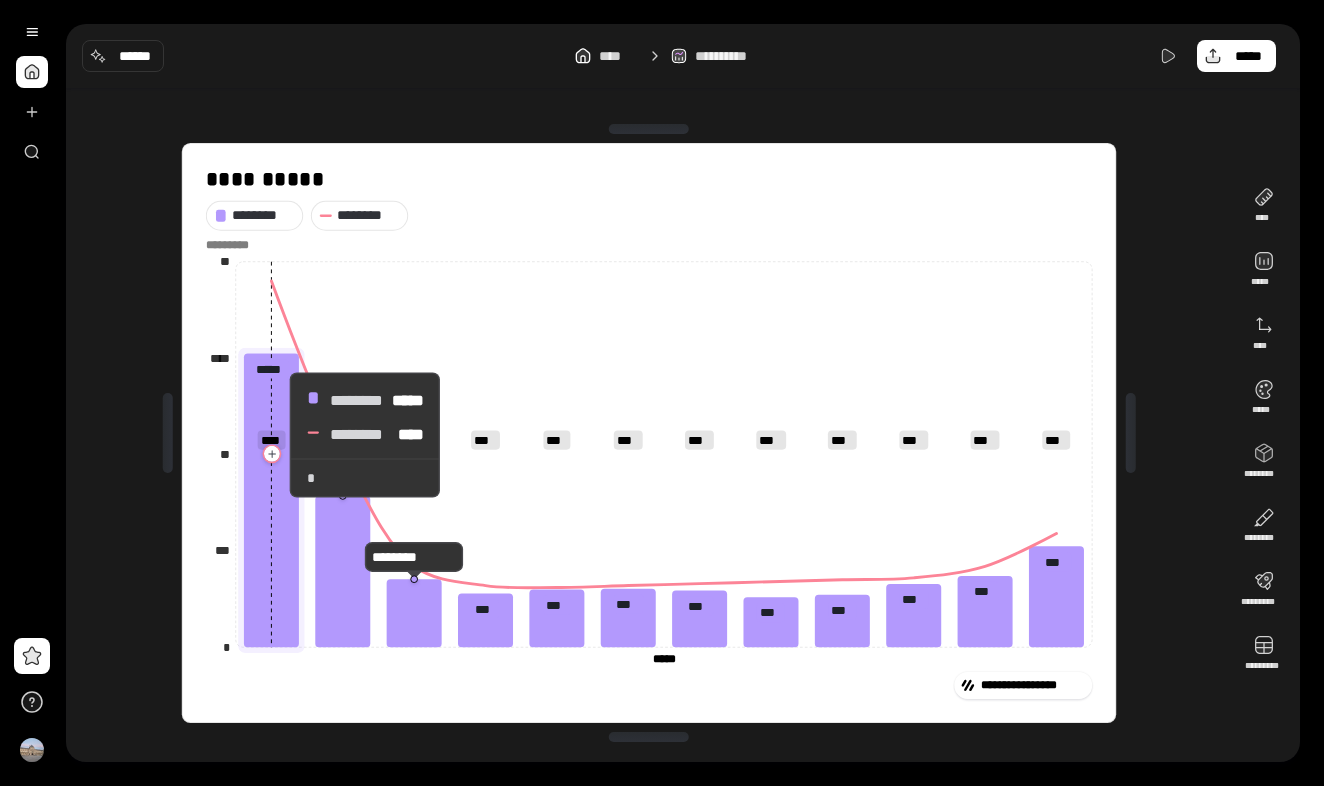 click 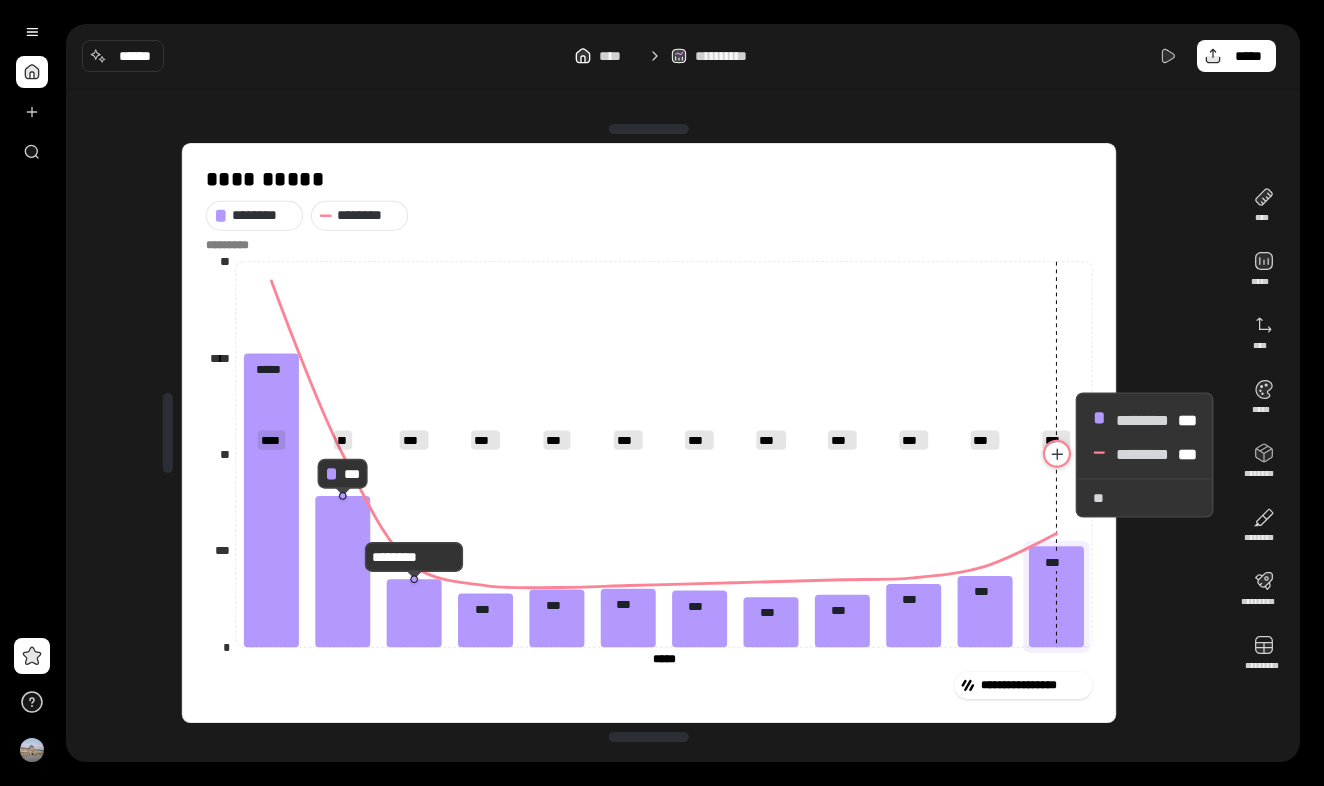 click 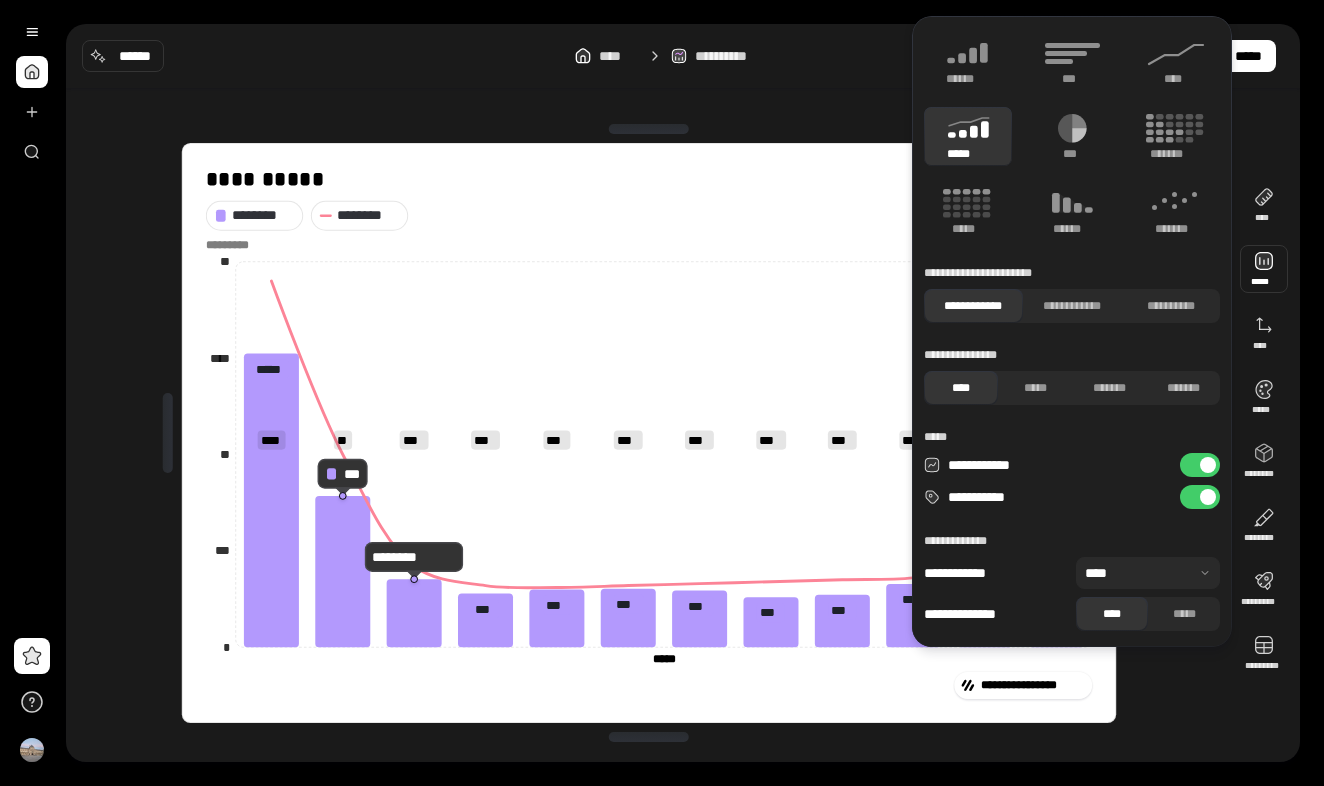 click at bounding box center [1208, 465] 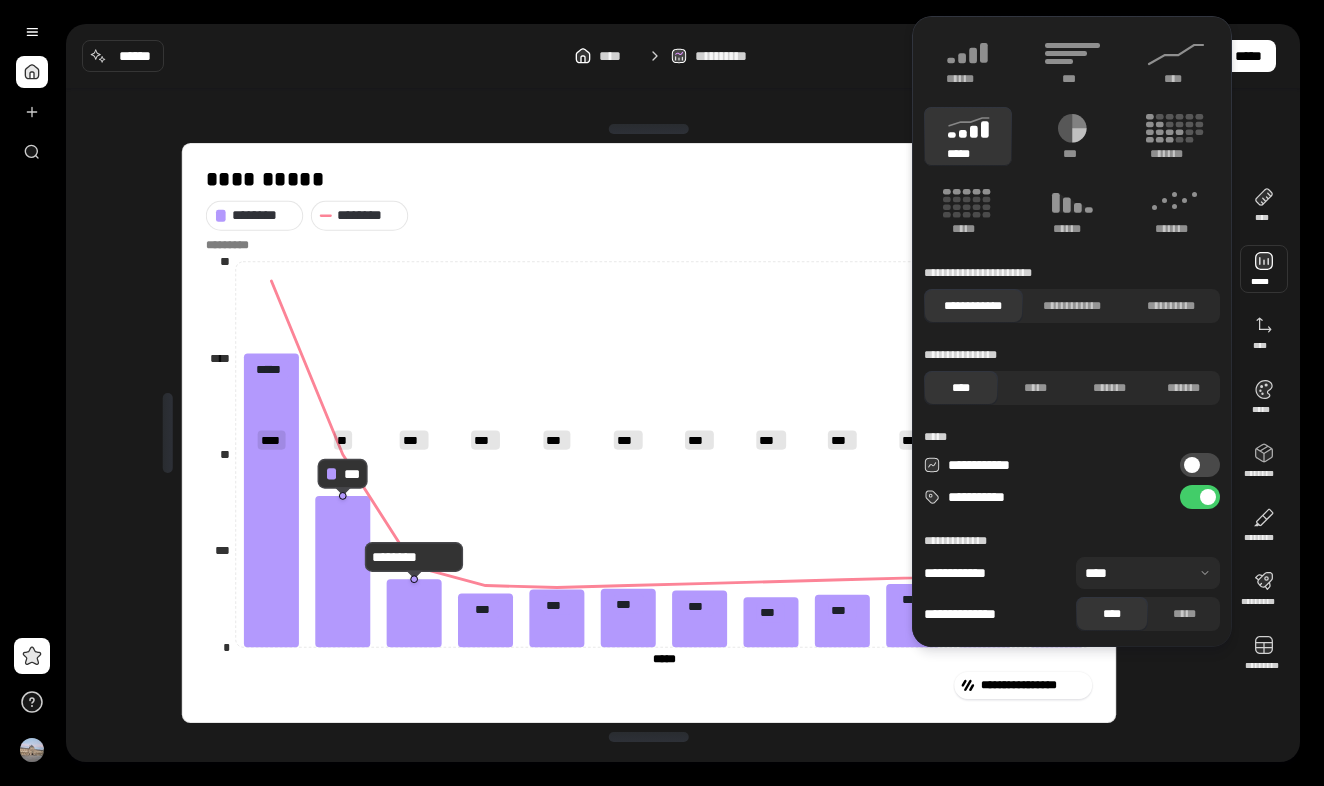 click on "**********" at bounding box center [1200, 465] 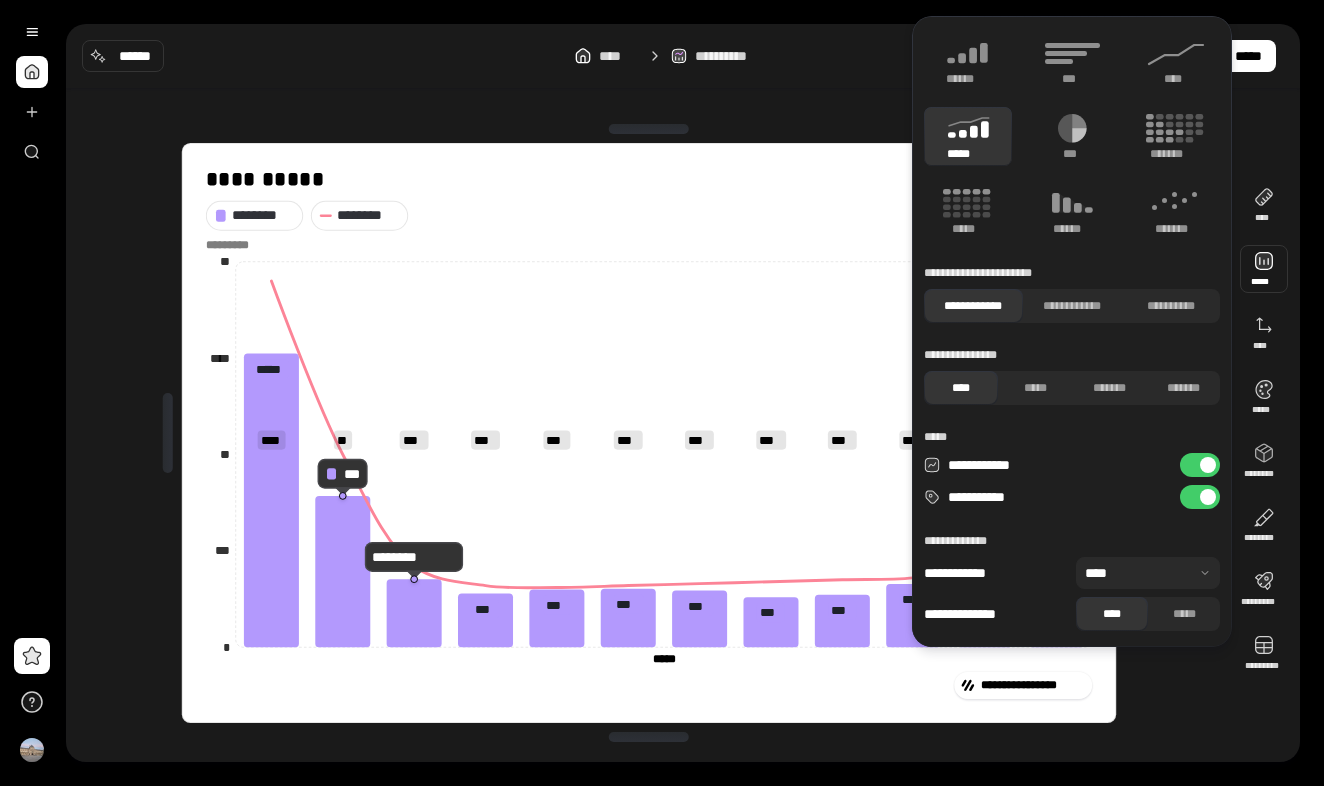 scroll, scrollTop: 0, scrollLeft: 0, axis: both 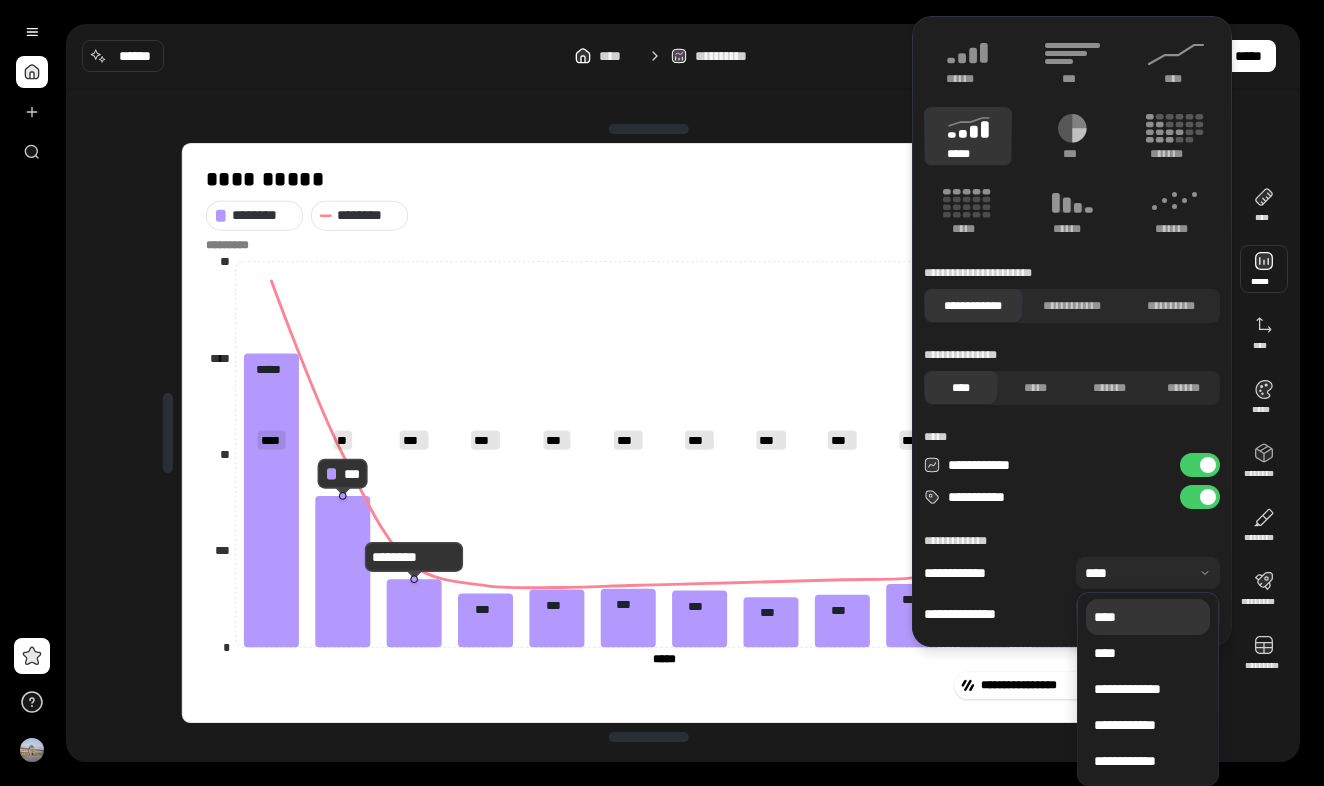 click at bounding box center [1148, 573] 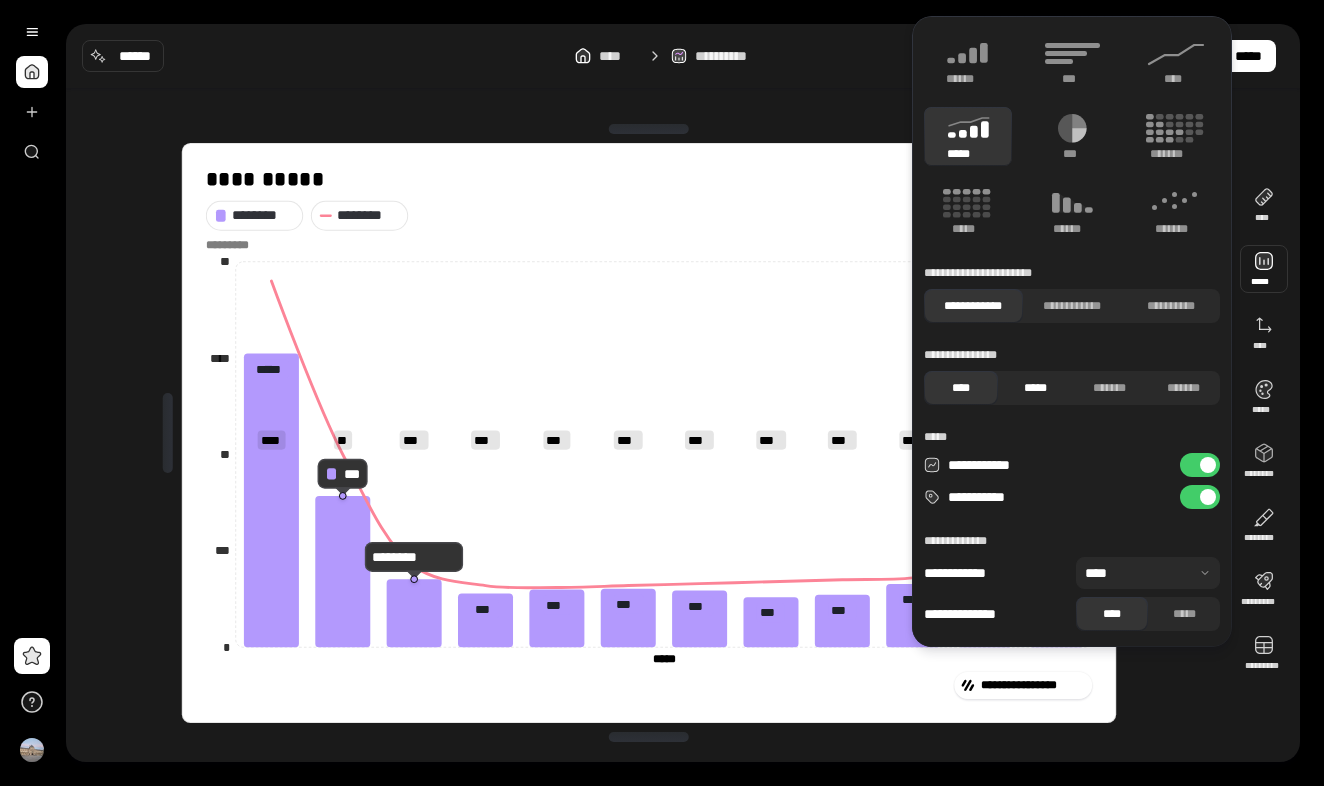 click on "*****" at bounding box center [1035, 388] 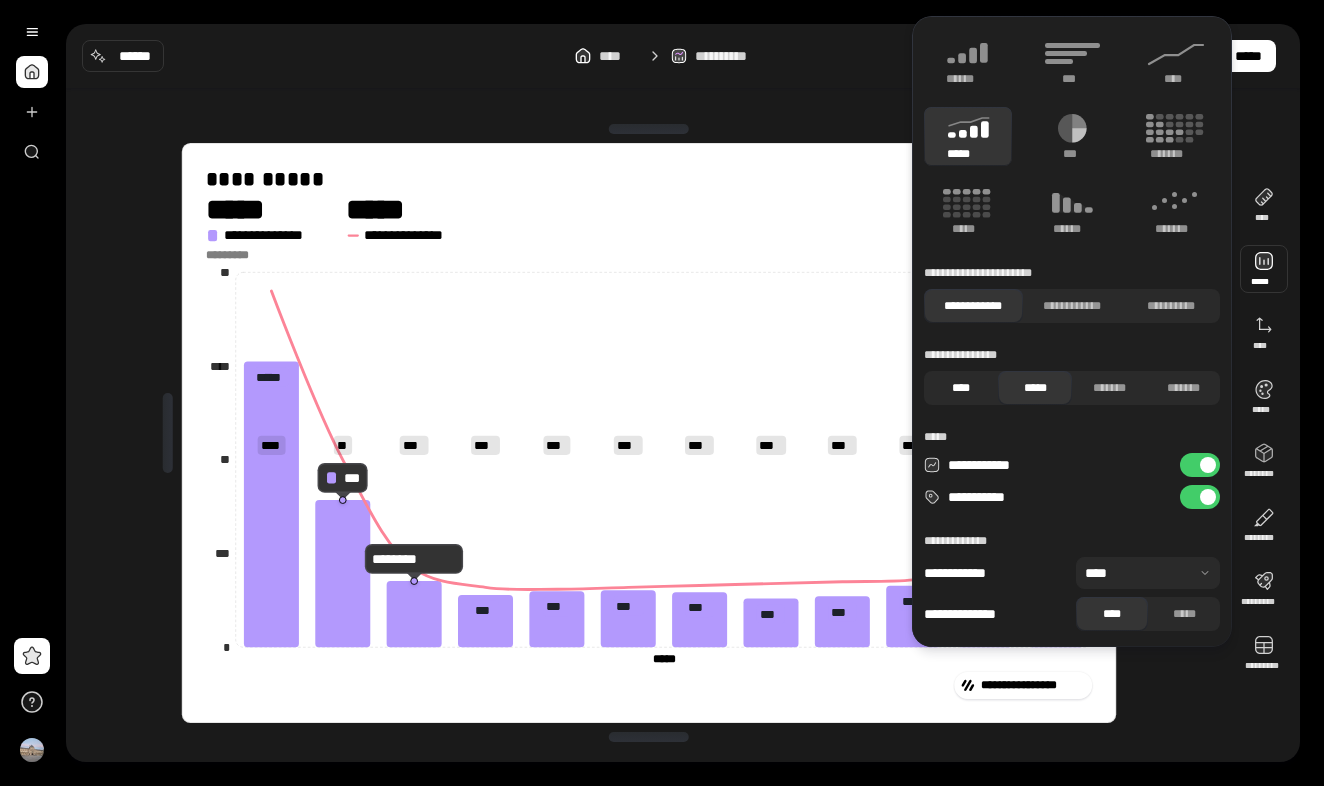 click on "****" at bounding box center [961, 388] 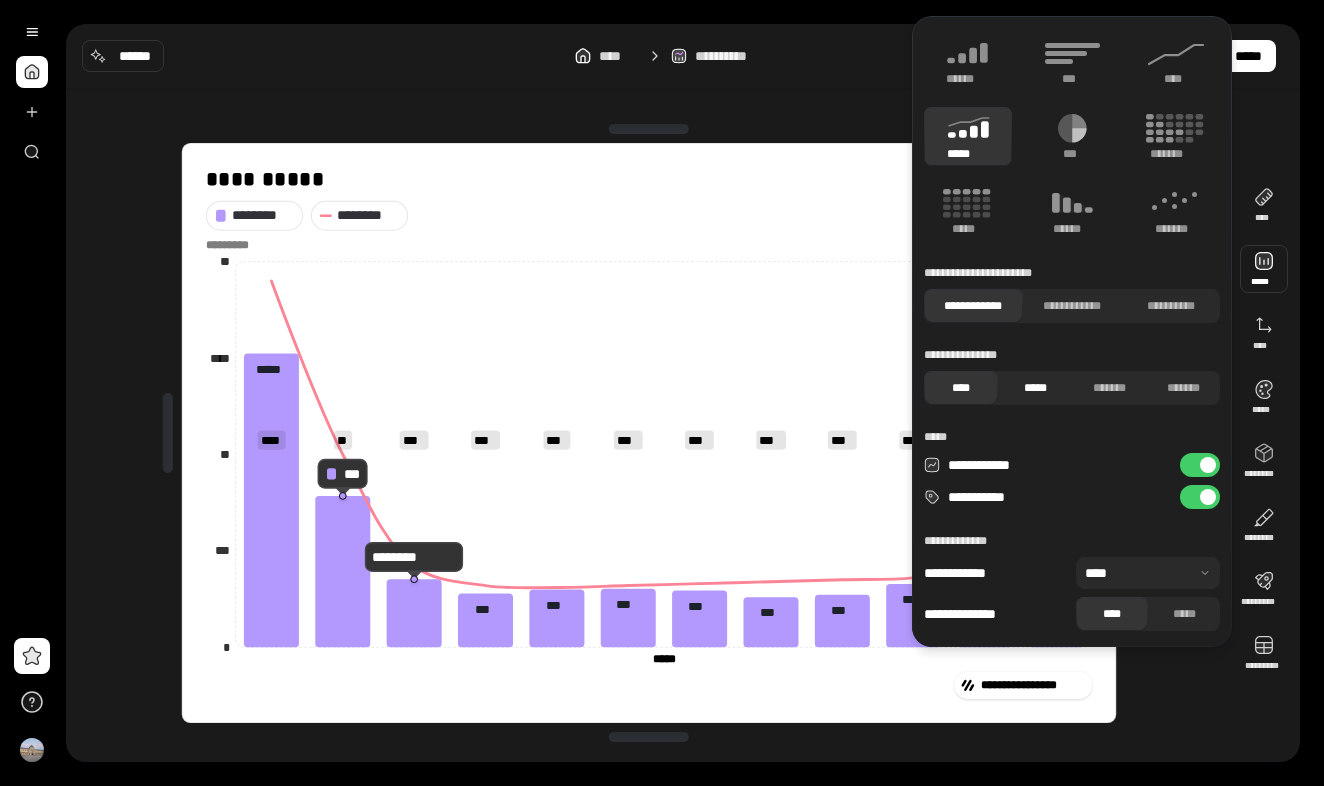 click on "*****" at bounding box center (1035, 388) 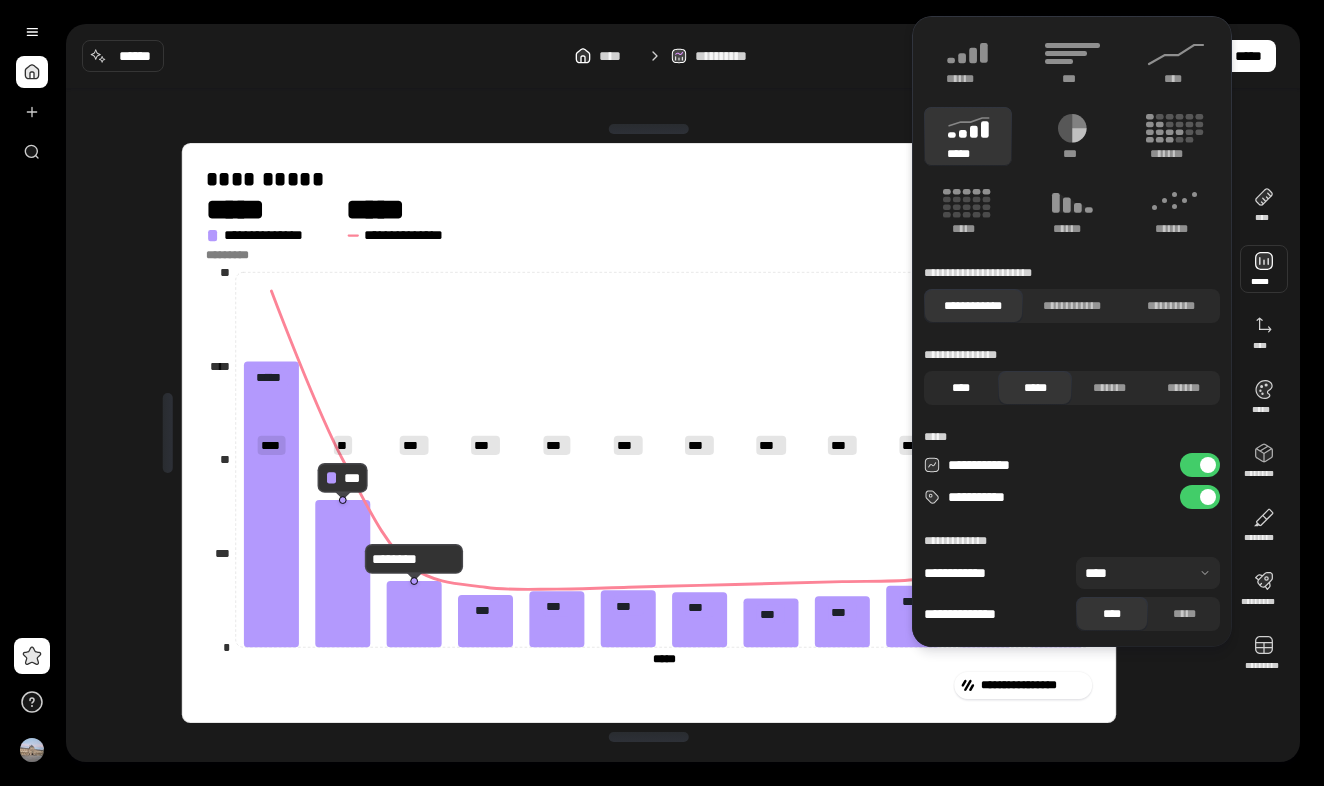 click on "****" at bounding box center [961, 388] 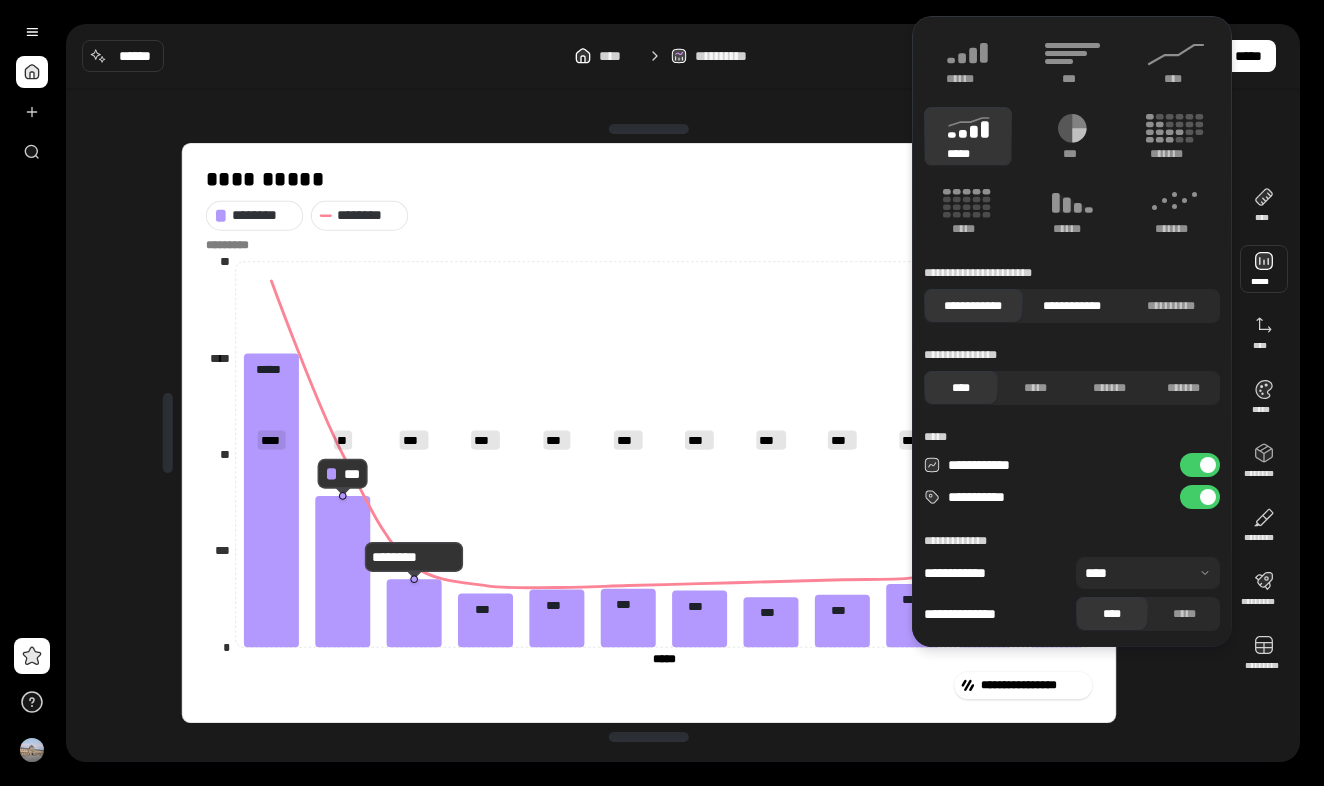 click on "**********" at bounding box center [1072, 306] 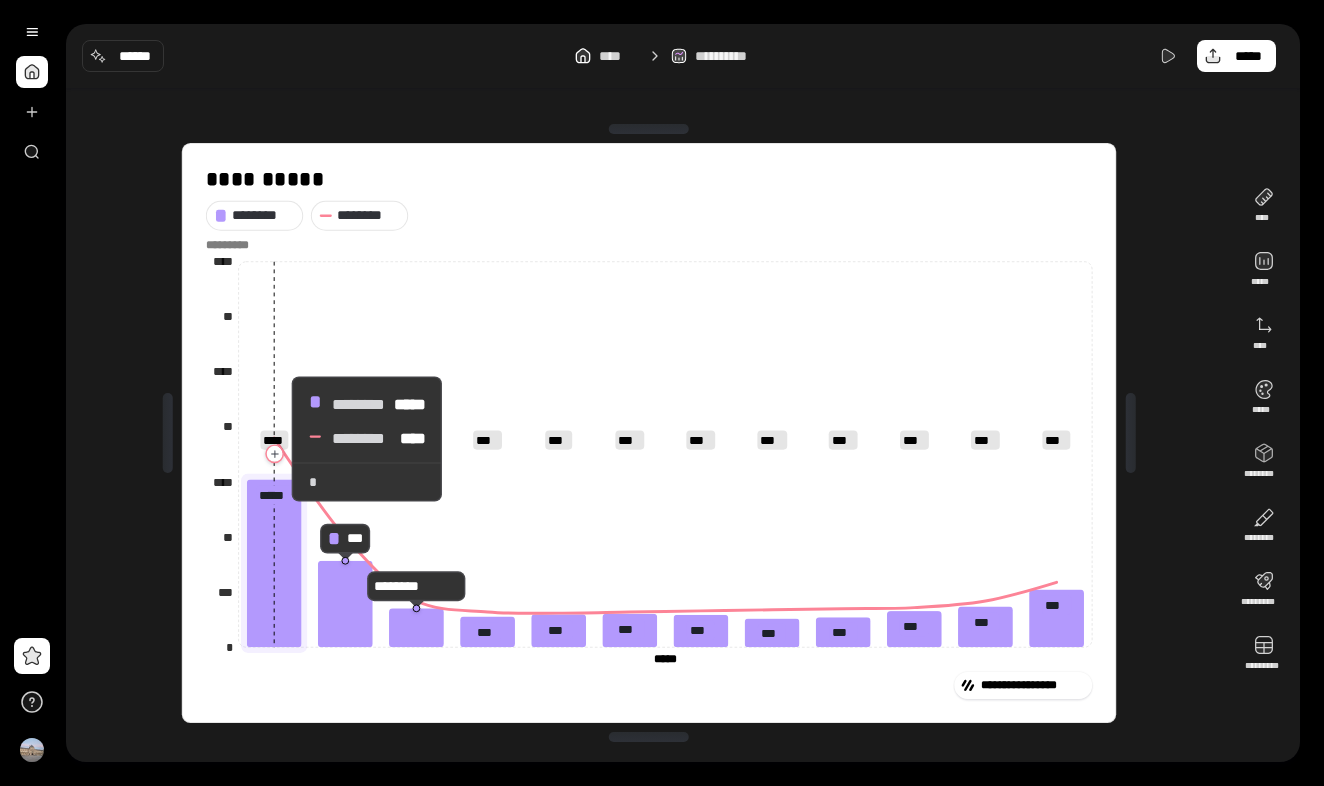 click 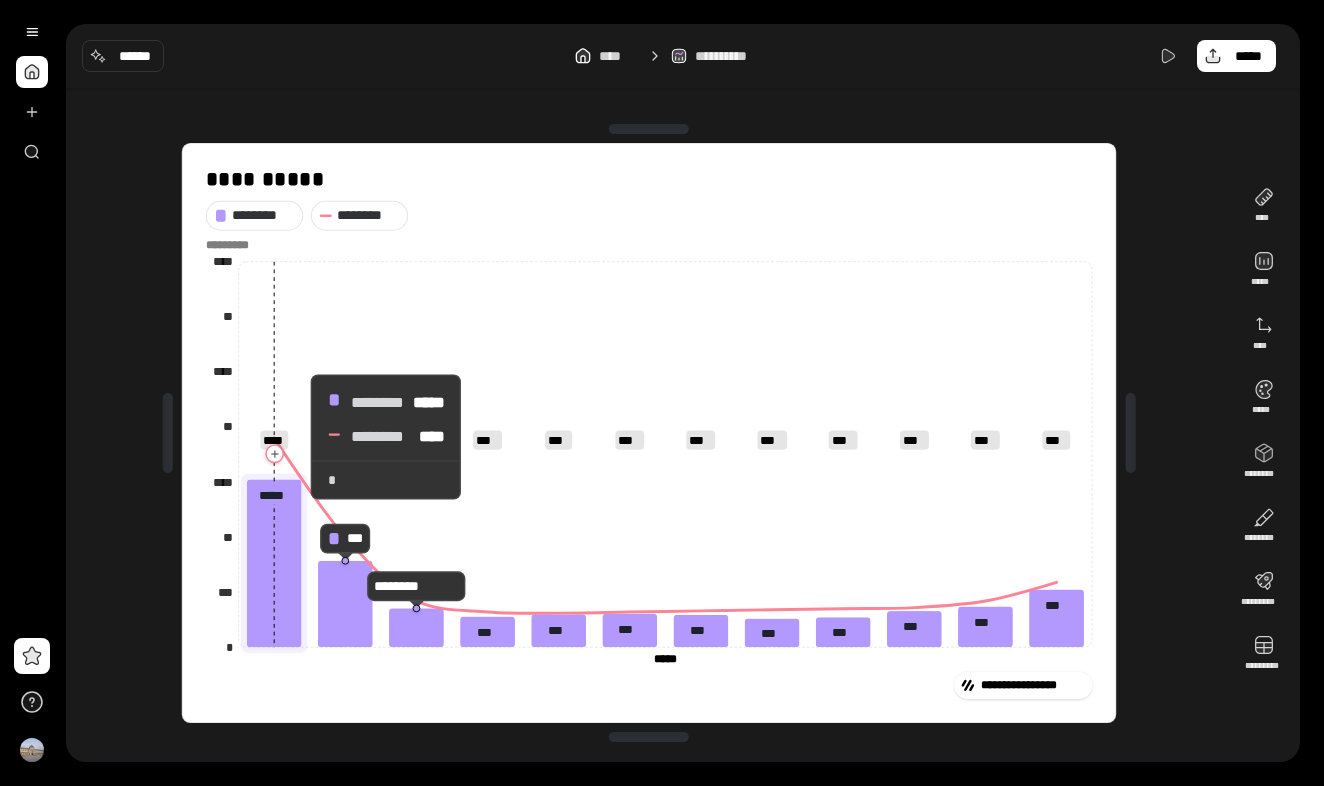 click 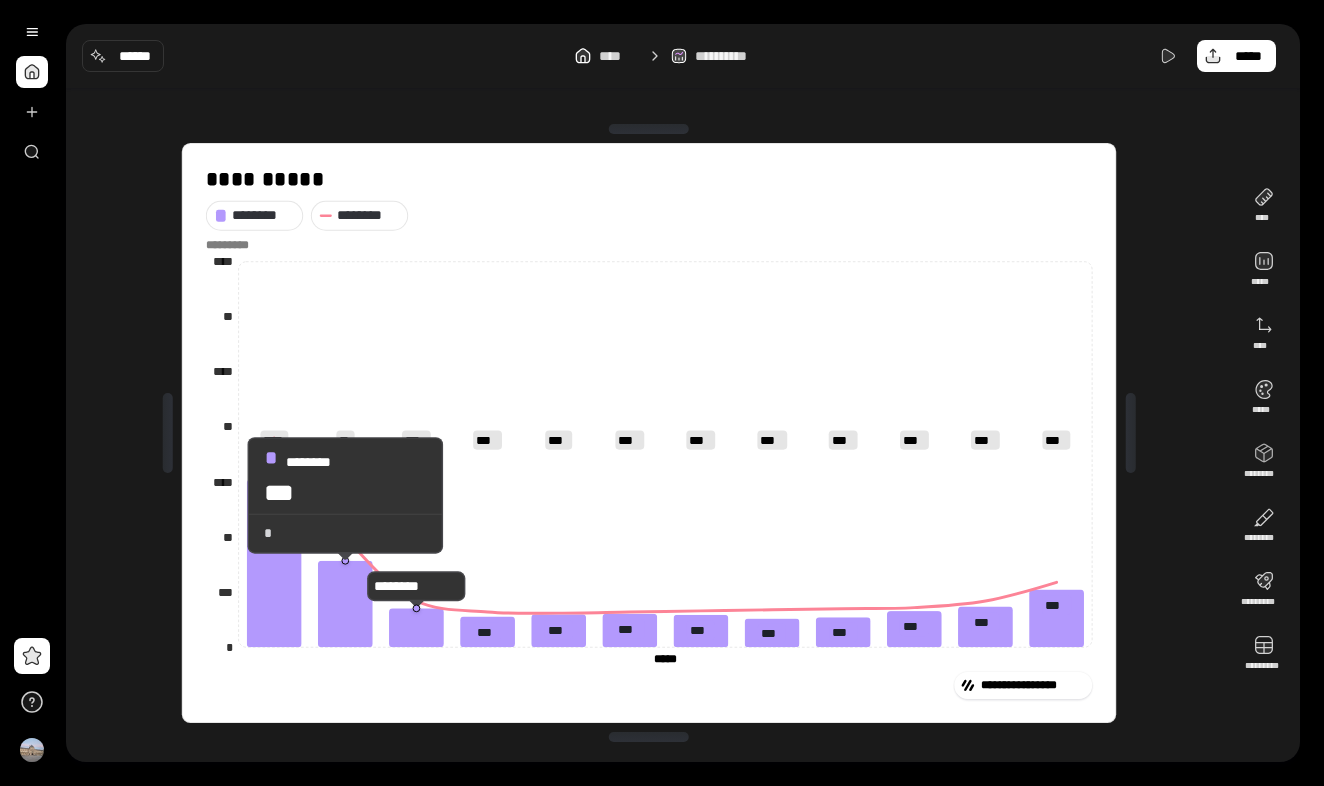 click on "*" at bounding box center [345, 533] 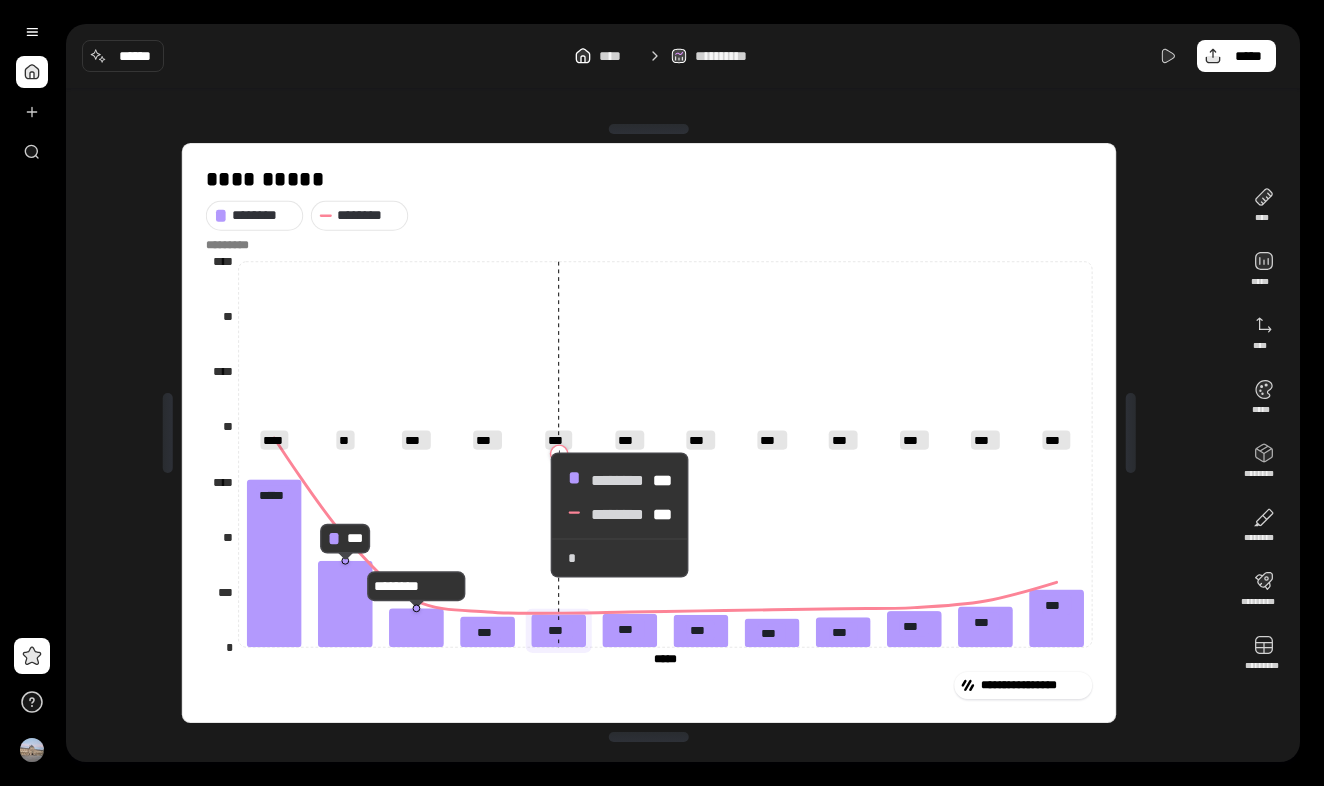 click 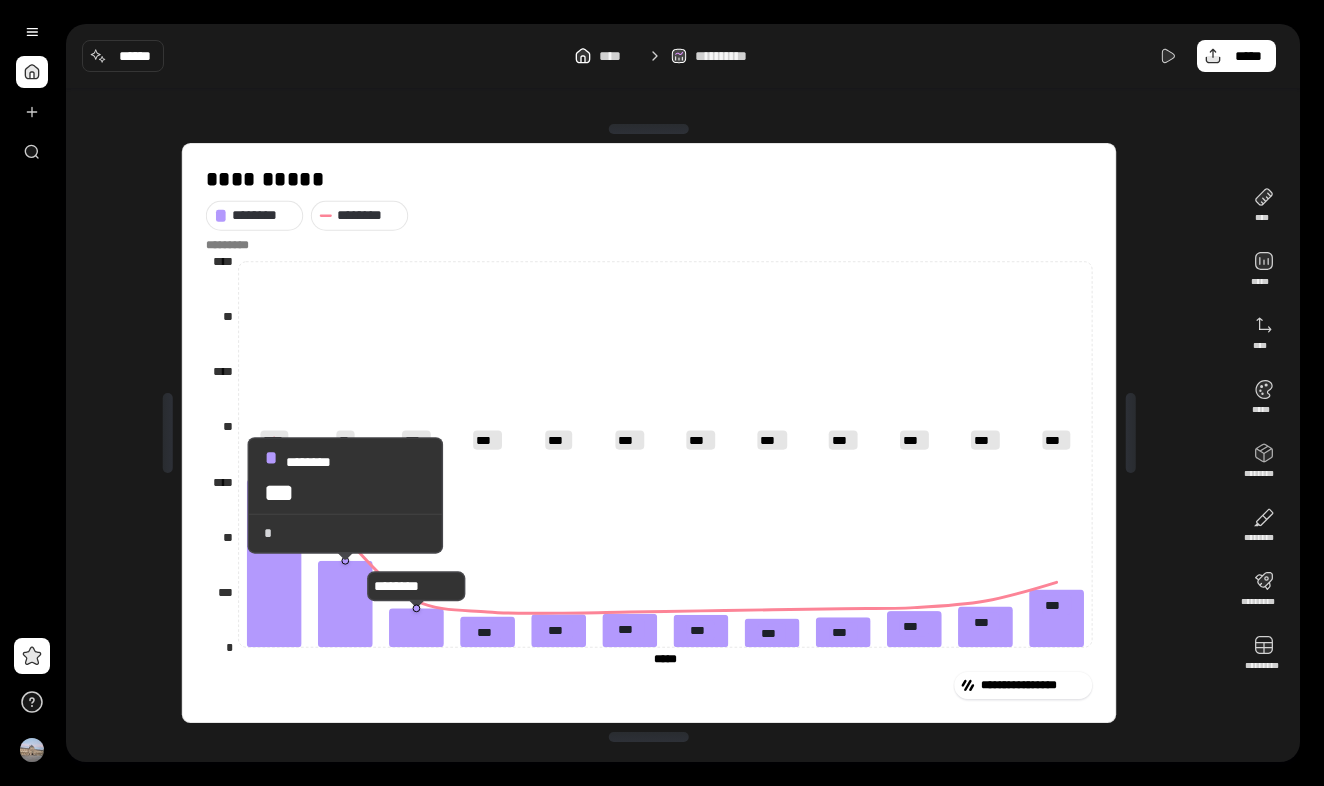 click on "*" at bounding box center [345, 533] 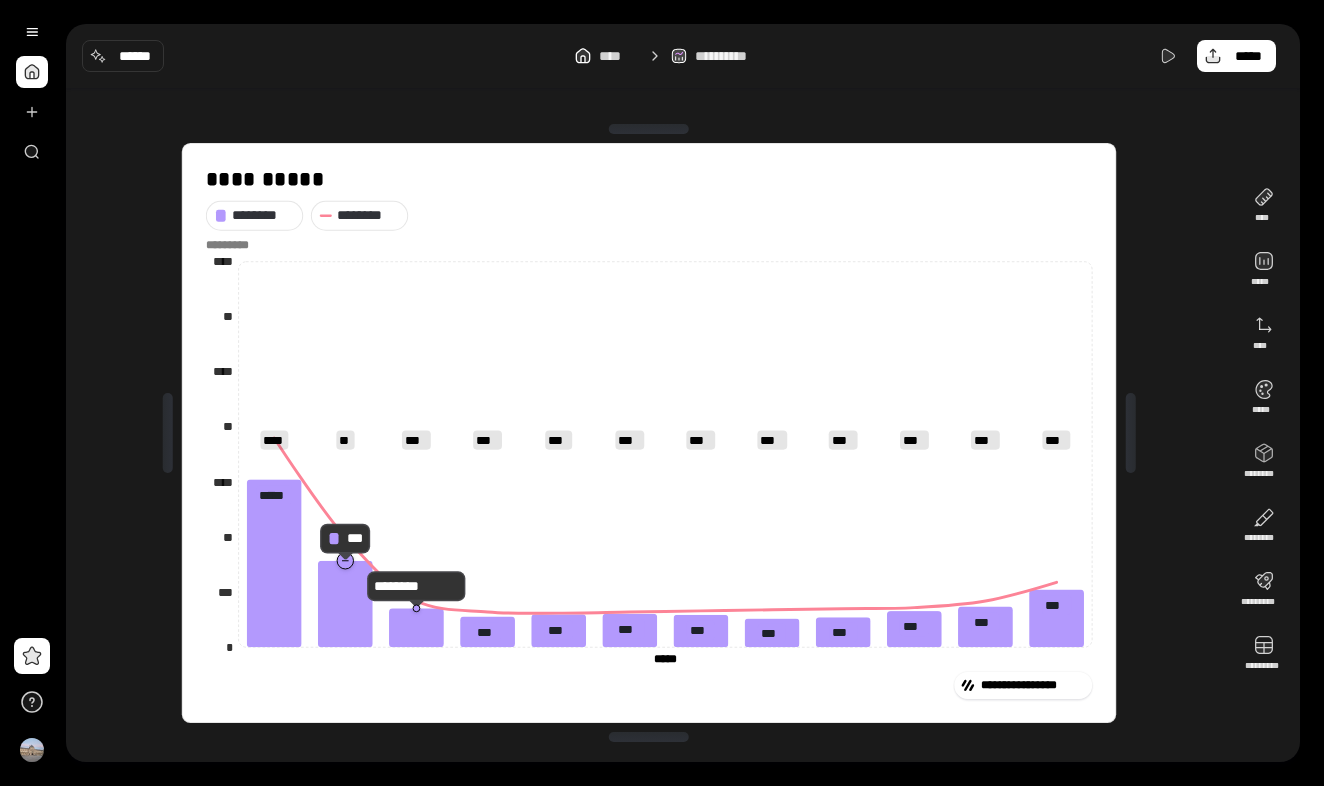 click 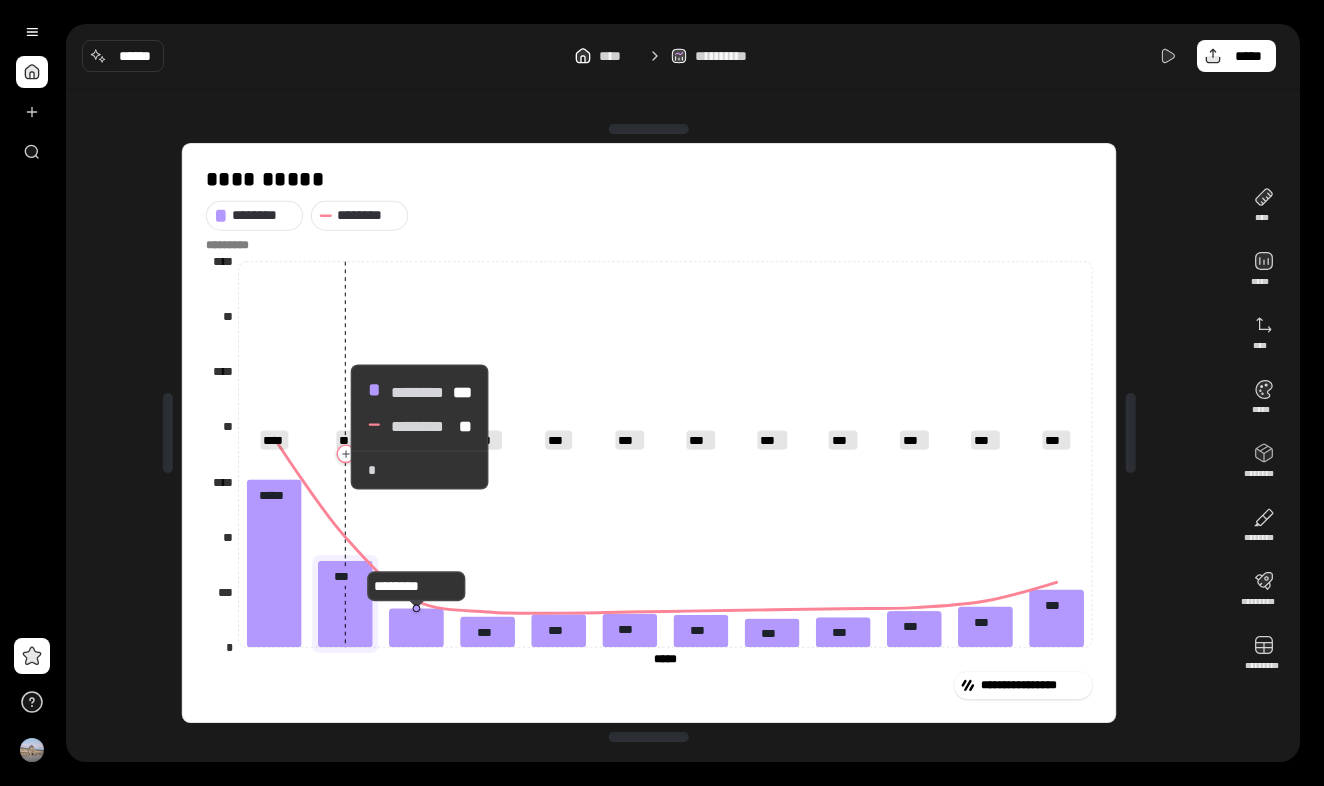click 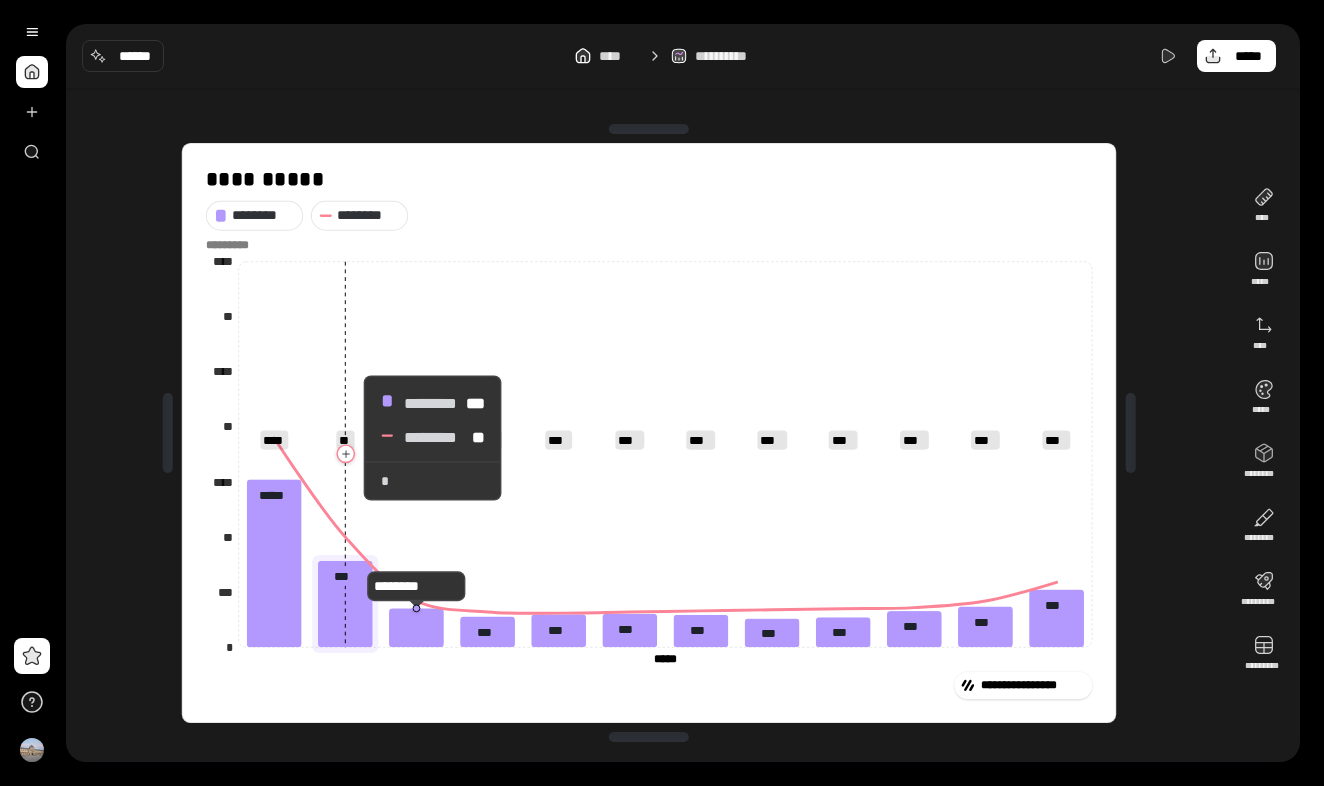 click 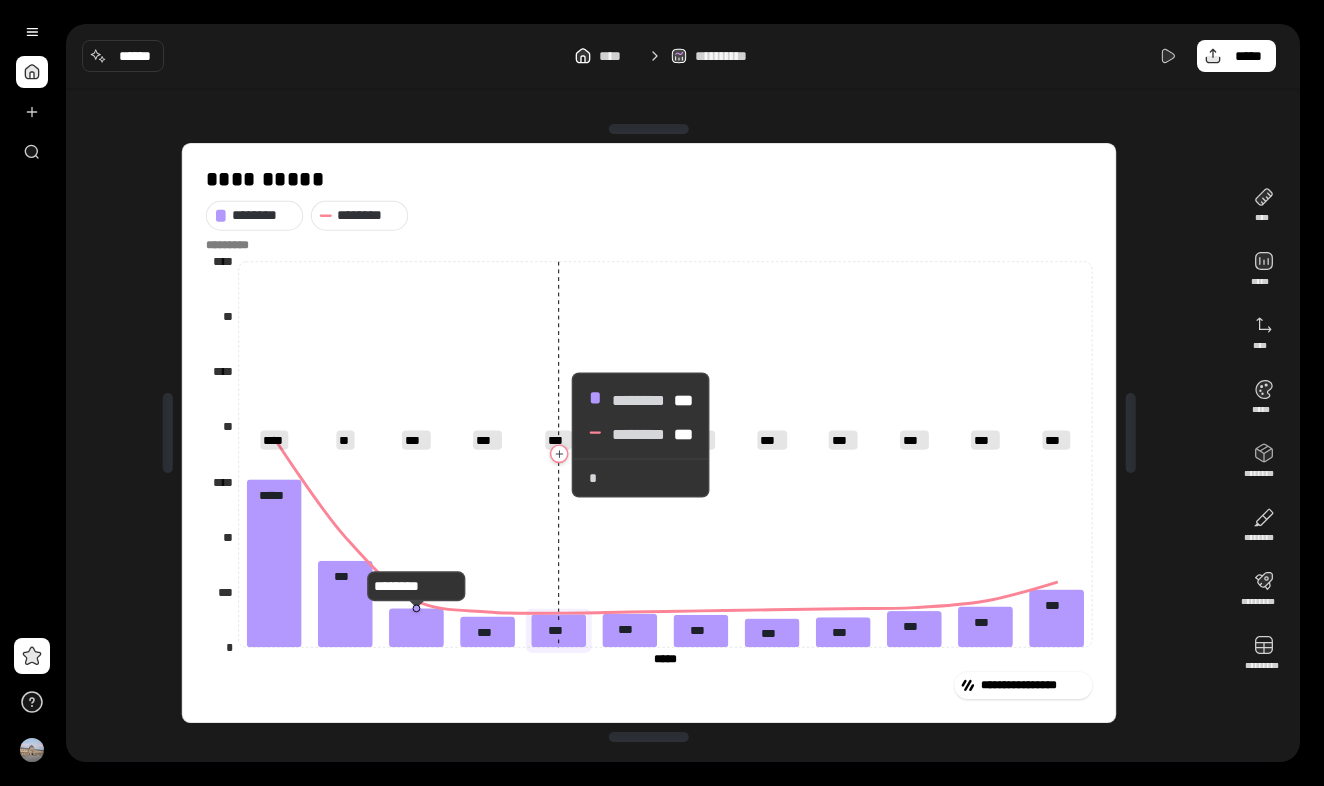 click 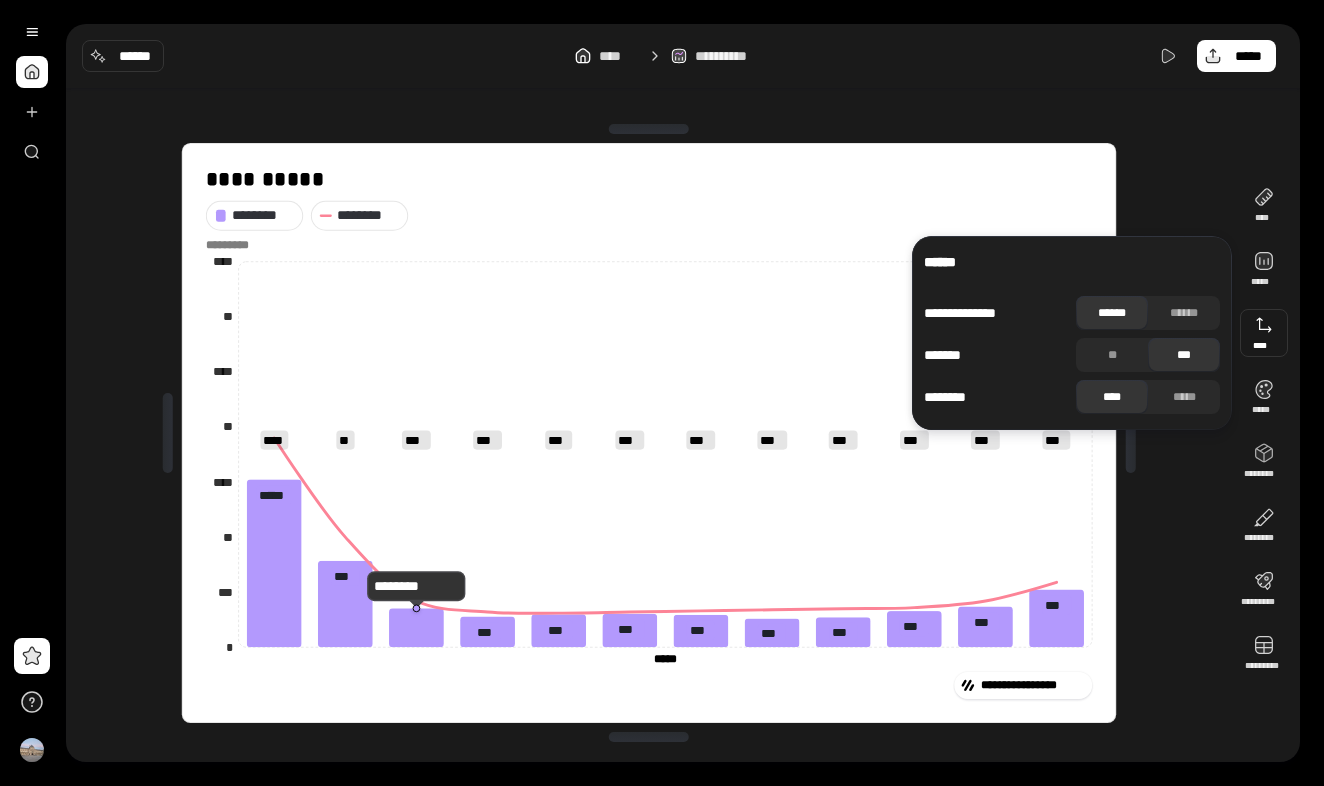 click at bounding box center (1264, 333) 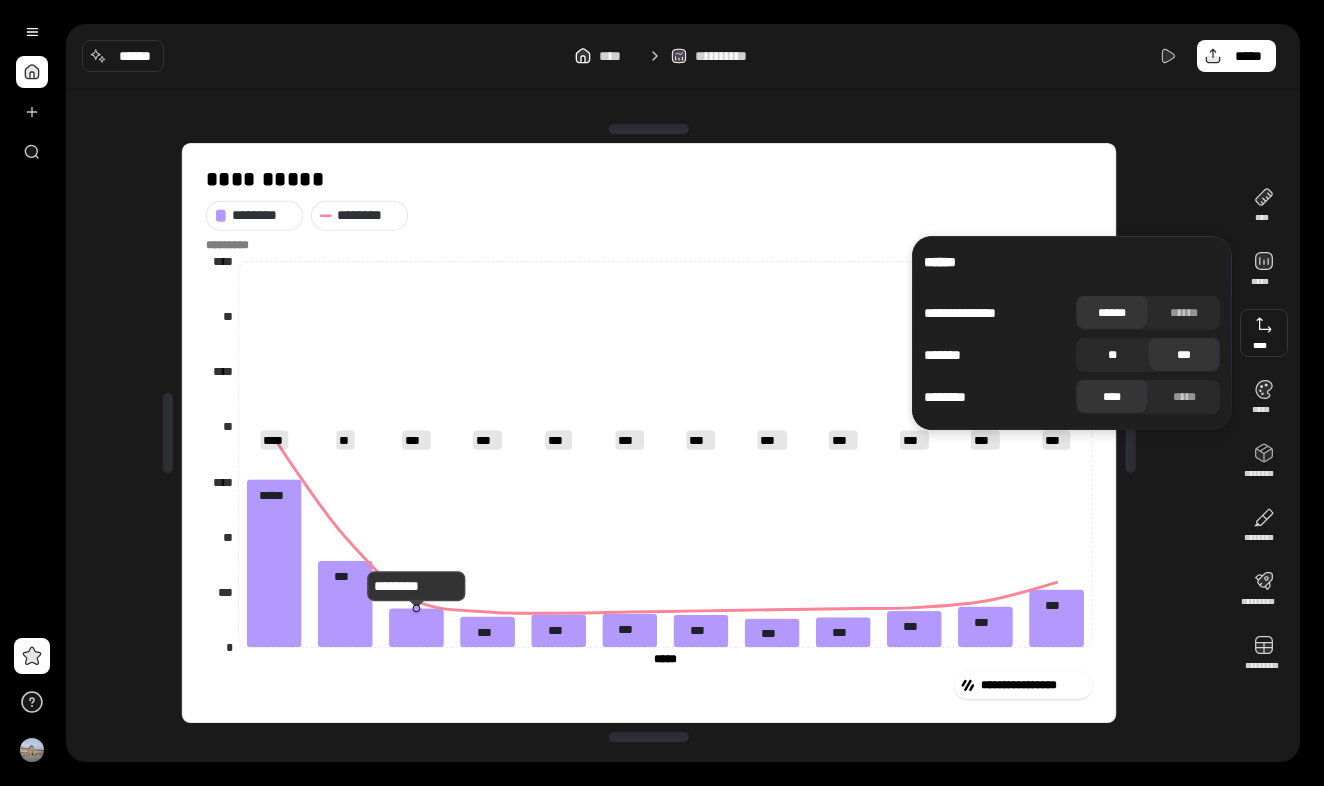 click on "**" at bounding box center (1112, 355) 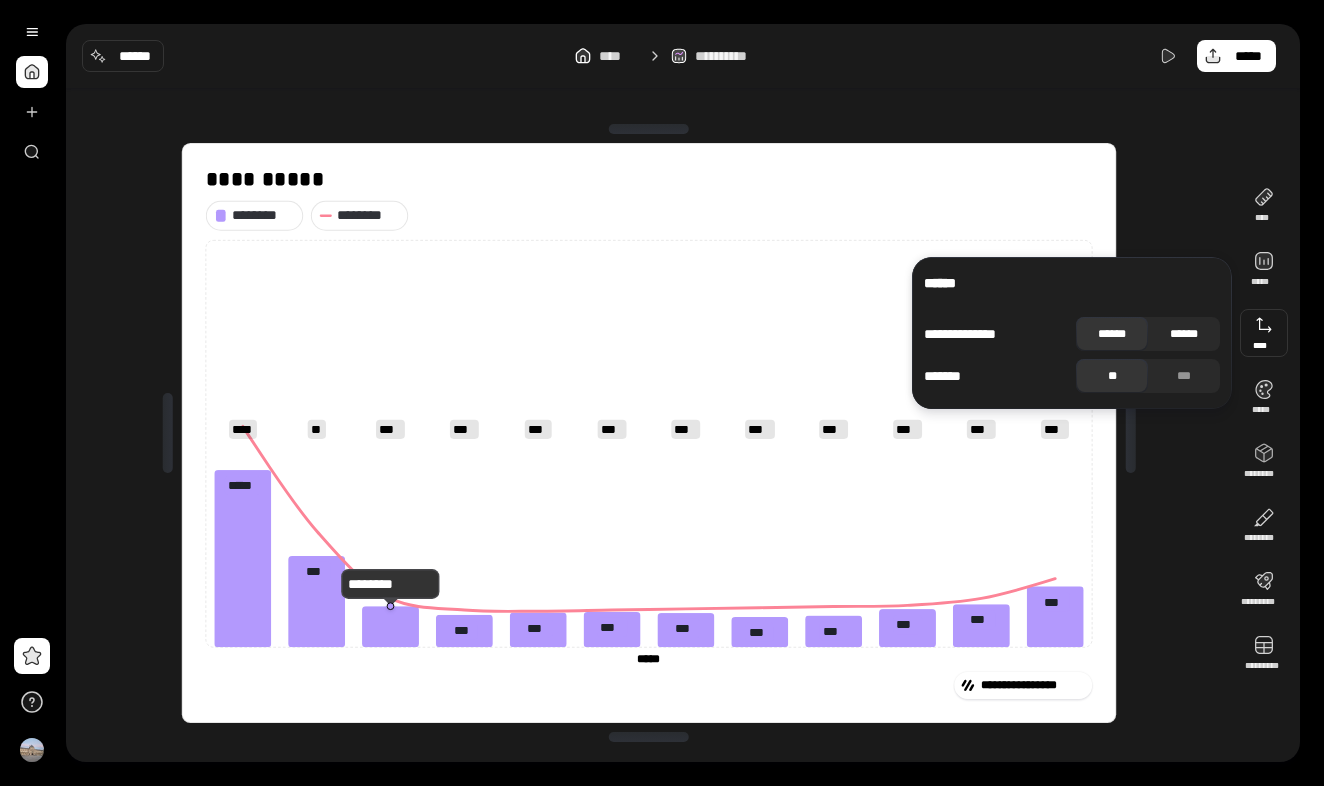 click on "******" at bounding box center [1184, 334] 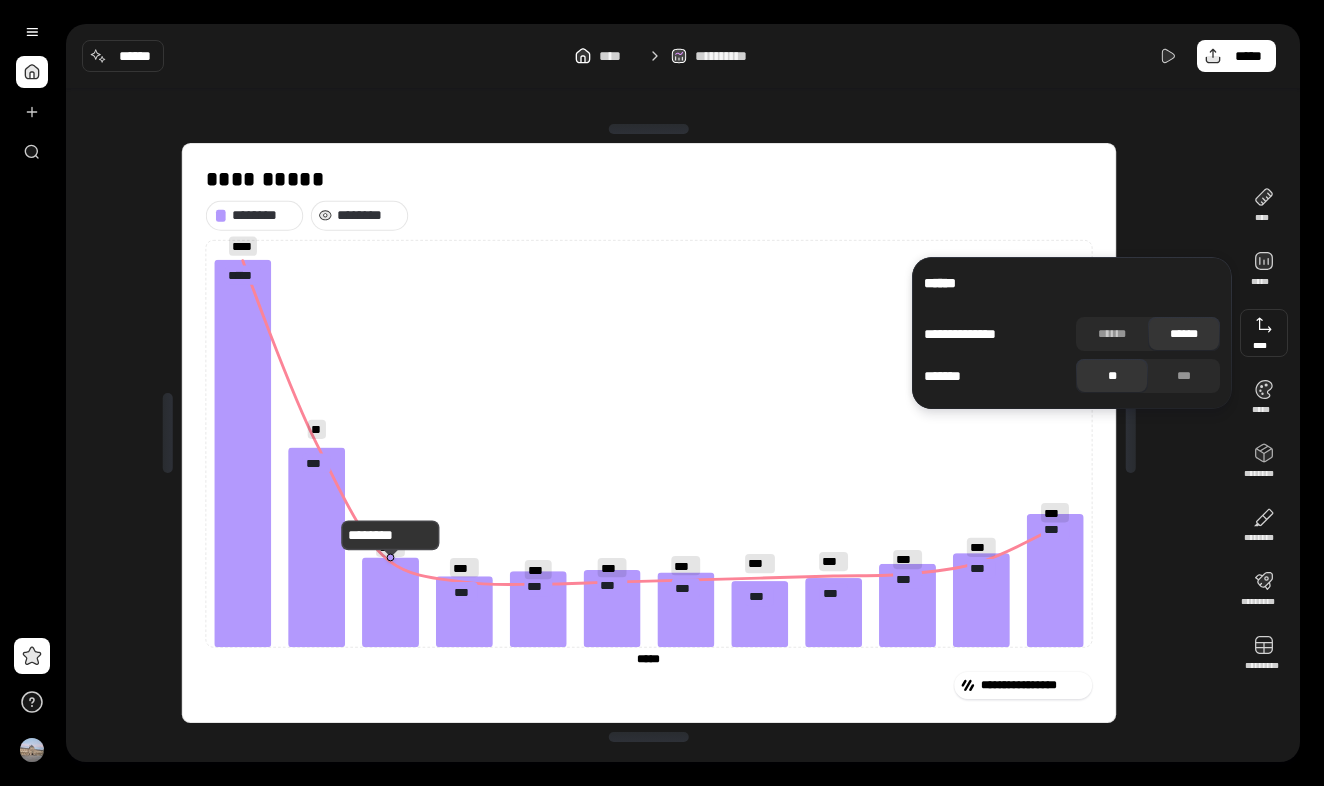click on "********" at bounding box center [368, 215] 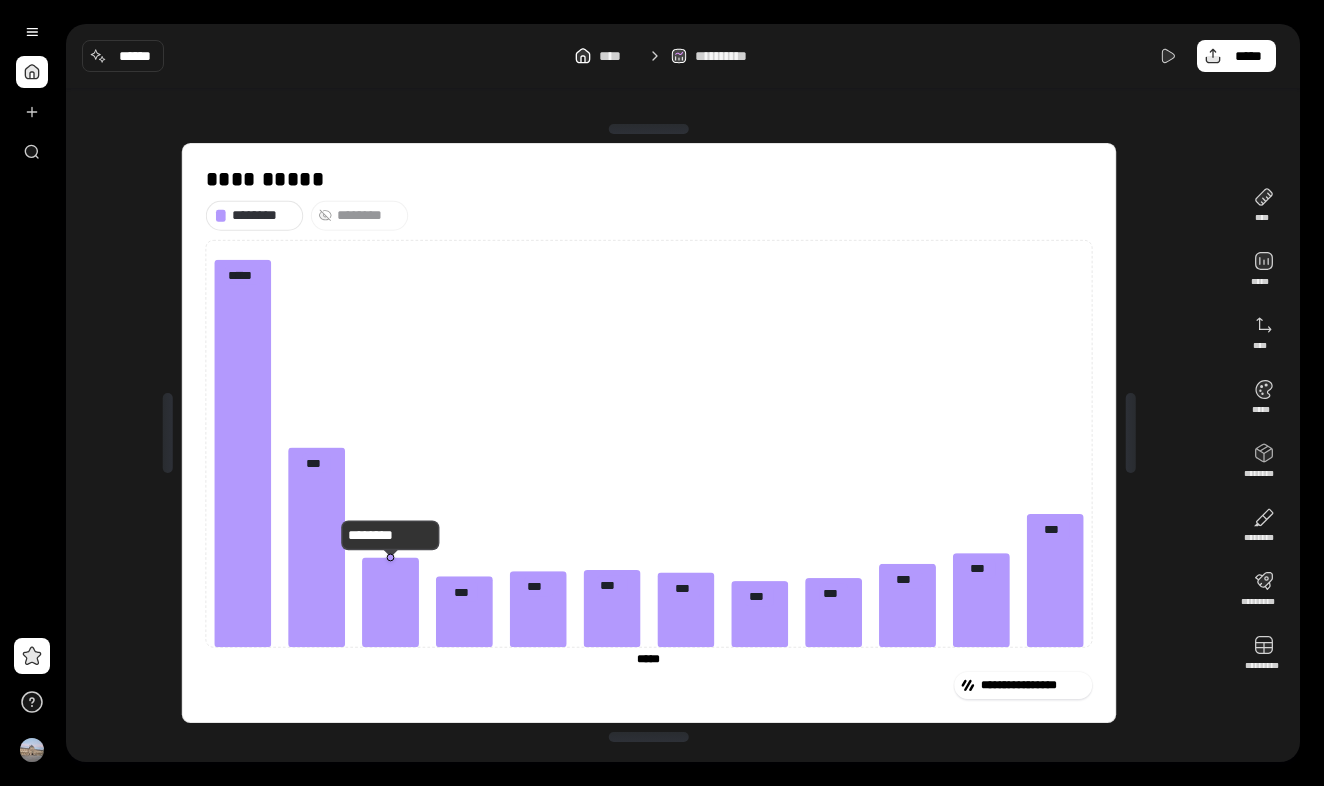 click on "********" at bounding box center [368, 215] 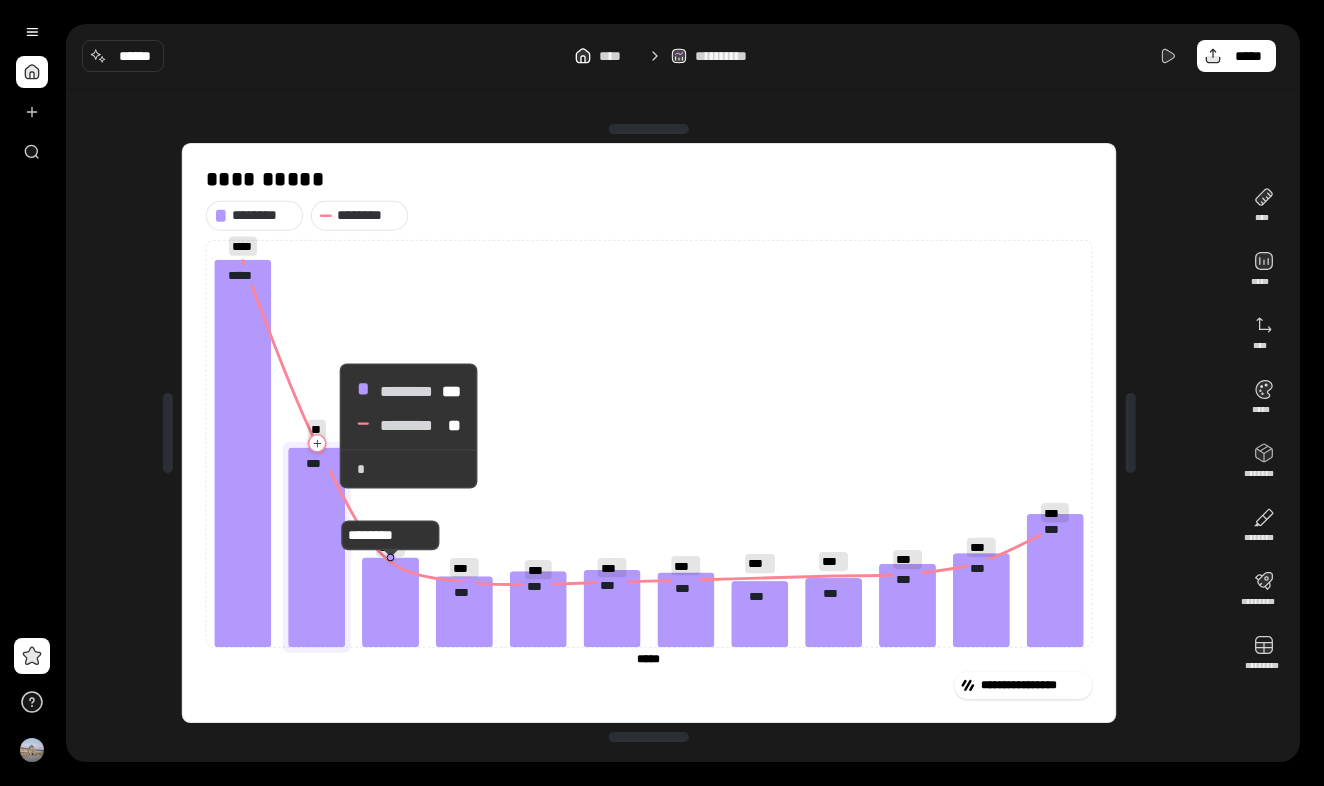 click 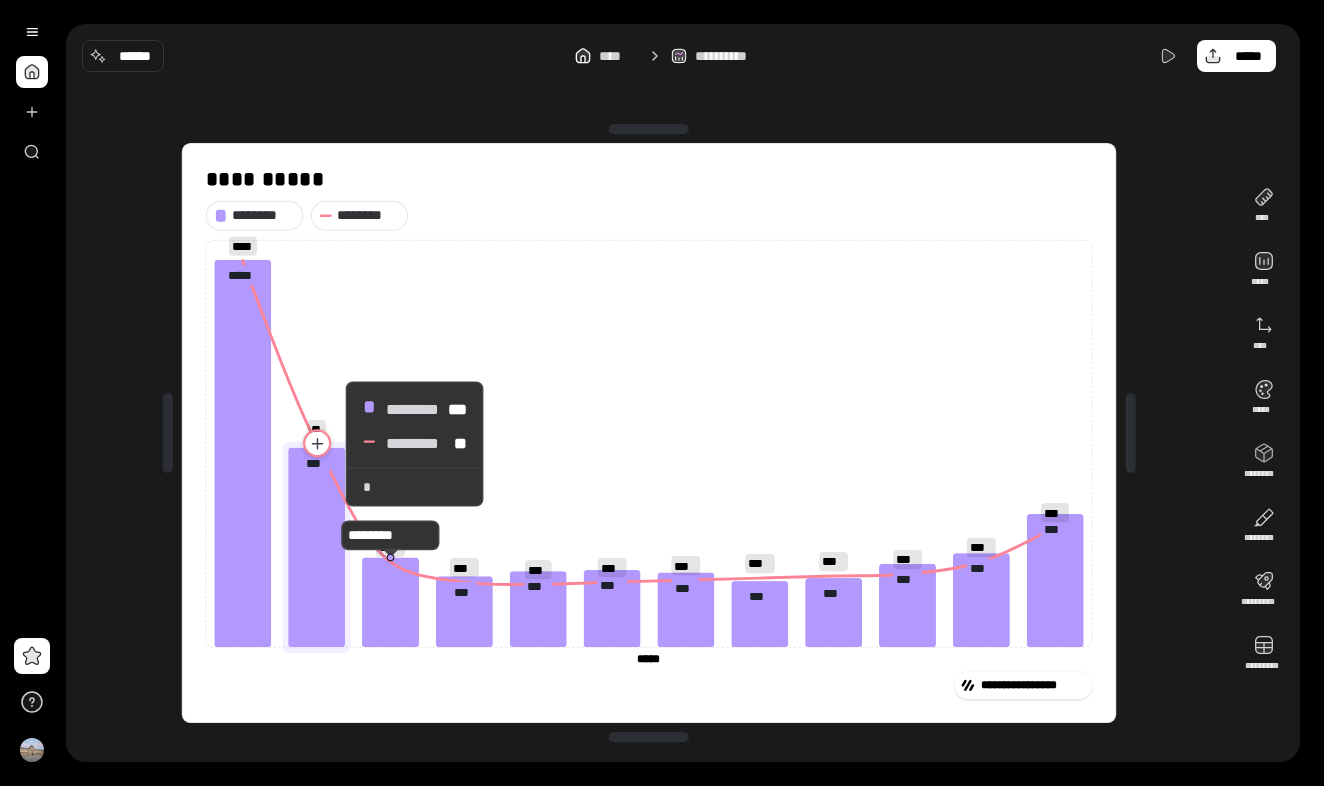 click 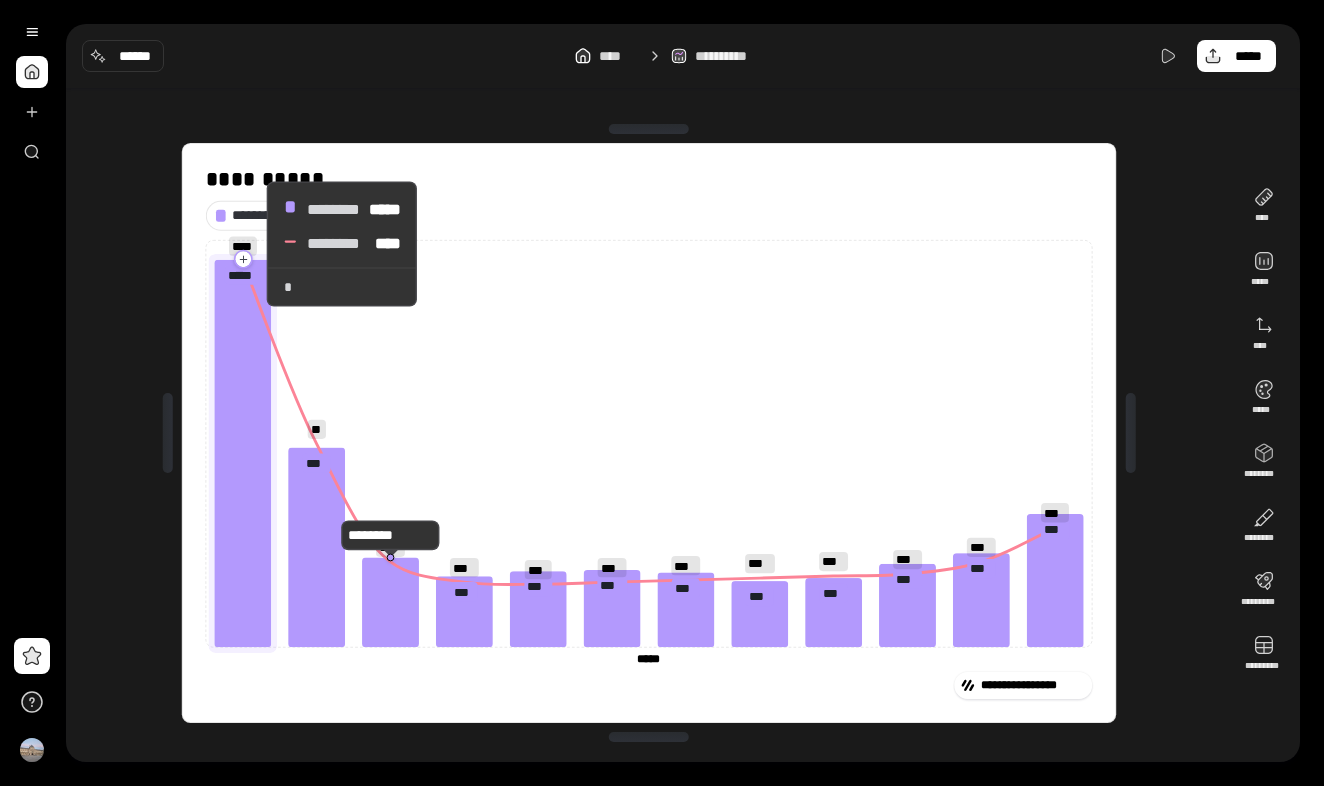 click 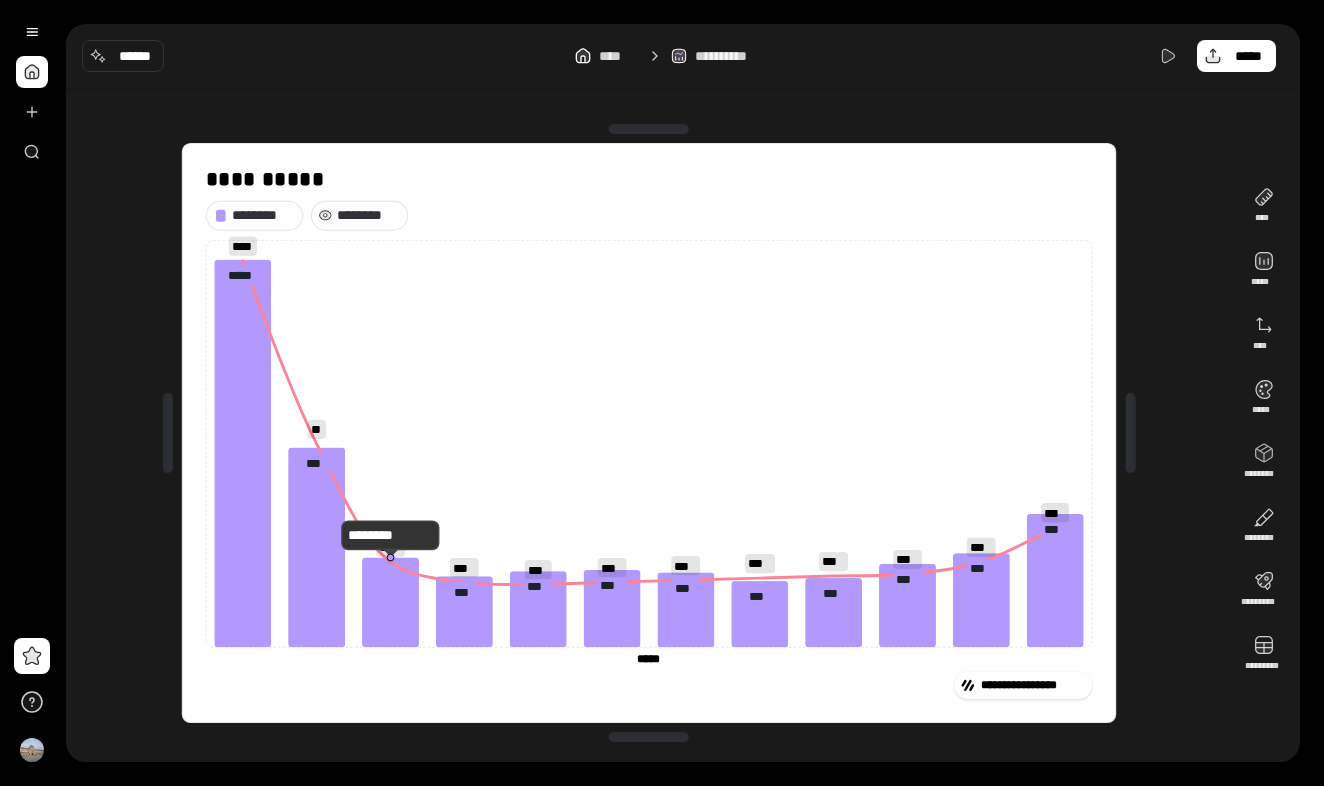 click on "********" at bounding box center [368, 215] 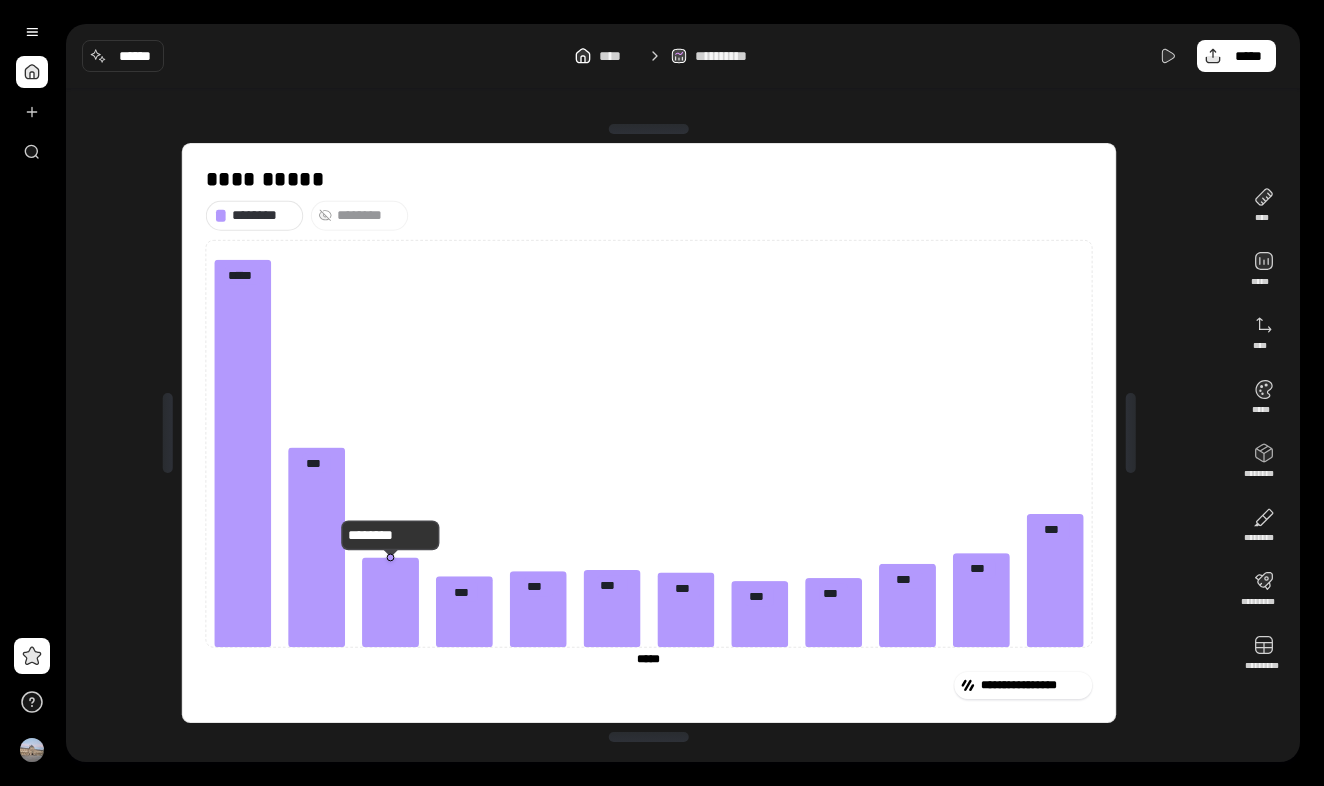 click on "********" at bounding box center (368, 215) 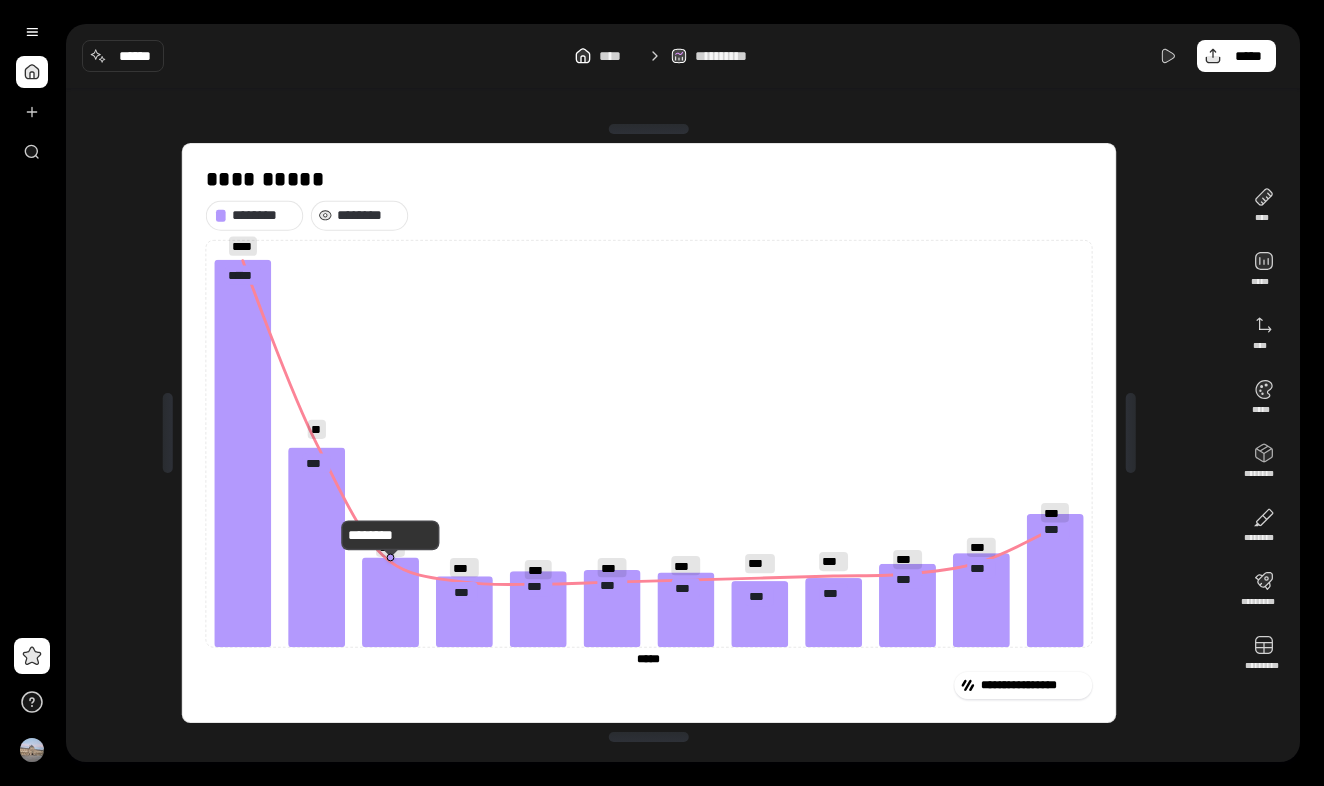 click on "********" at bounding box center (368, 215) 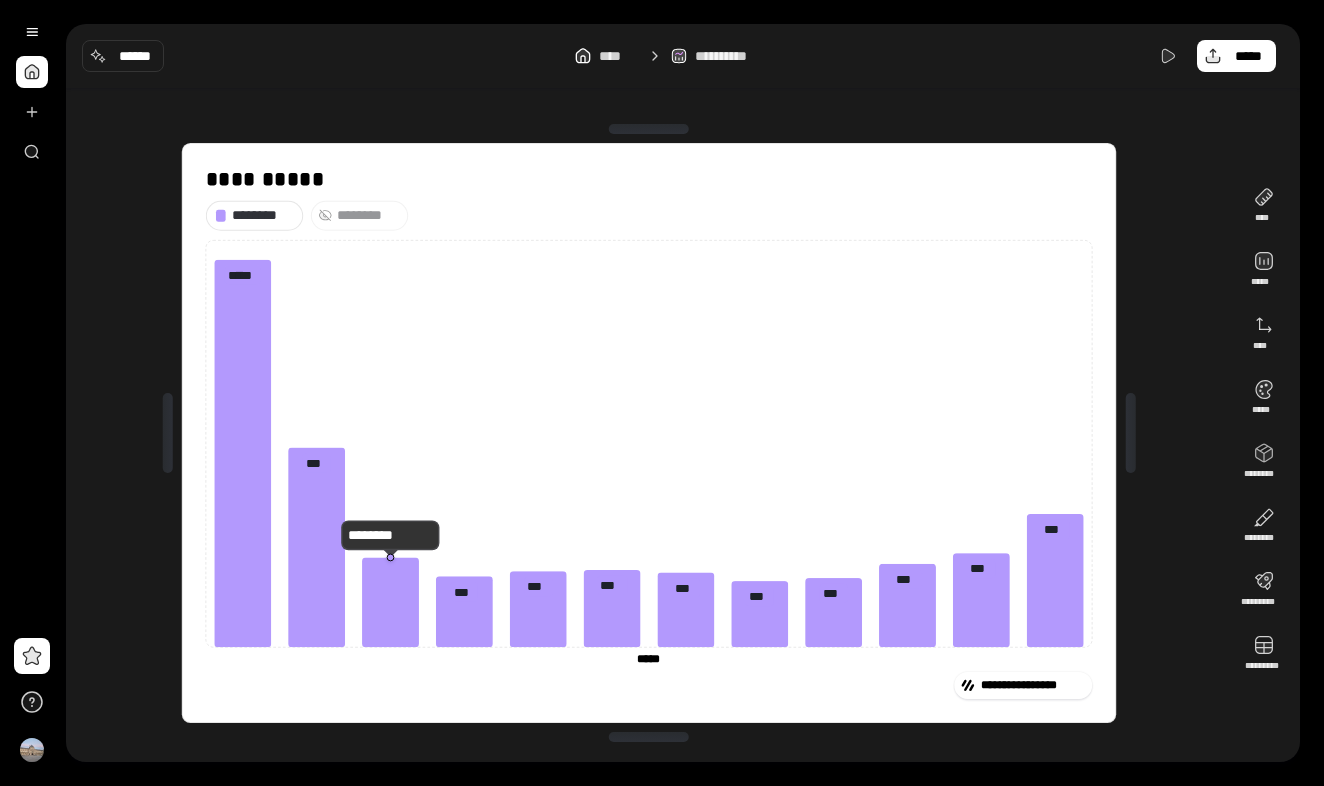 click on "********" at bounding box center (368, 215) 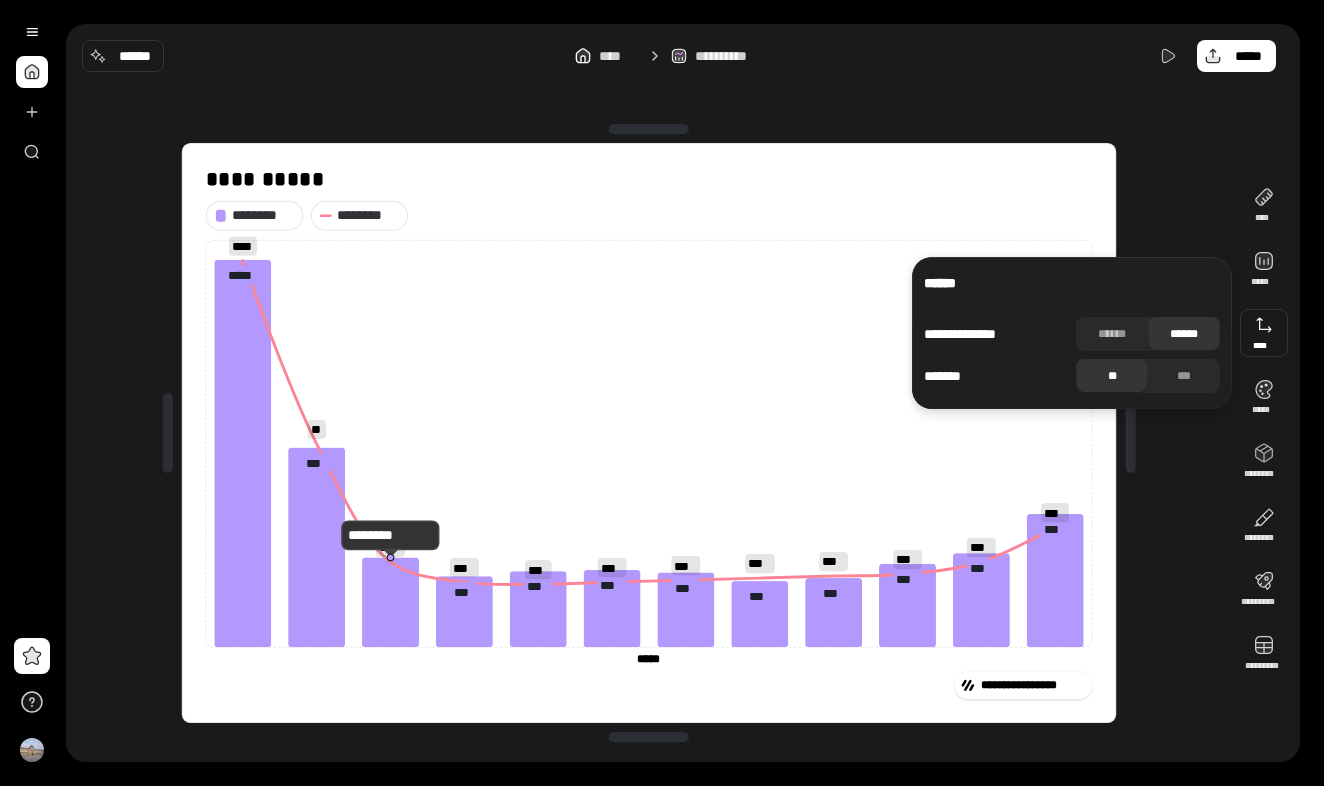 click at bounding box center [1264, 333] 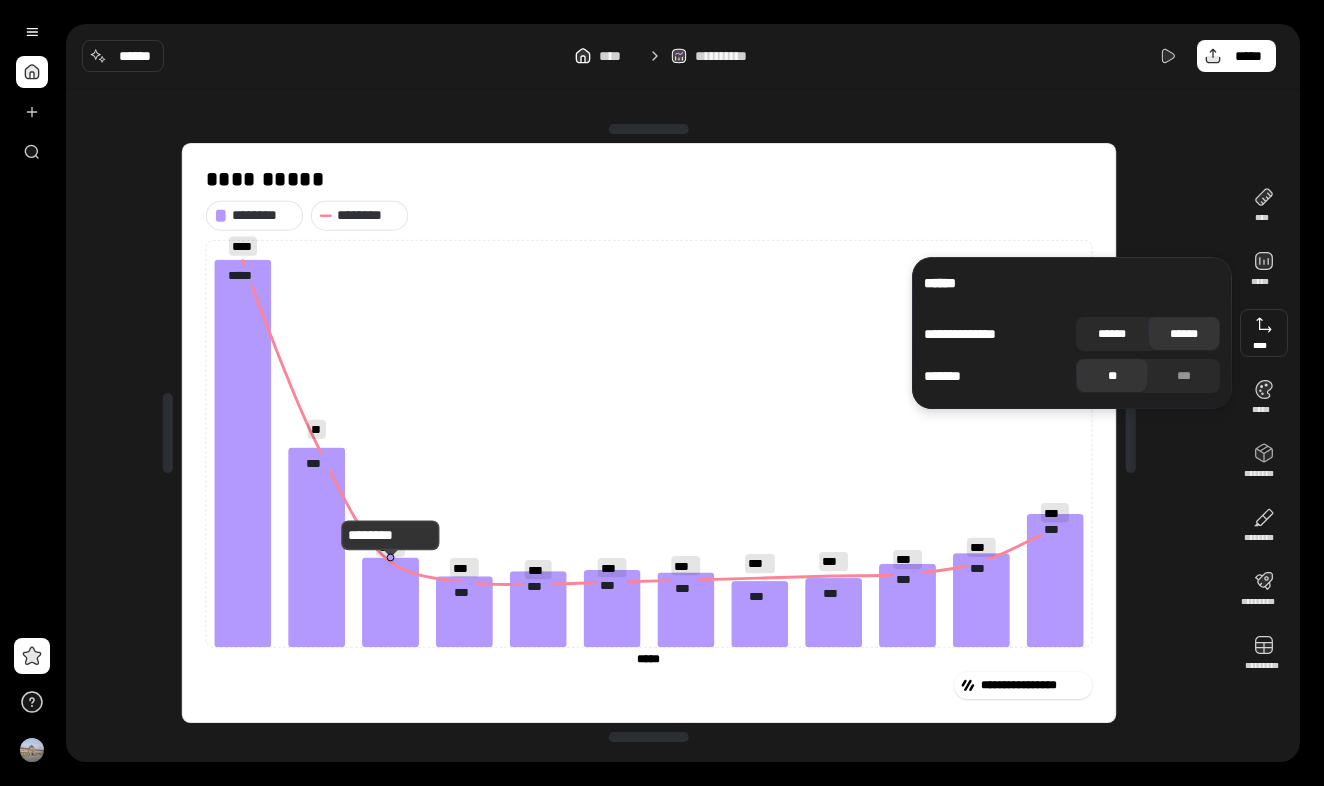 click on "******" at bounding box center [1112, 334] 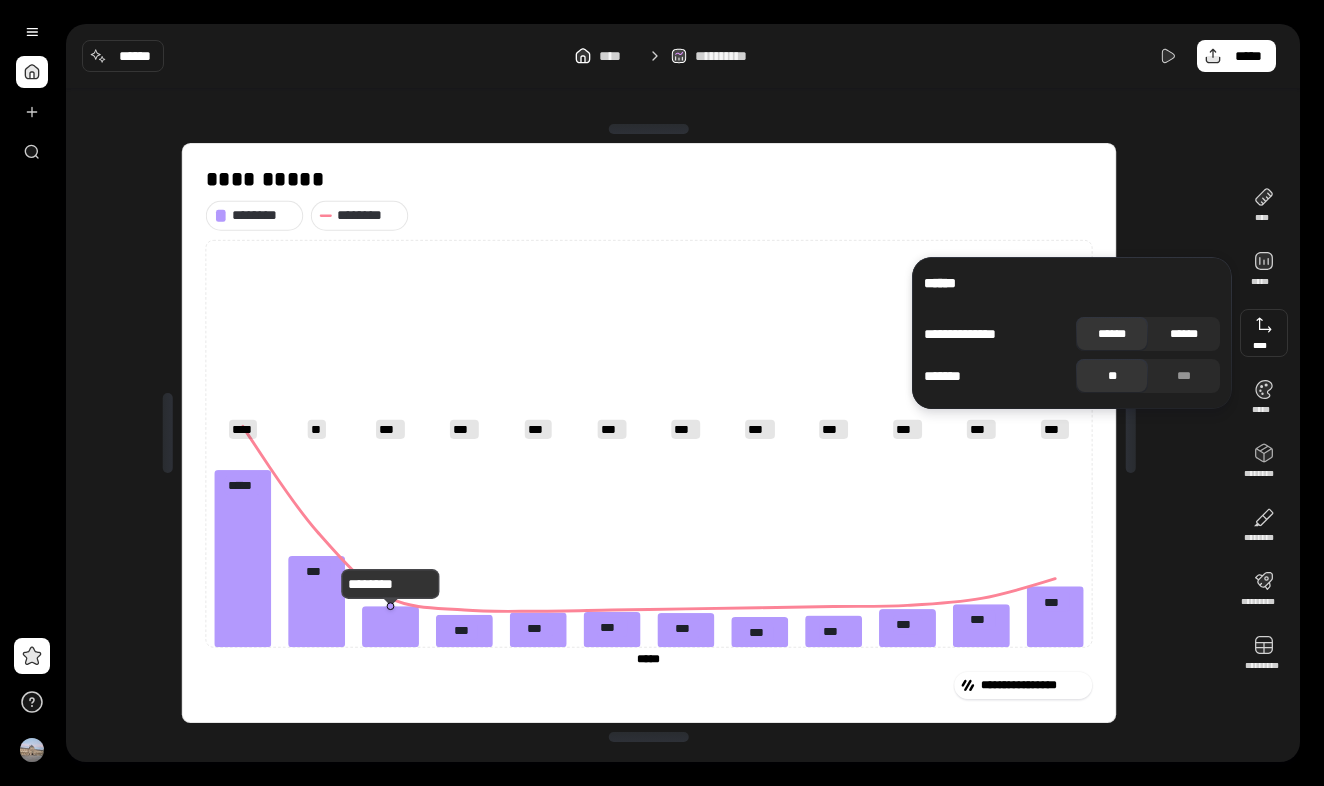 click on "******" at bounding box center [1184, 334] 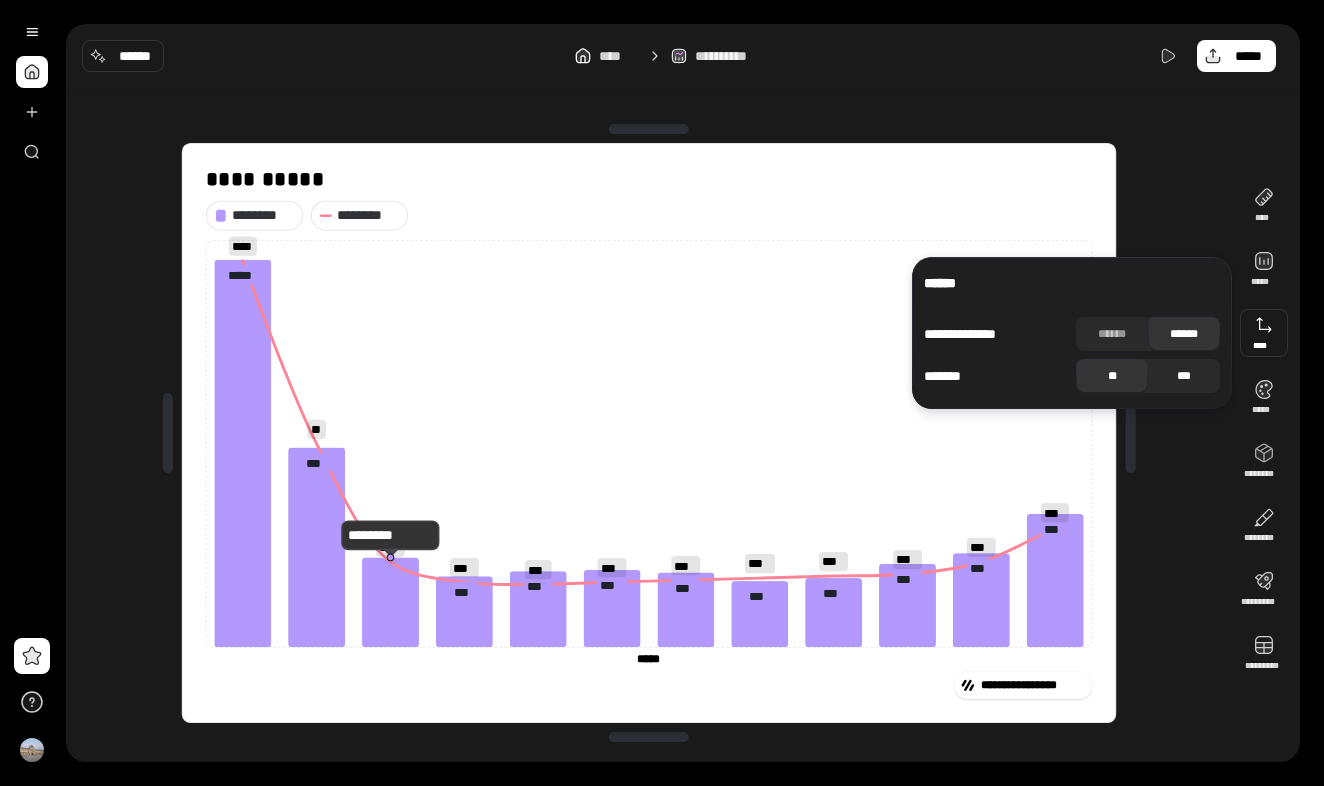 click on "***" at bounding box center (1184, 376) 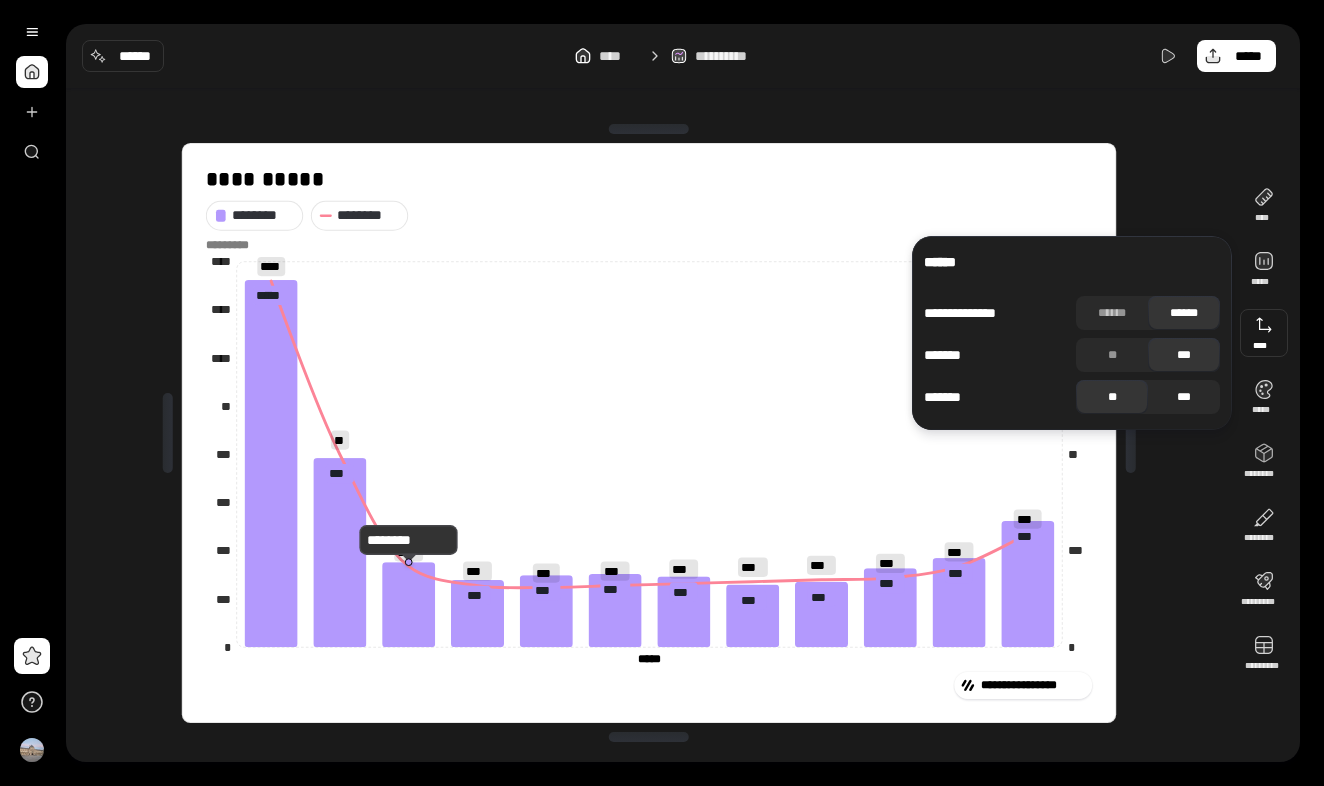 click on "***" at bounding box center (1184, 397) 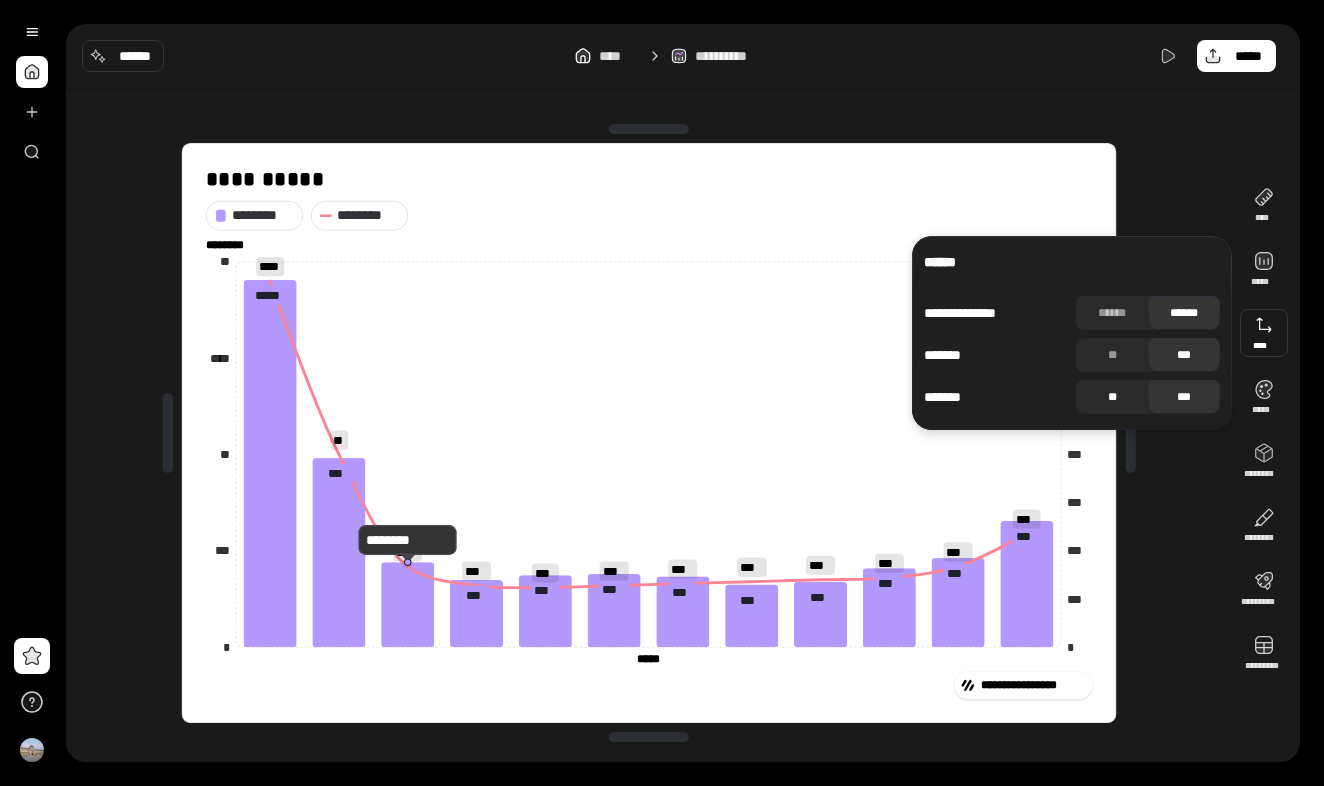 click on "**" at bounding box center [1112, 397] 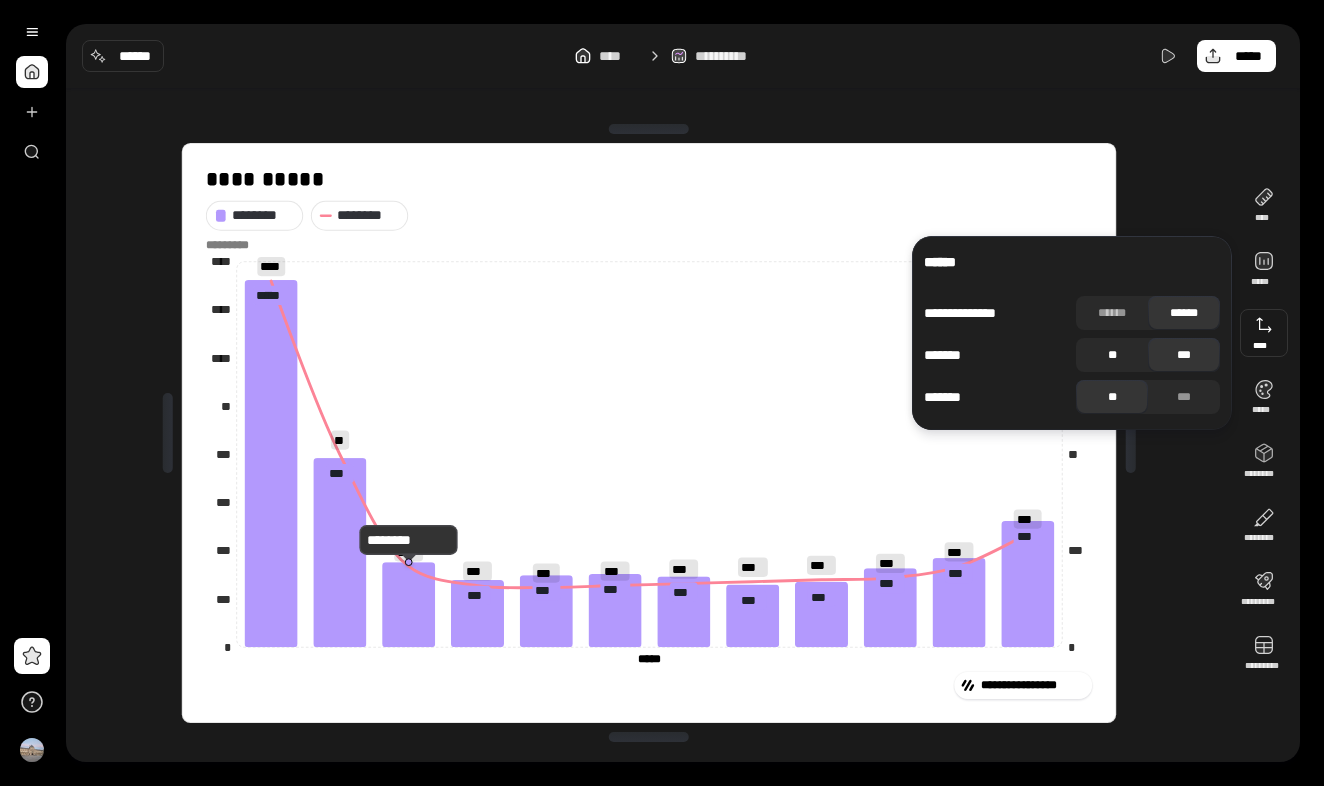 click on "**" at bounding box center (1112, 355) 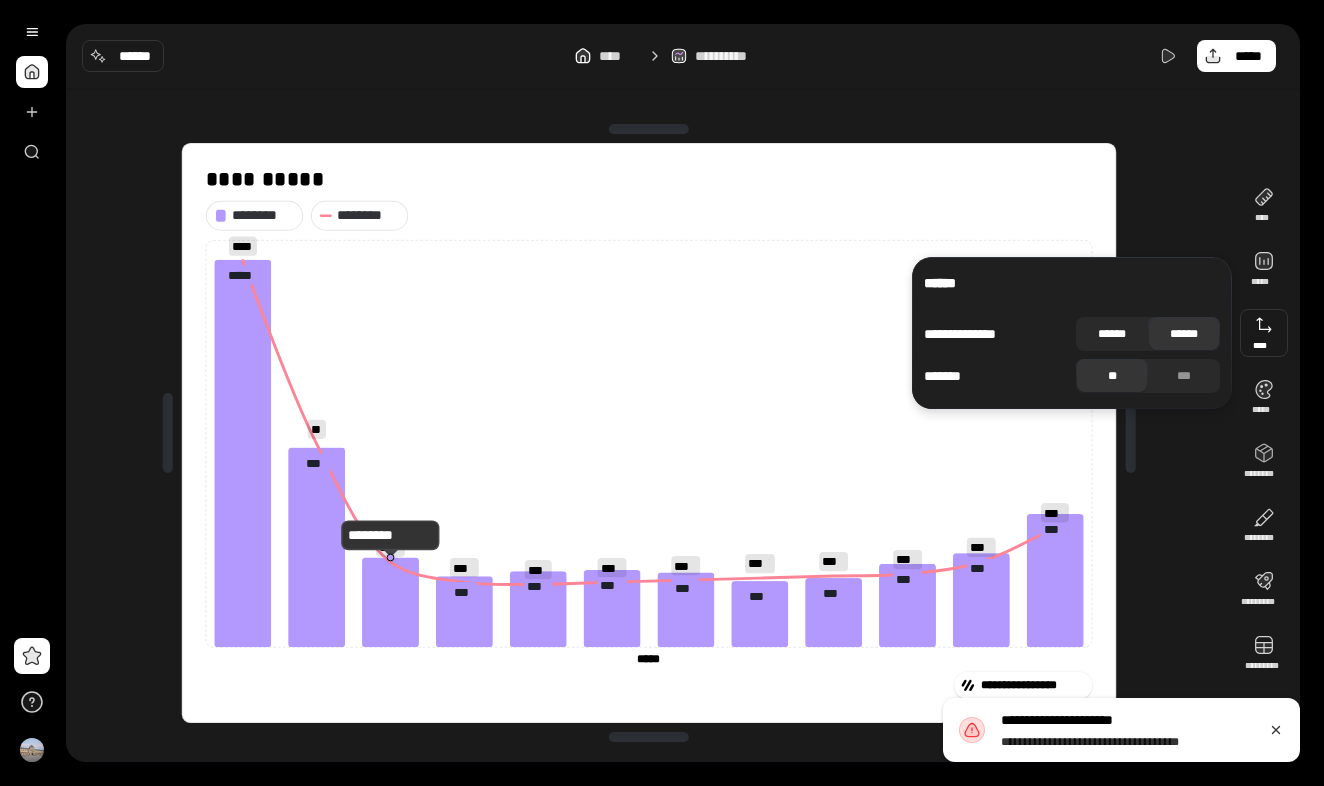click on "******" at bounding box center (1112, 334) 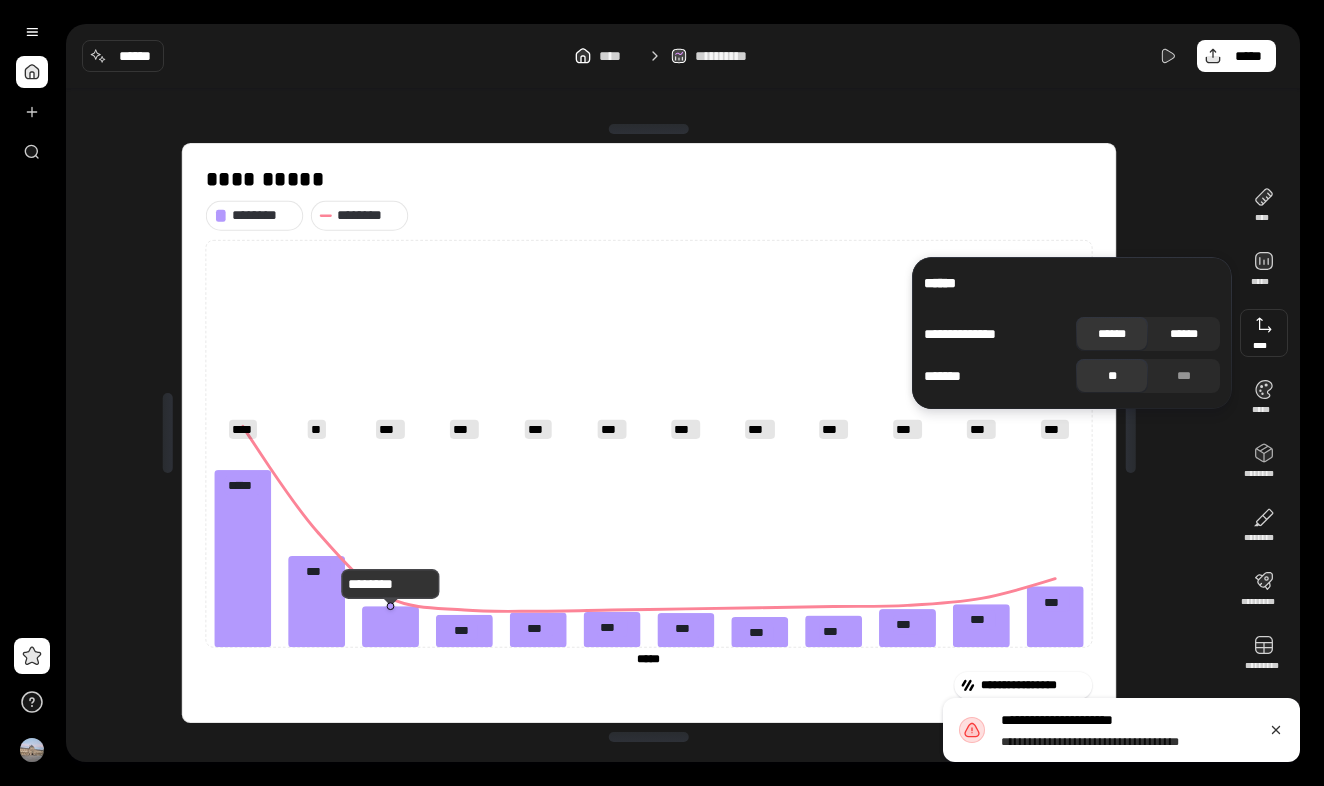 click on "******" at bounding box center [1184, 334] 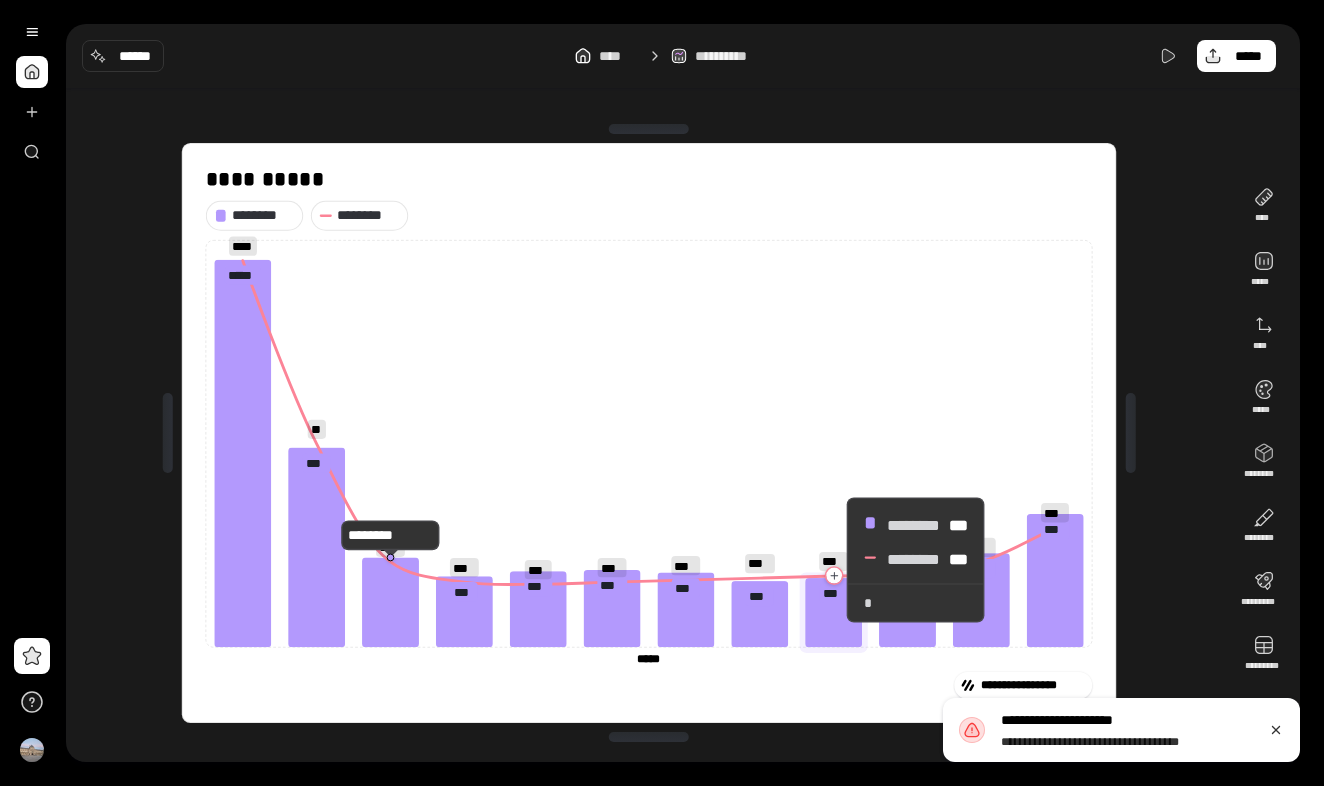 click 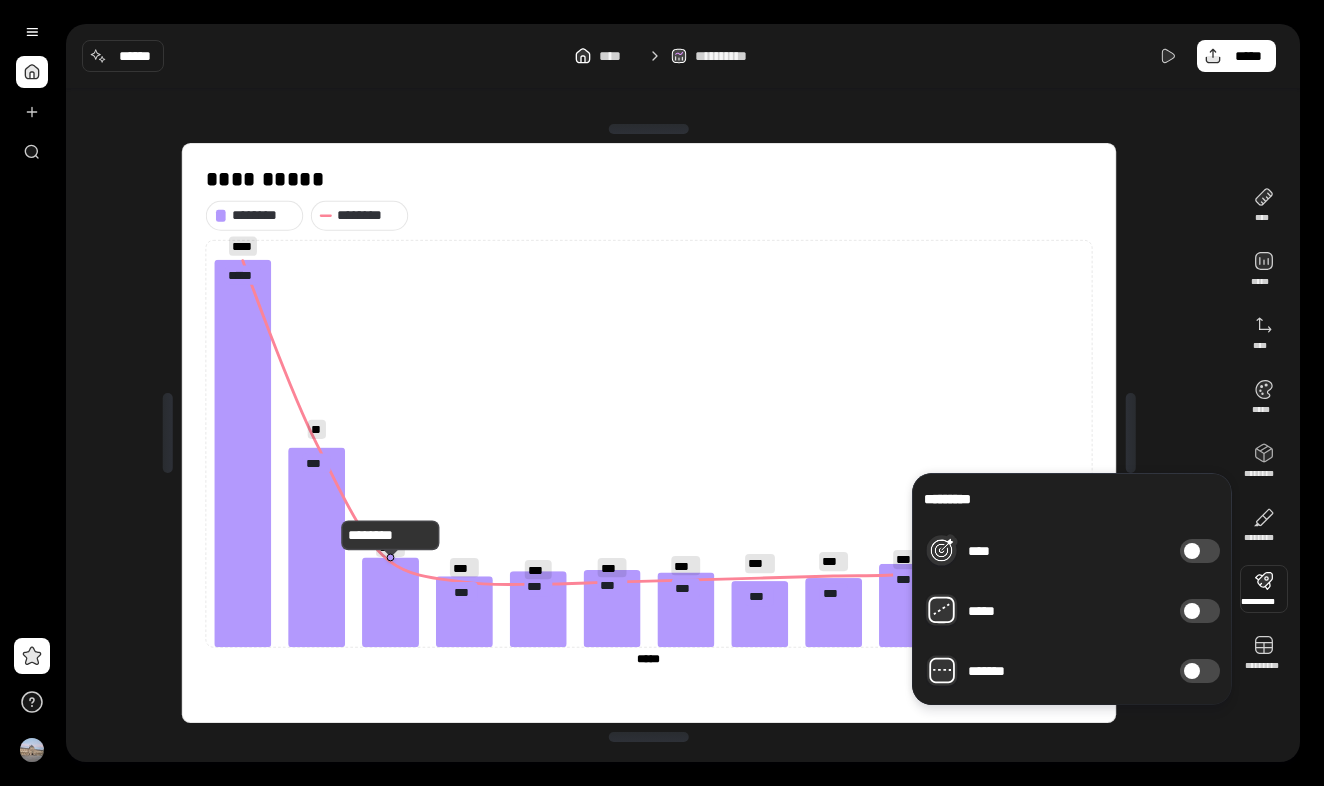 click at bounding box center (1192, 611) 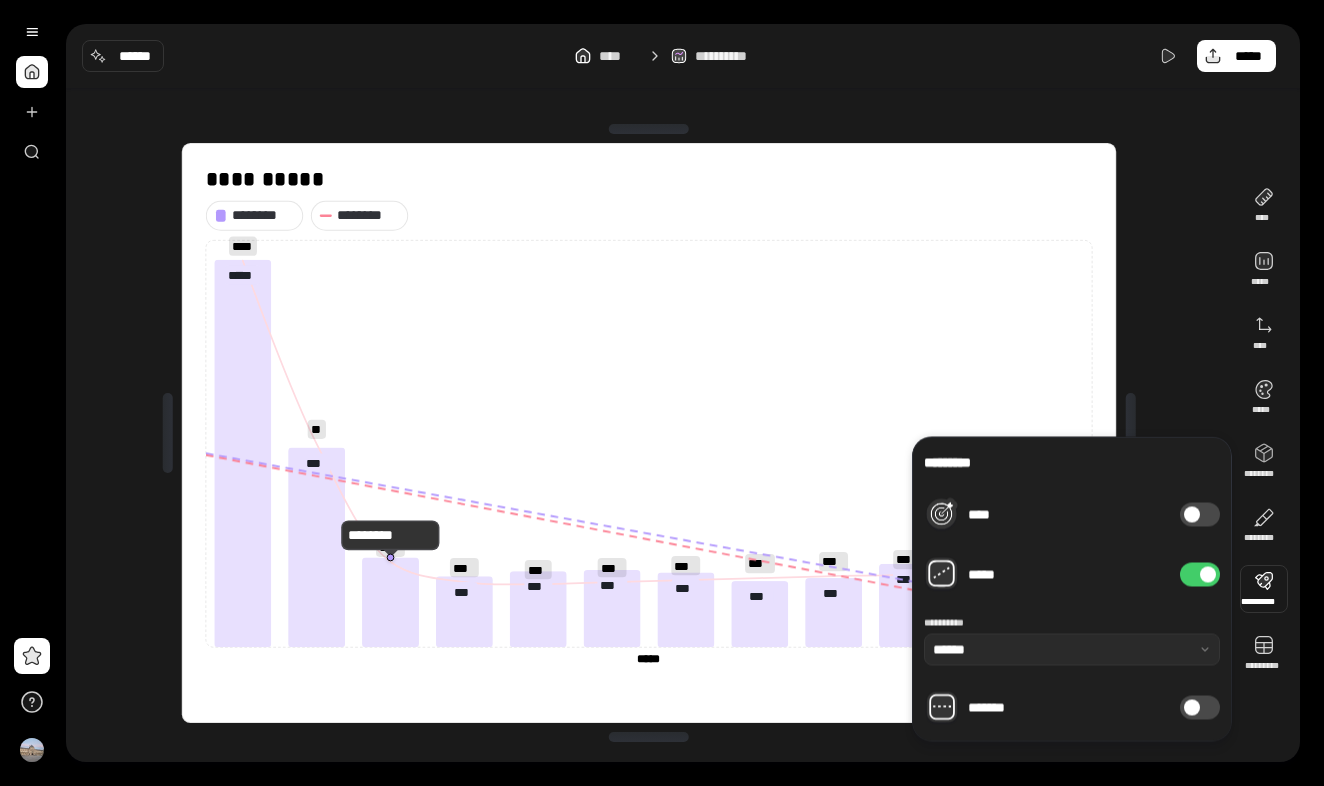 click on "*******" at bounding box center [1200, 708] 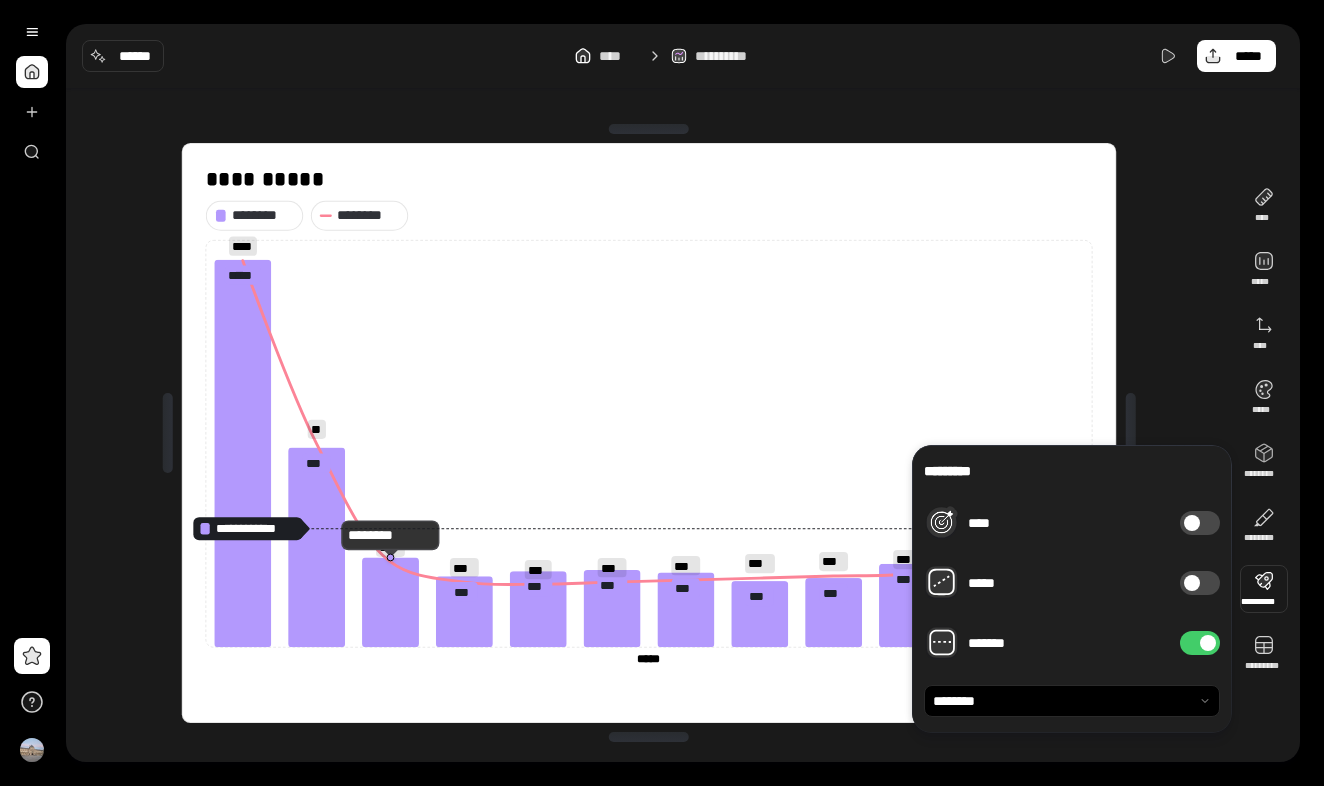 click on "*****" at bounding box center (1072, 583) 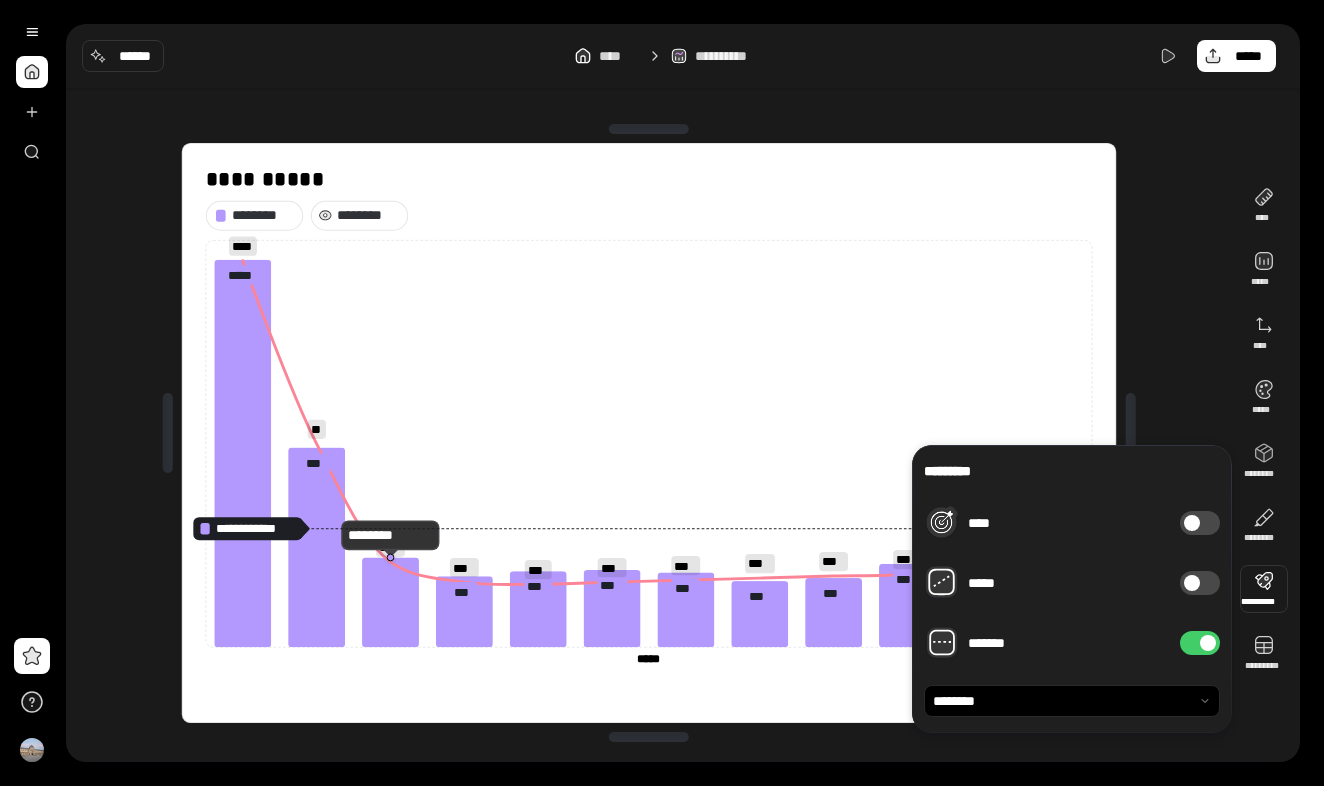 click on "********" at bounding box center (368, 215) 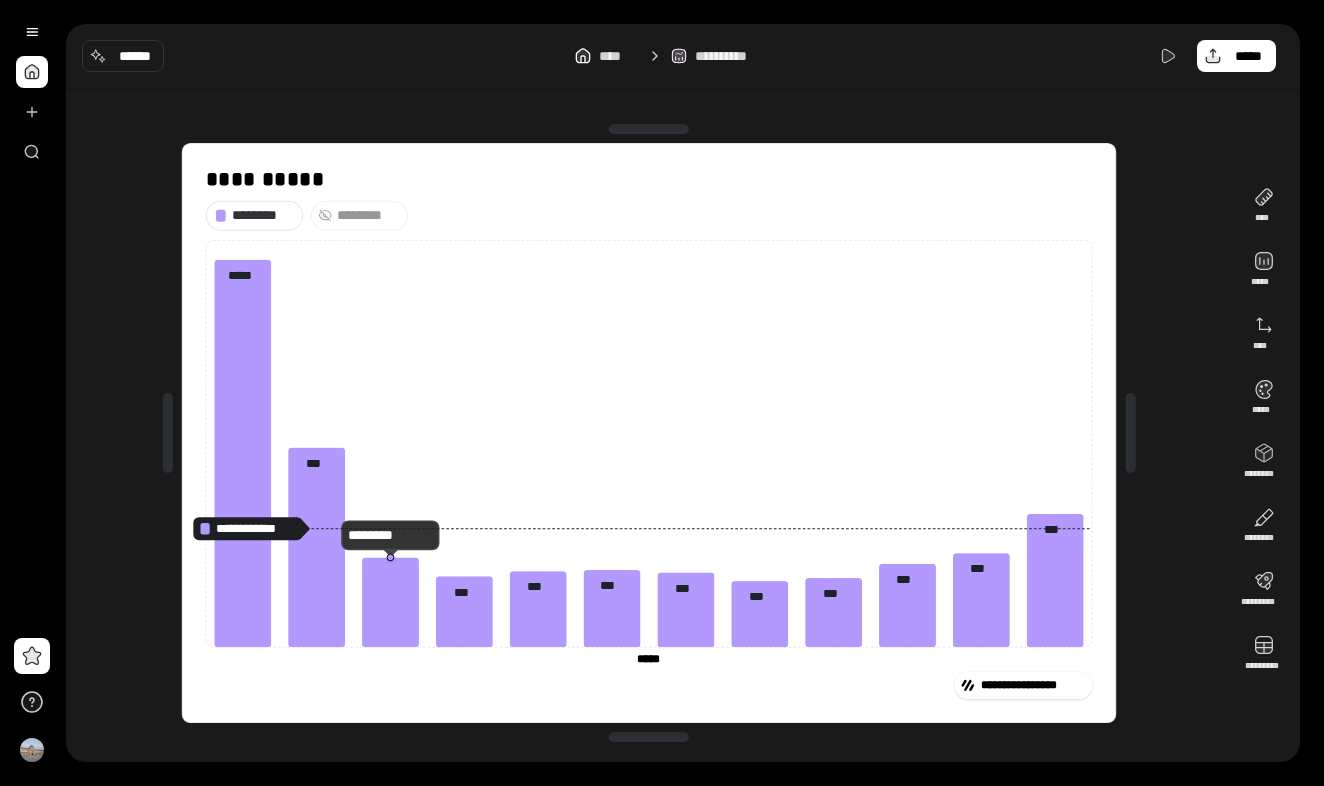 click on "********" at bounding box center [368, 215] 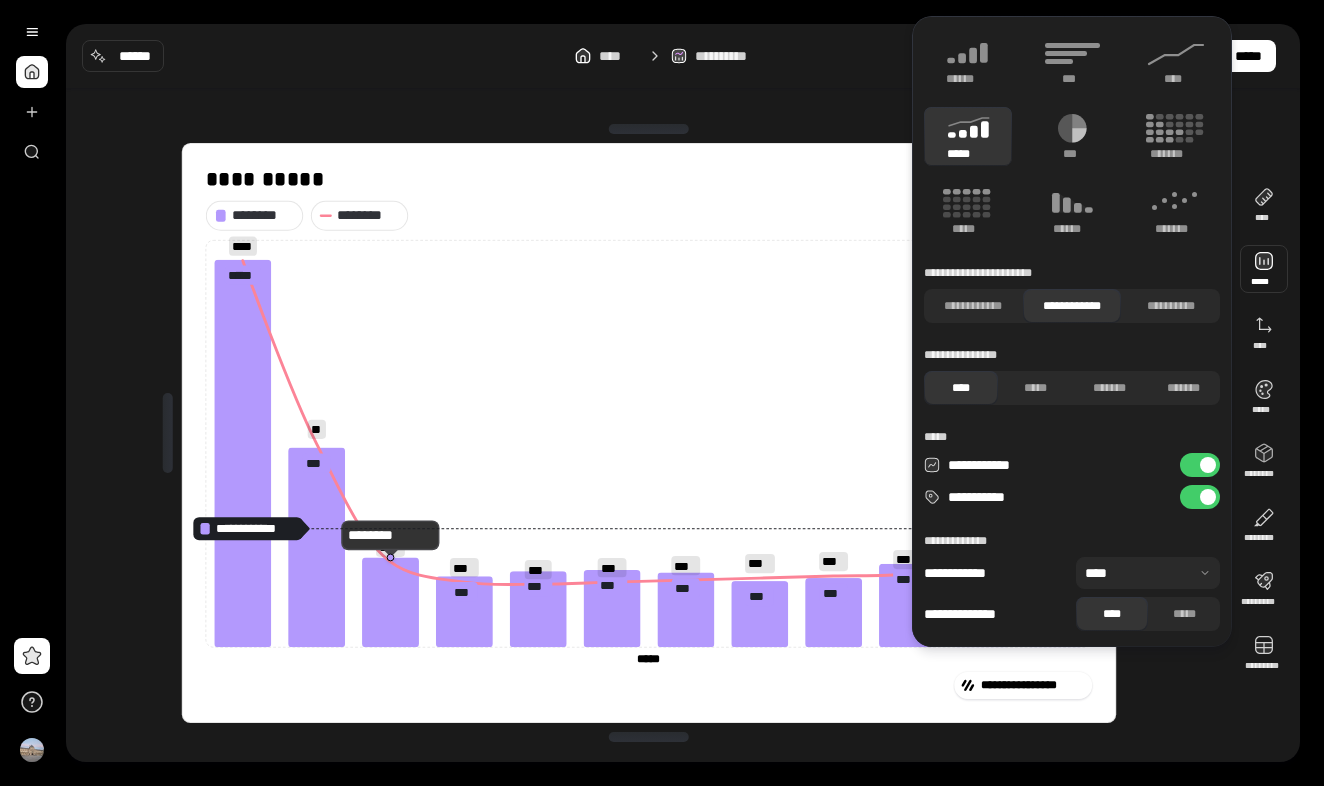click on "**********" at bounding box center (1200, 497) 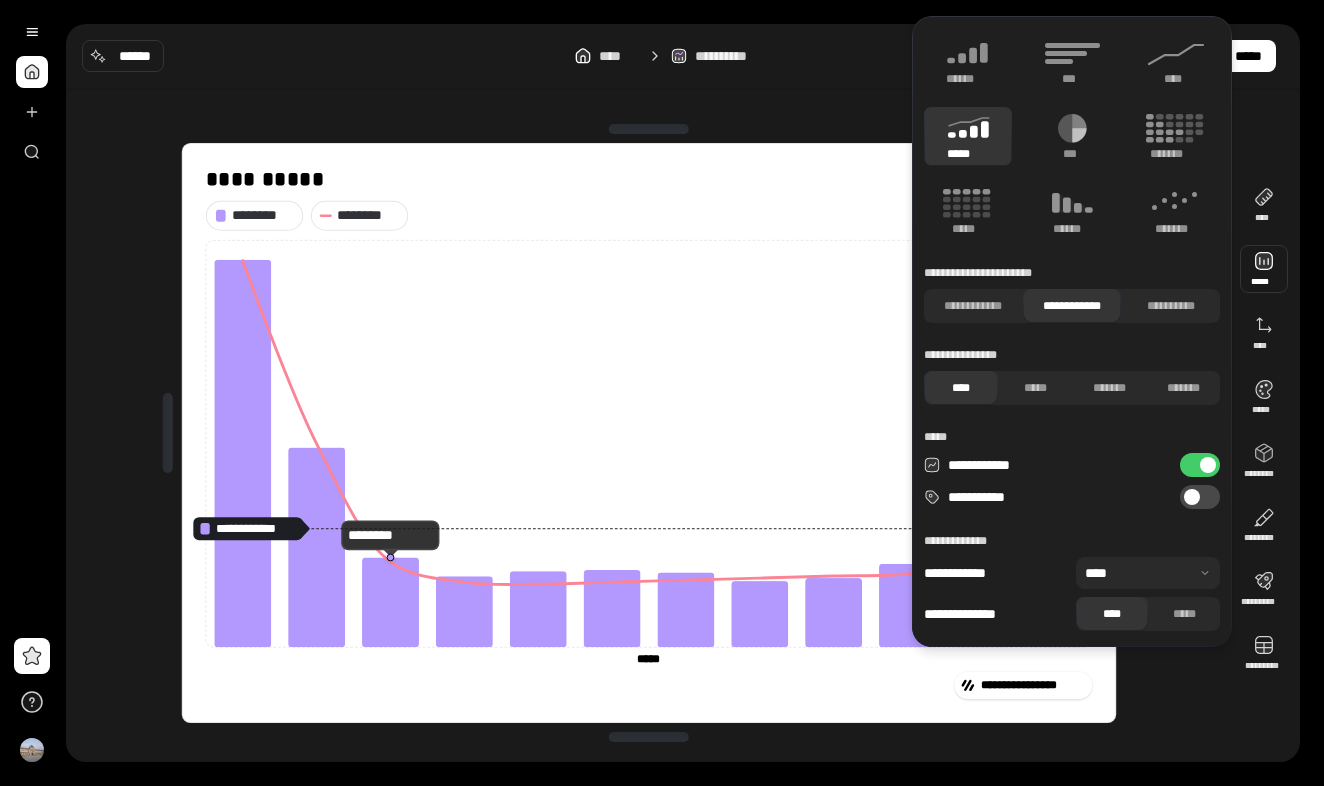 click on "**********" at bounding box center (1200, 497) 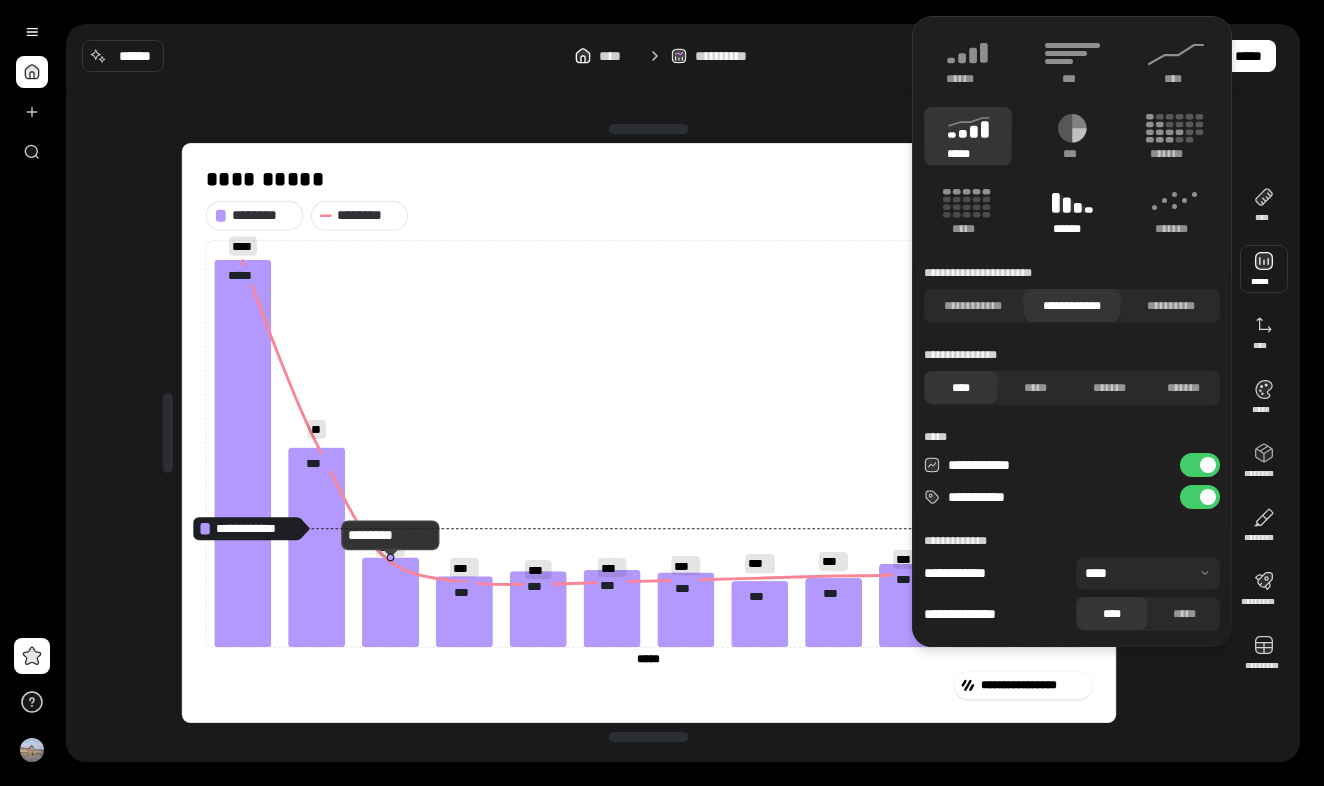 click 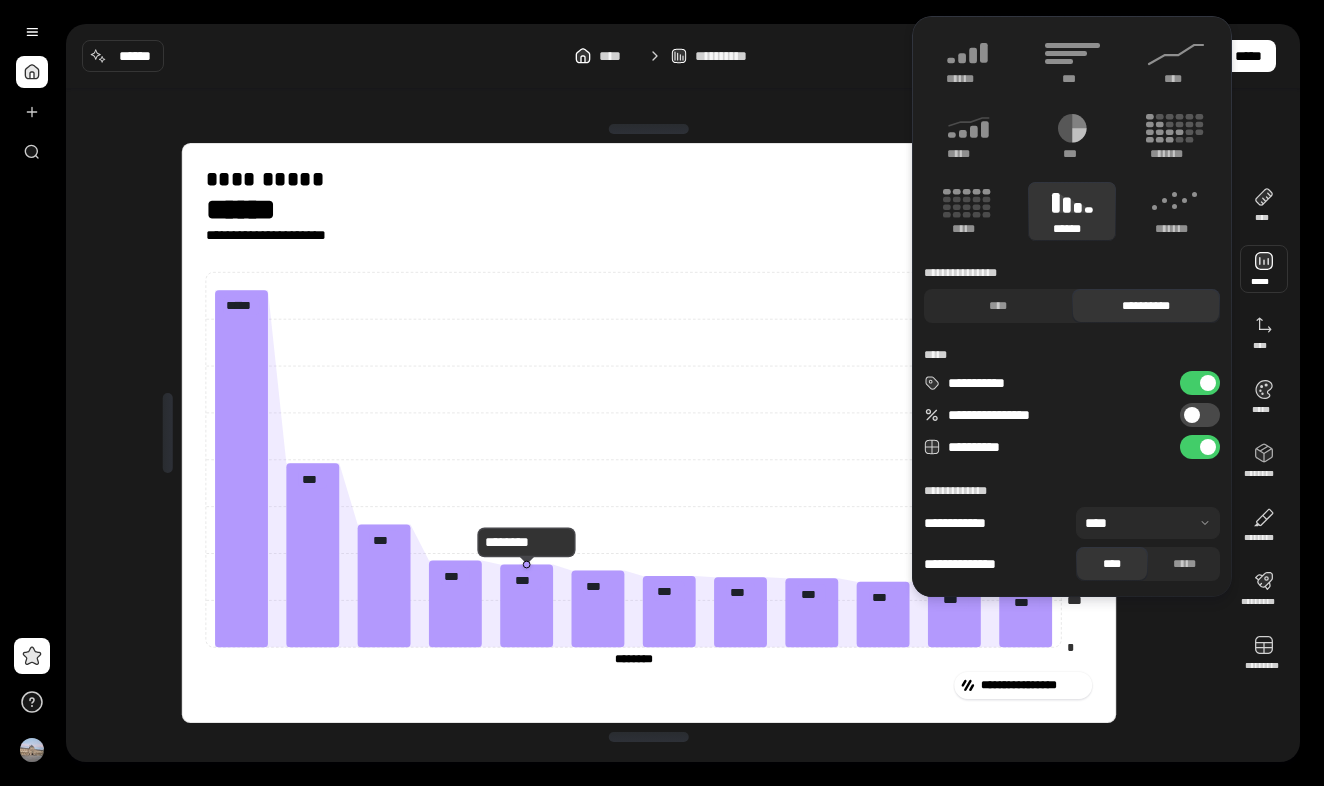 click on "******** ******** *********" at bounding box center [649, 256] 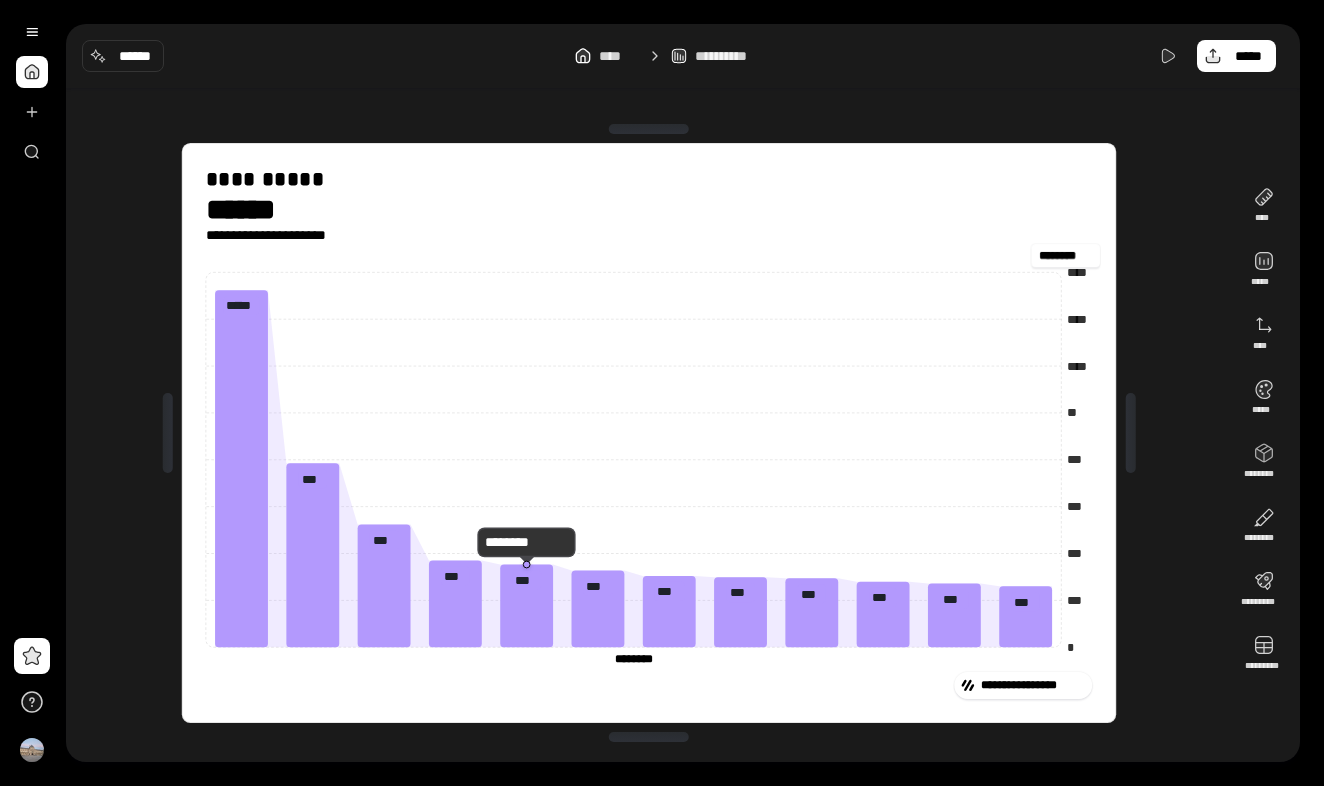 click on "**********" at bounding box center [649, 220] 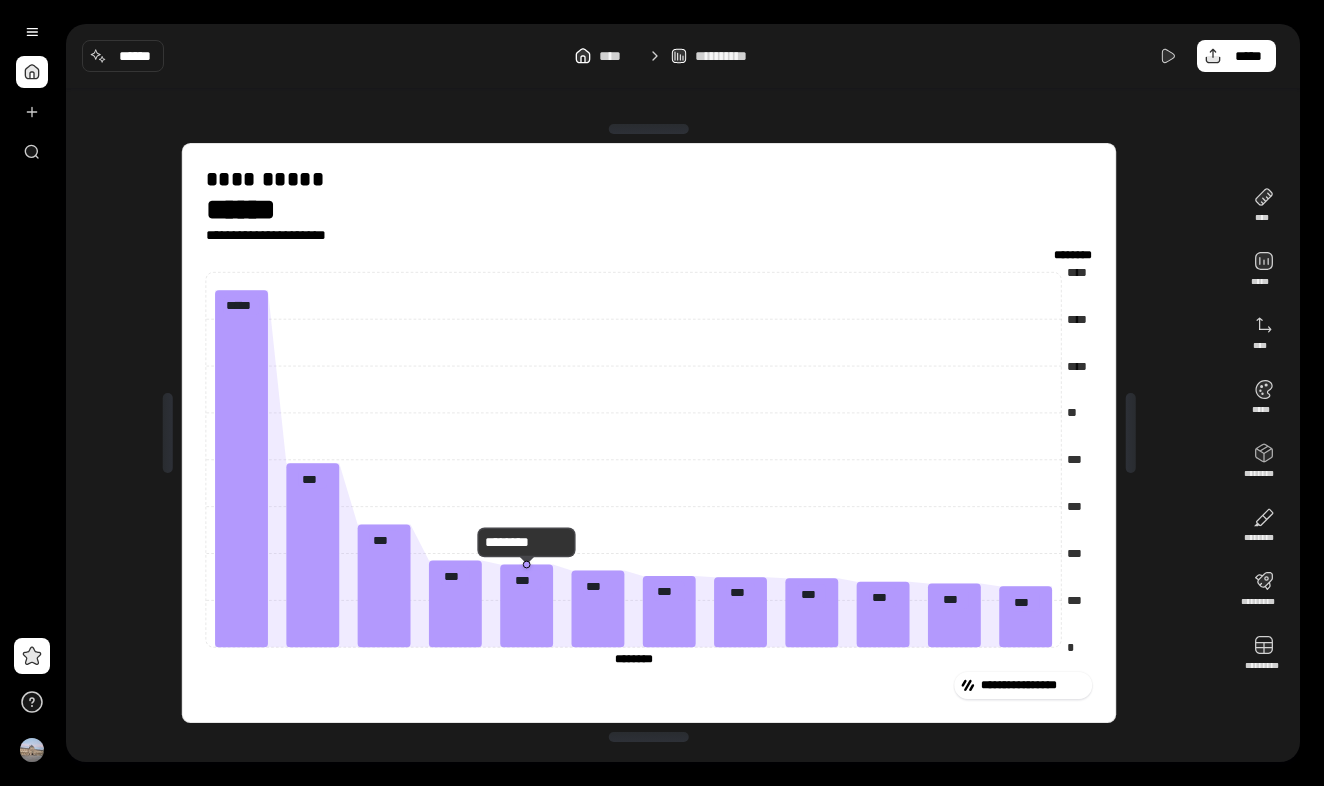 click on "**********" at bounding box center [649, 220] 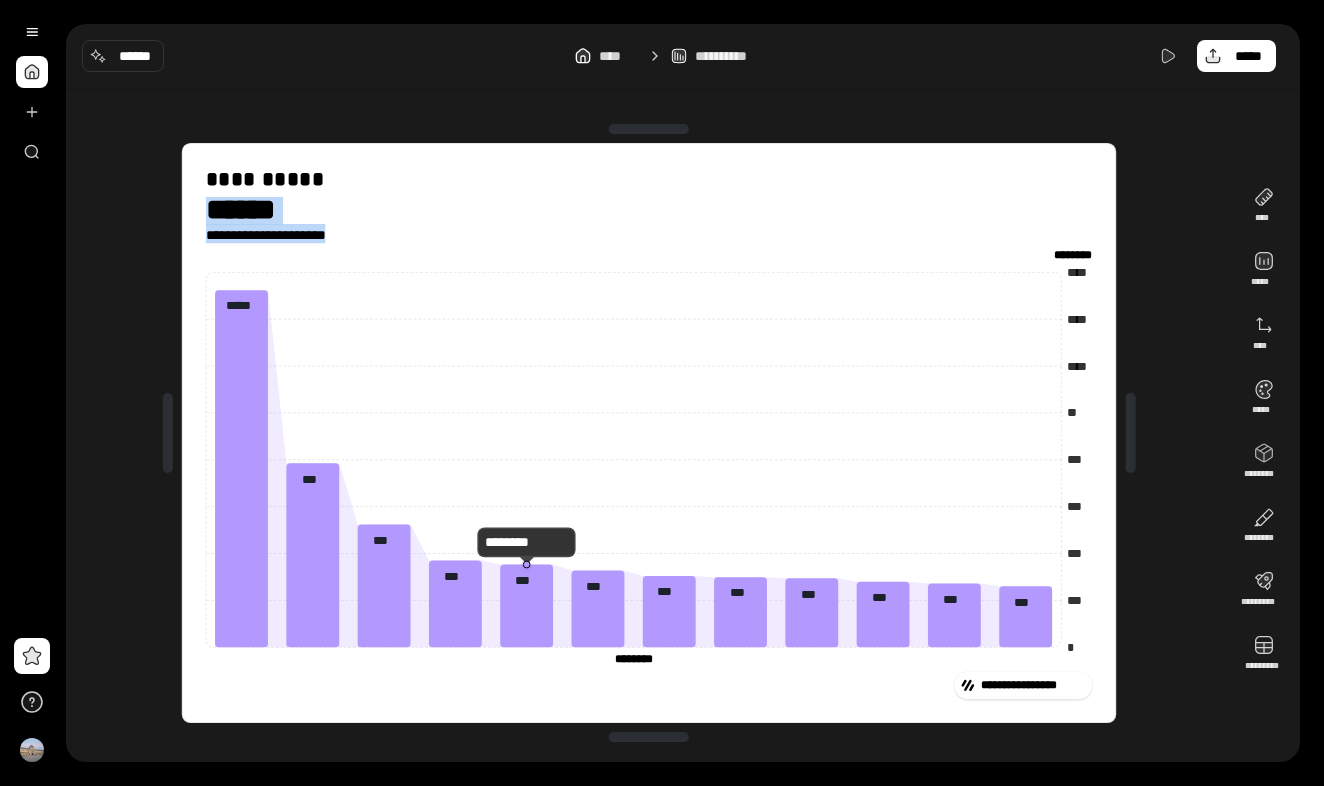 drag, startPoint x: 359, startPoint y: 237, endPoint x: 186, endPoint y: 220, distance: 173.83325 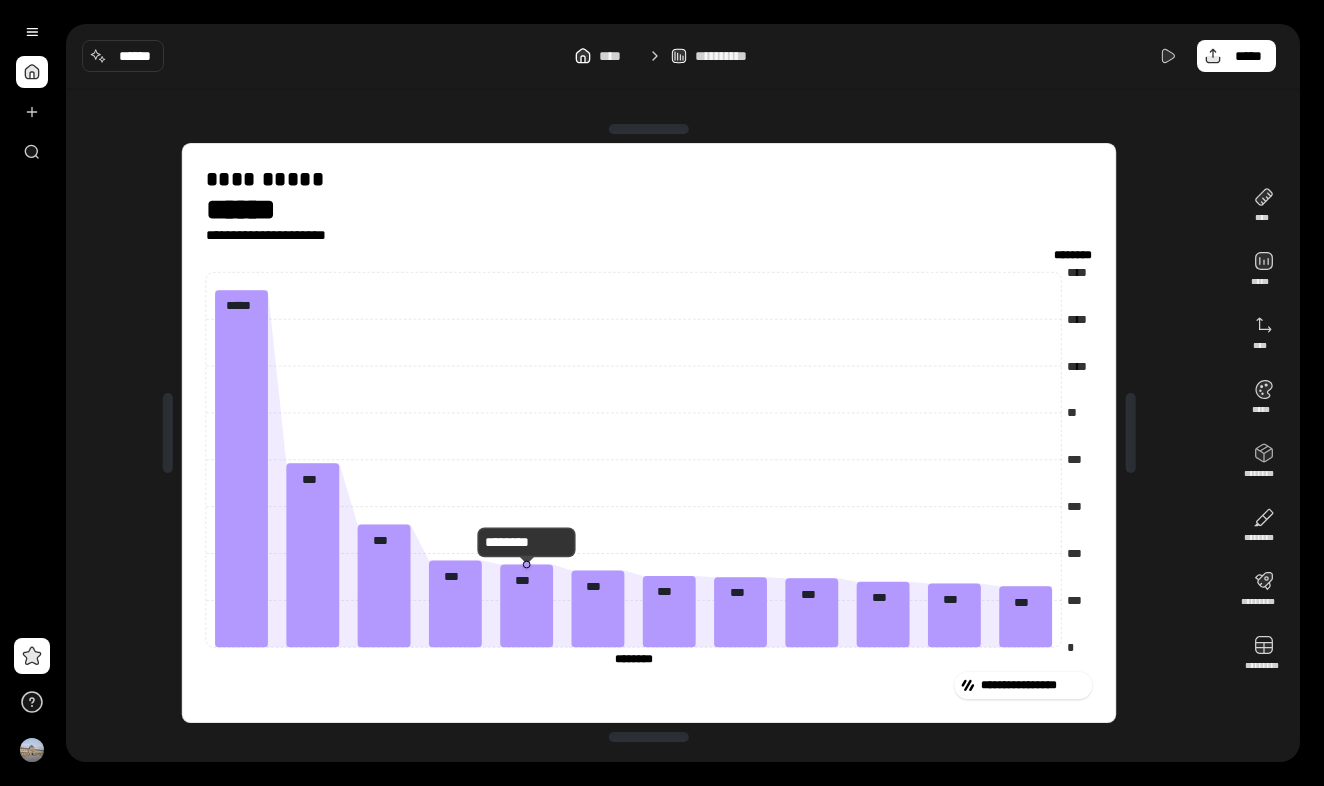 click on "**********" at bounding box center [649, 182] 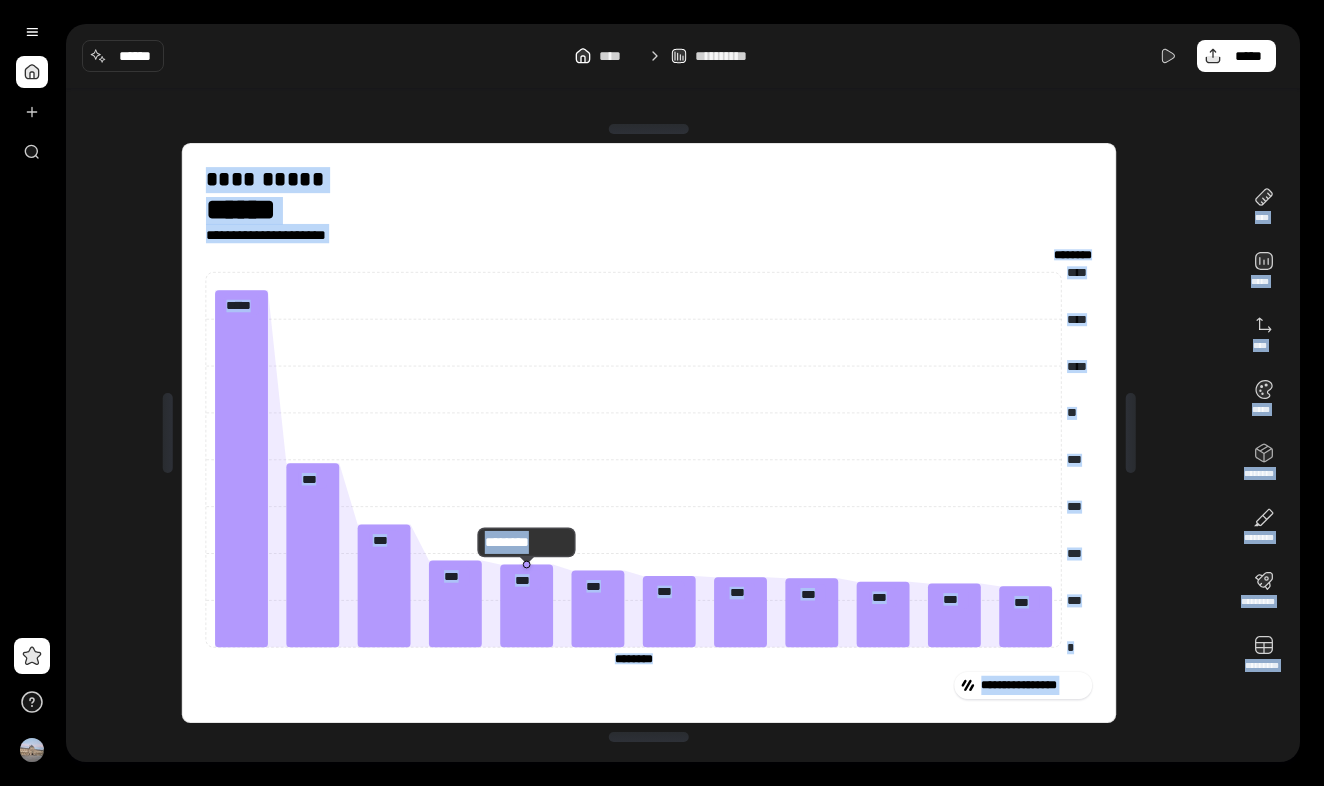 click on "**********" at bounding box center (649, 182) 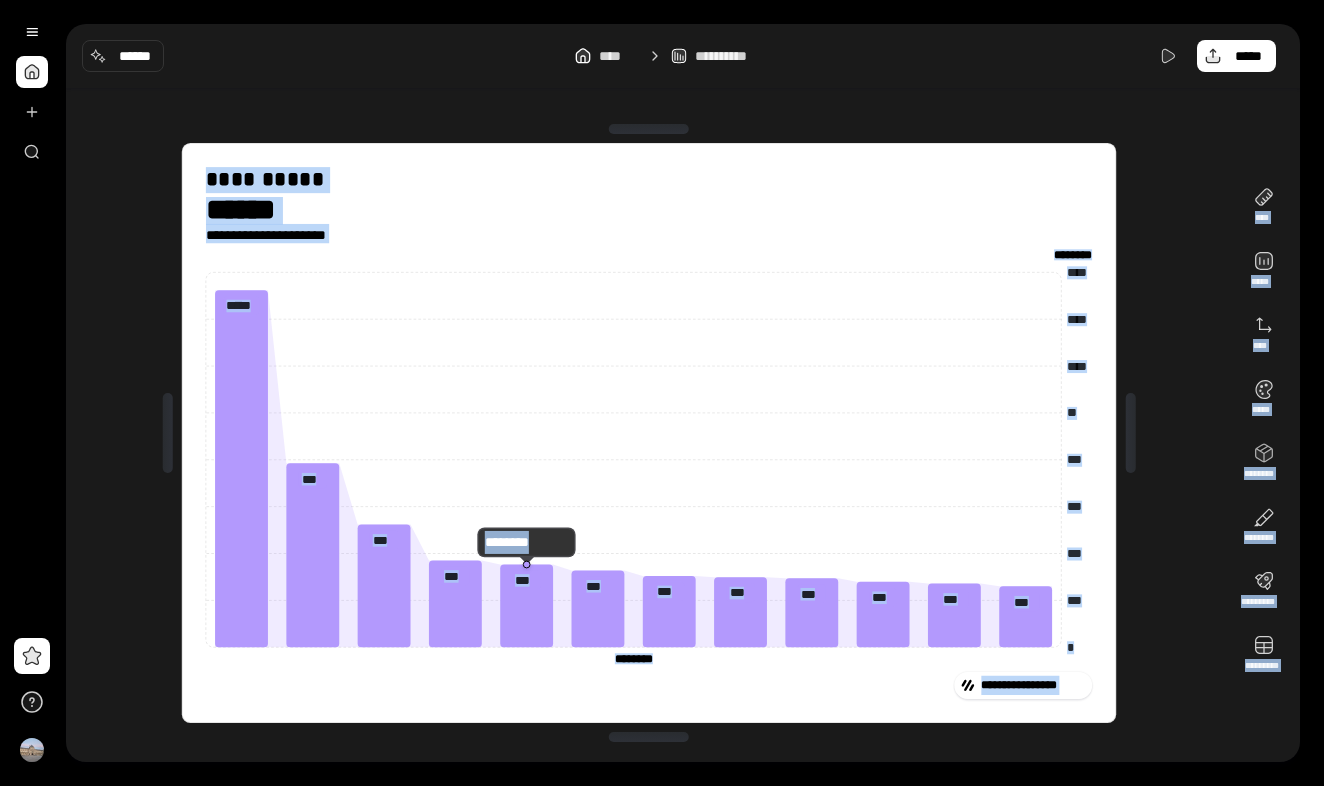 click on "******" at bounding box center [259, 210] 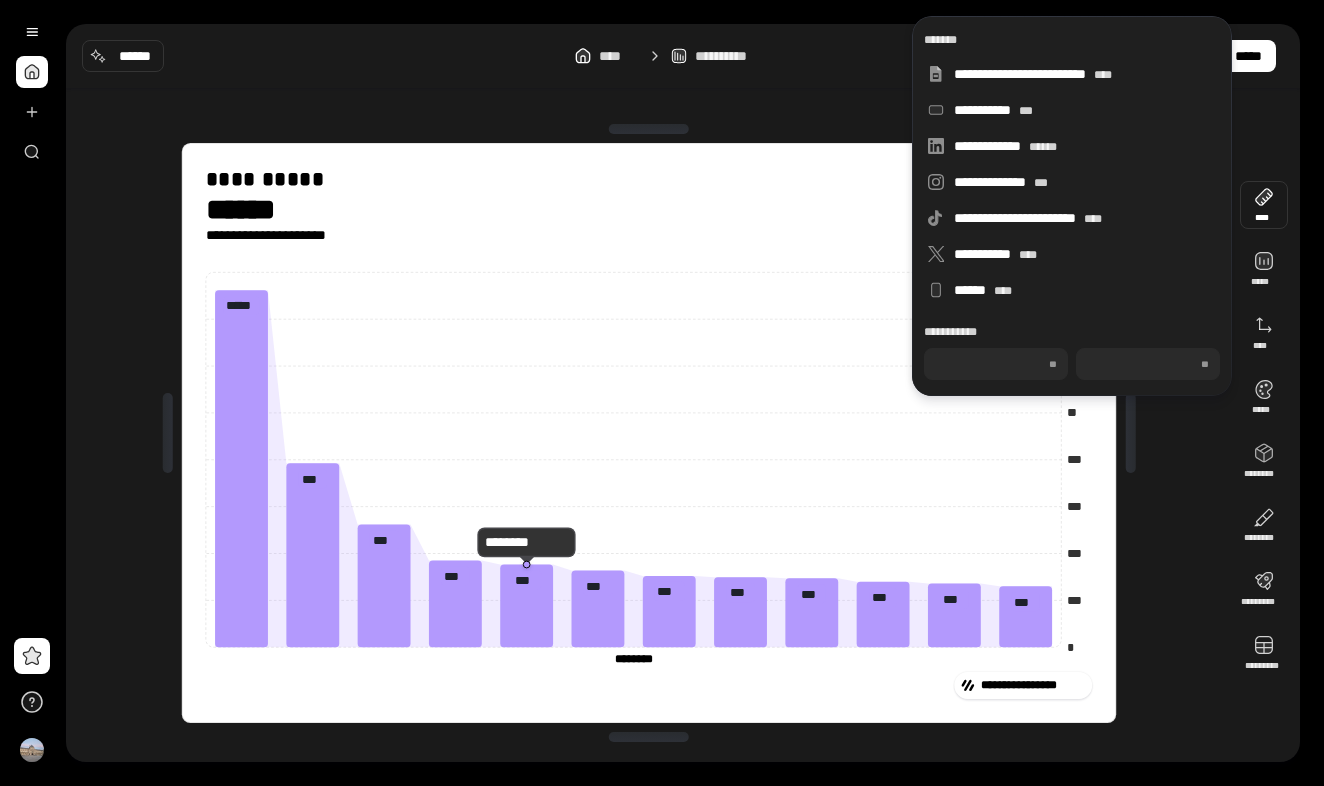 click at bounding box center [1264, 205] 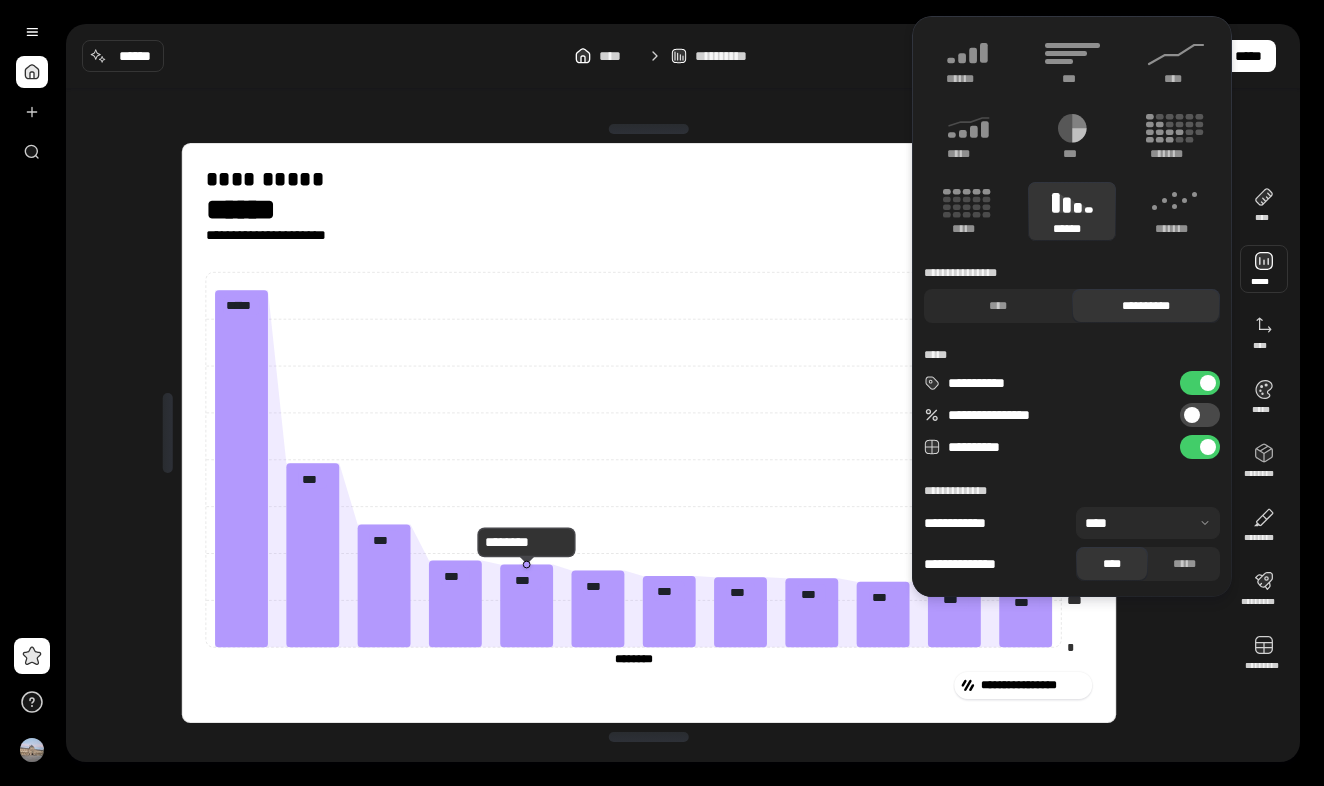 click at bounding box center (1264, 269) 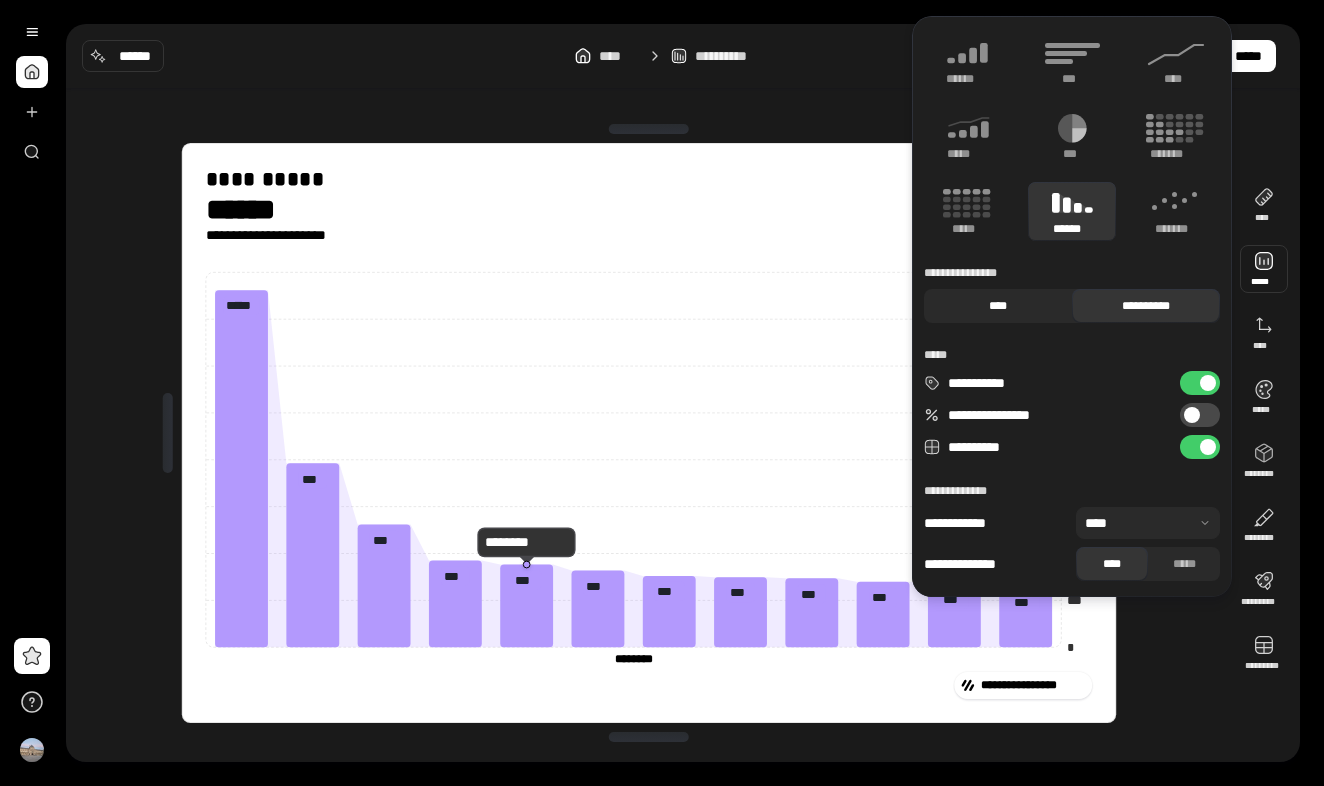 click on "****" at bounding box center [998, 306] 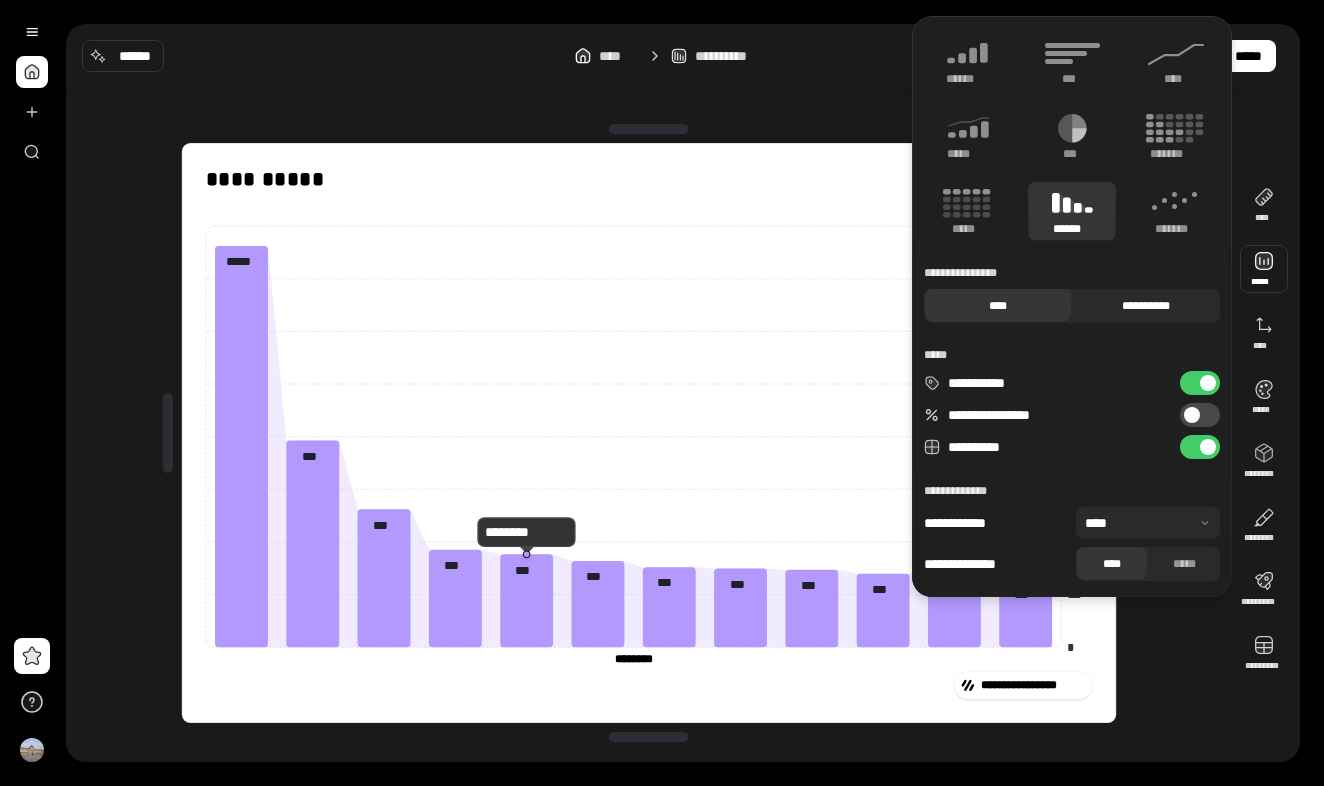 click on "**********" at bounding box center [1146, 306] 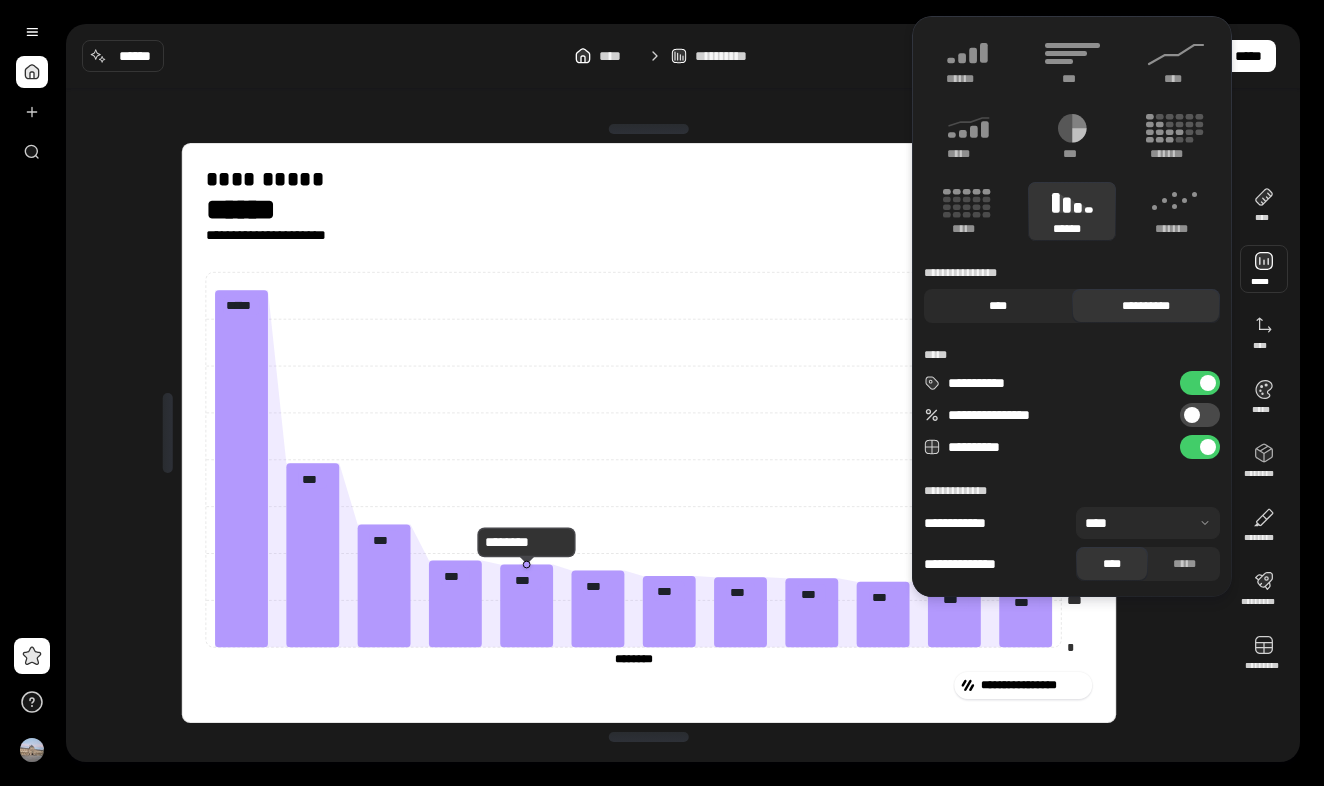 click on "****" at bounding box center (998, 306) 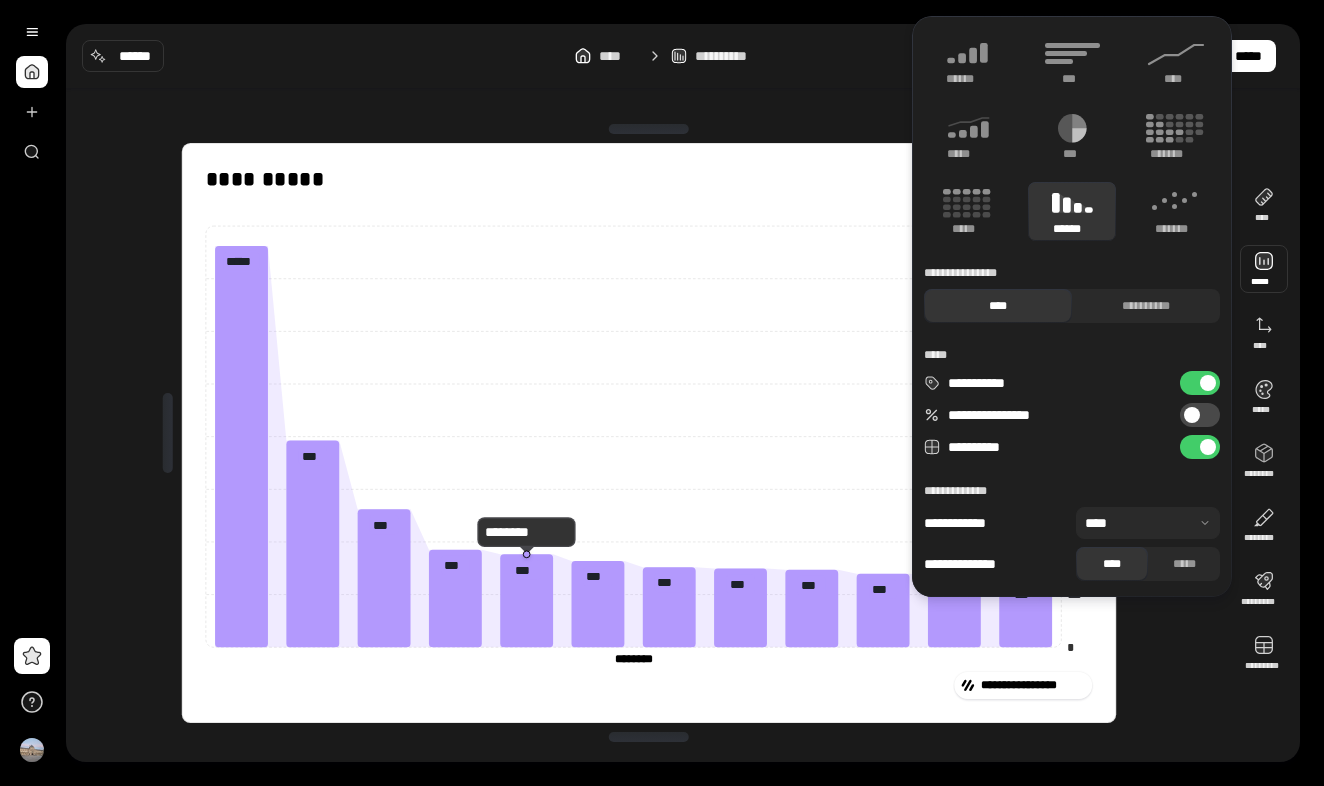 click at bounding box center (1208, 447) 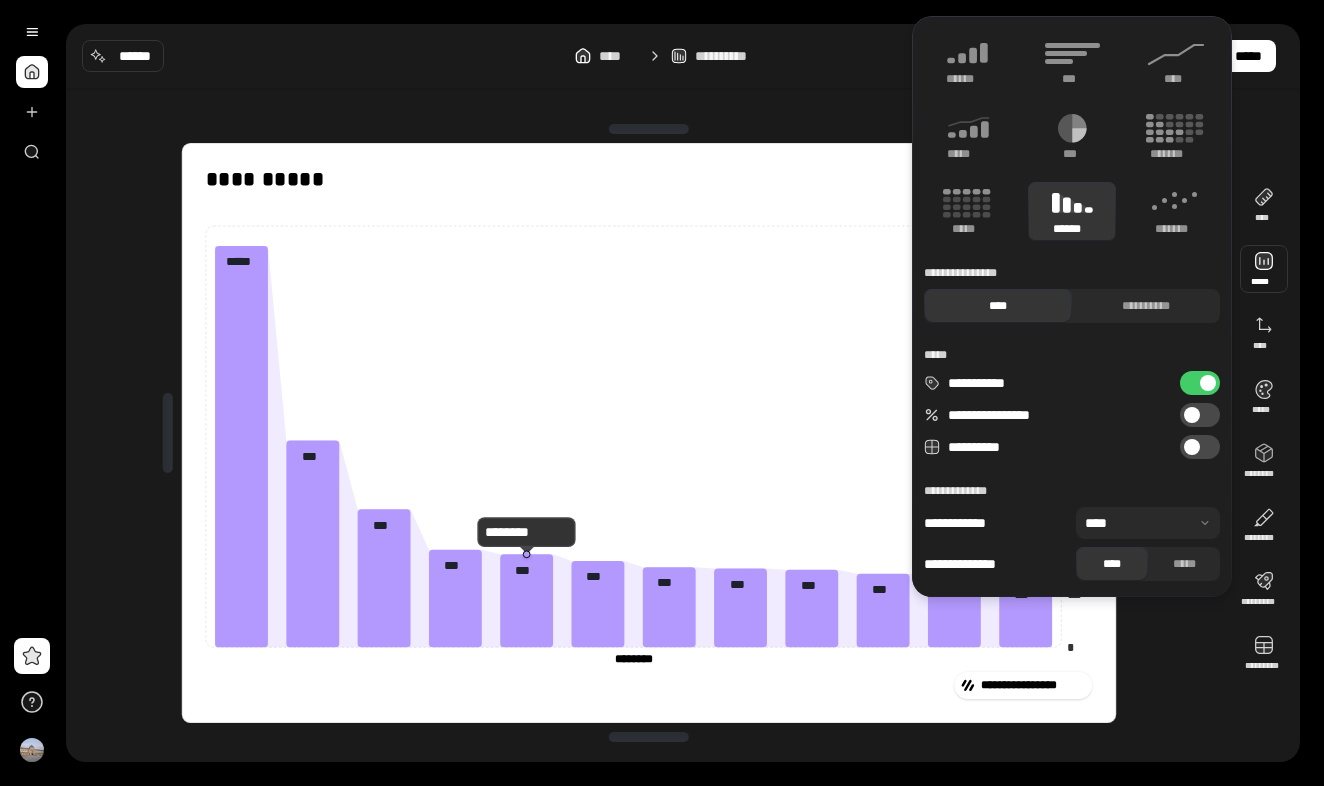 click on "**********" at bounding box center (1200, 447) 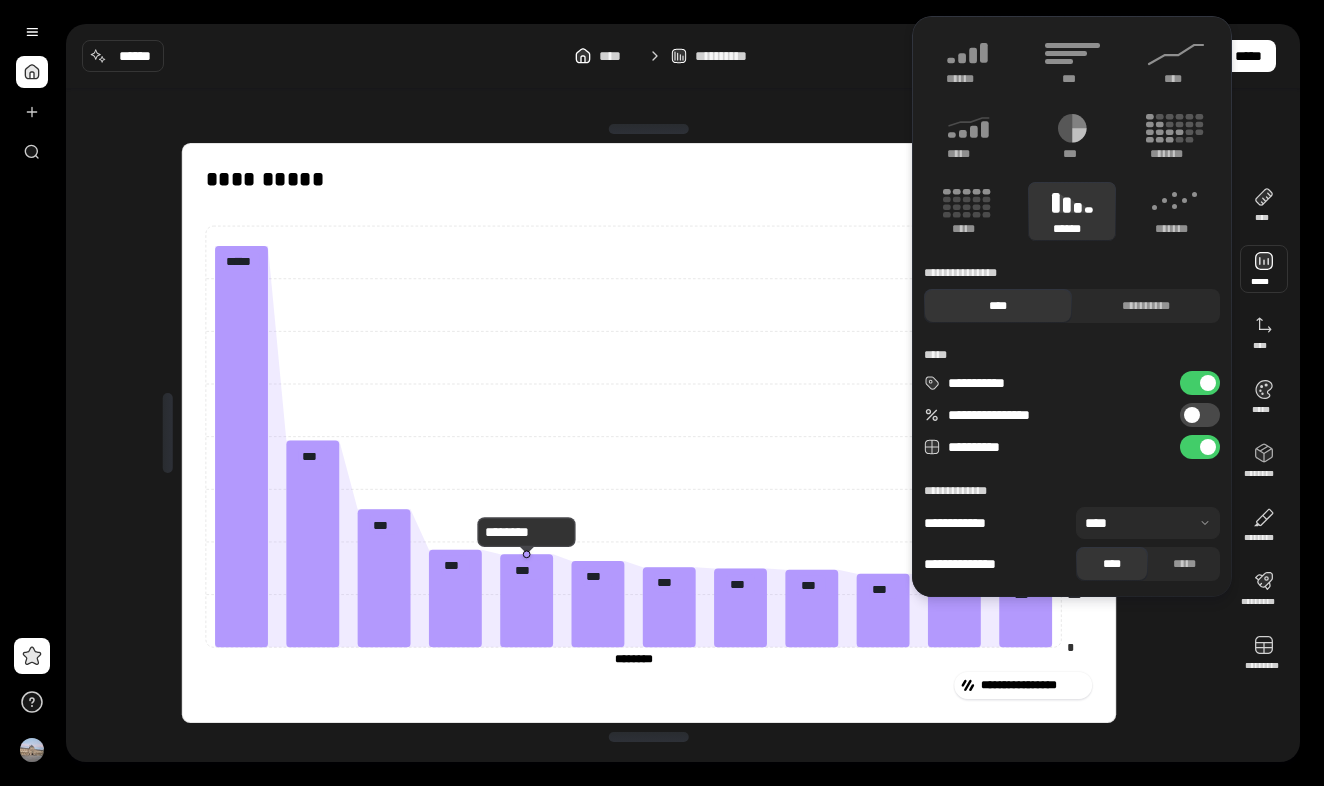 click on "**********" at bounding box center (1200, 415) 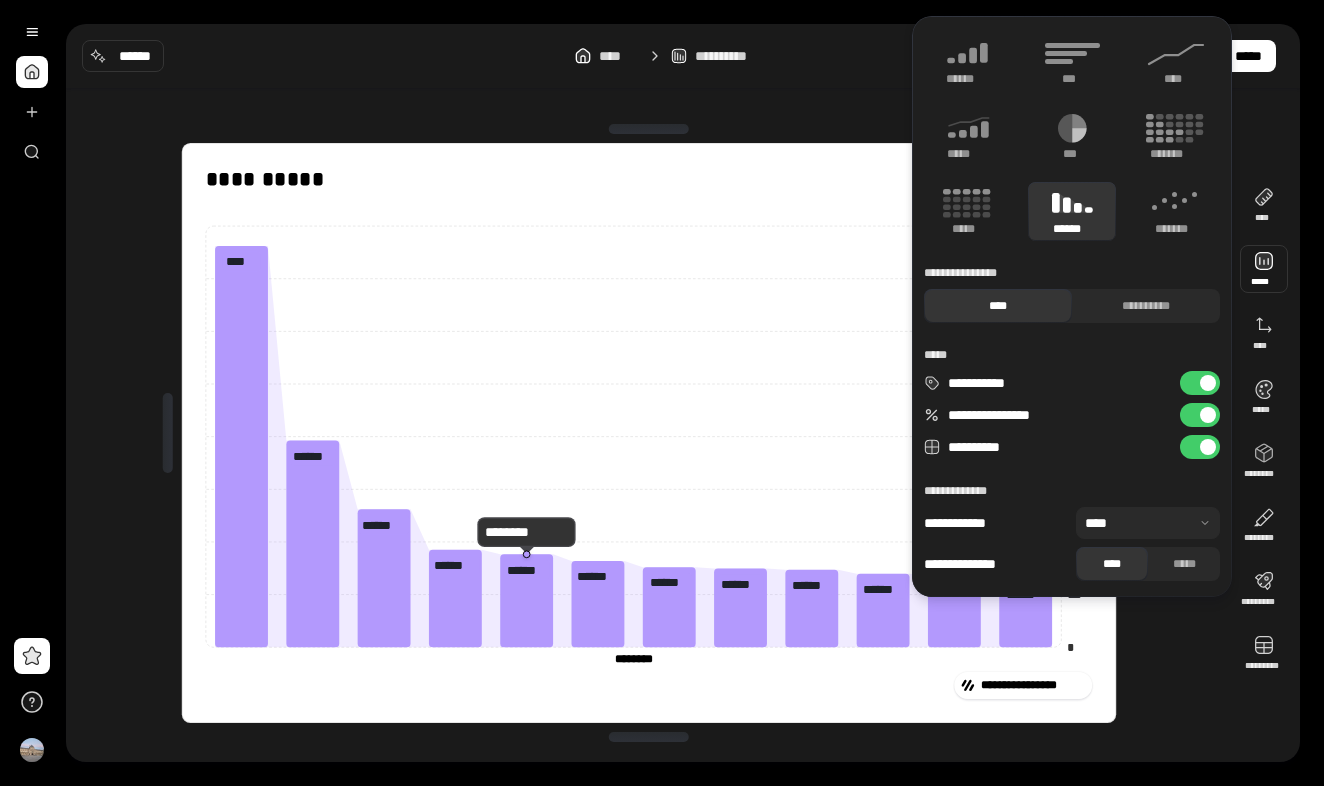 click at bounding box center (1208, 415) 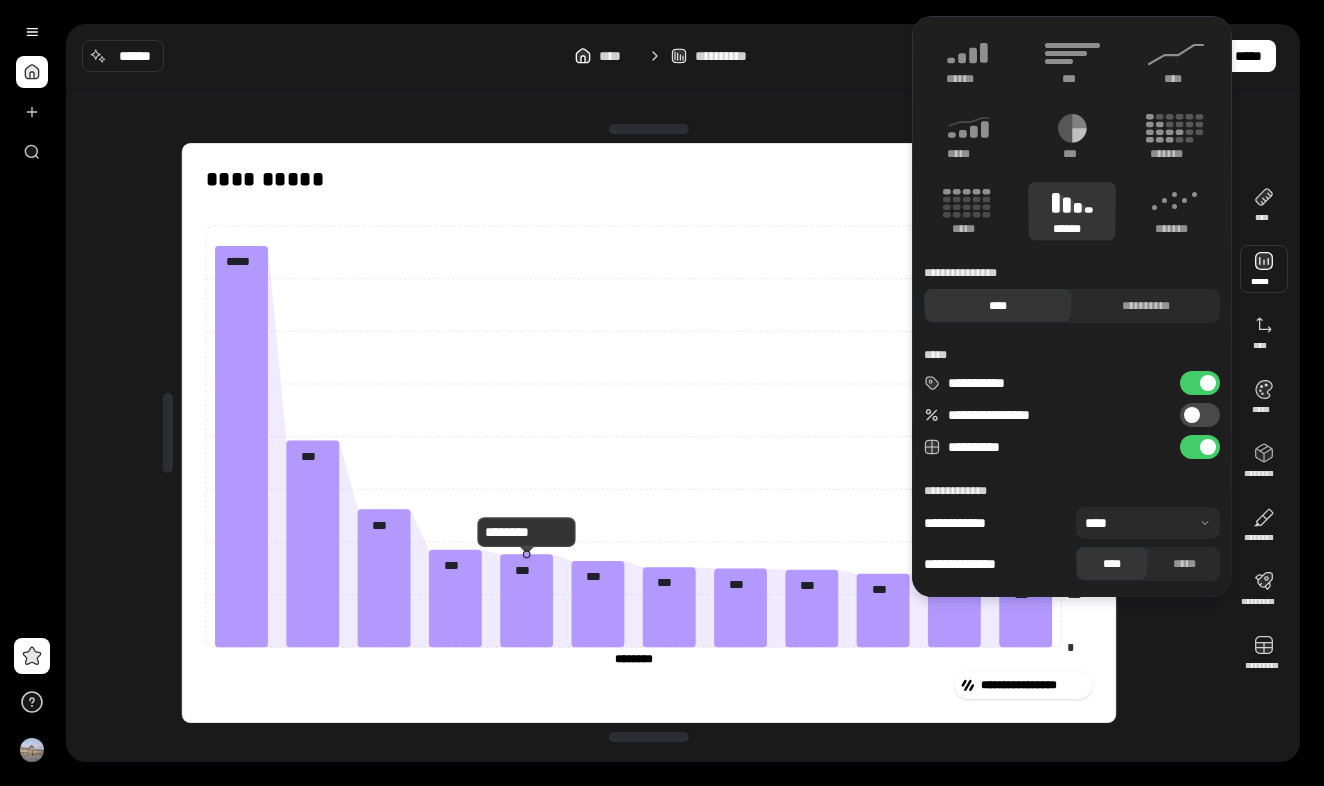 scroll, scrollTop: 0, scrollLeft: 0, axis: both 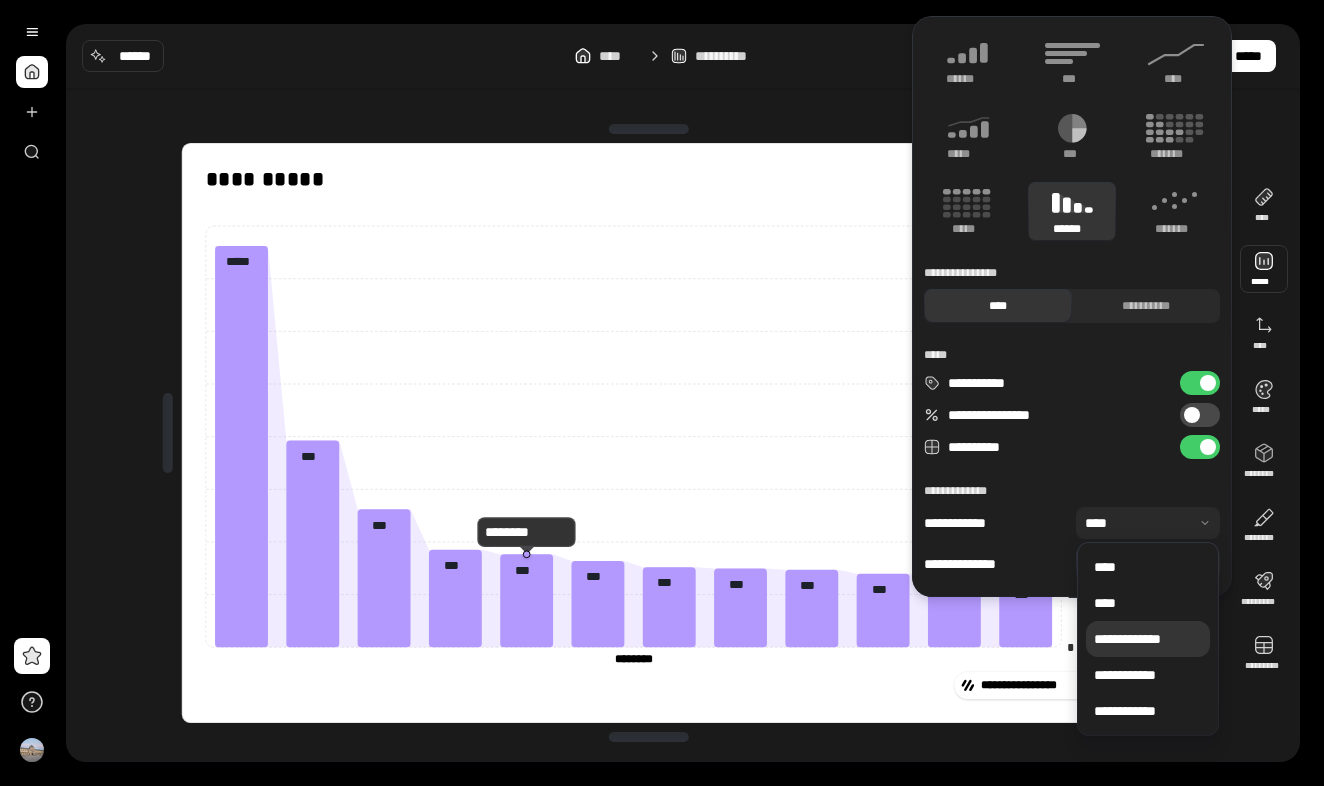 click on "**********" at bounding box center (1148, 639) 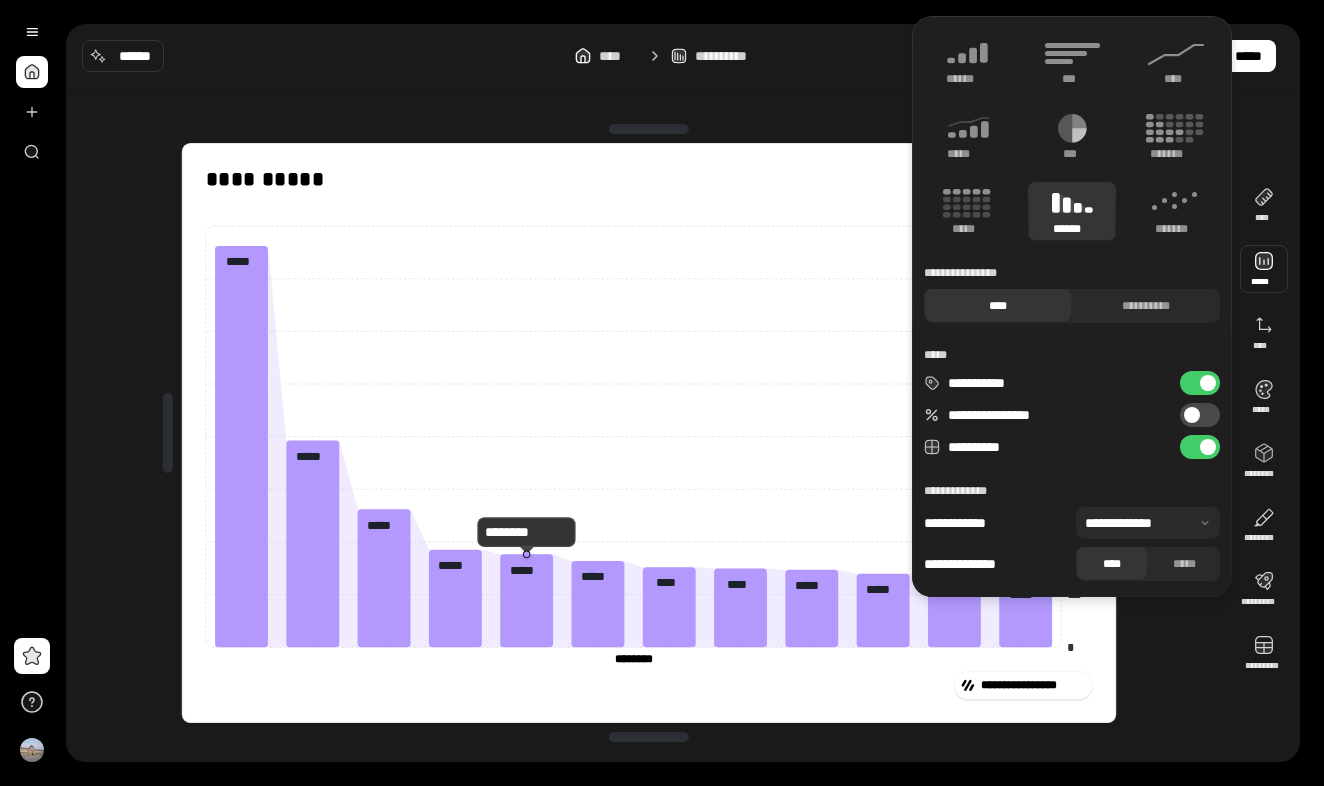 click at bounding box center [1148, 523] 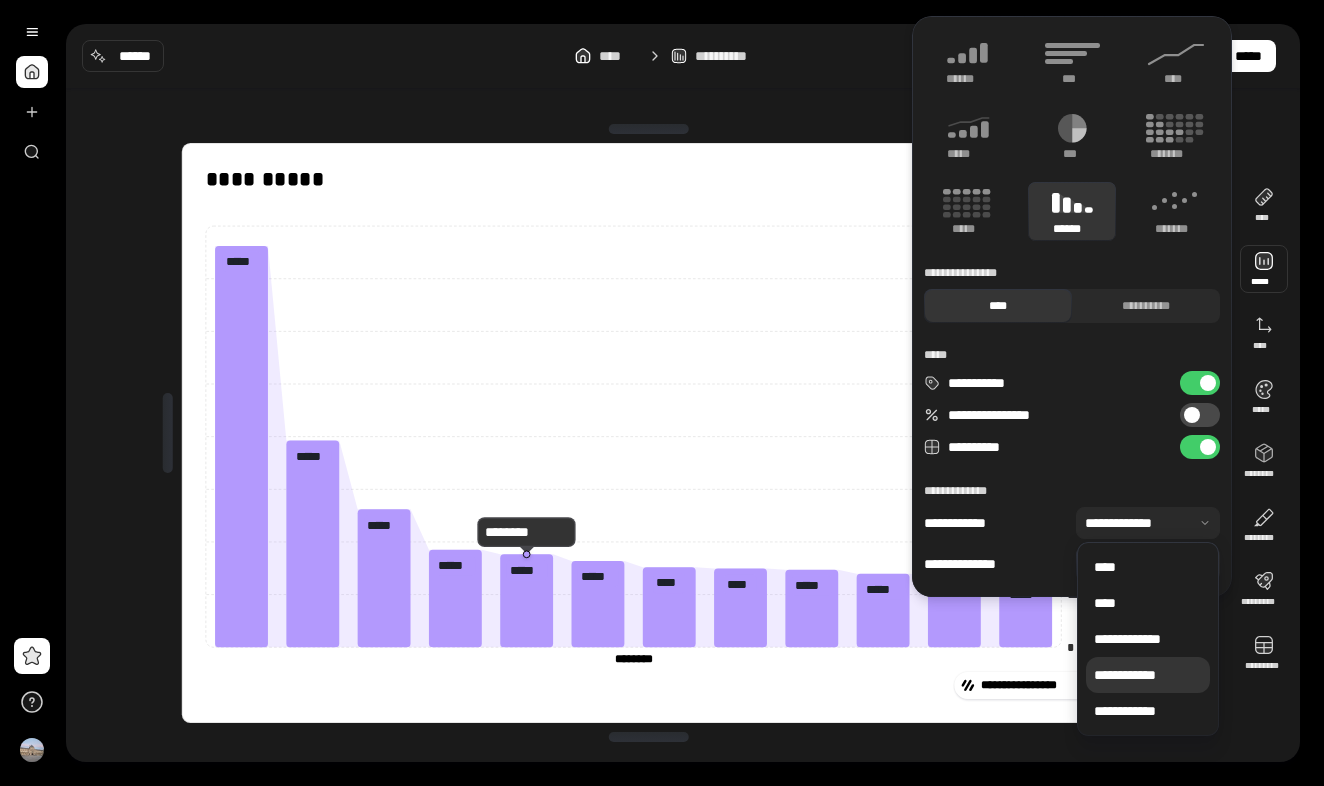 click on "**********" at bounding box center [1148, 675] 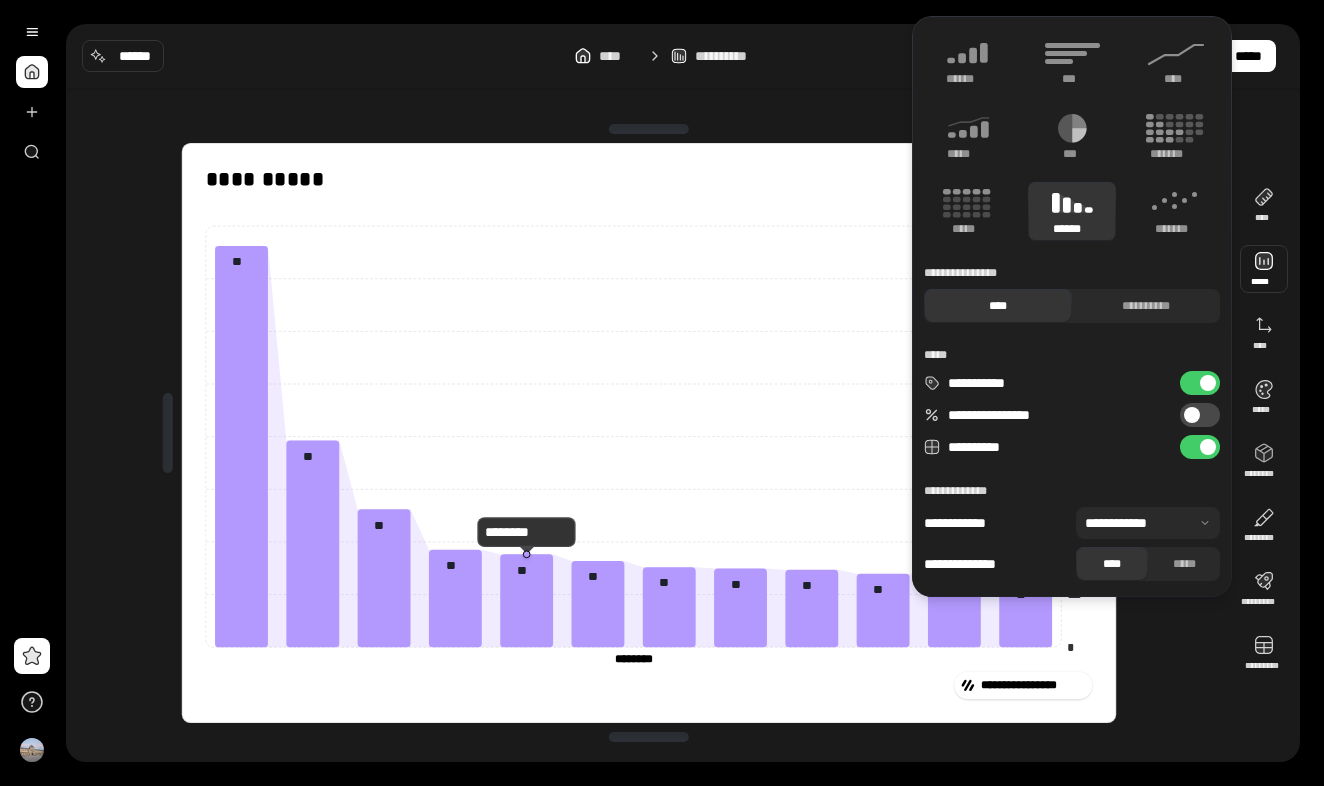 click at bounding box center (1148, 523) 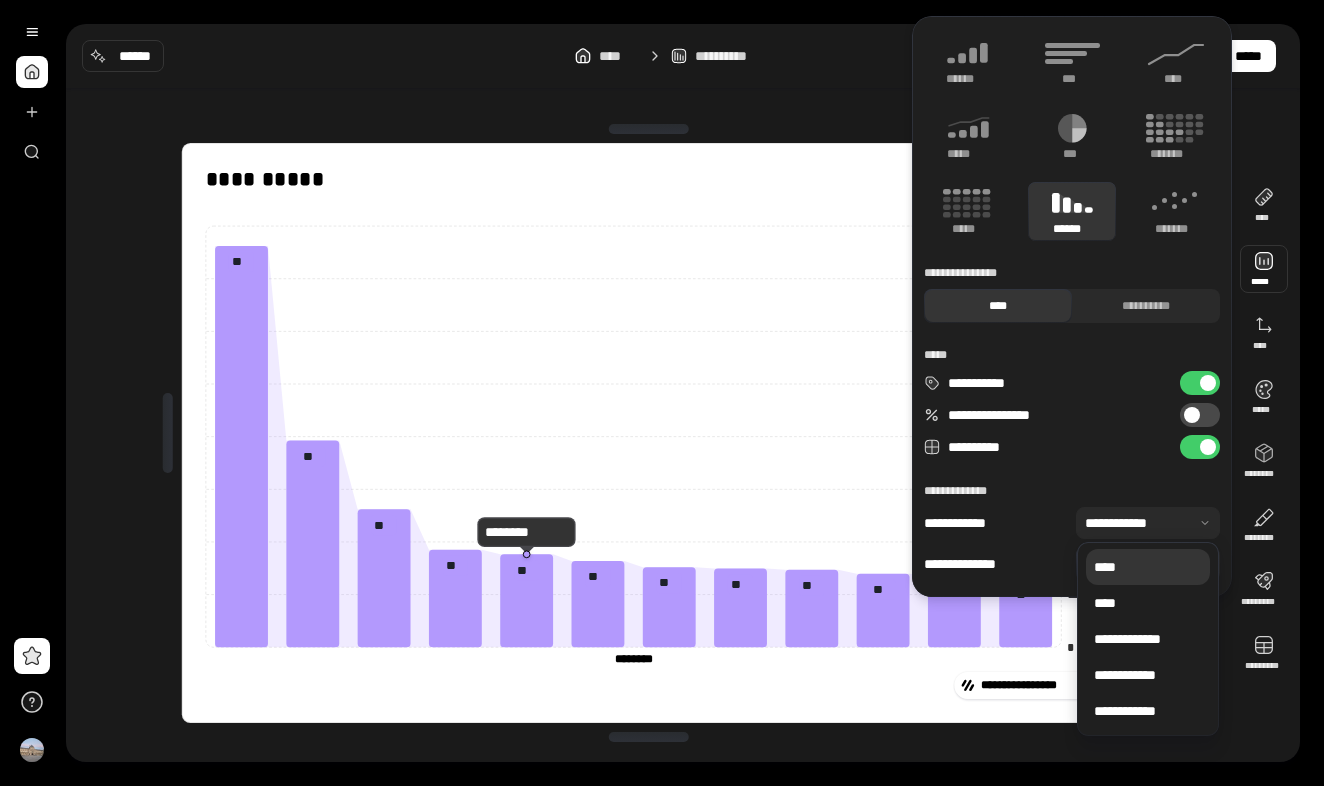 click on "****" at bounding box center [1148, 567] 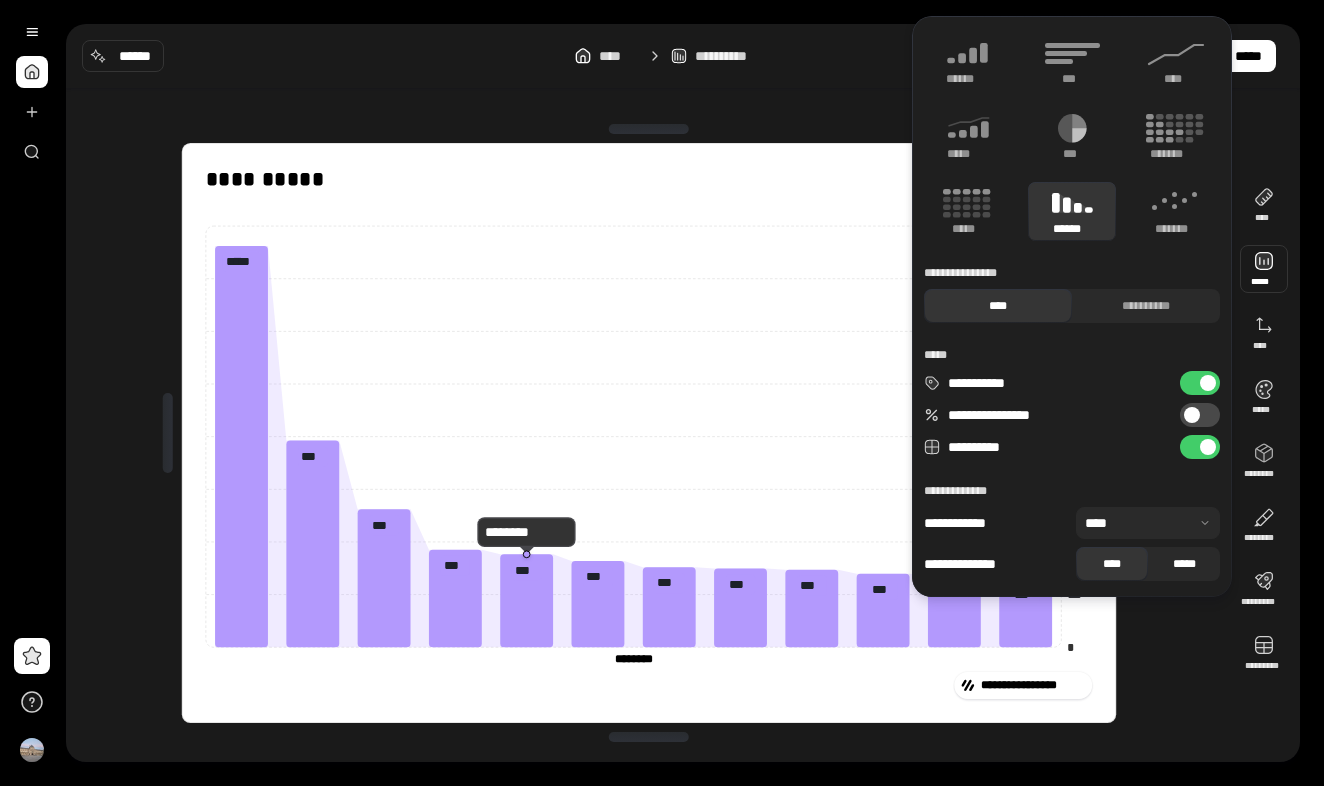 click on "*****" at bounding box center [1184, 564] 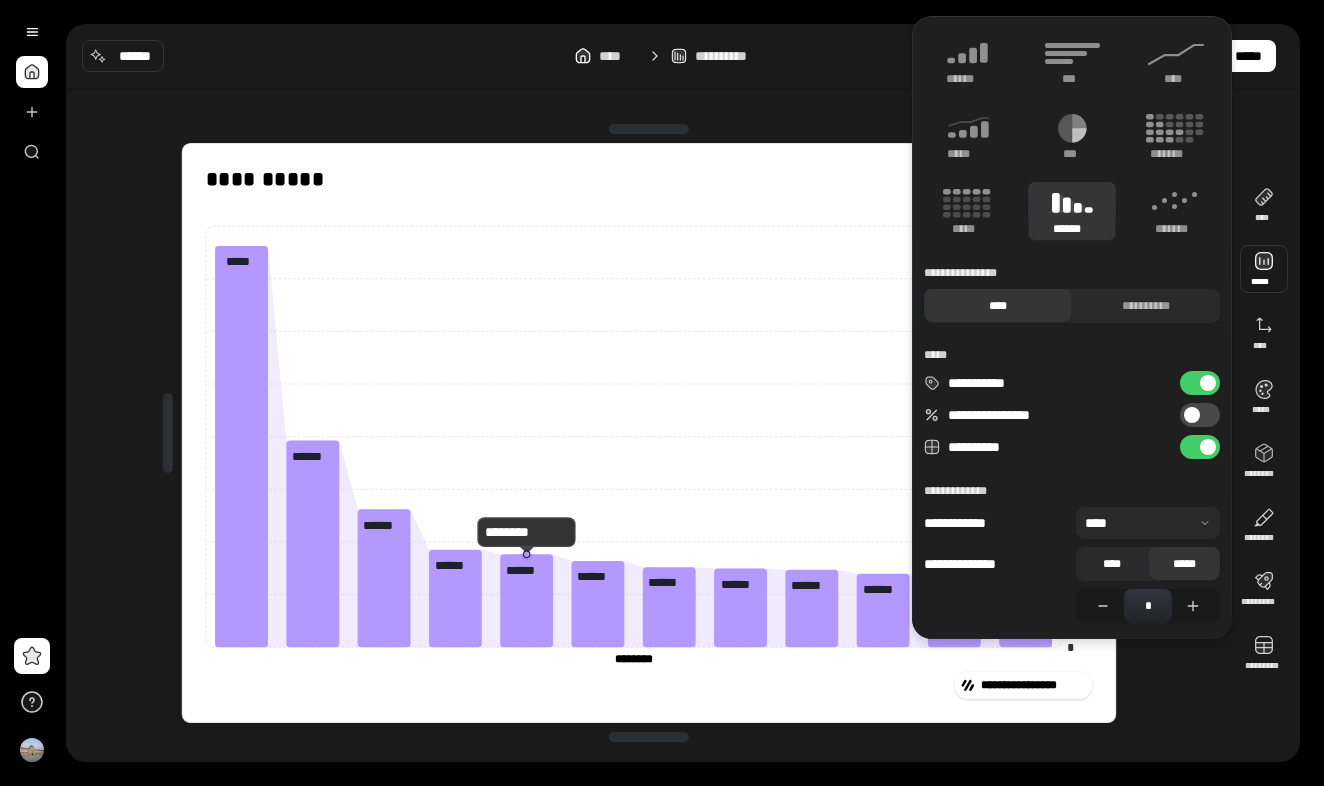 click on "****" at bounding box center [1112, 564] 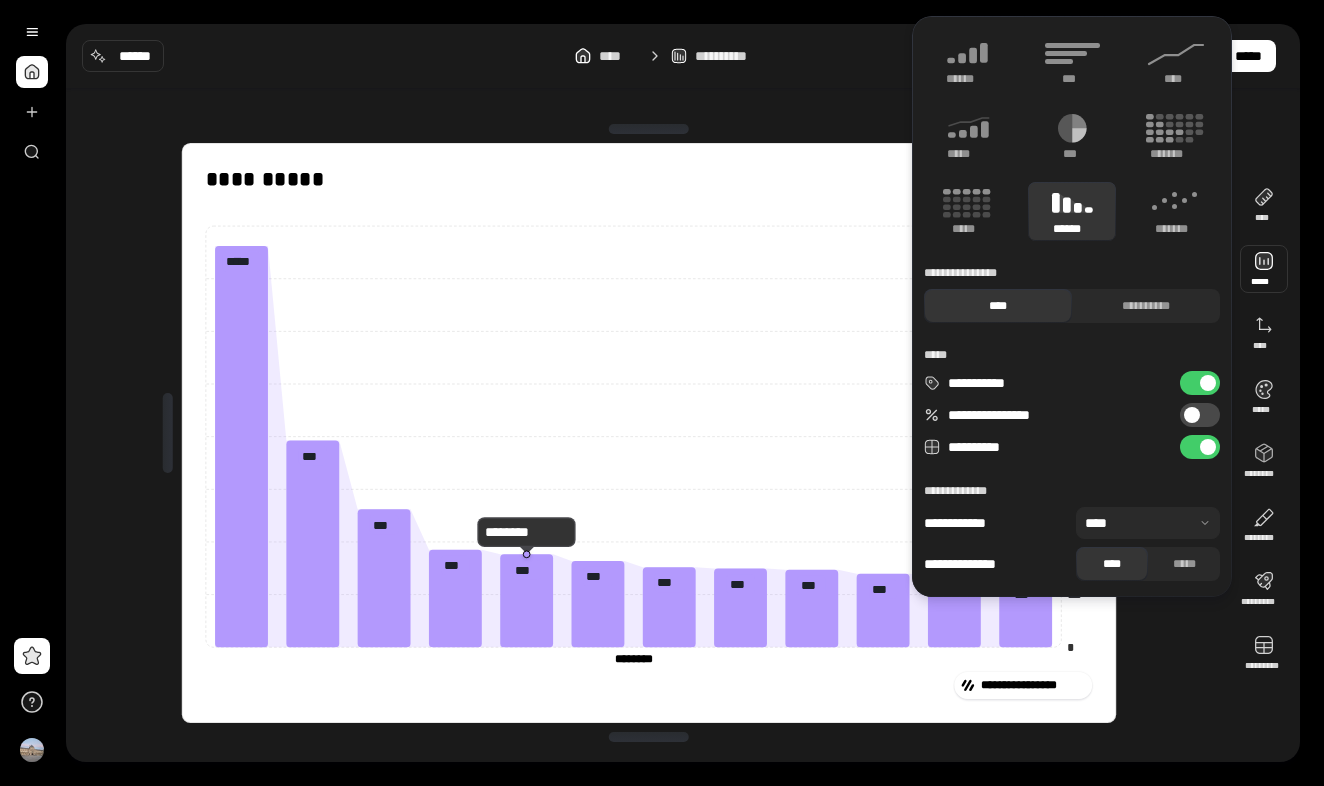 click at bounding box center (1264, 269) 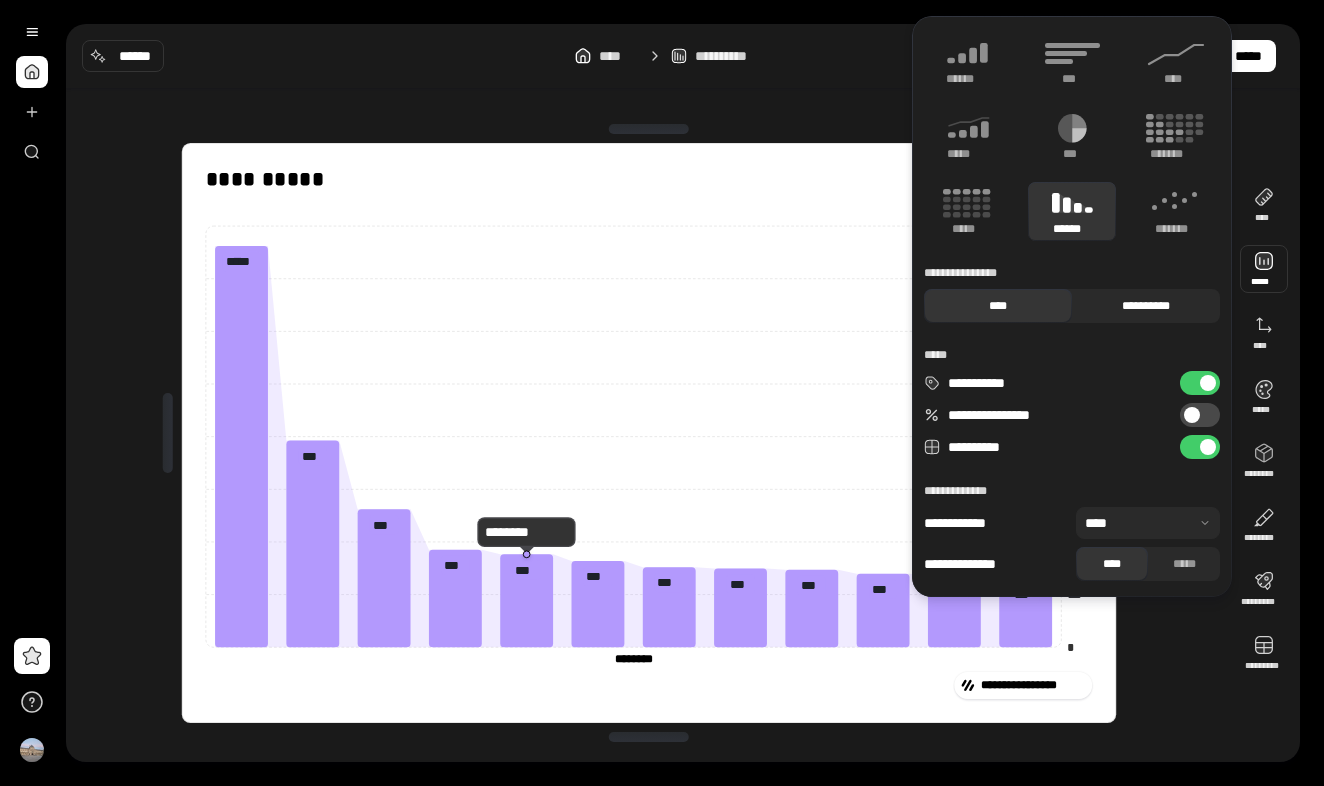 scroll, scrollTop: 0, scrollLeft: 0, axis: both 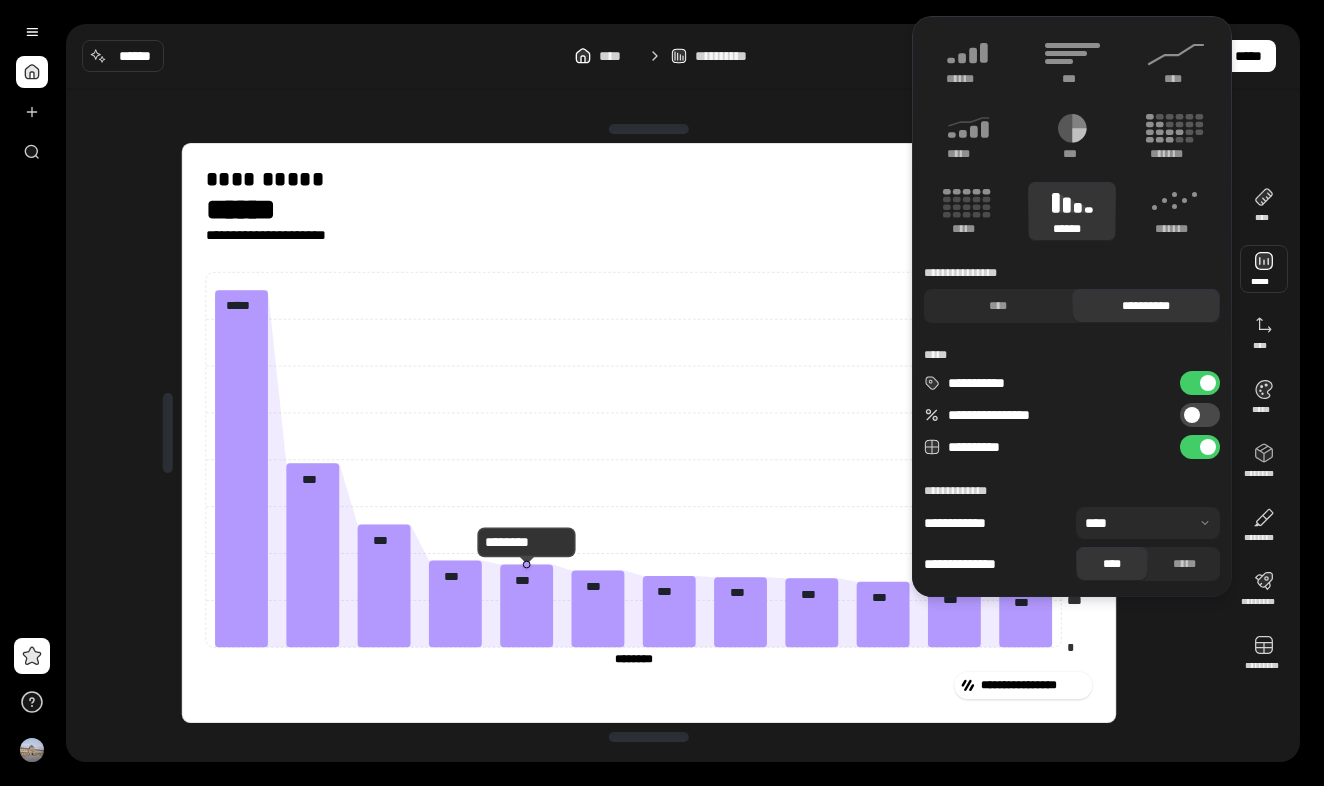 click on "**********" at bounding box center (1146, 306) 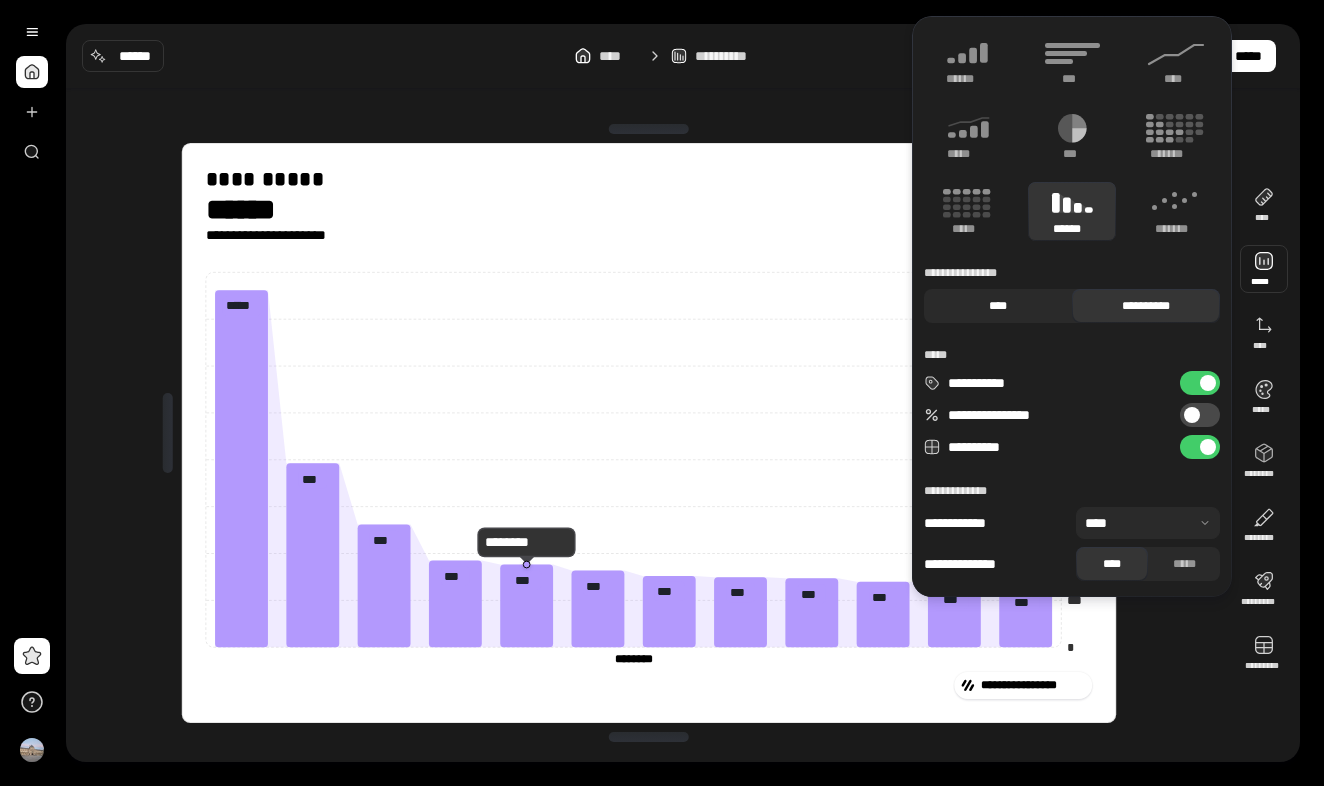 click on "****" at bounding box center [998, 306] 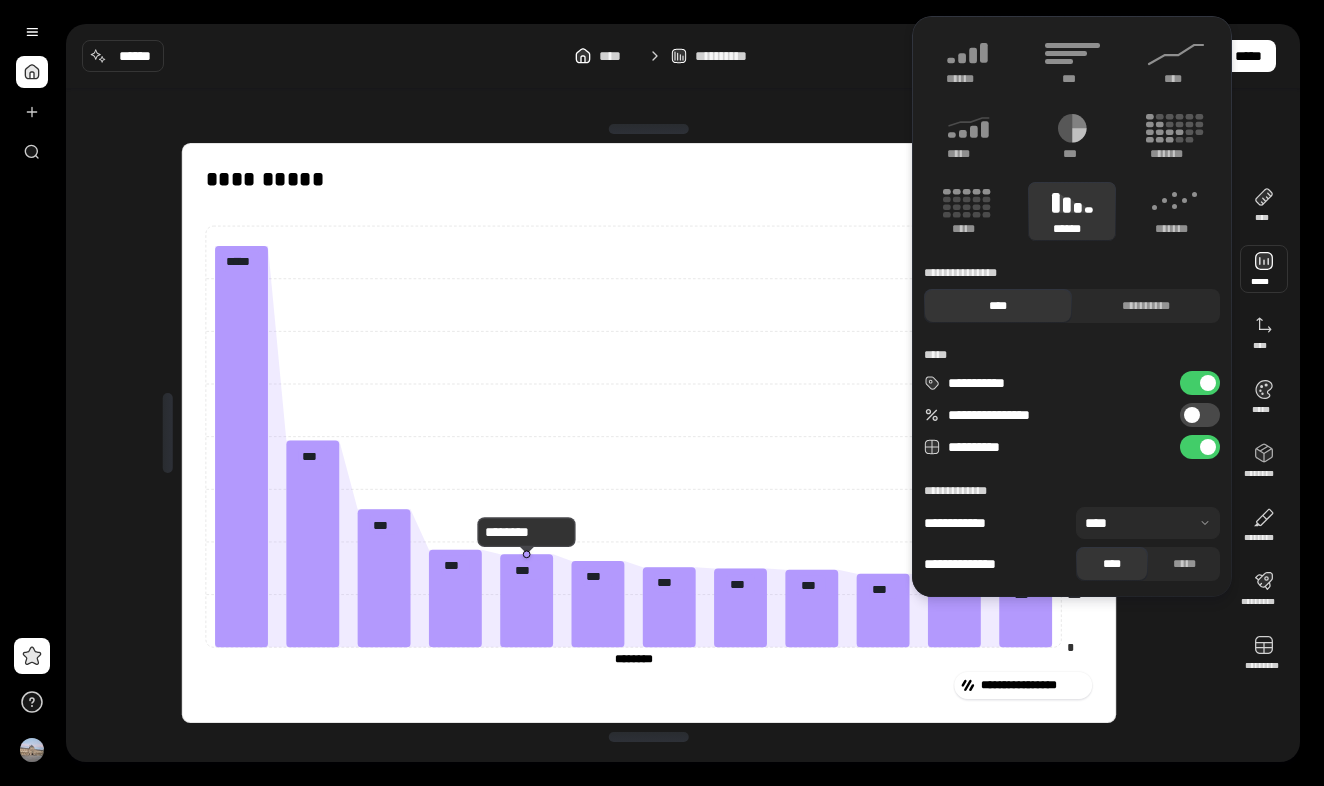 click on "**********" at bounding box center [1200, 415] 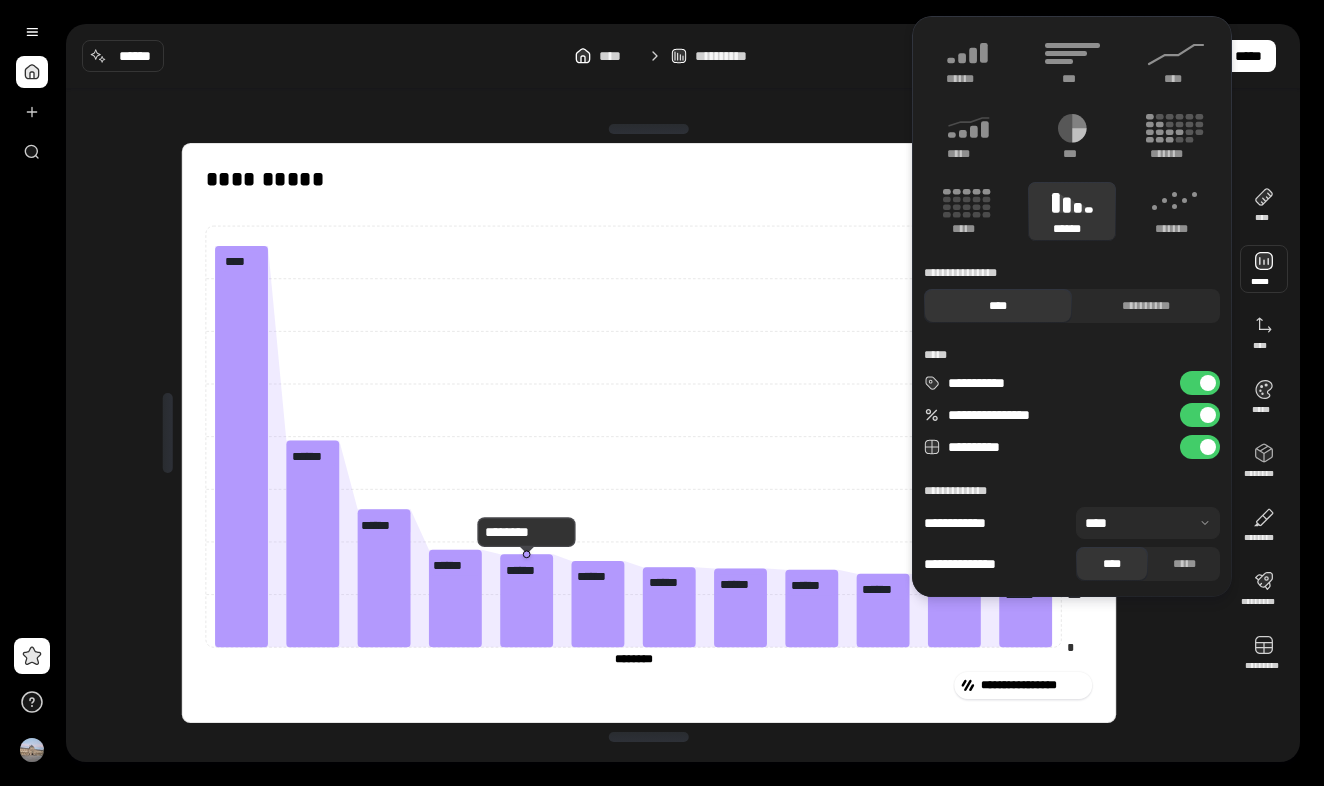 click on "**********" at bounding box center (1200, 415) 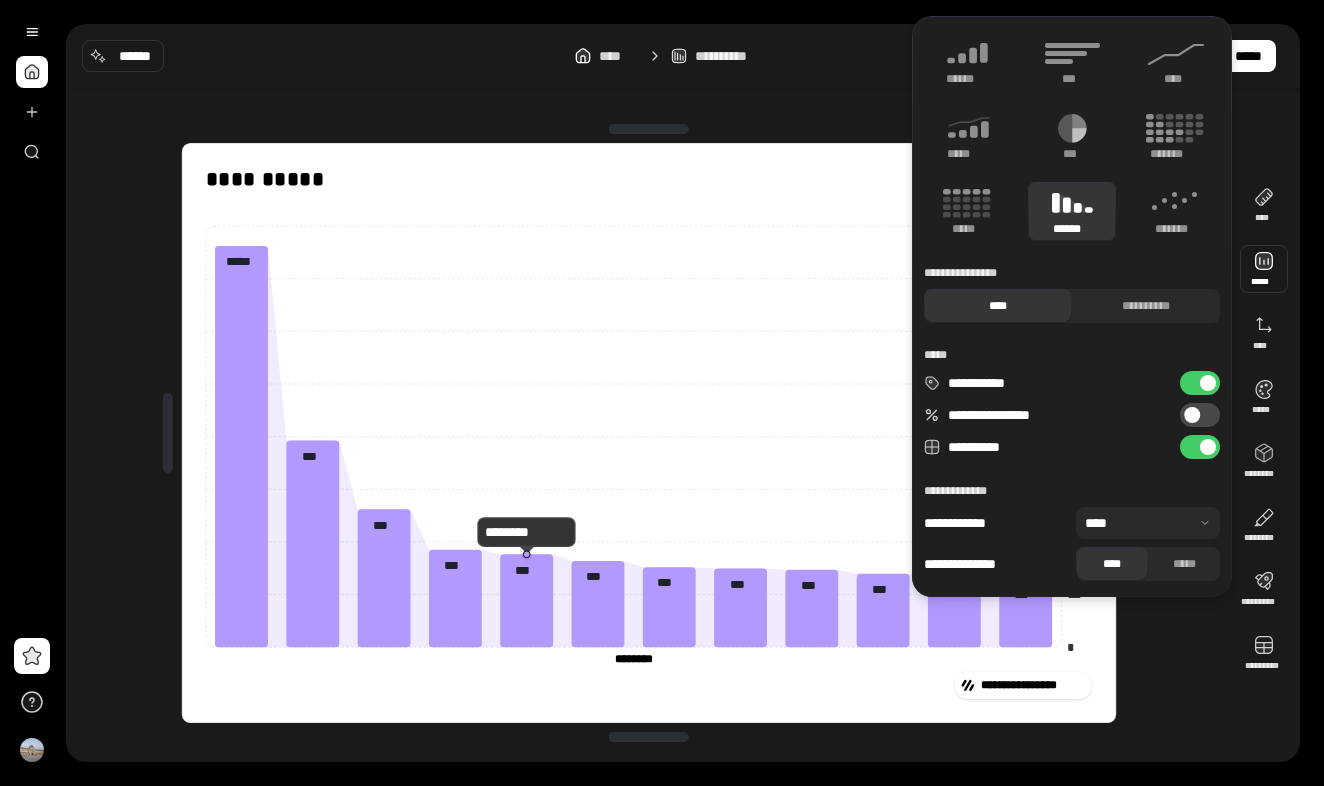click at bounding box center (1208, 383) 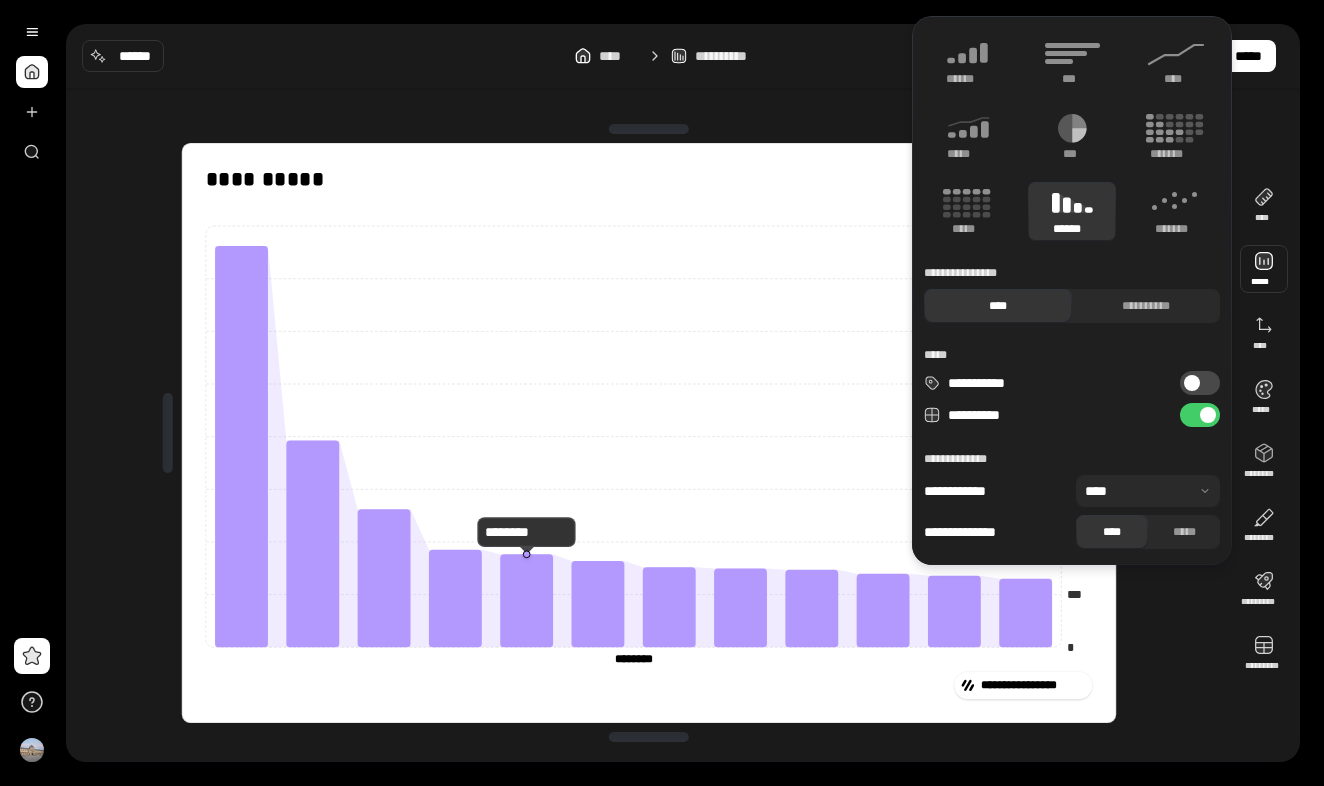 click on "**********" at bounding box center (1200, 383) 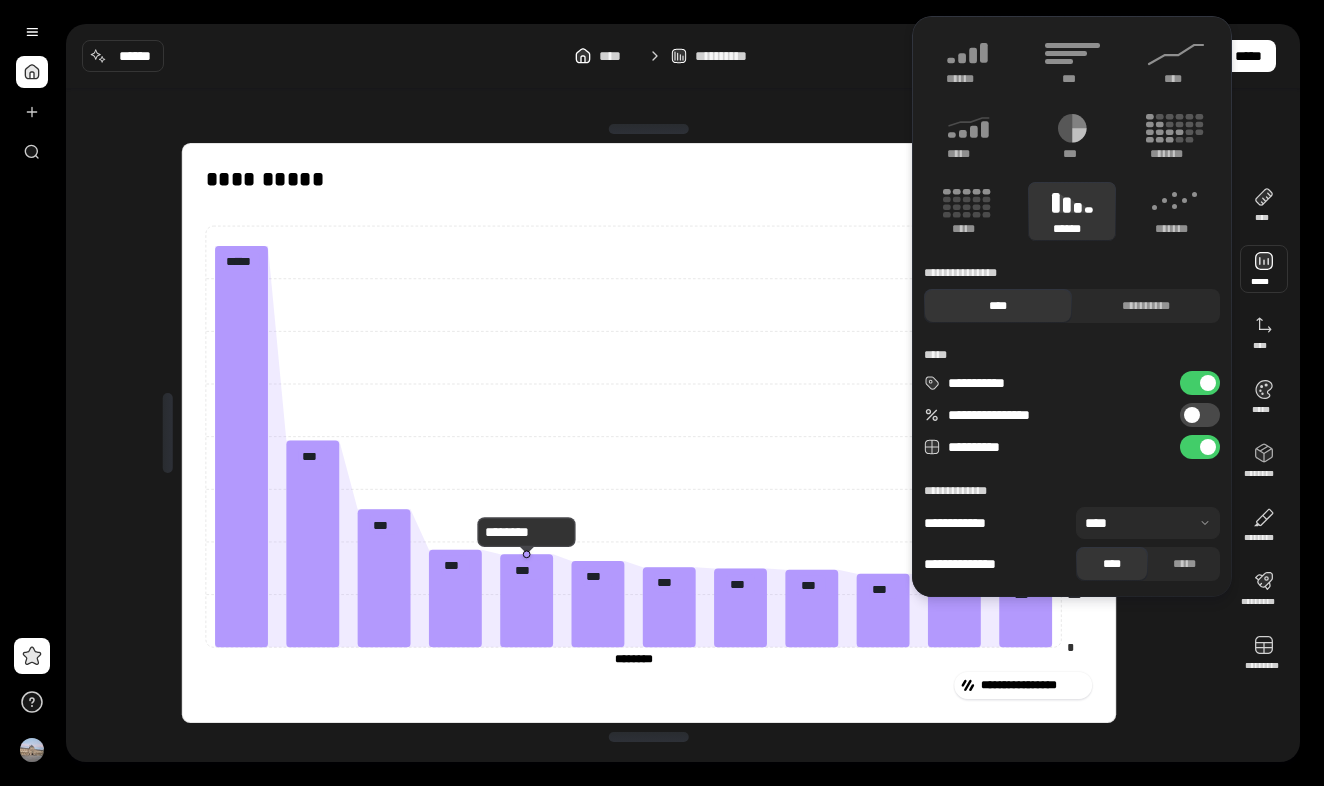 click at bounding box center [1208, 447] 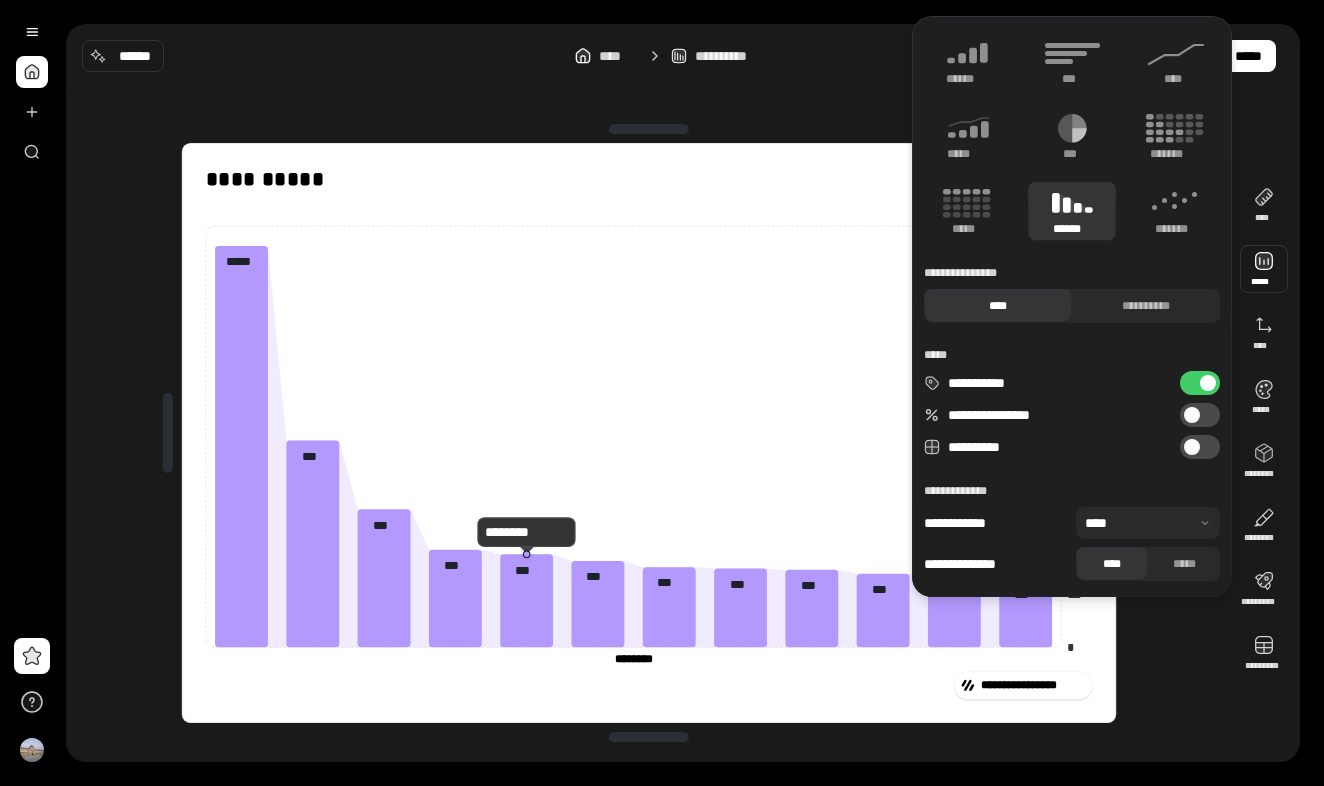 click on "**********" at bounding box center [1200, 447] 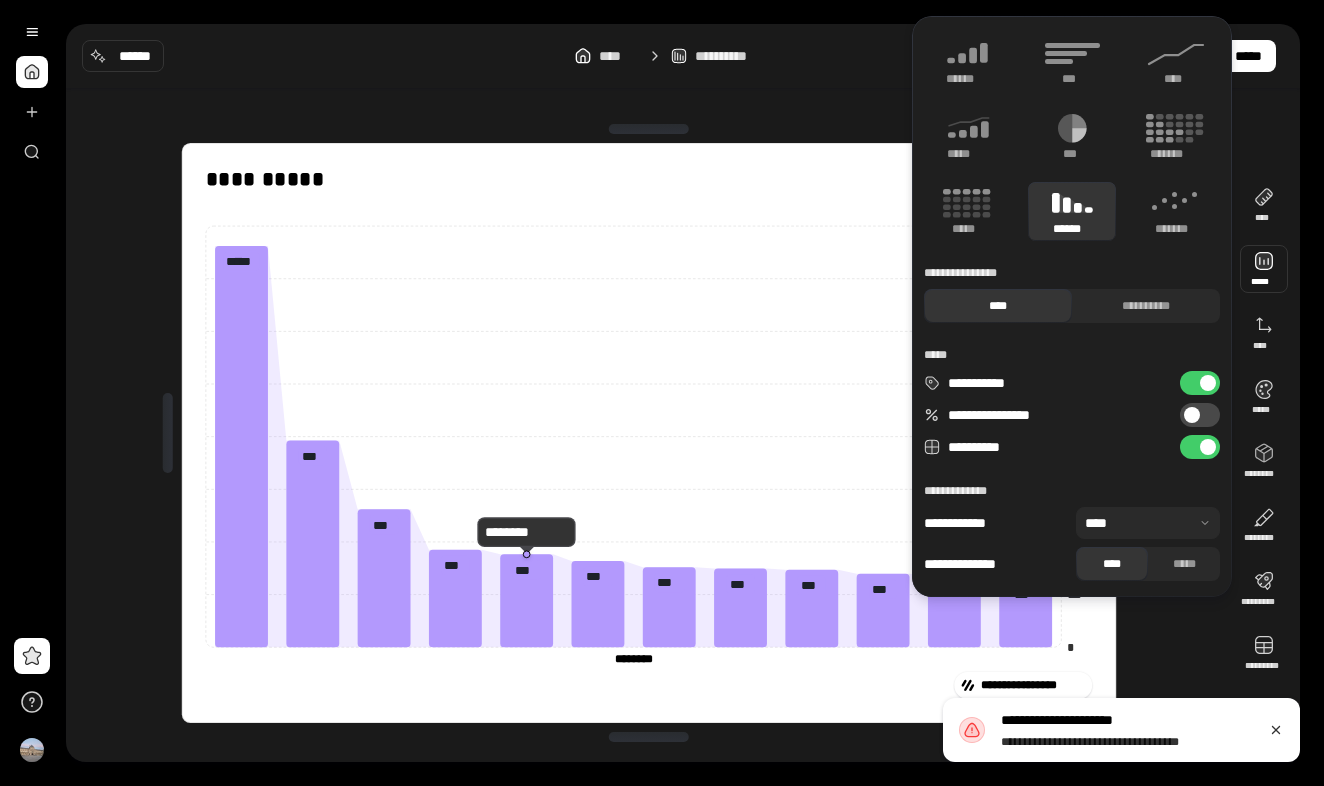 scroll, scrollTop: 0, scrollLeft: 0, axis: both 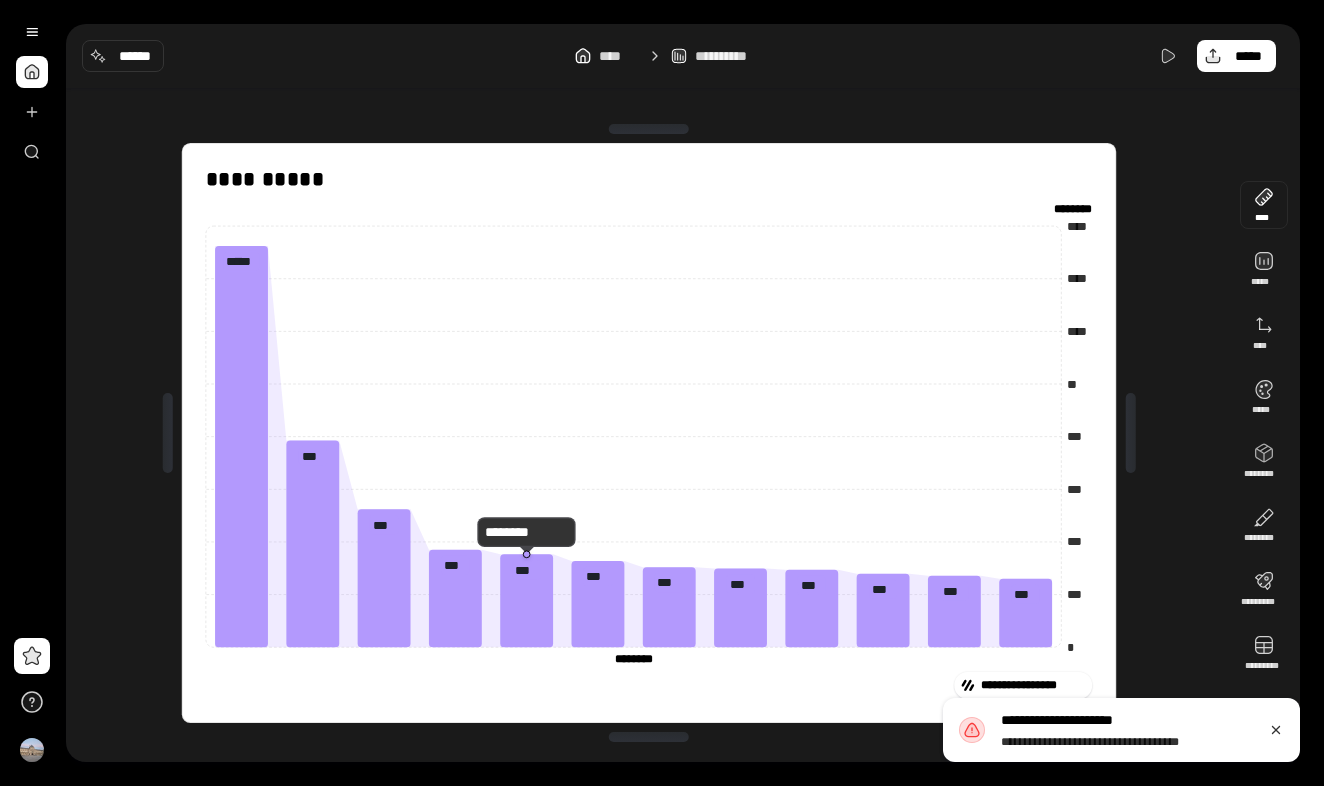 click at bounding box center (1264, 205) 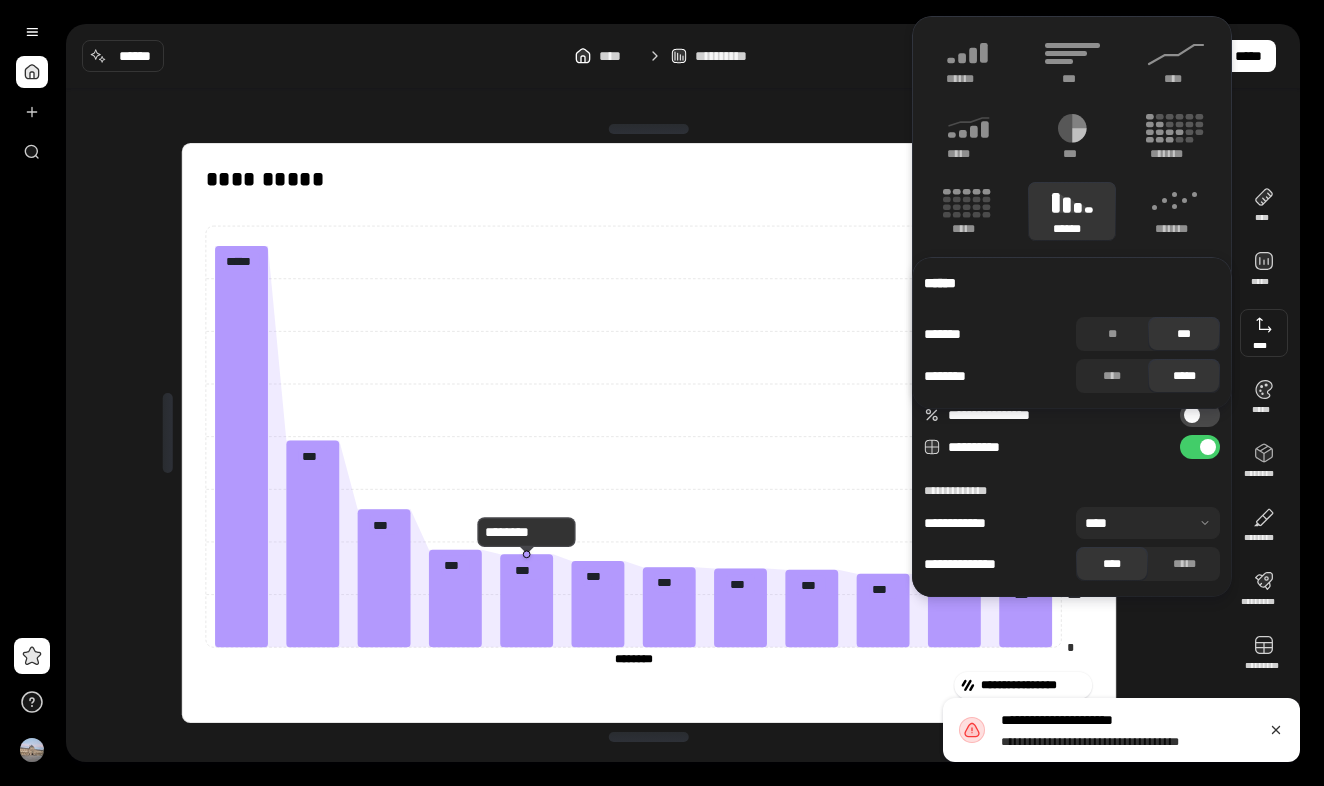 click at bounding box center (1264, 333) 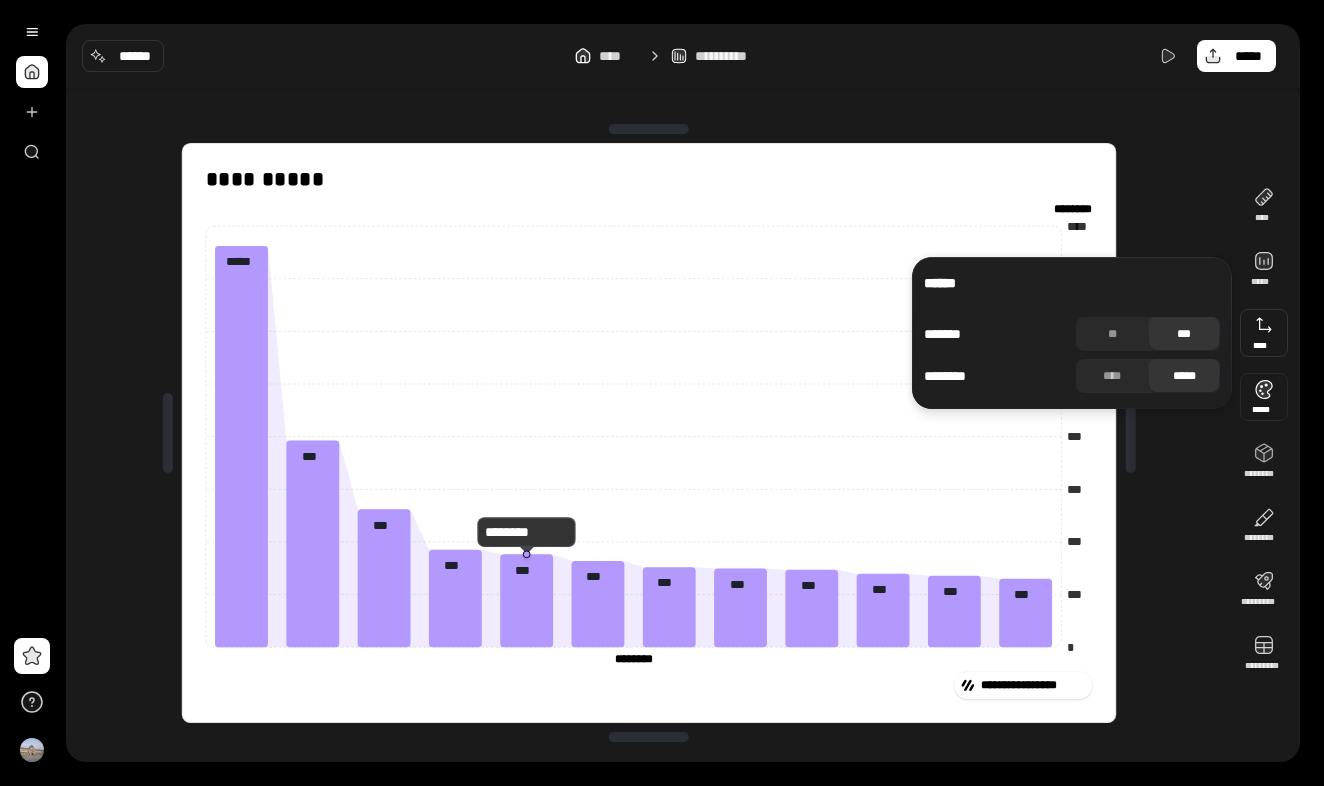 click at bounding box center [1264, 397] 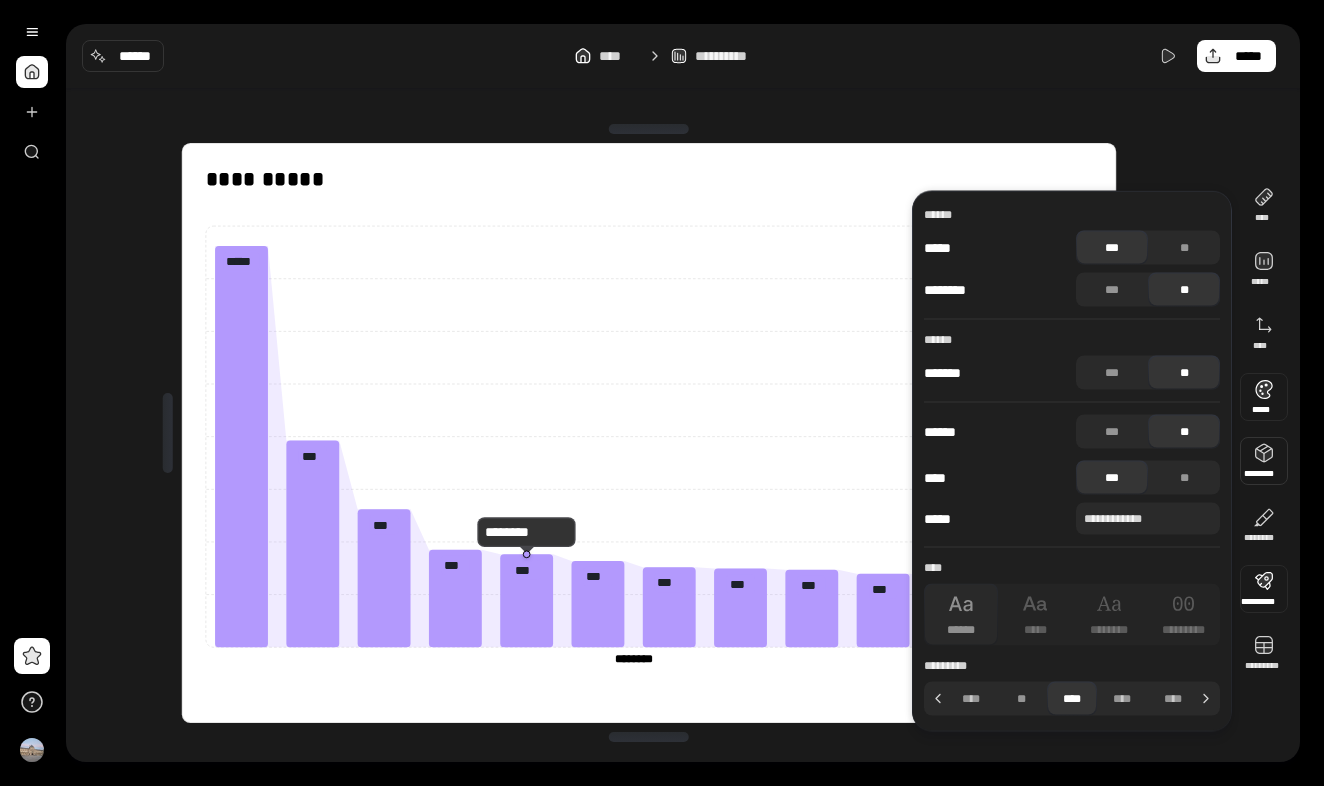 scroll, scrollTop: 0, scrollLeft: 0, axis: both 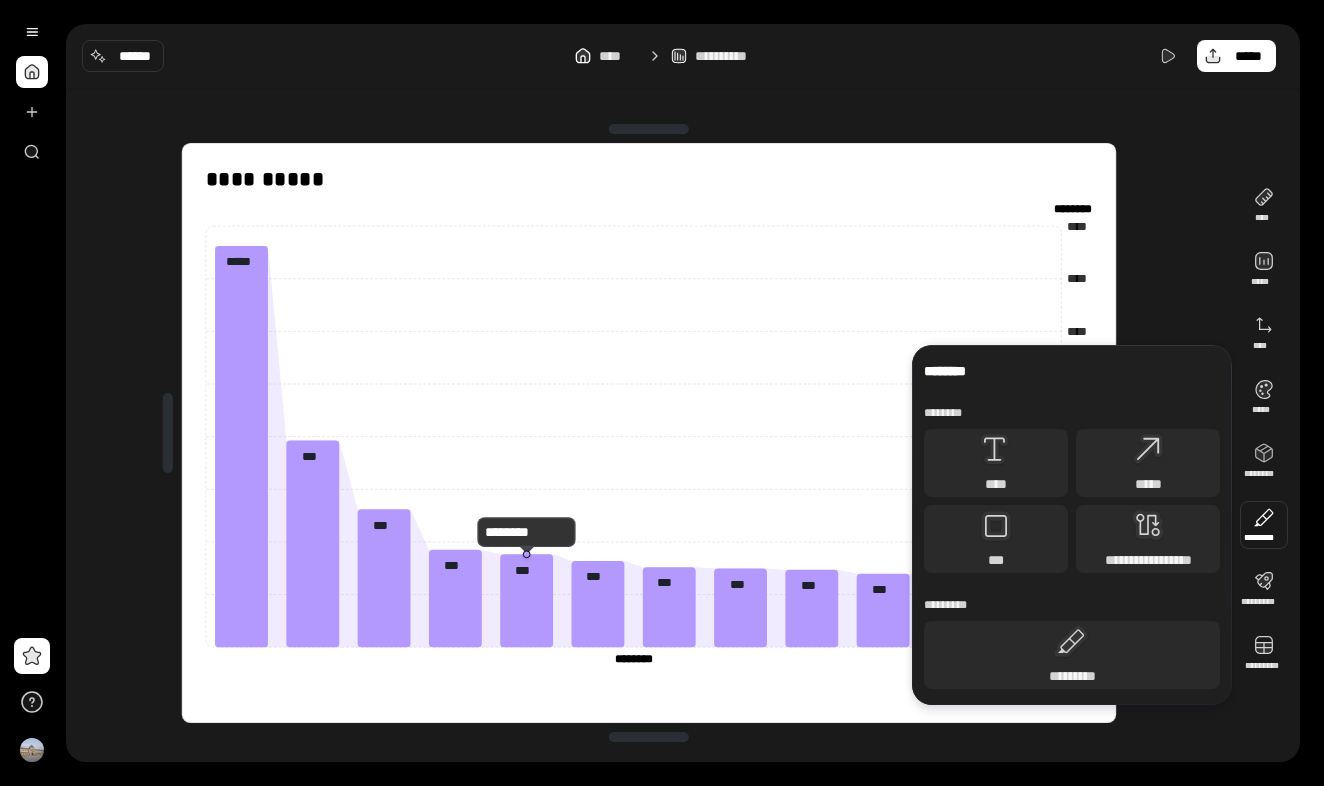 click at bounding box center [1264, 525] 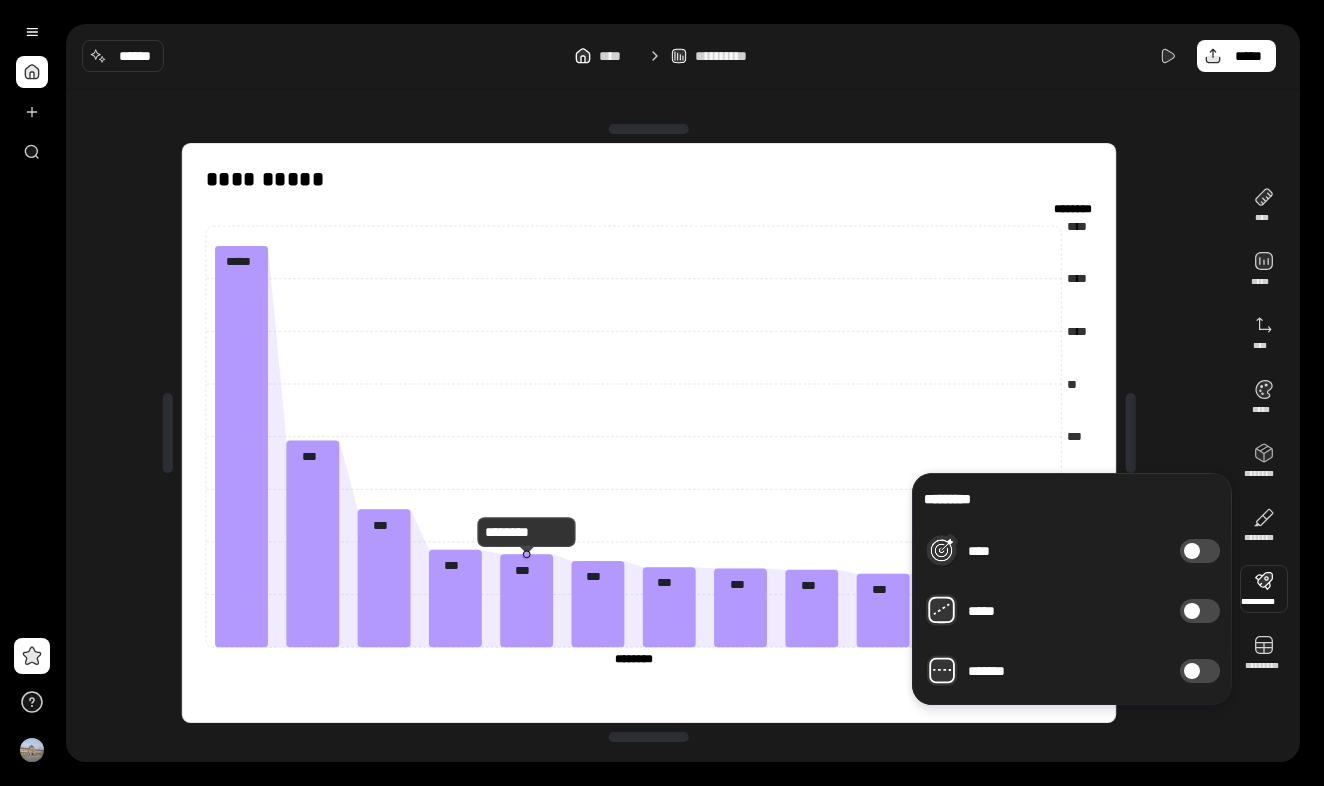 click at bounding box center (1264, 589) 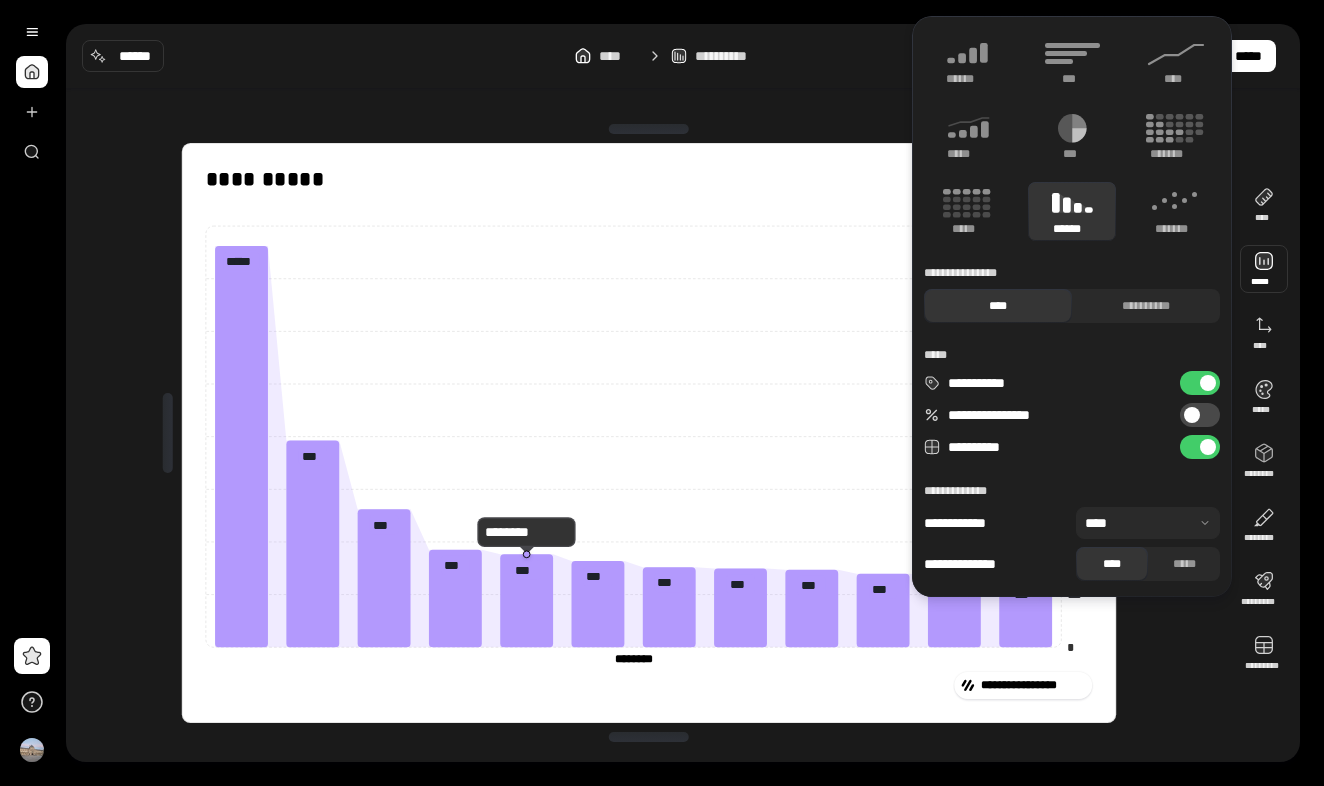 click on "**********" at bounding box center (1200, 383) 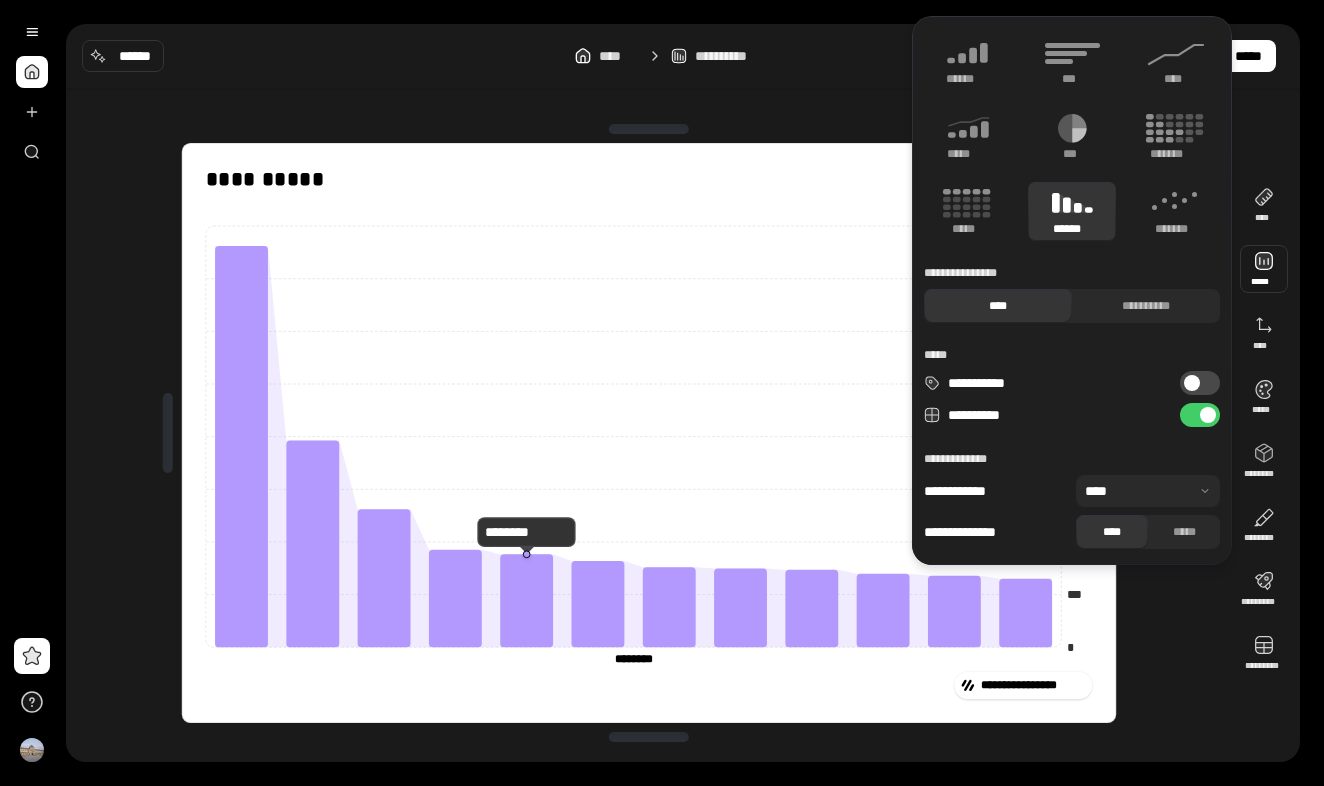click at bounding box center [1192, 383] 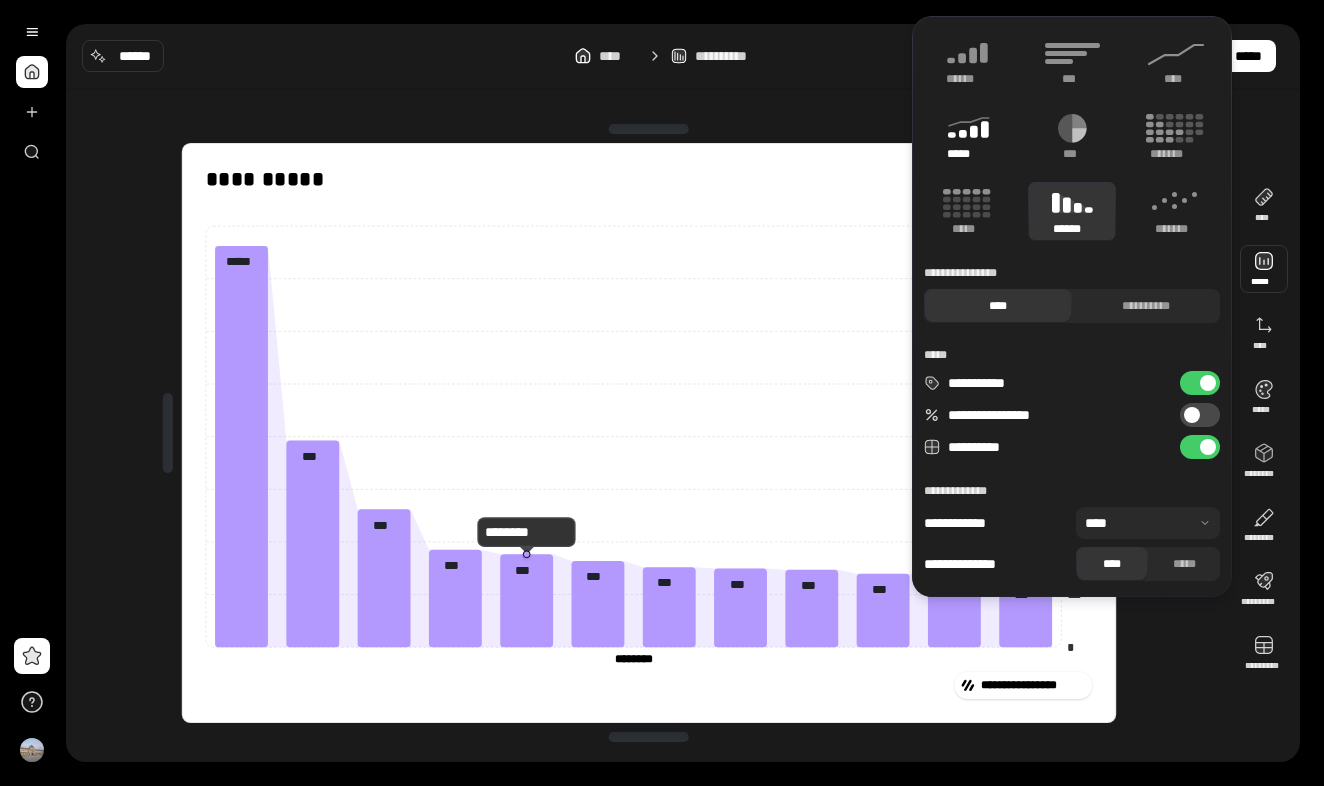 click 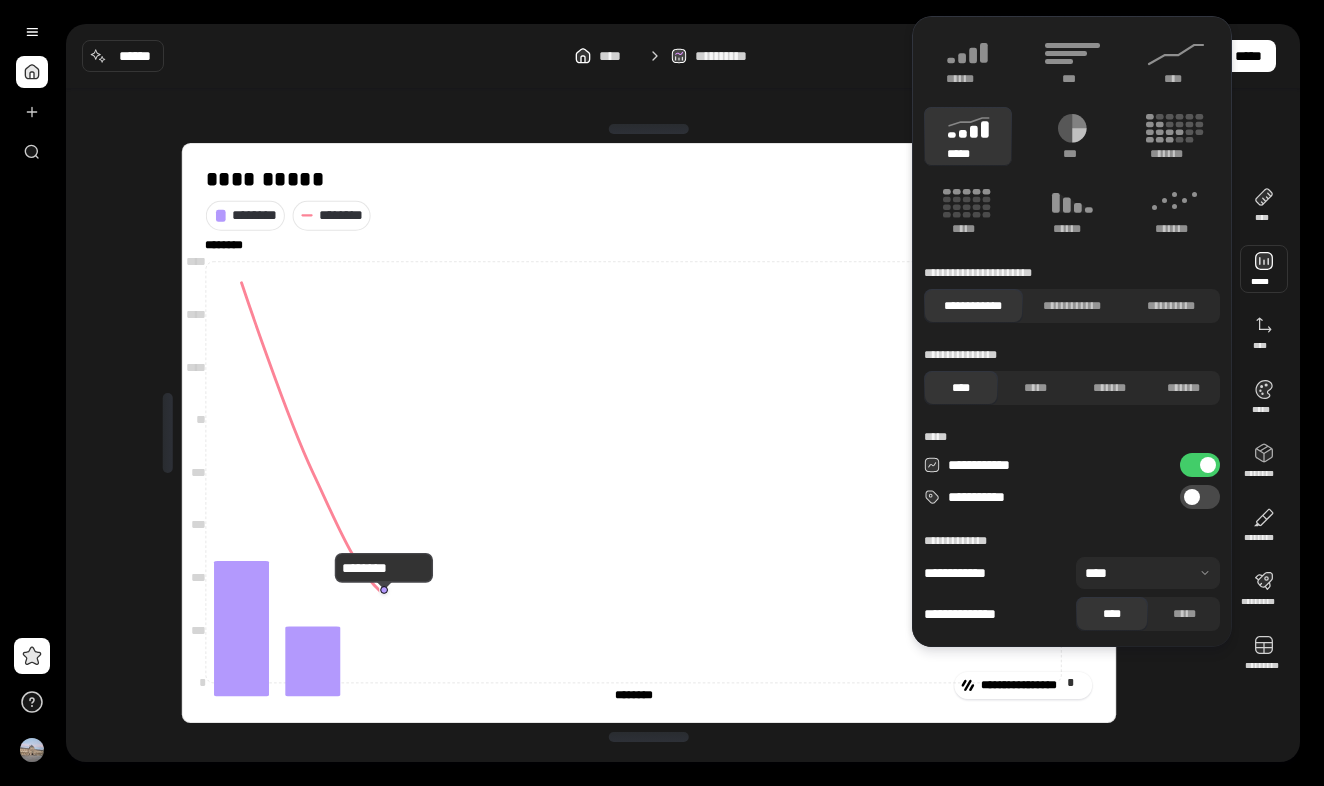 type on "********" 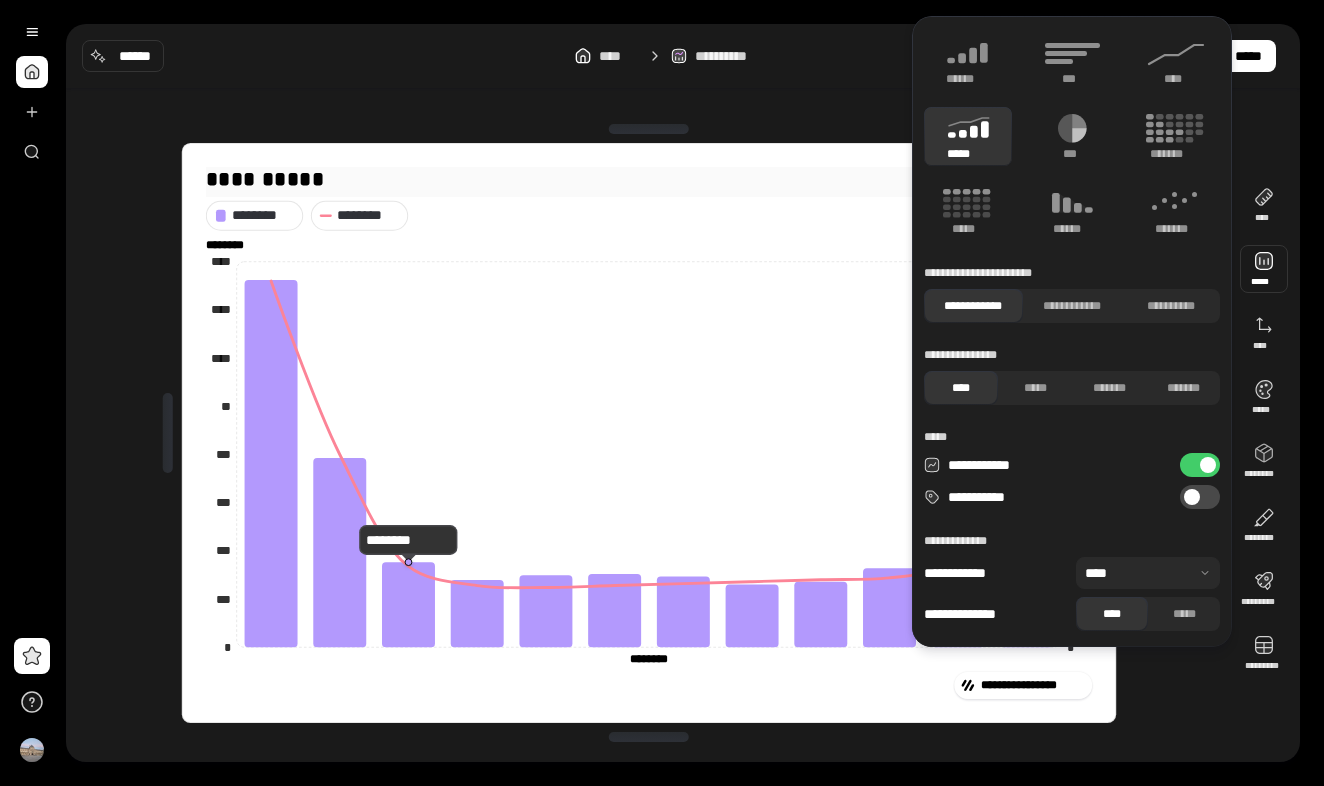 click on "**********" at bounding box center (649, 180) 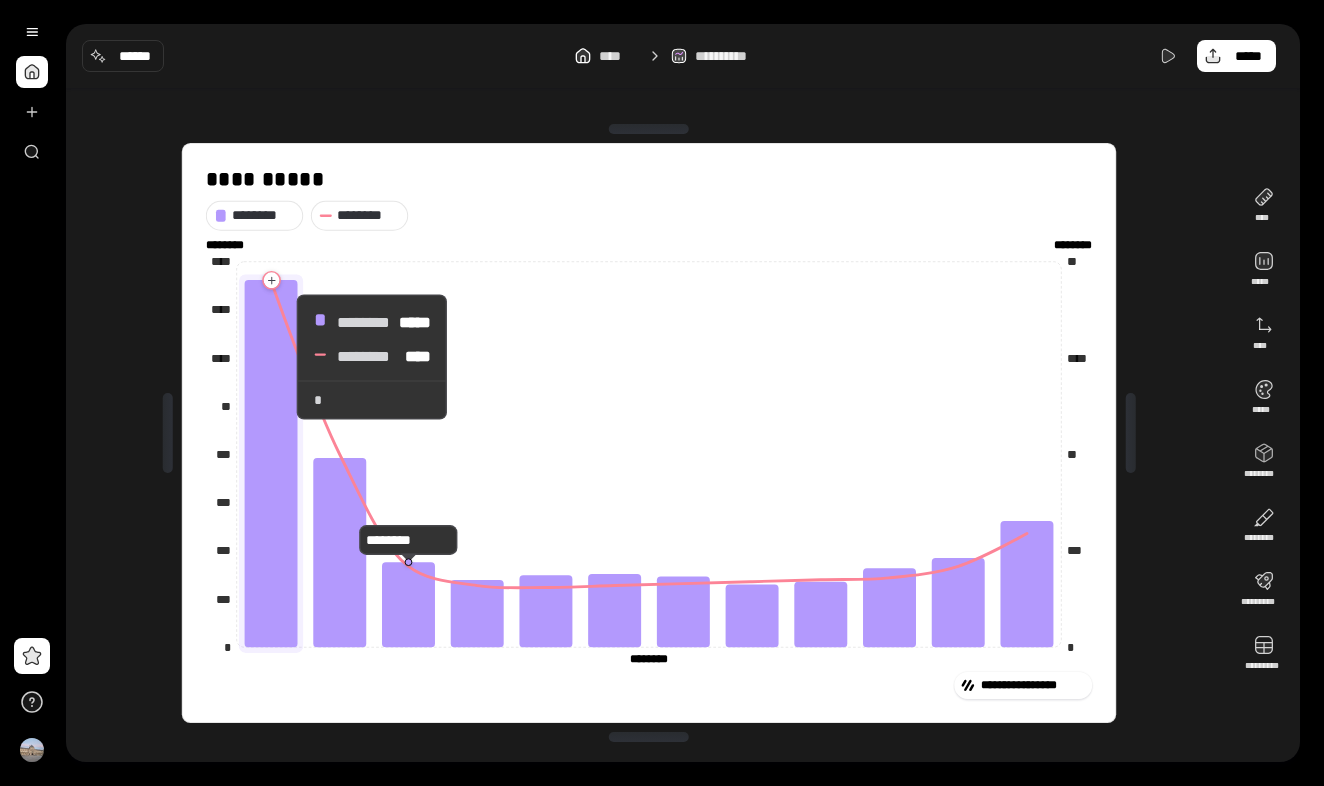click 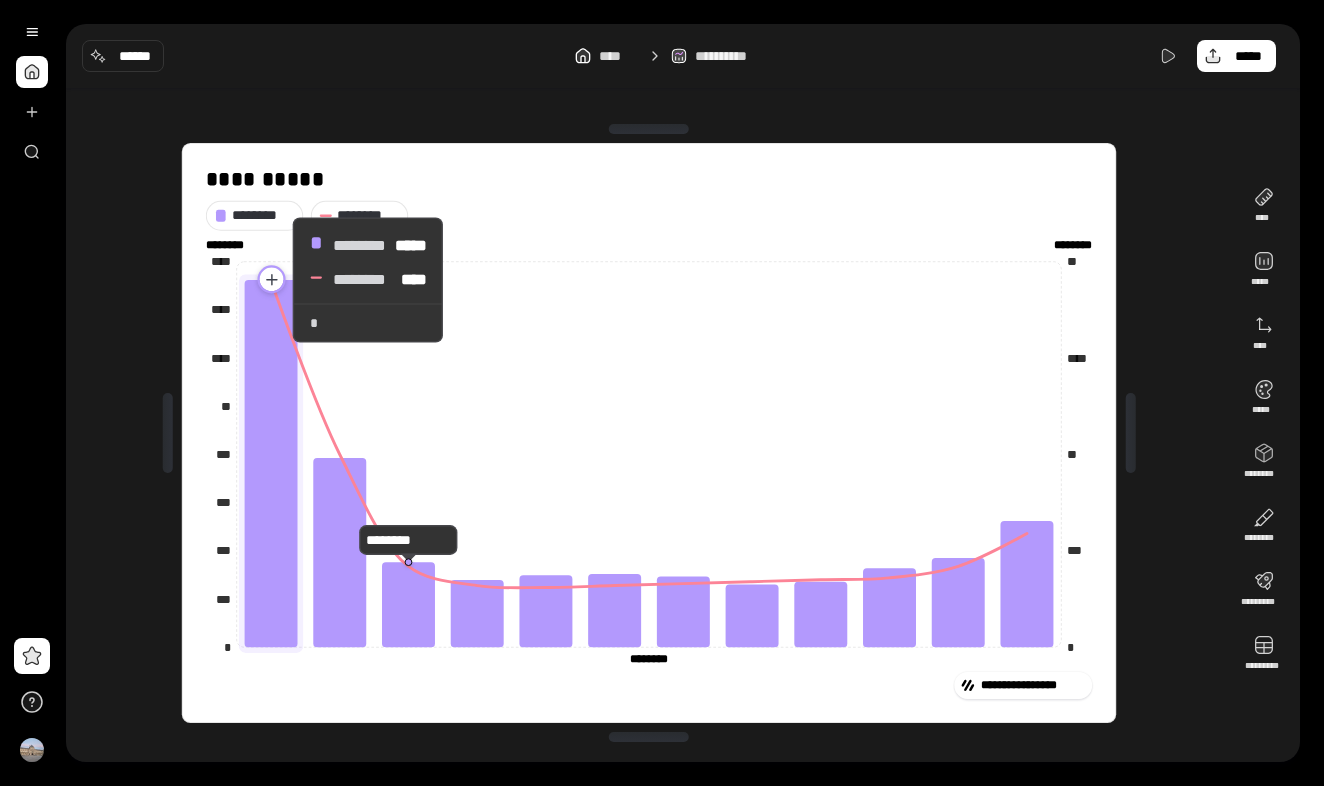 click 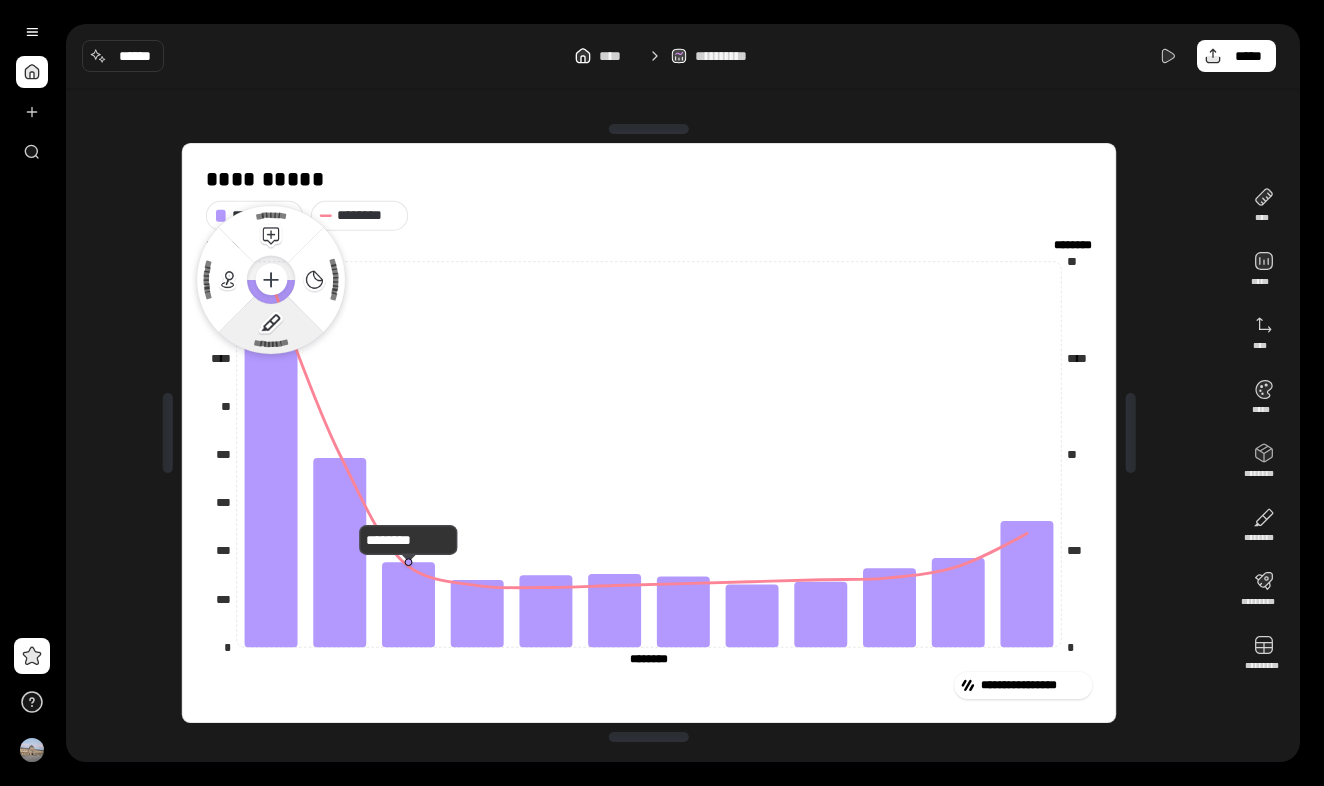 click 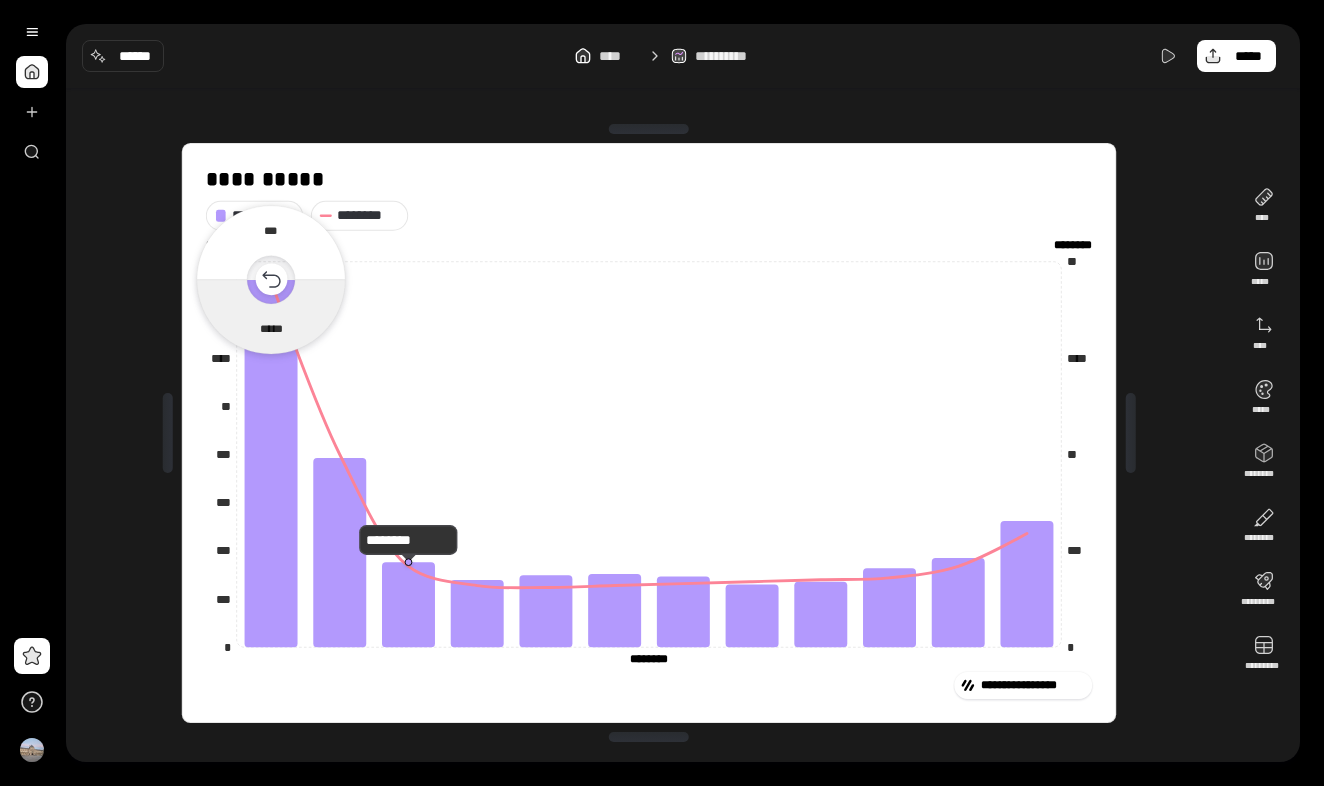 click 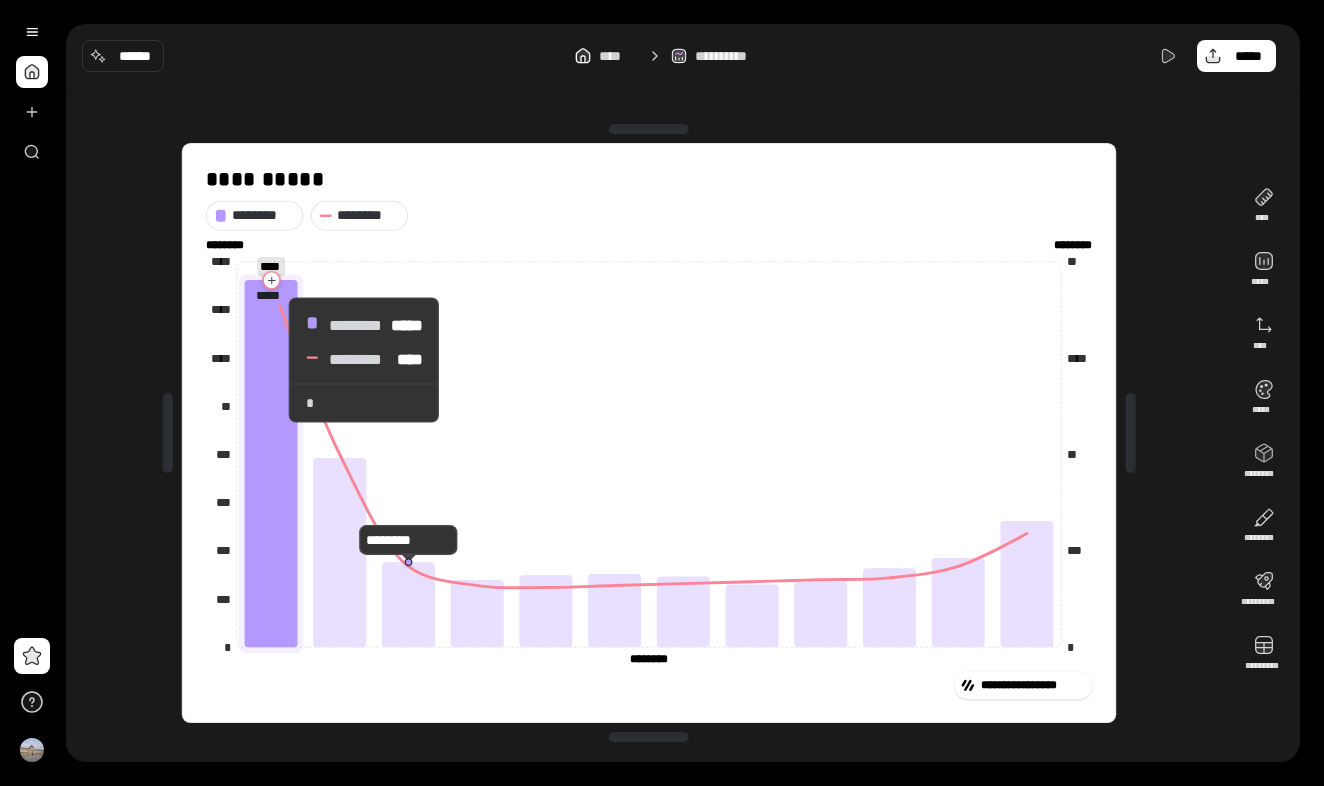 click 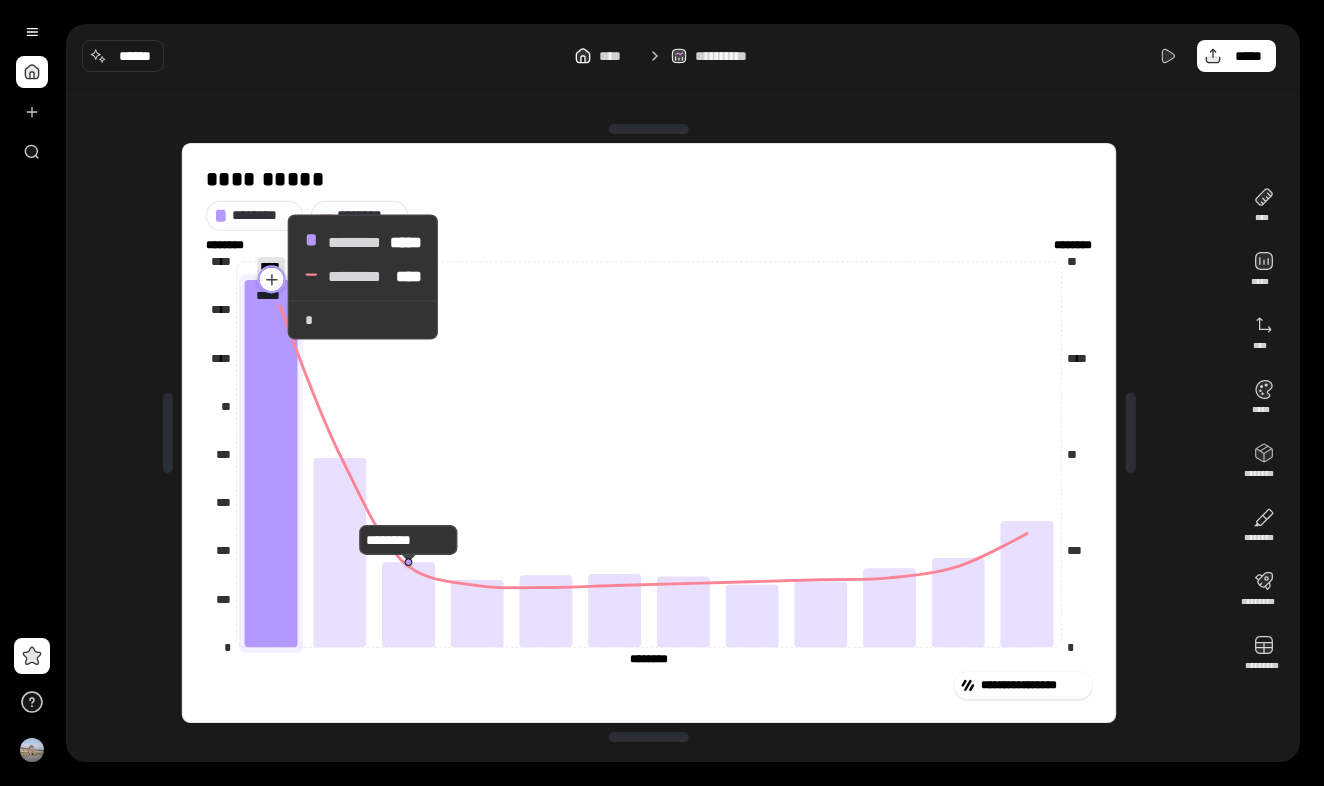 click 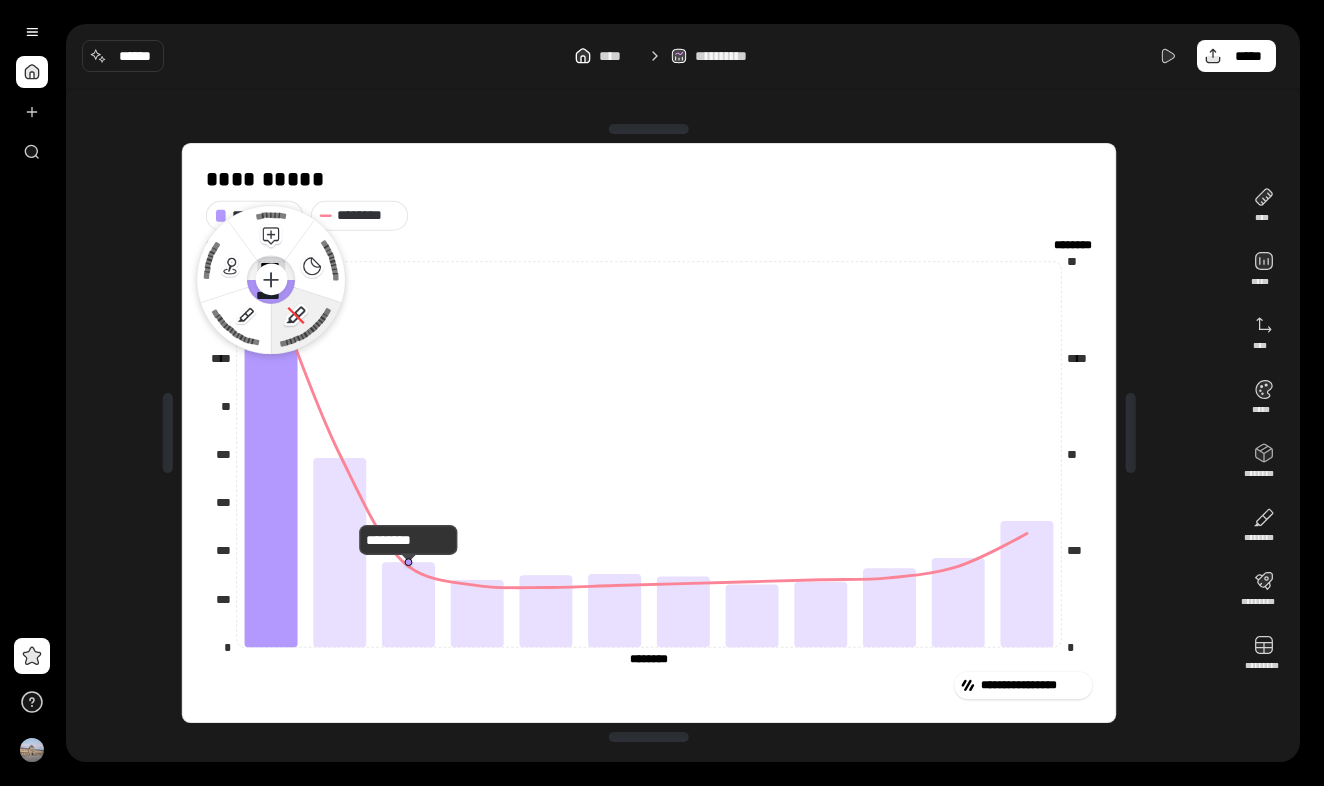 click 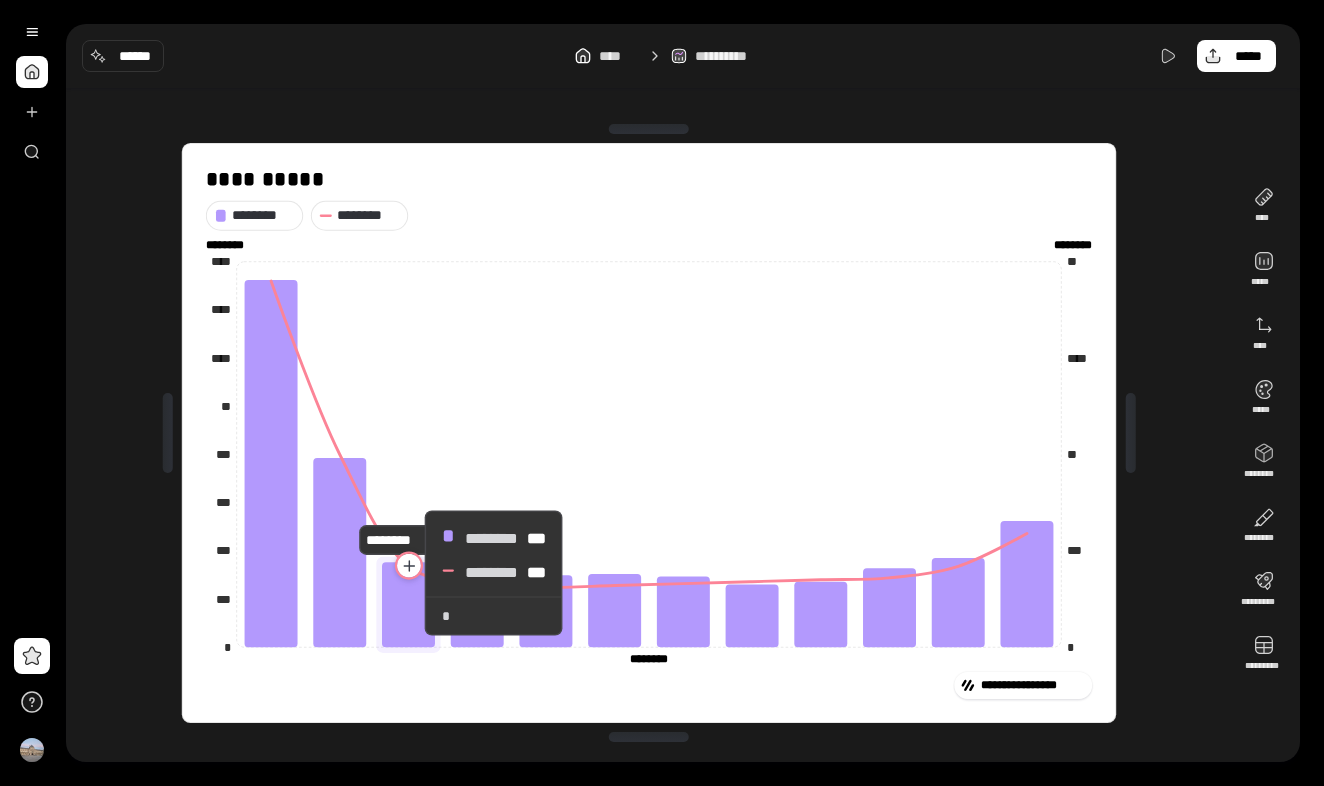 click 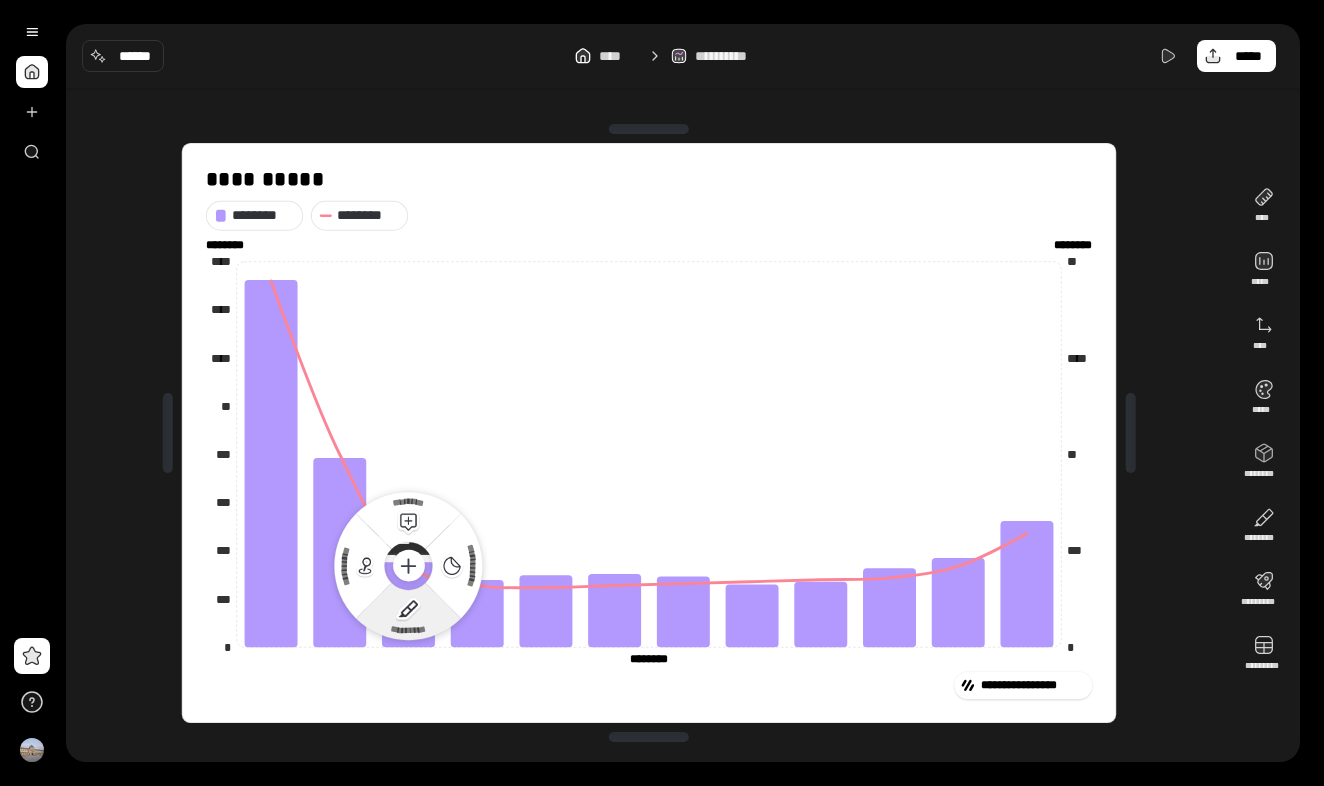 click on "*********" 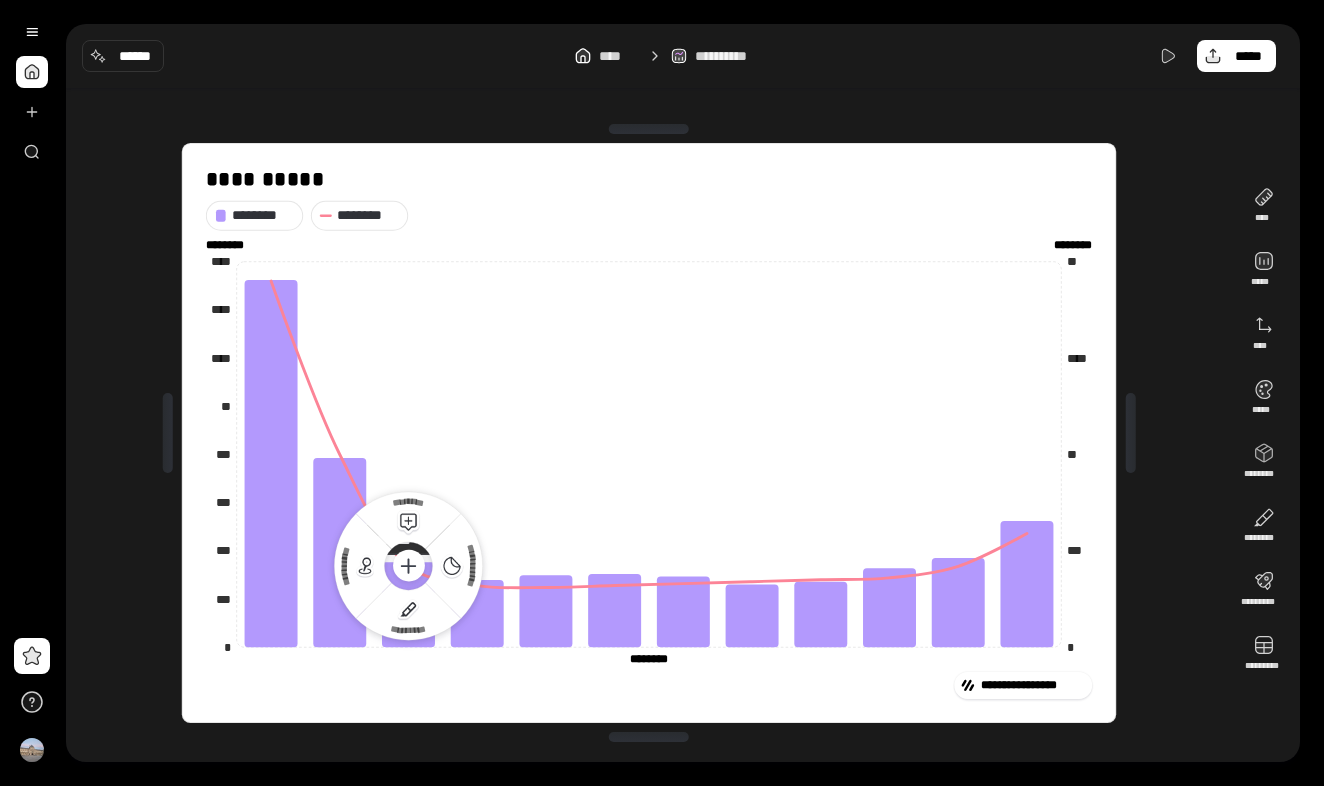 click 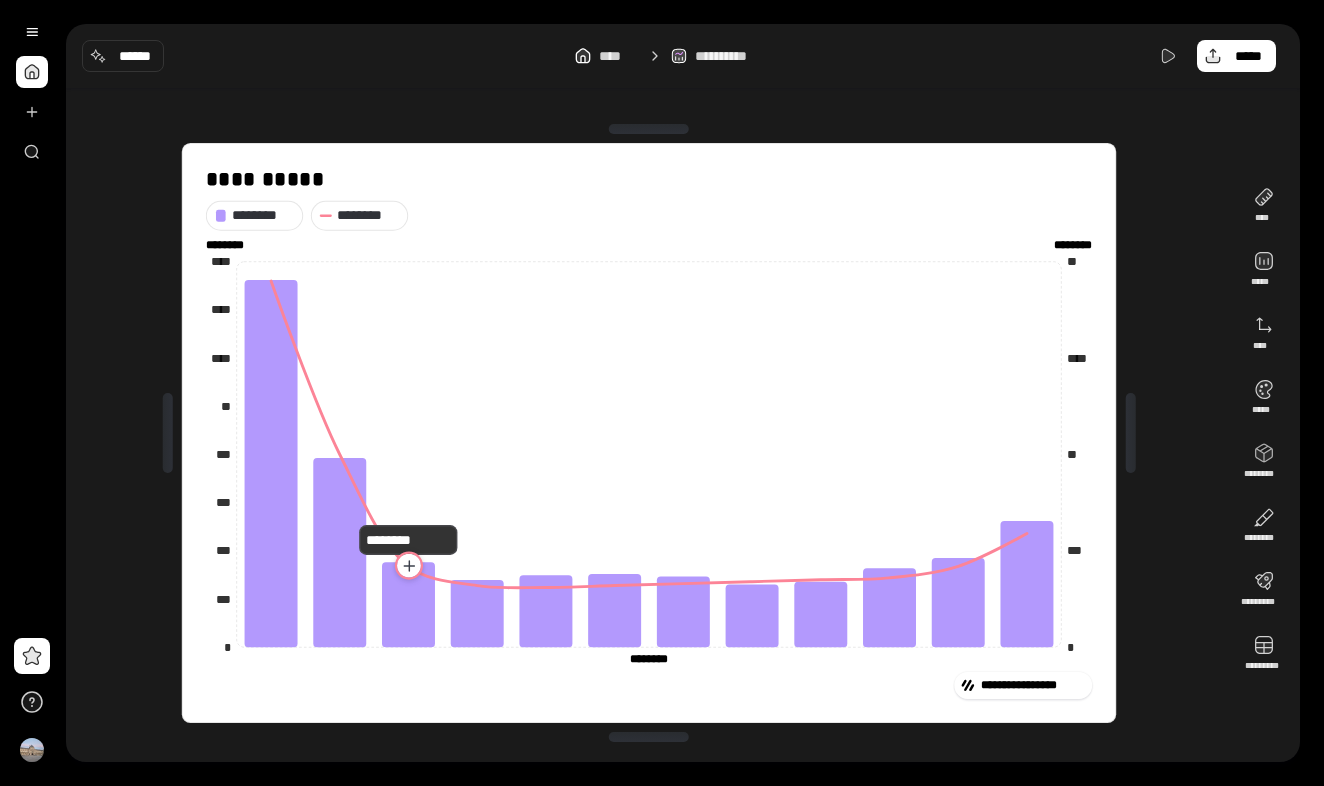 click 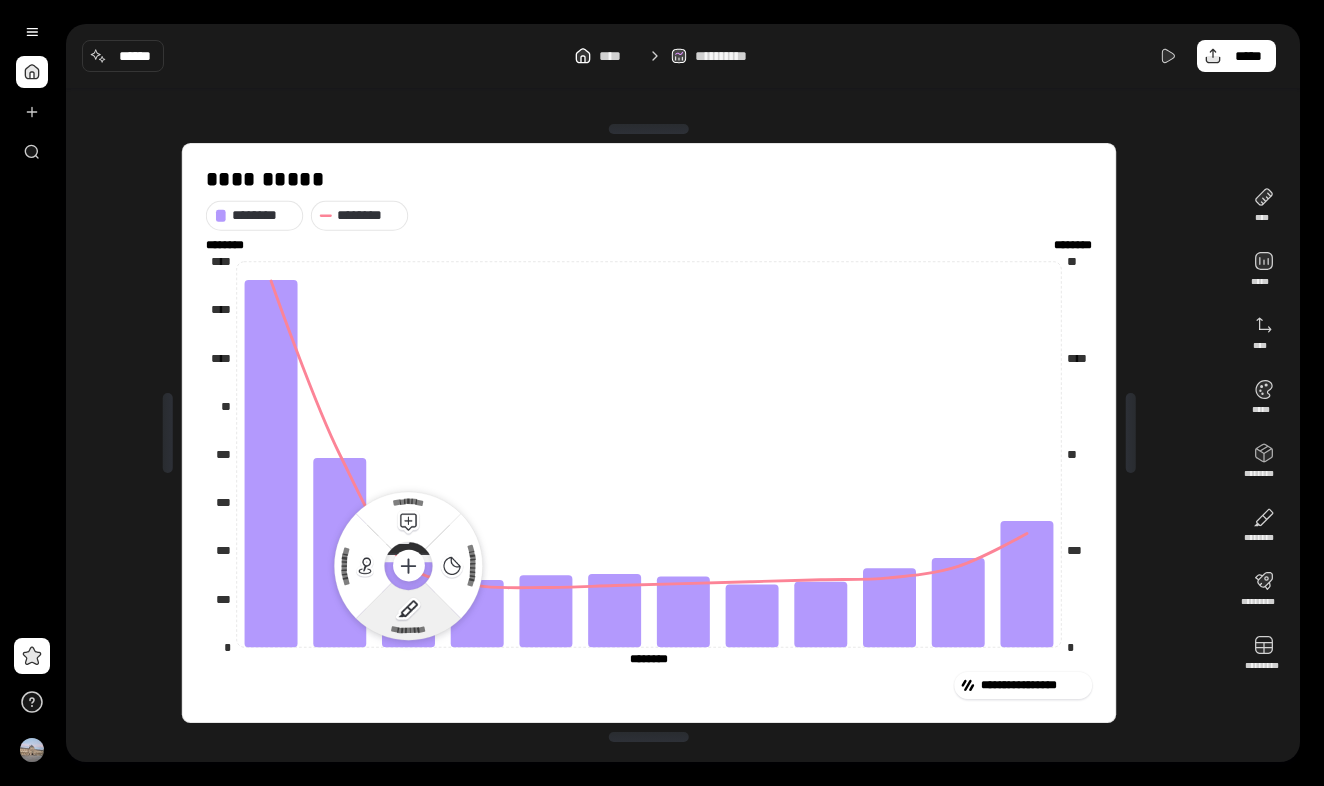 click 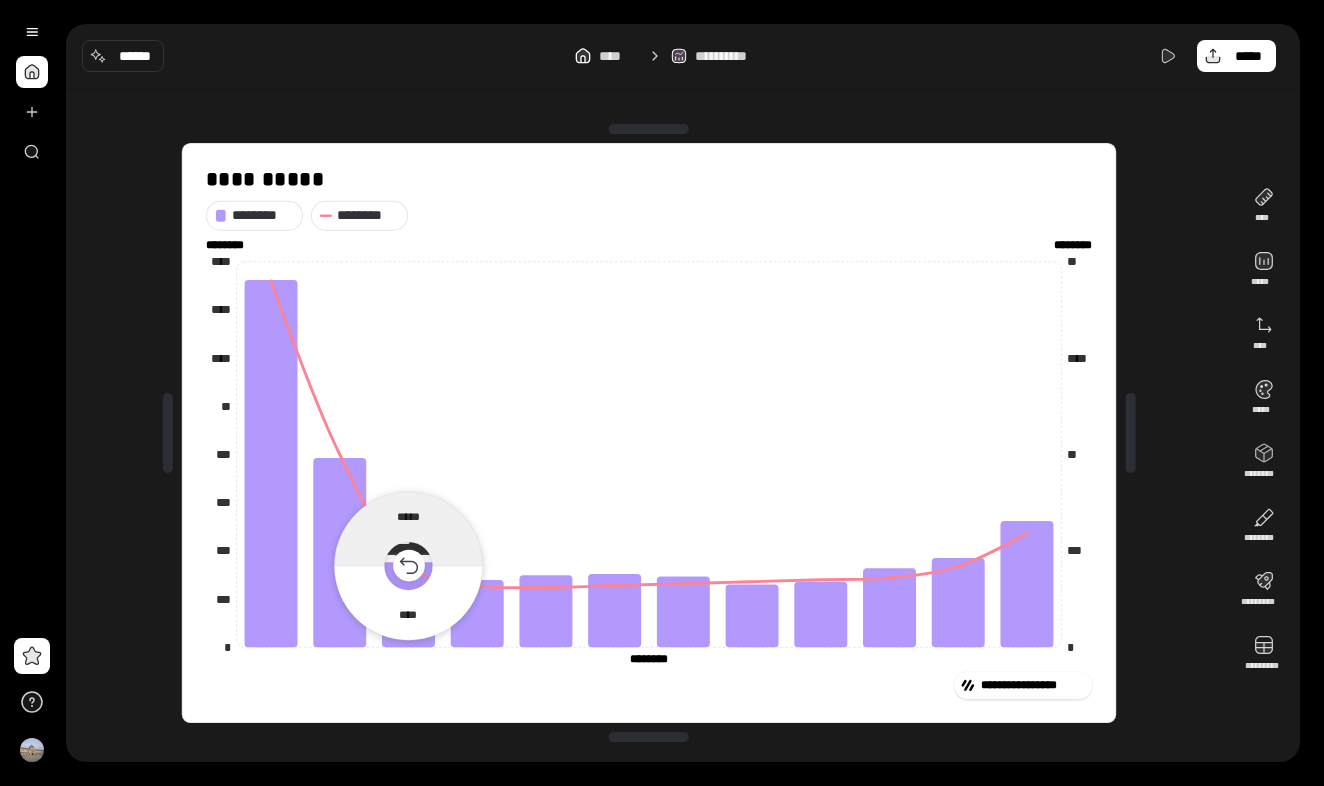 click 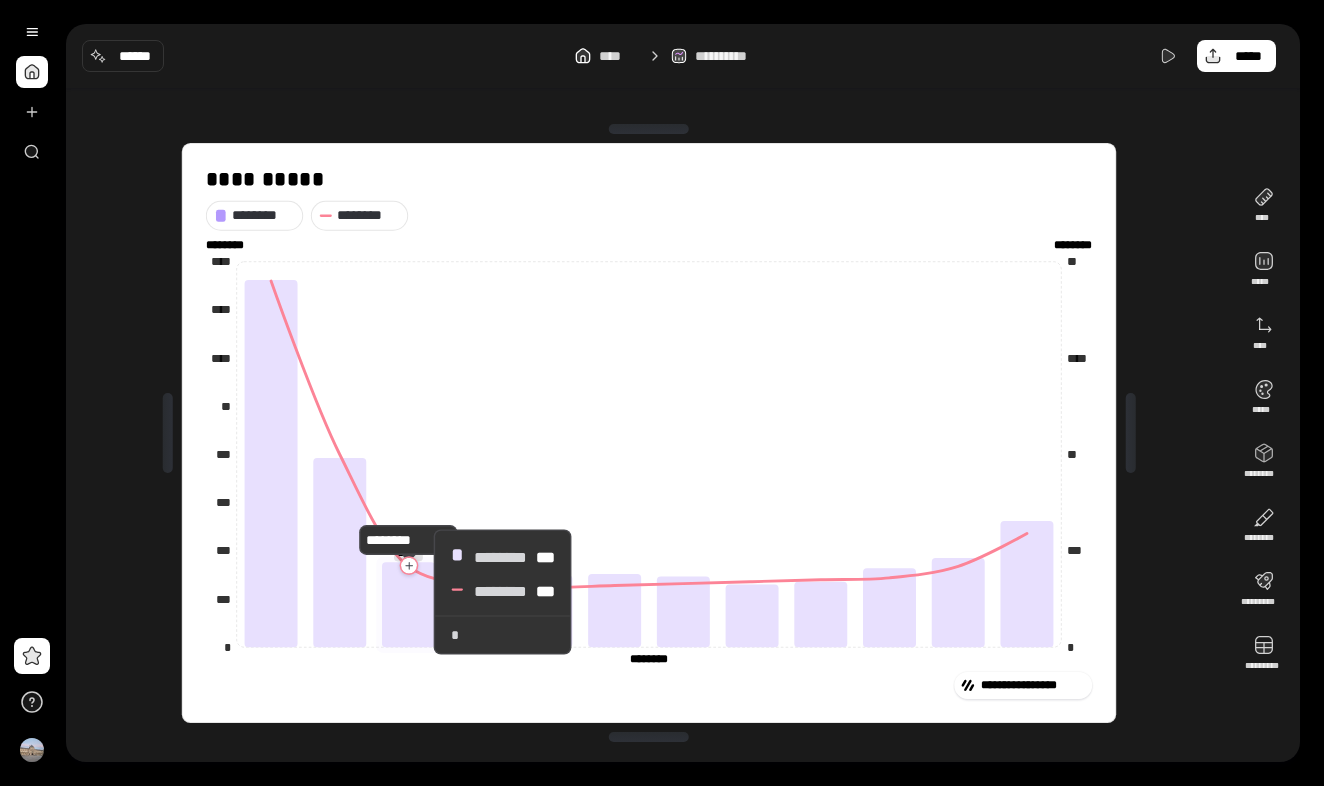 click 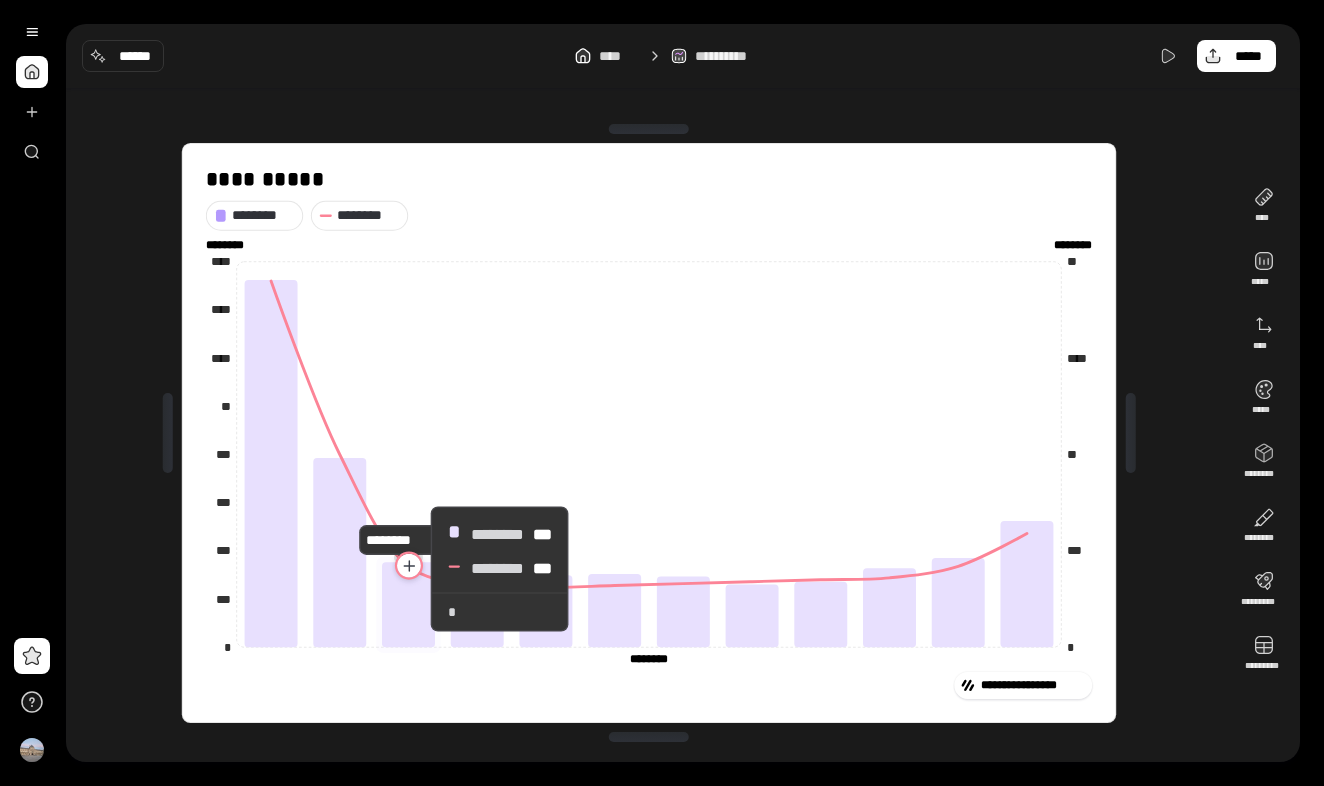 click 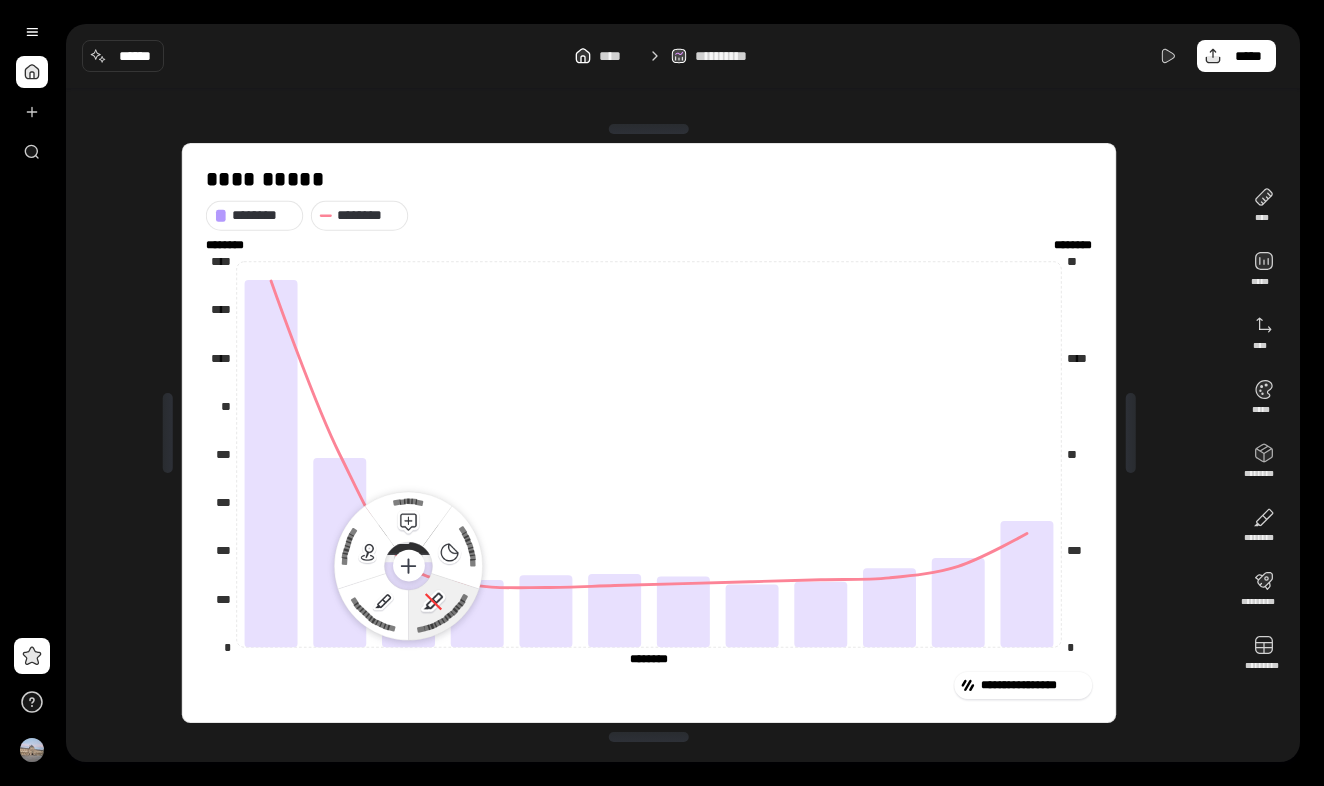 click 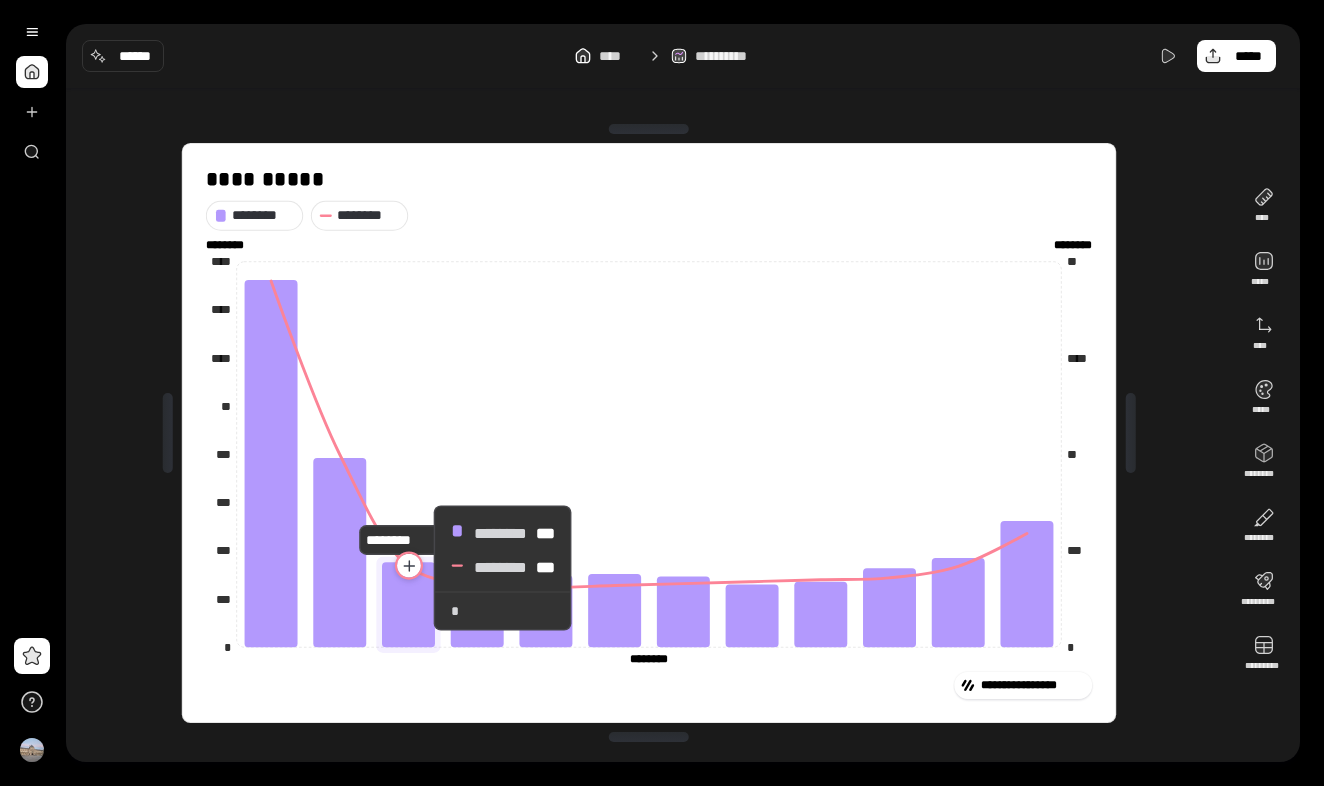 click 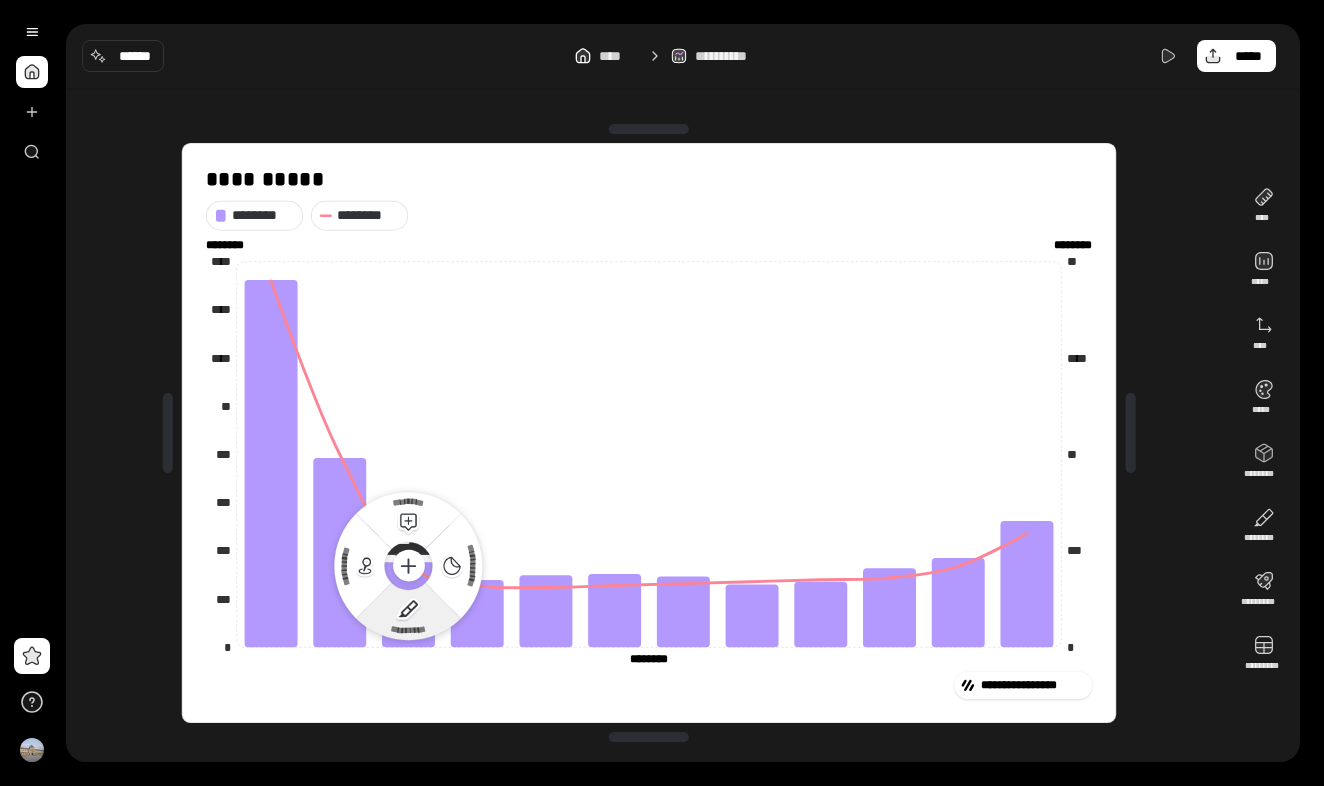 click on "*********" 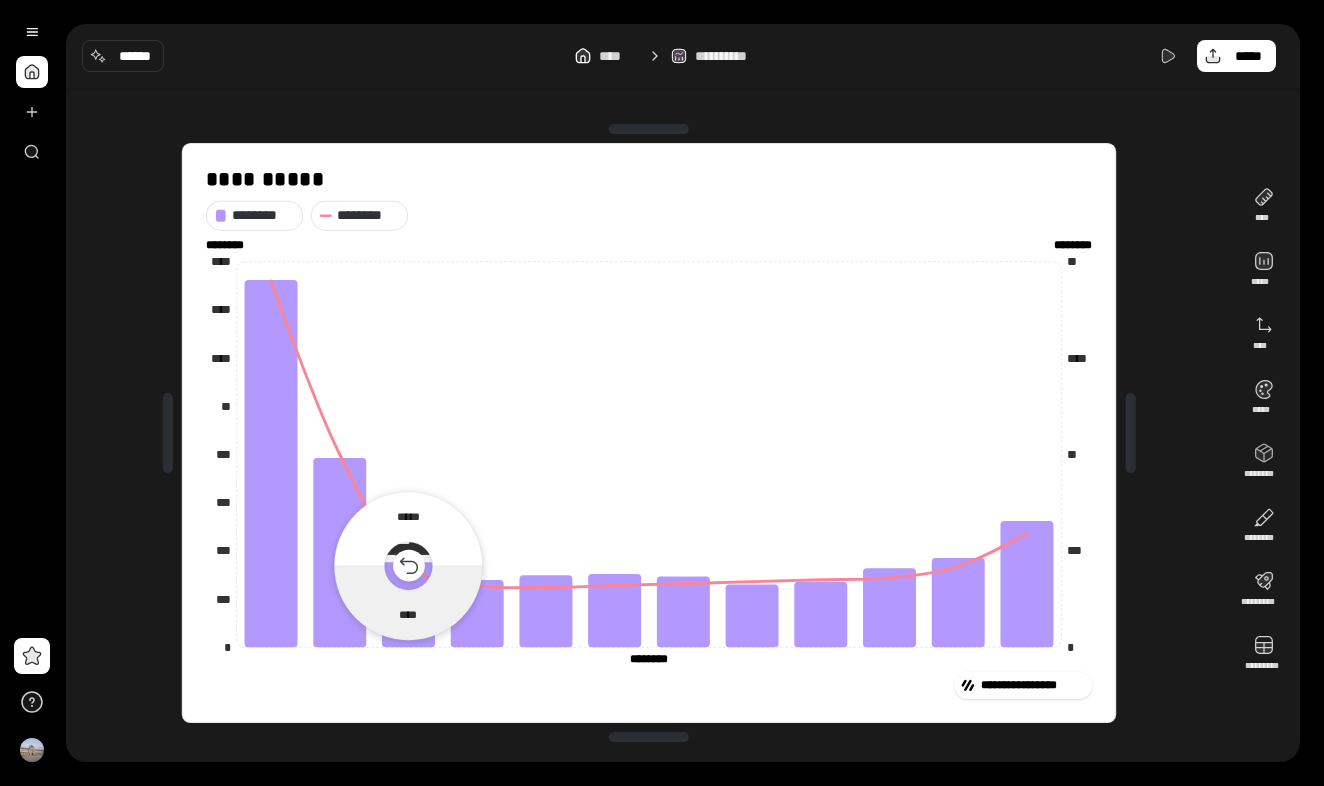 click 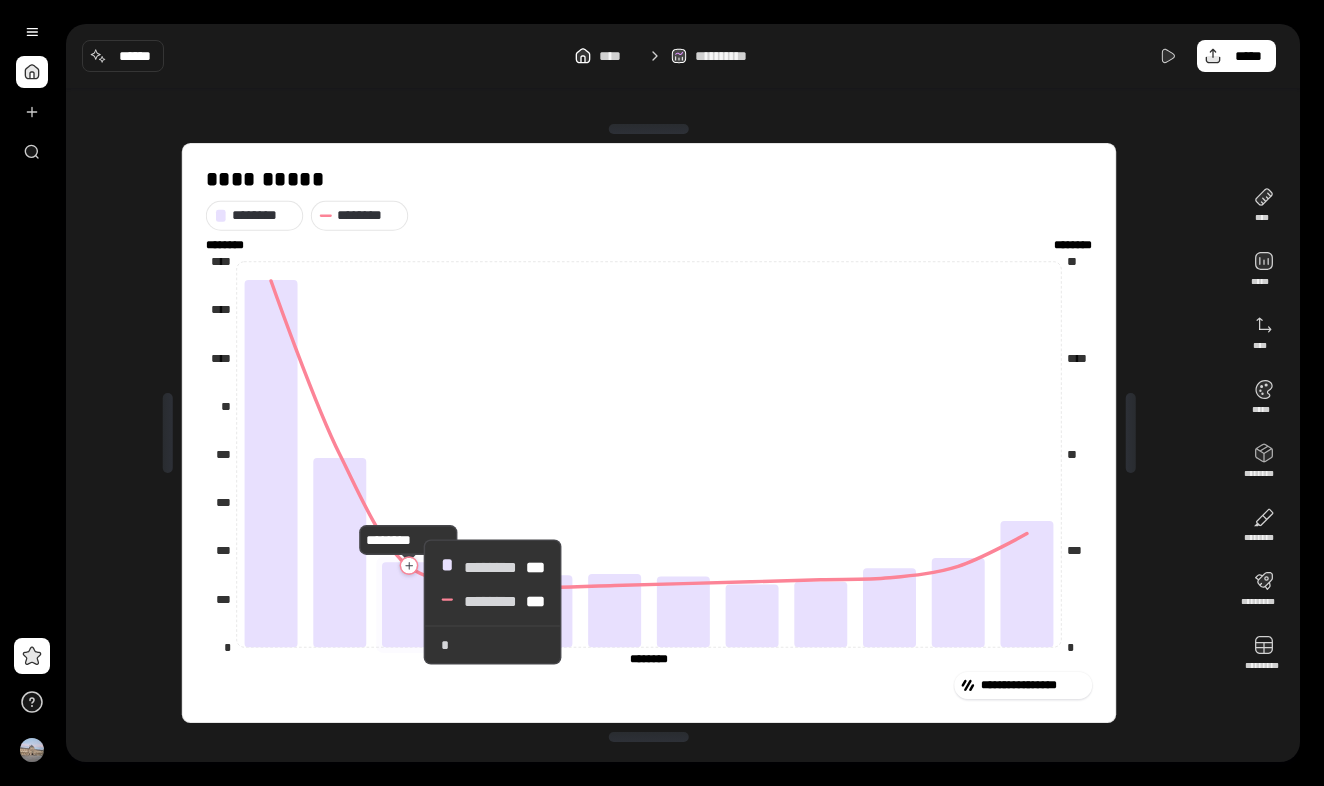 click 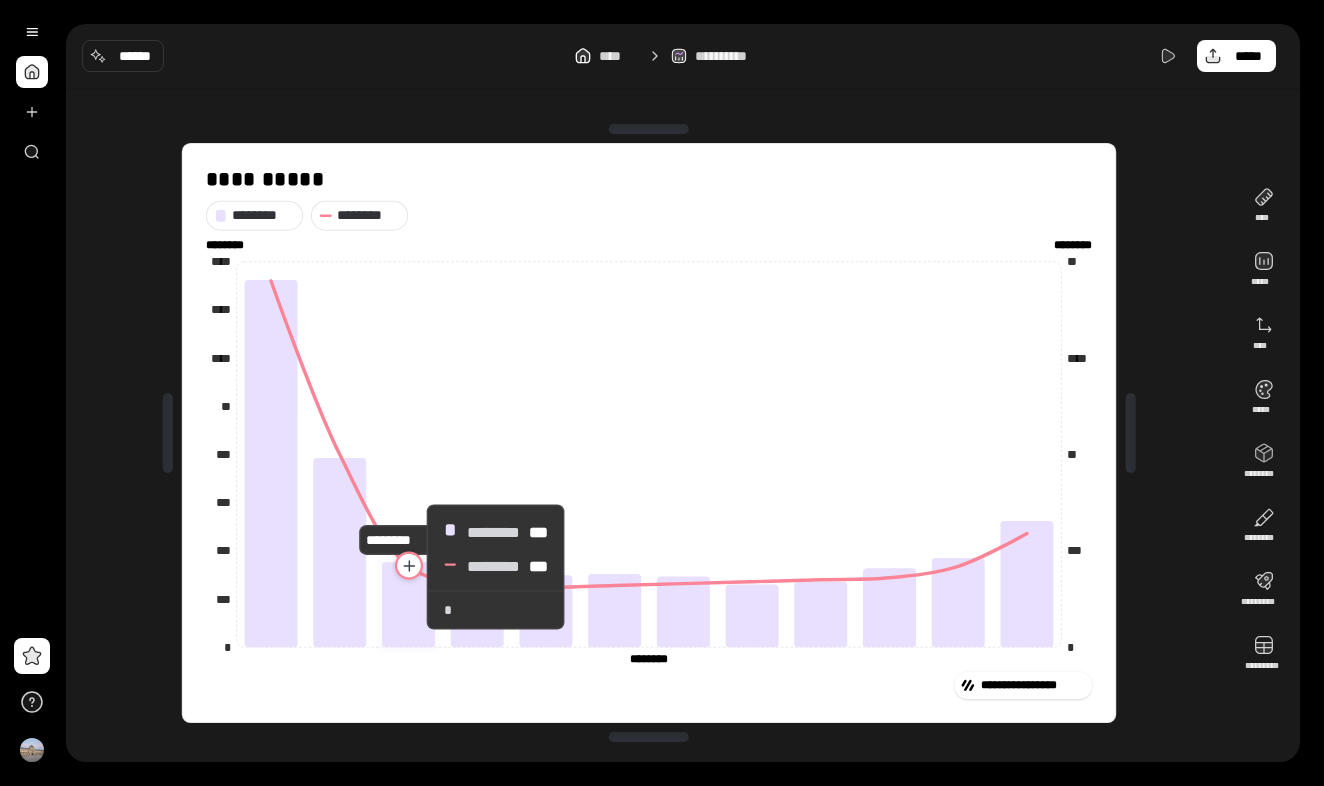 click 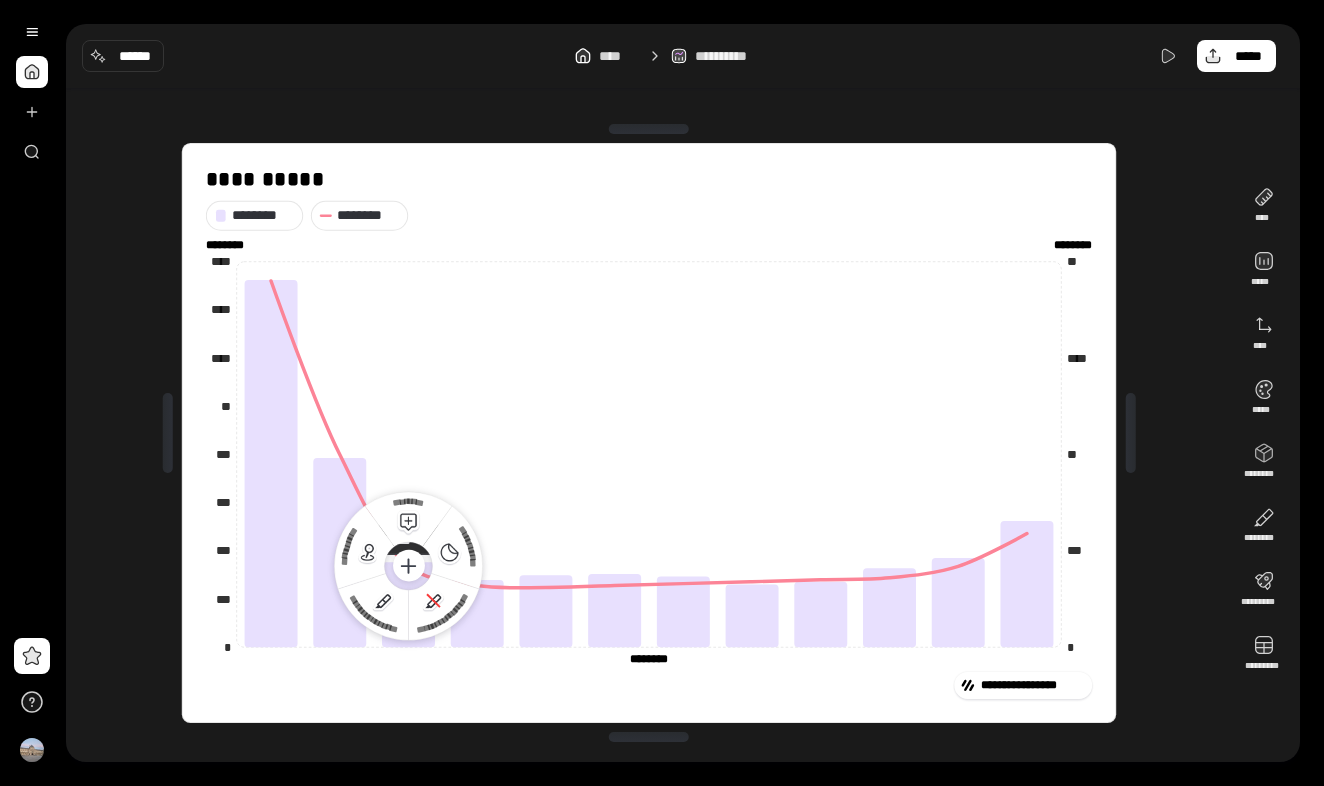 click on "**********" 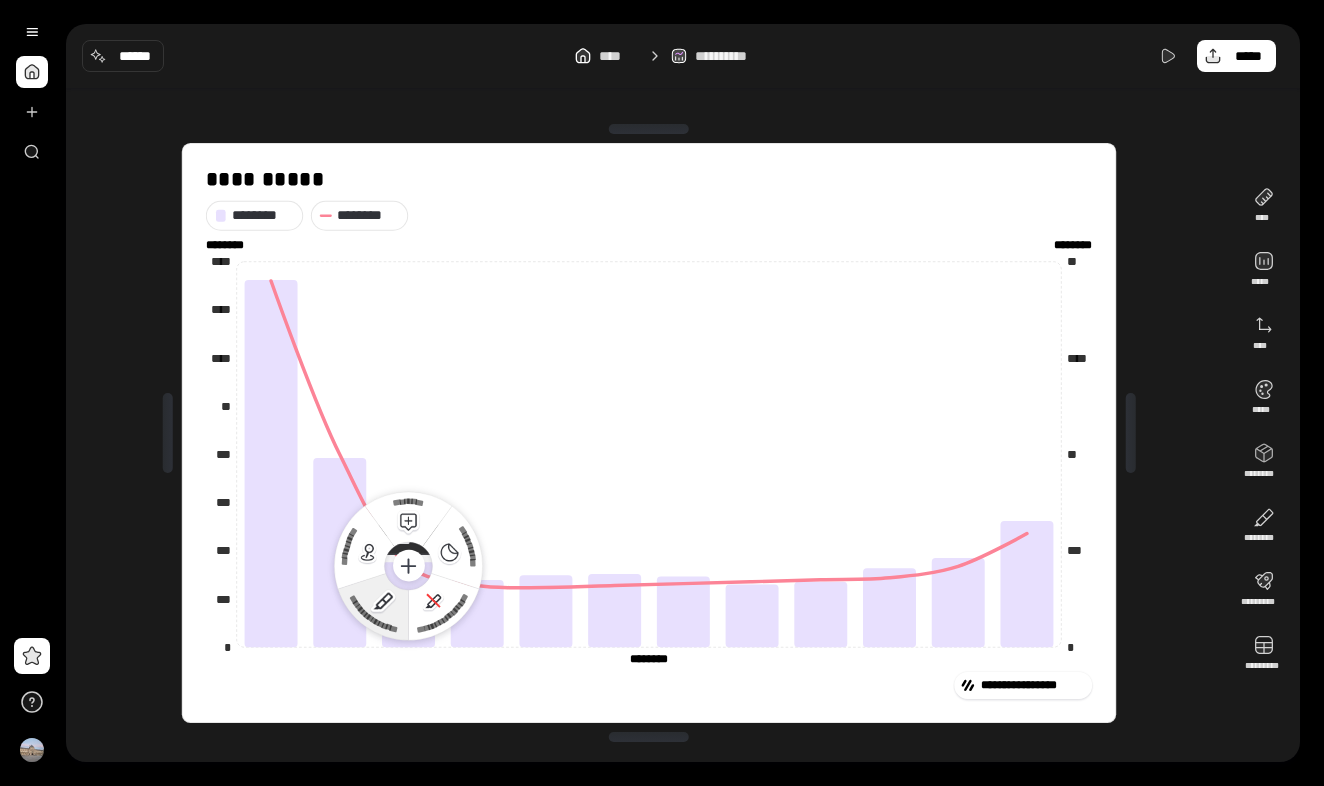 click 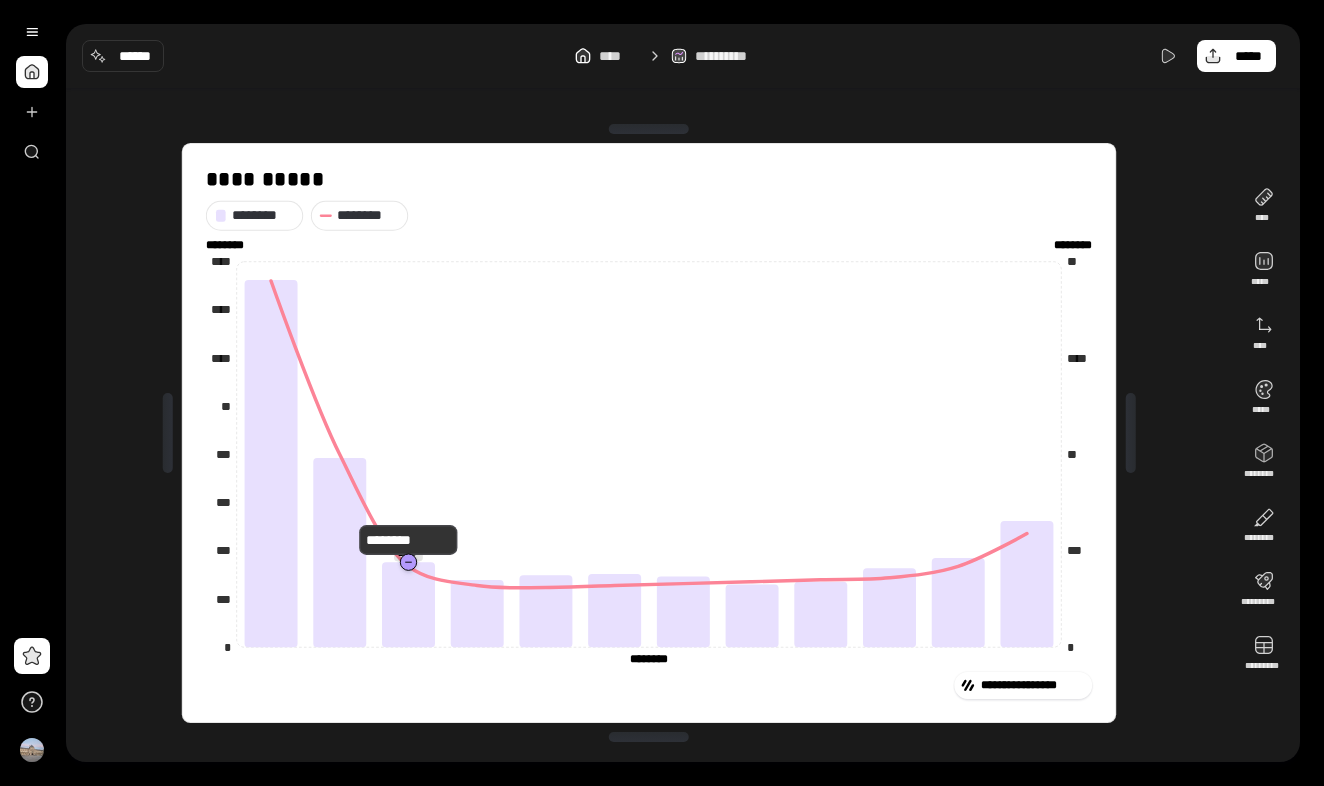 click 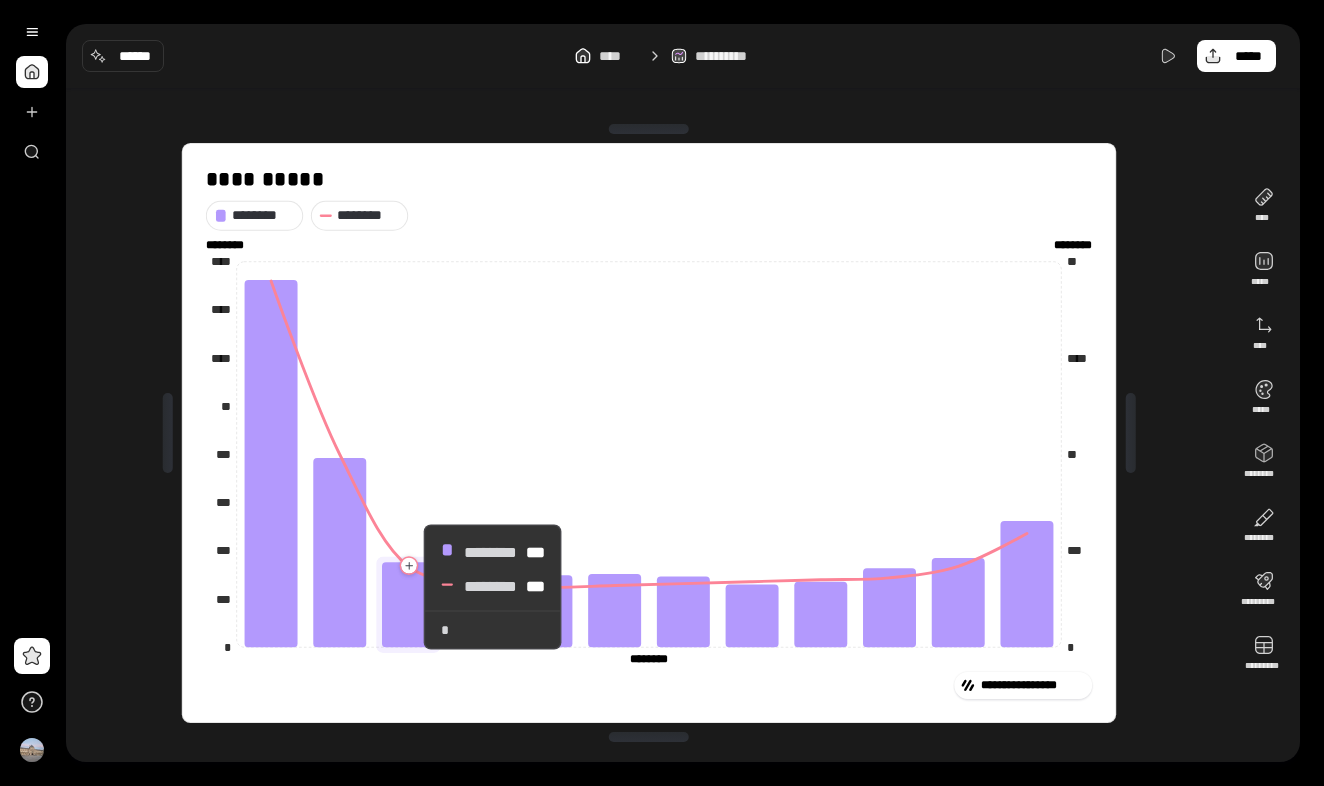 click 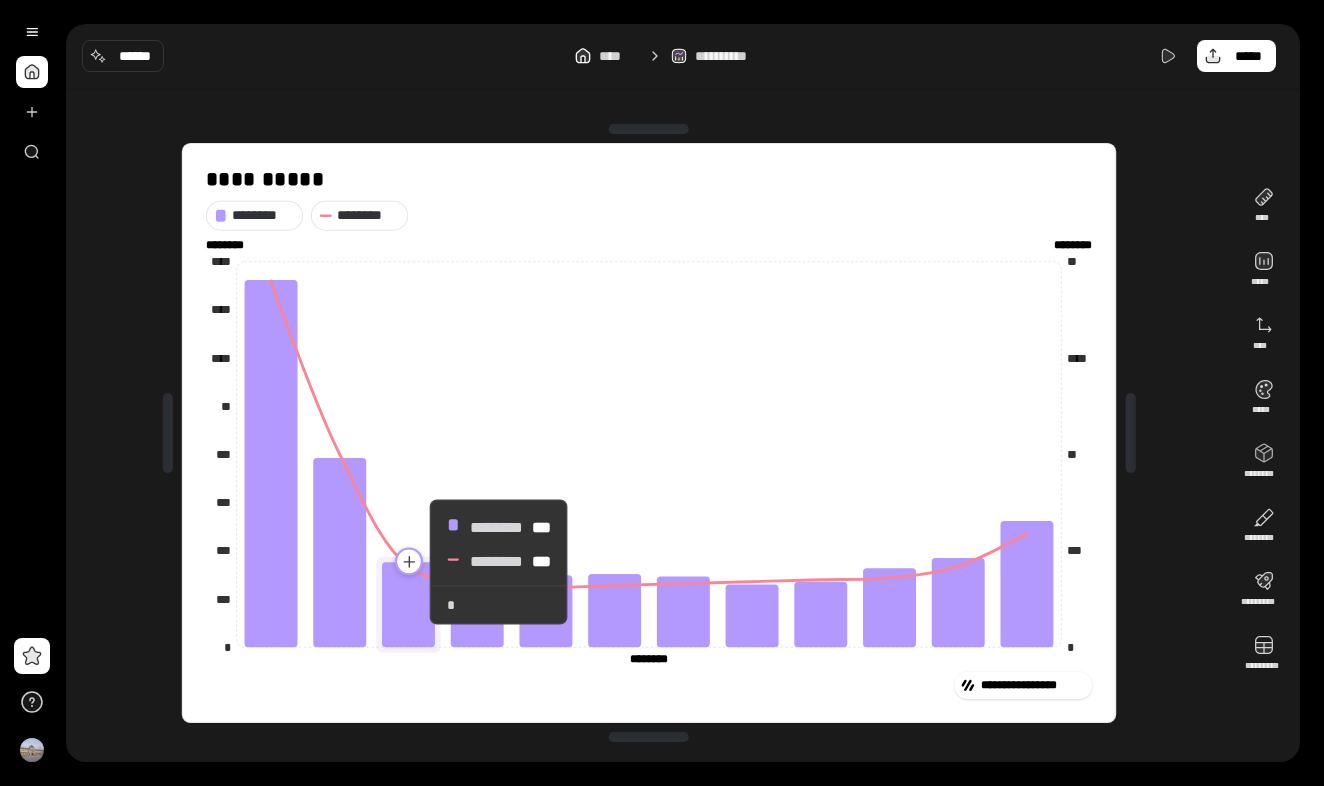 click 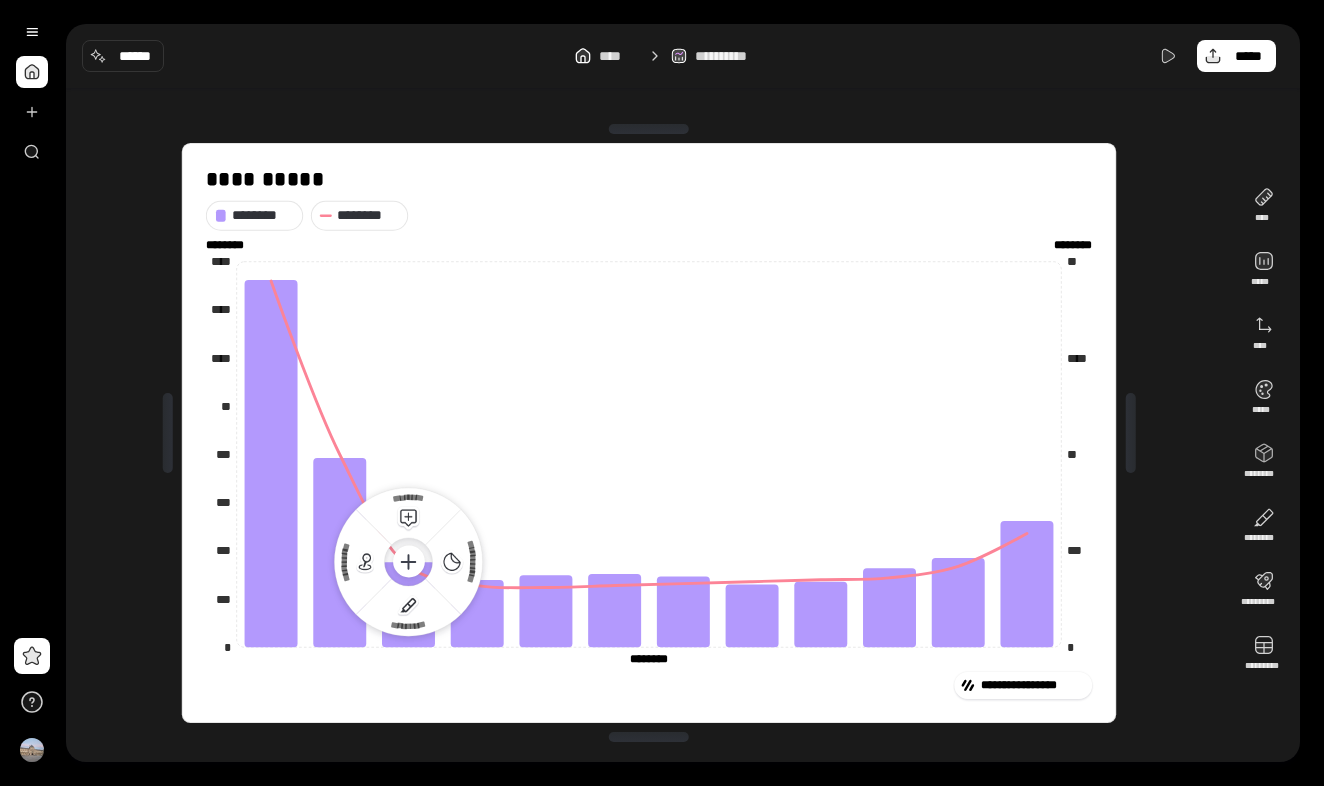 click 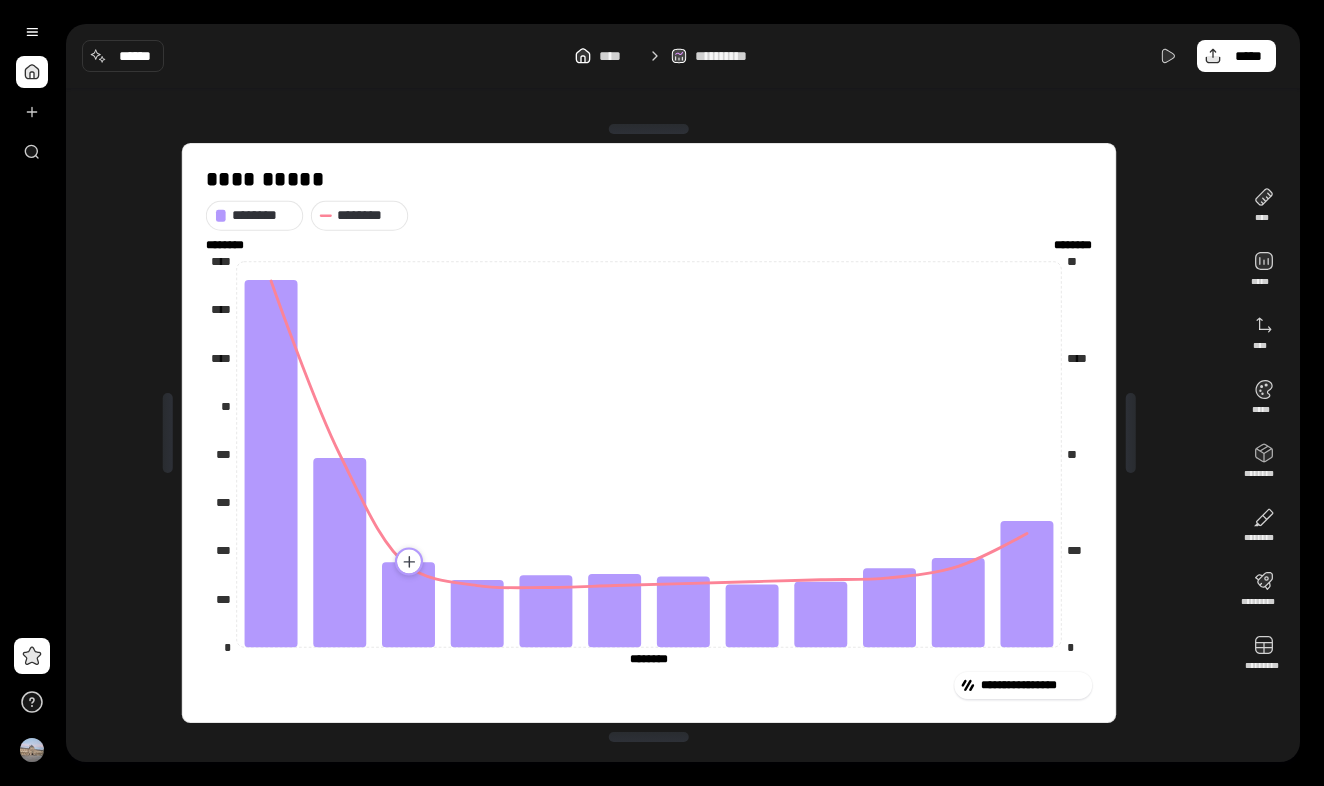 click 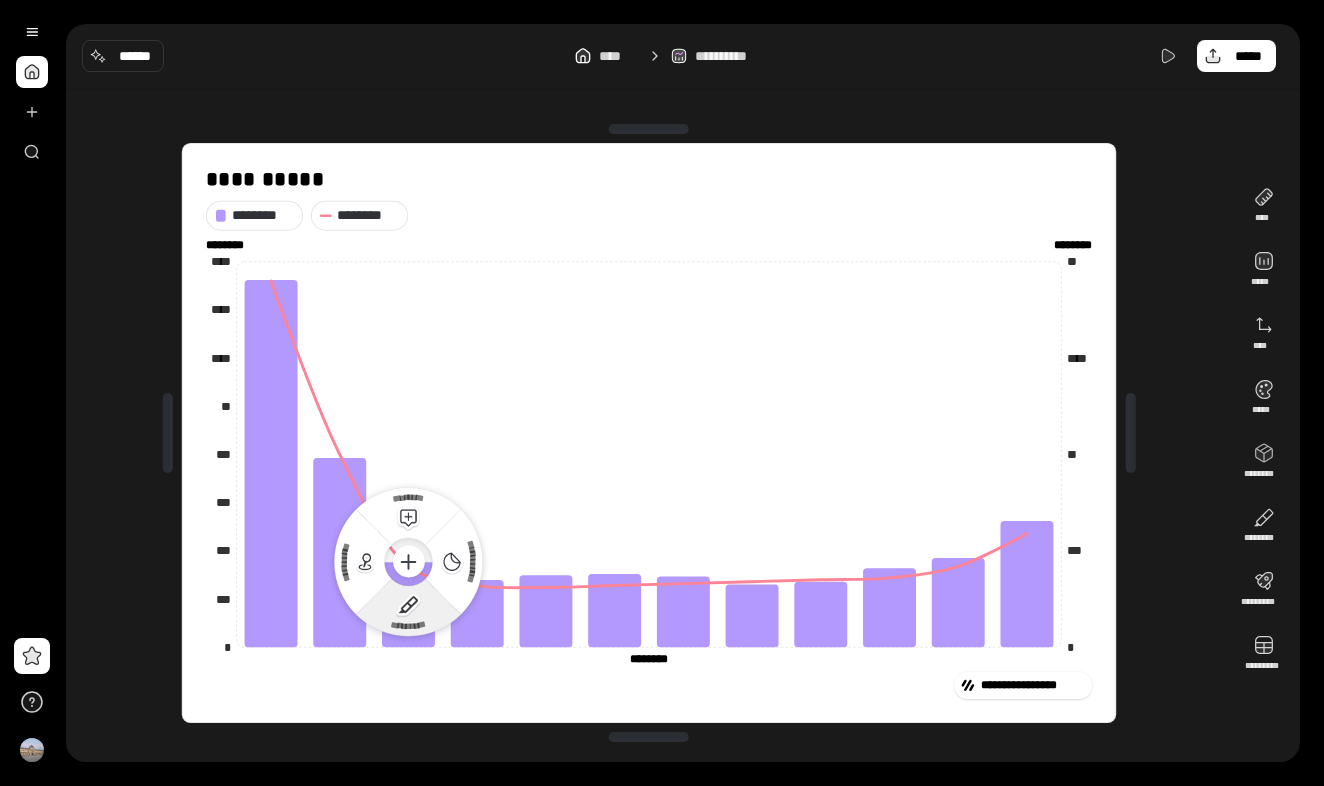 click 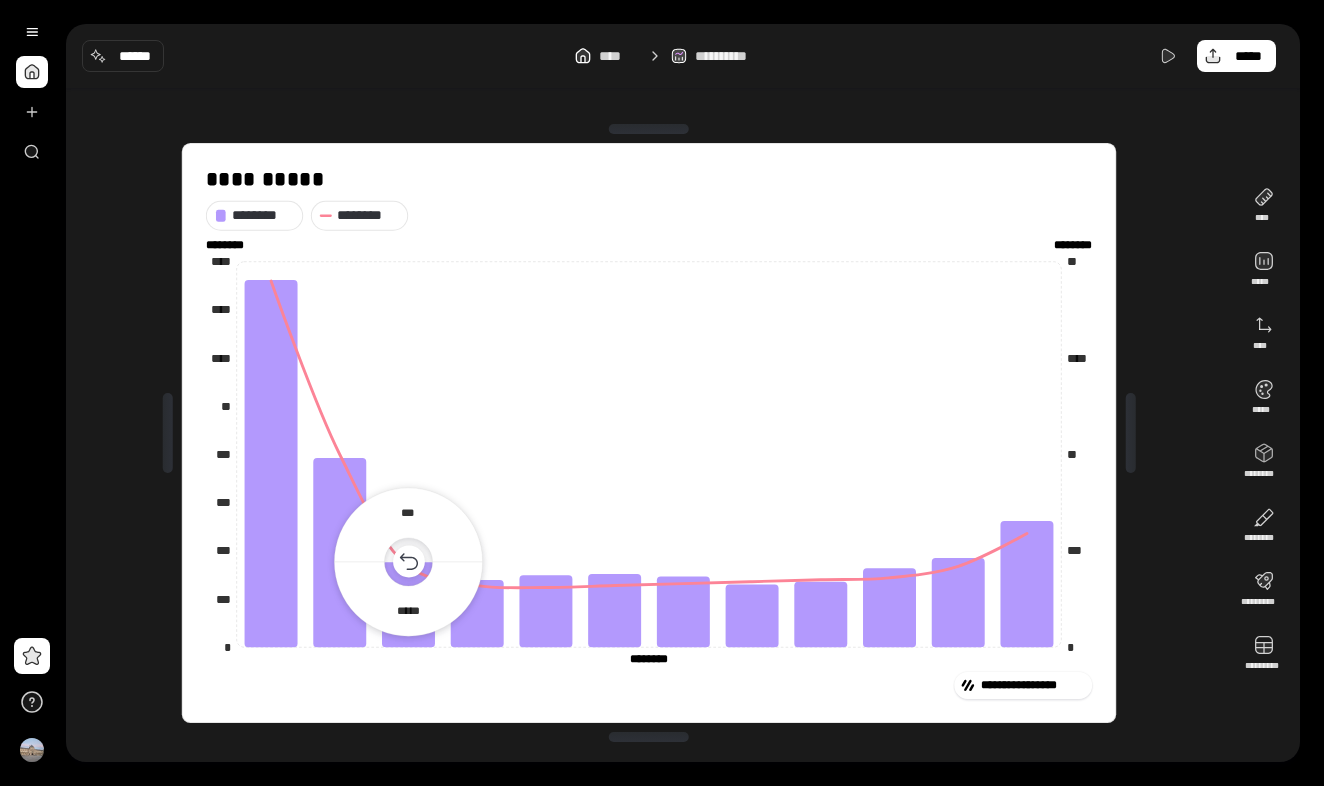click 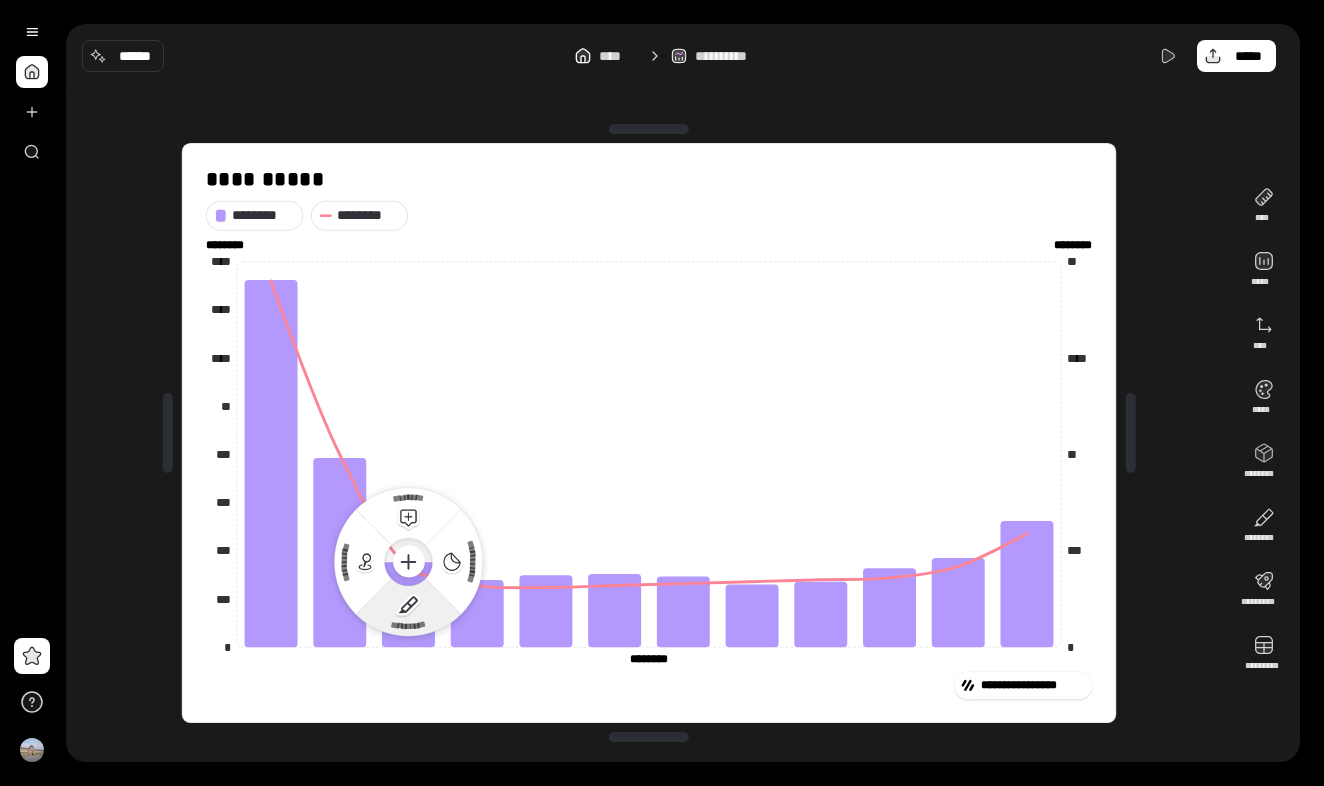 click 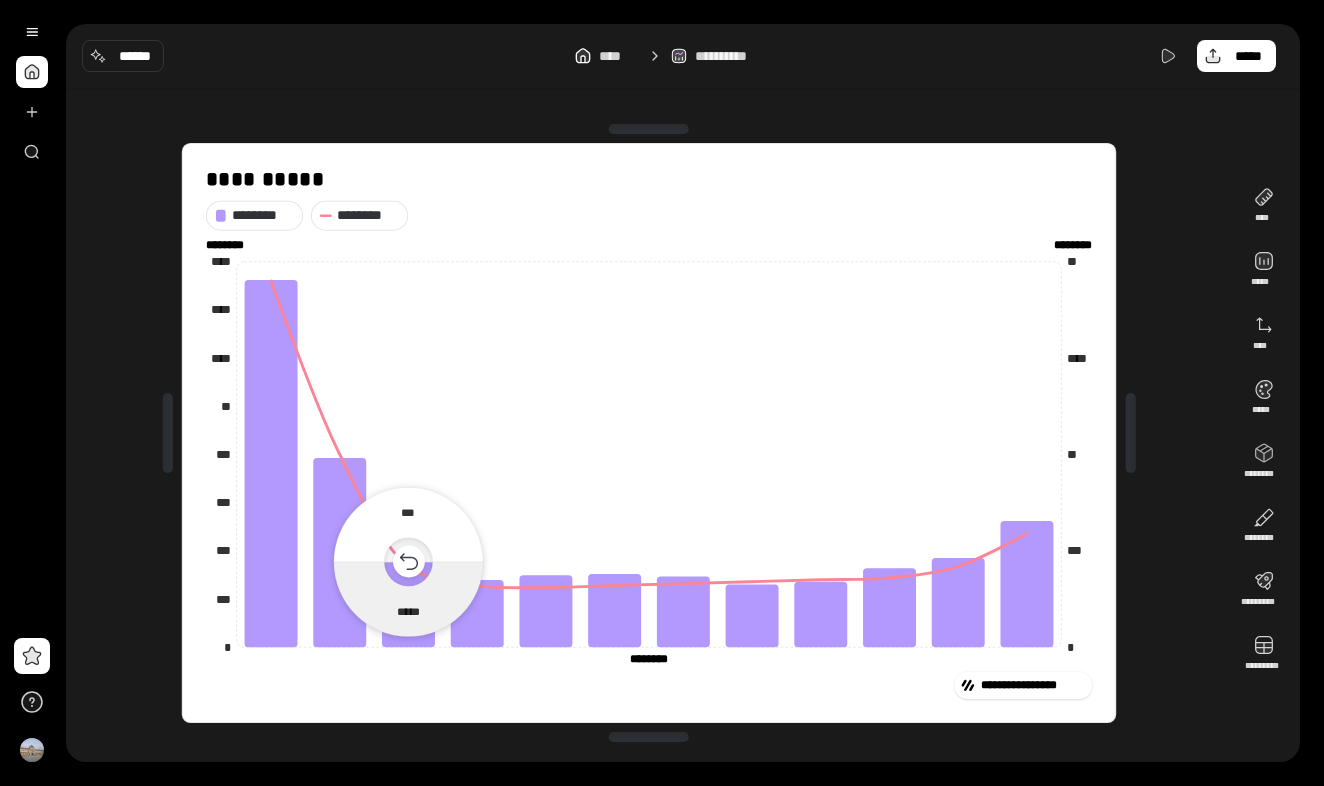 click 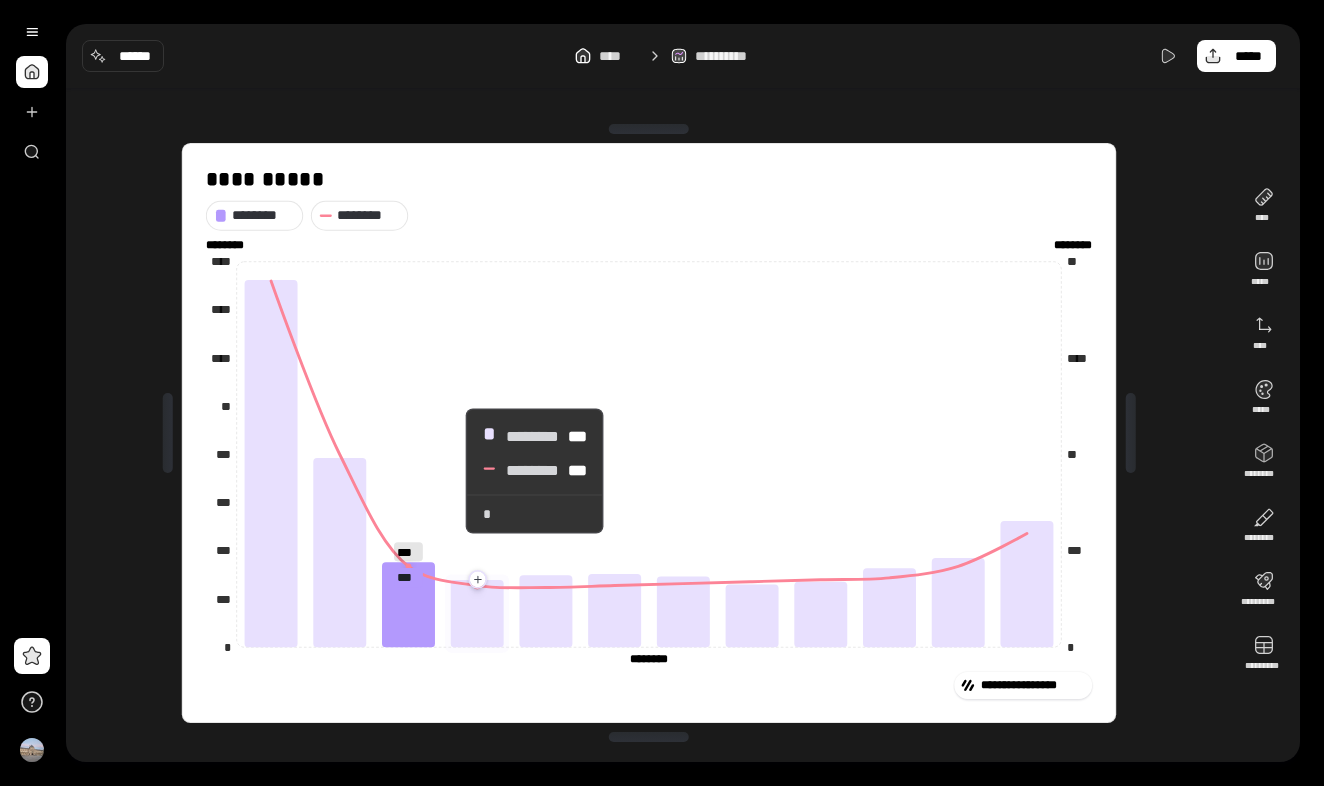 click 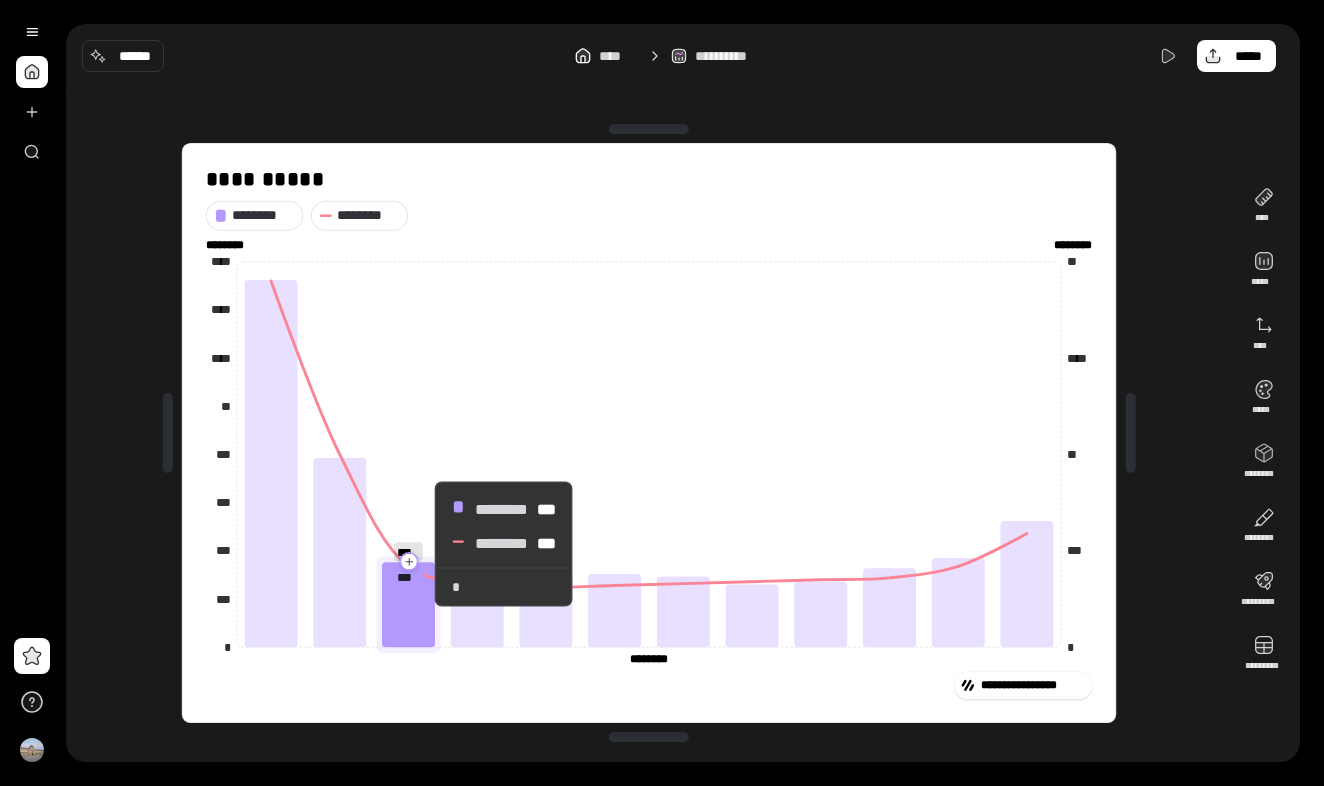 click 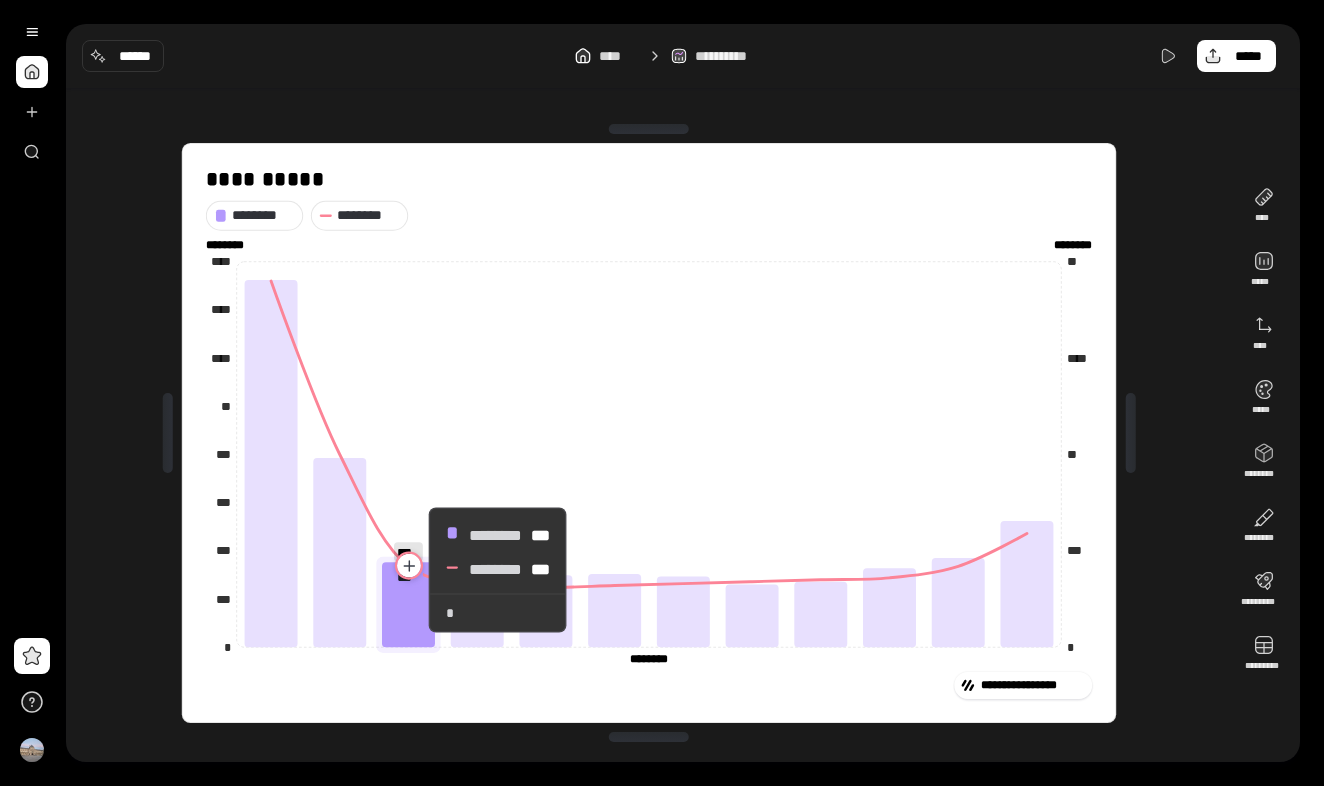 click 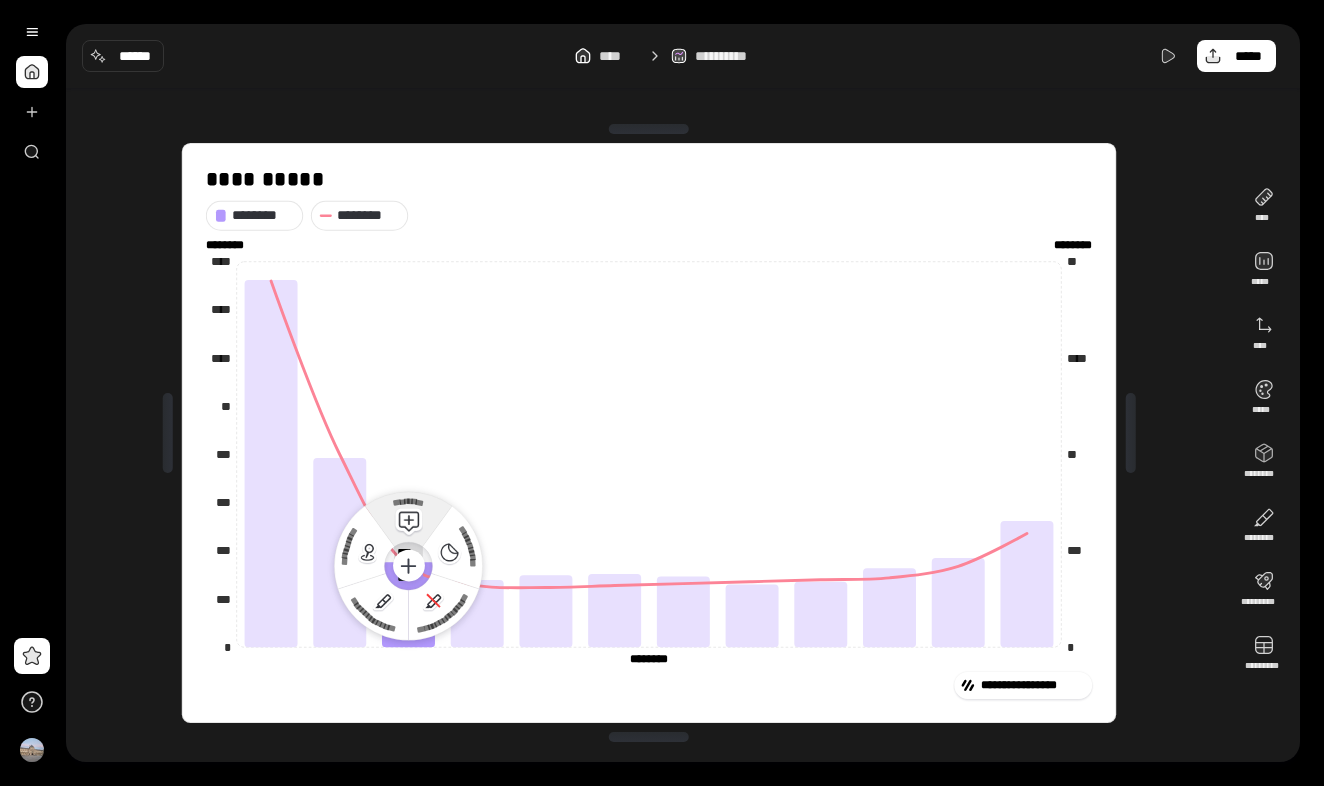 click 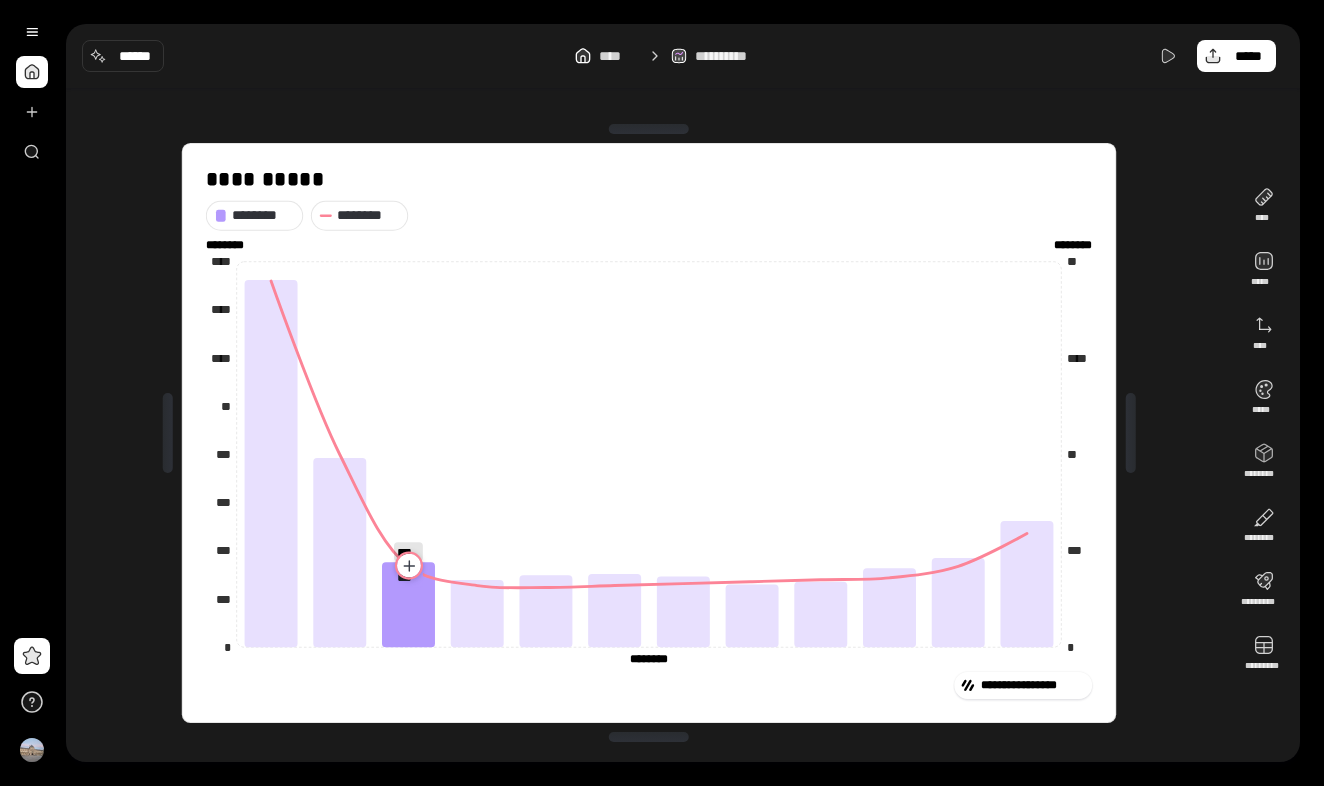 click 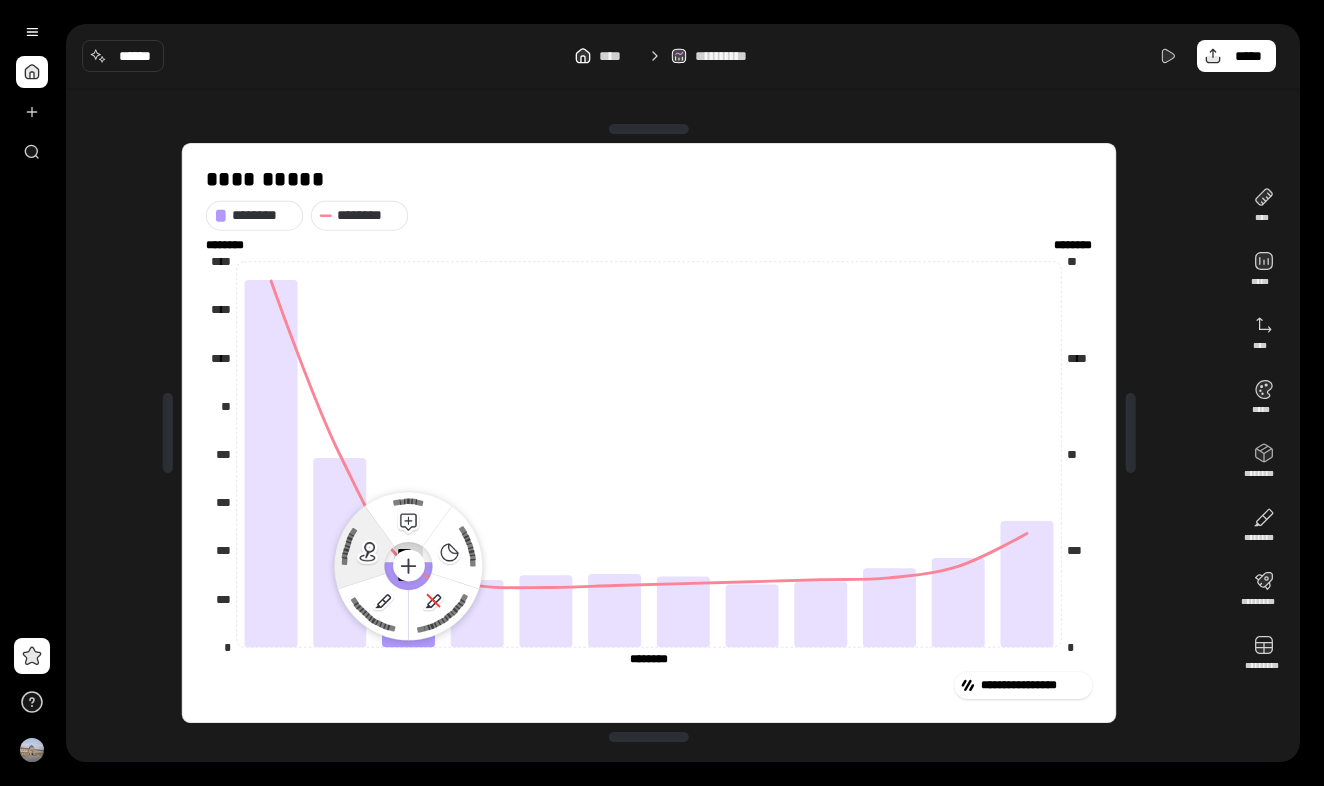 click 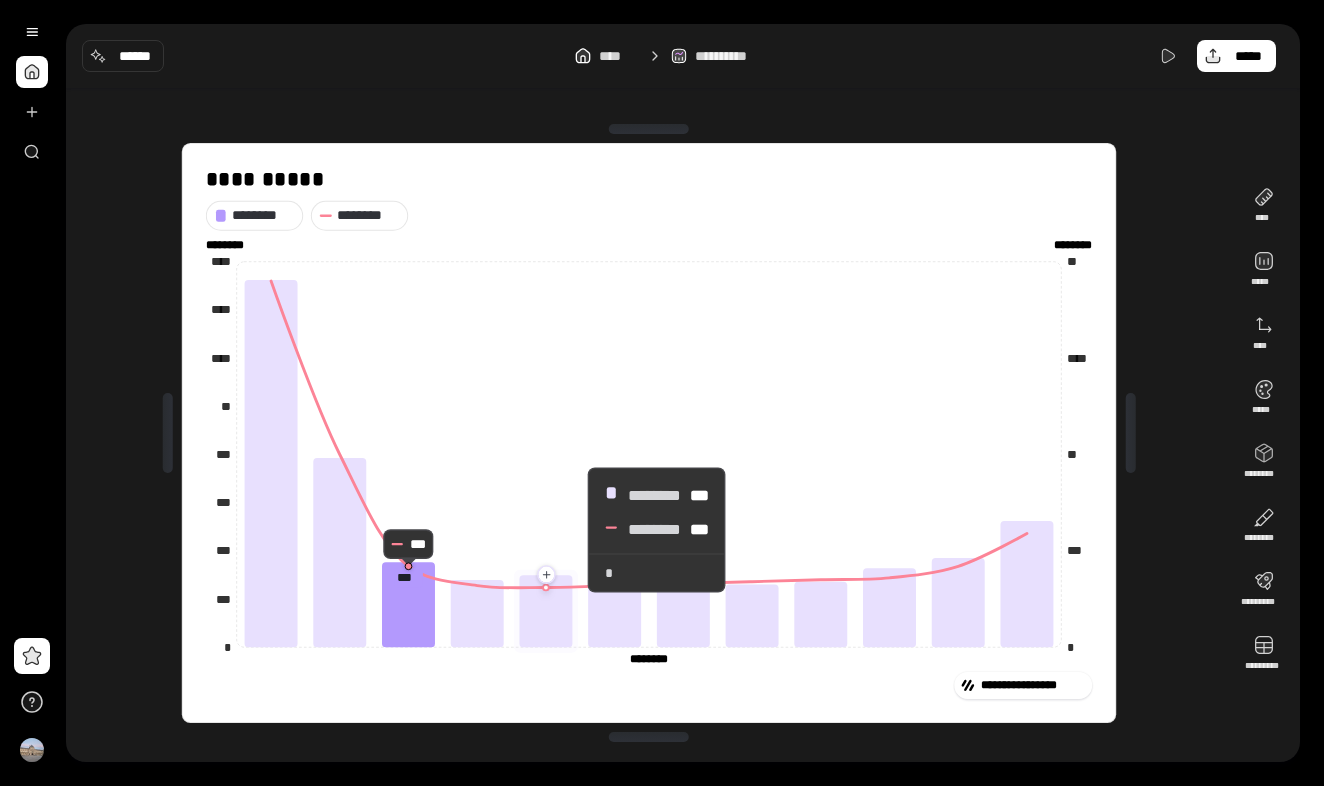 click 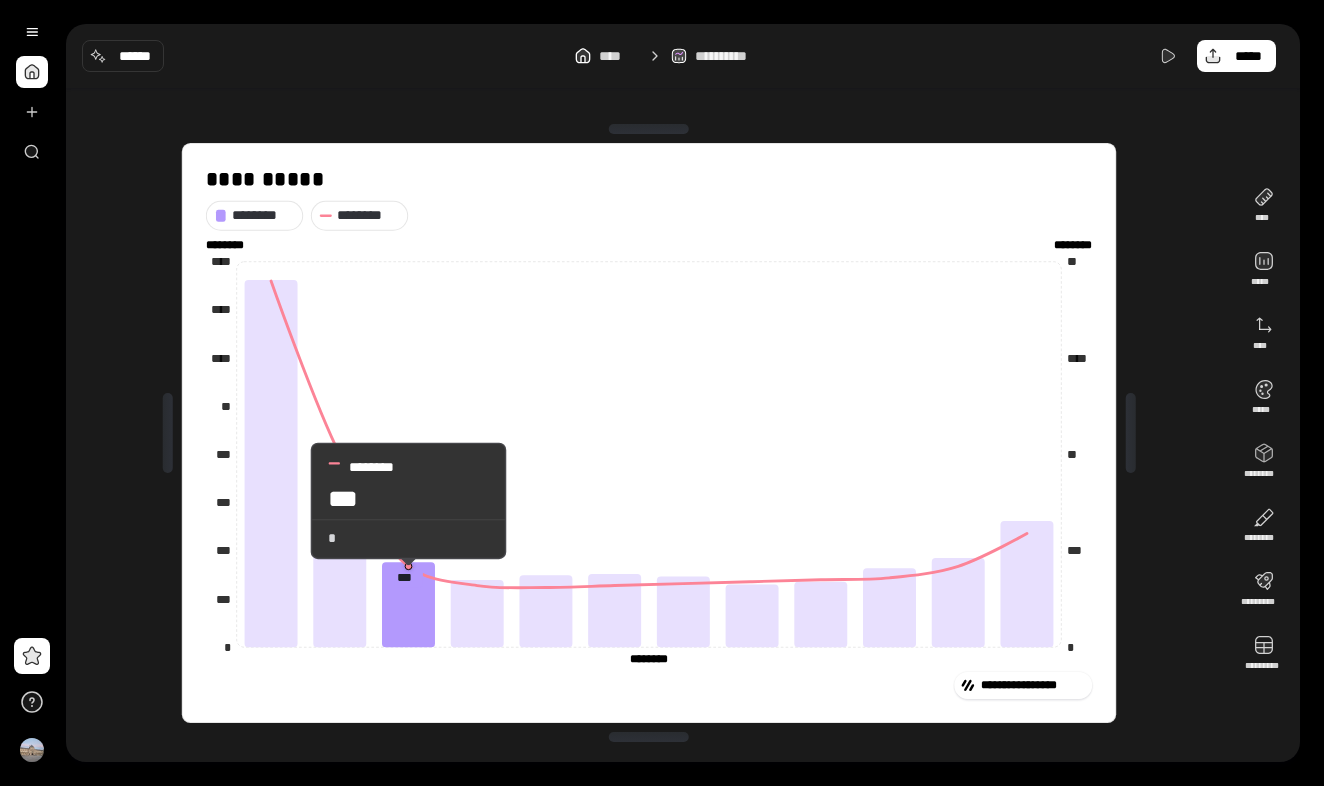 click on "*" at bounding box center (408, 538) 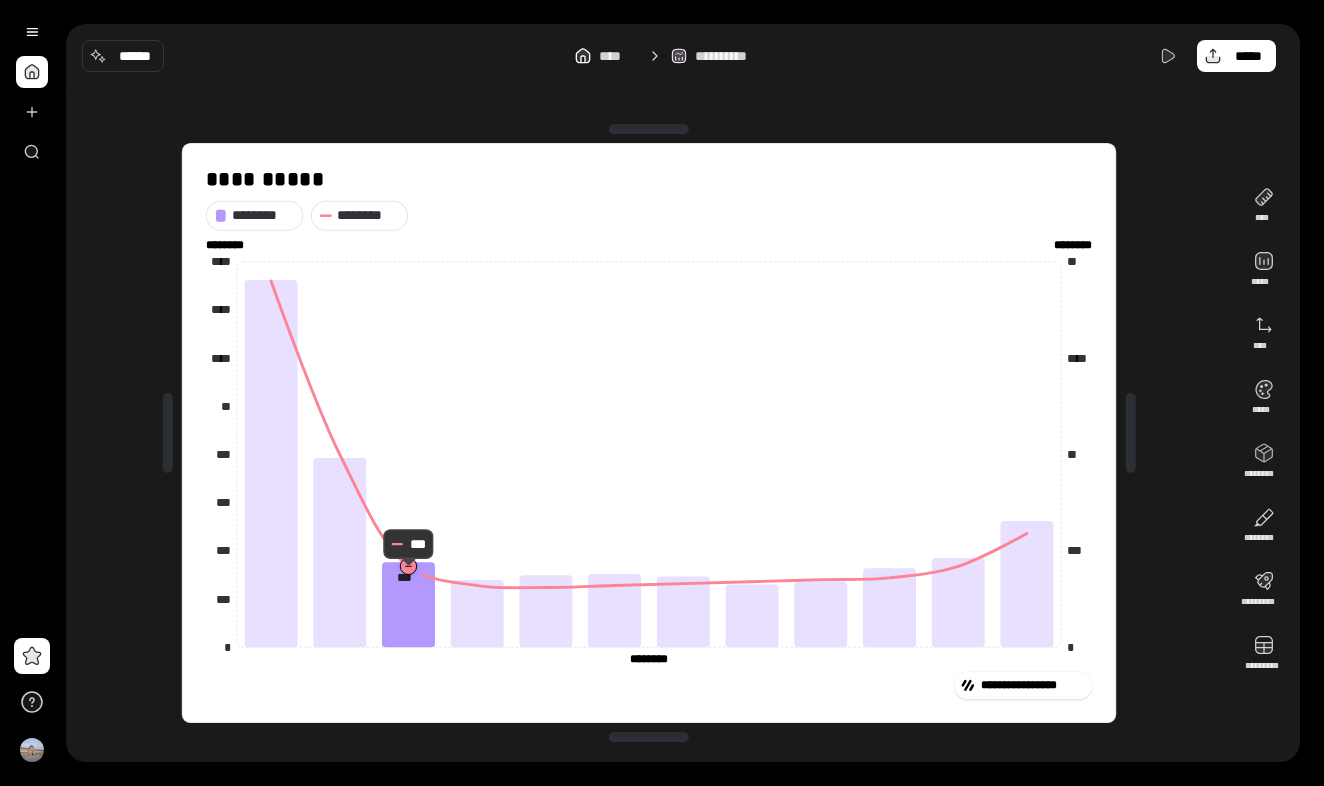 click 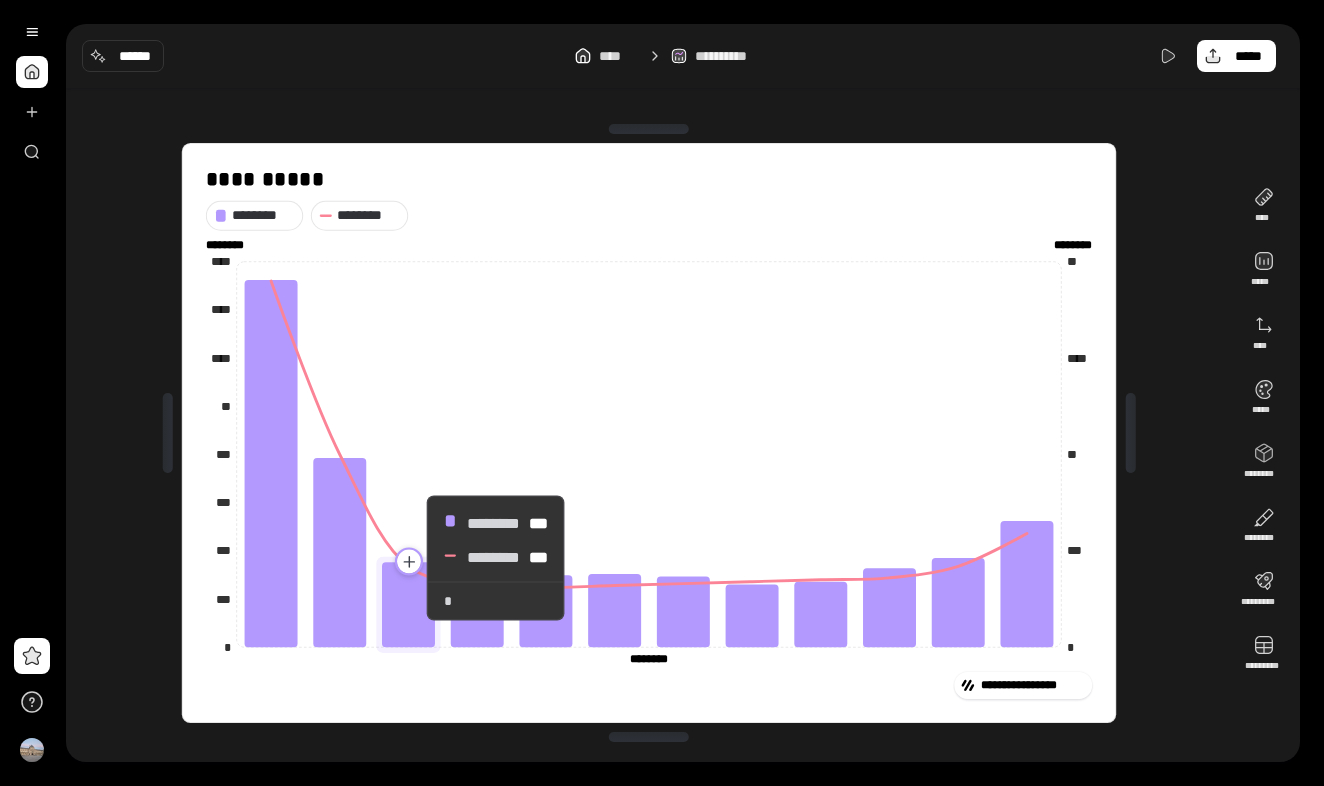 click 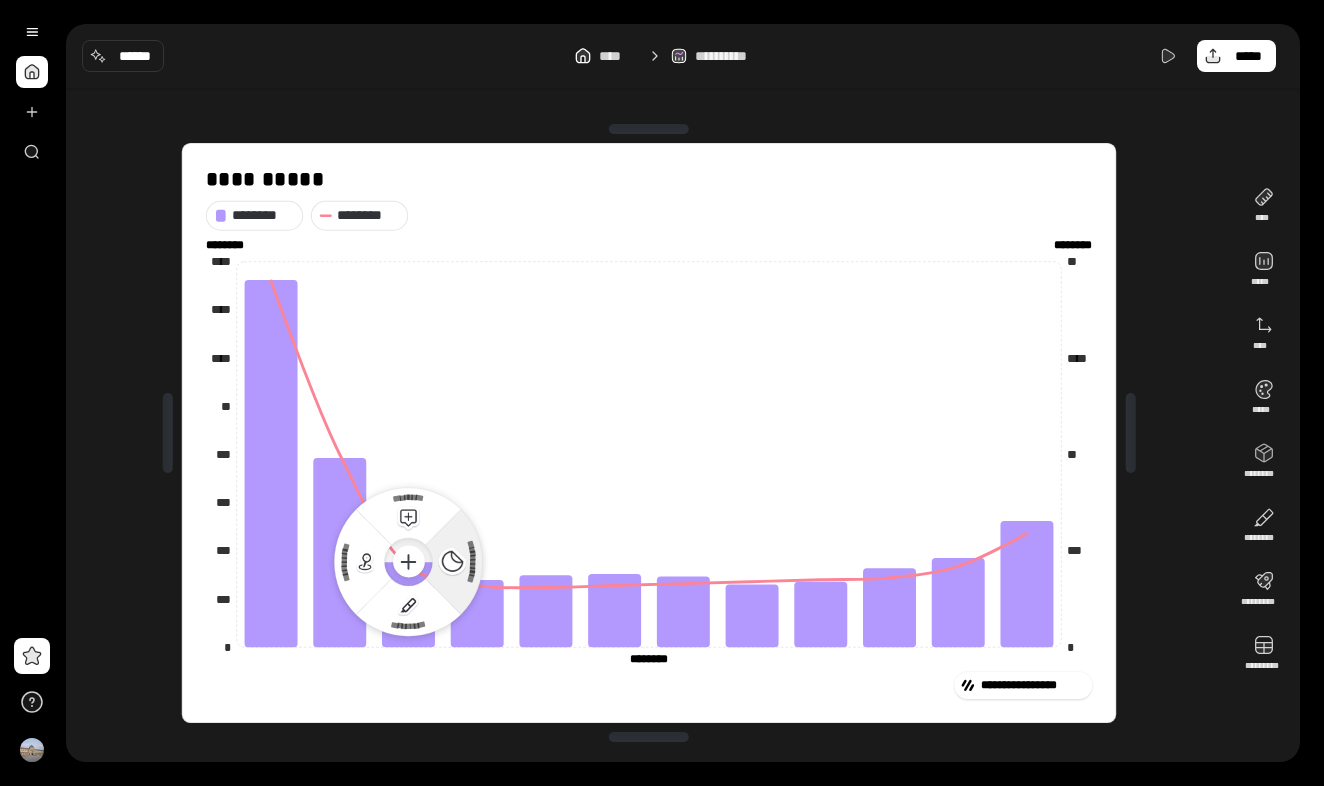 click 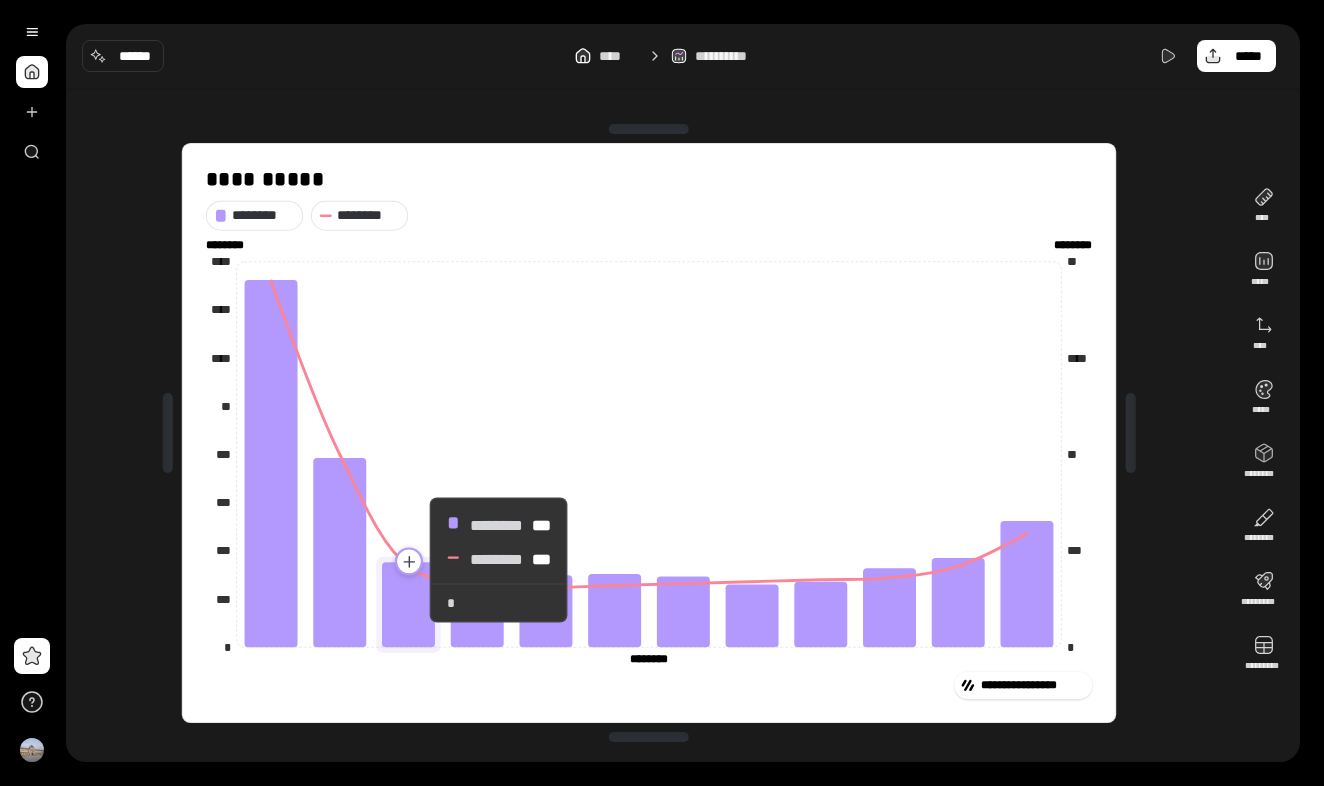 click 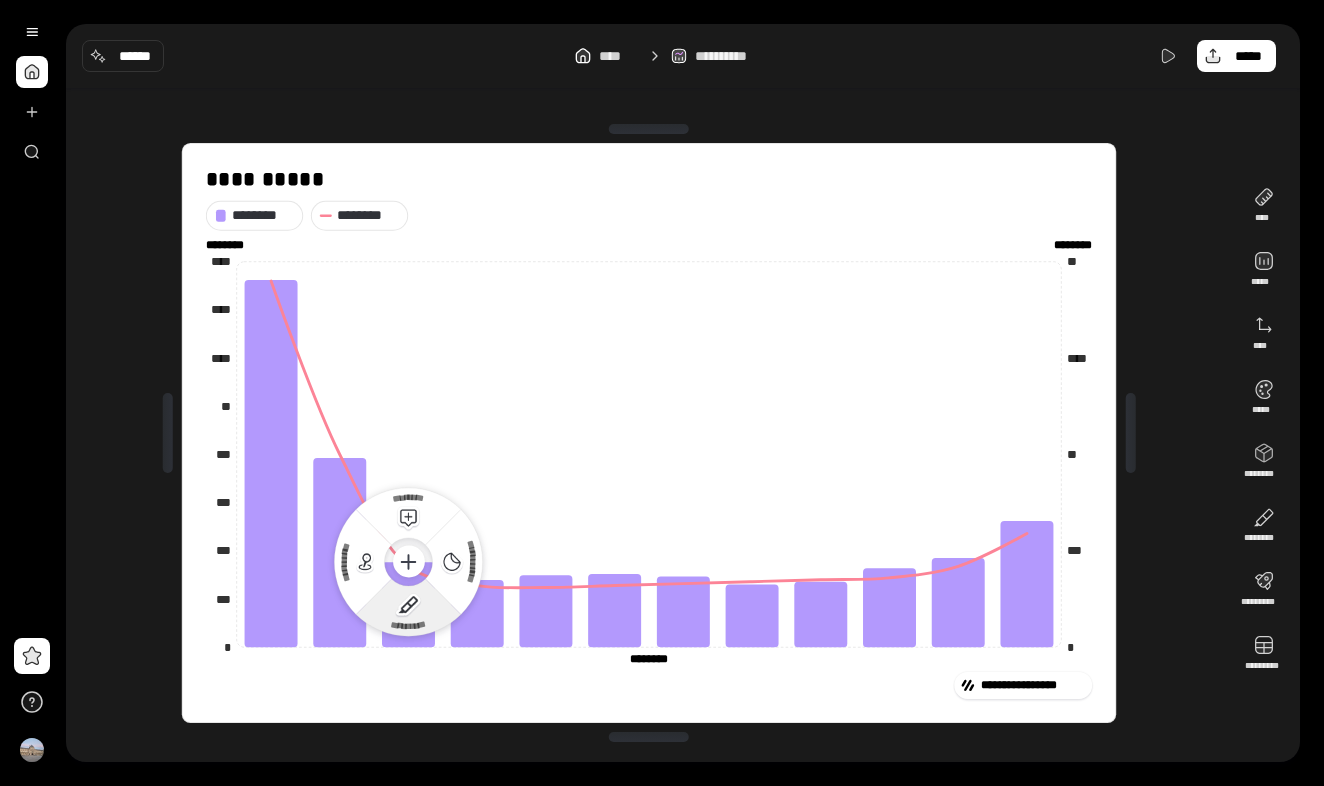 click 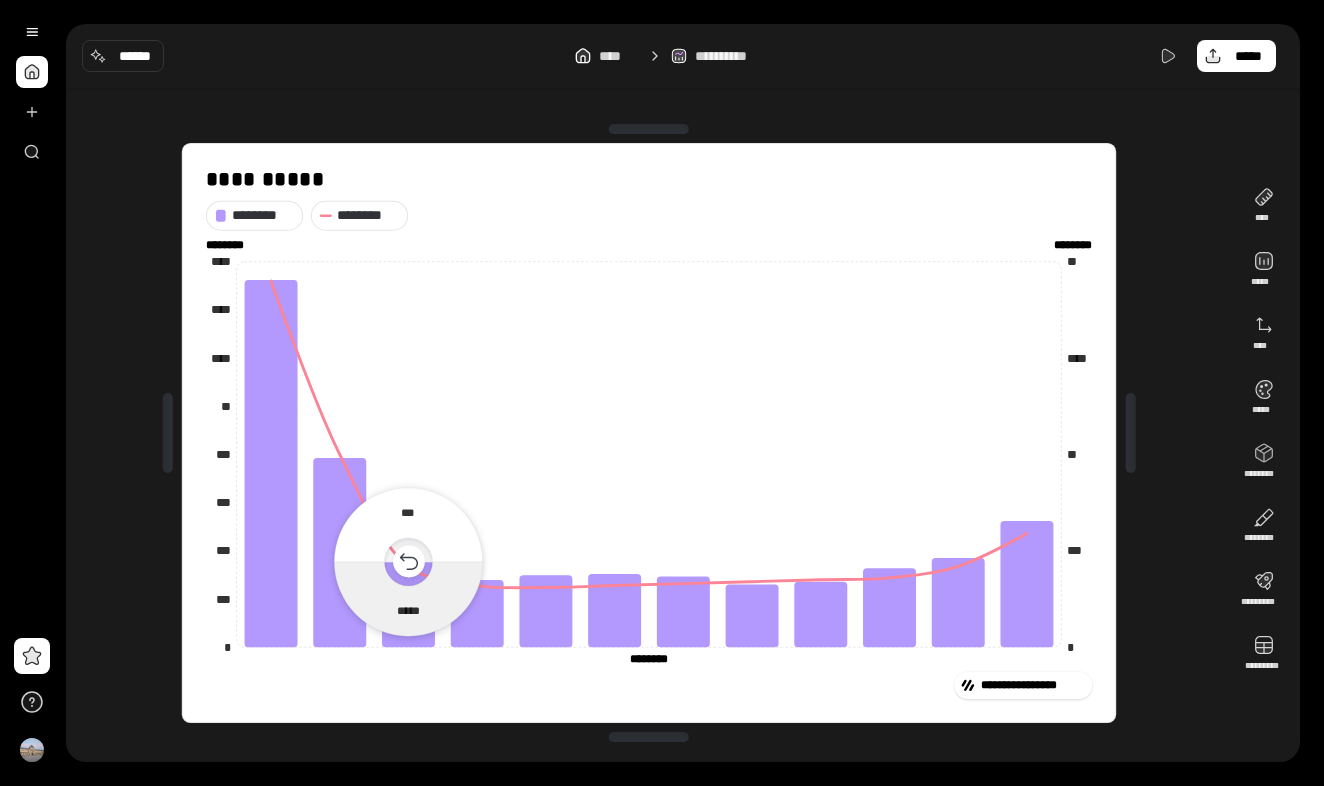 click 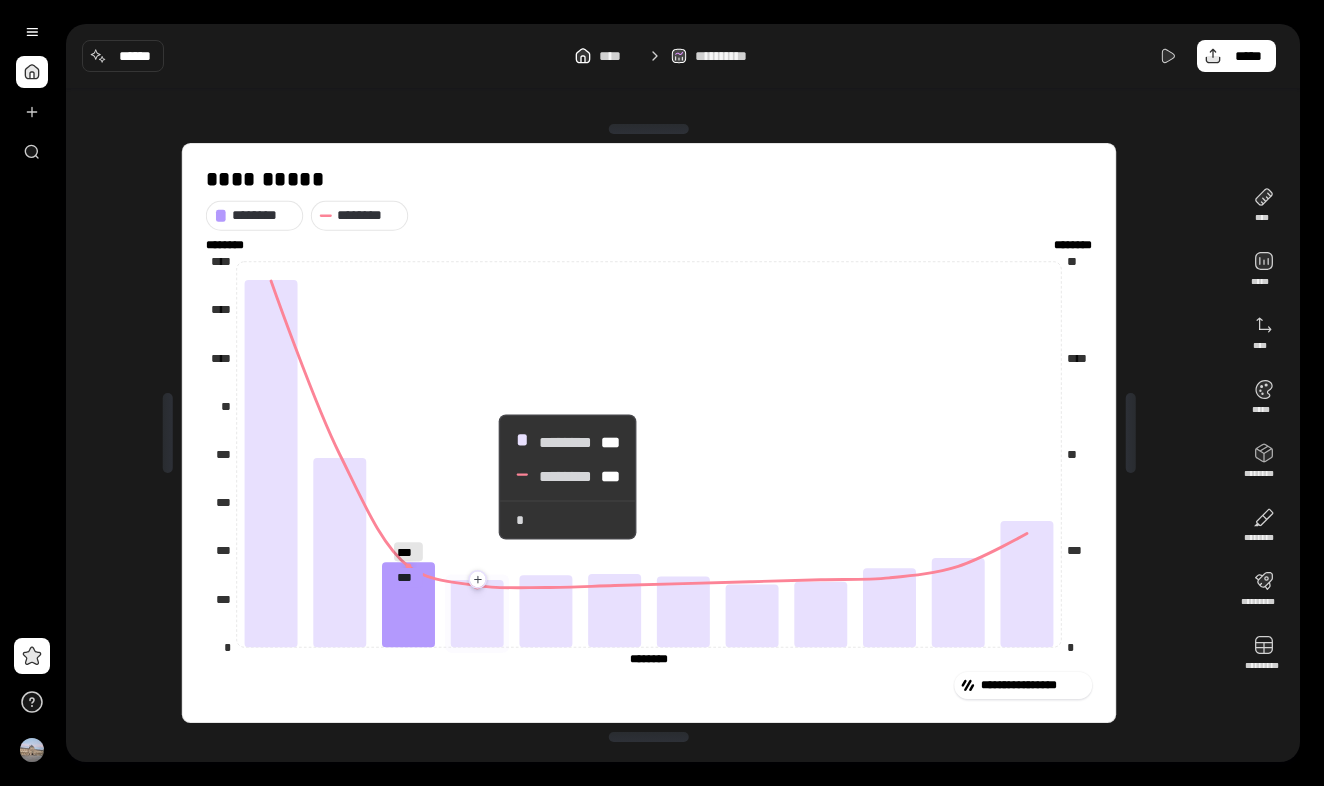click 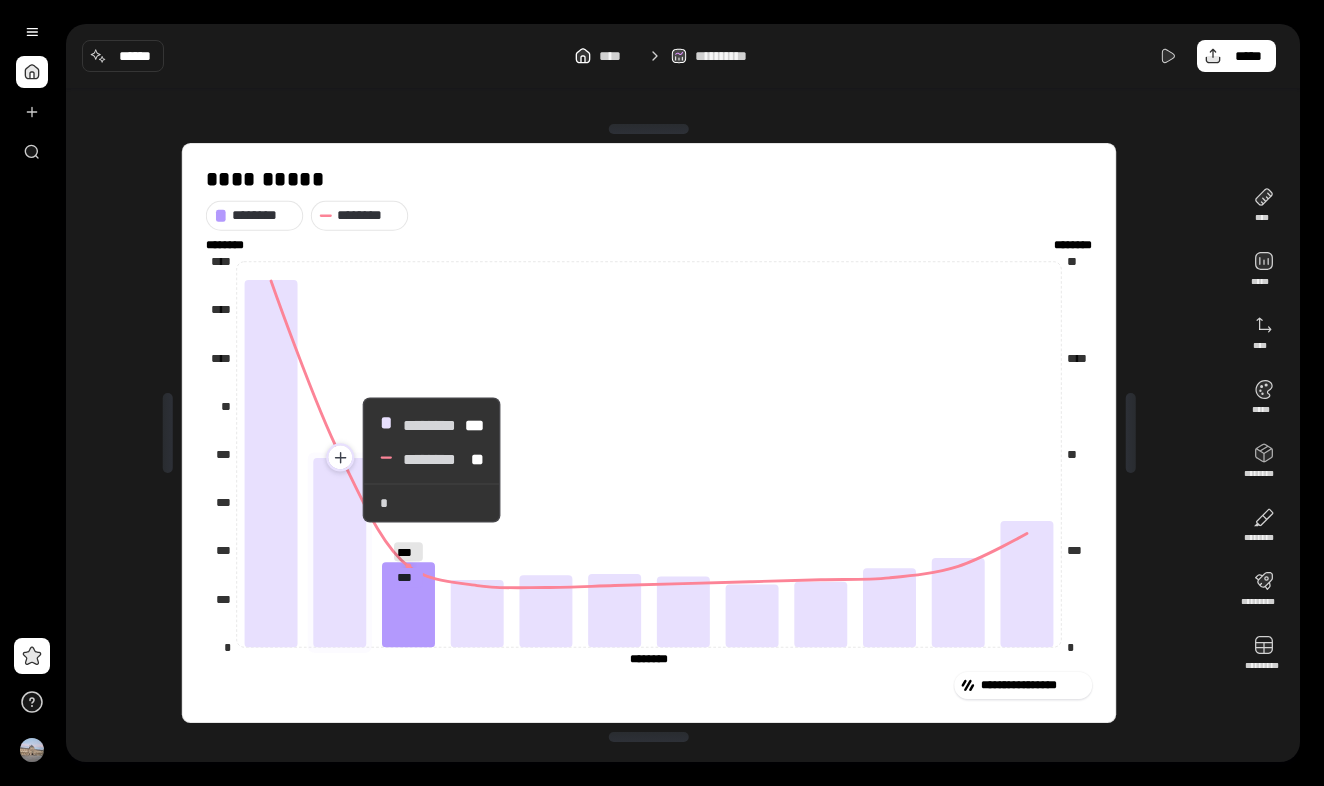 click 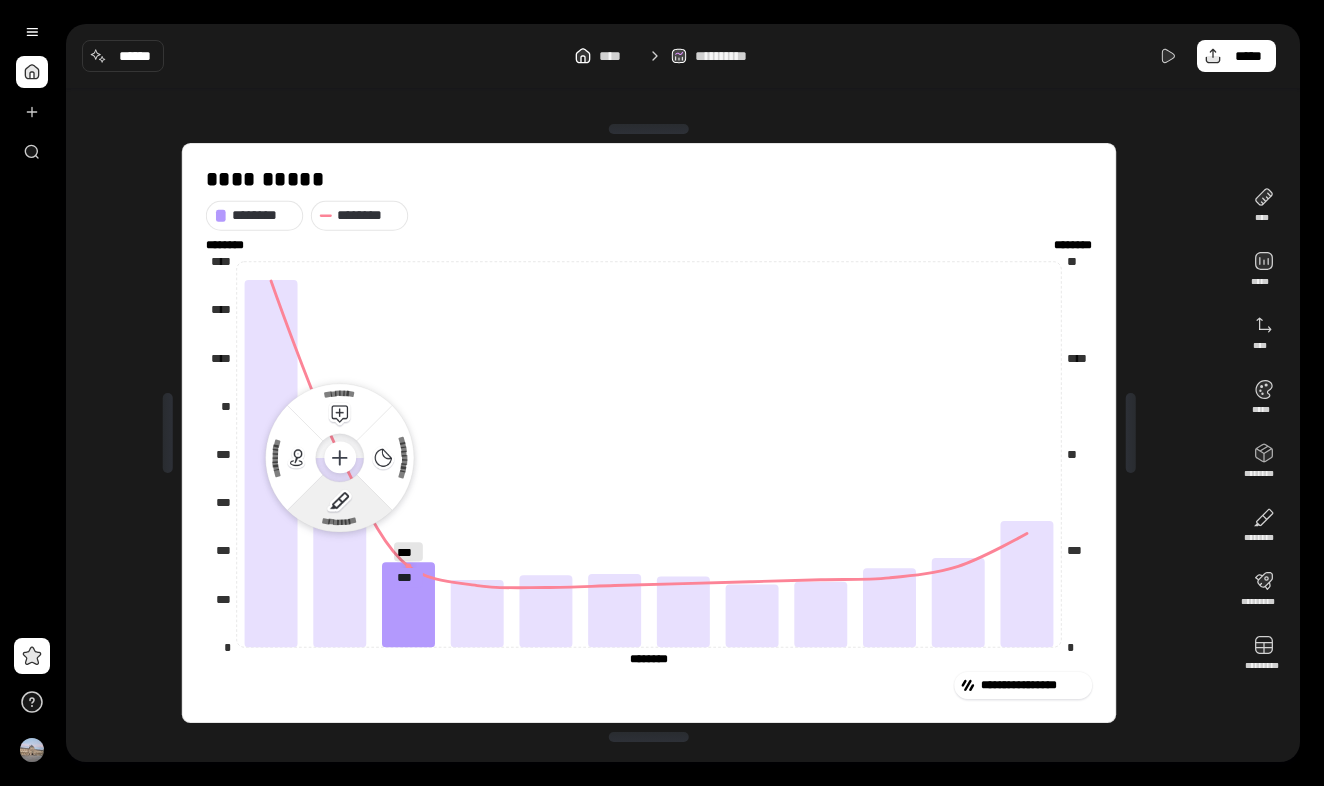 click 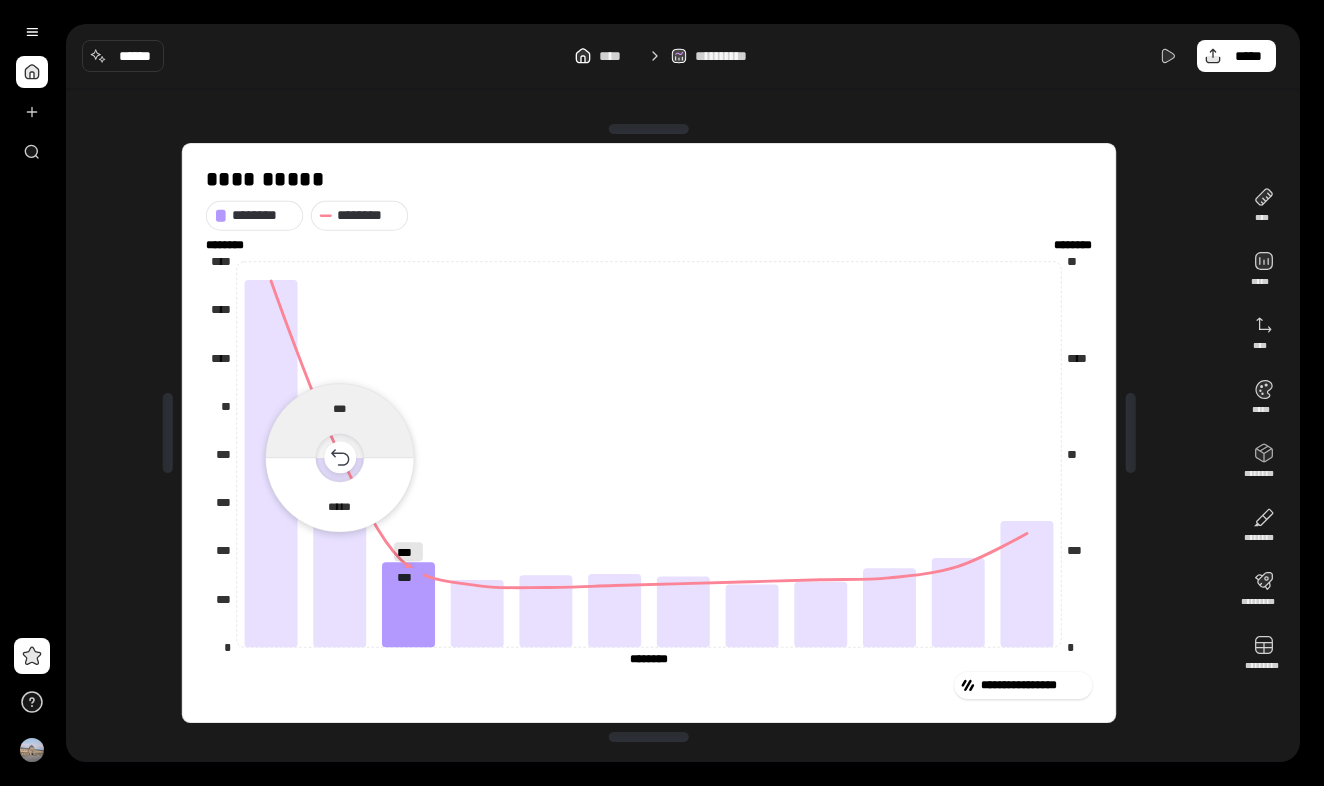 click 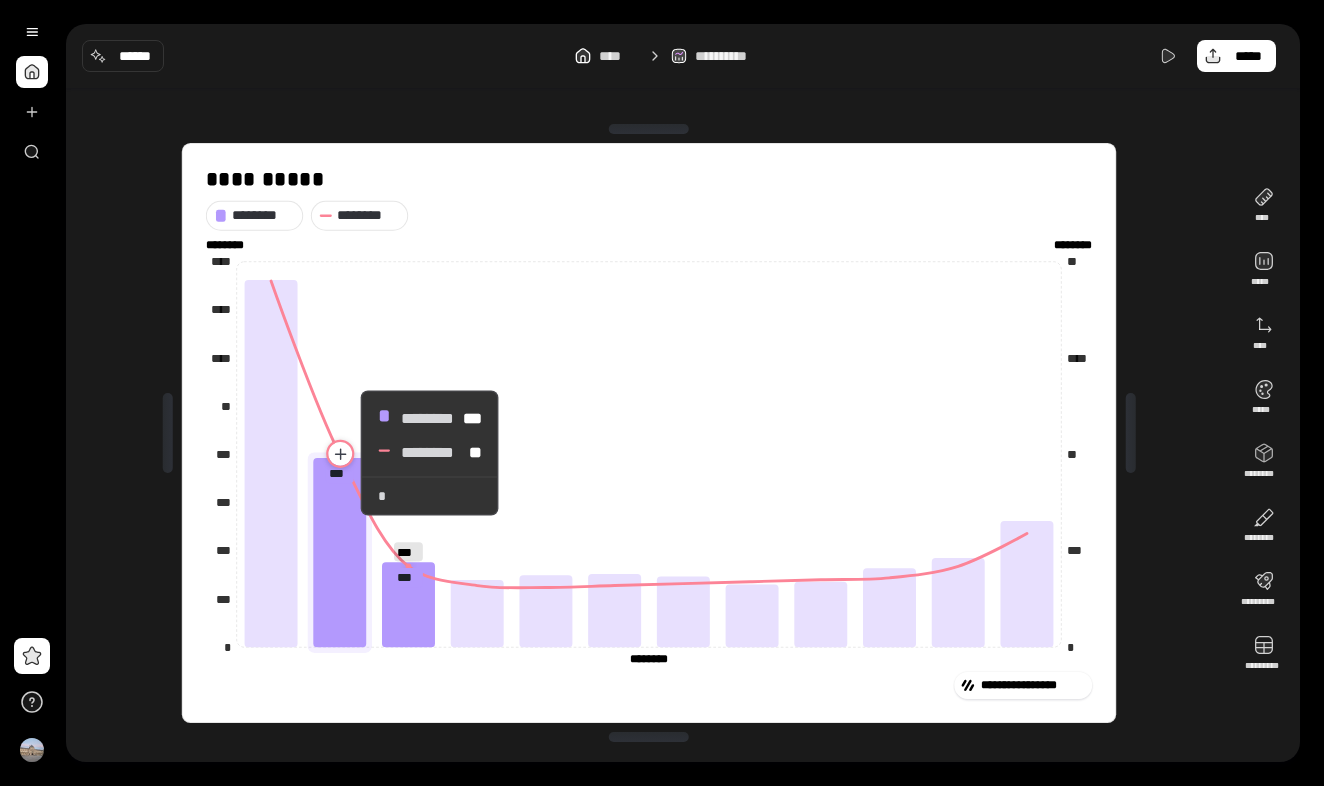 click 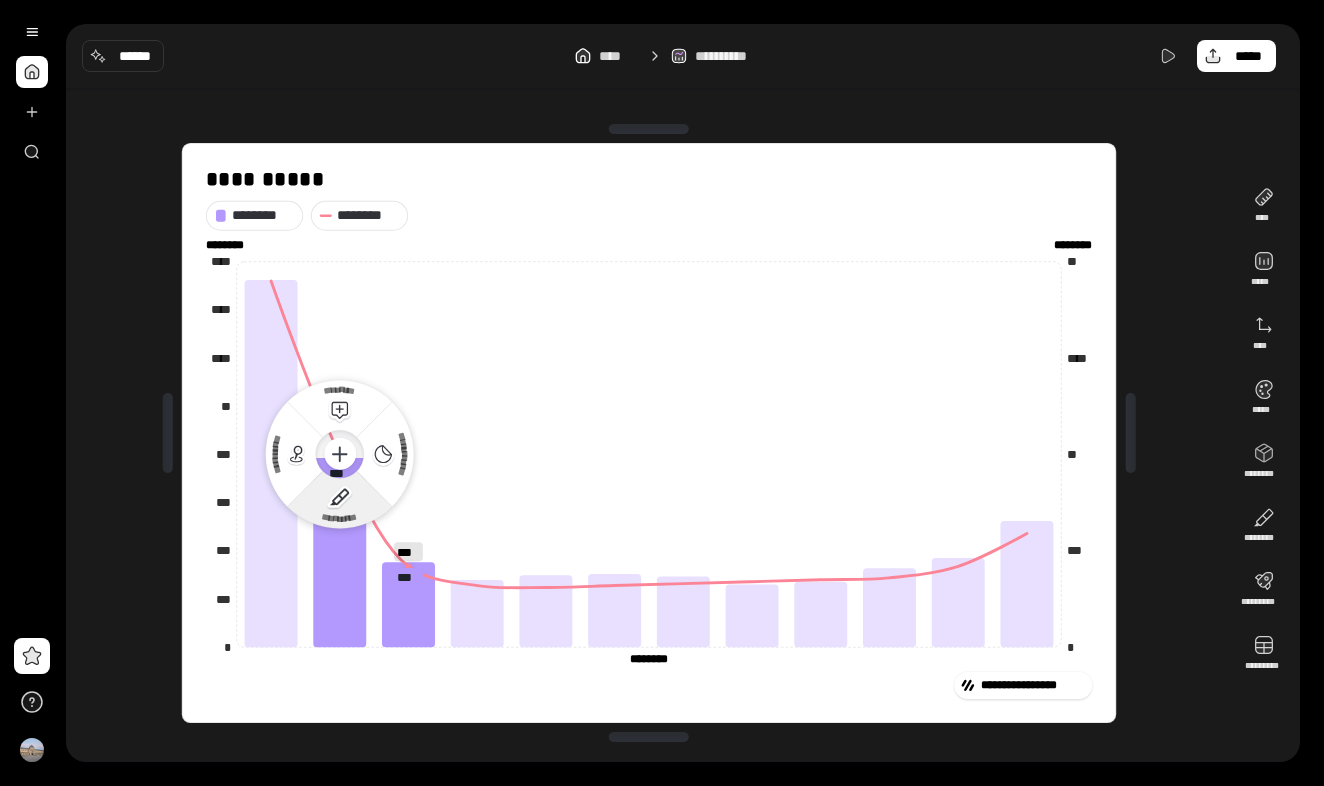 click 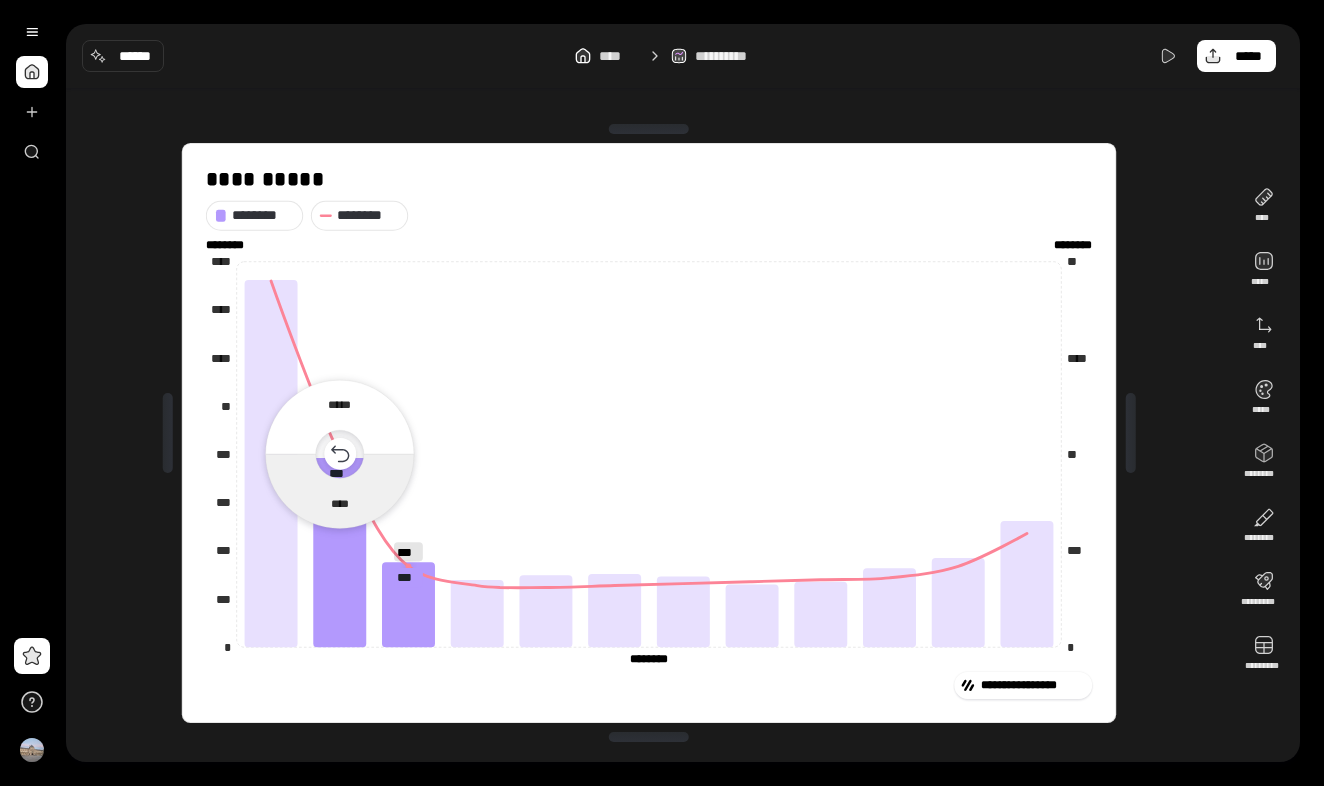 click 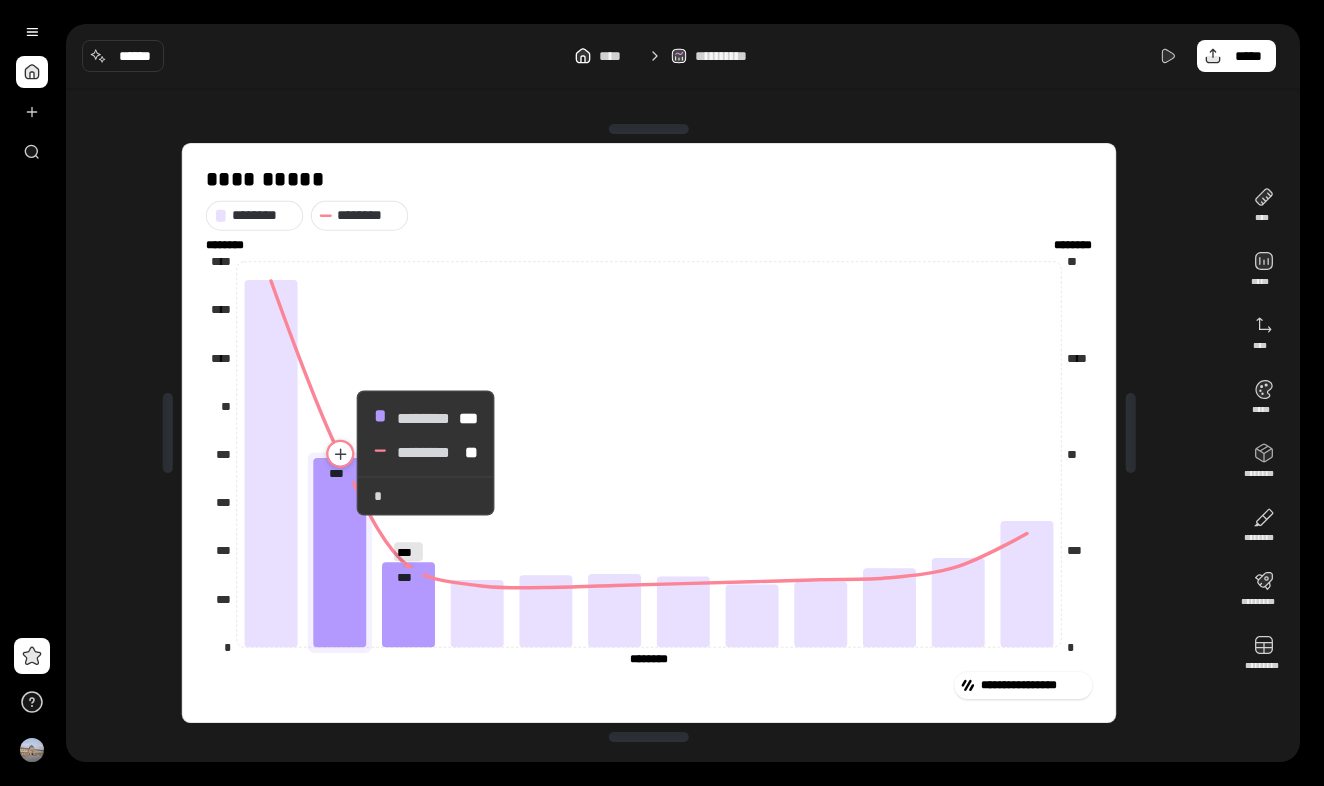 click 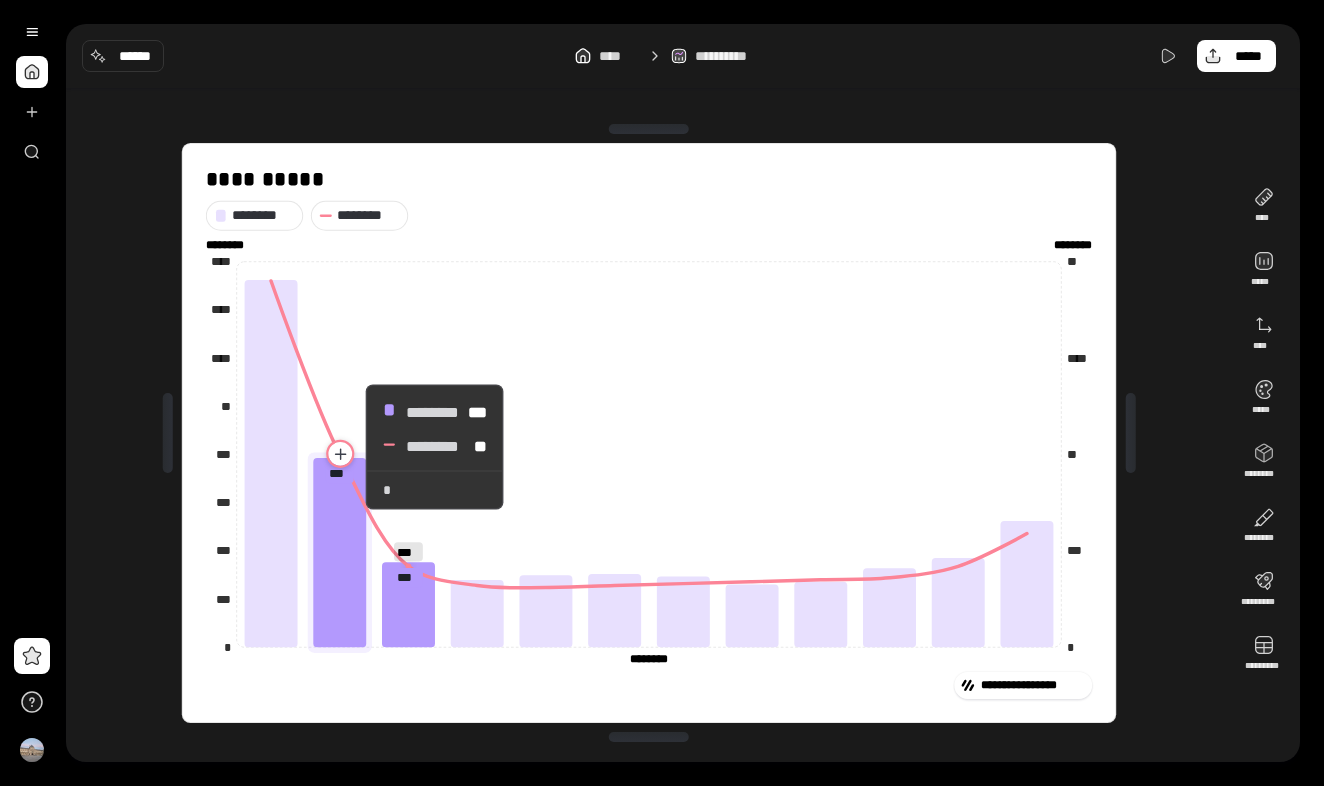 click 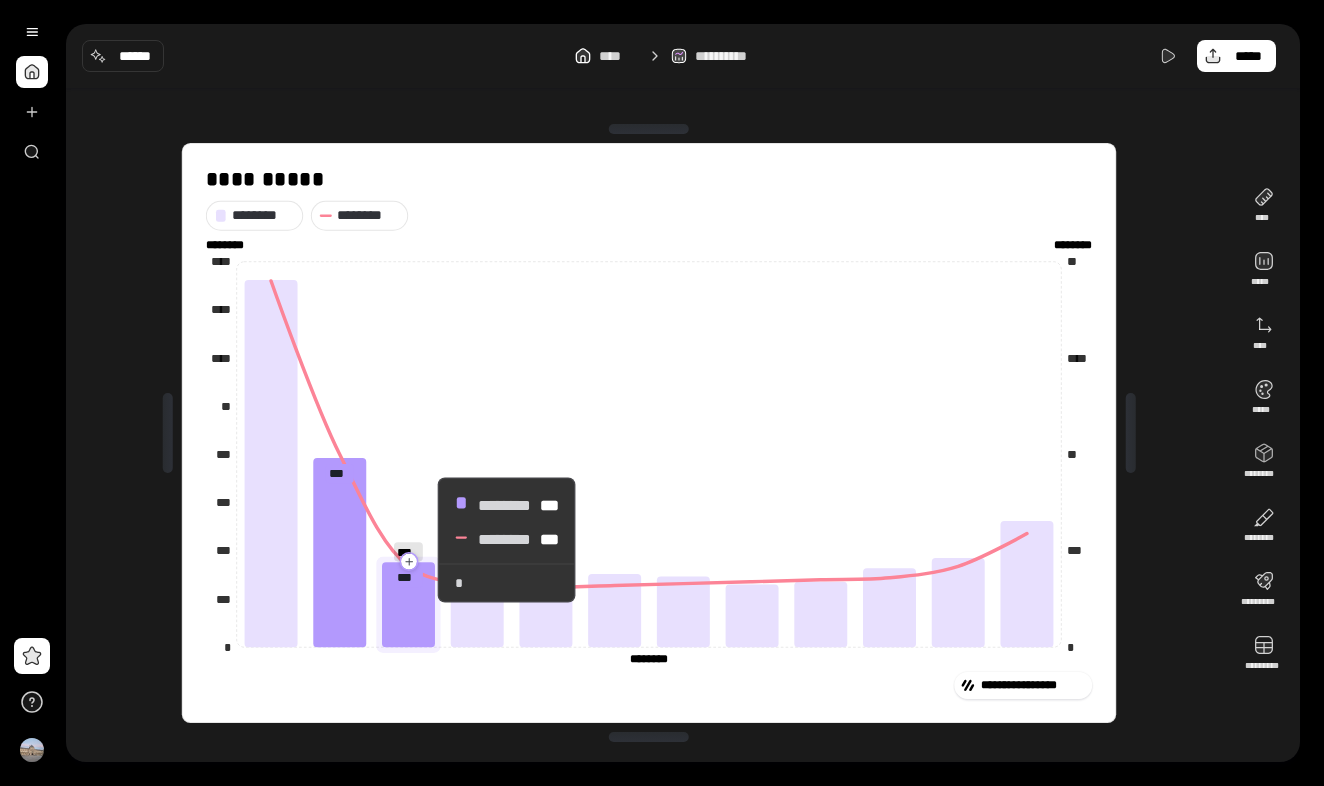 click 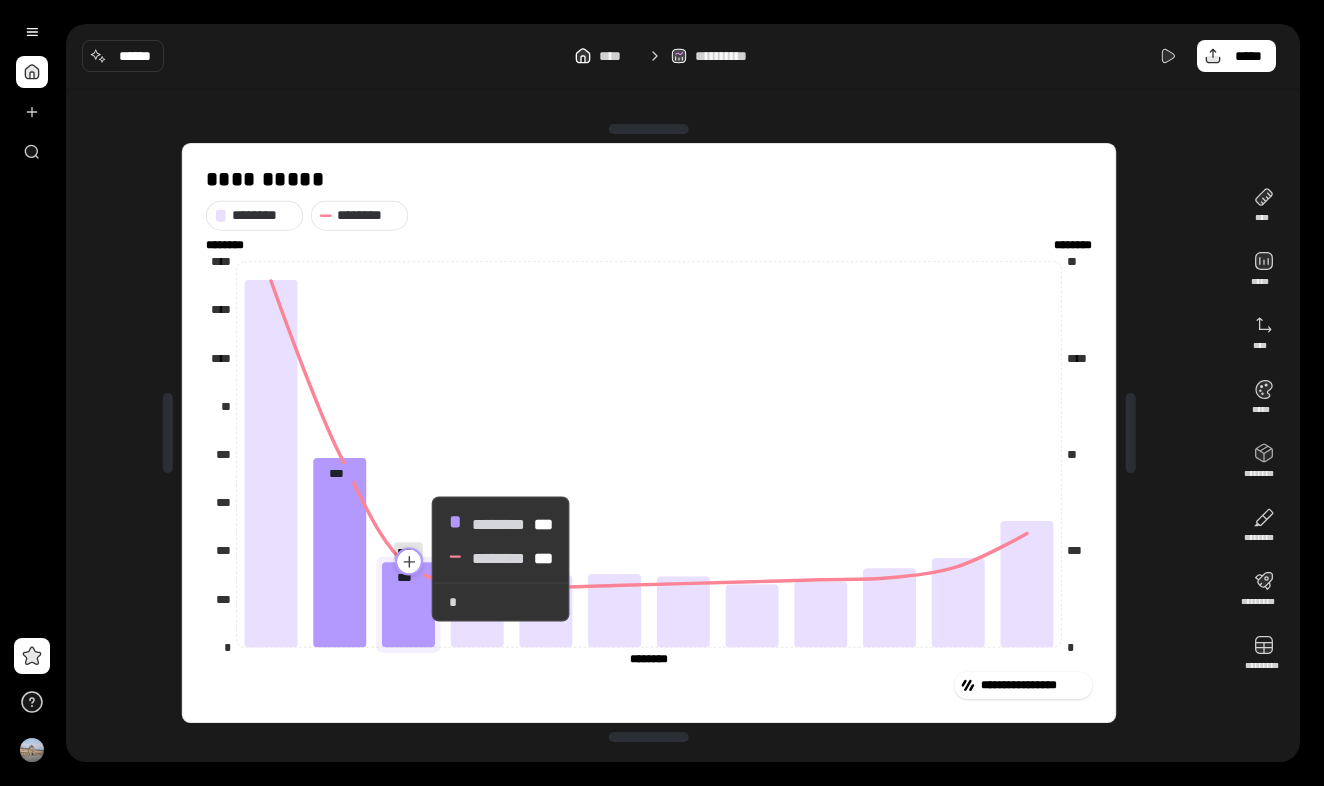 click 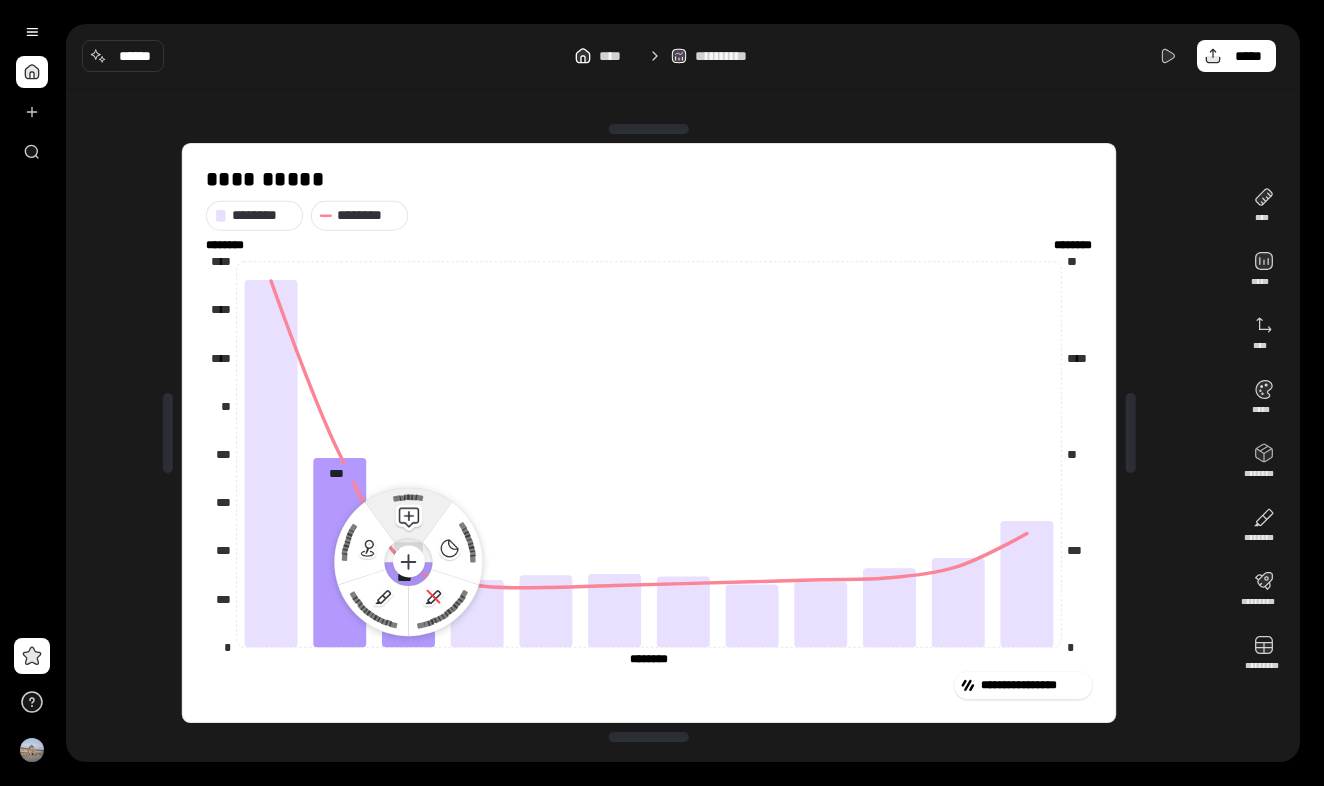 click 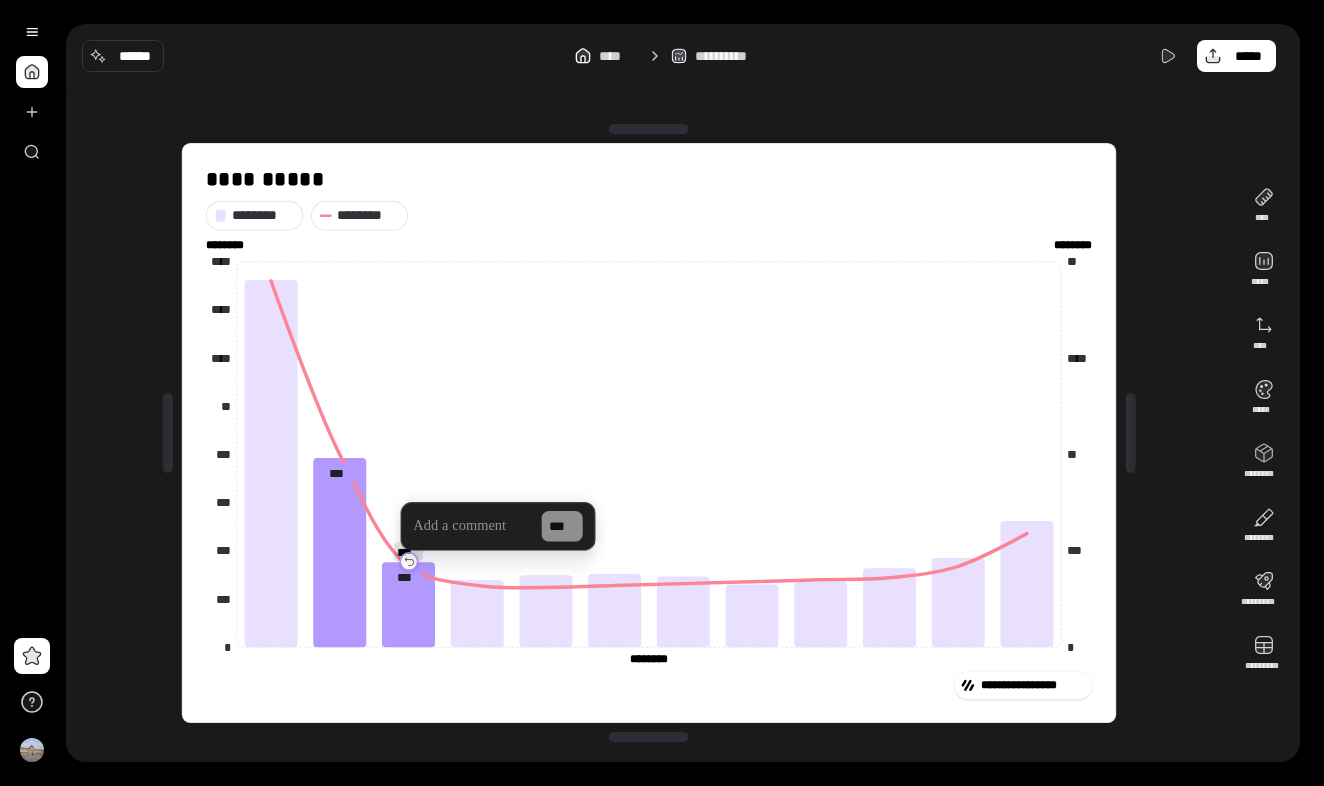 click at bounding box center [471, 526] 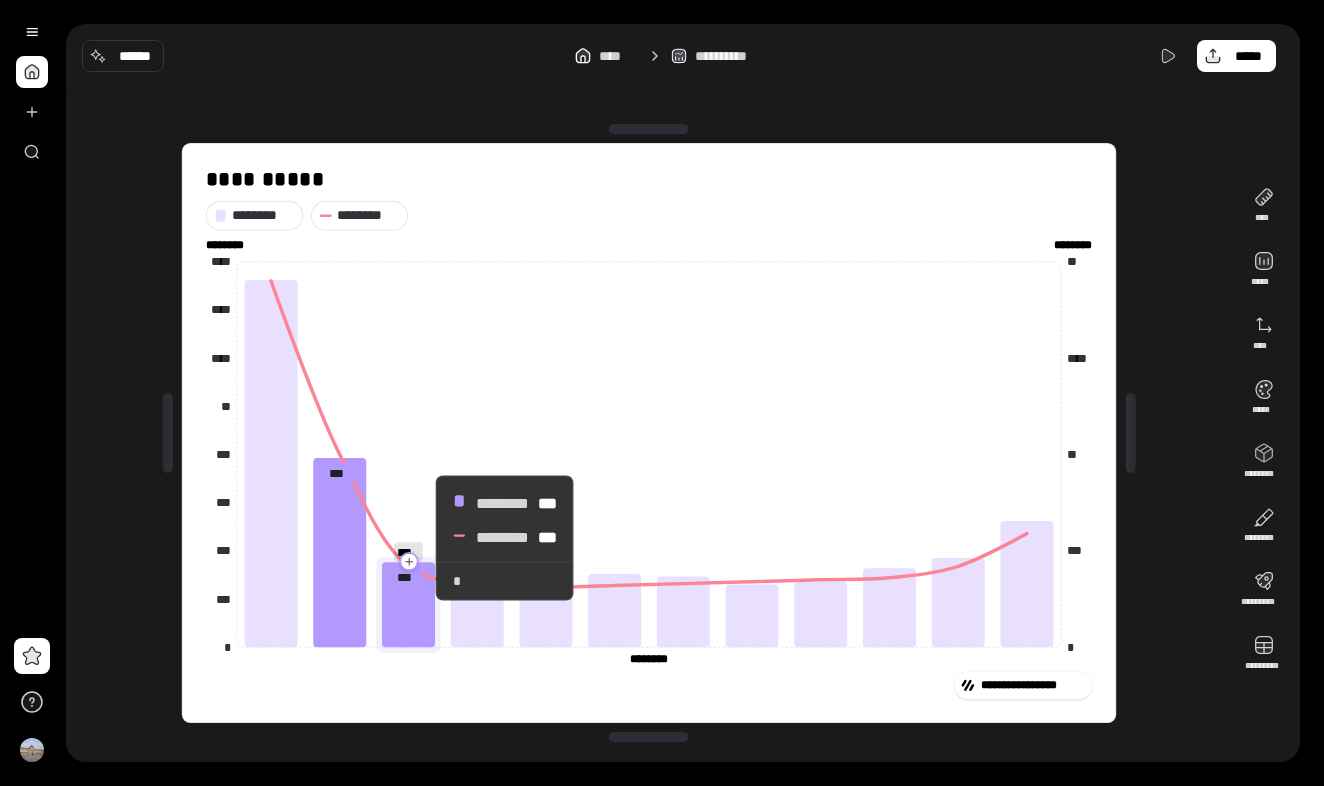 click 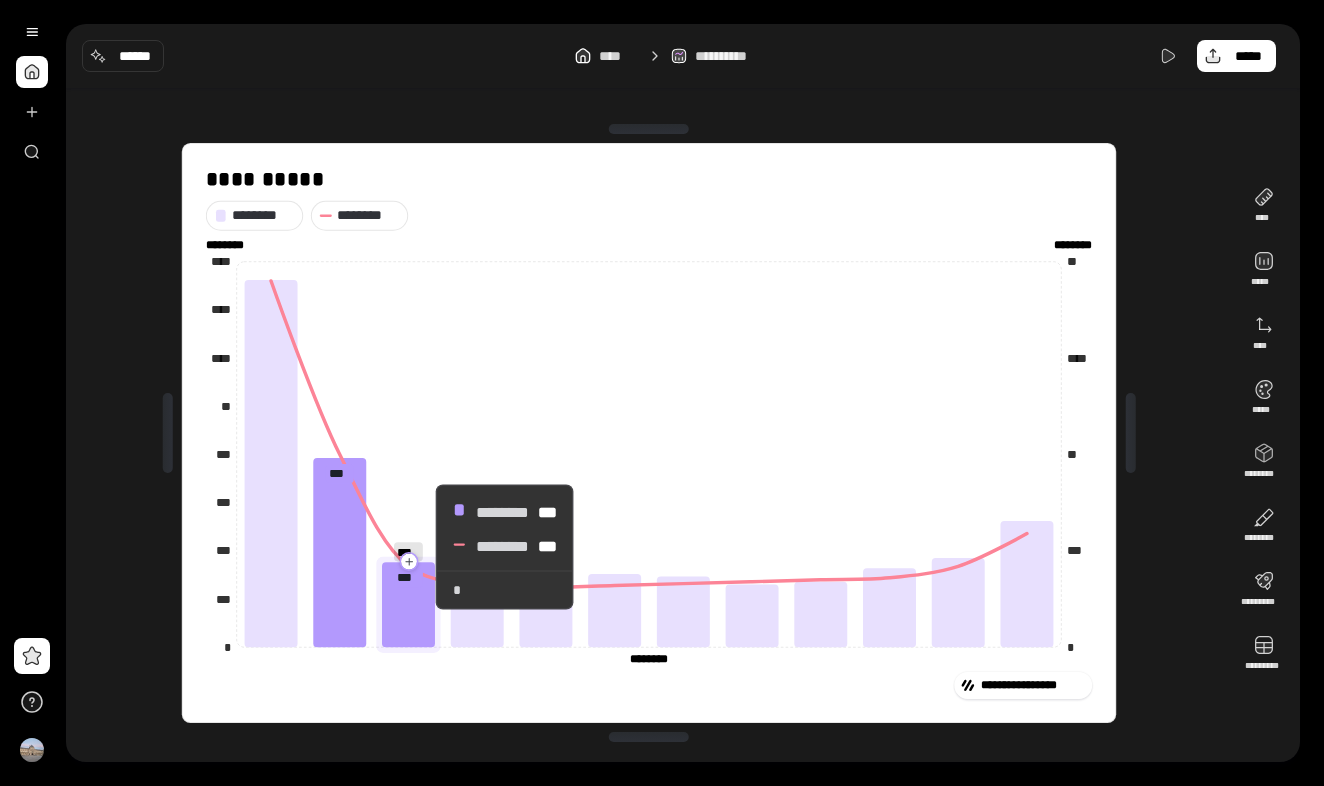 click 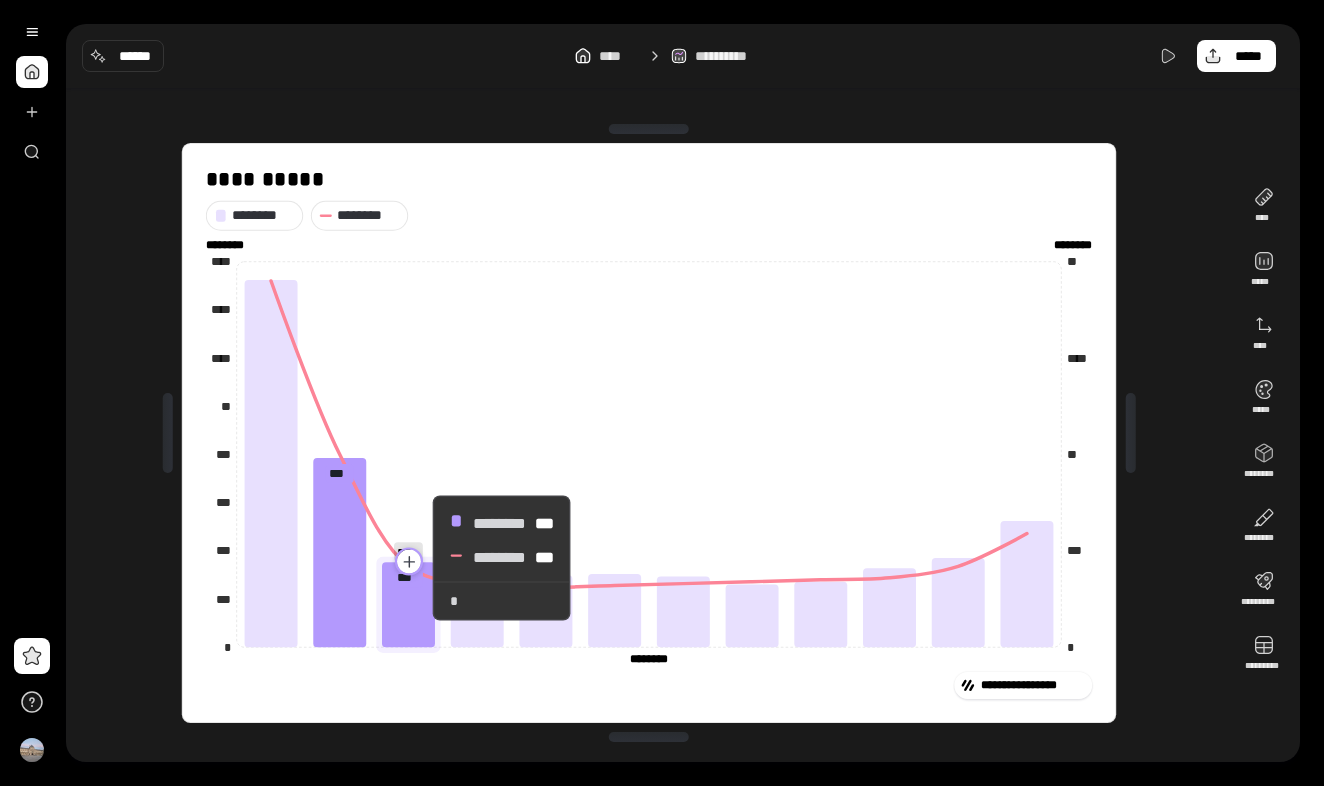 click 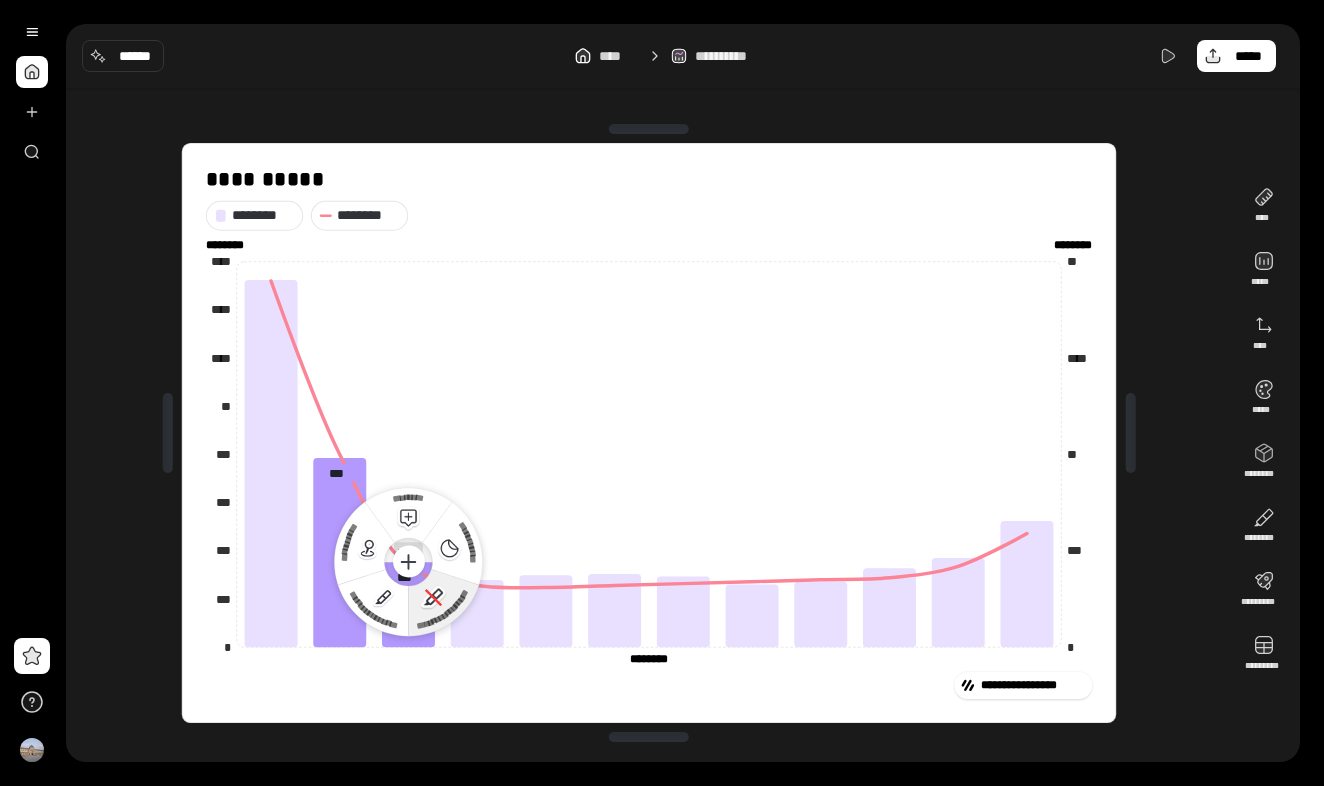 click 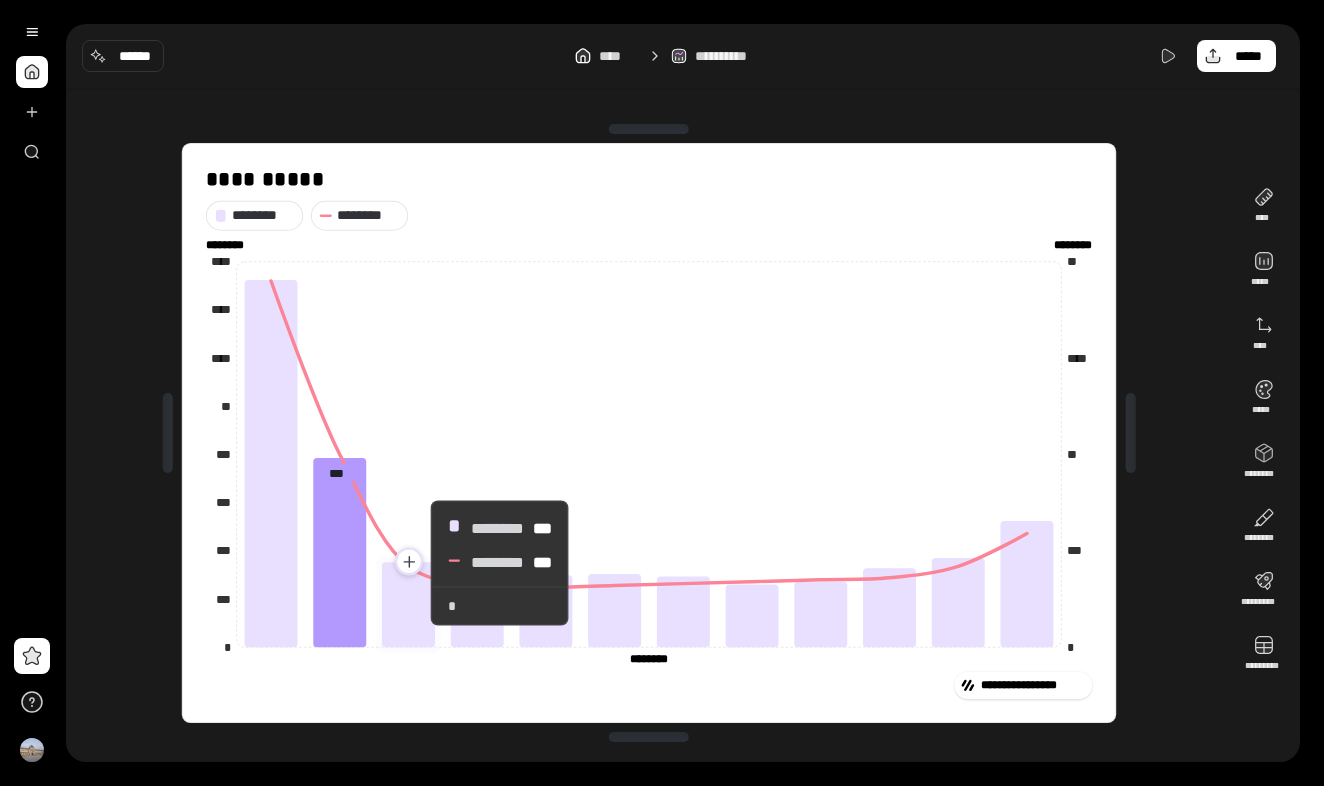 click 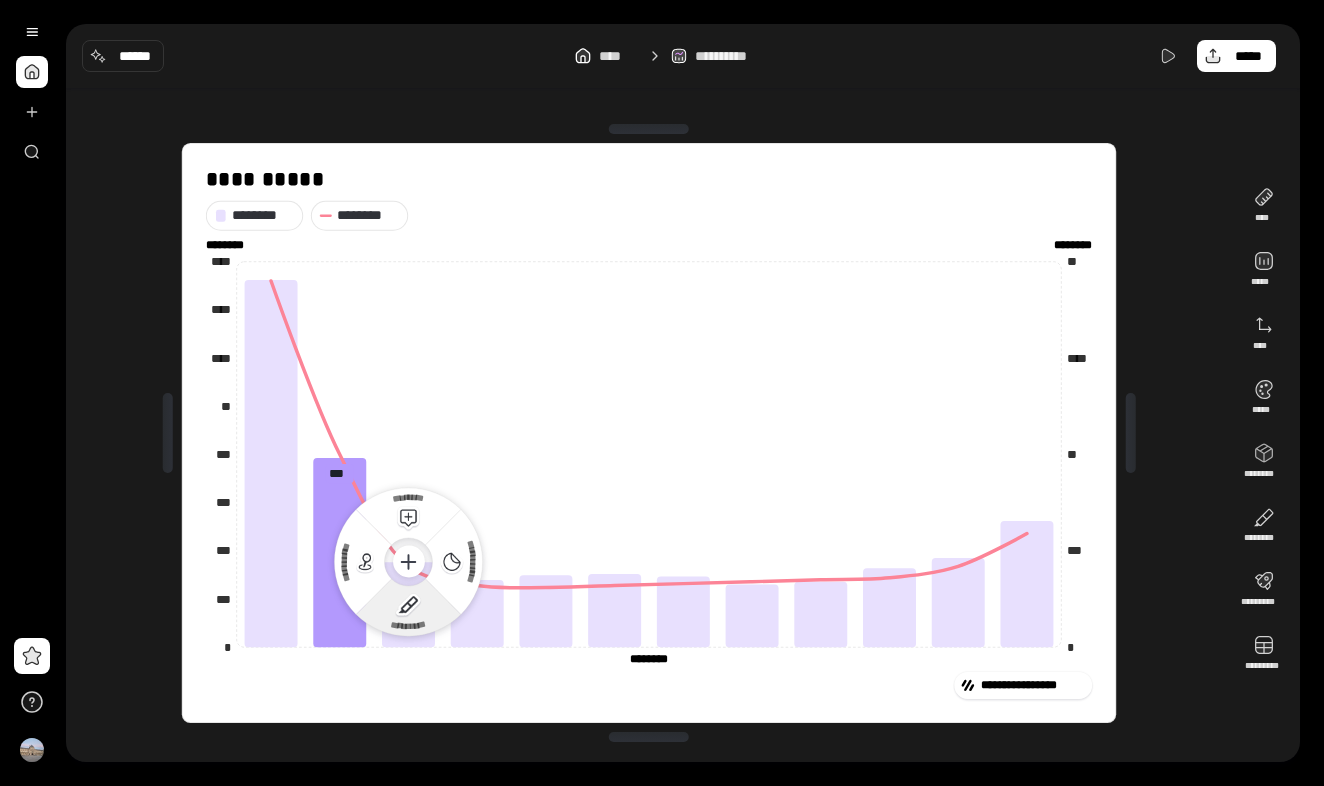 click 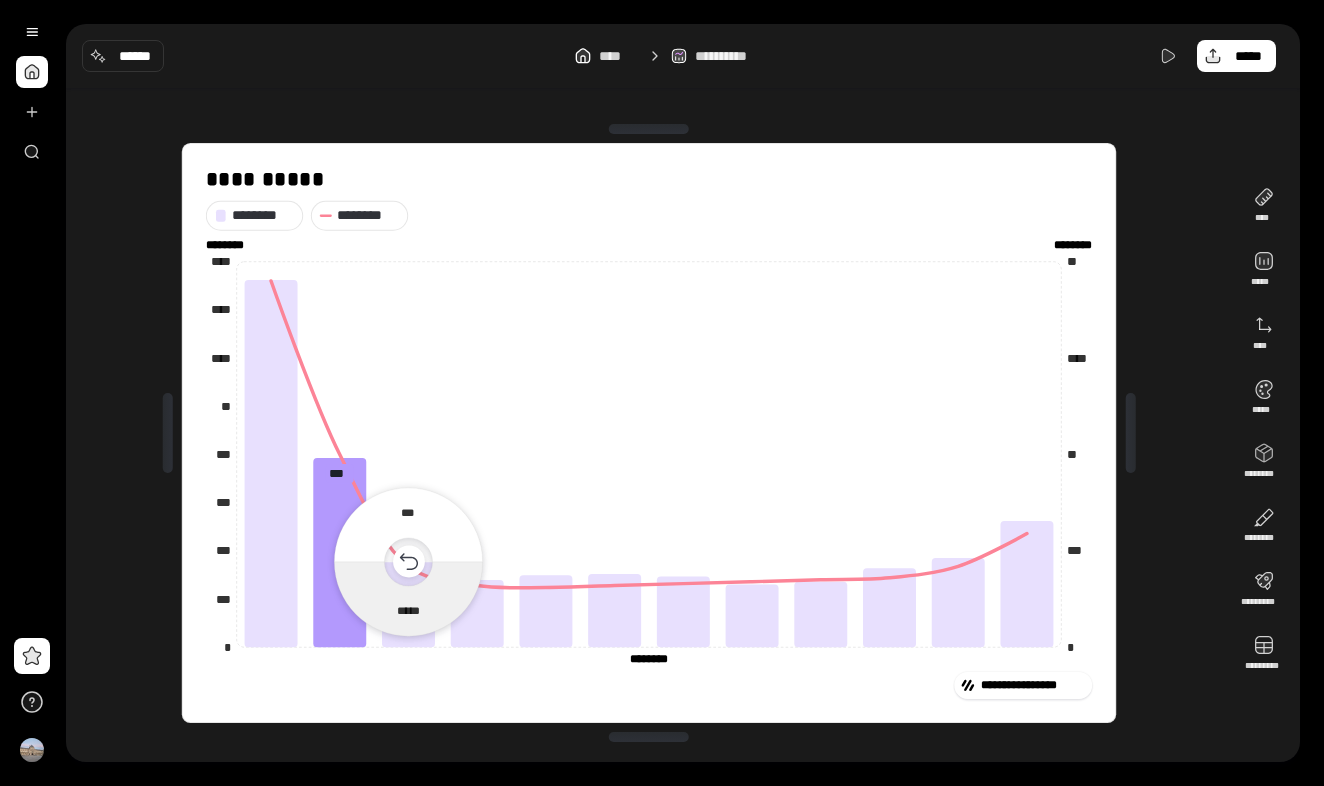 click 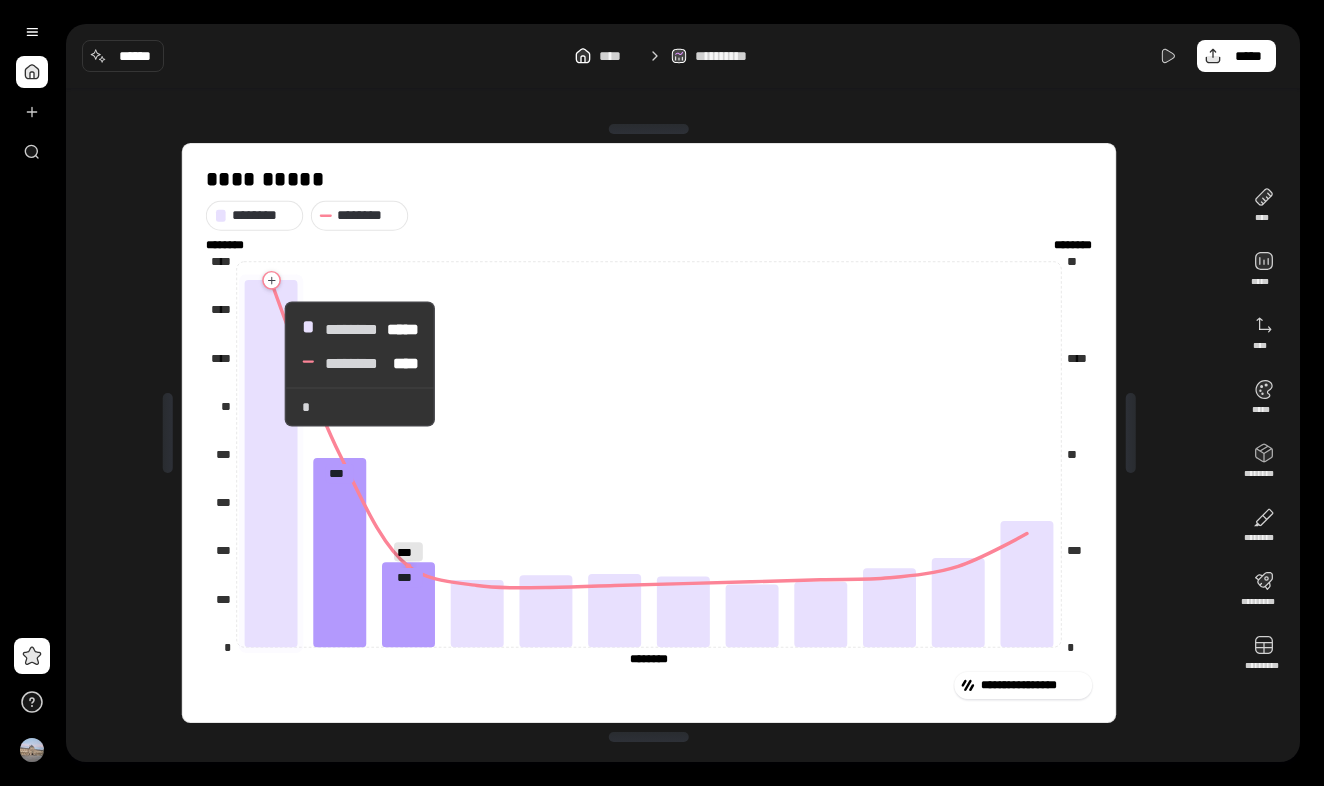 click 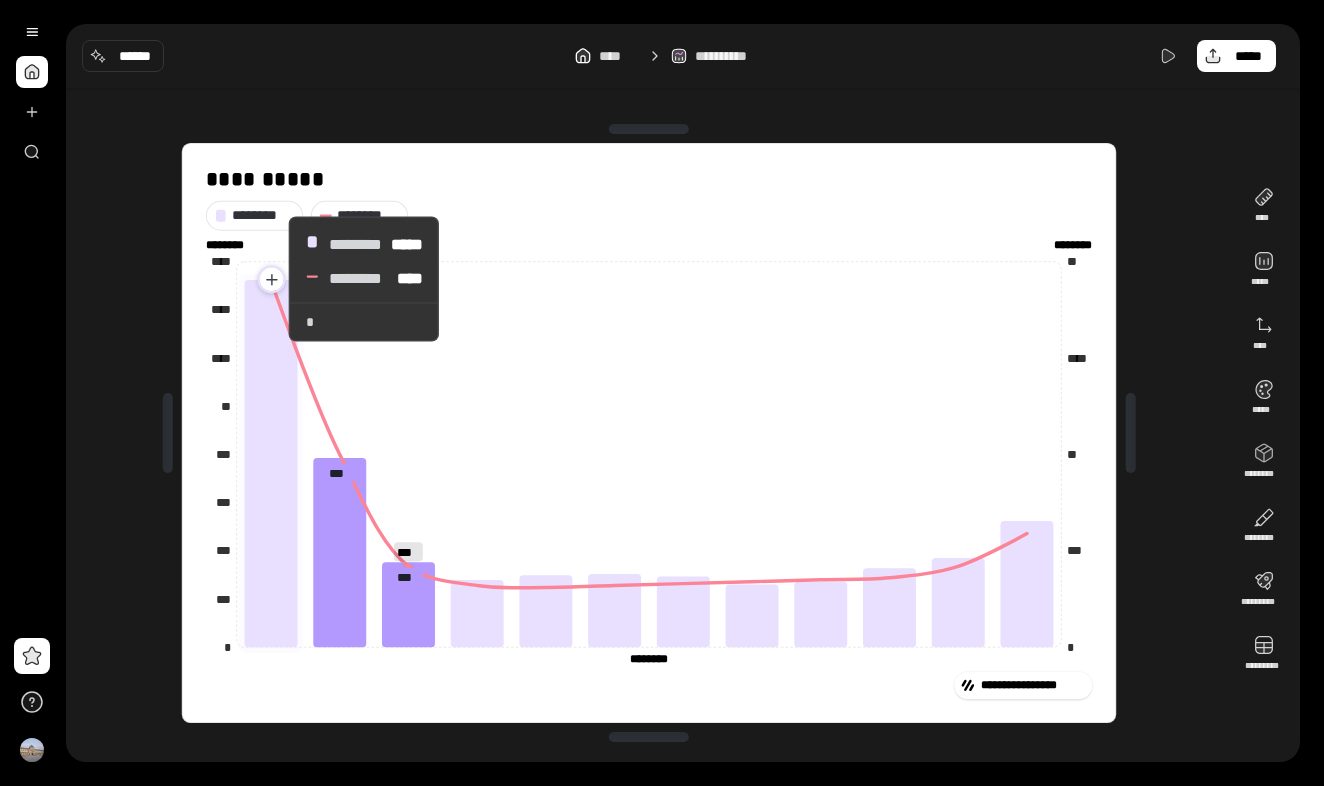 click 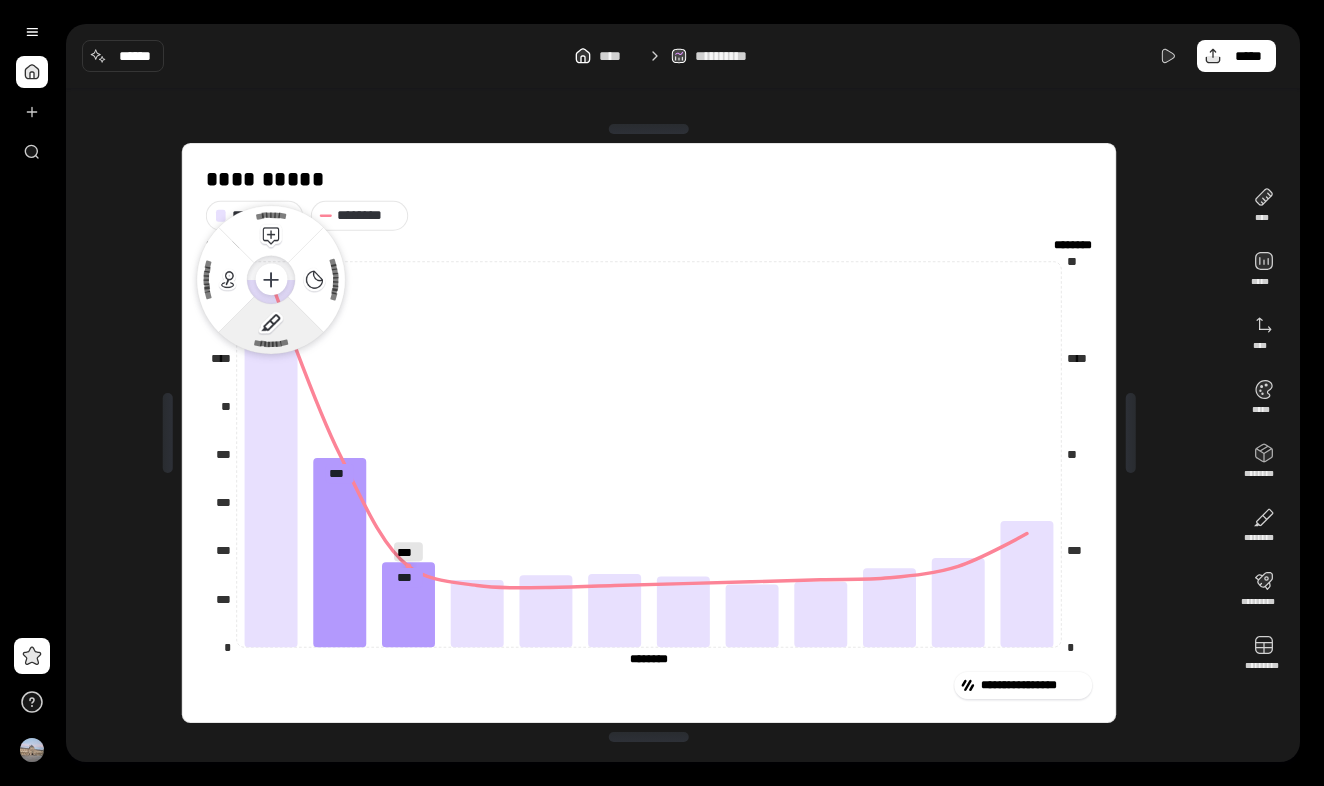 click 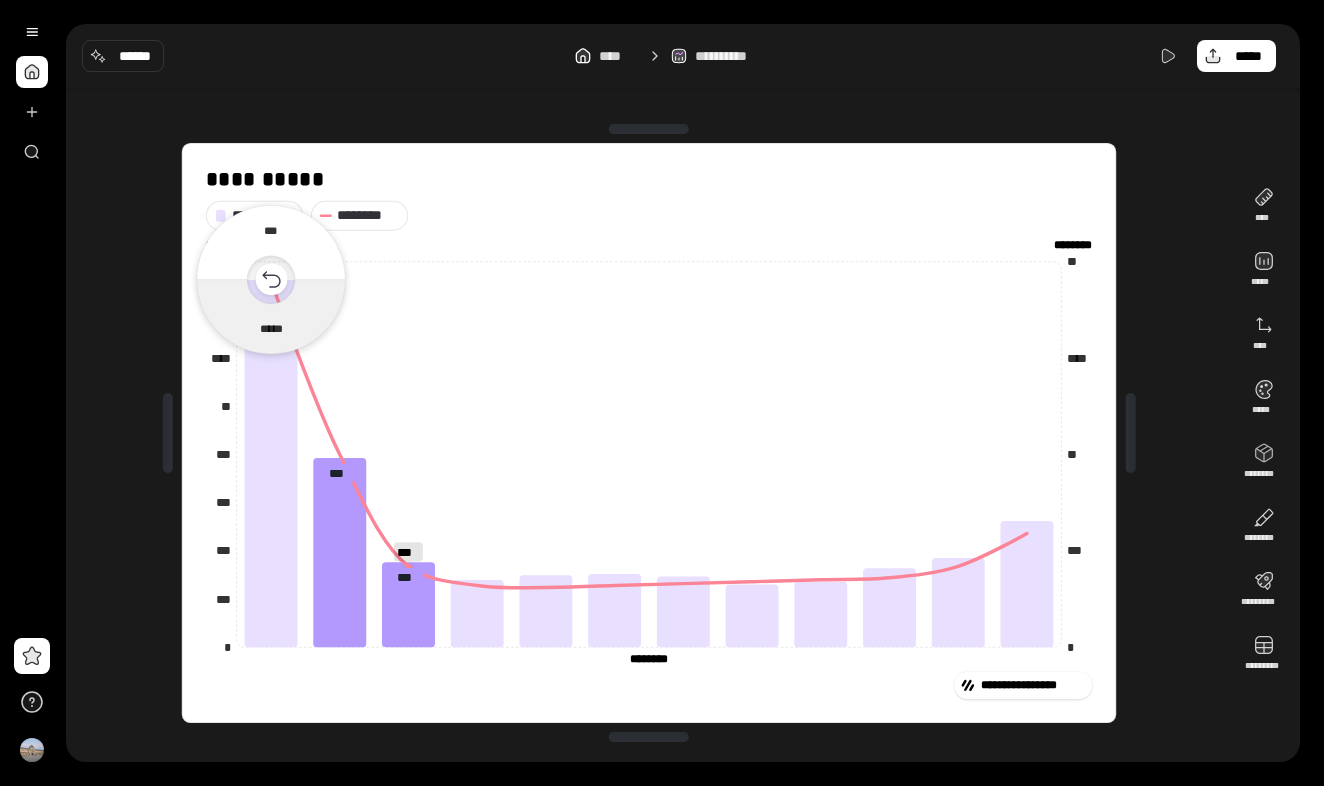 click 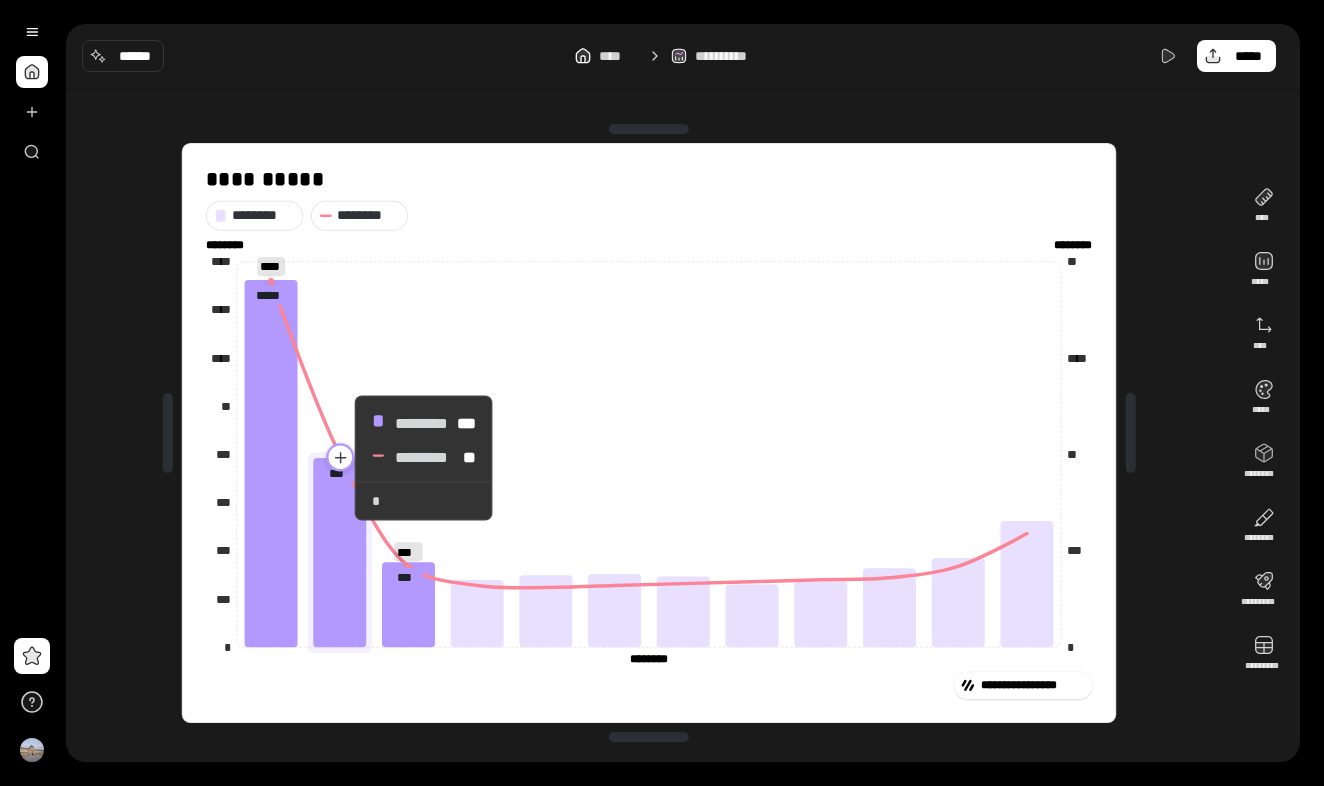 click 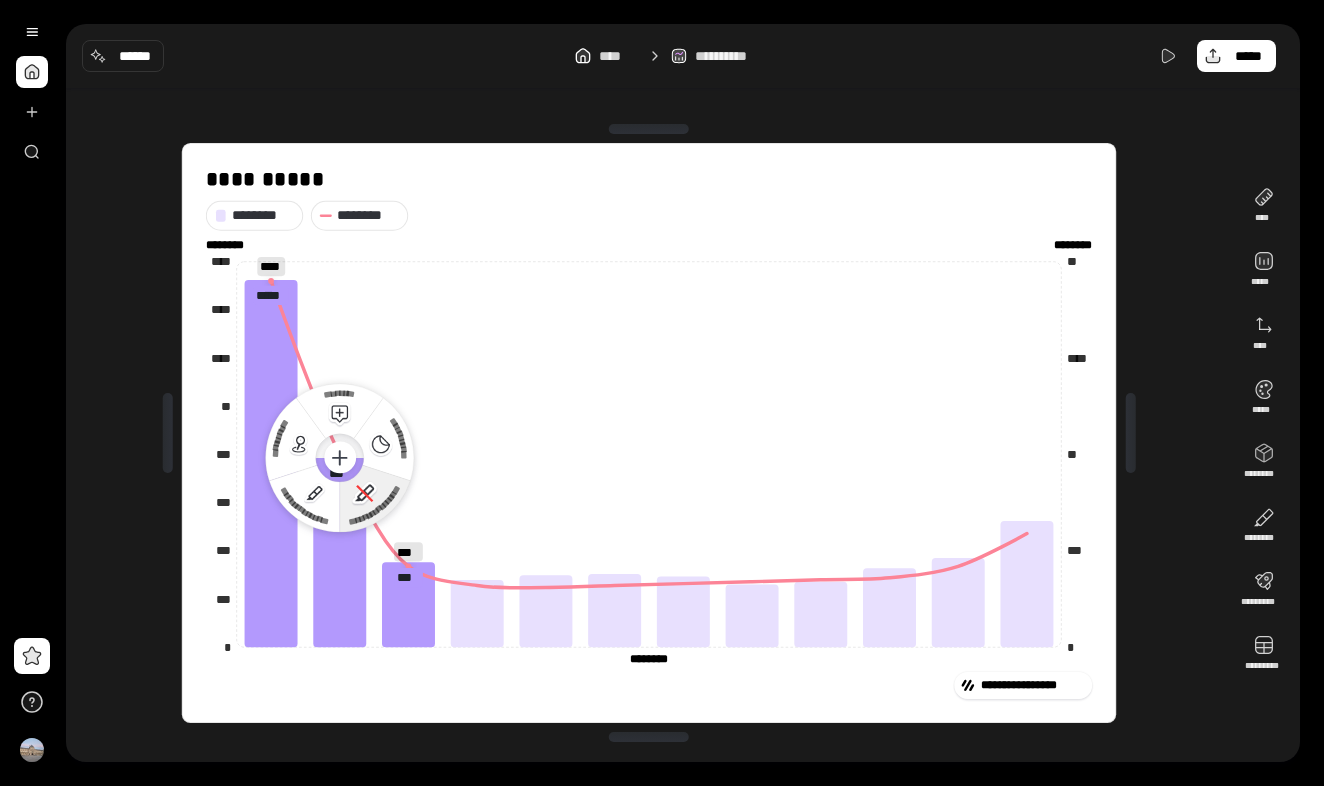 click 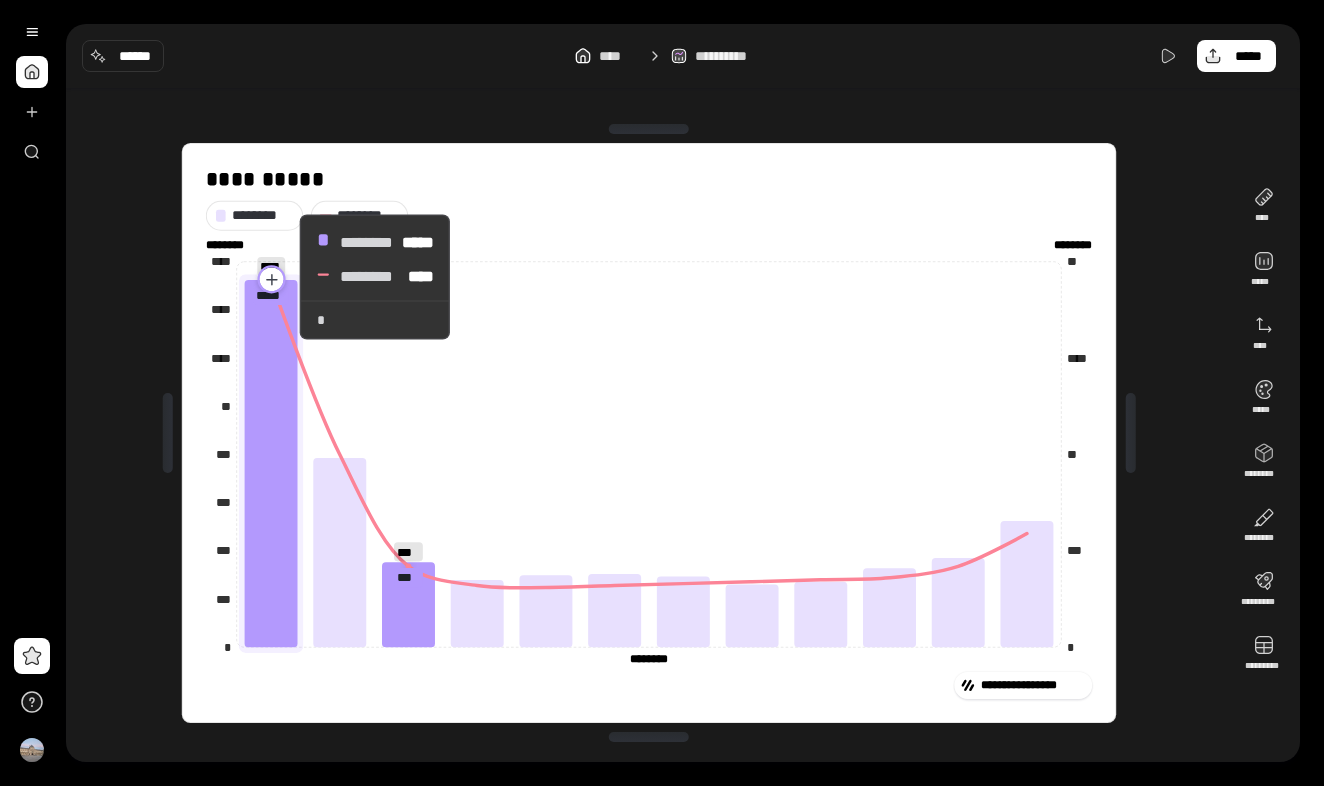 click 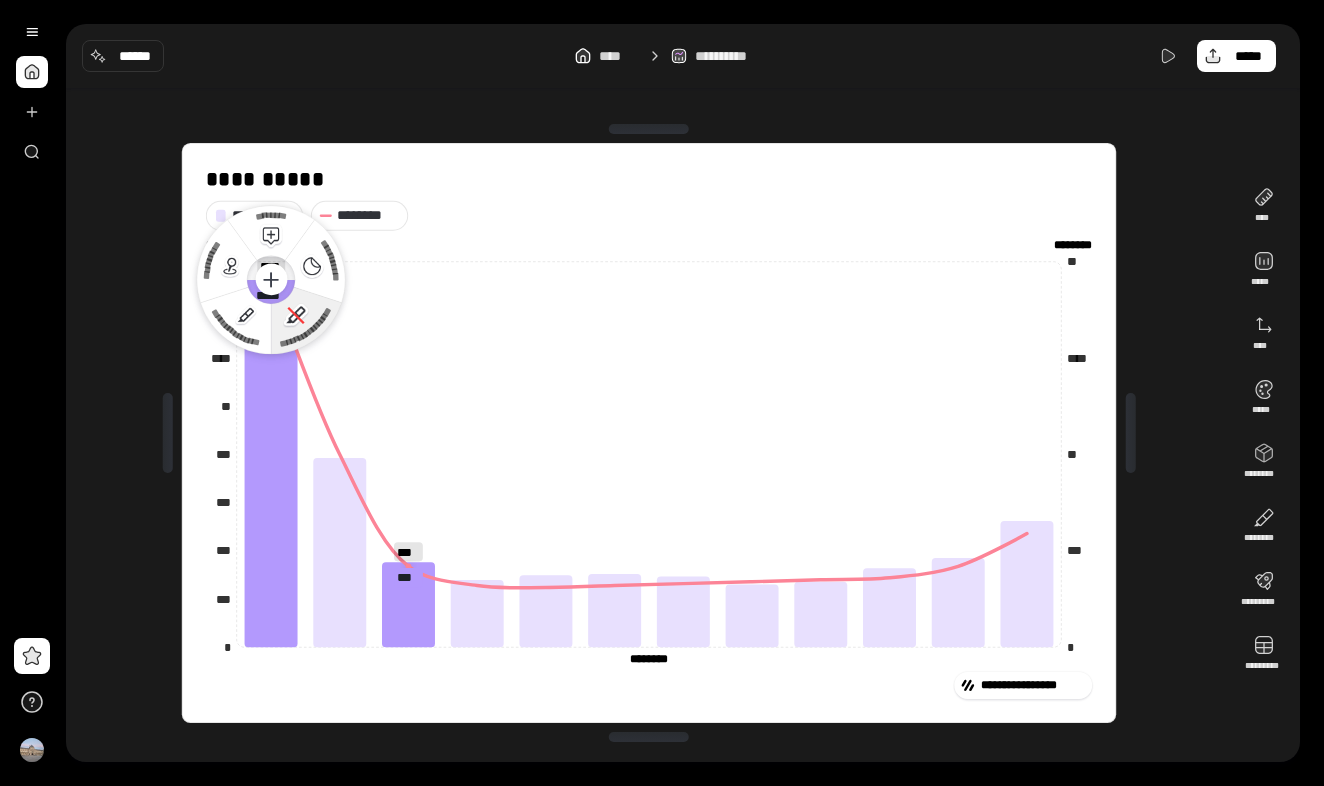 click 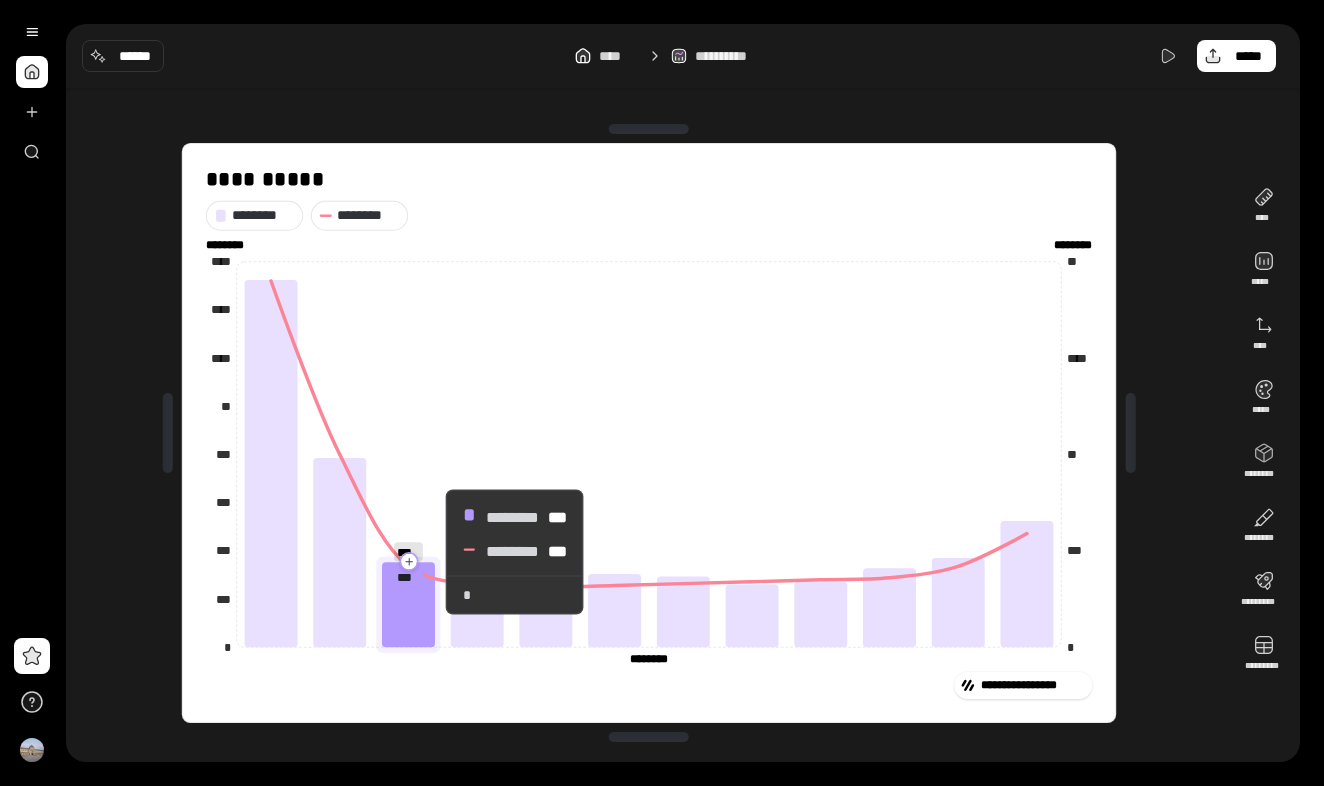 click 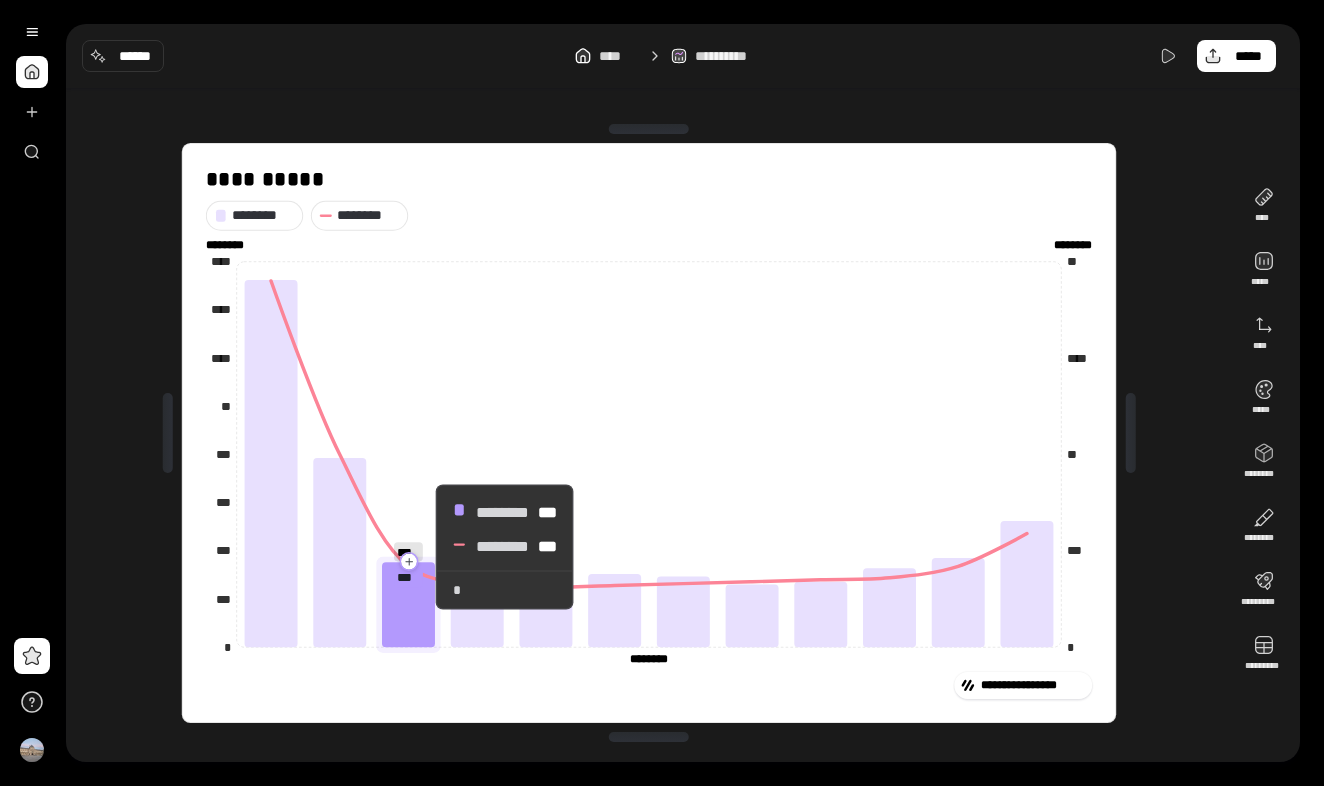 click 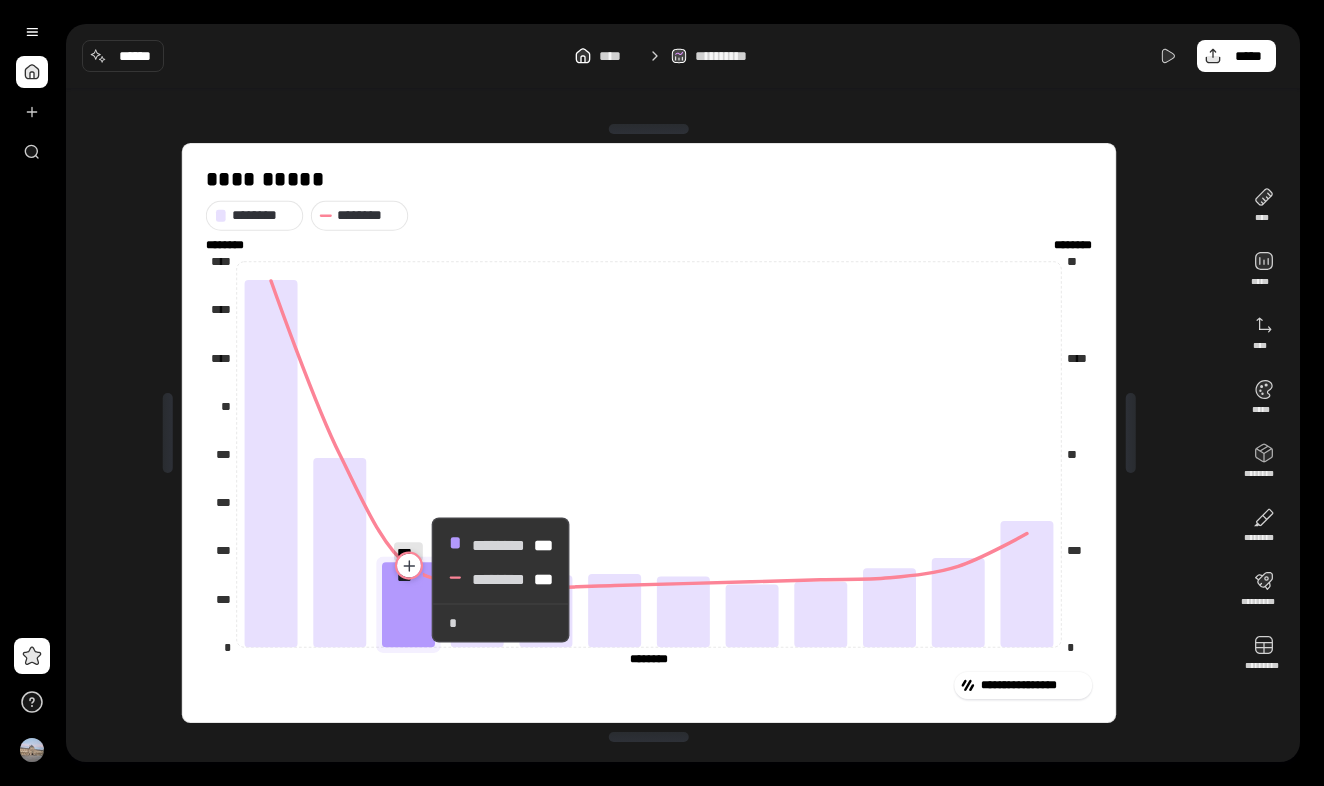 click 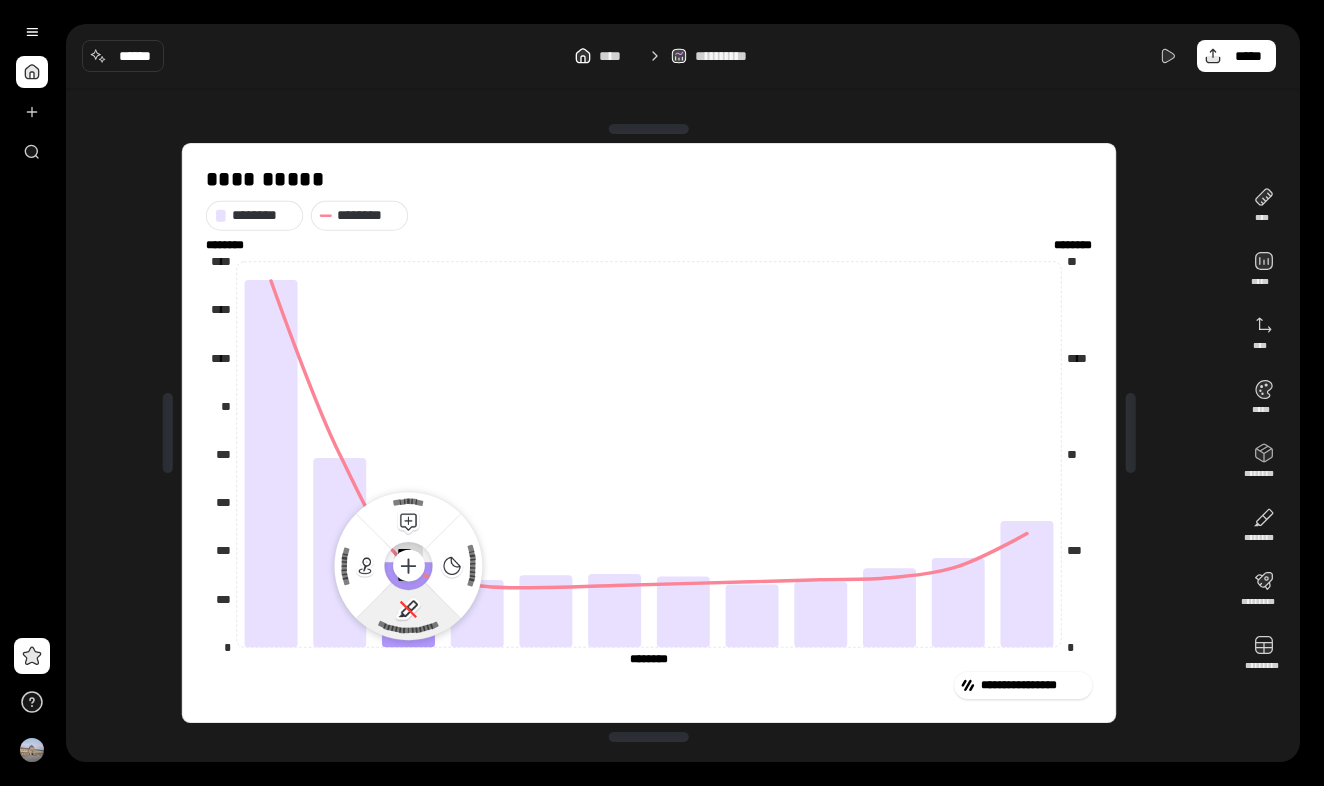 click 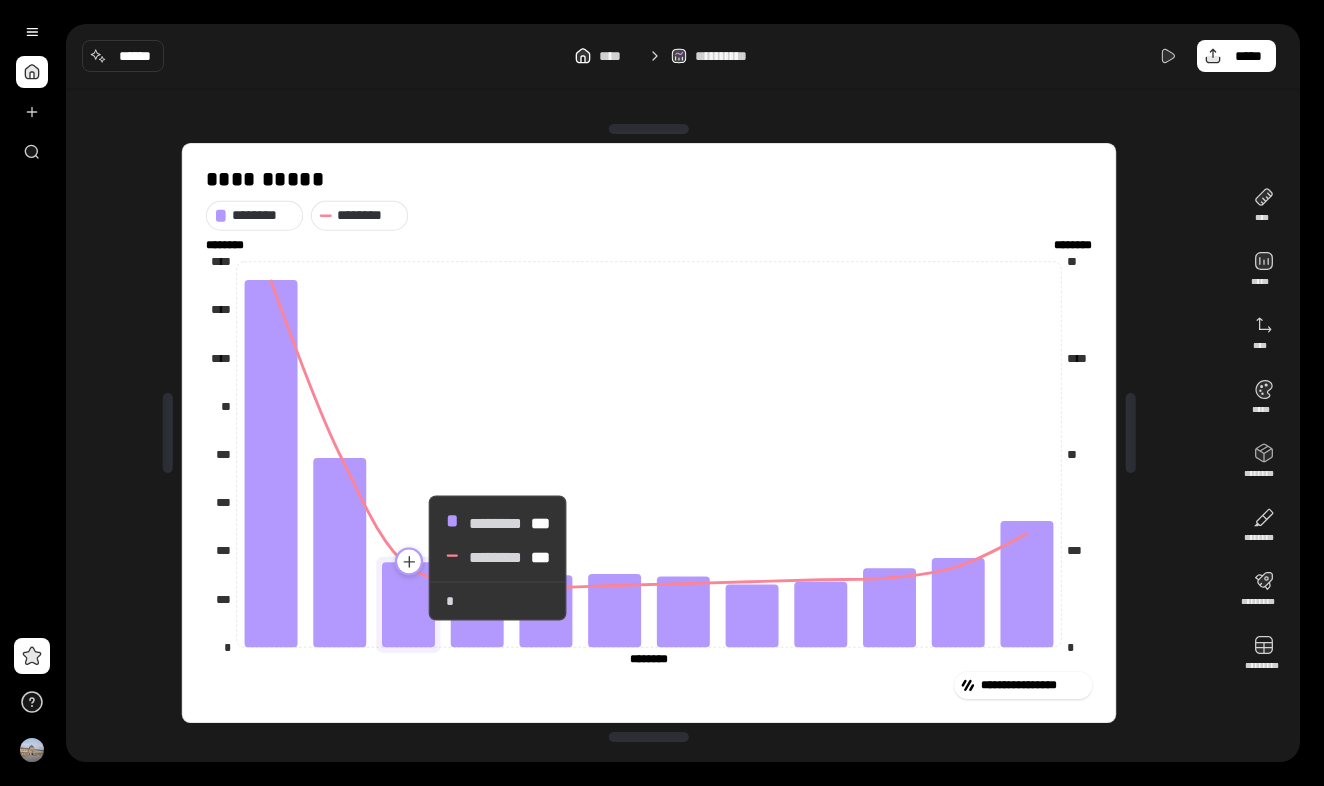 click 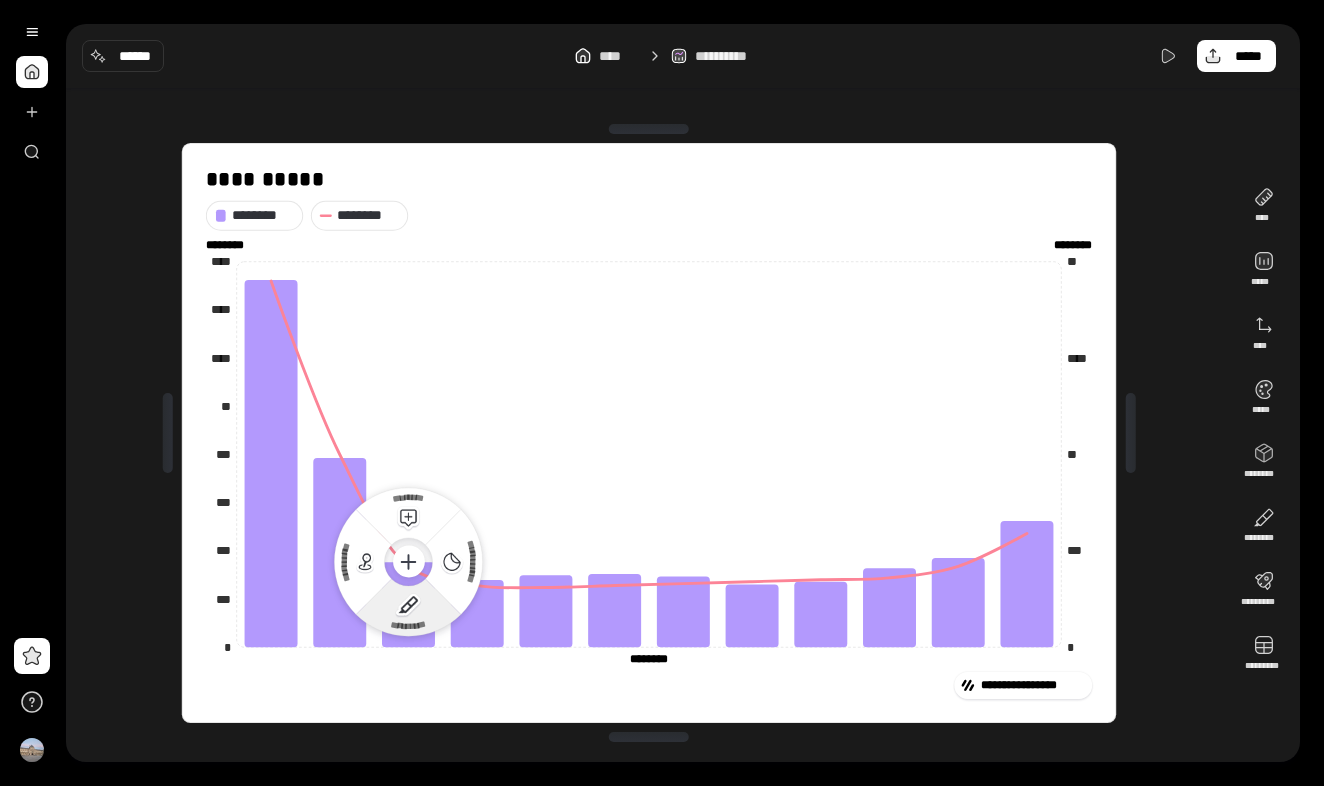 click 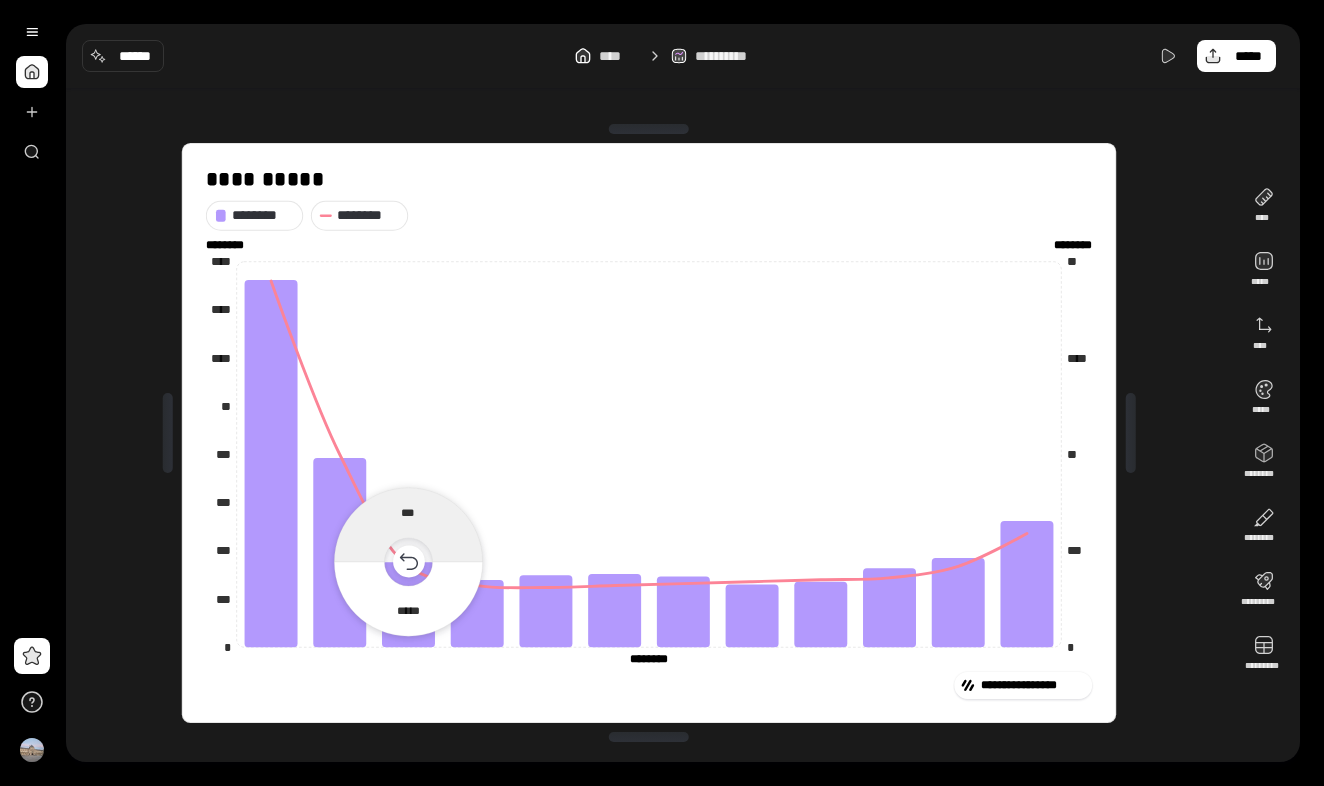 click 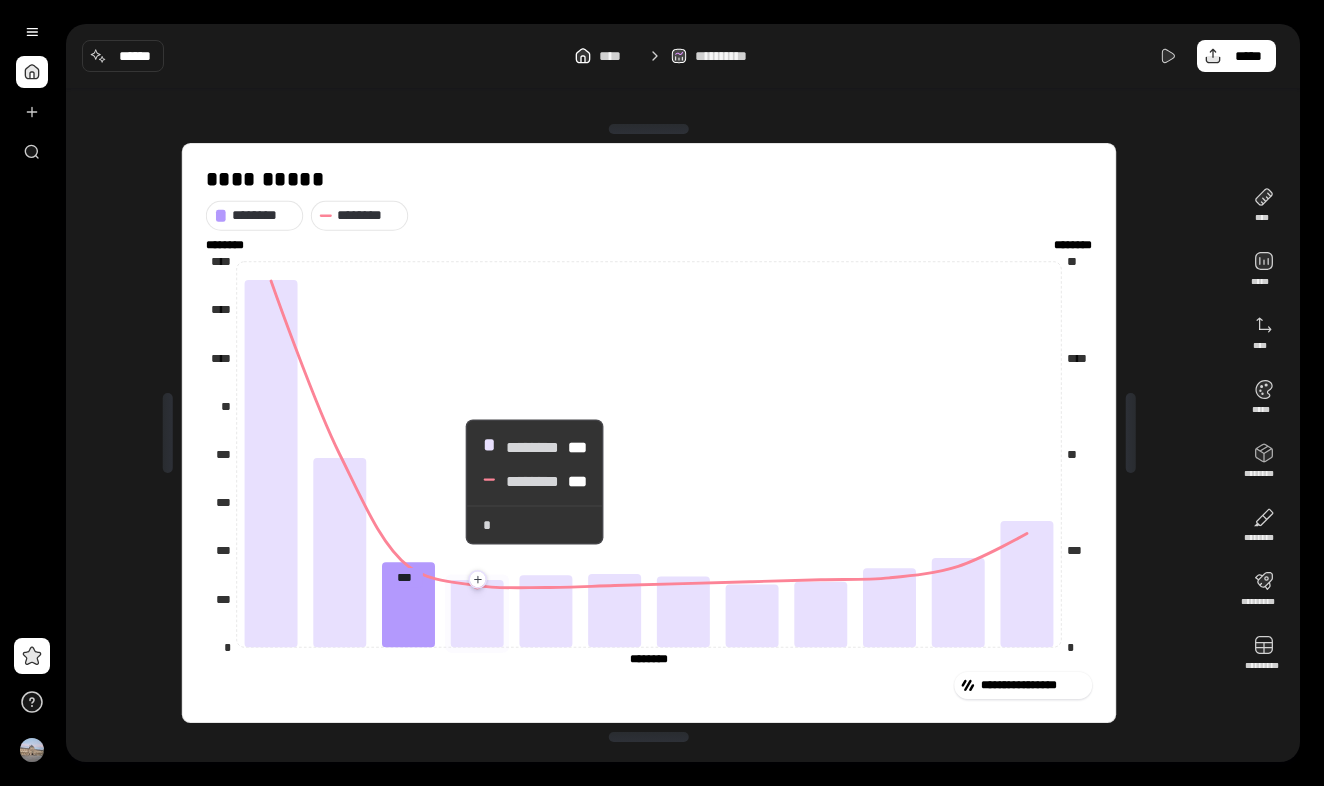 click 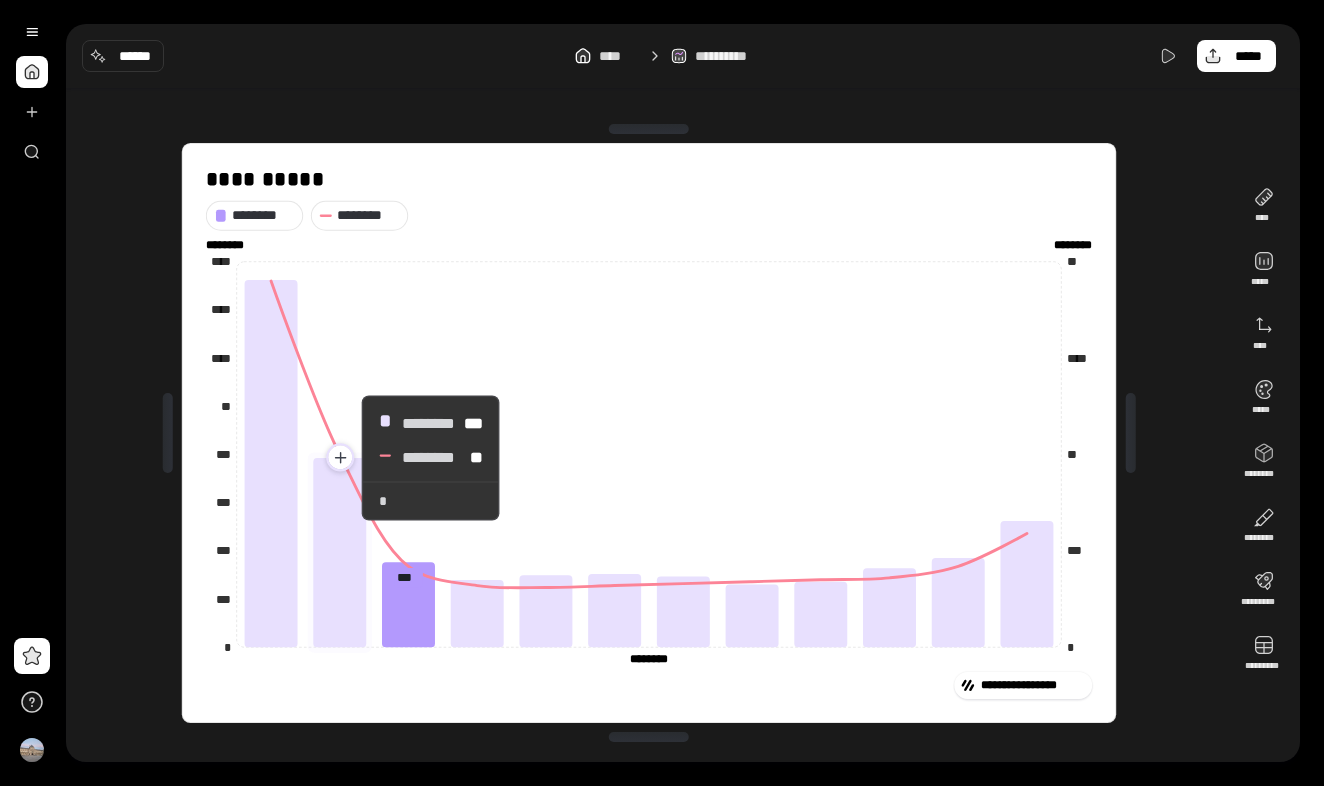 click 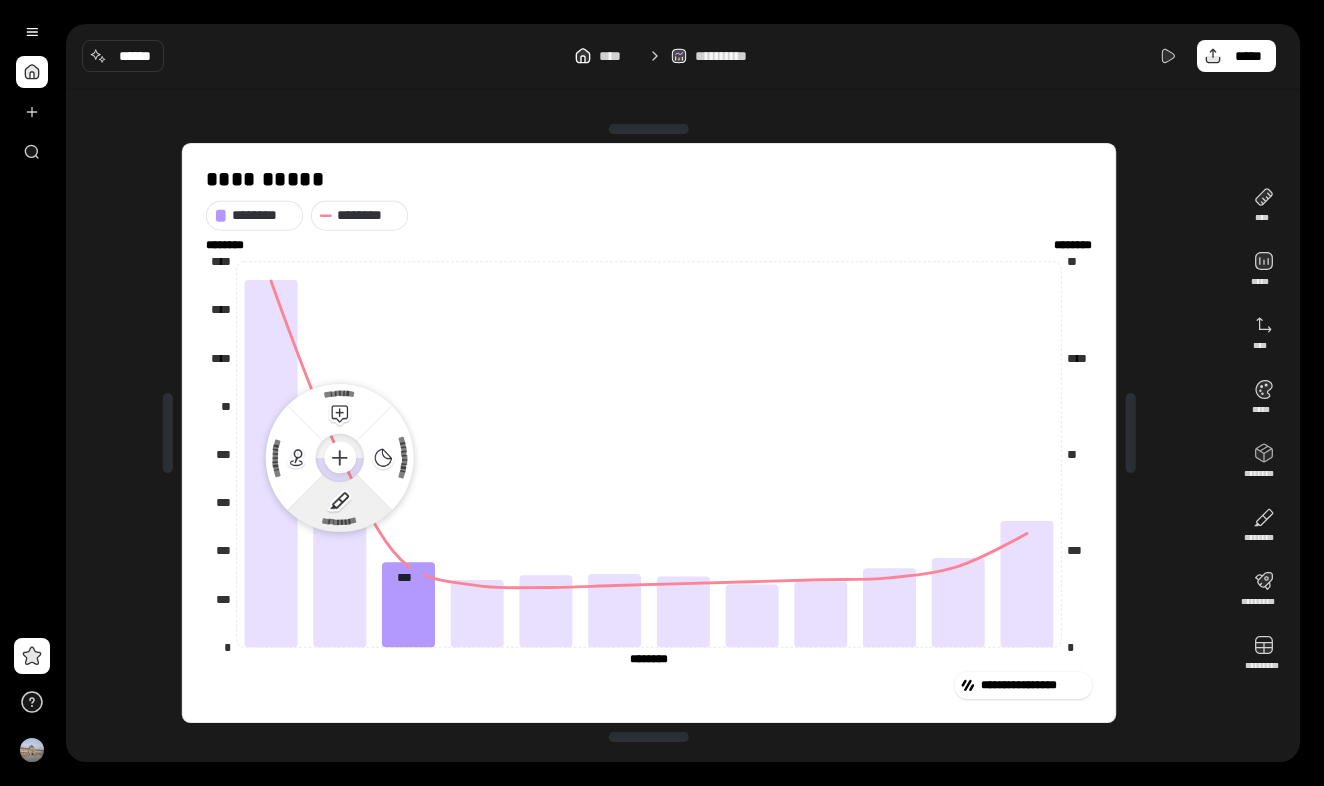 click 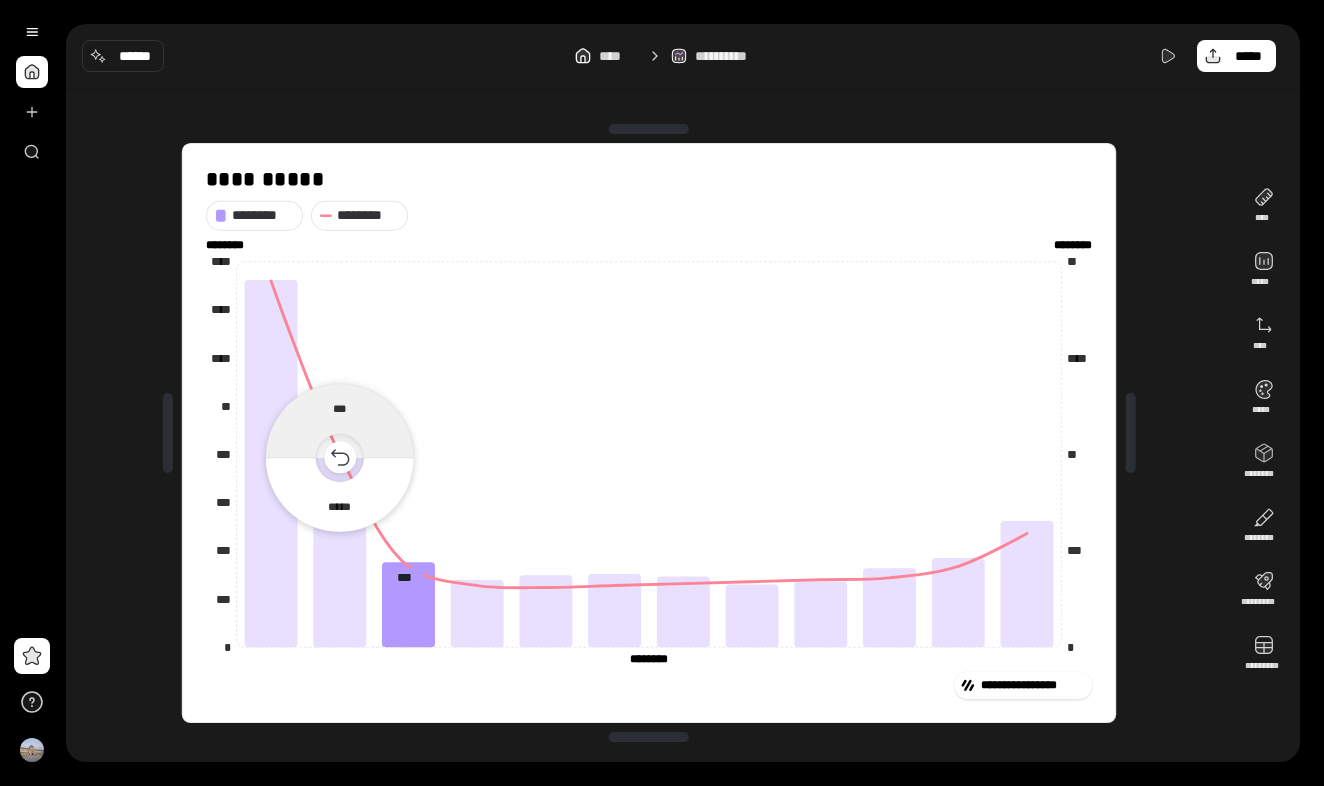 click 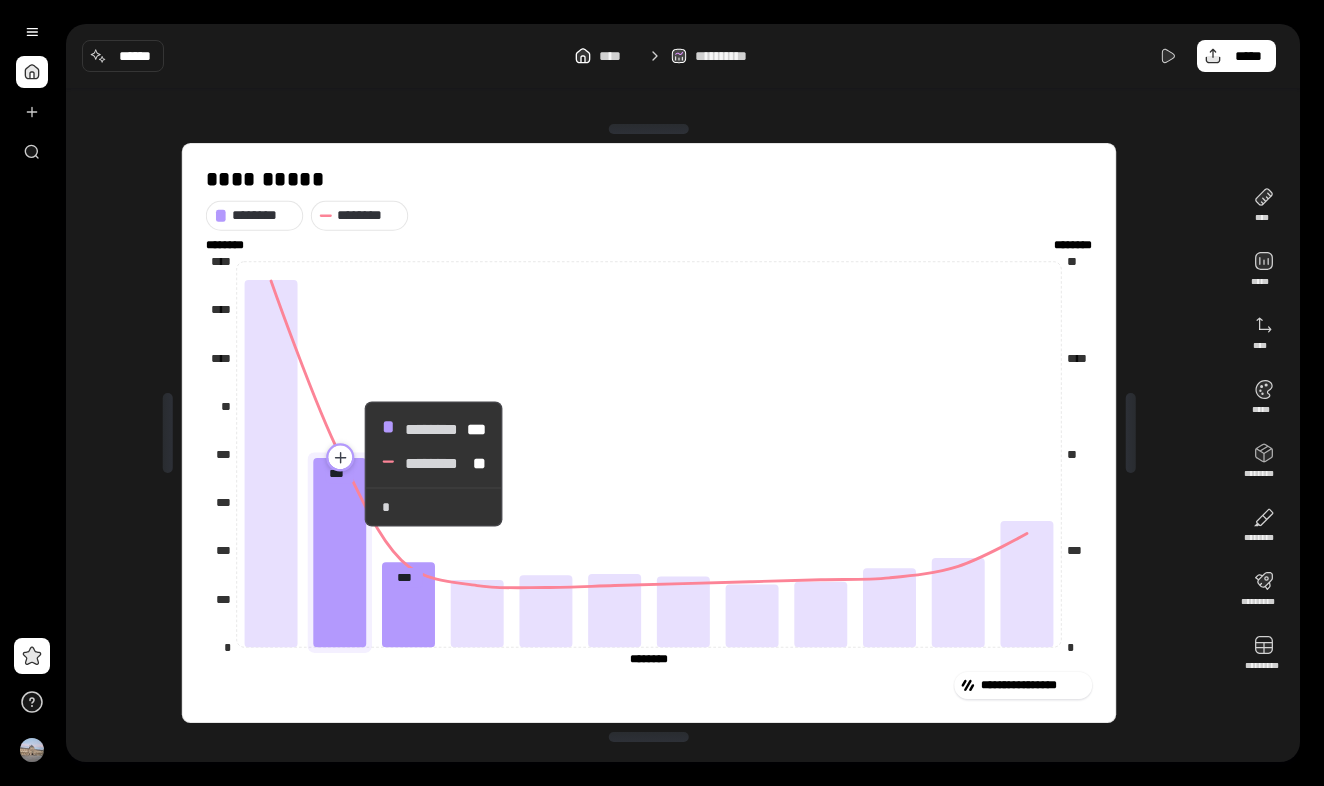 click 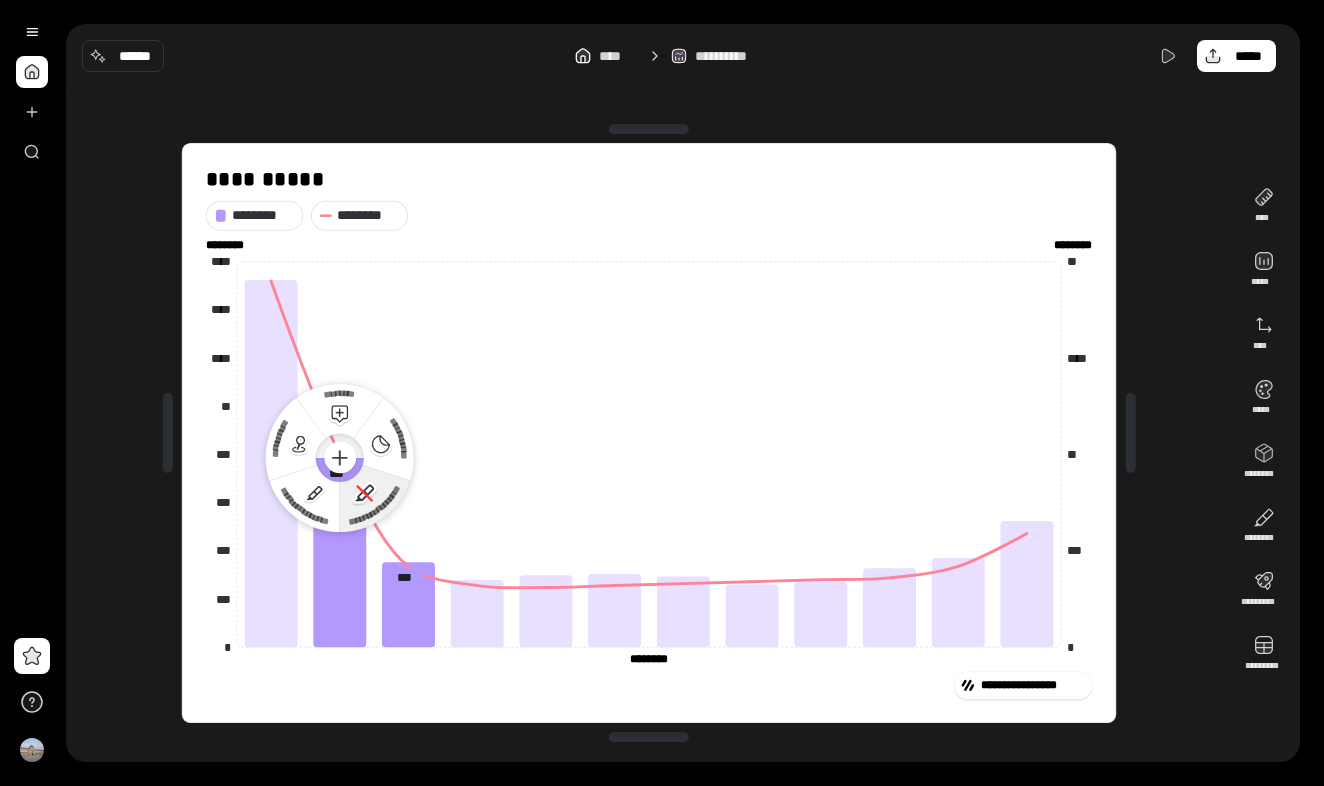 click 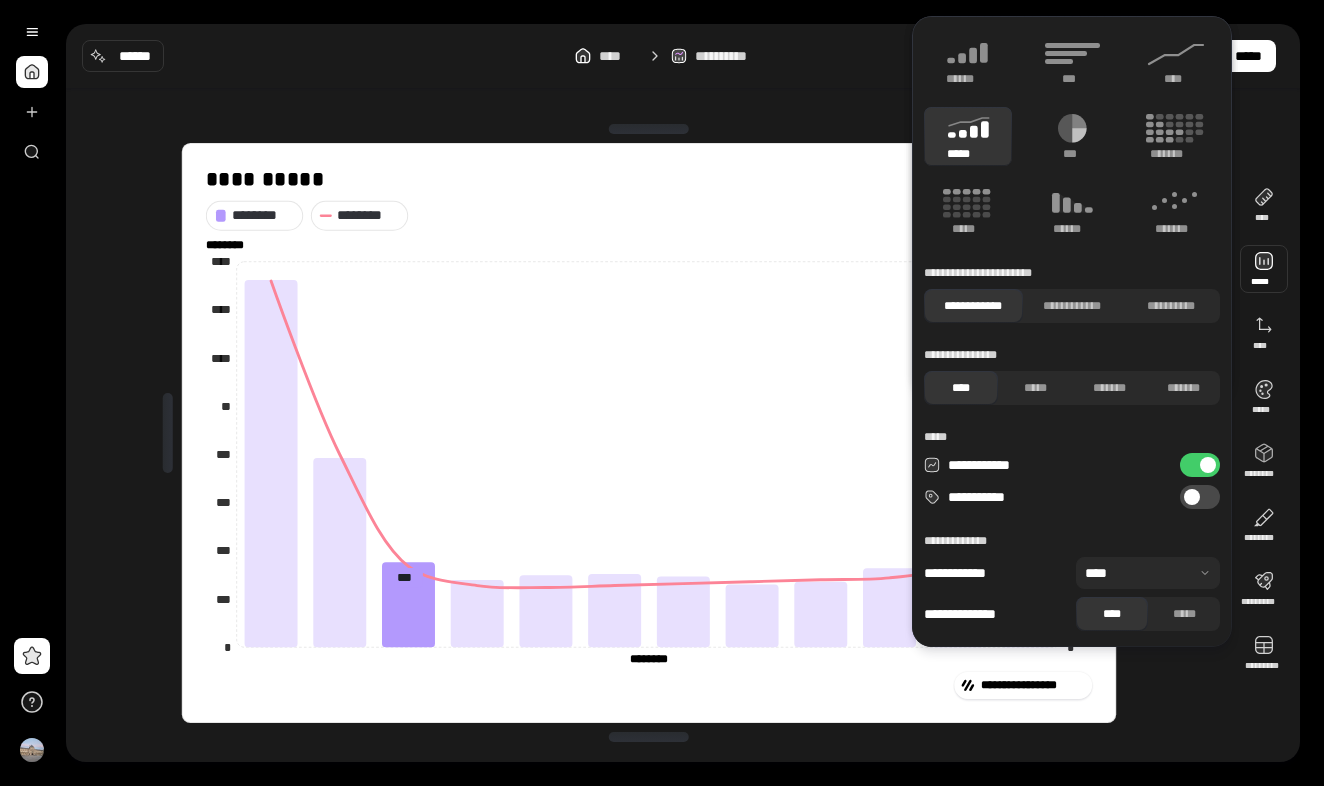click at bounding box center (1264, 269) 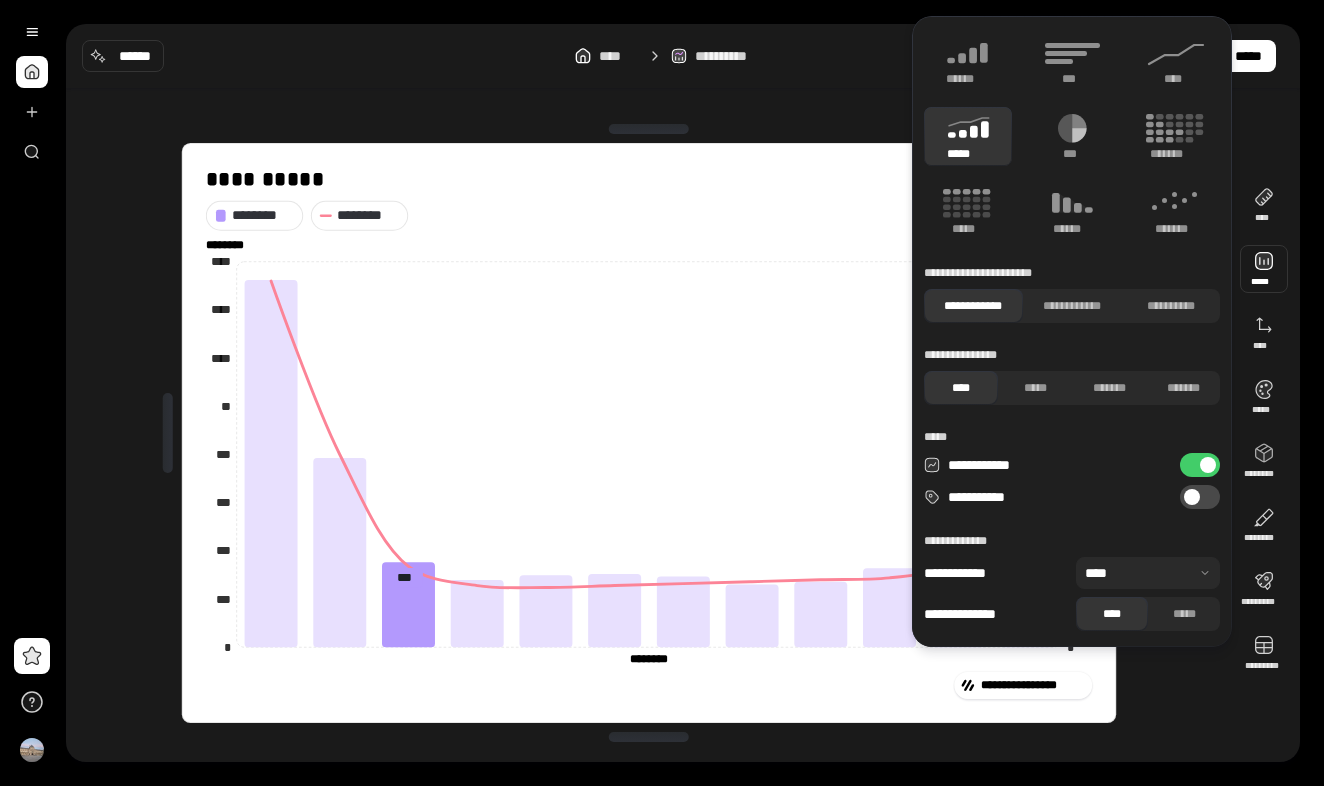 click on "**********" at bounding box center (1200, 497) 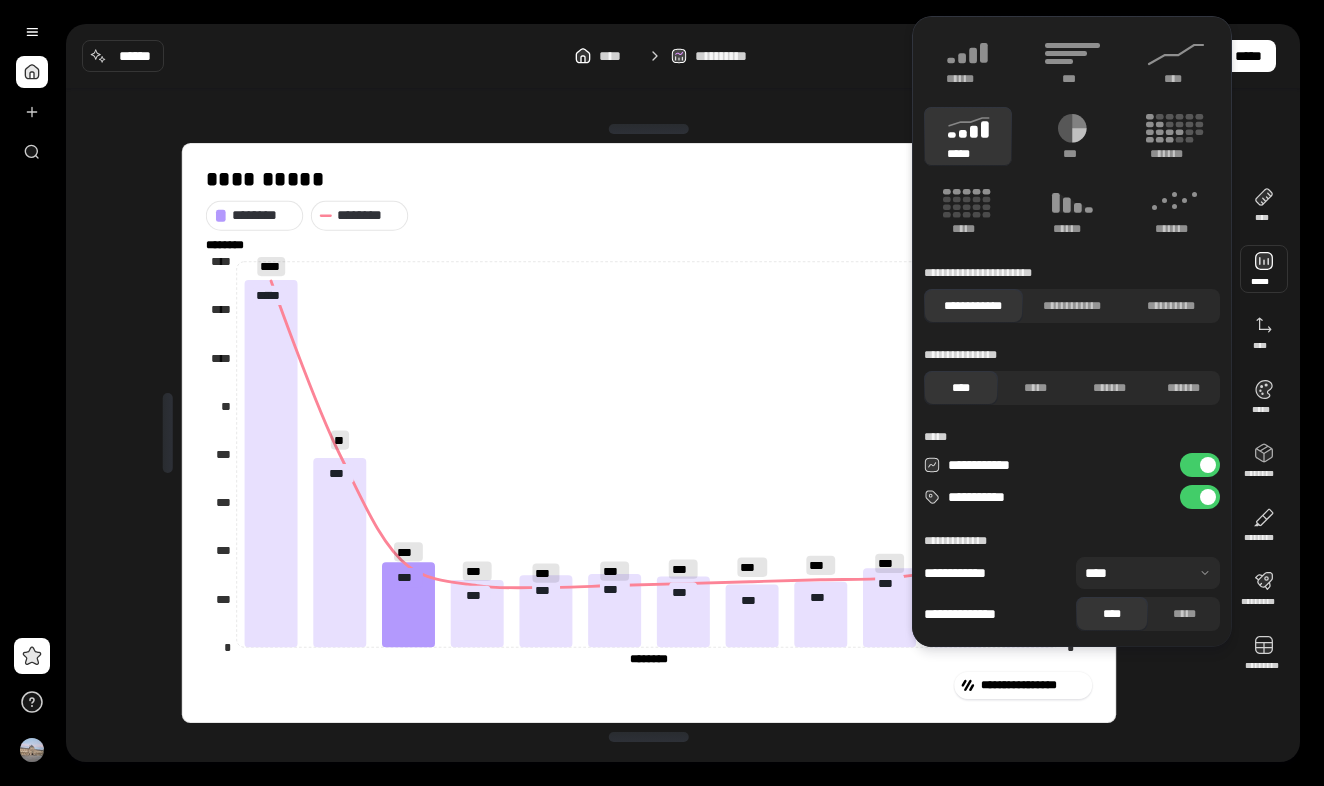 click at bounding box center [1208, 497] 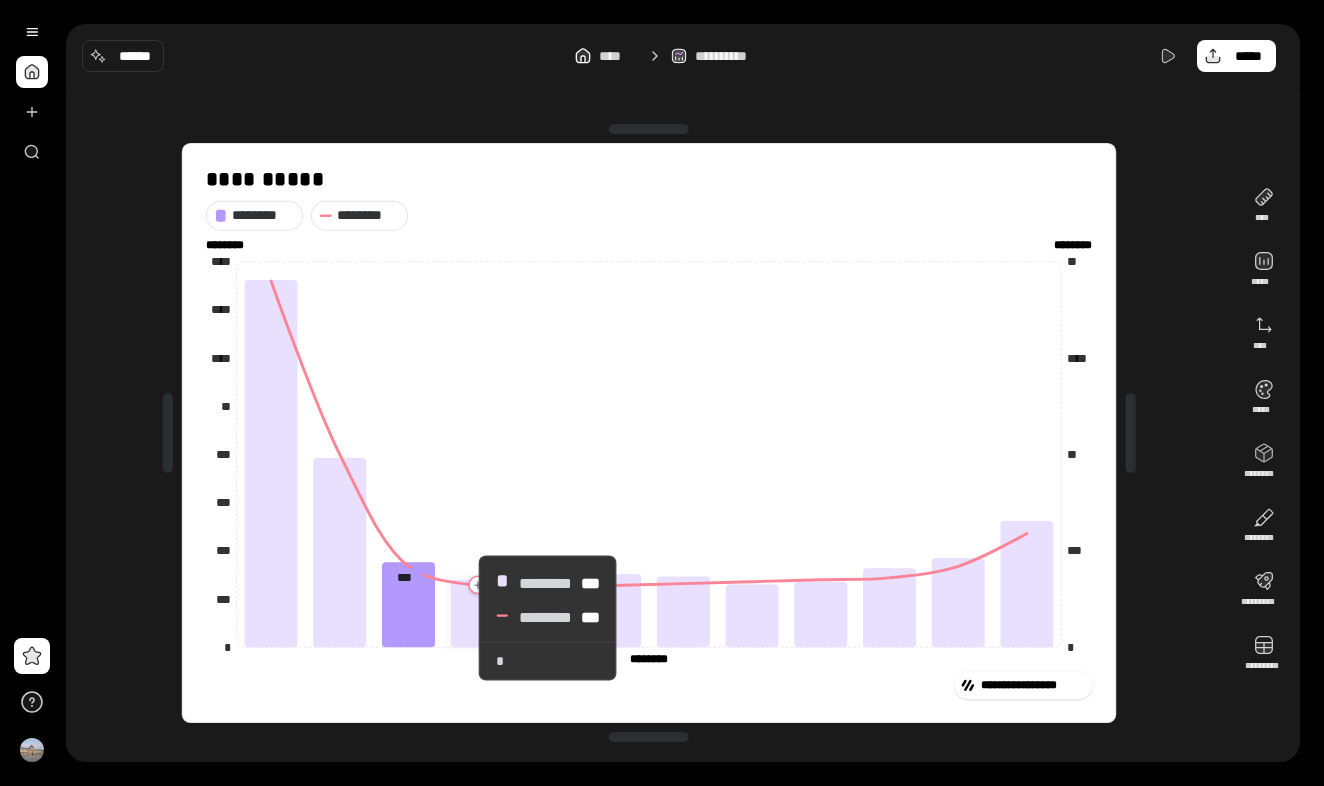 click 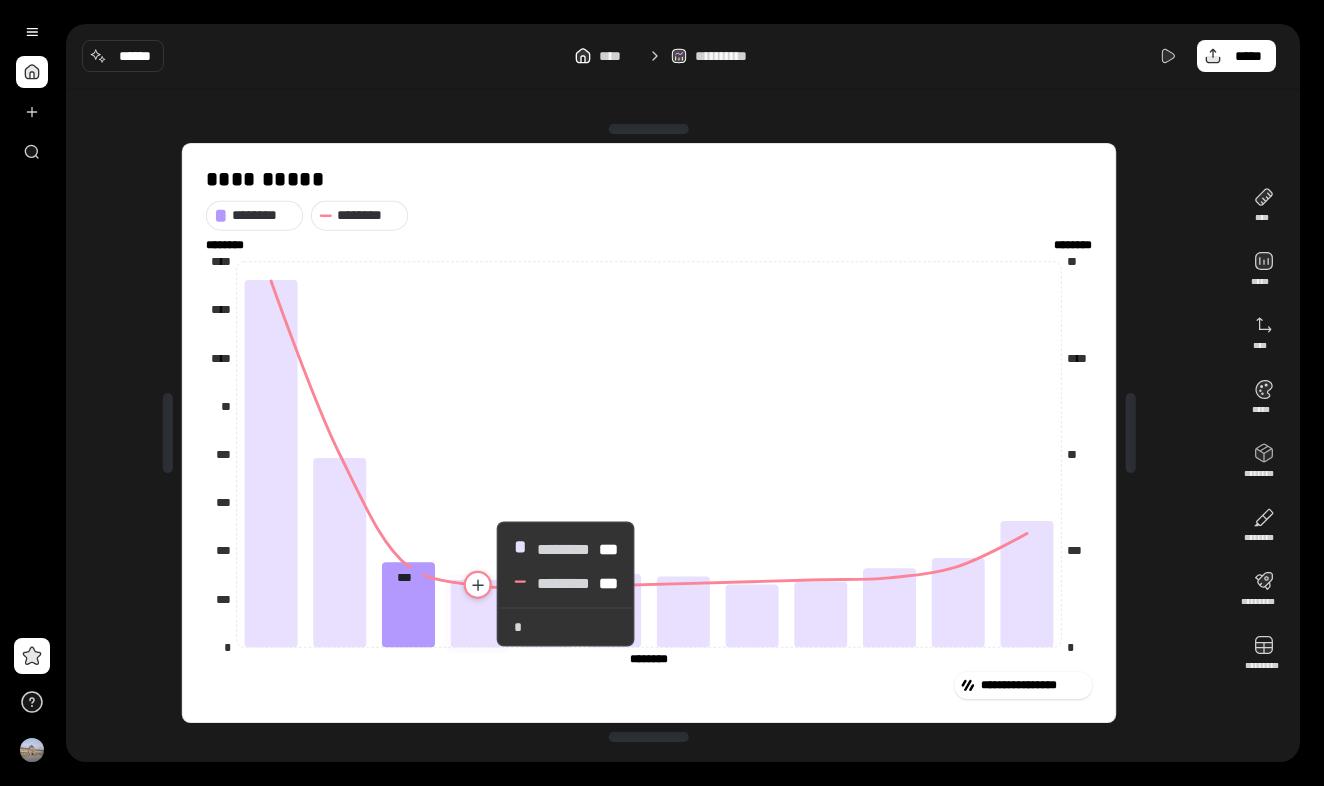click 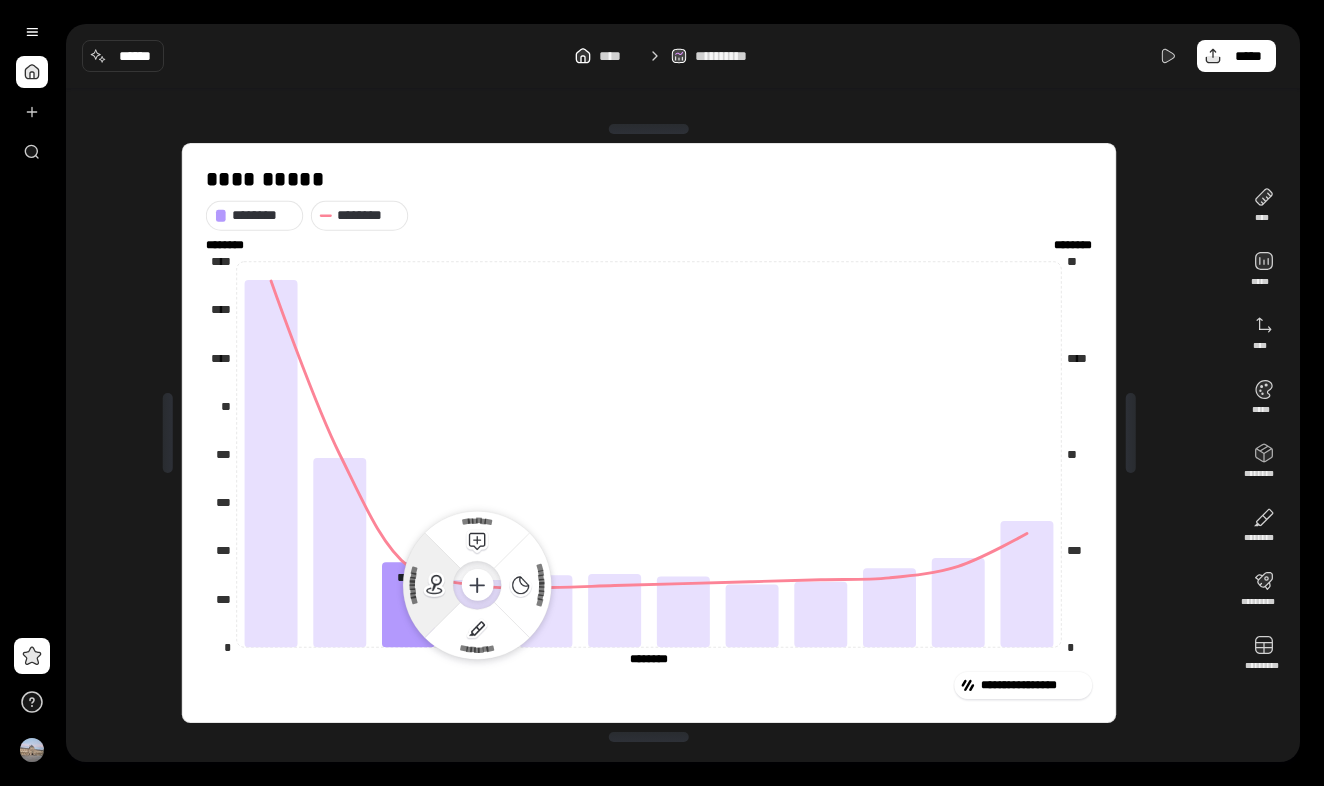 click 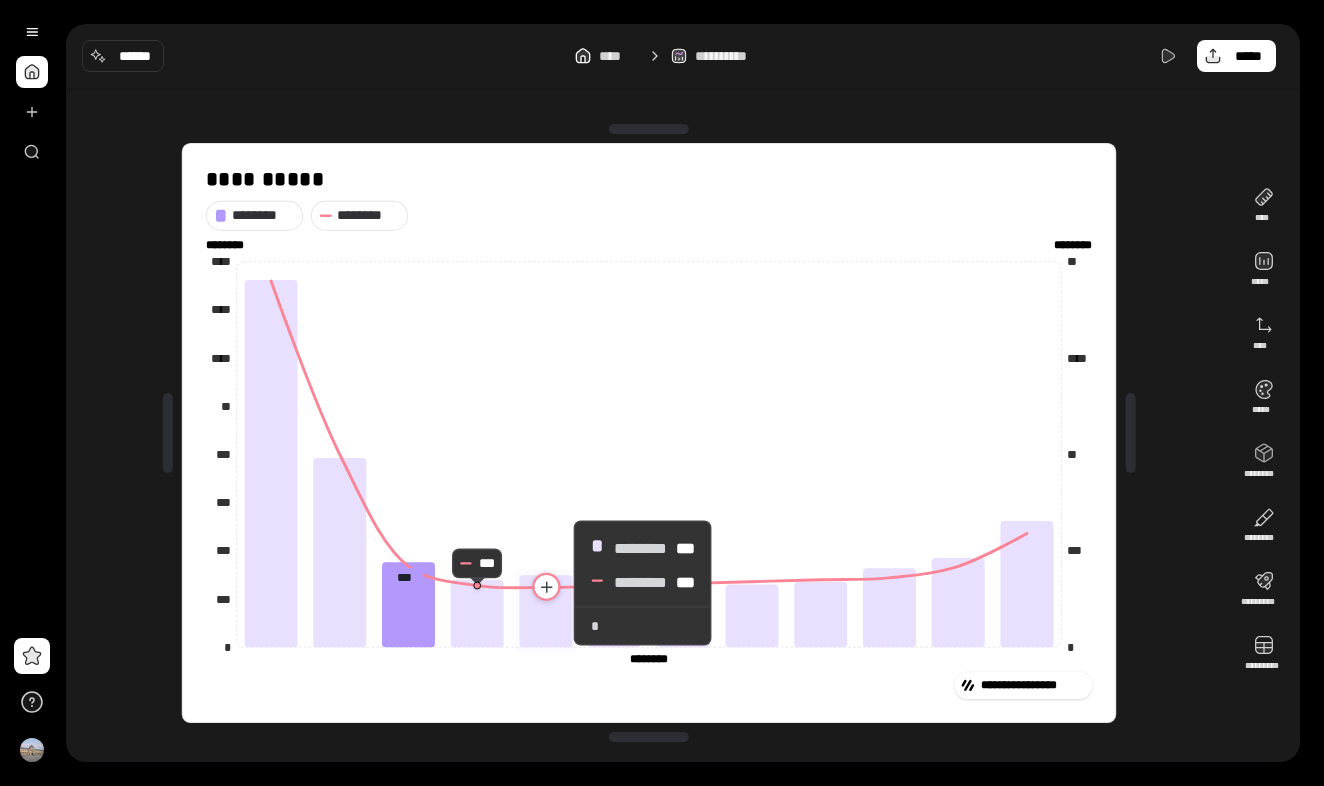 click 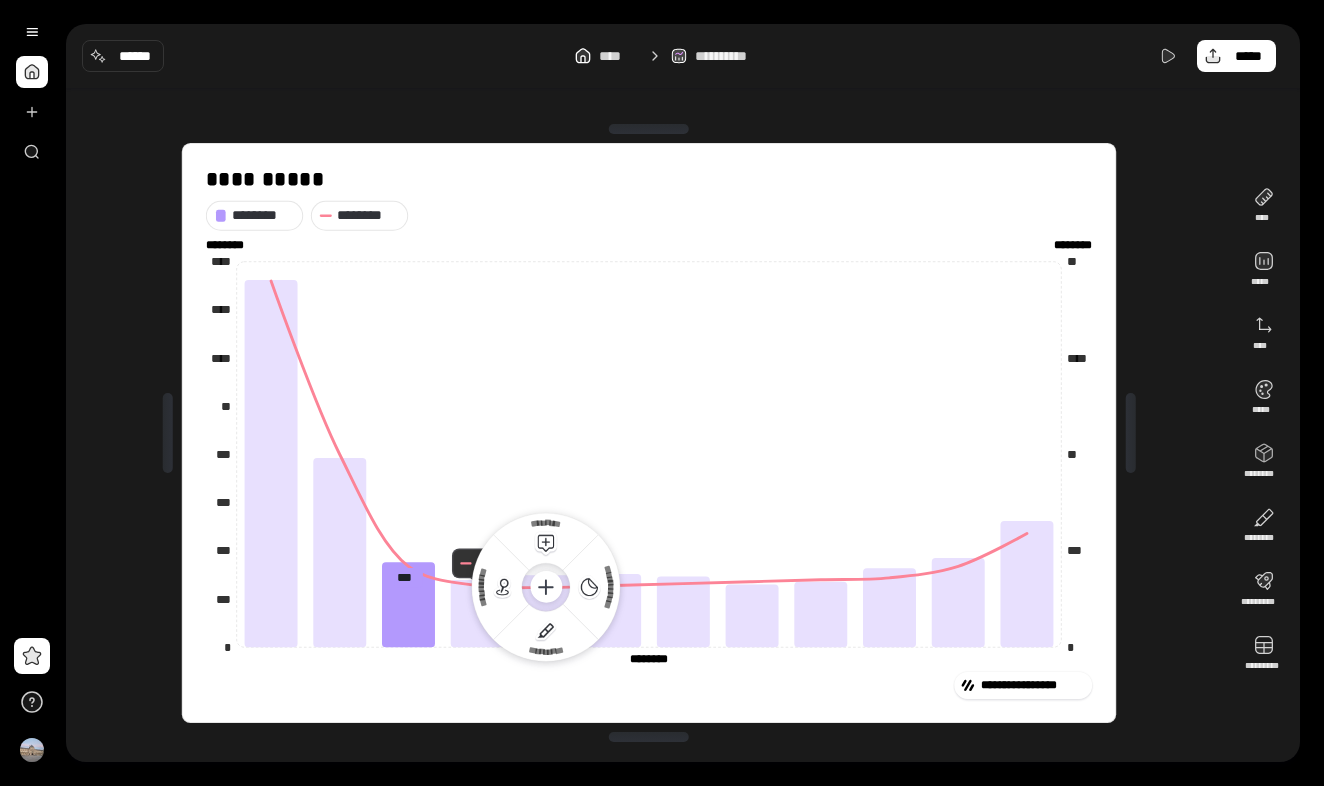 click on "**********" 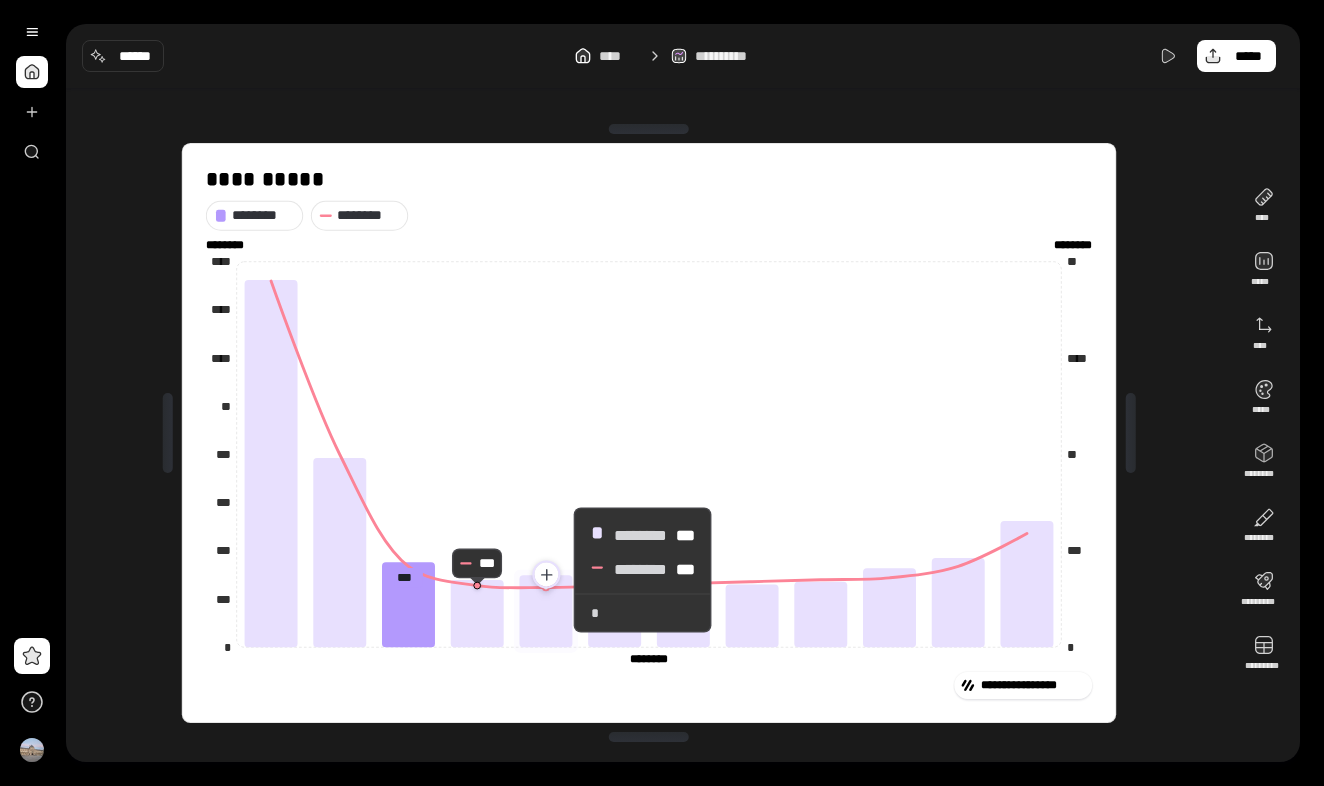 click 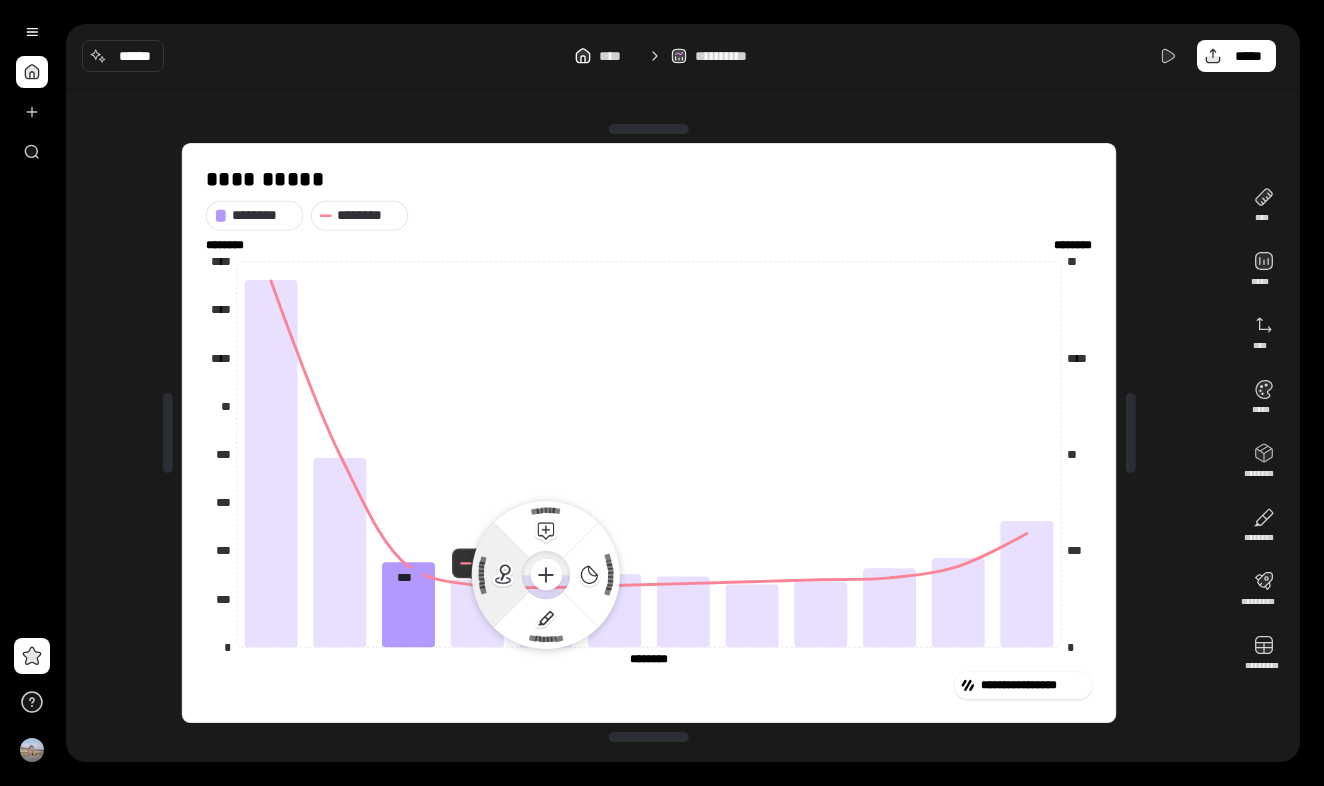 click 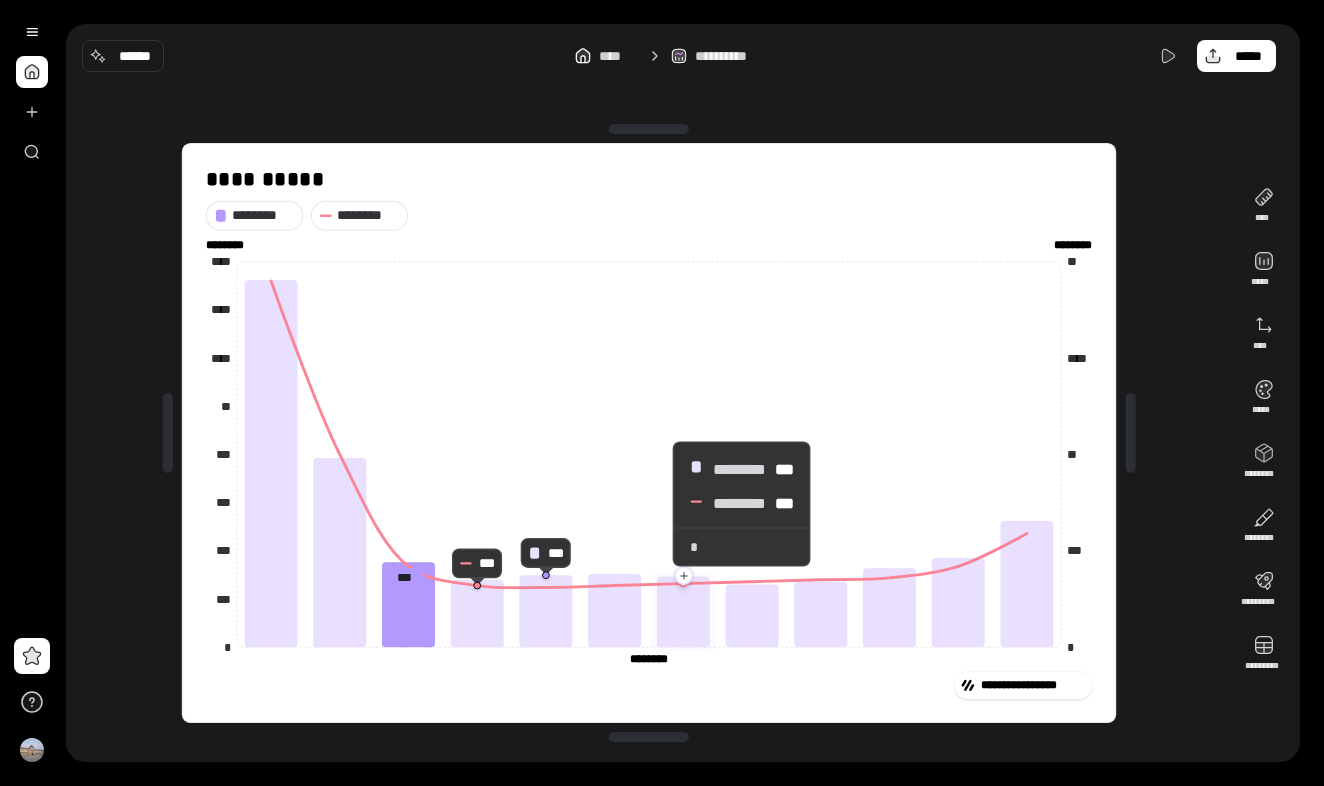 click 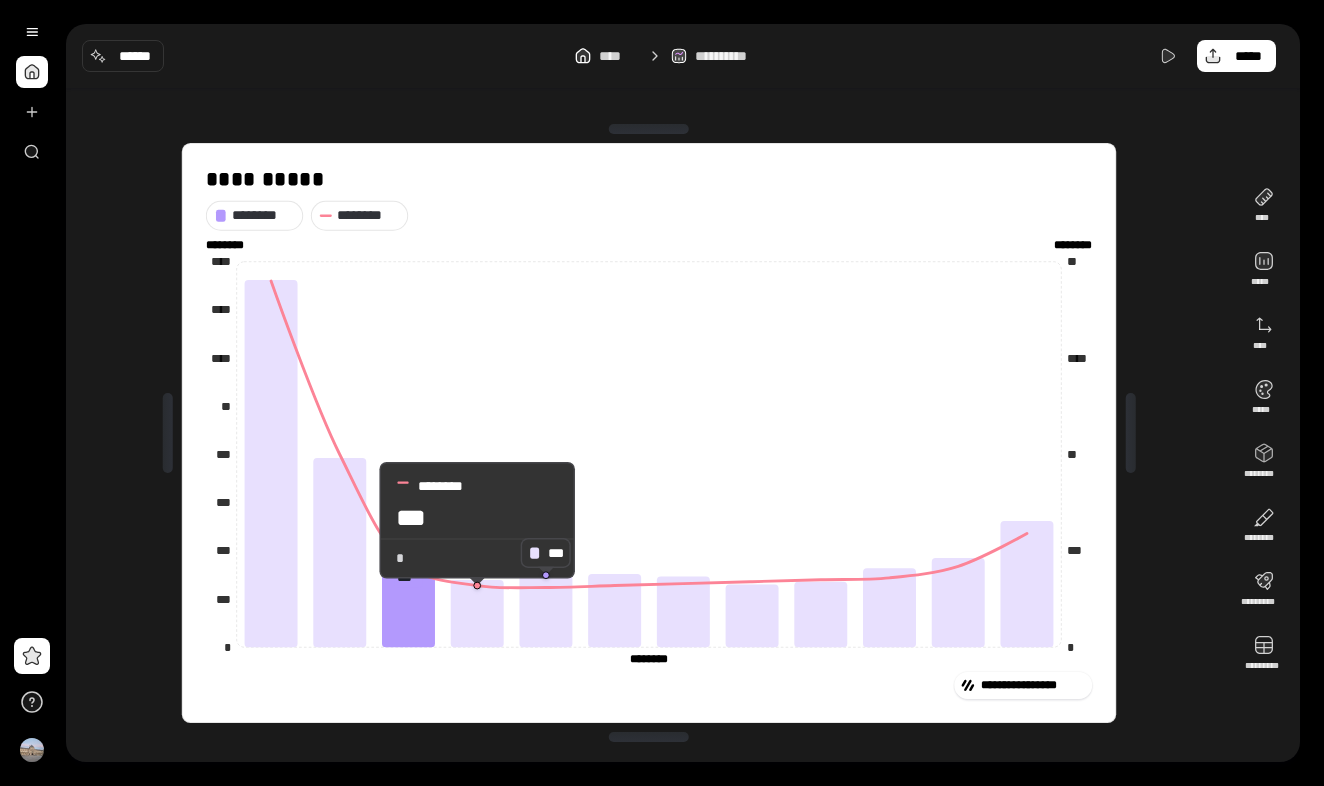 click on "*" at bounding box center [477, 558] 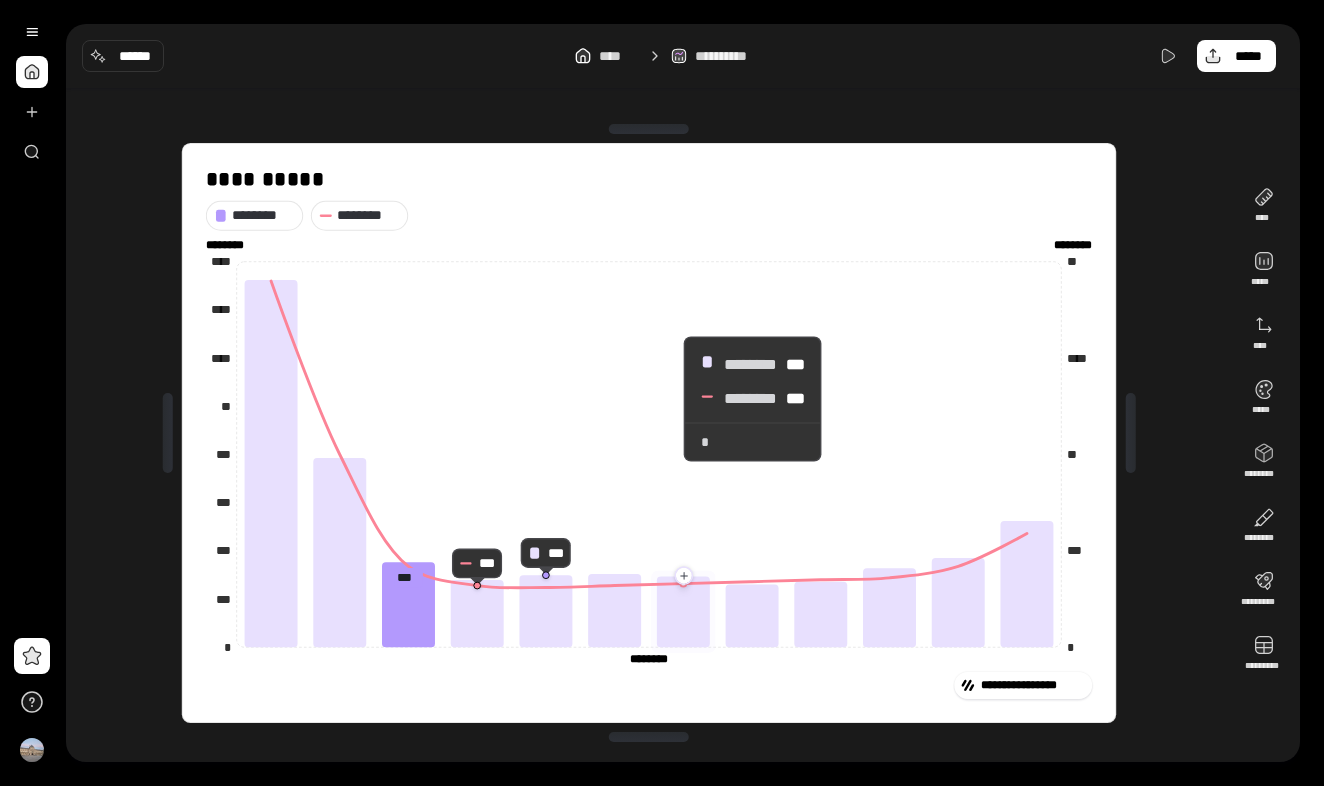 click 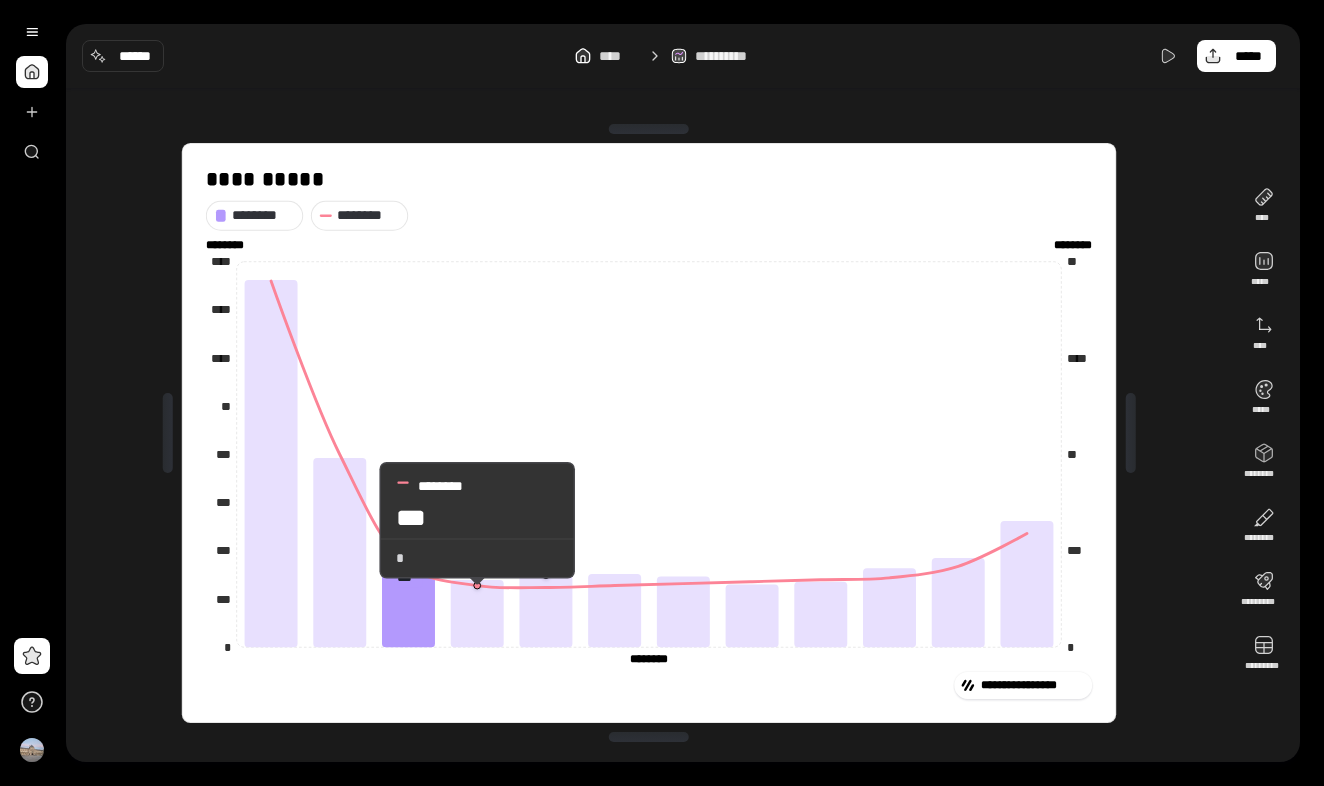 click on "*" at bounding box center [477, 558] 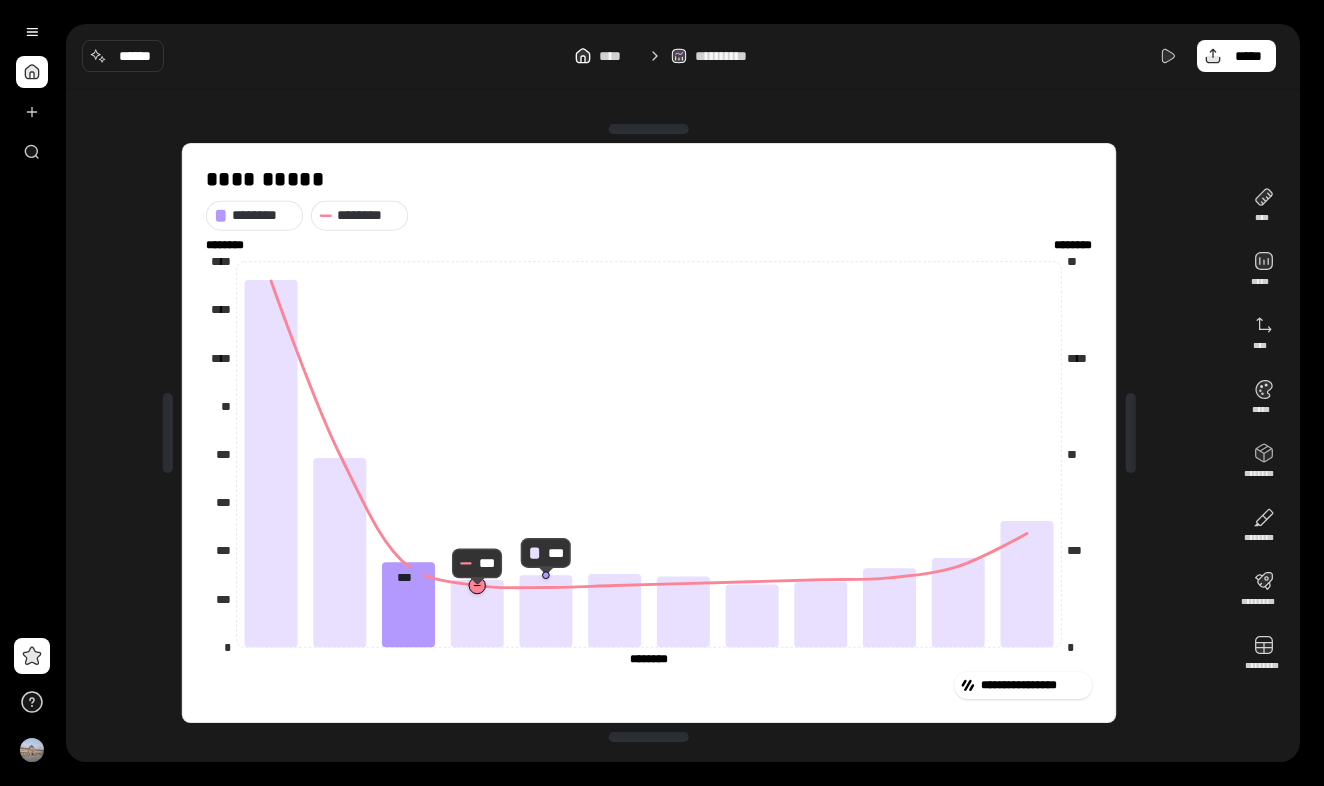 click at bounding box center (477, 585) 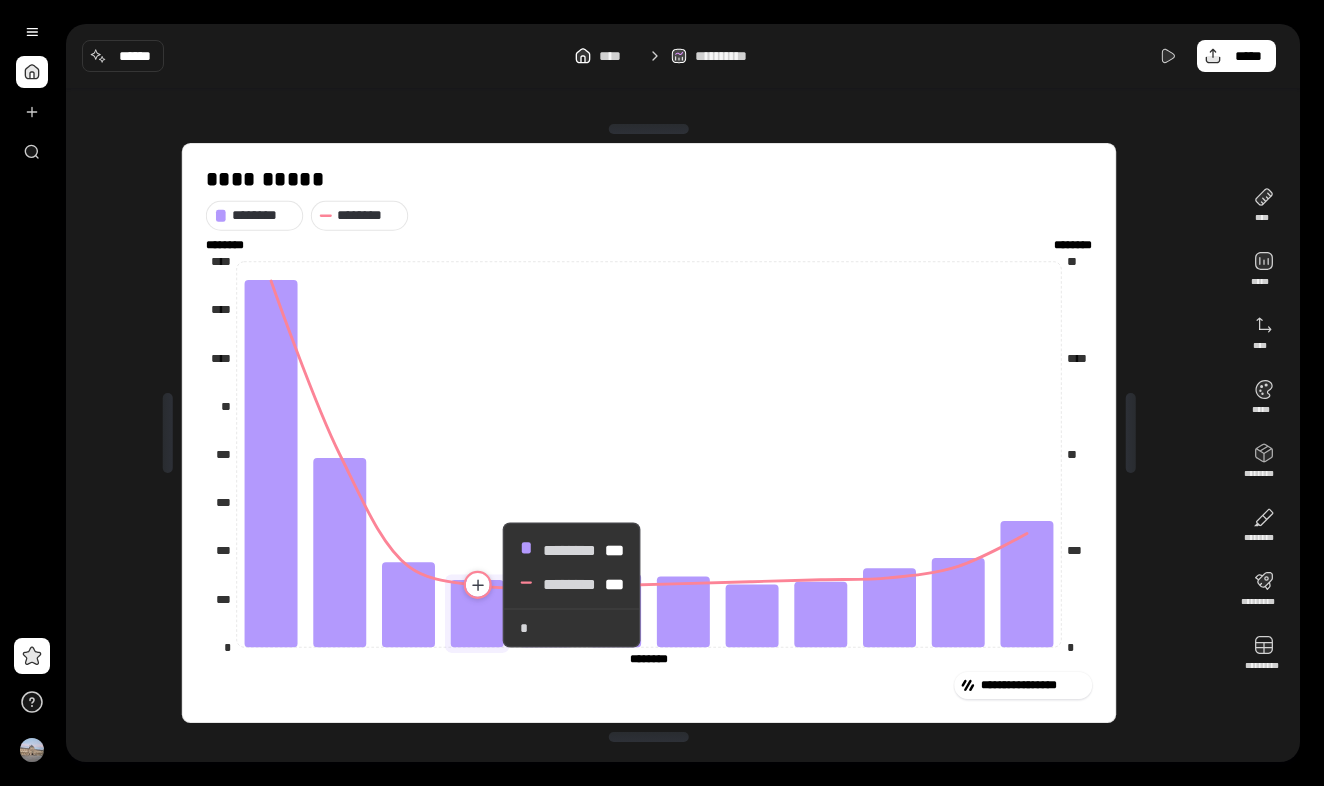 click 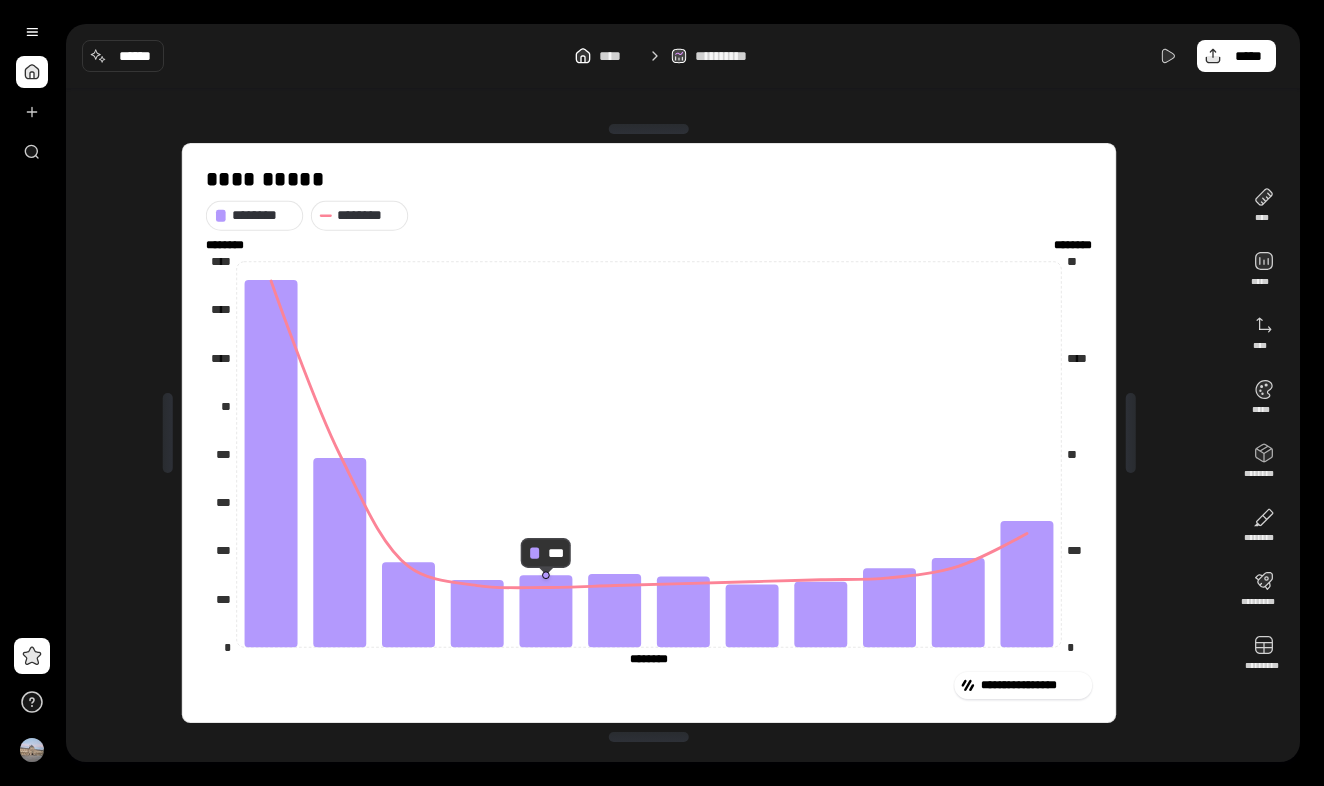 click on "**********" at bounding box center [649, 685] 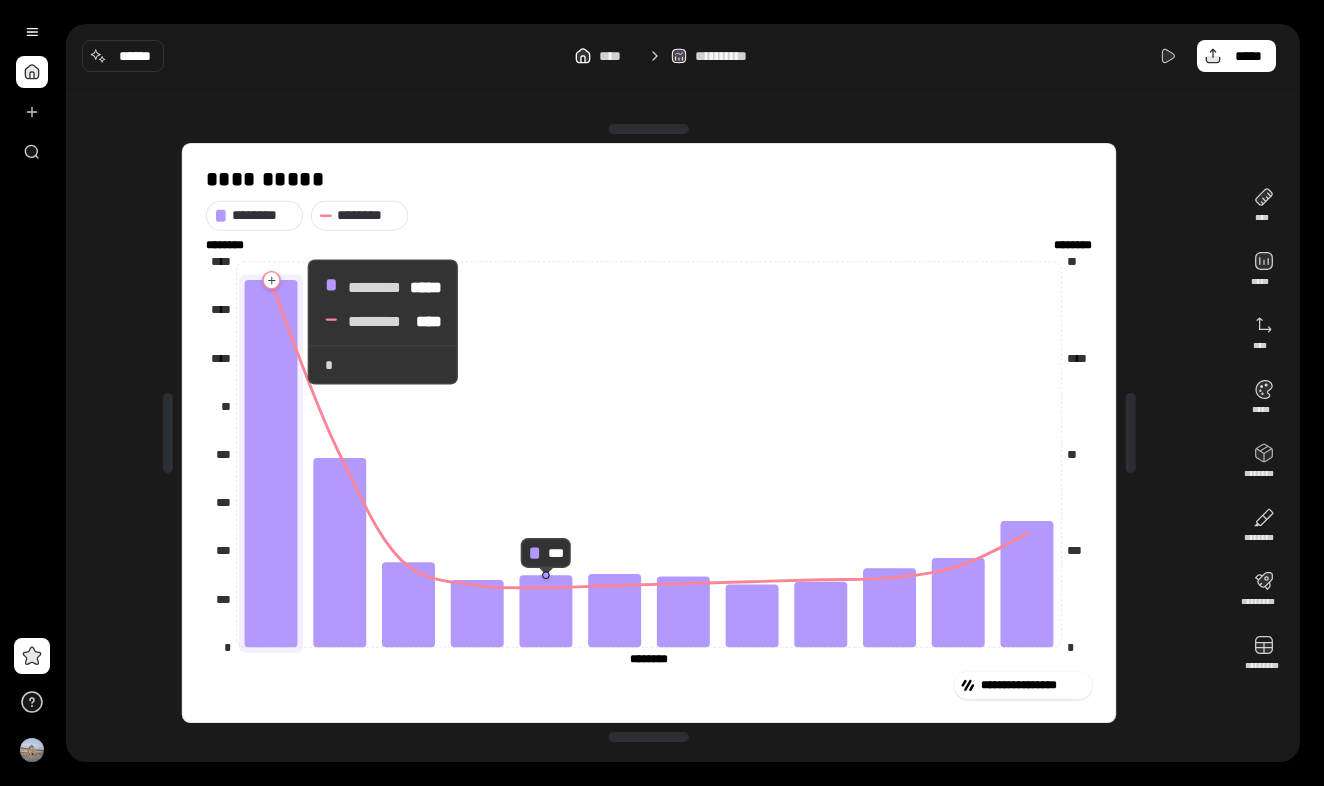 click 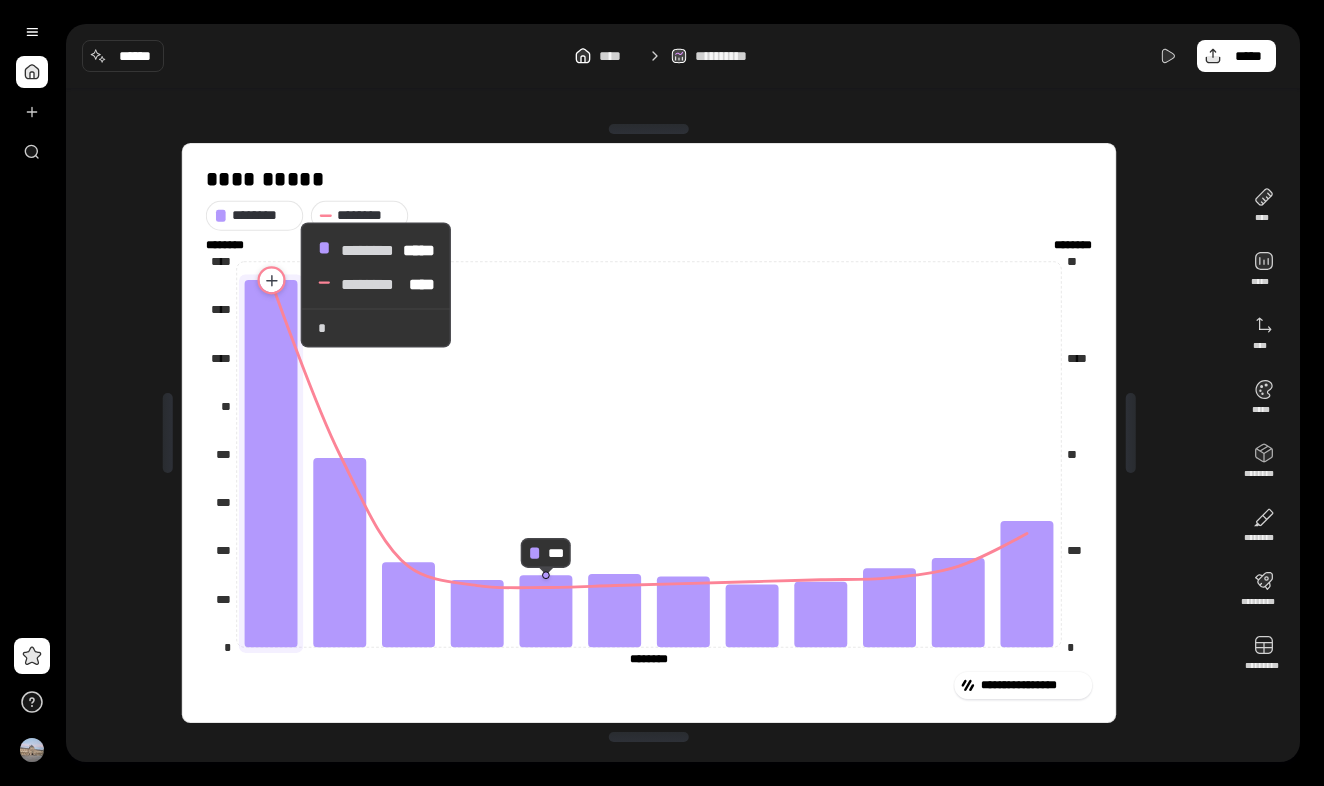 click 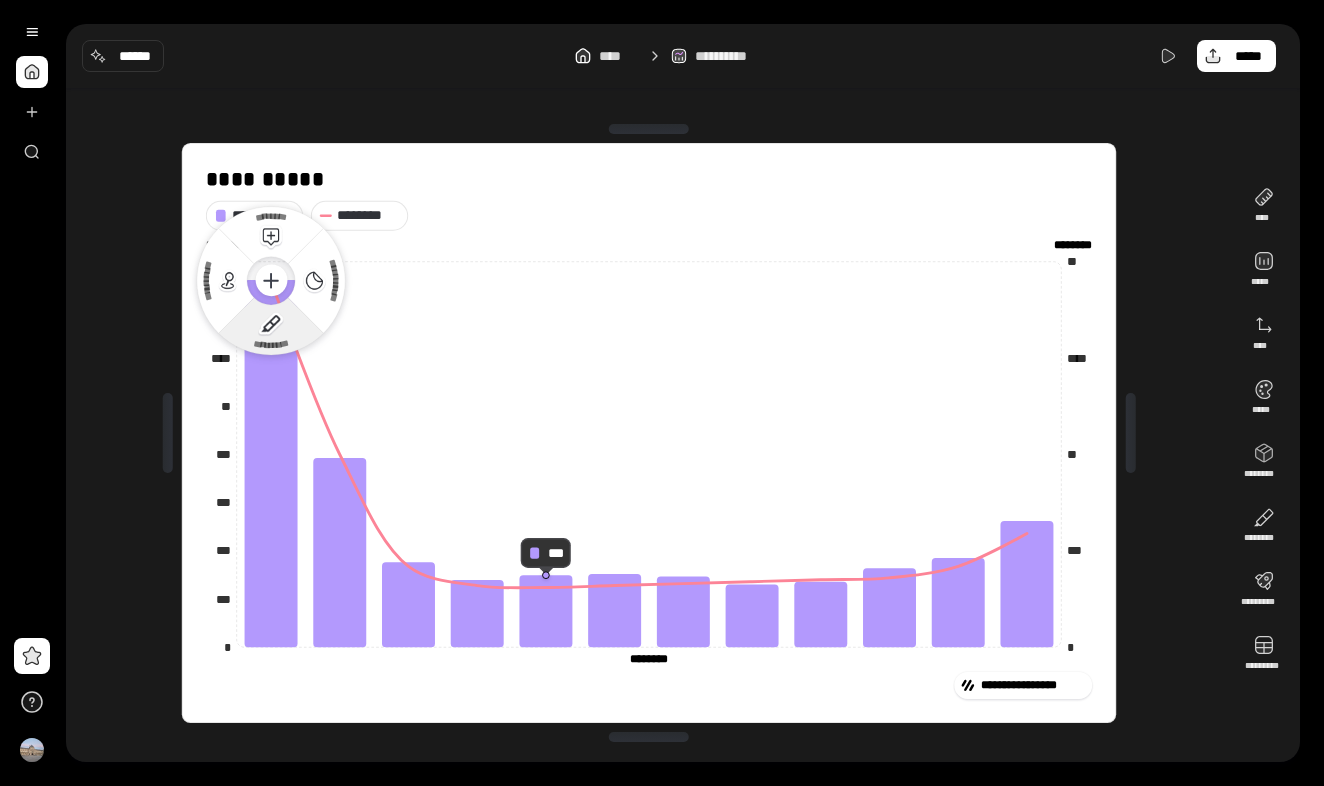 click 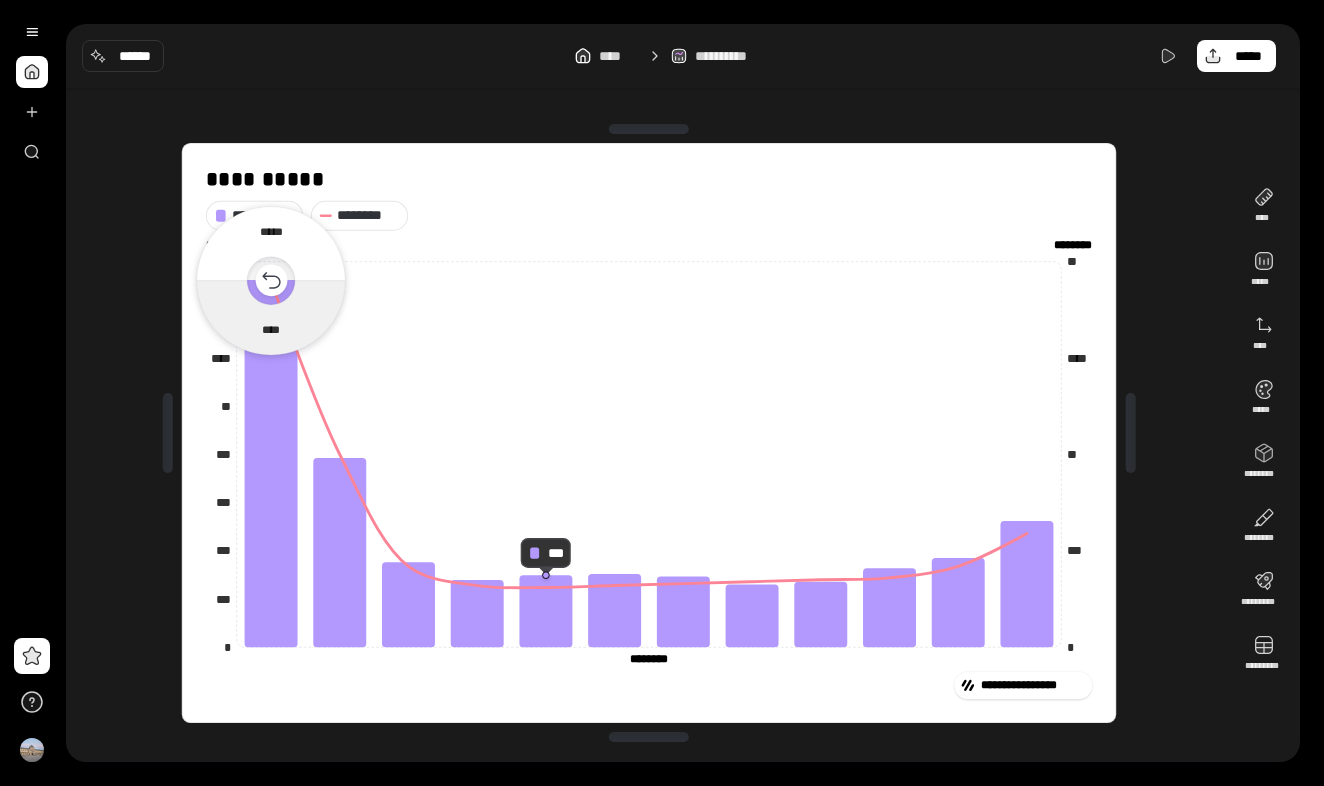 click 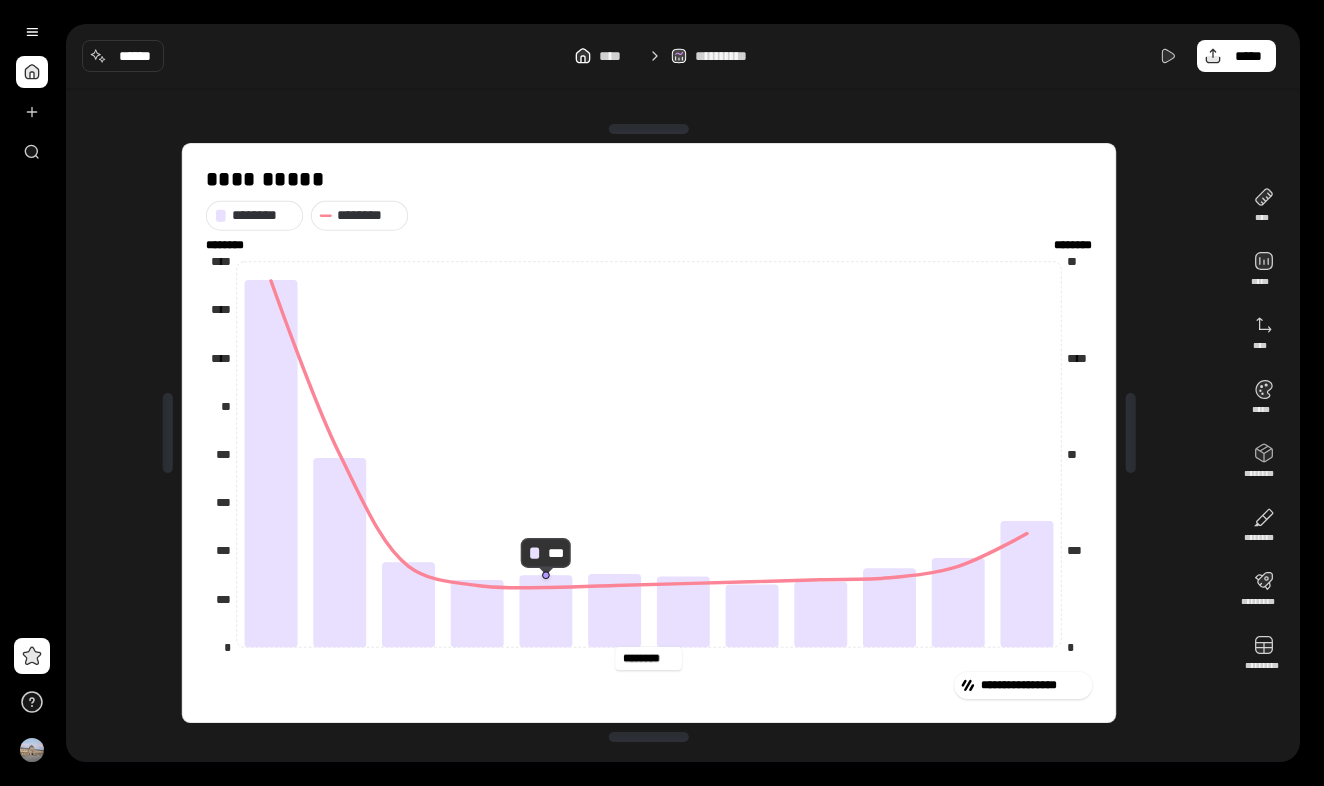 click on "******** ******** *********" at bounding box center [648, 658] 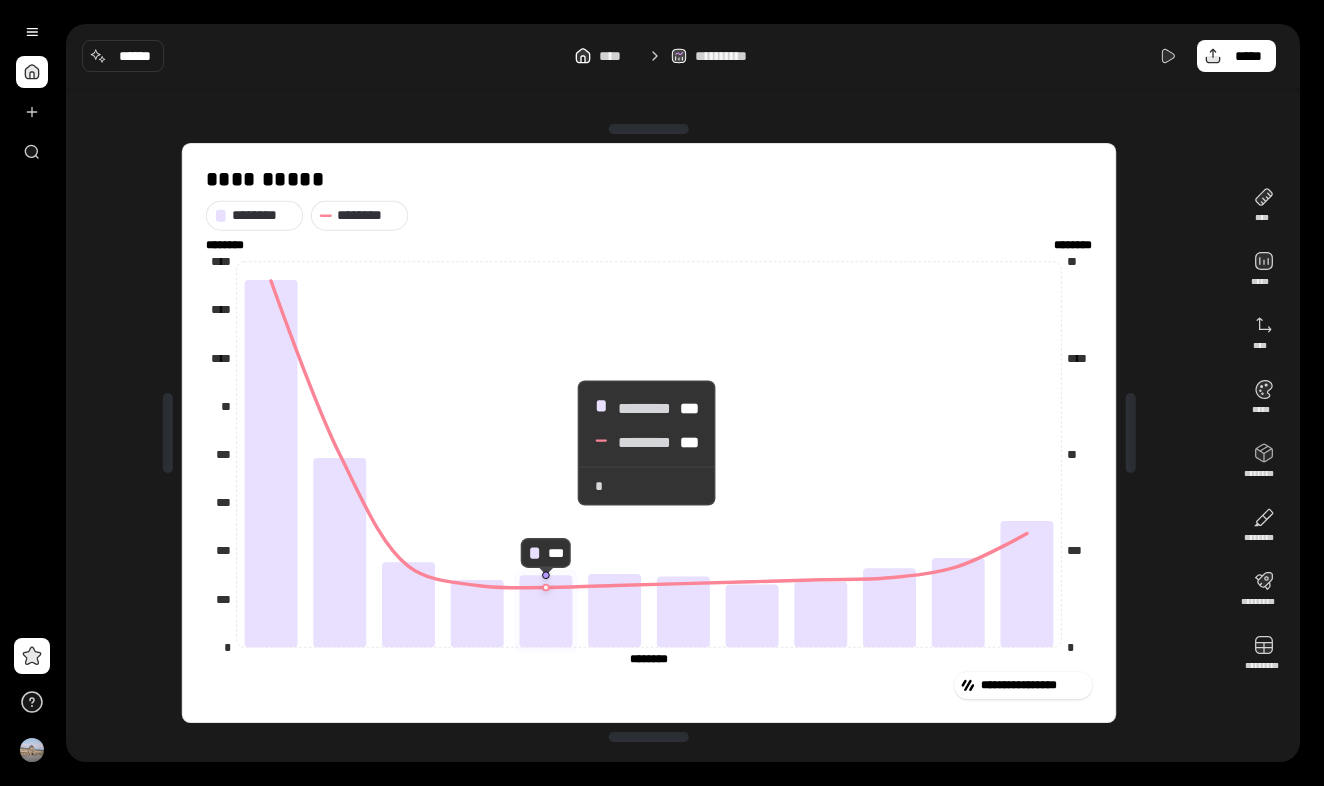 click 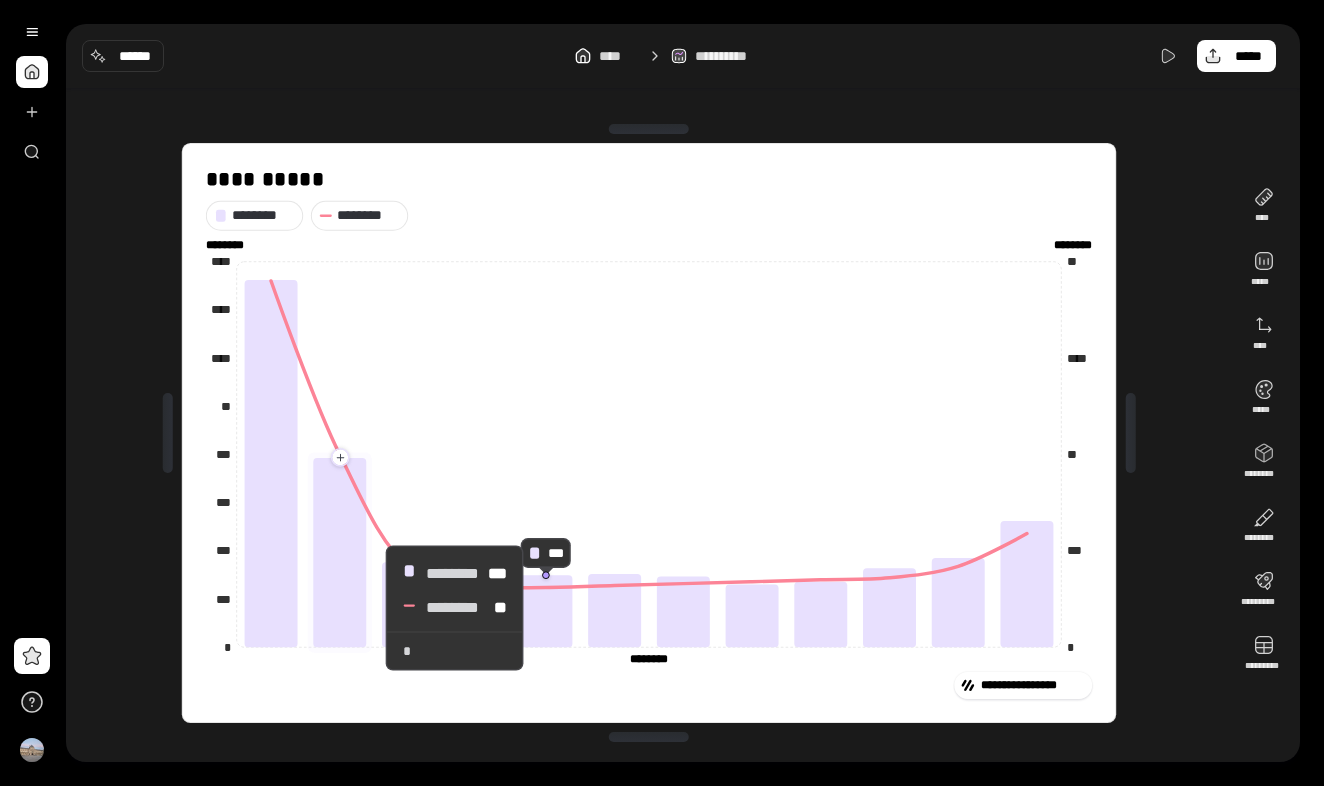 scroll, scrollTop: 0, scrollLeft: 0, axis: both 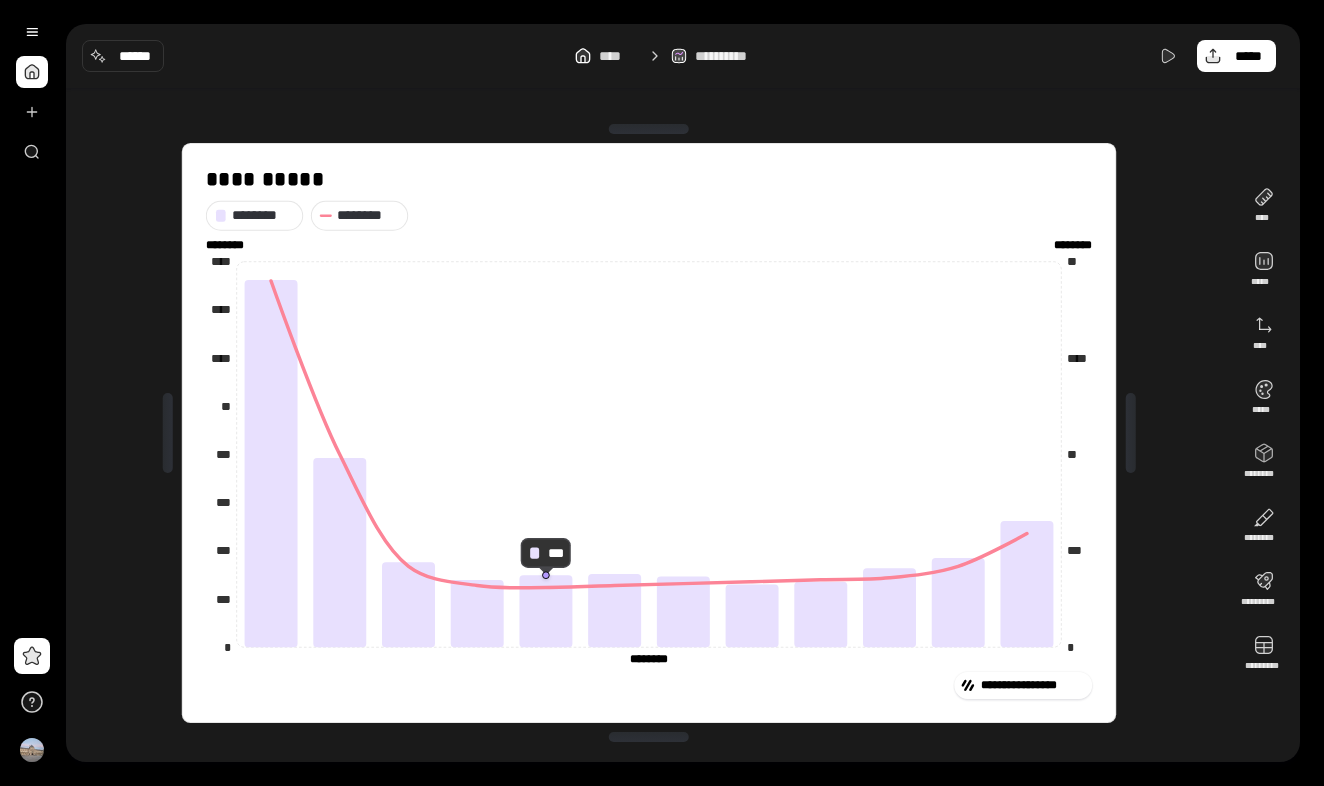 click on "**********" at bounding box center [683, 393] 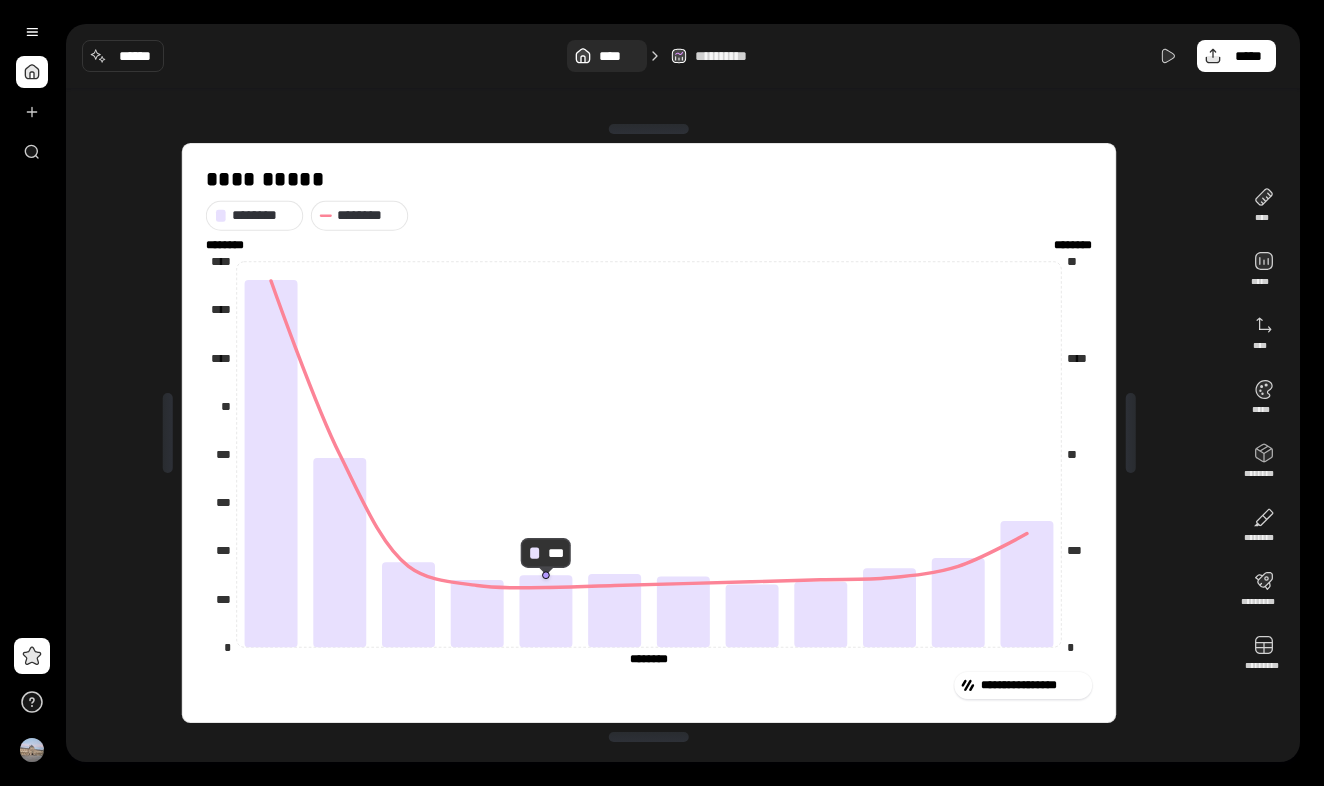click on "****" at bounding box center (618, 56) 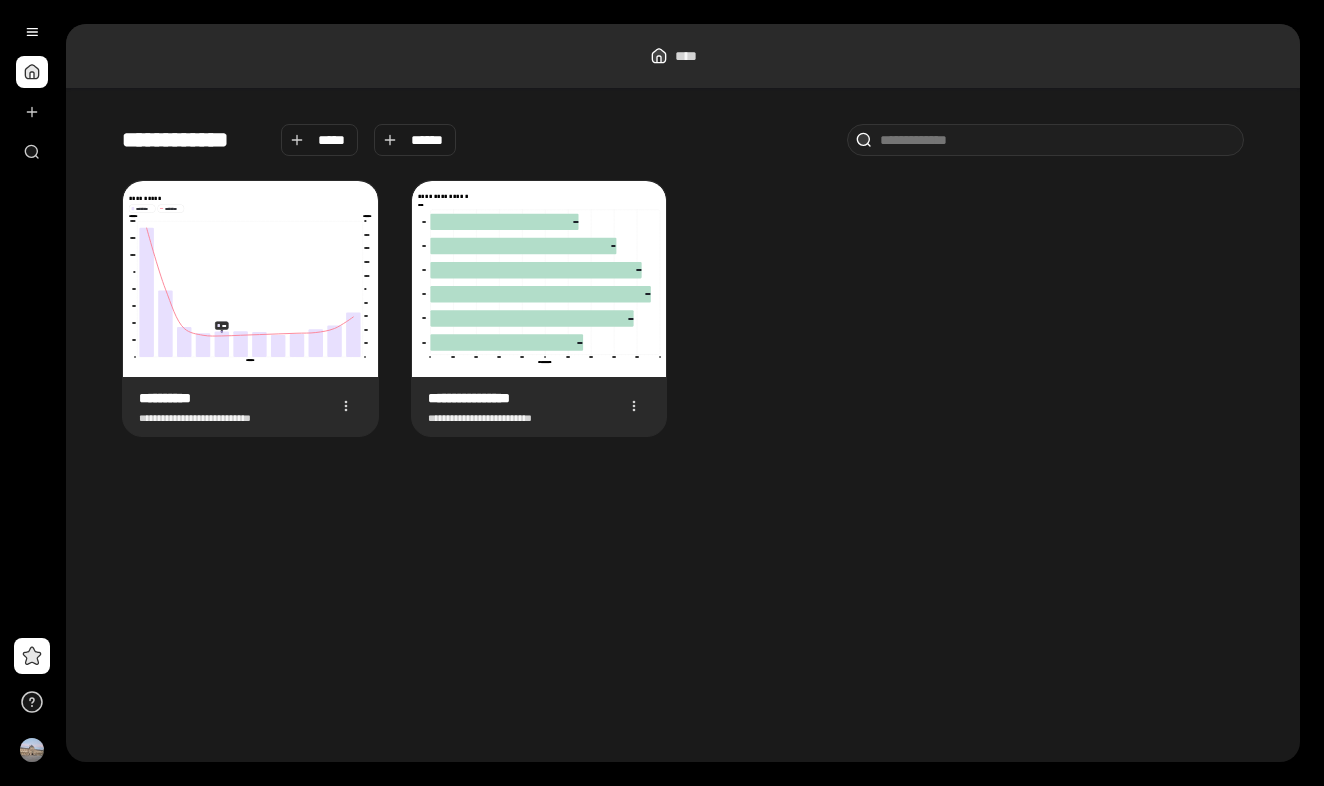 click on "**********" at bounding box center (683, 308) 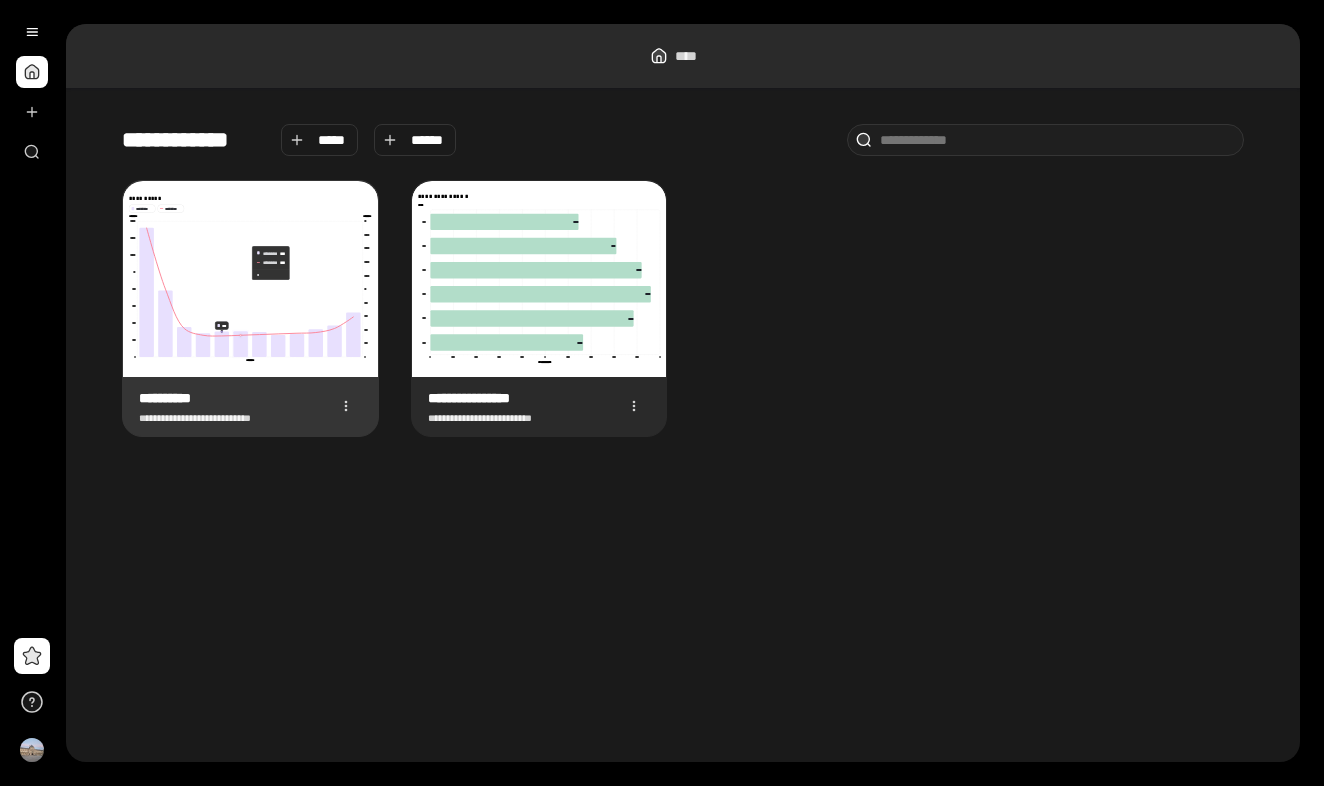 click 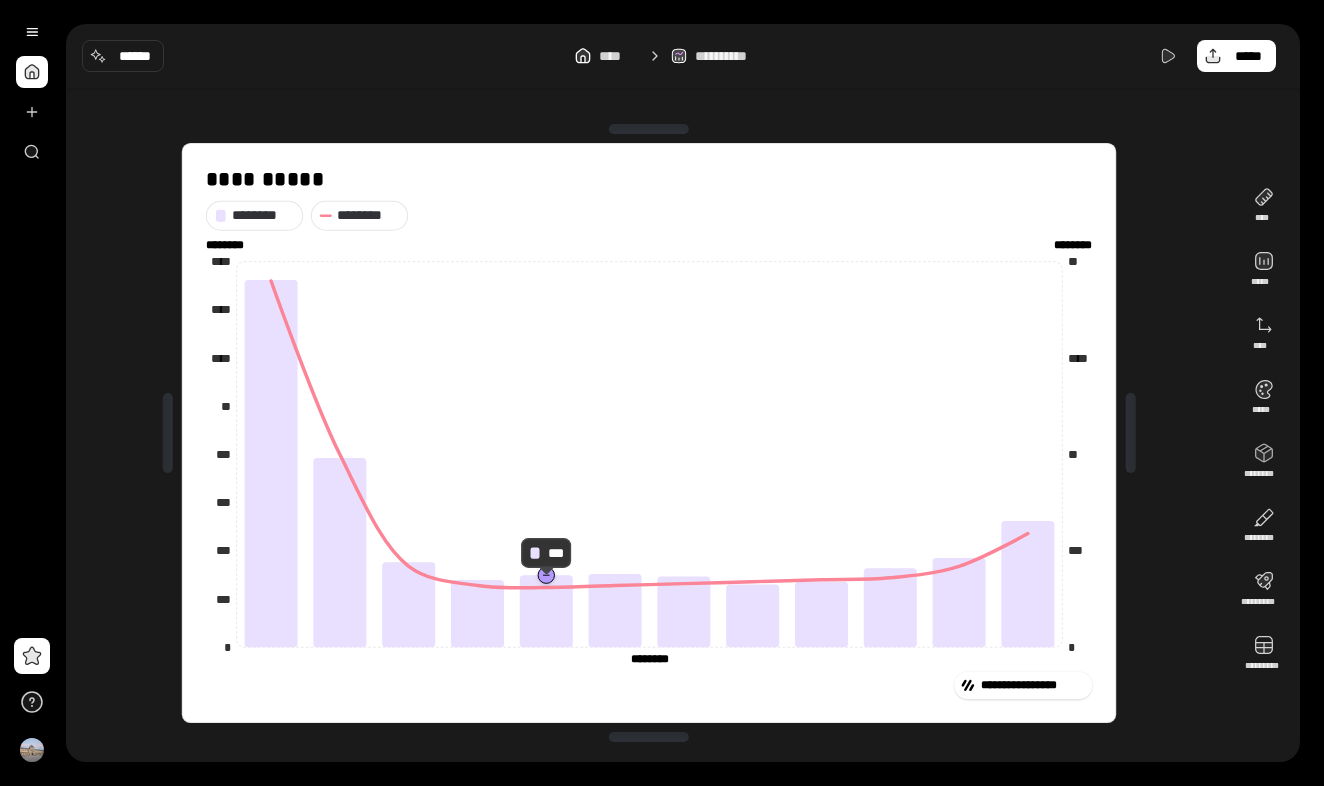 click 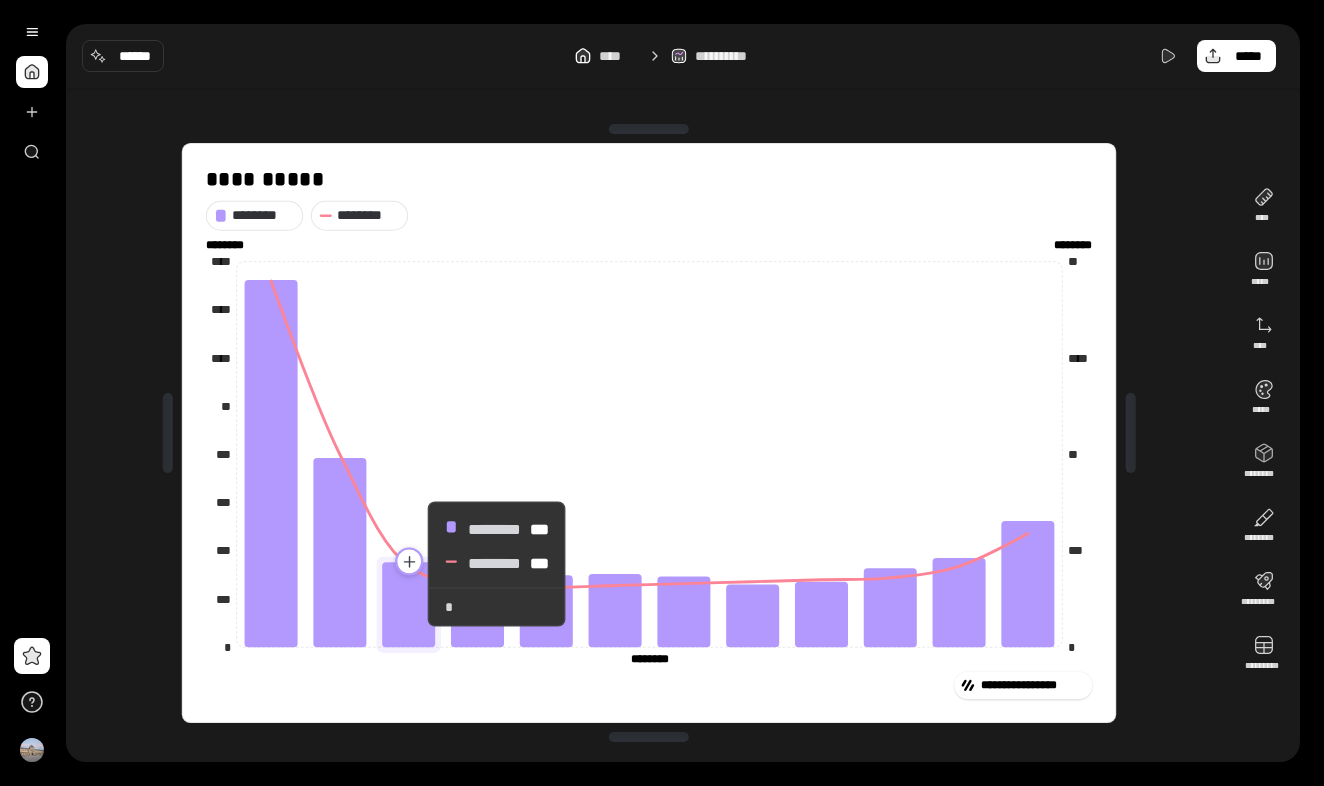 click 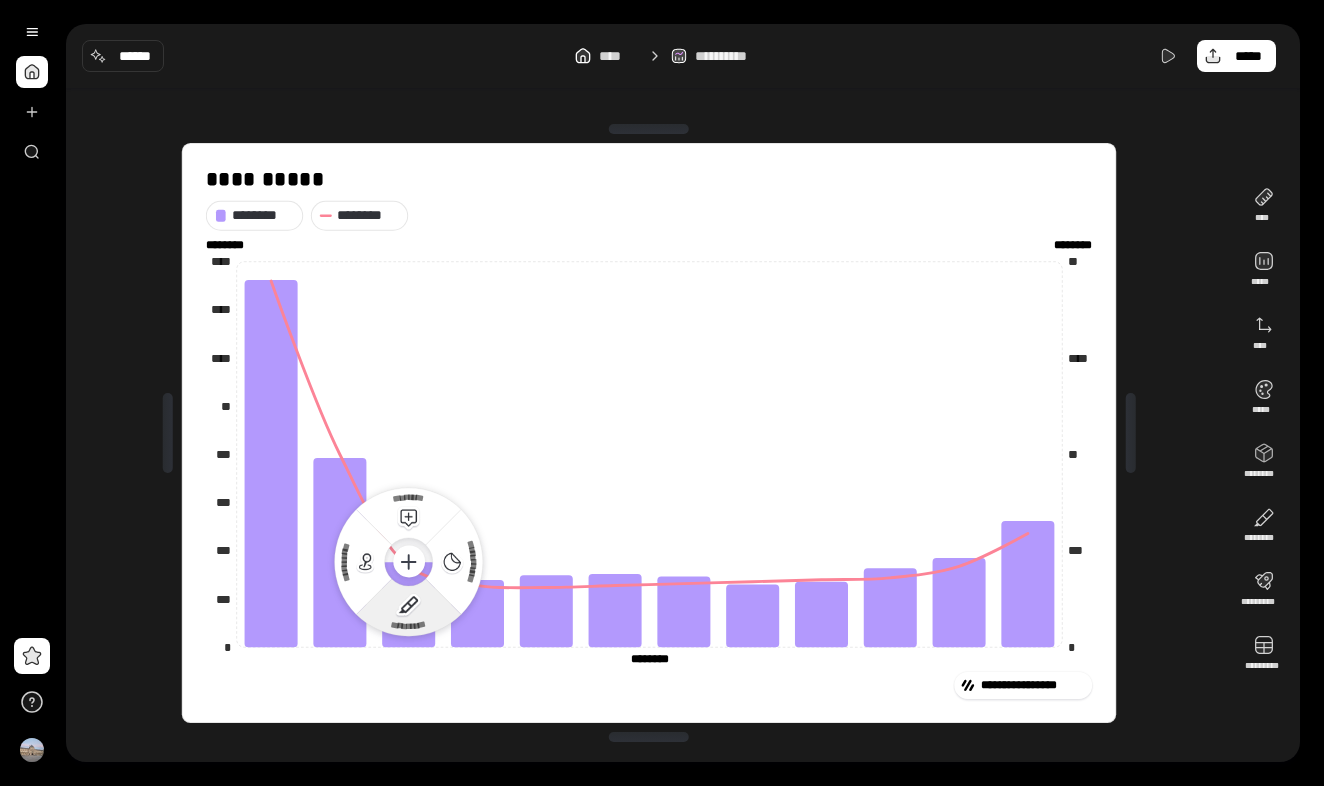 click 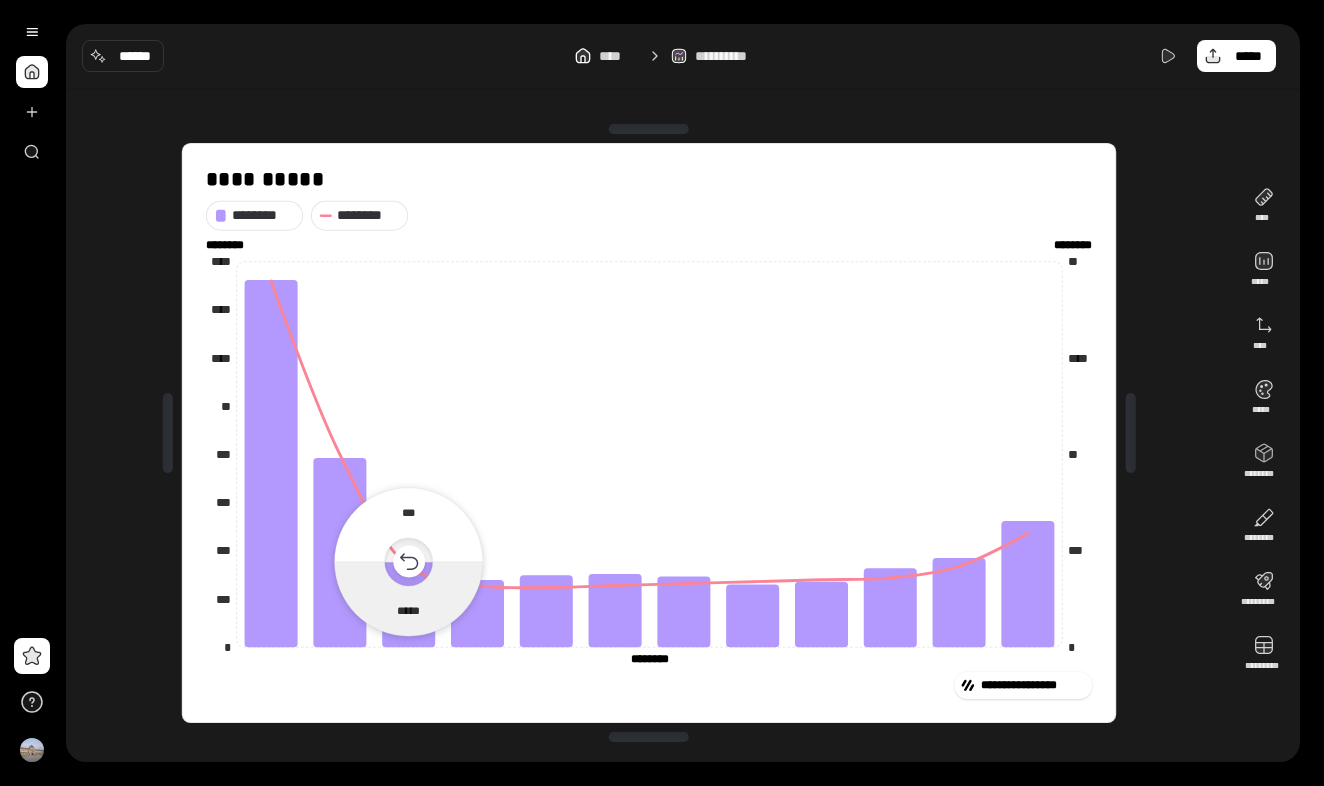 click 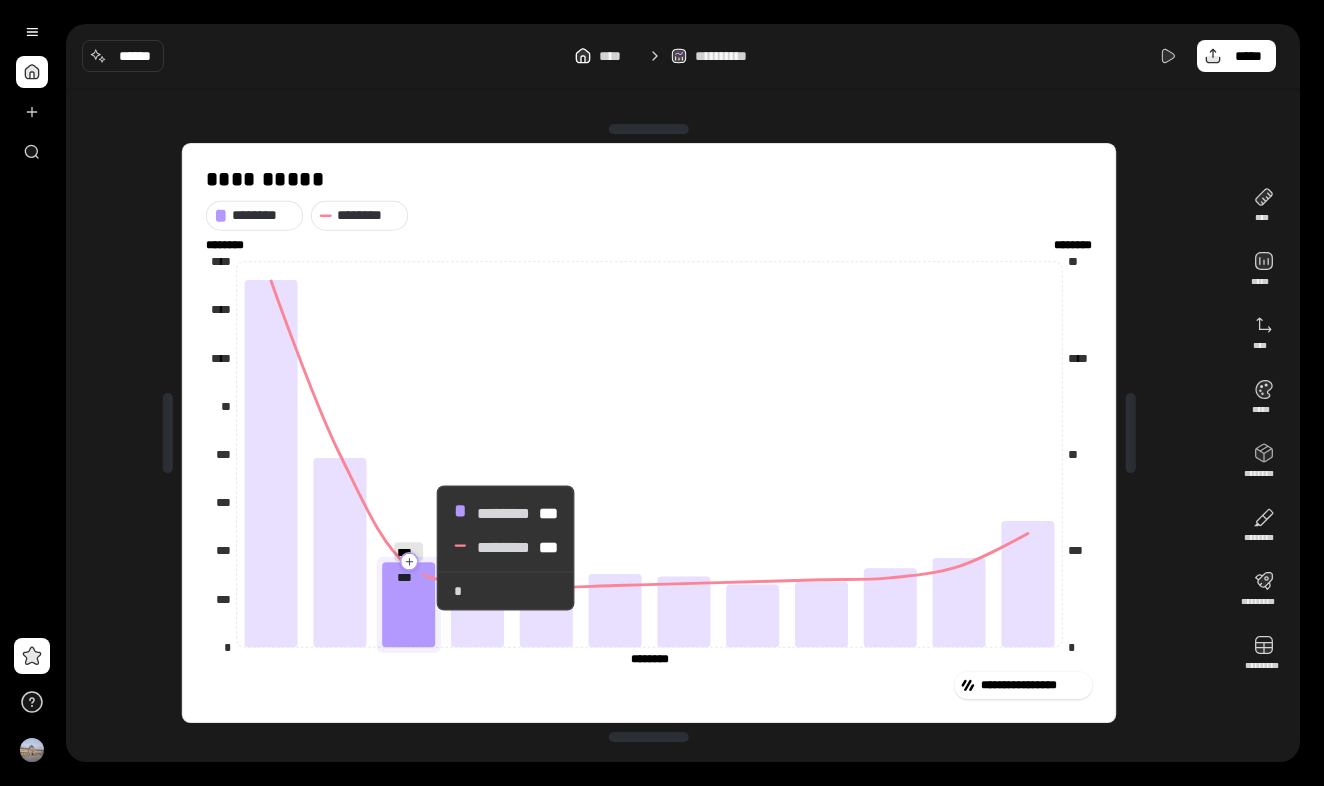click 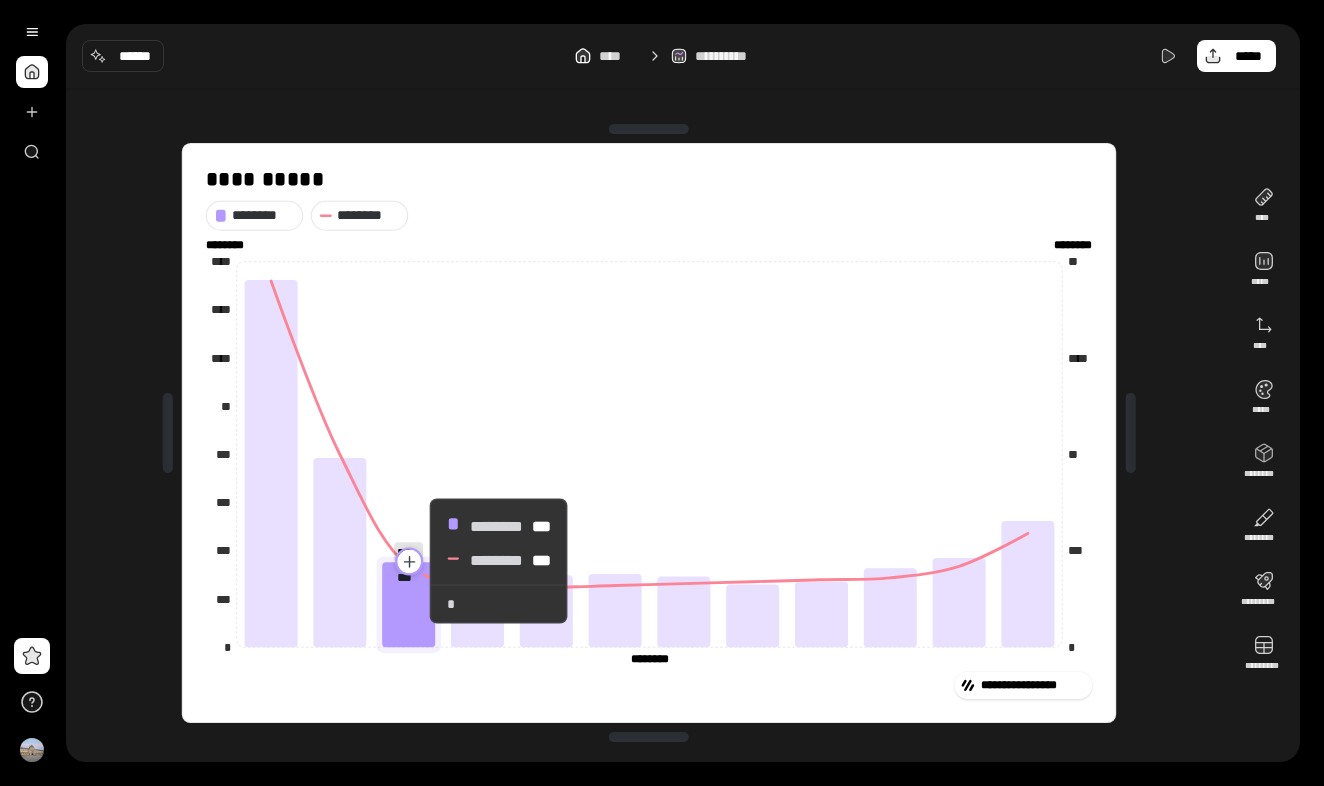 click 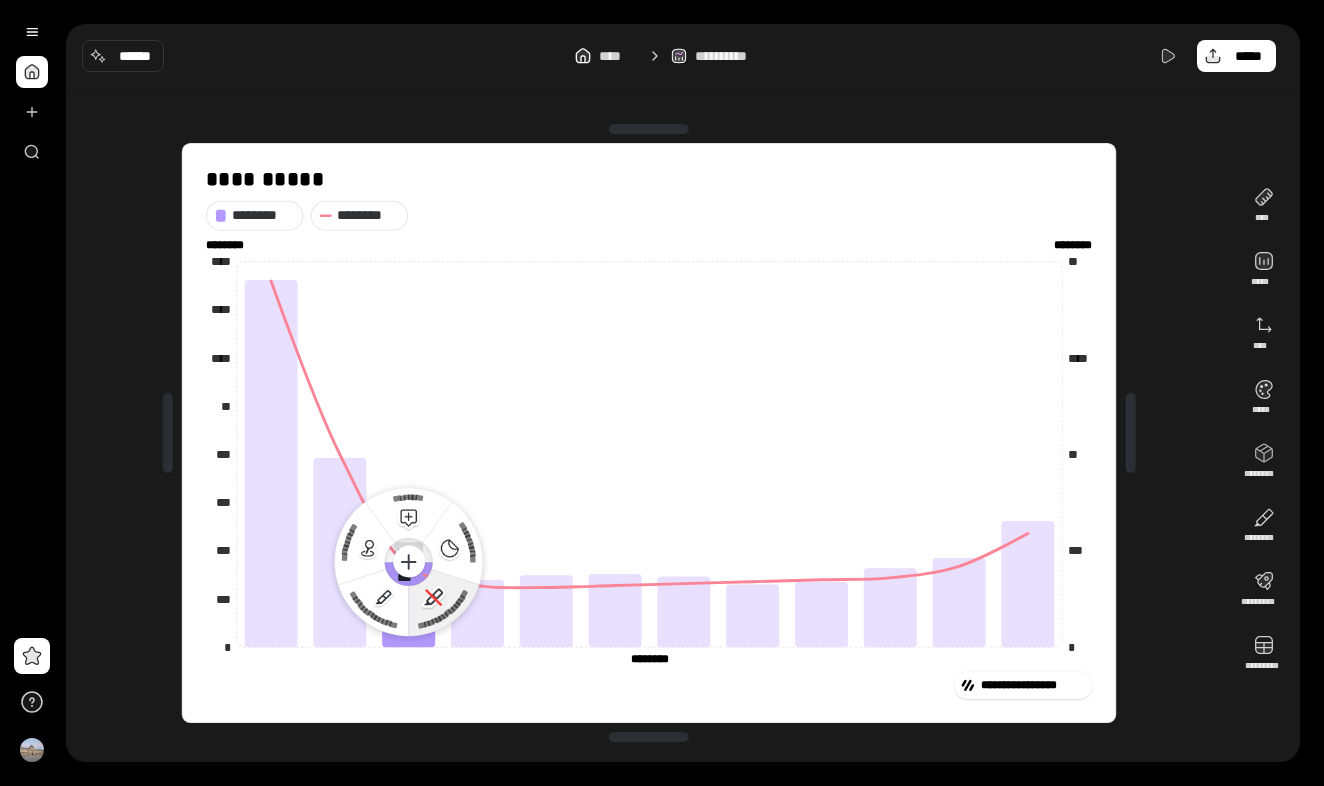 click 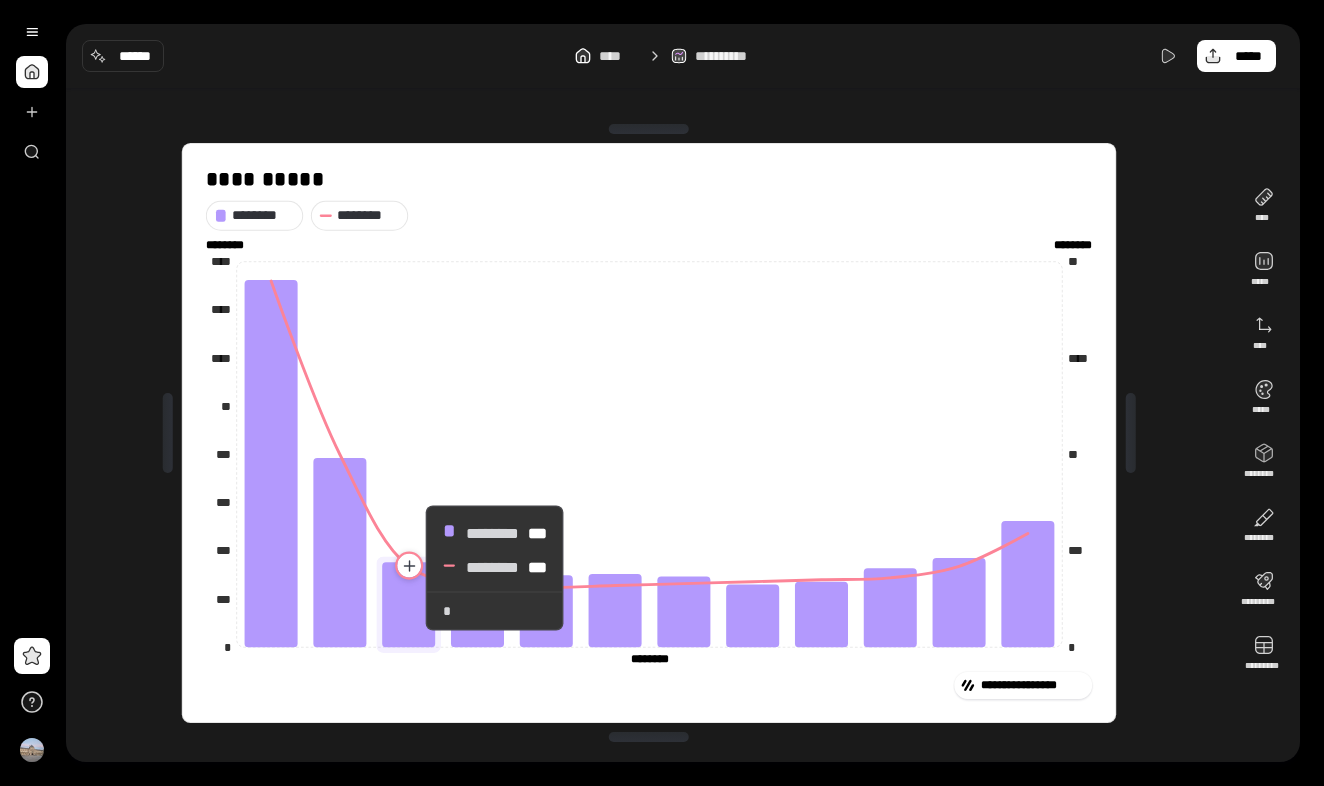 click 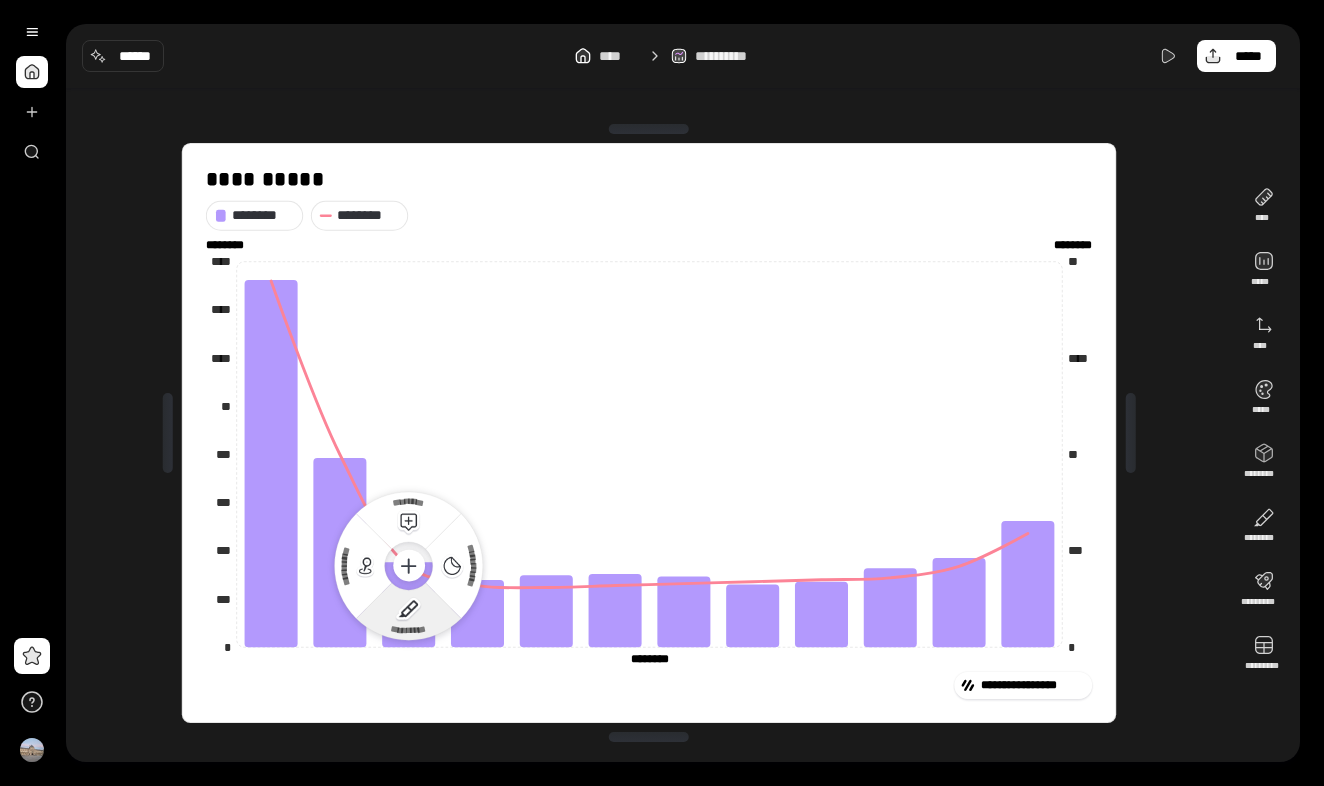 click on "*********" 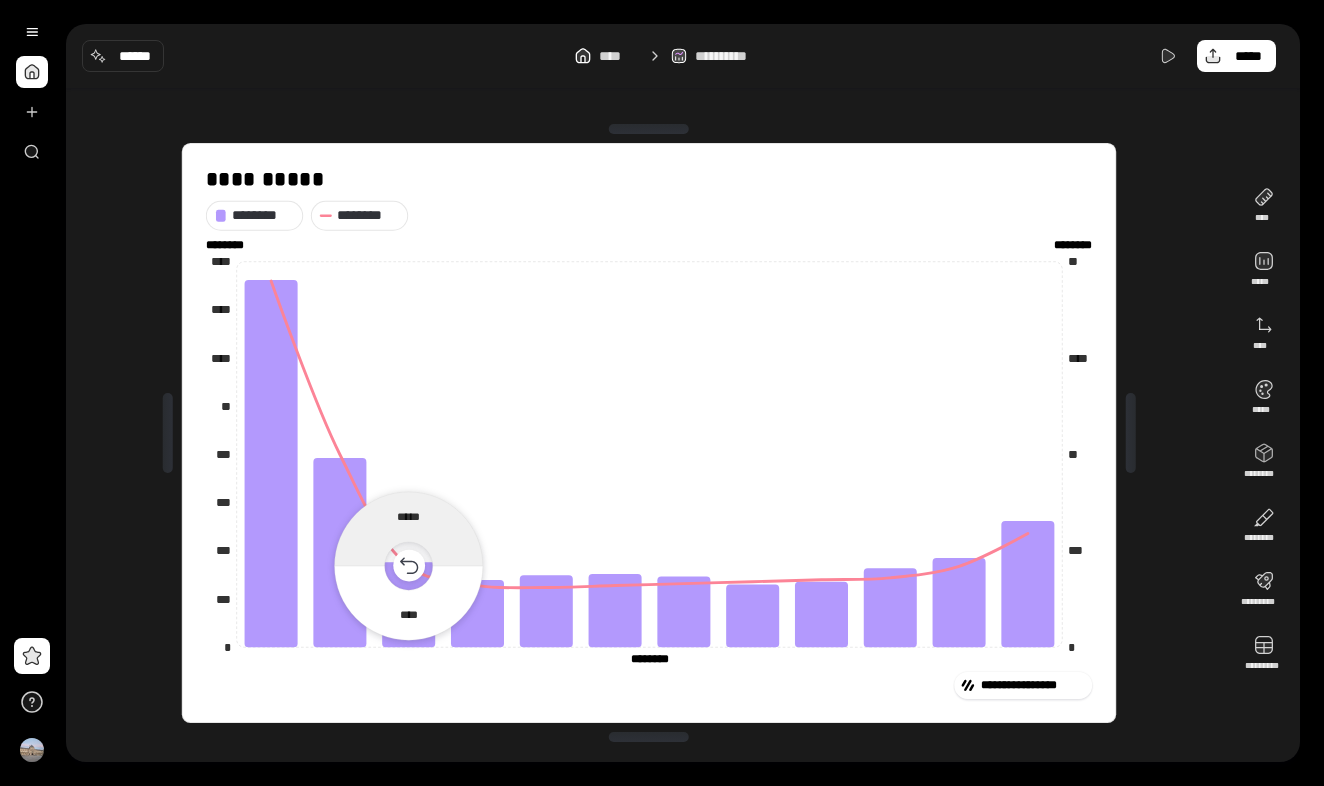 click 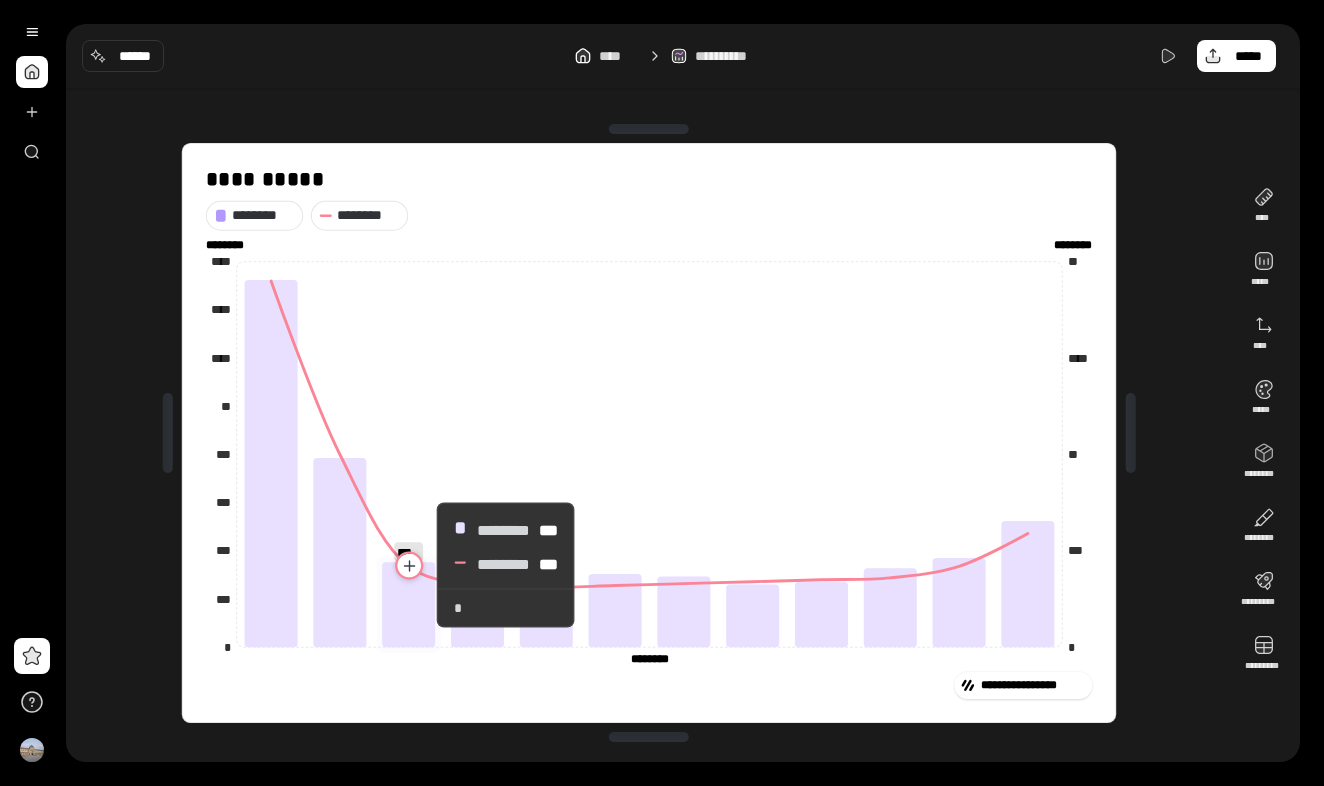 click 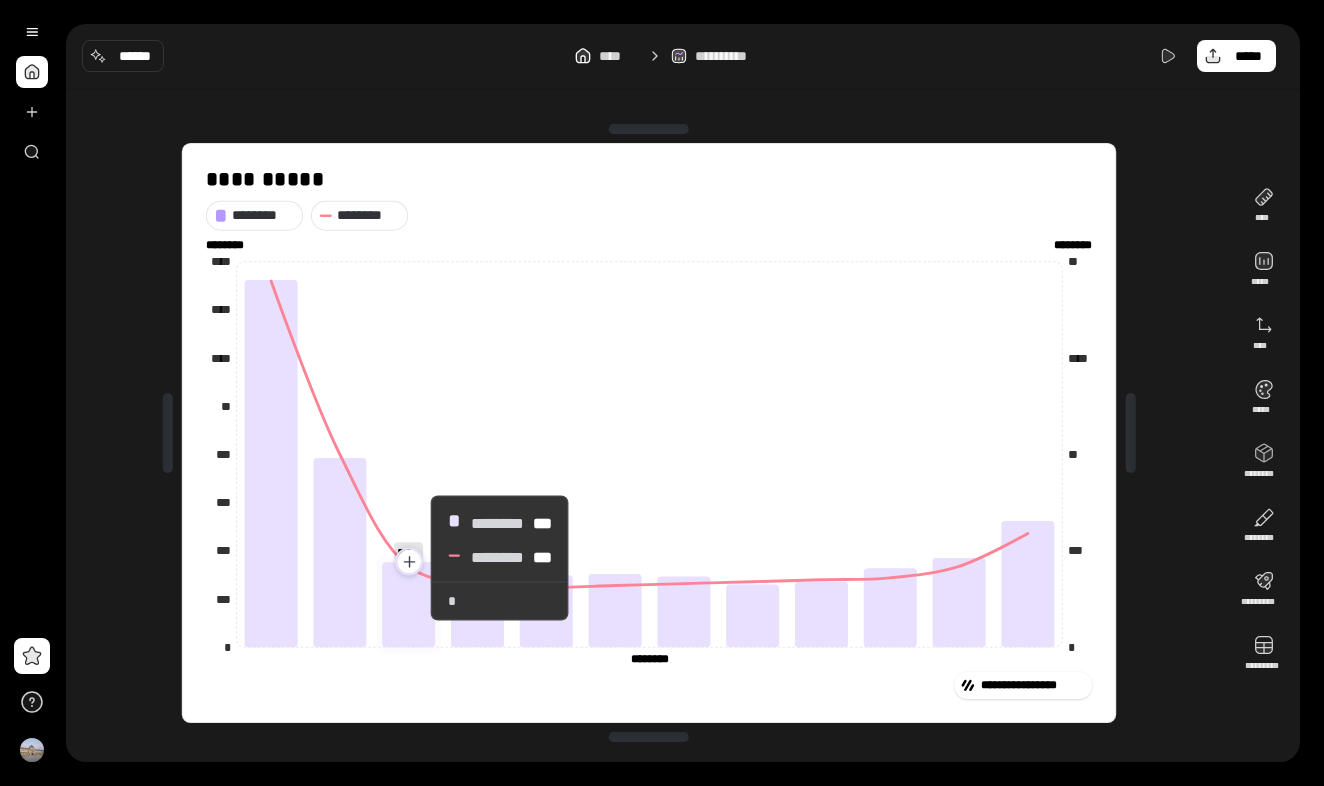 click 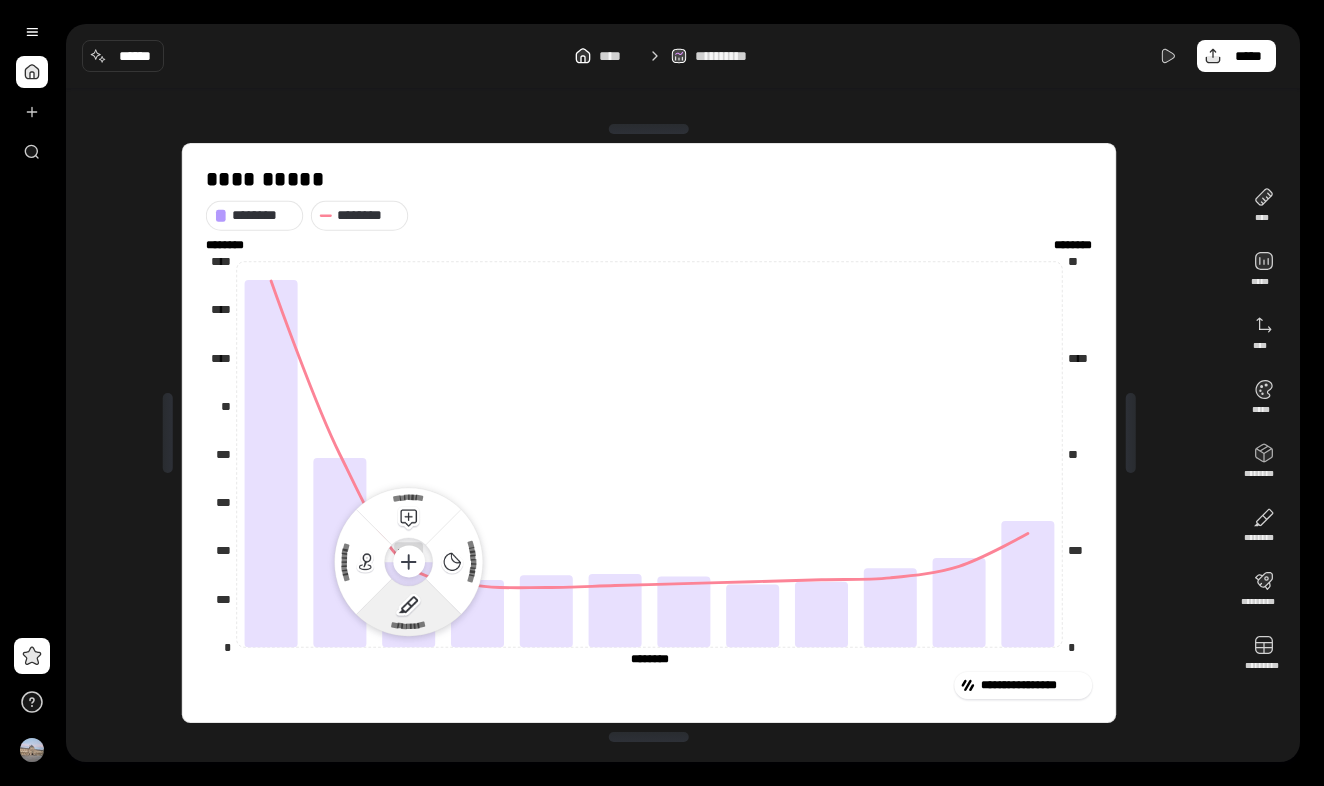 click 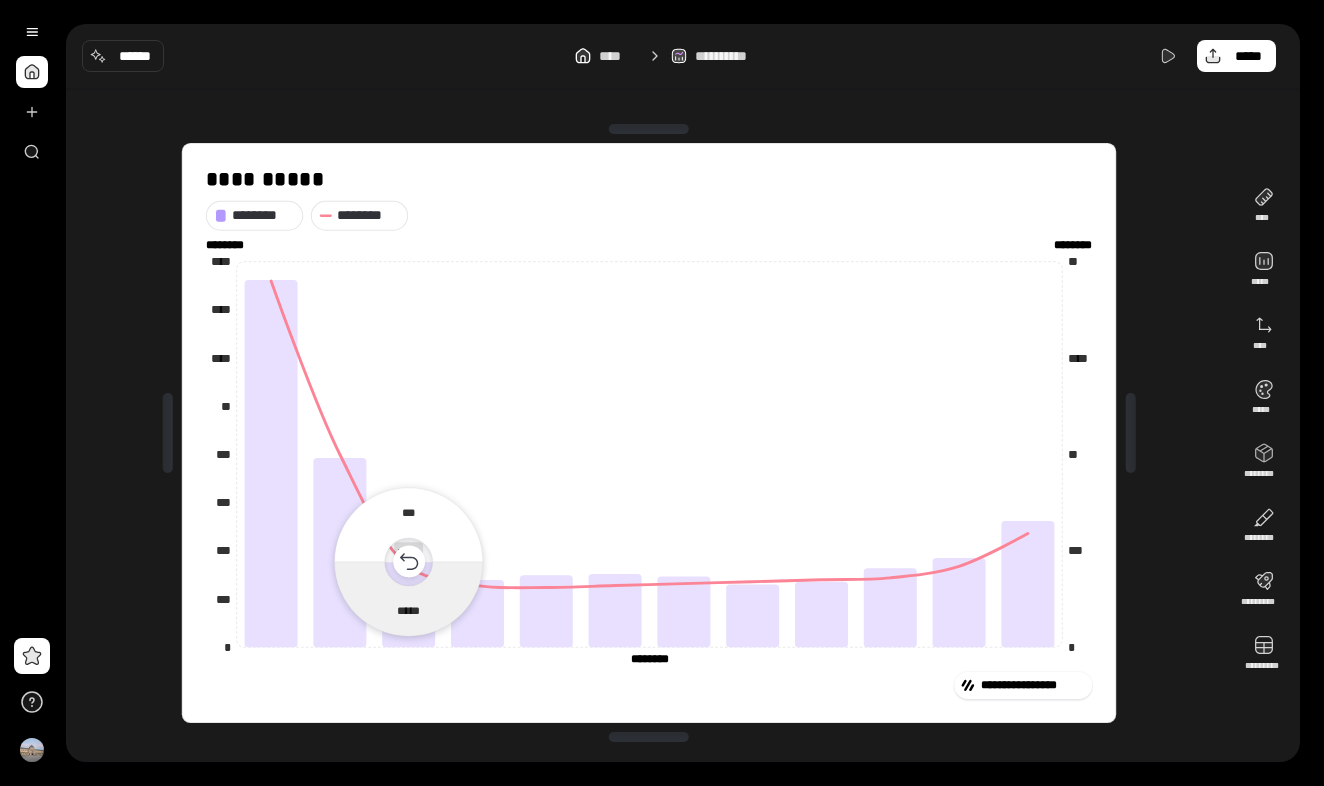 click 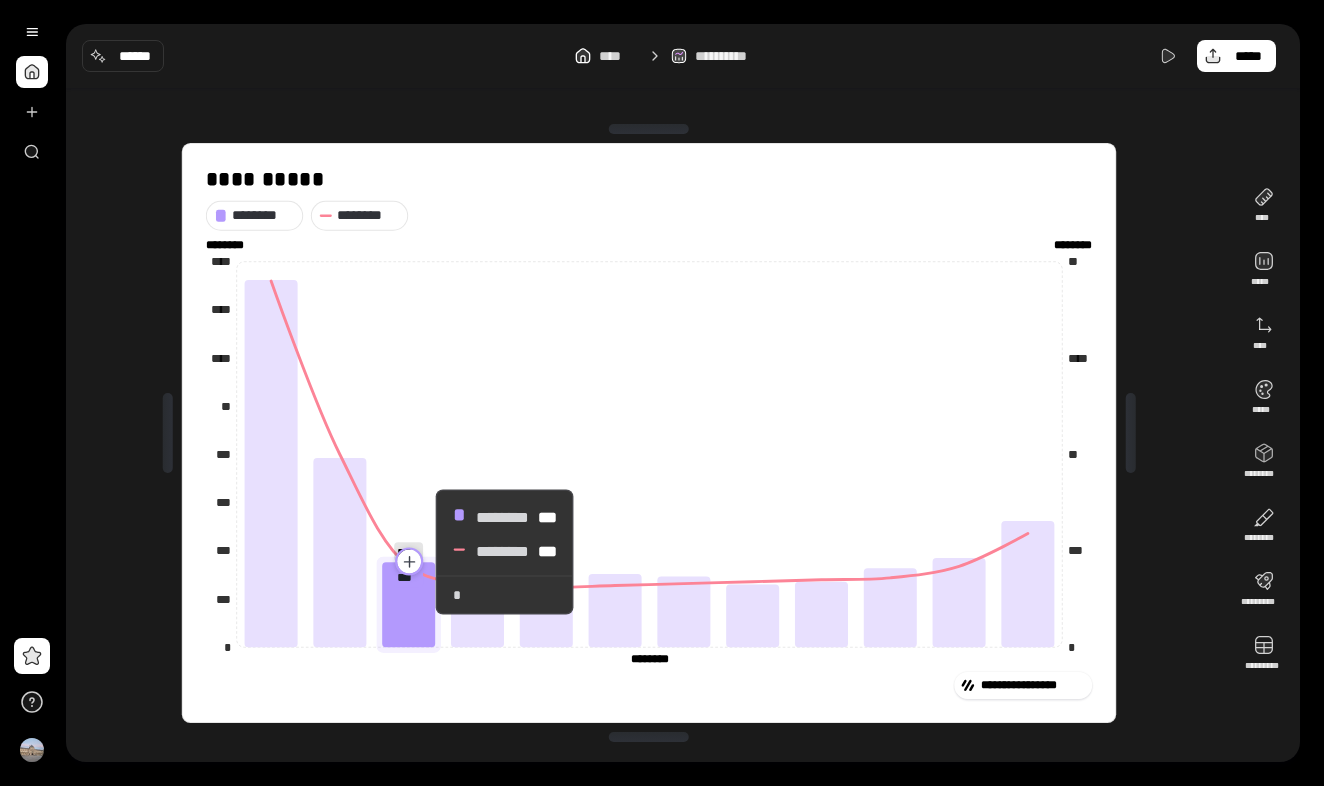 click 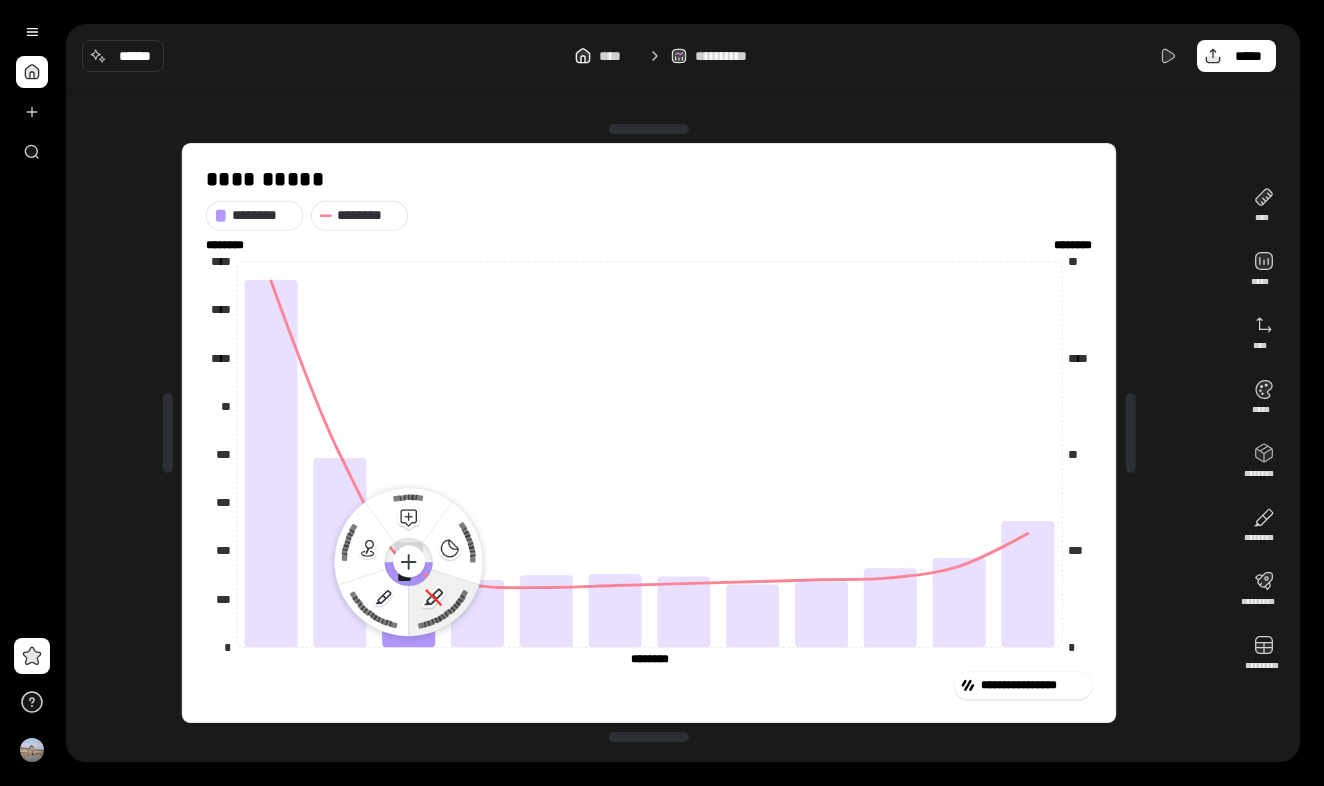 click 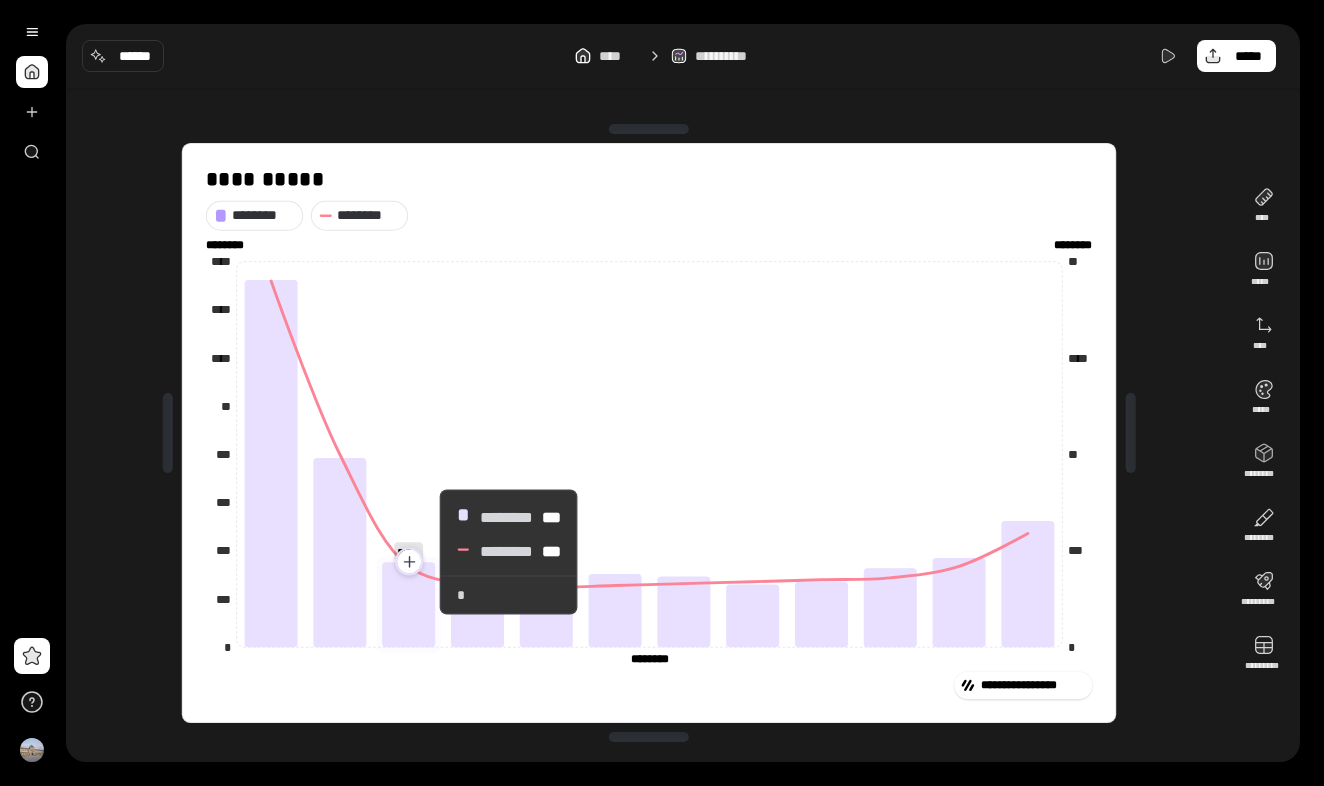 click 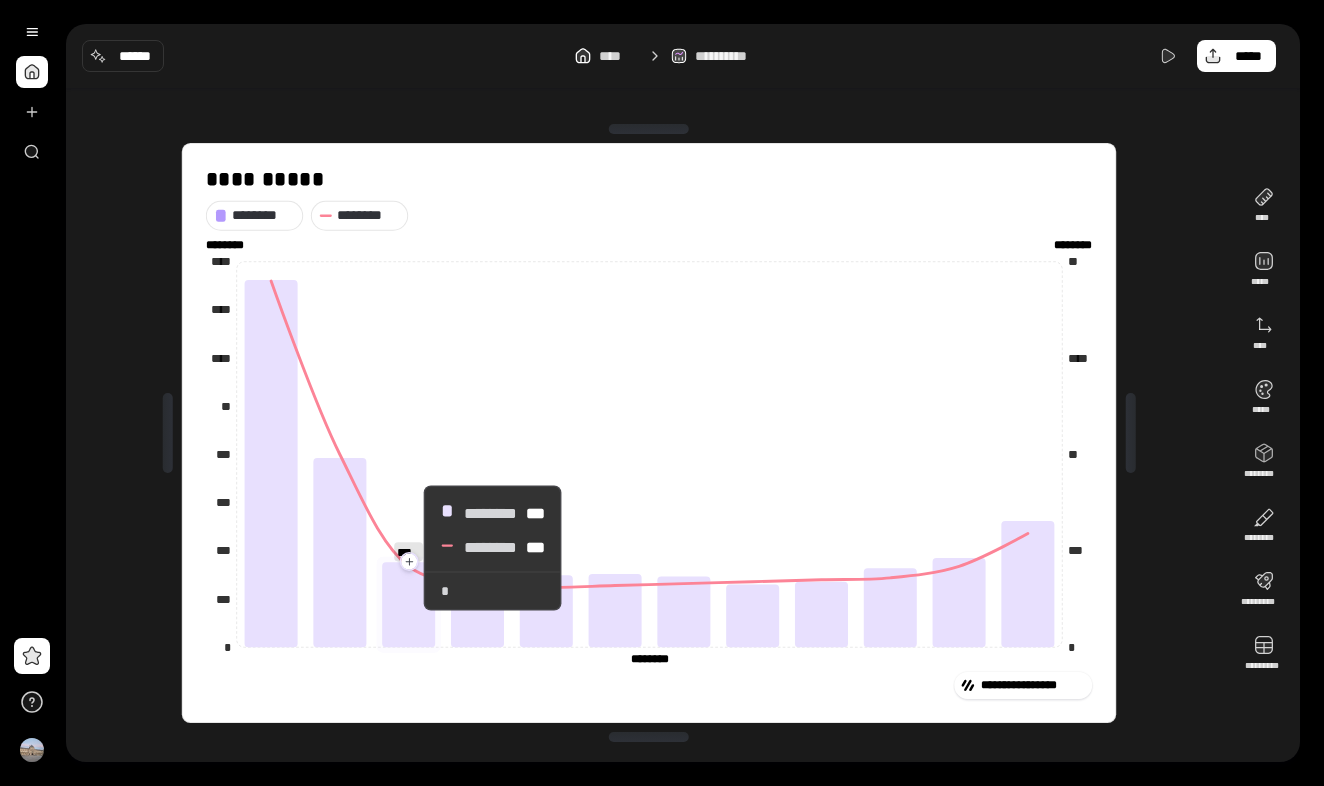 click 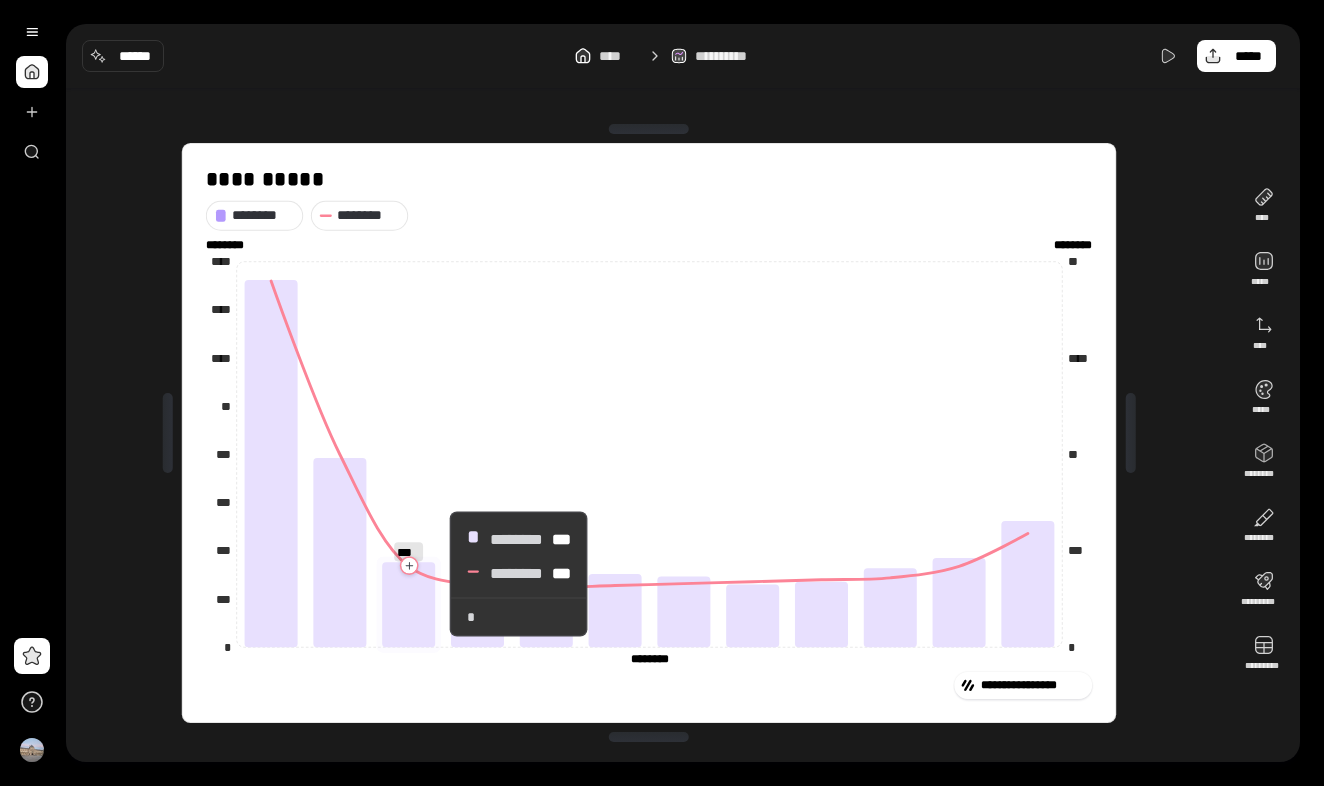 click 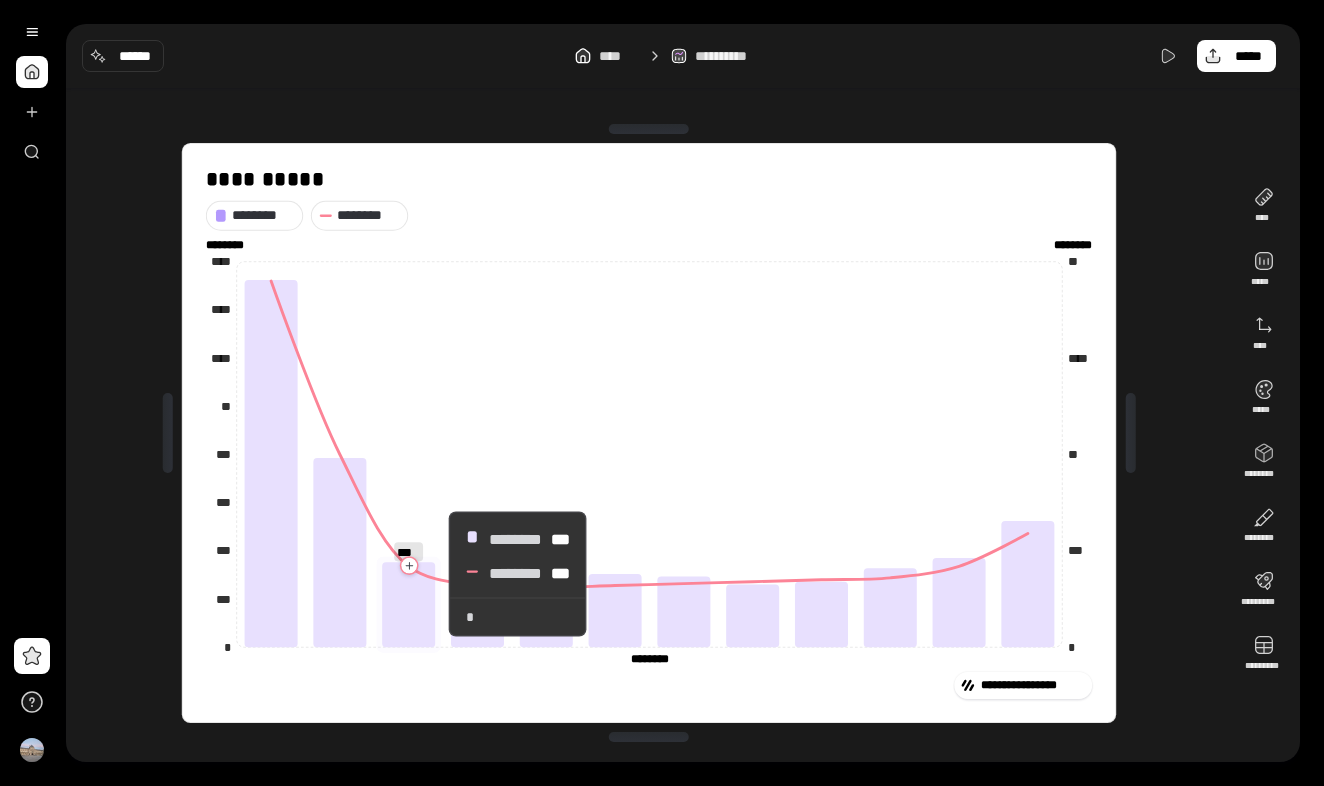 click 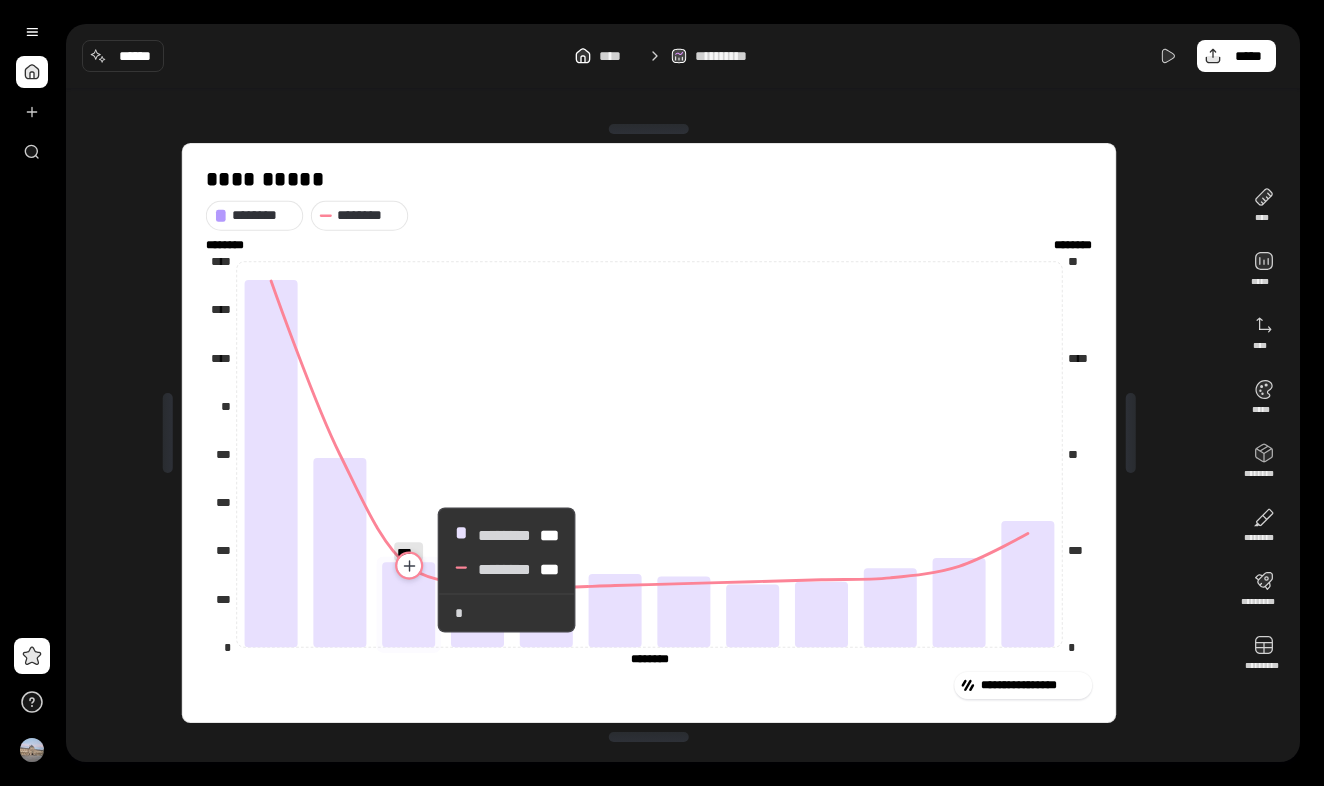 click 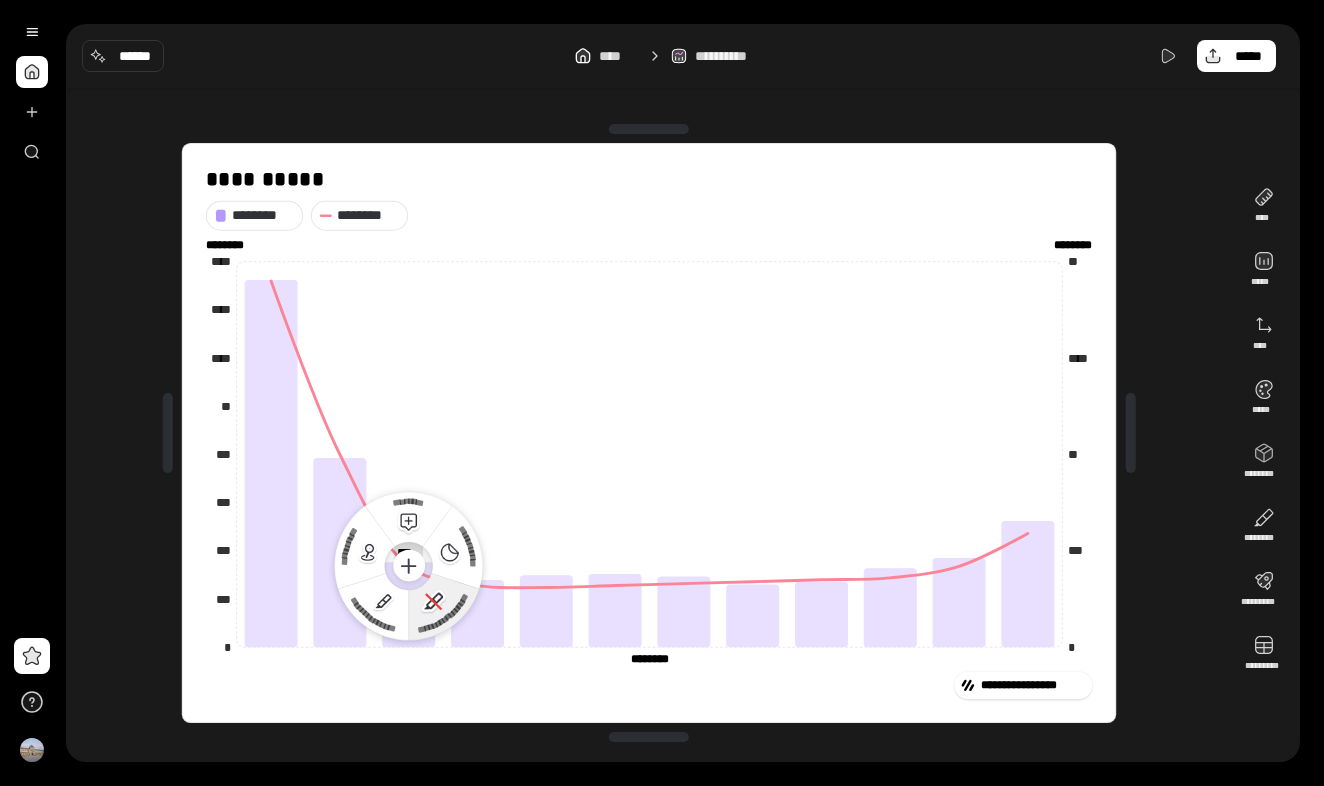 click 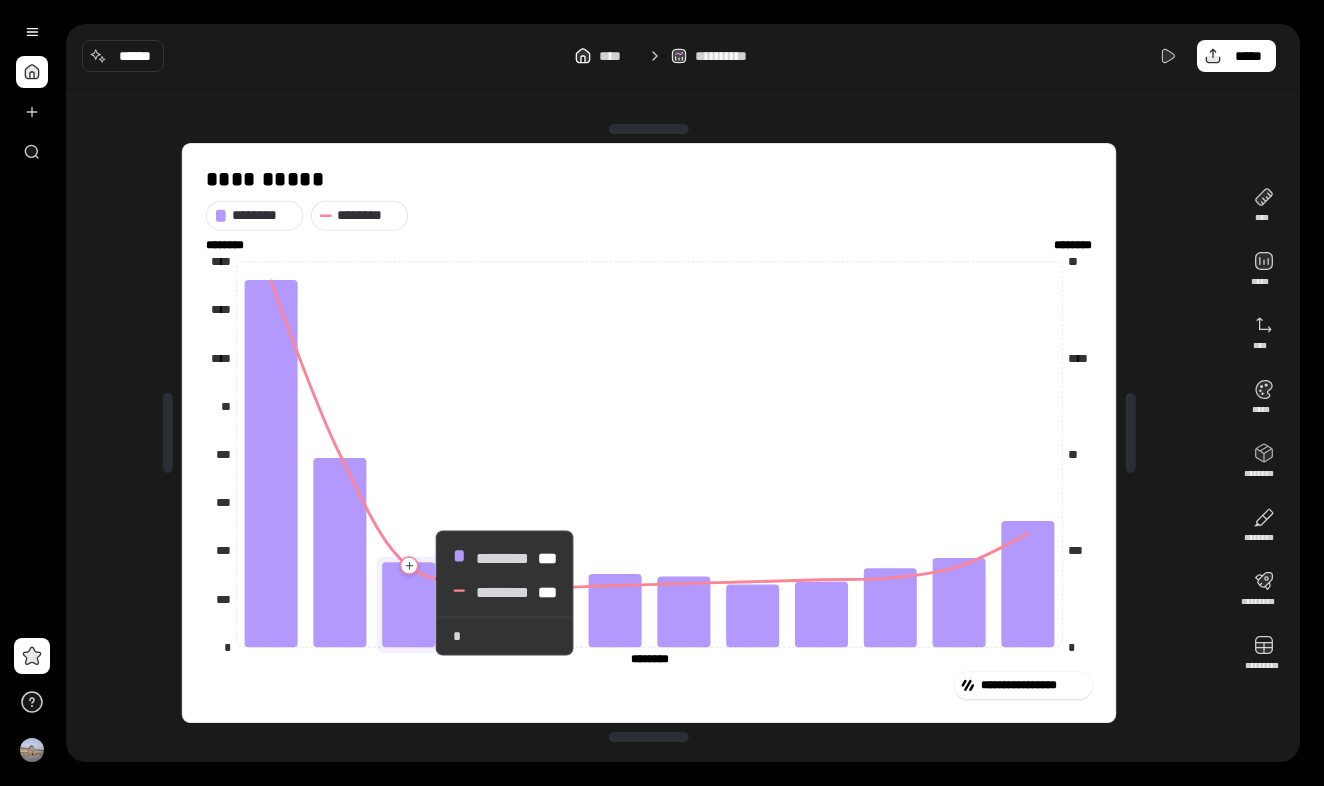 click 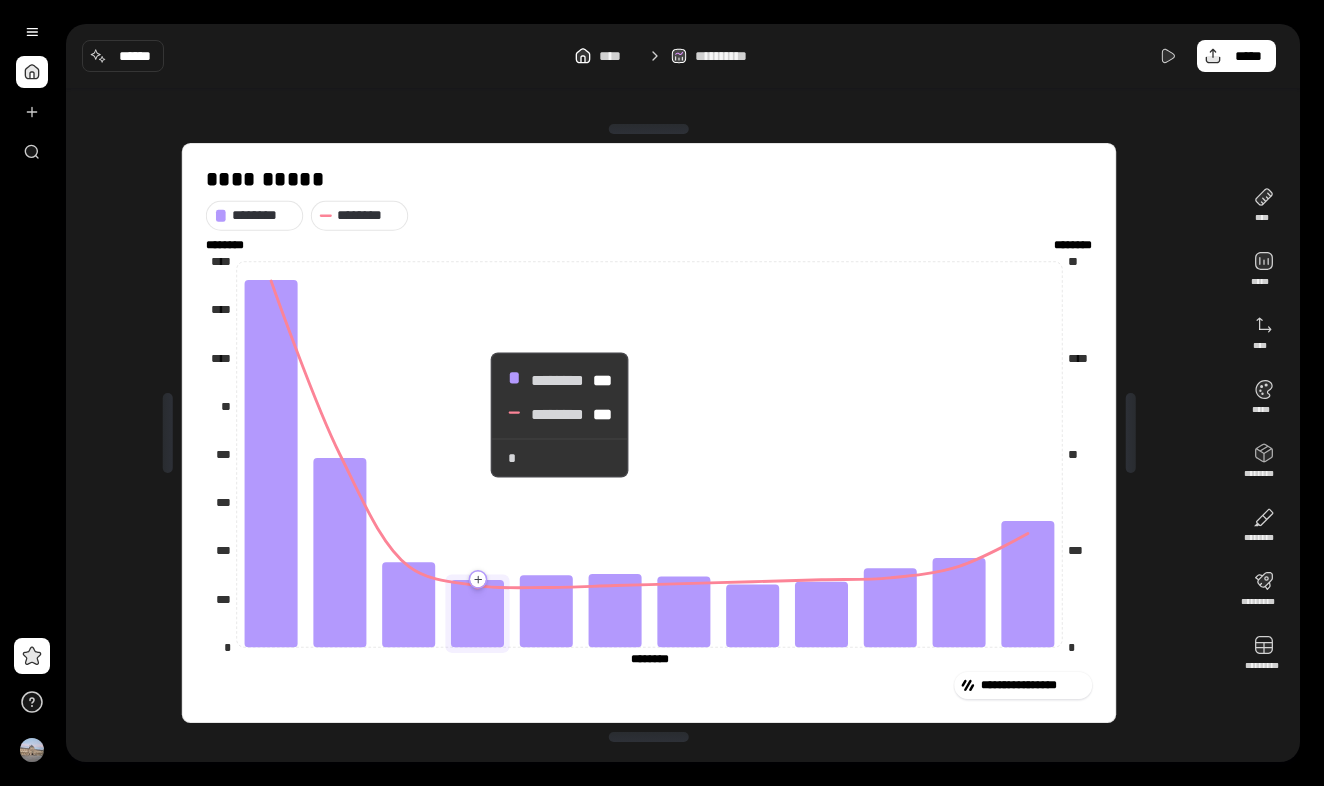 click 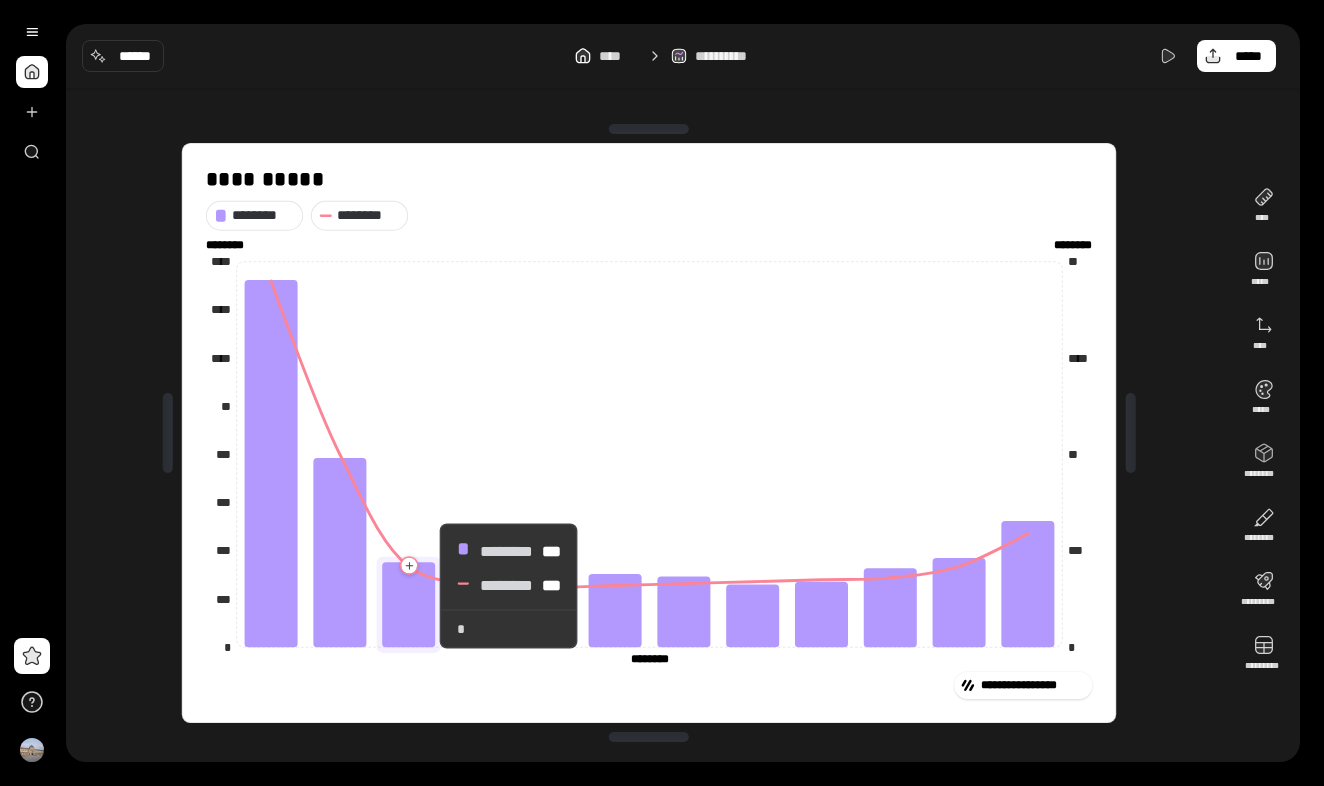 click 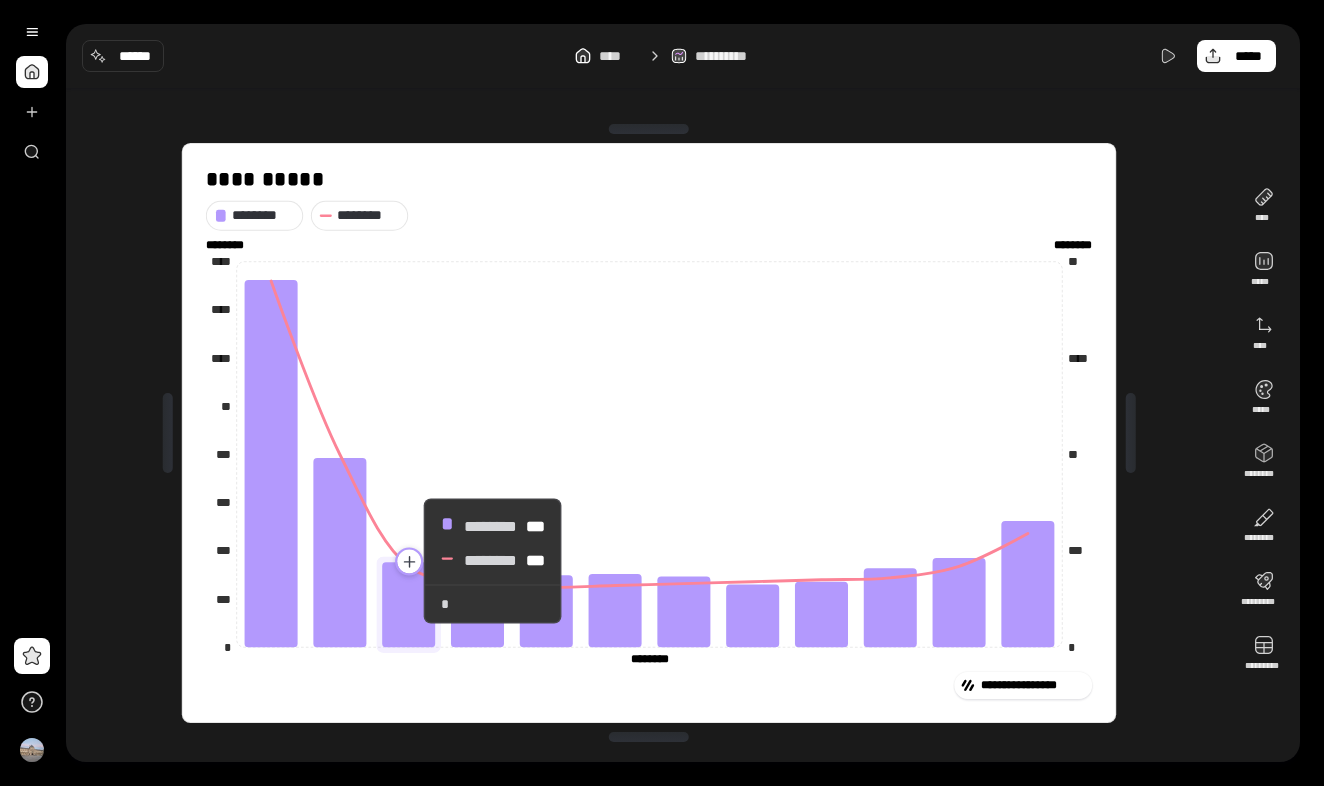 drag, startPoint x: 412, startPoint y: 577, endPoint x: 399, endPoint y: 561, distance: 20.615528 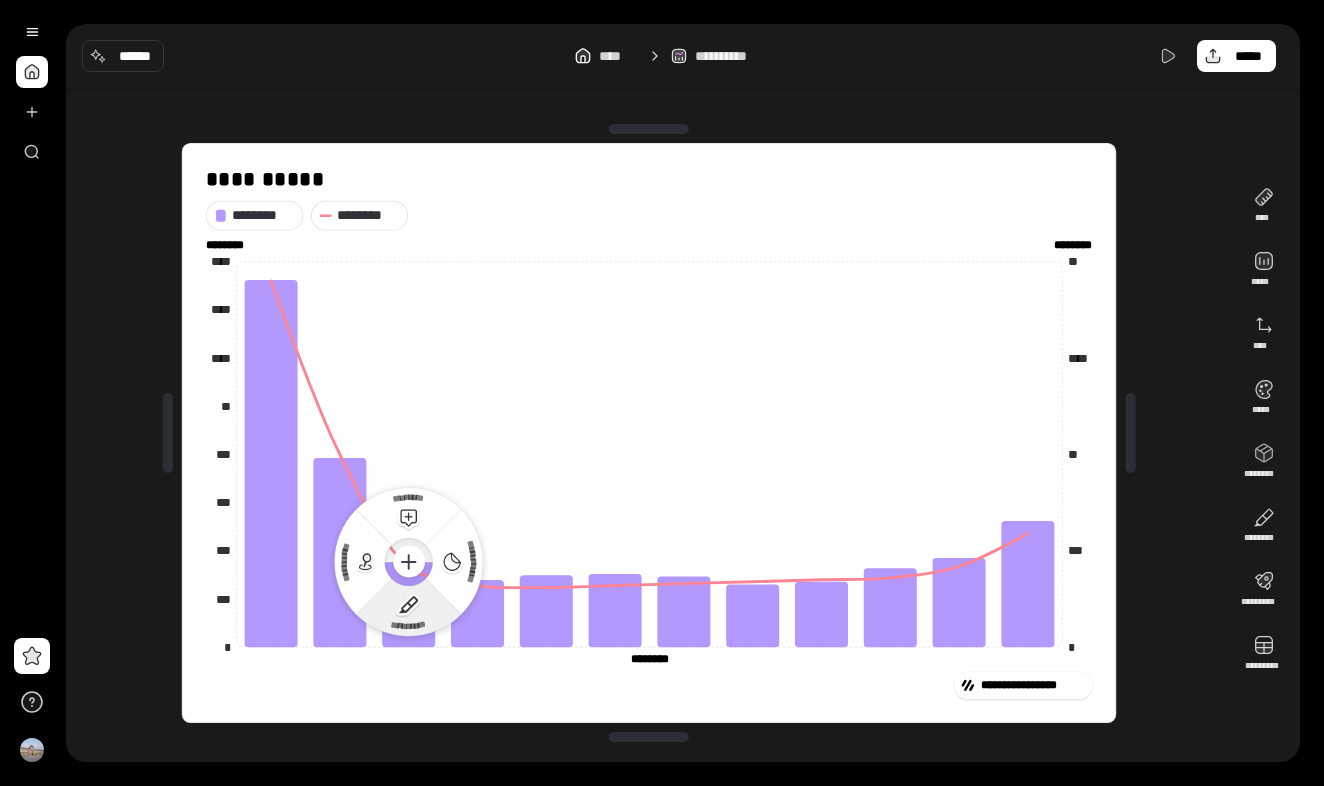 click 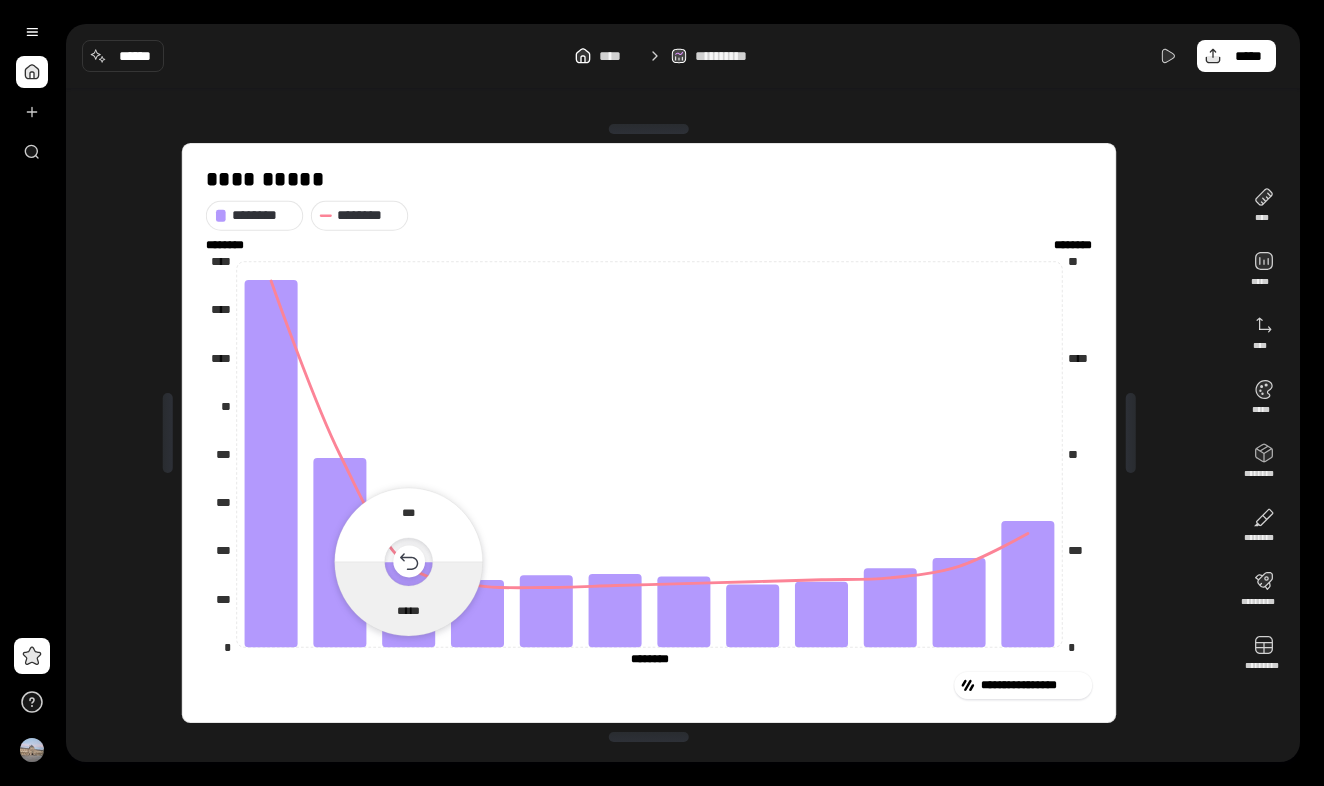 click 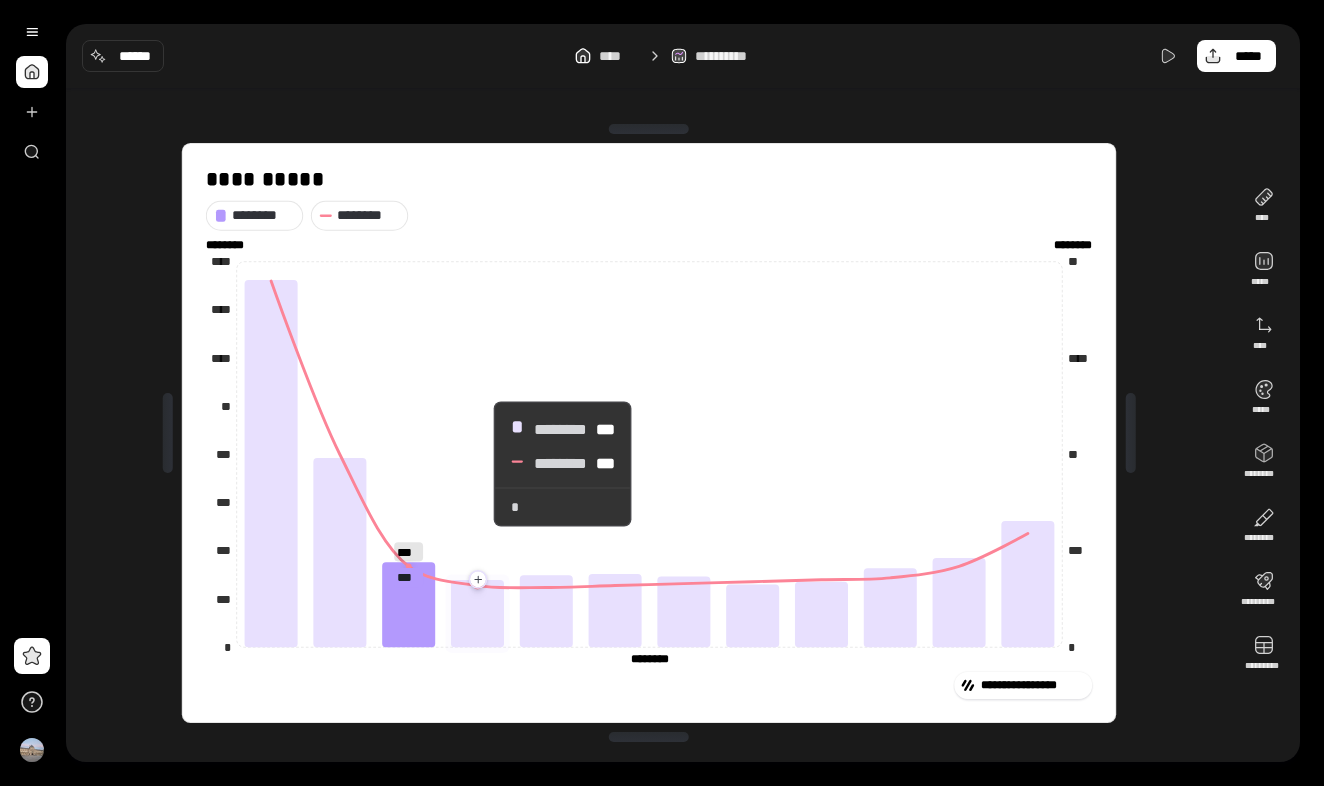 click 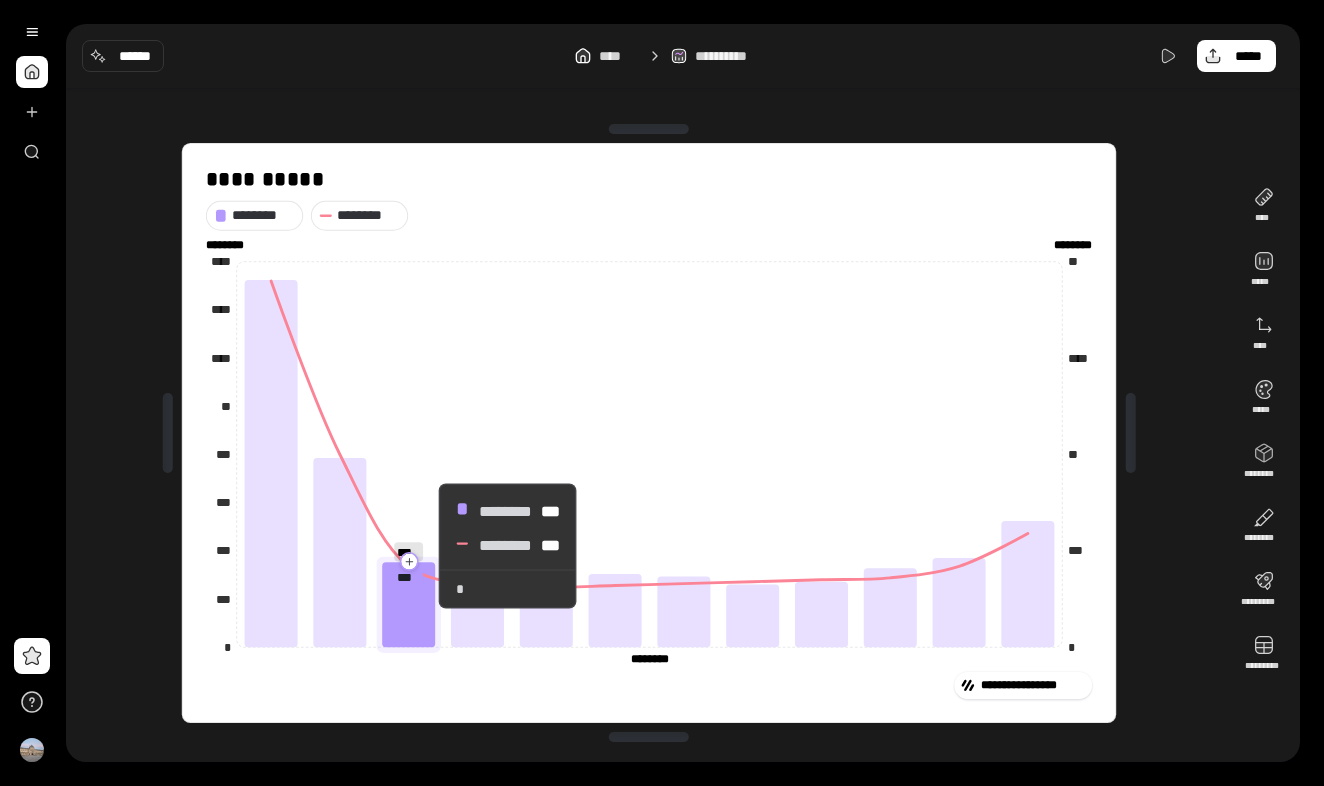 click 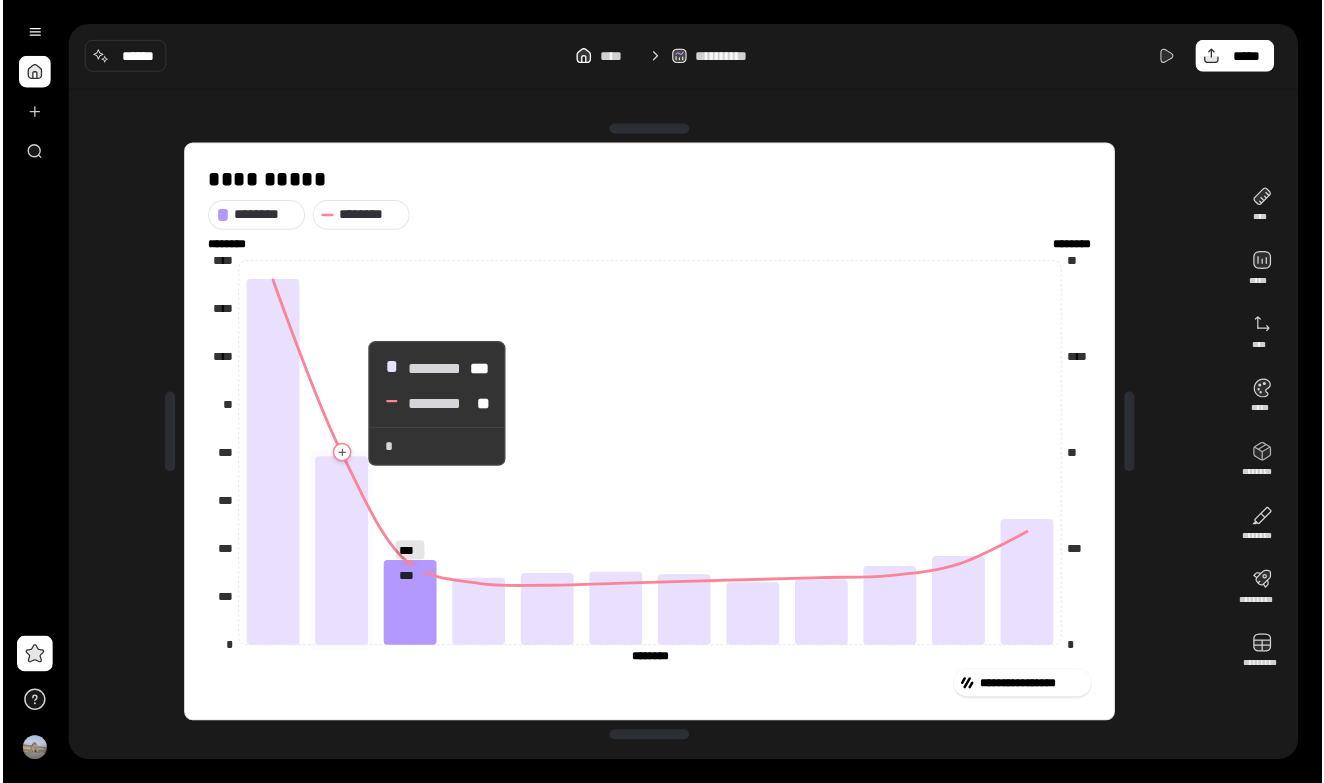 scroll, scrollTop: 0, scrollLeft: 0, axis: both 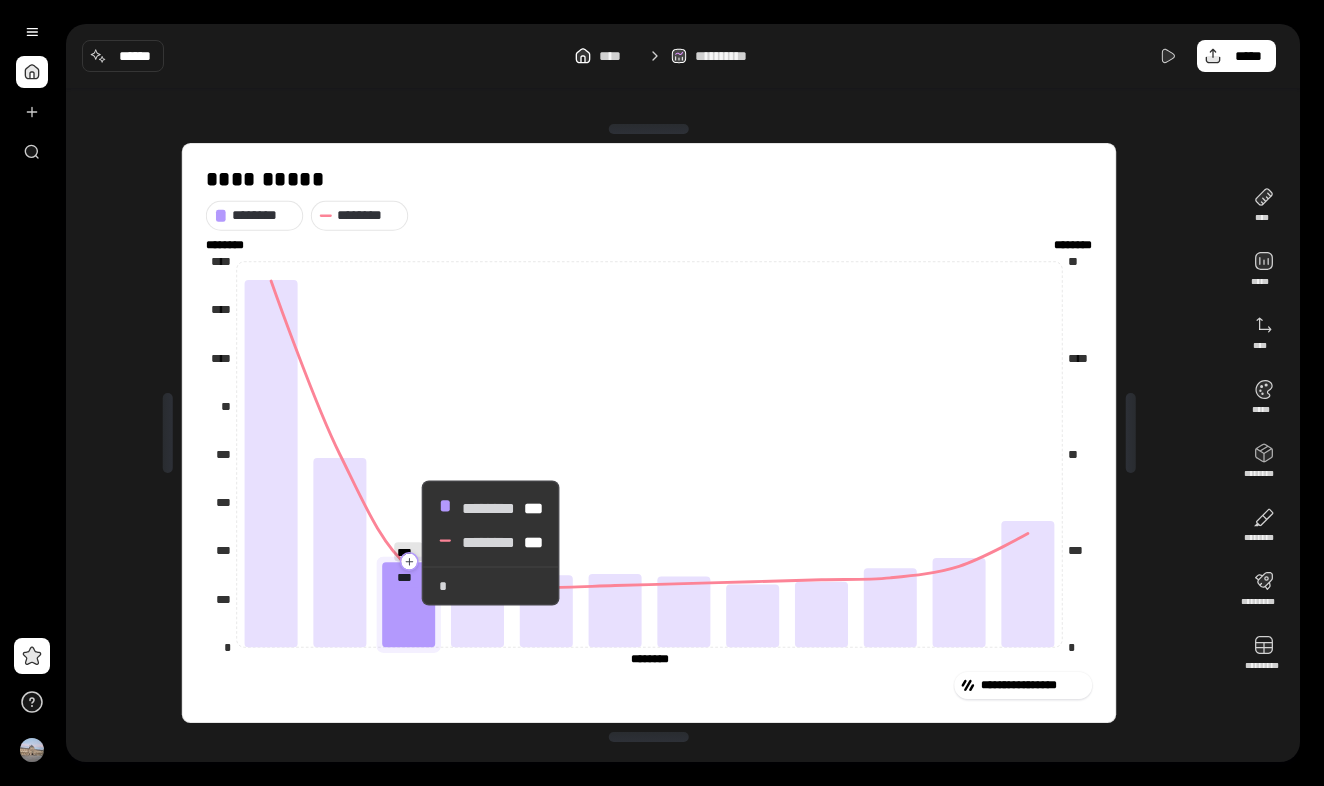 click 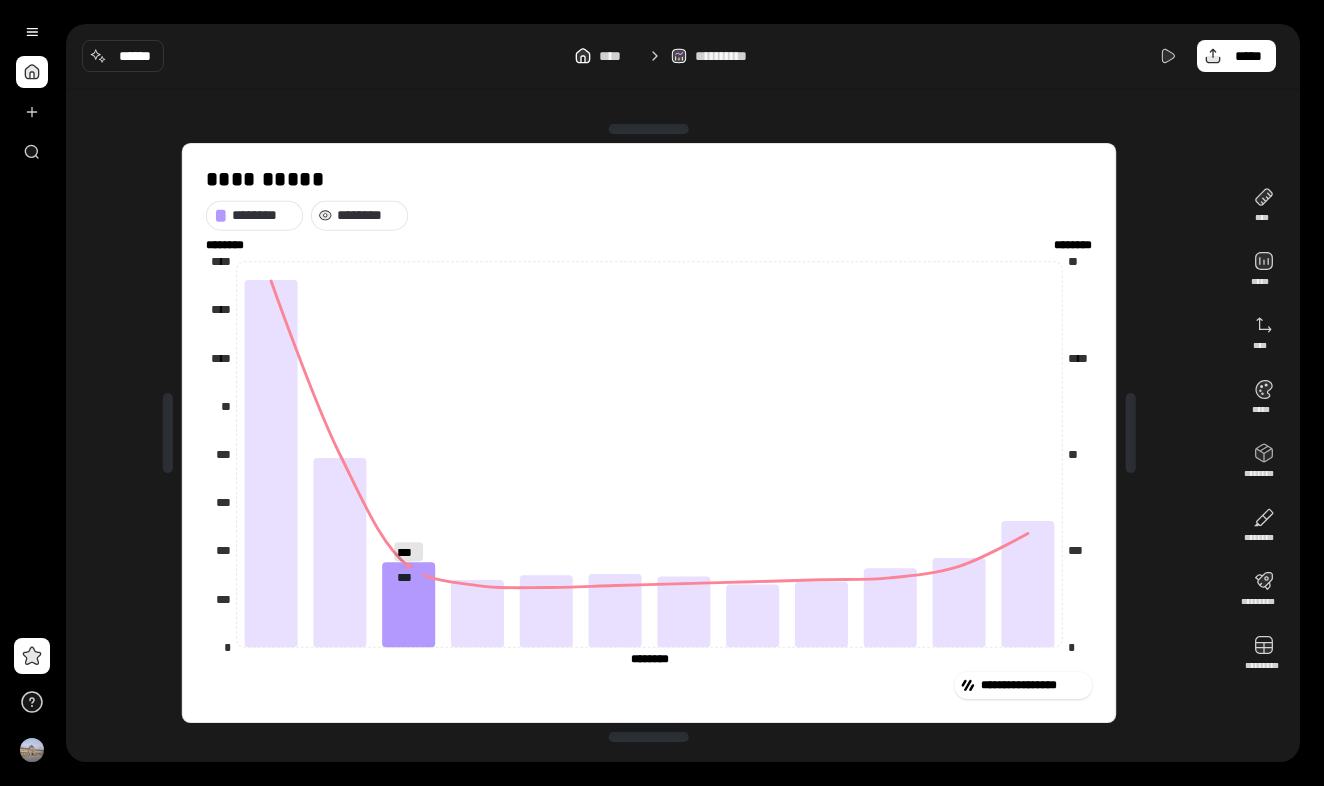 click 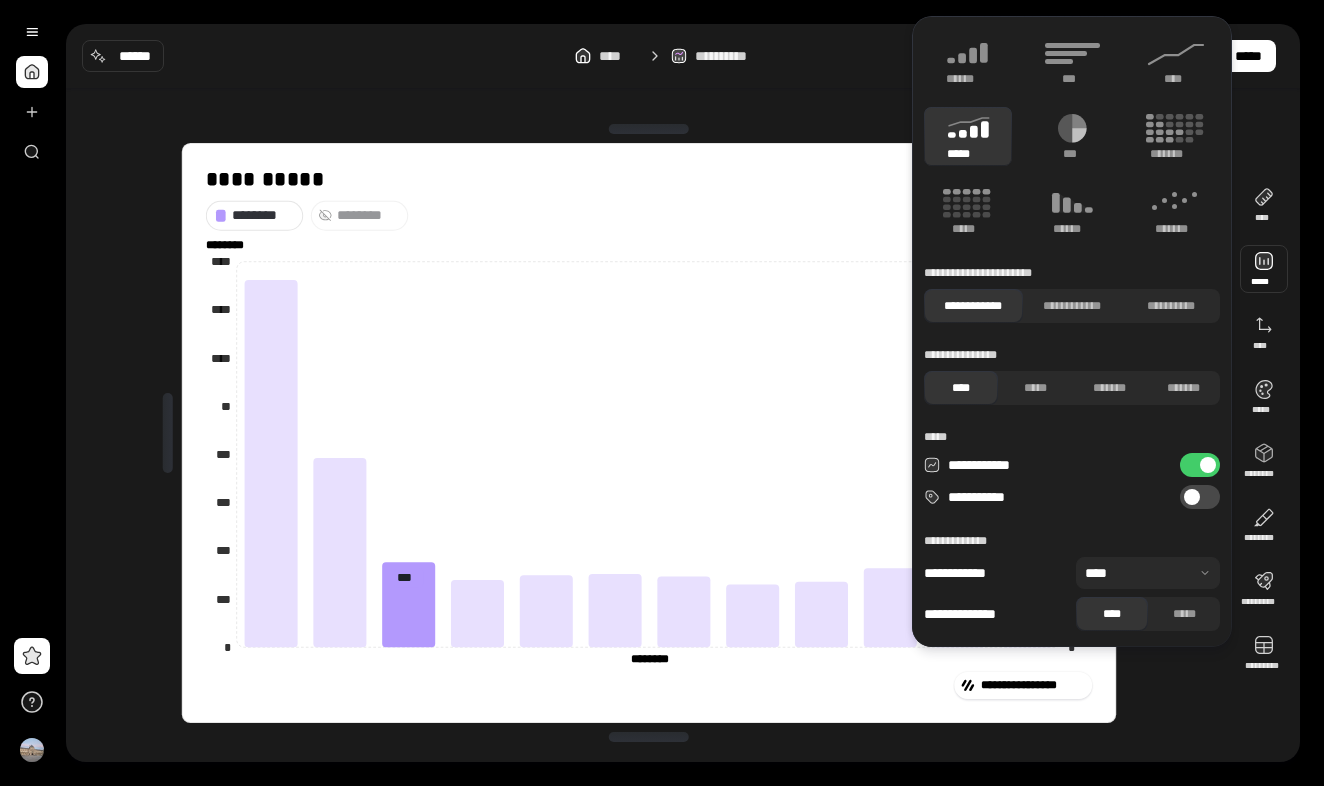 click at bounding box center [1264, 269] 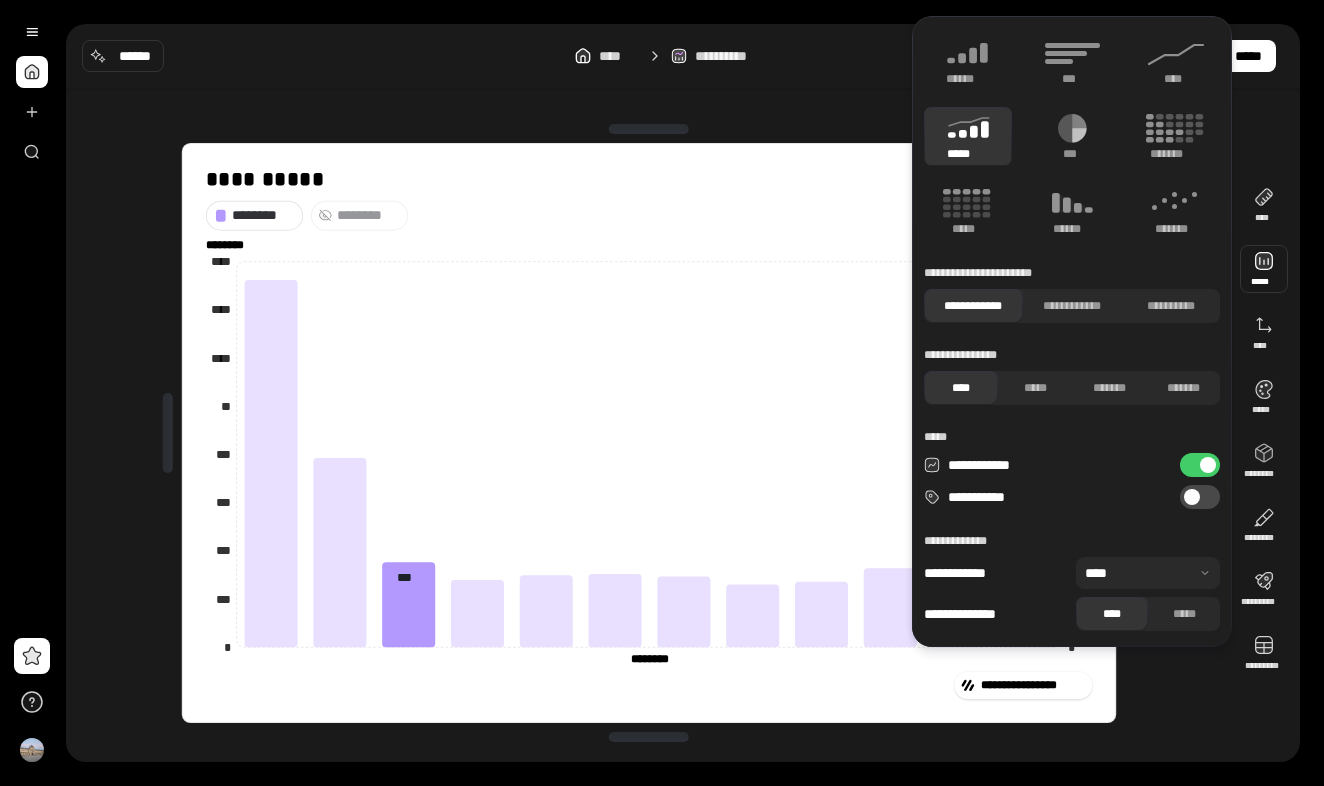 click on "**********" at bounding box center (1200, 497) 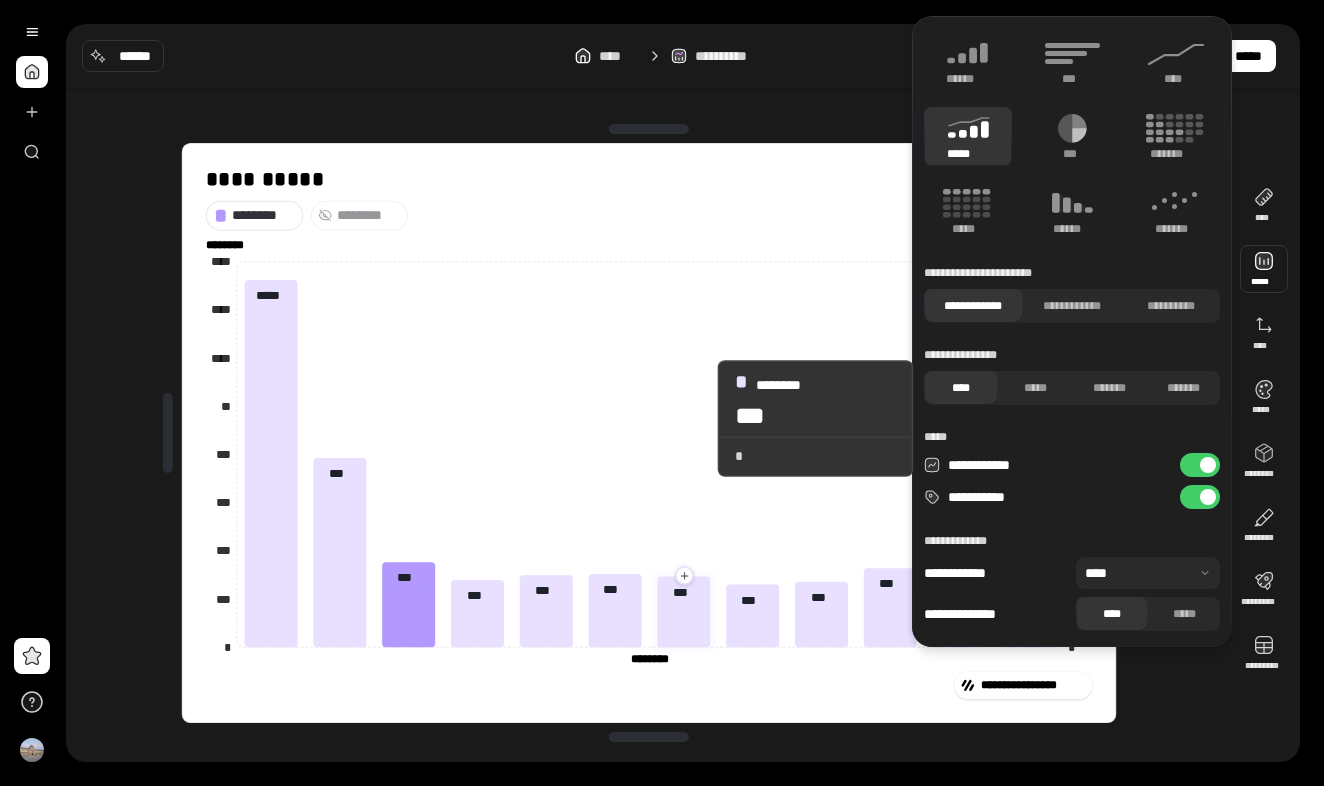 click 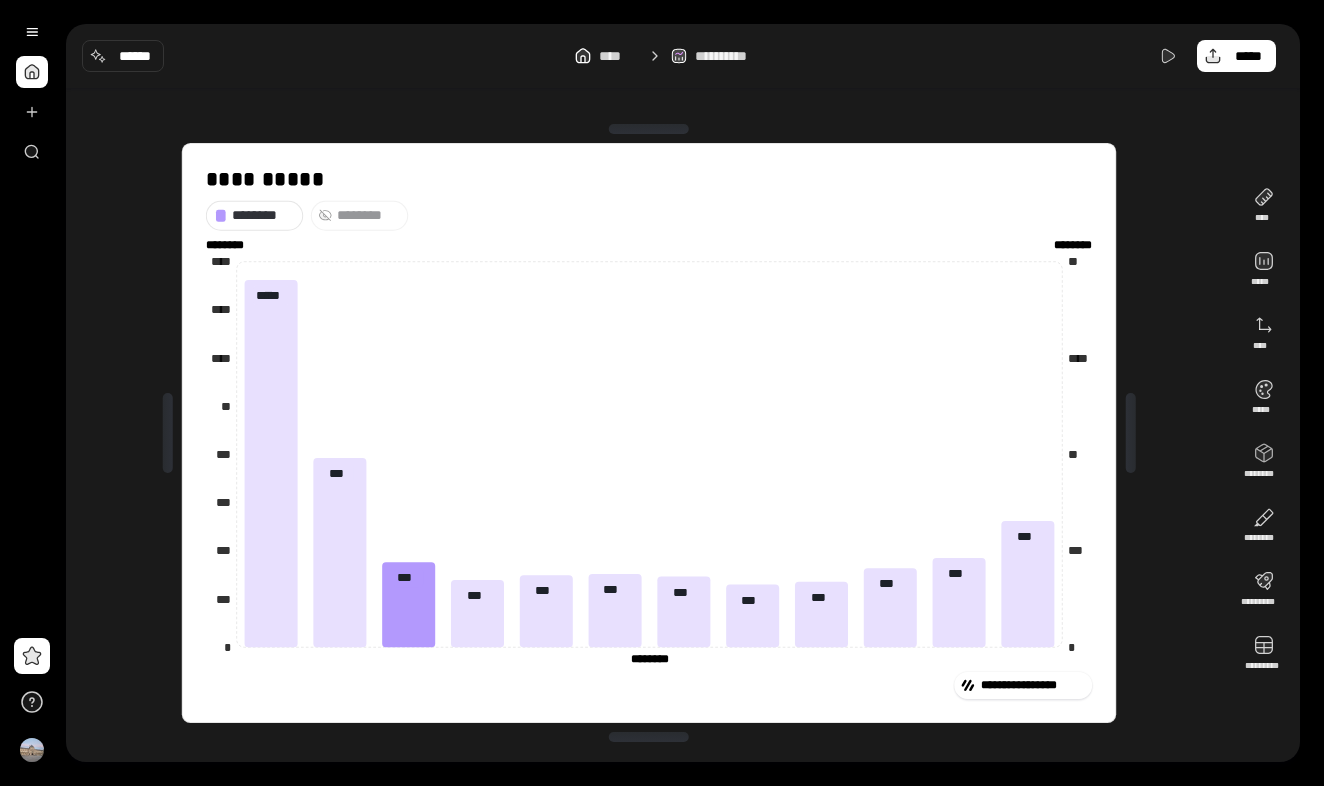 click on "********" at bounding box center (368, 215) 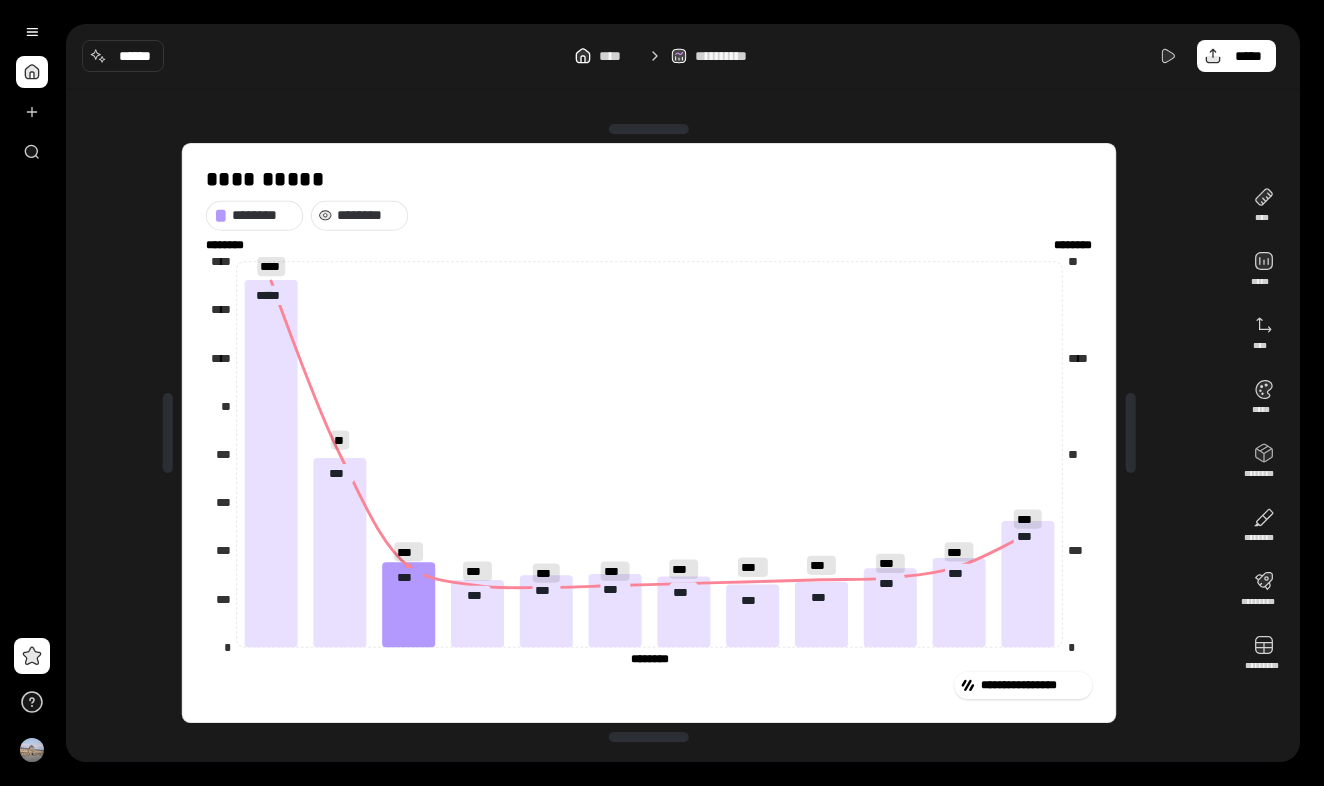 click on "********" at bounding box center (368, 215) 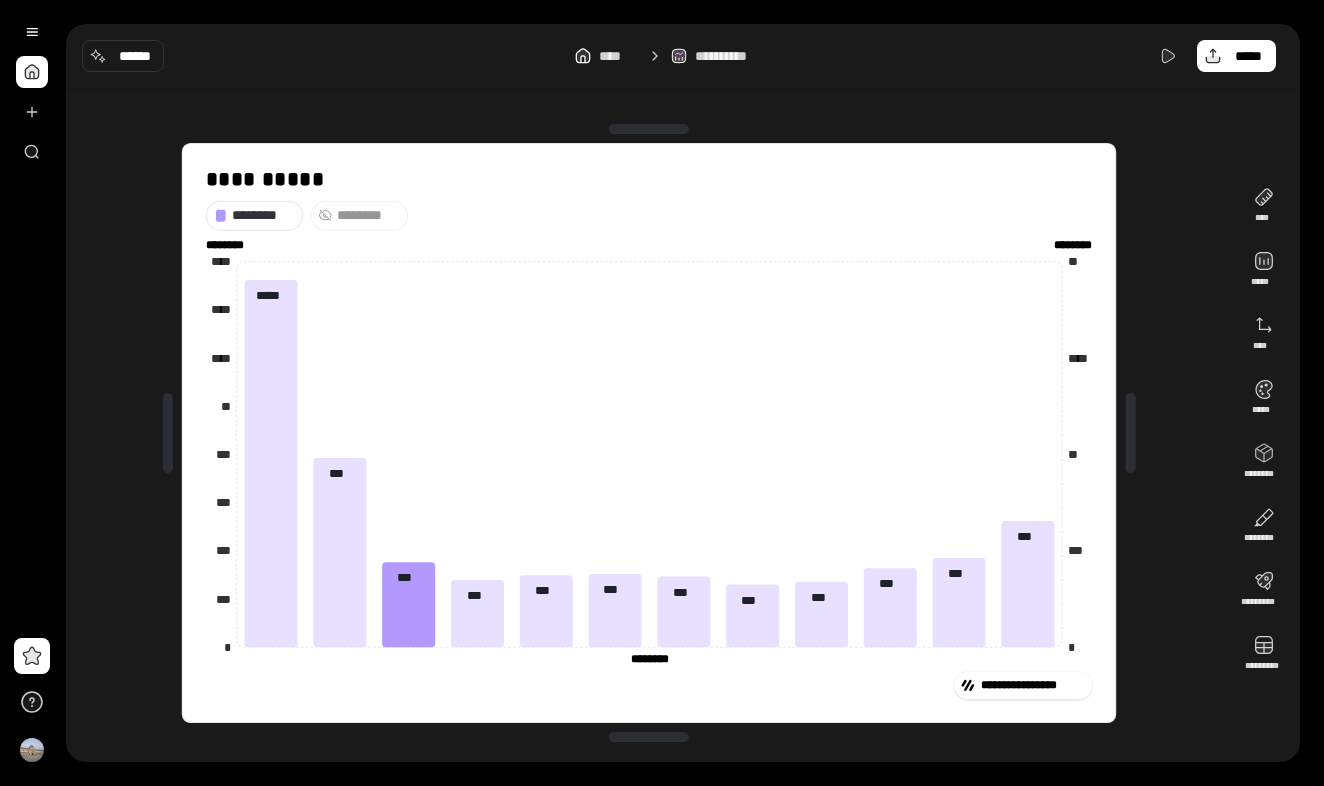 click on "********" at bounding box center (368, 215) 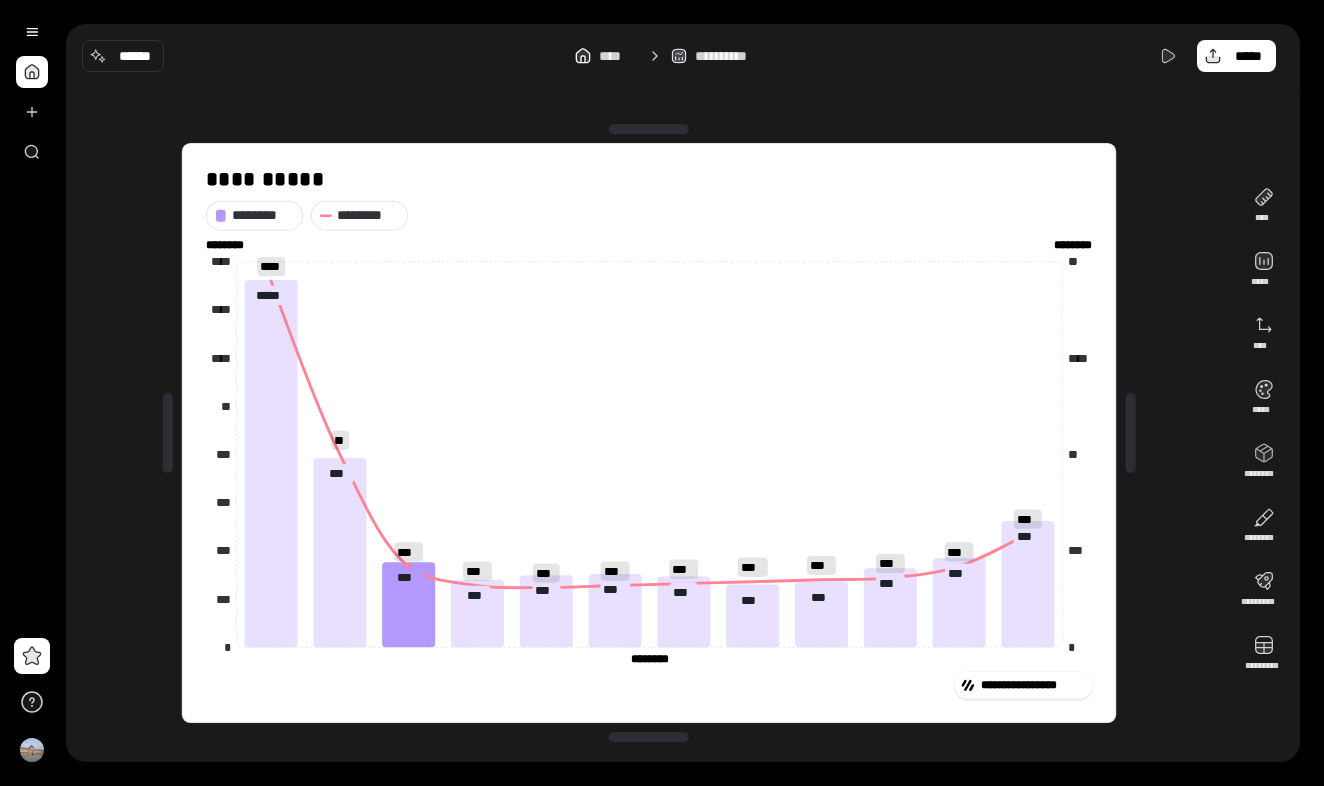 click on "* *** ** **** ** ******** ******** ******** ******** * *** *** *** *** ** **** **** **** ******** ********" 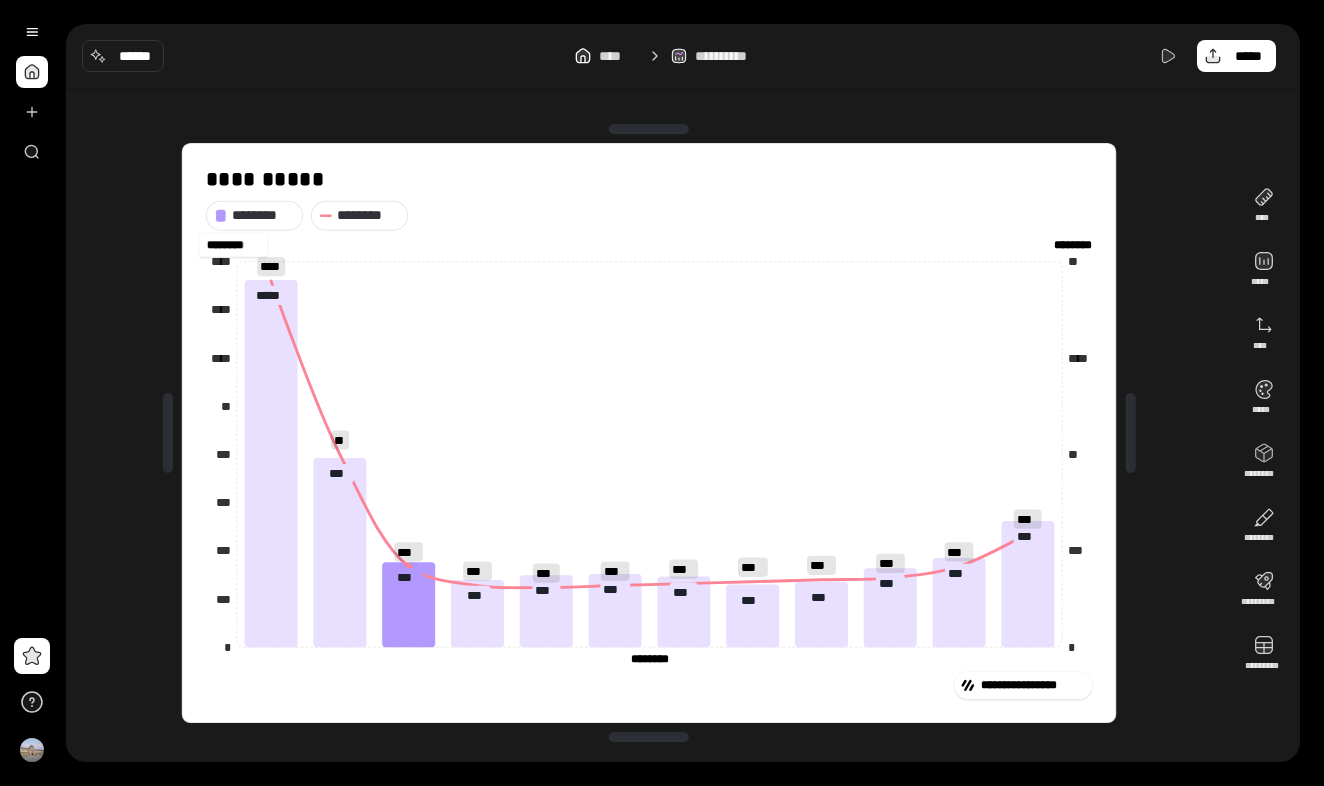 click on "******** ******** *********" at bounding box center (233, 245) 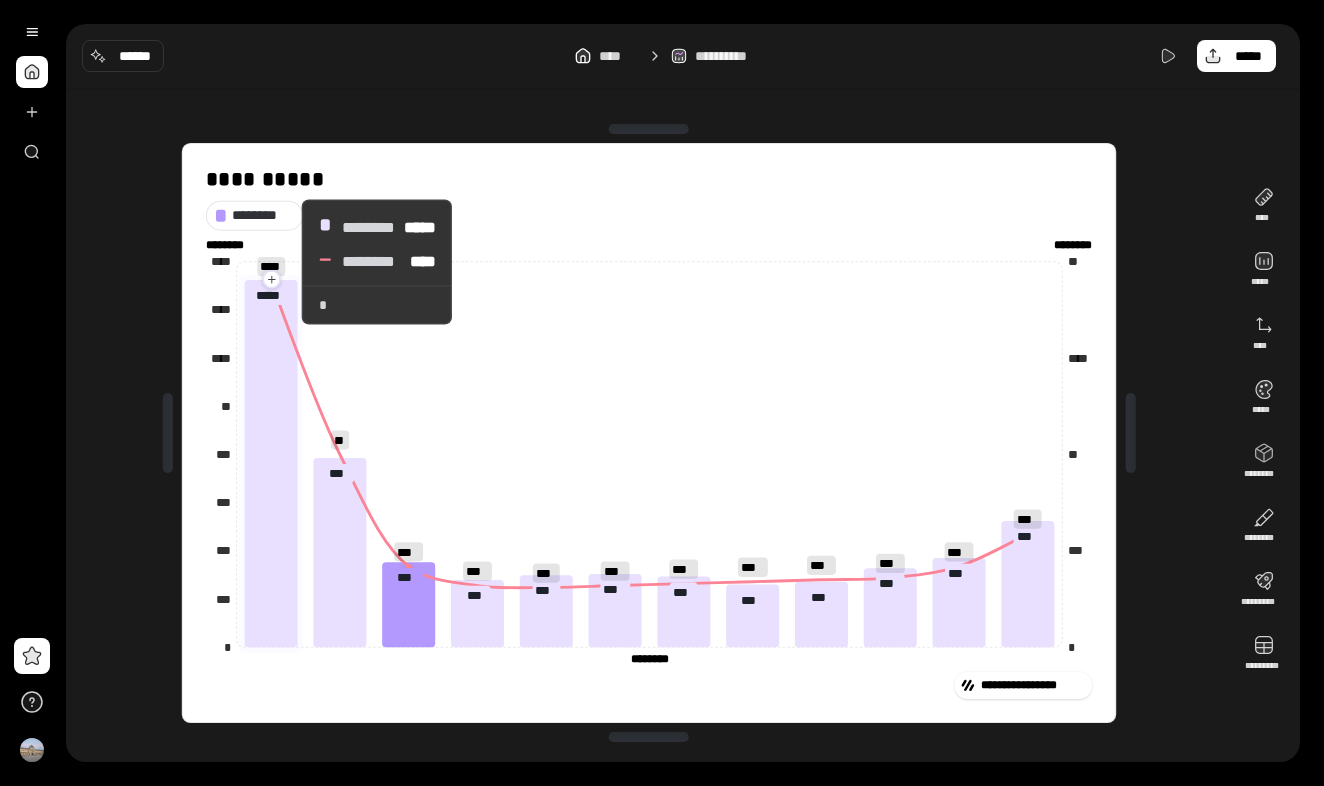 click 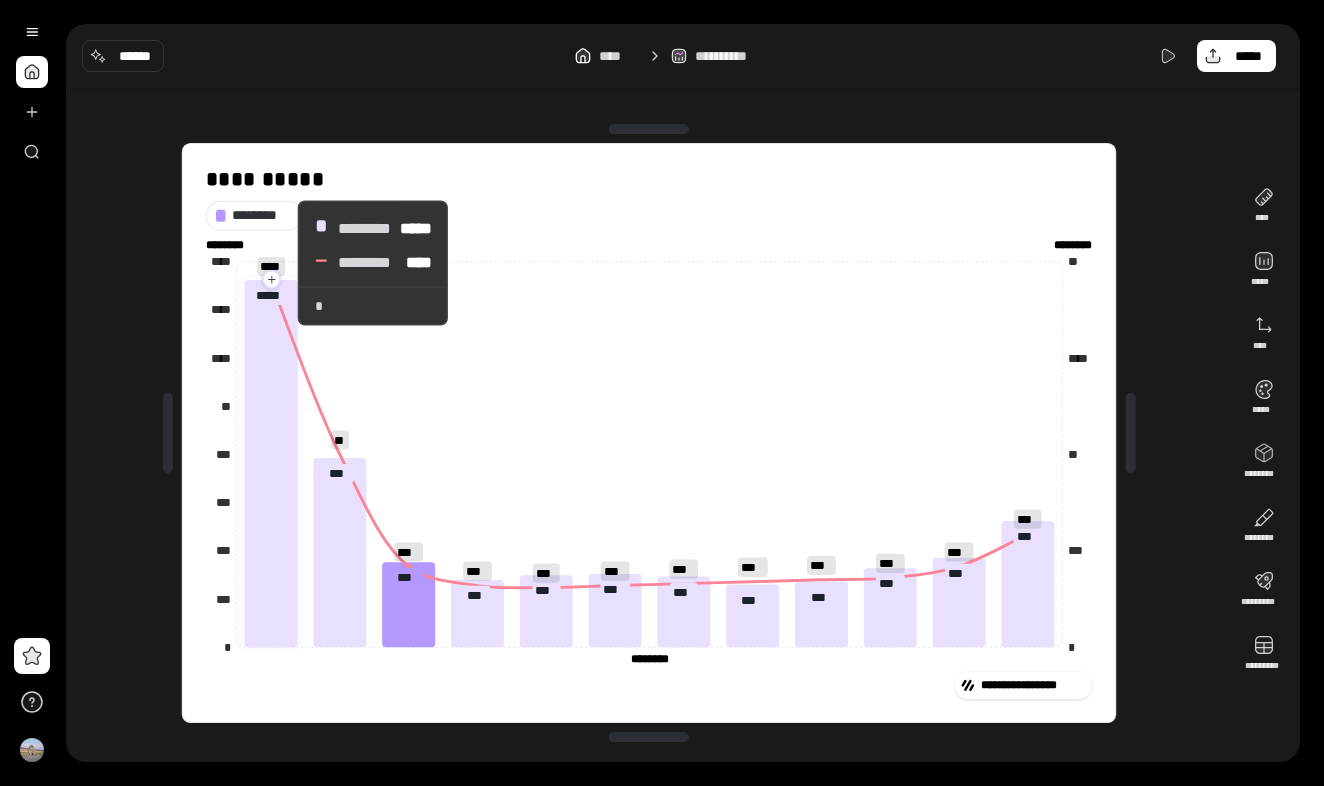 click 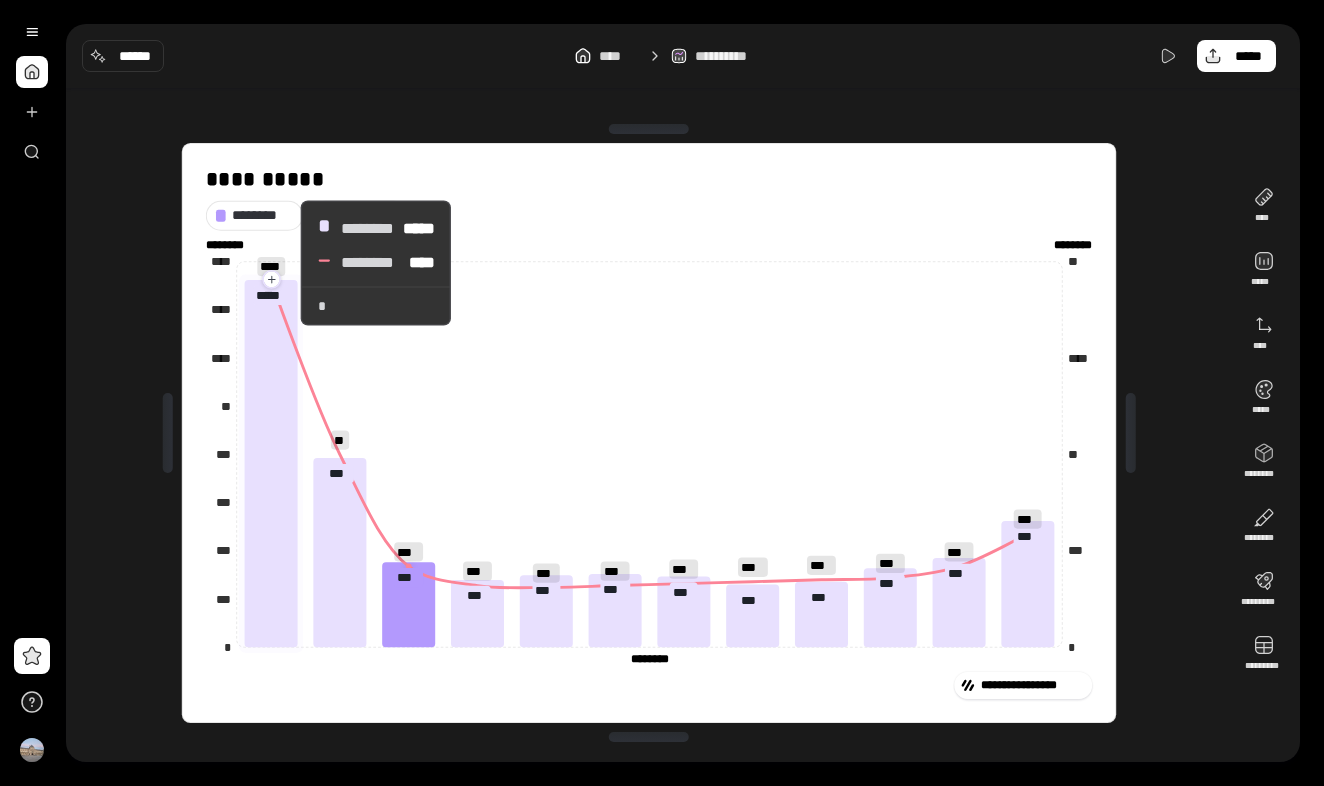 click 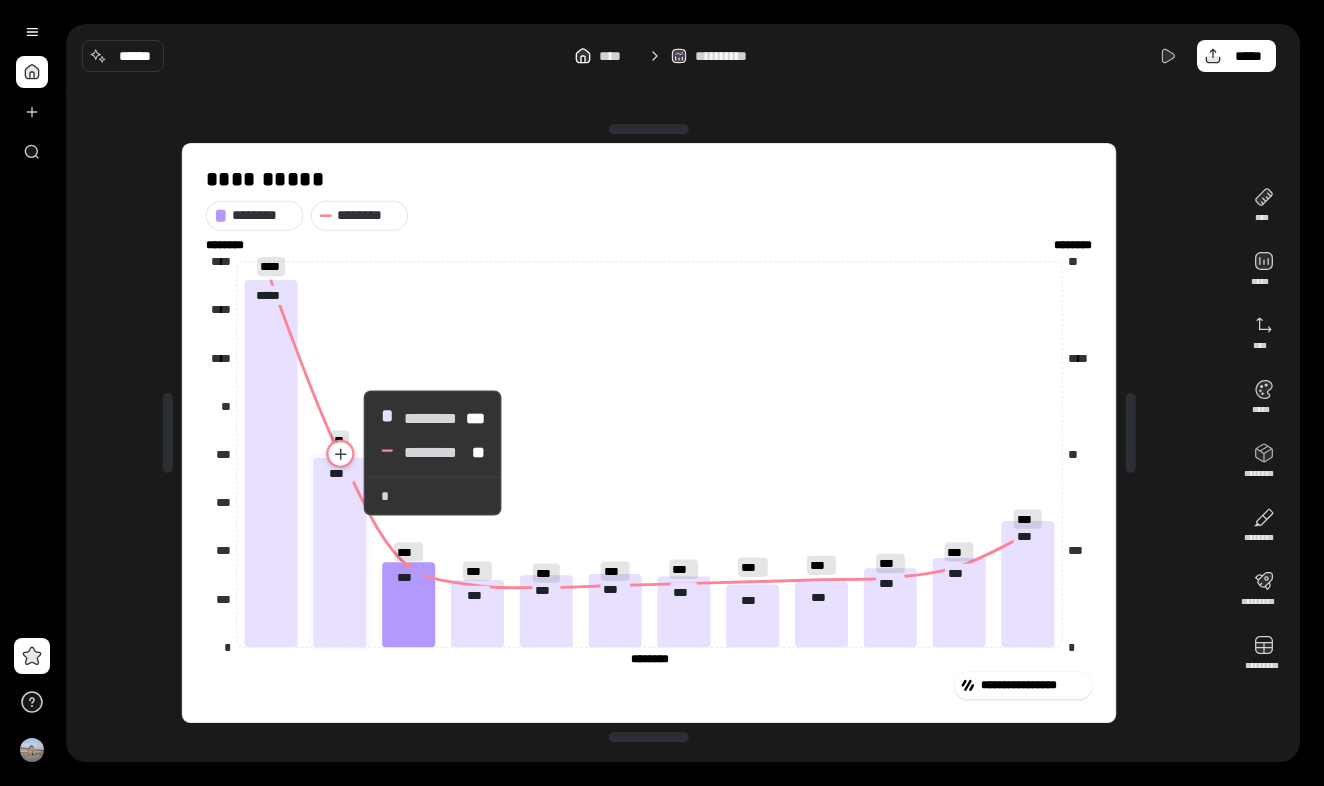 click 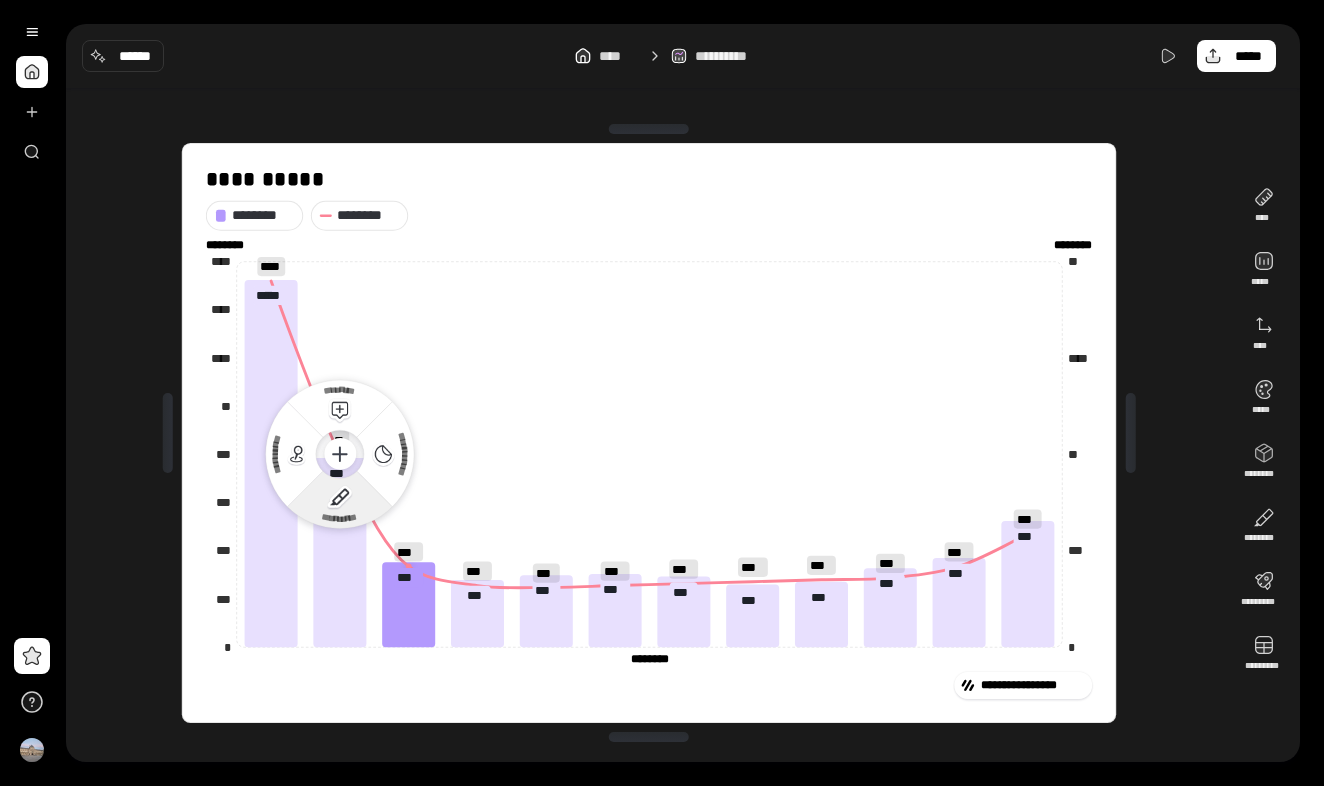 click 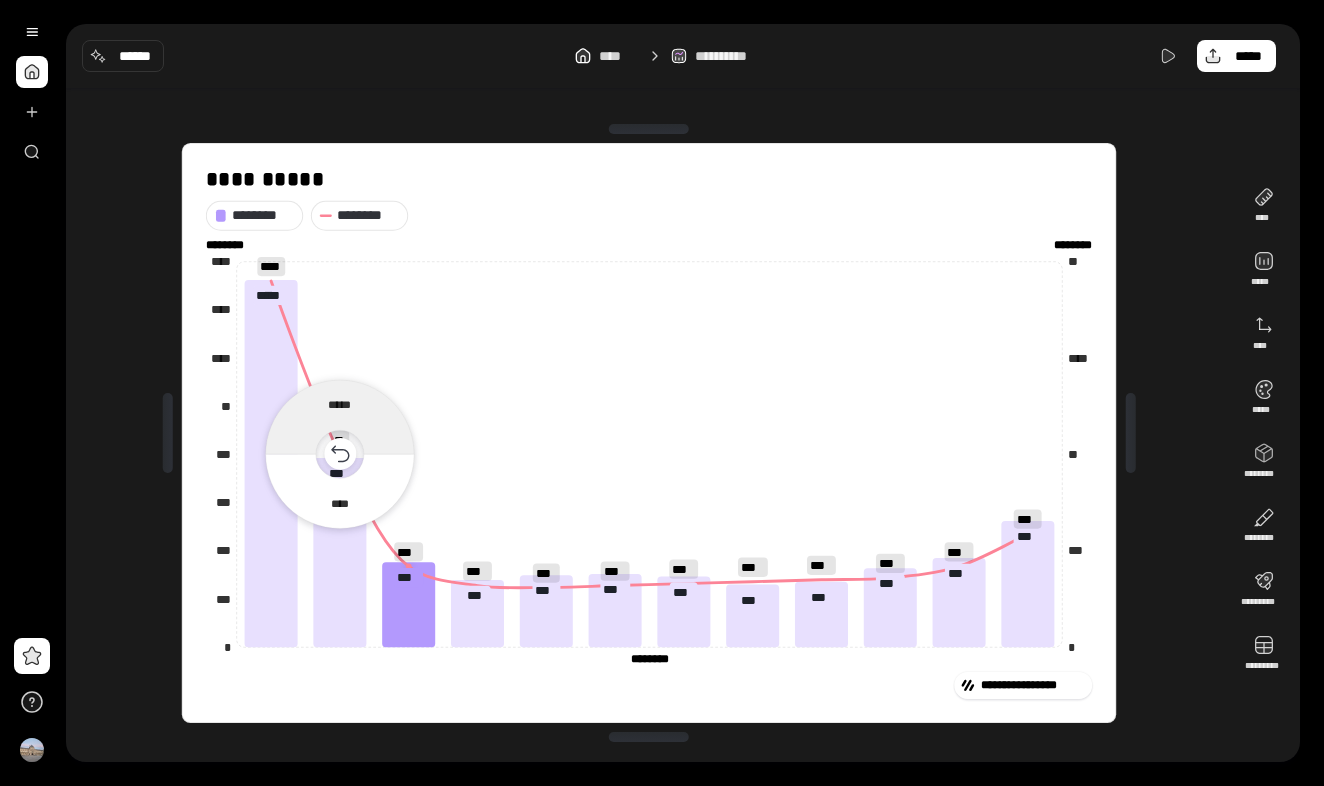 click 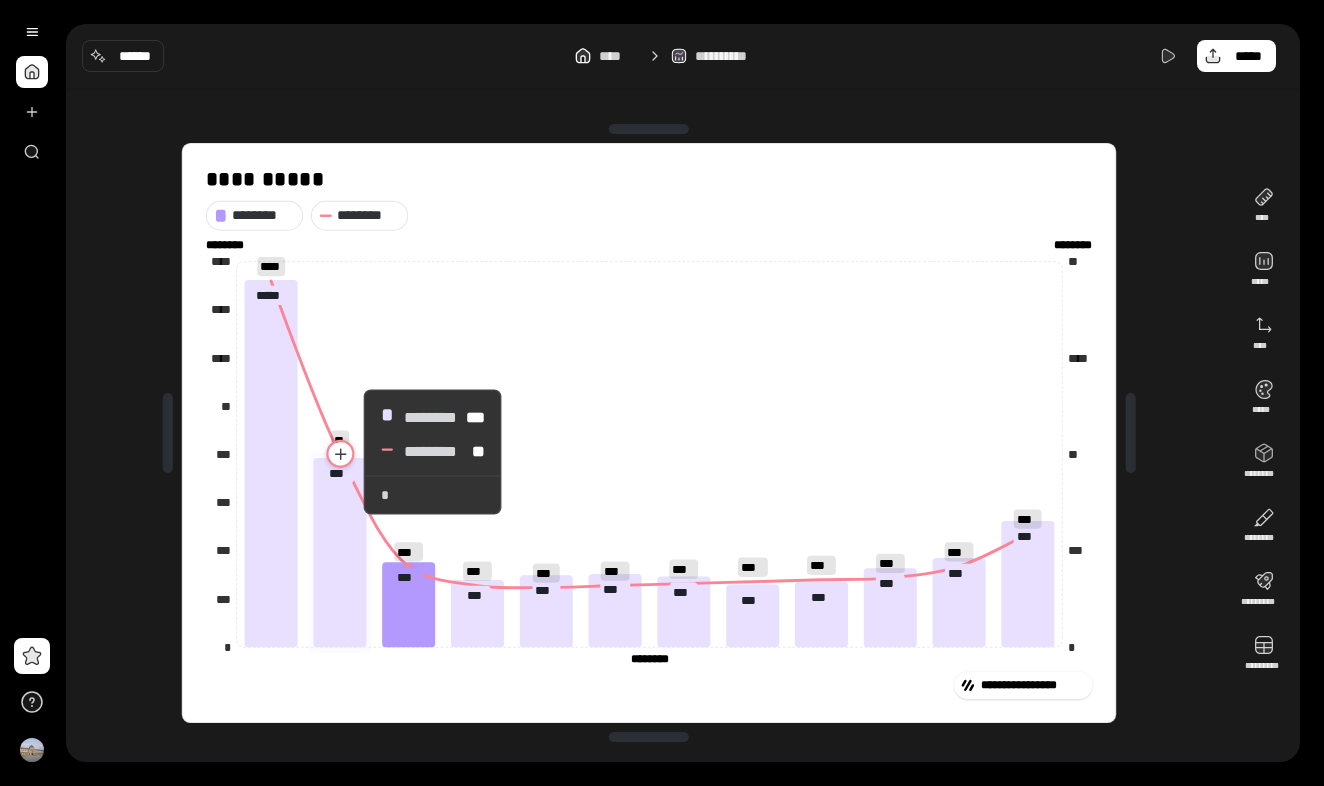 click 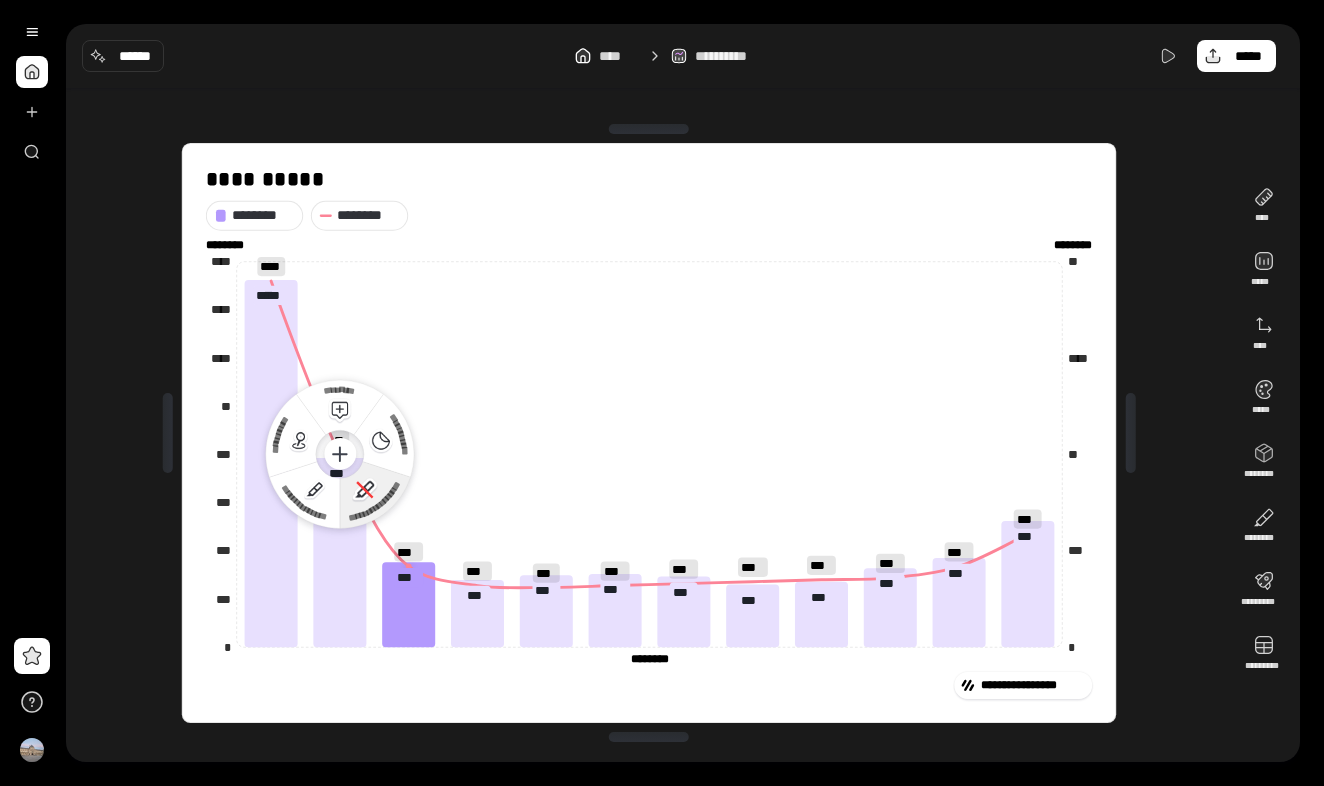 click 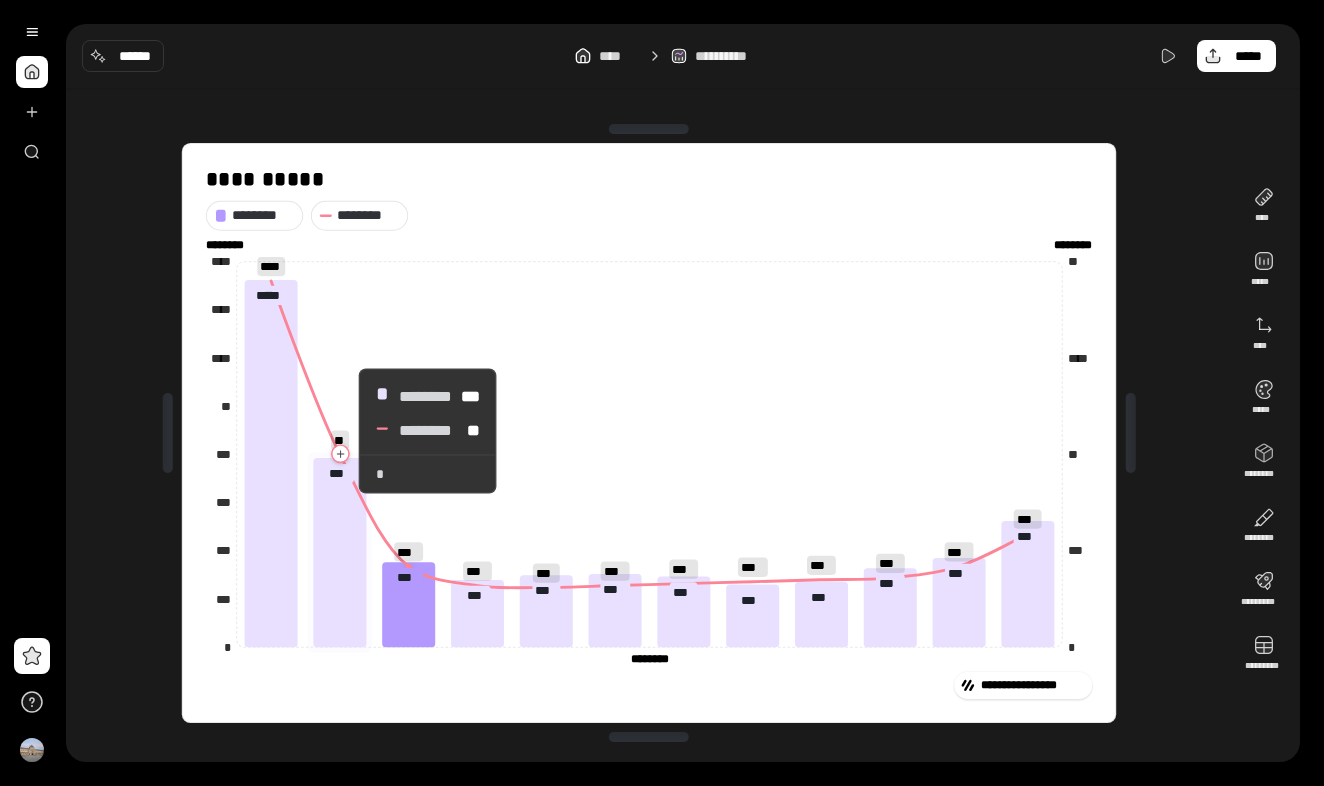 click 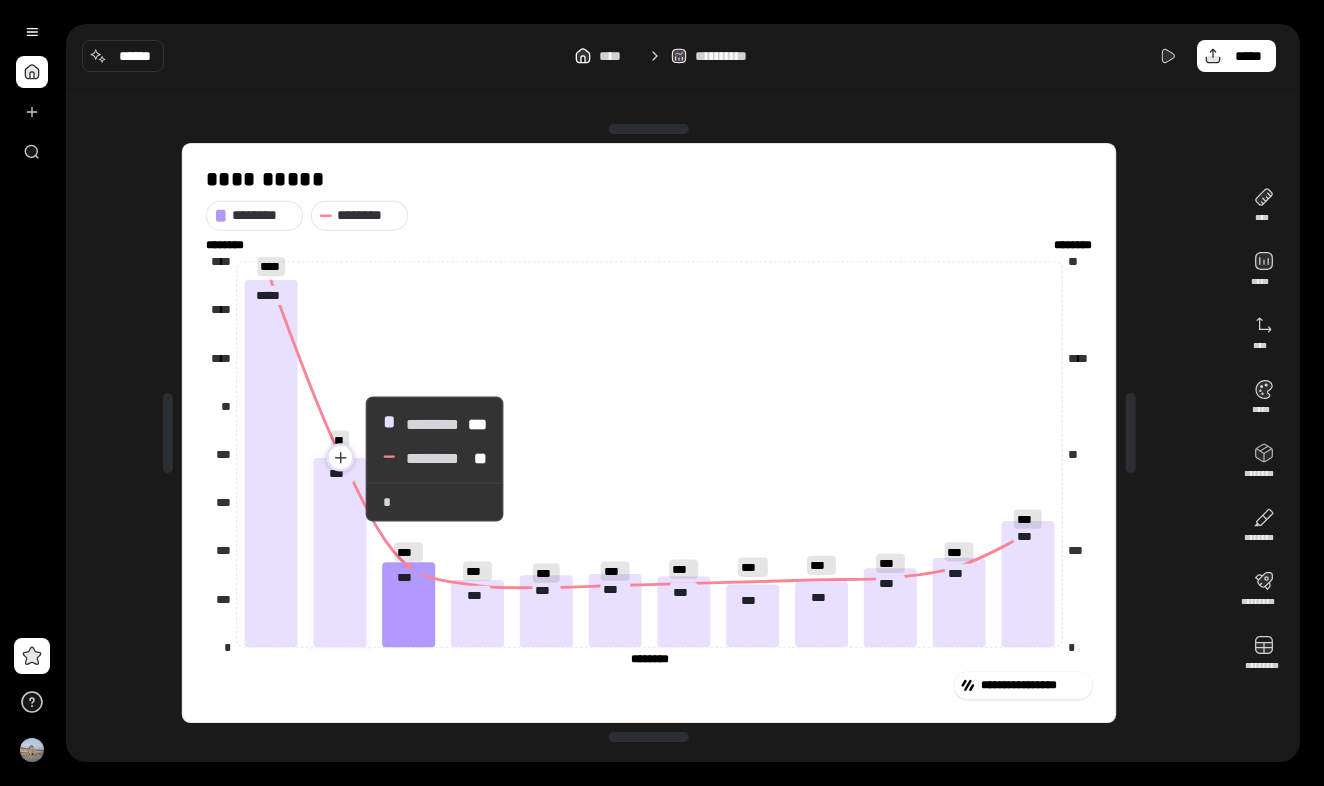 click 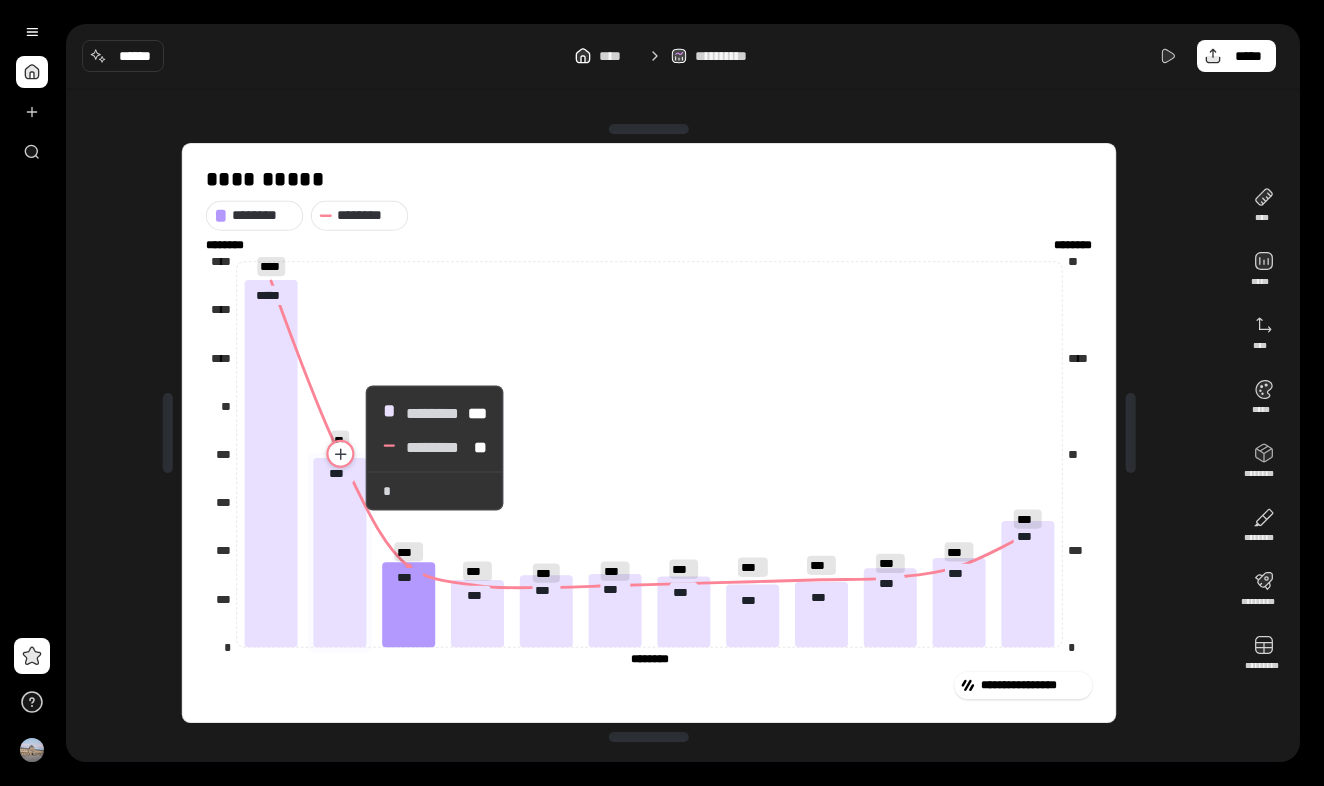 click 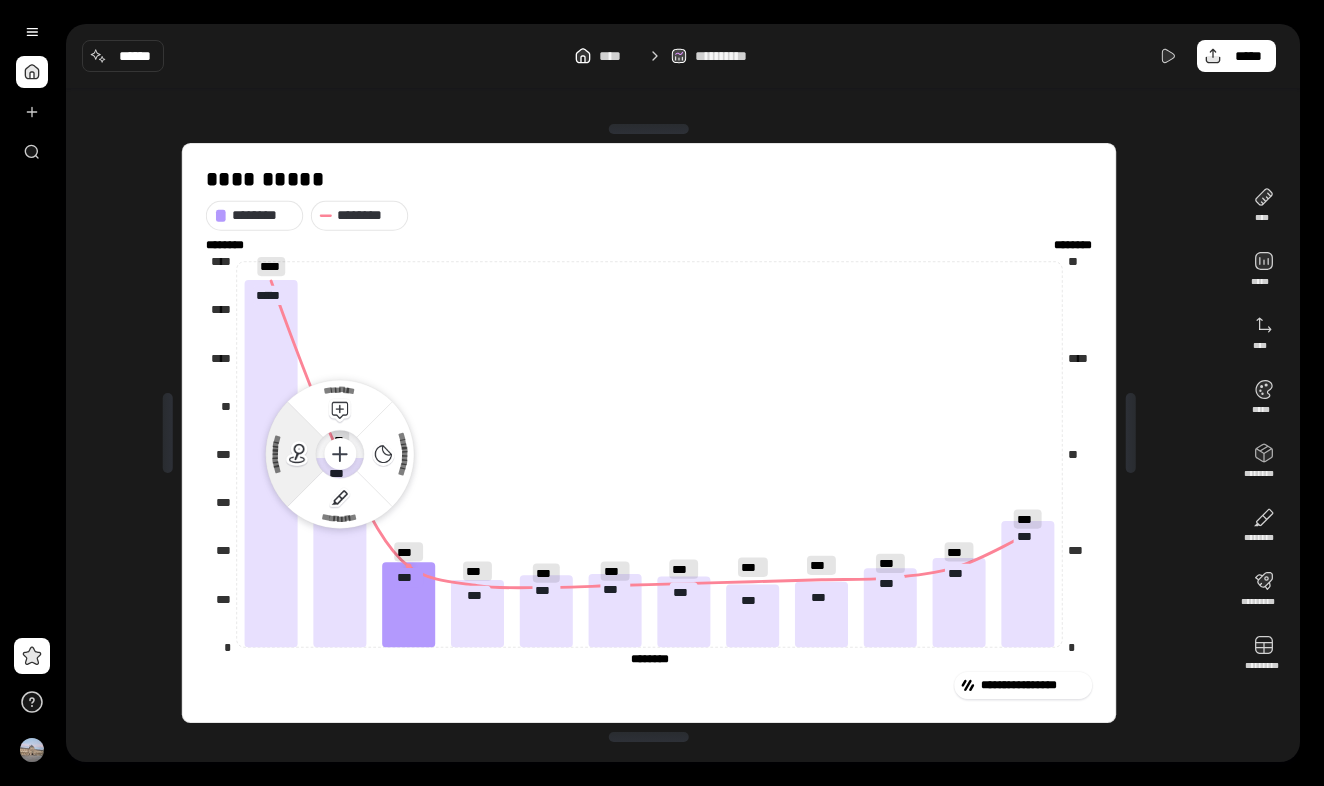 click 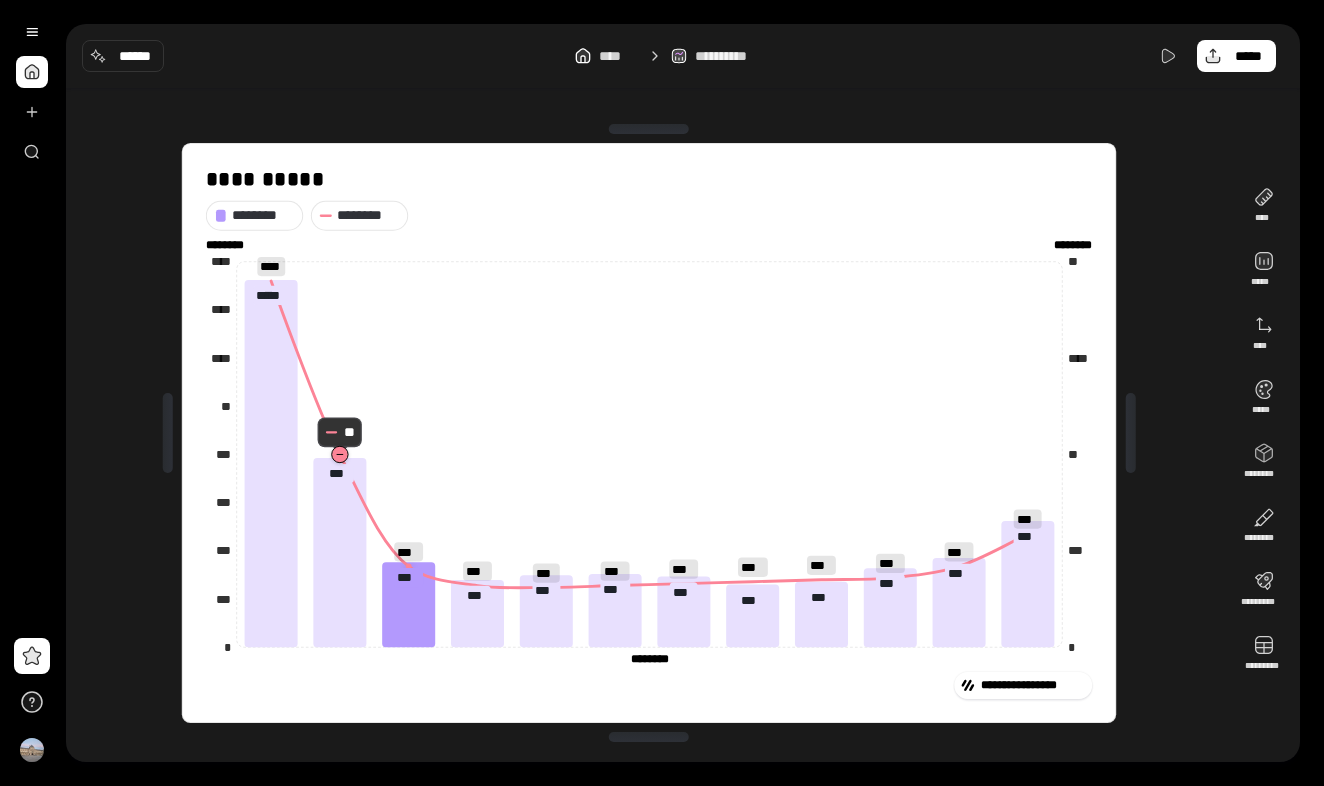 click 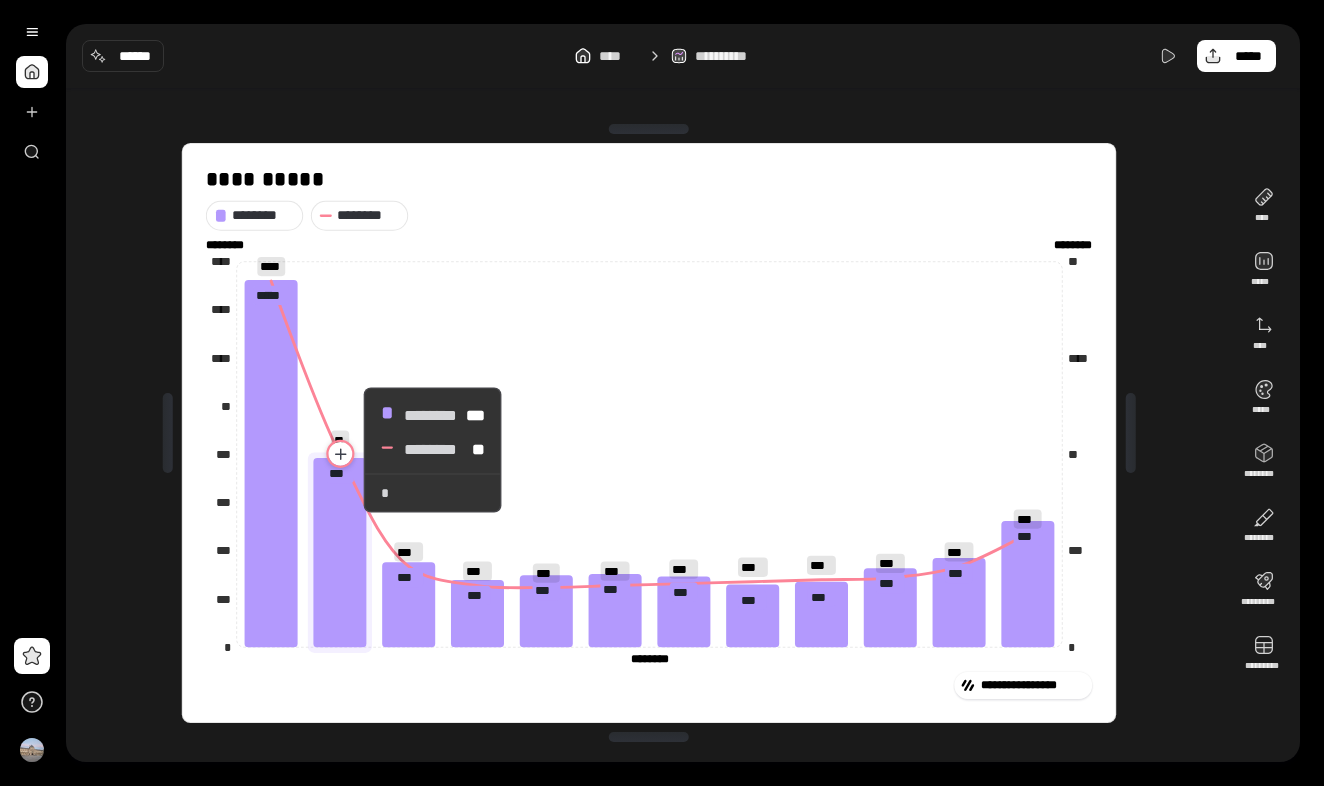 click 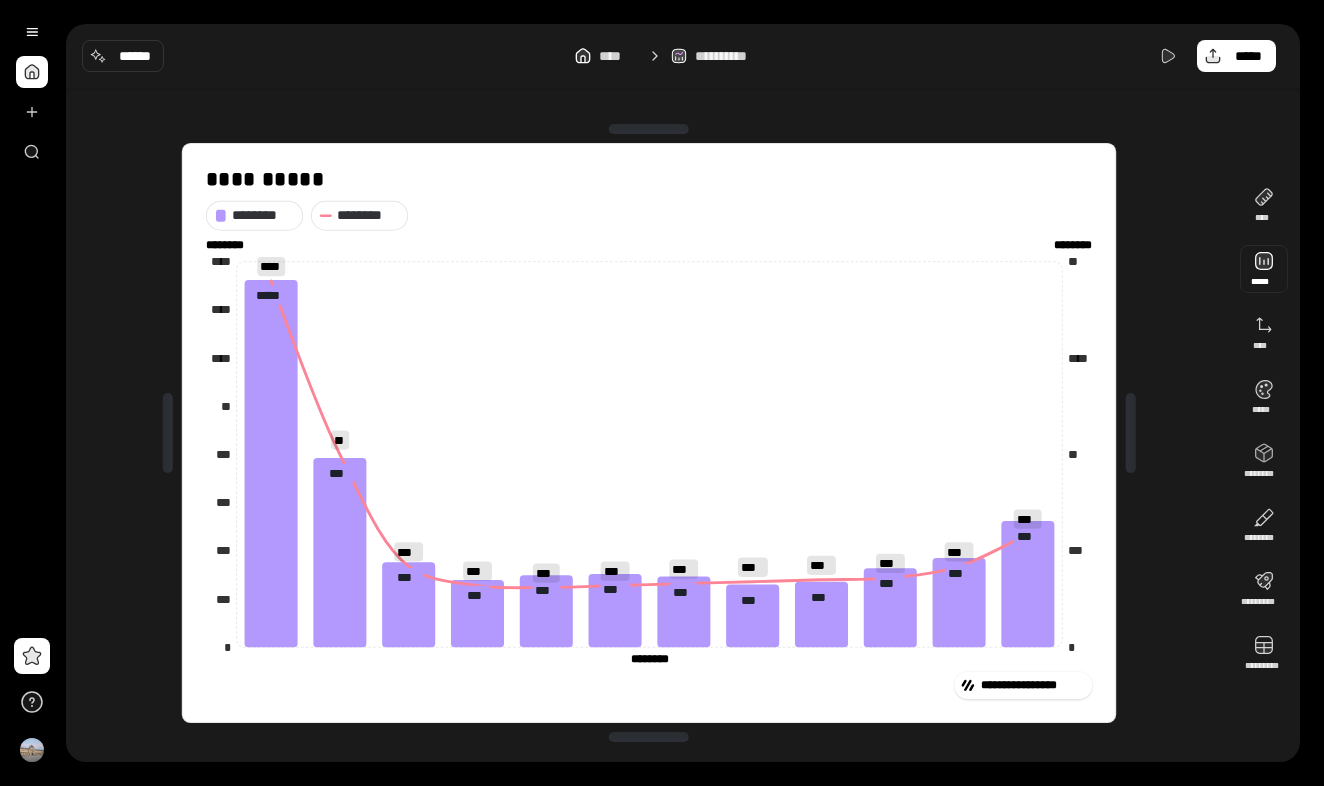 click at bounding box center [1264, 269] 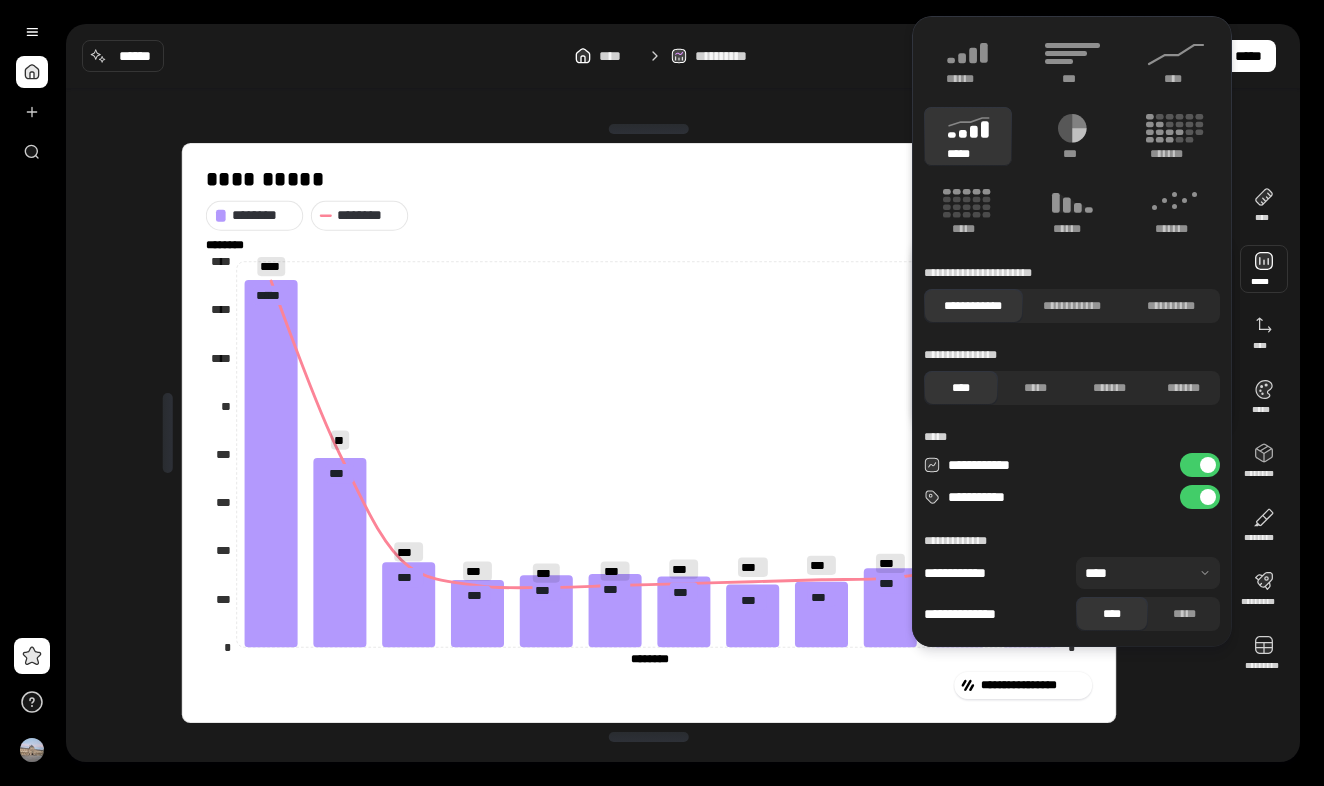 click at bounding box center (1264, 269) 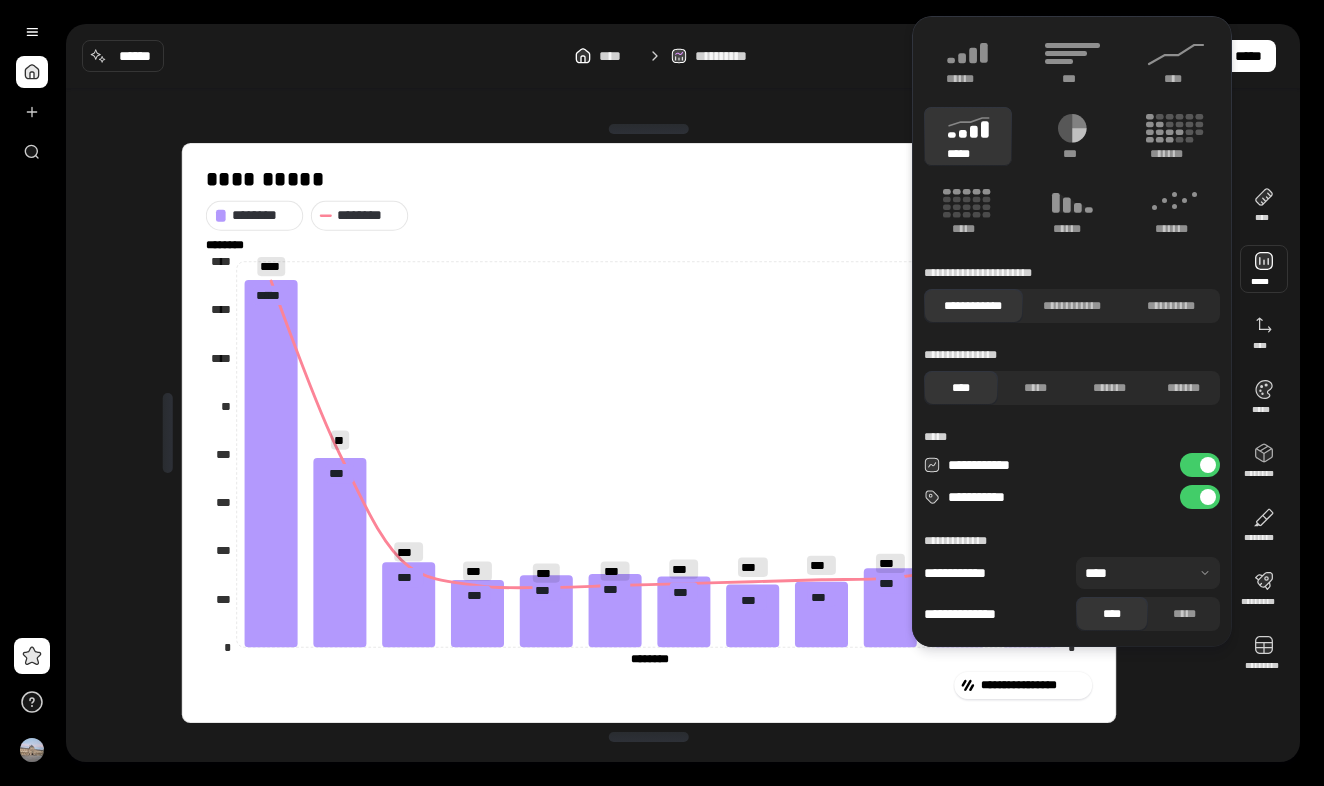 click on "**********" at bounding box center (1200, 497) 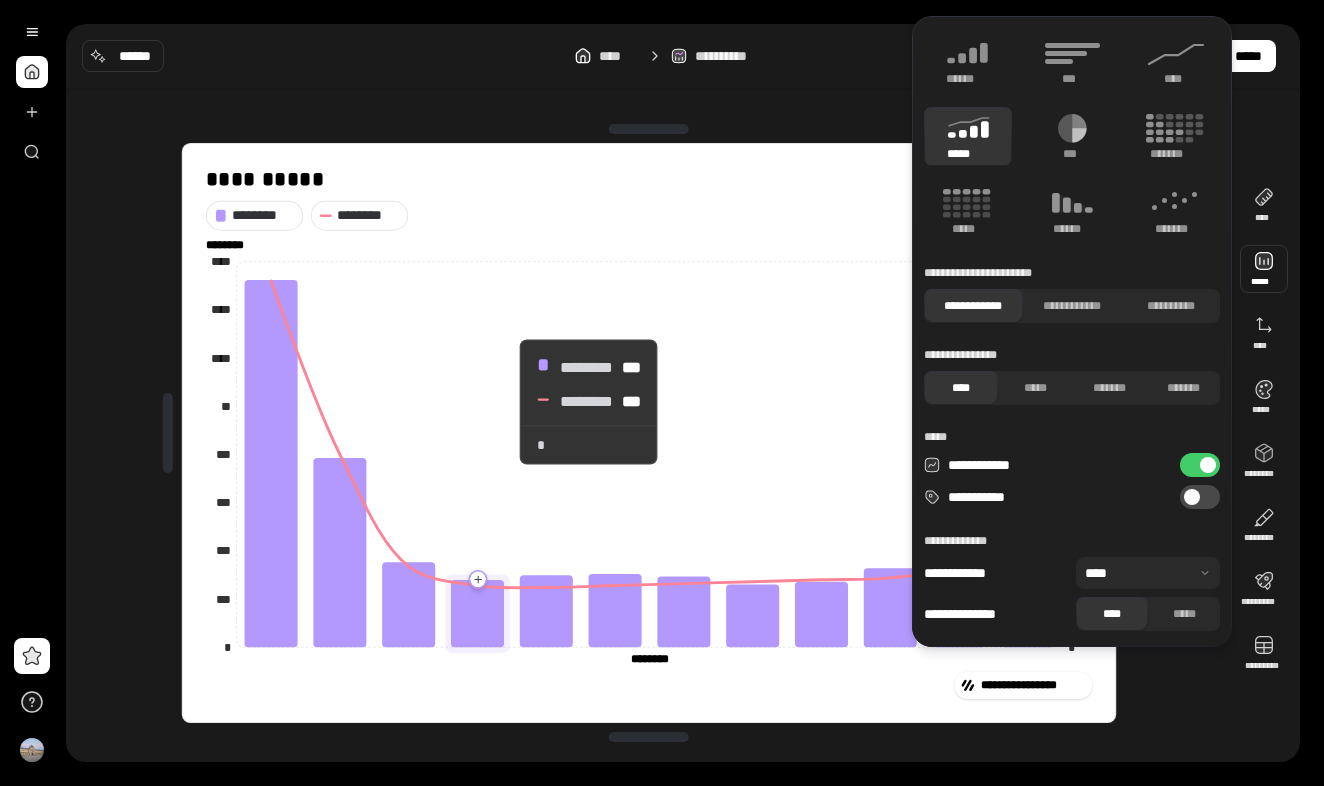 click 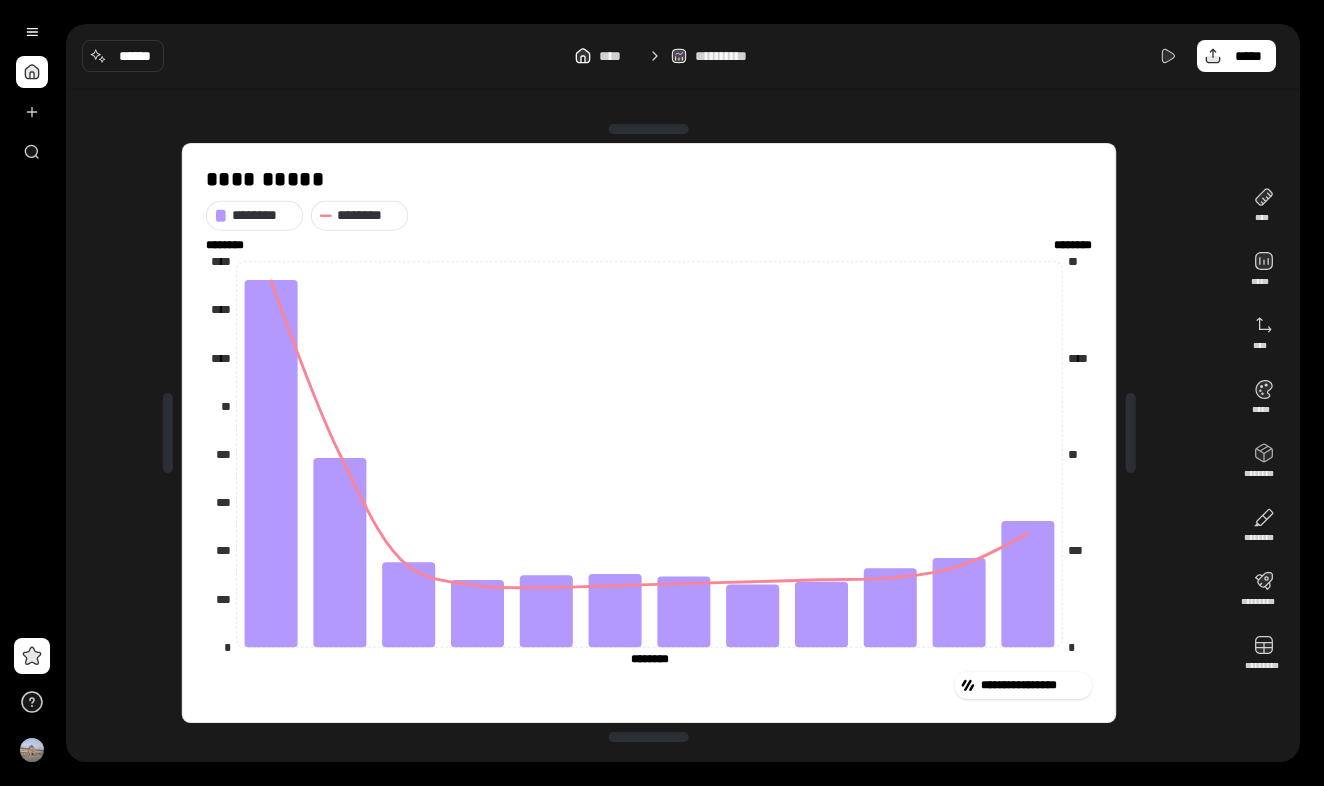 click on "********" at bounding box center (368, 215) 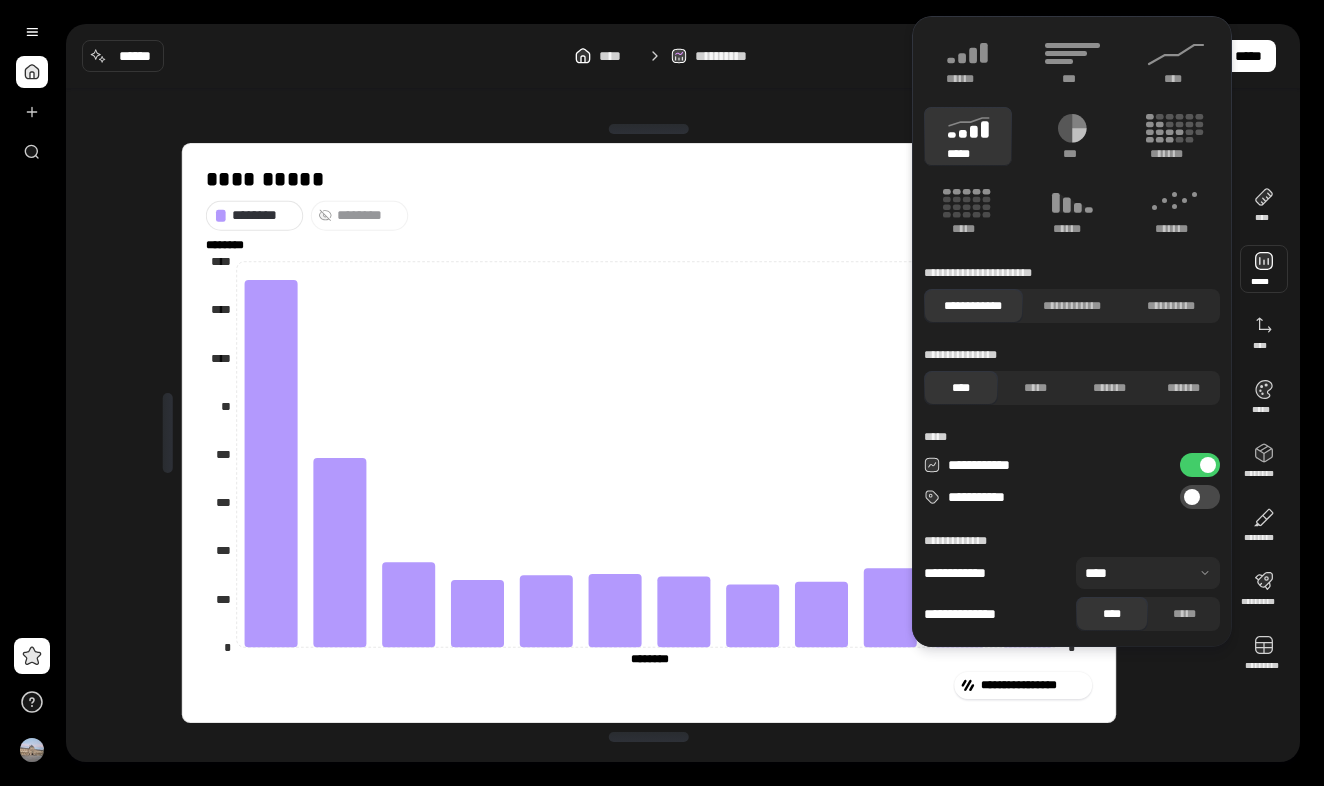 click at bounding box center (1264, 269) 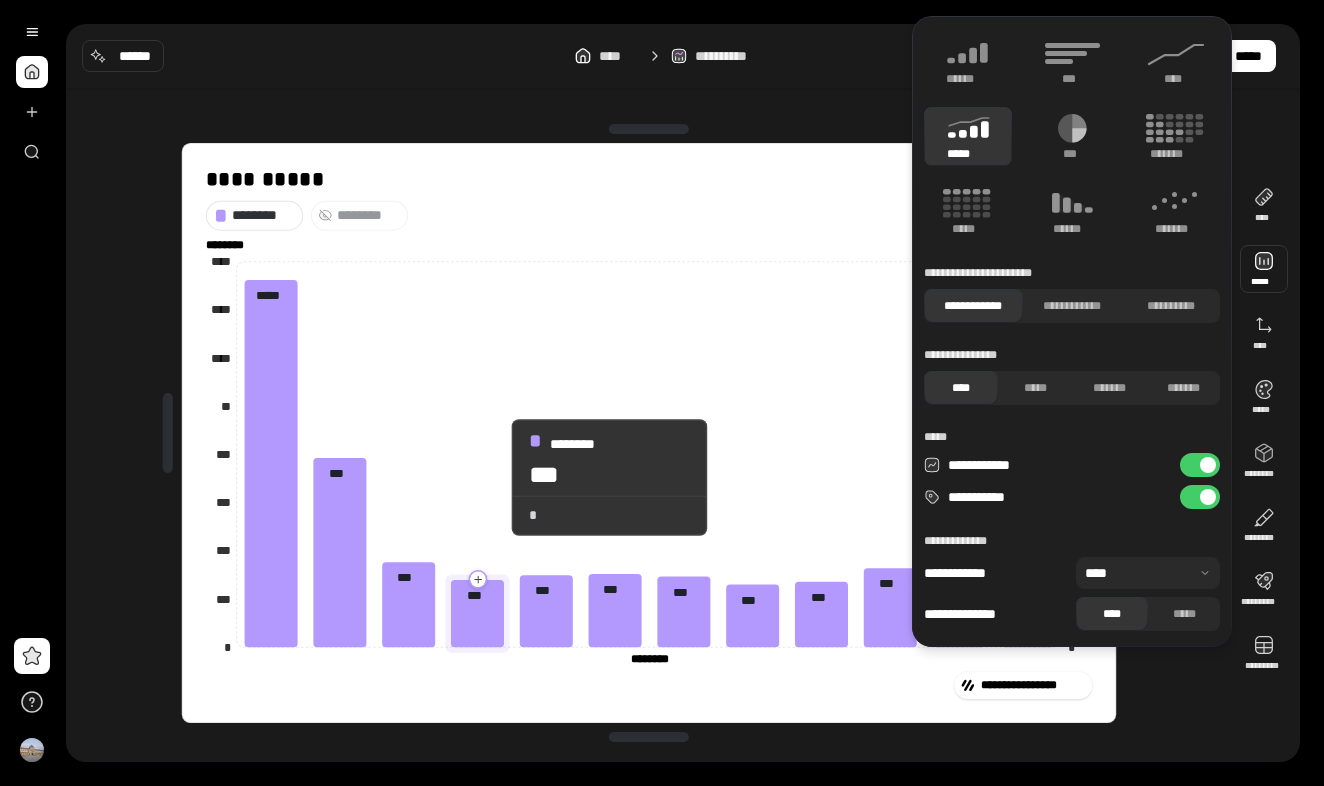 click 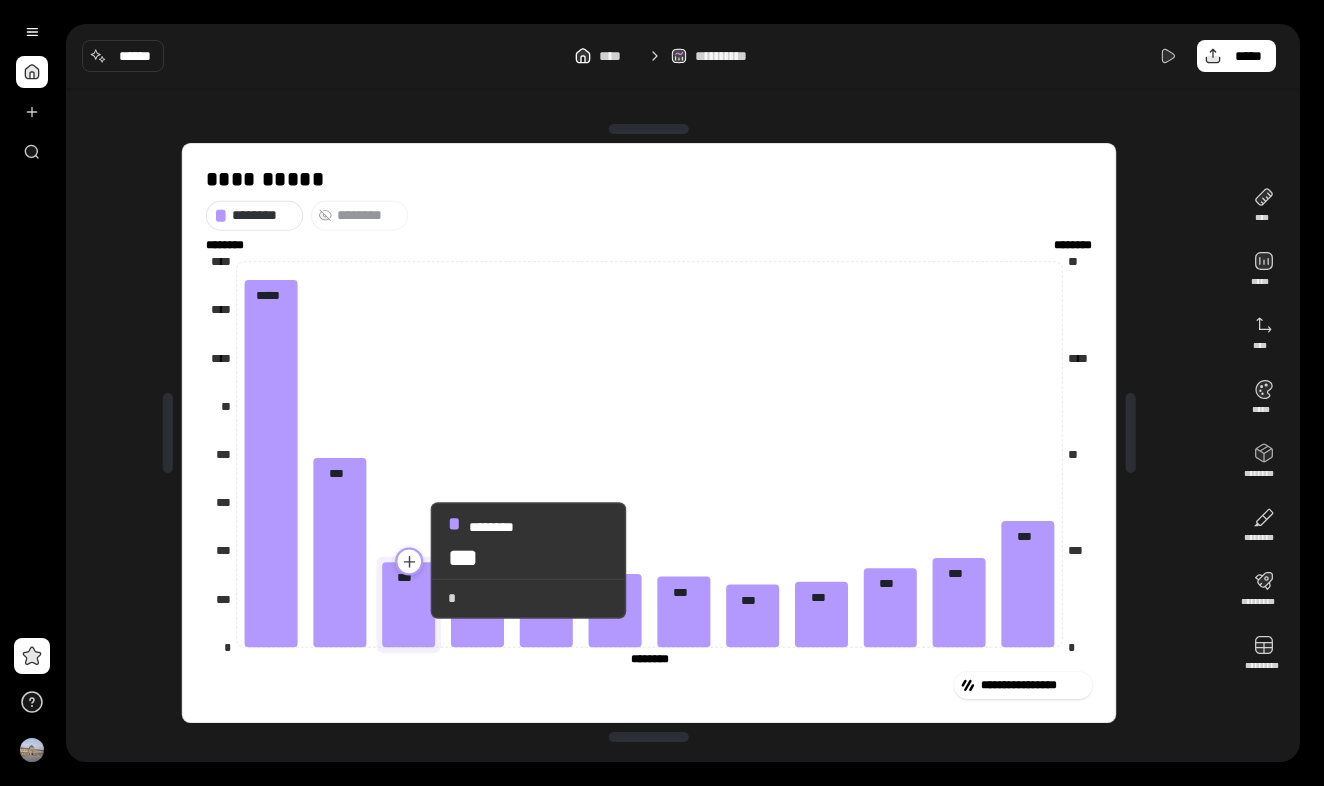 click 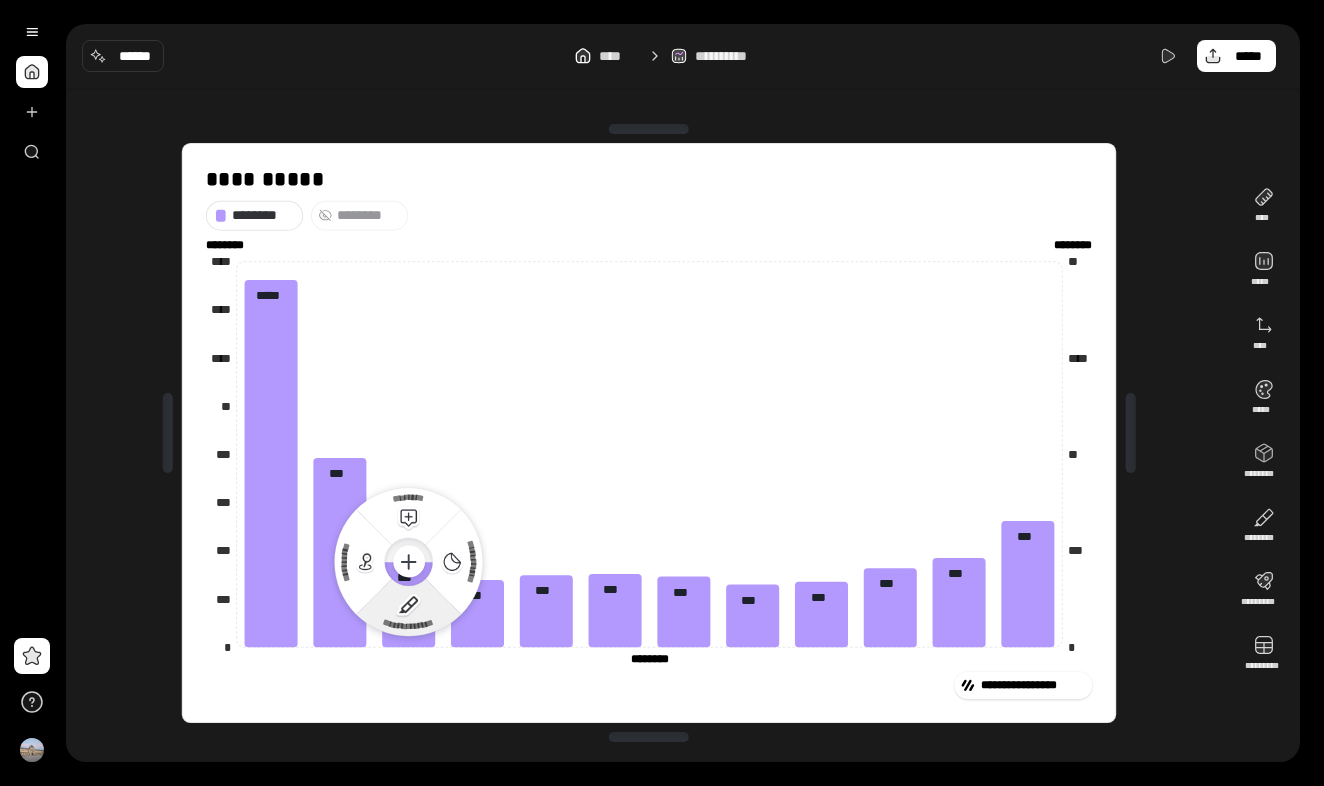 click 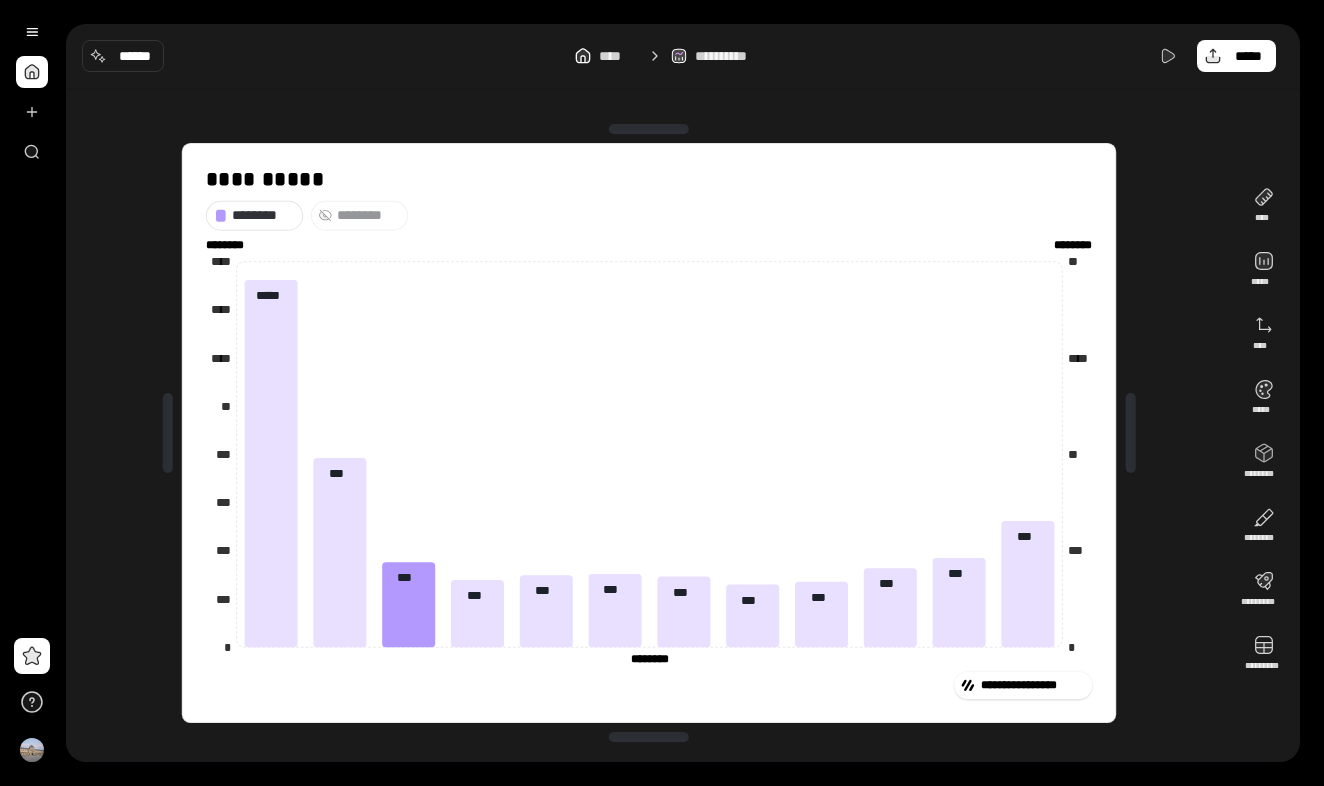 click on "**********" at bounding box center [683, 393] 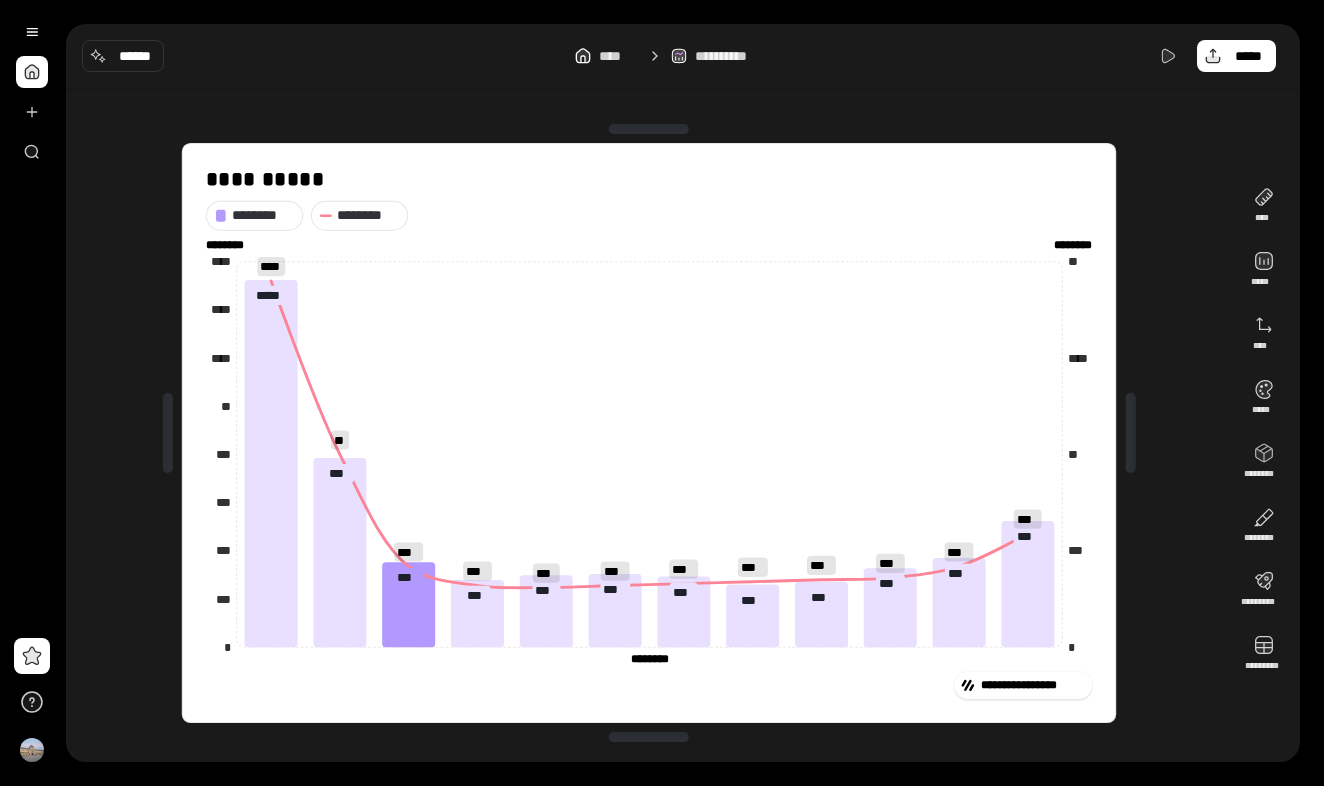 click on "* *** ** **** ** ******** ******** ******** ******** * *** *** *** *** ** **** **** **** ******** ********" 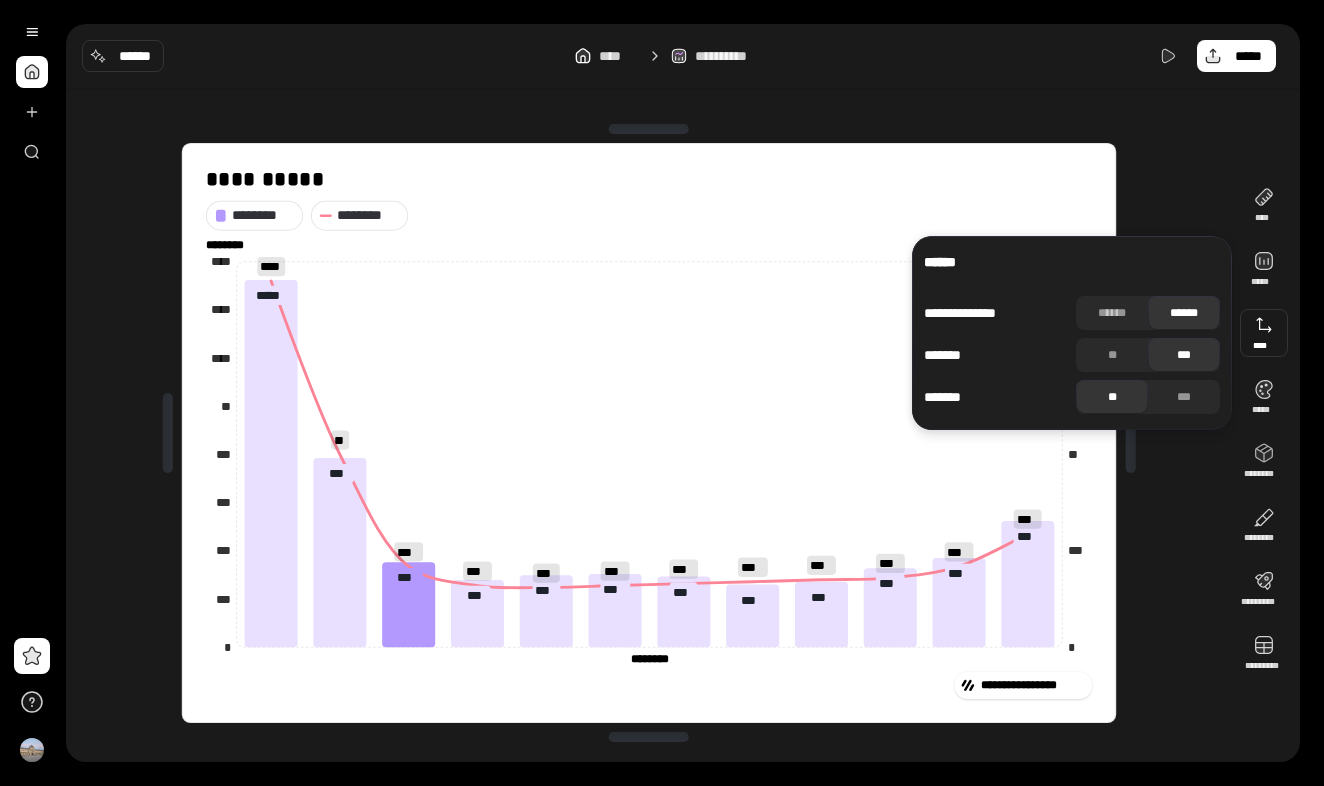 click at bounding box center (1264, 333) 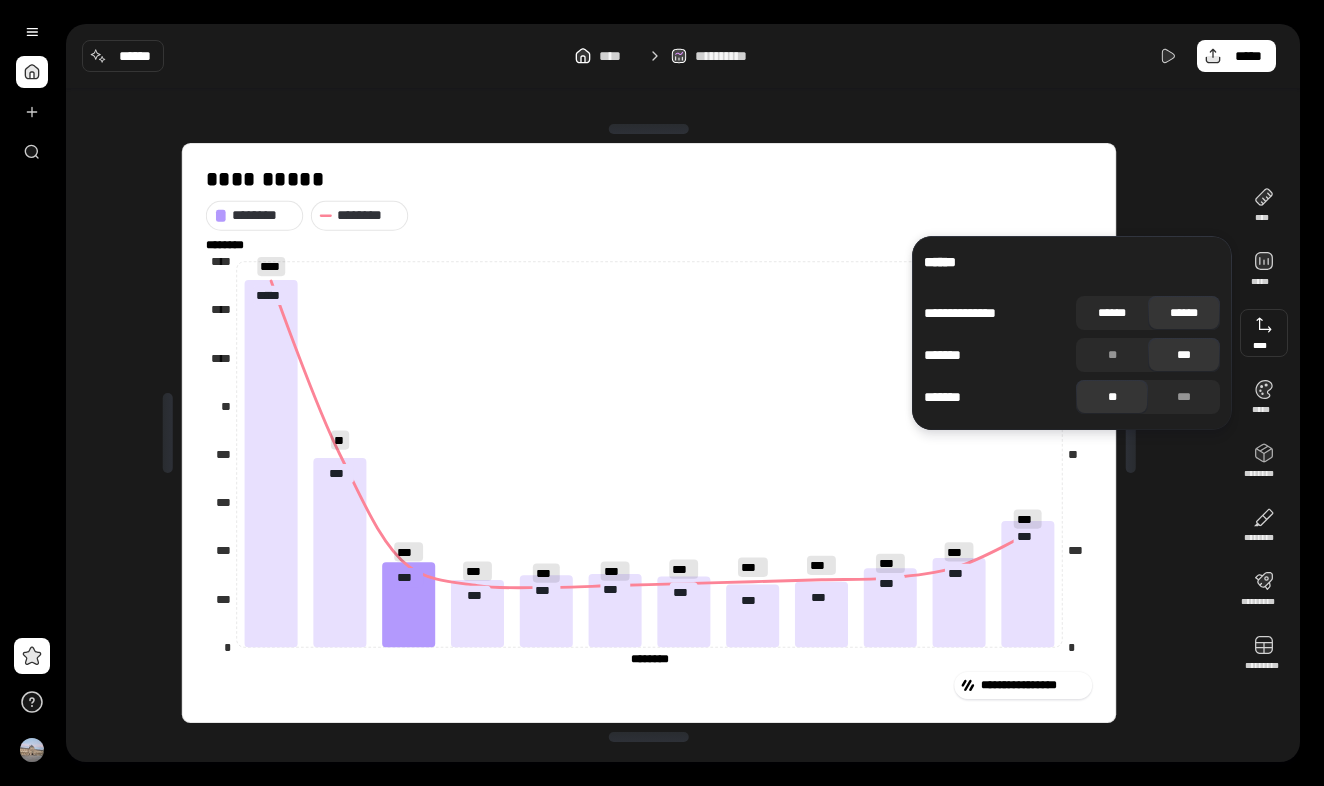 click on "******" at bounding box center [1112, 313] 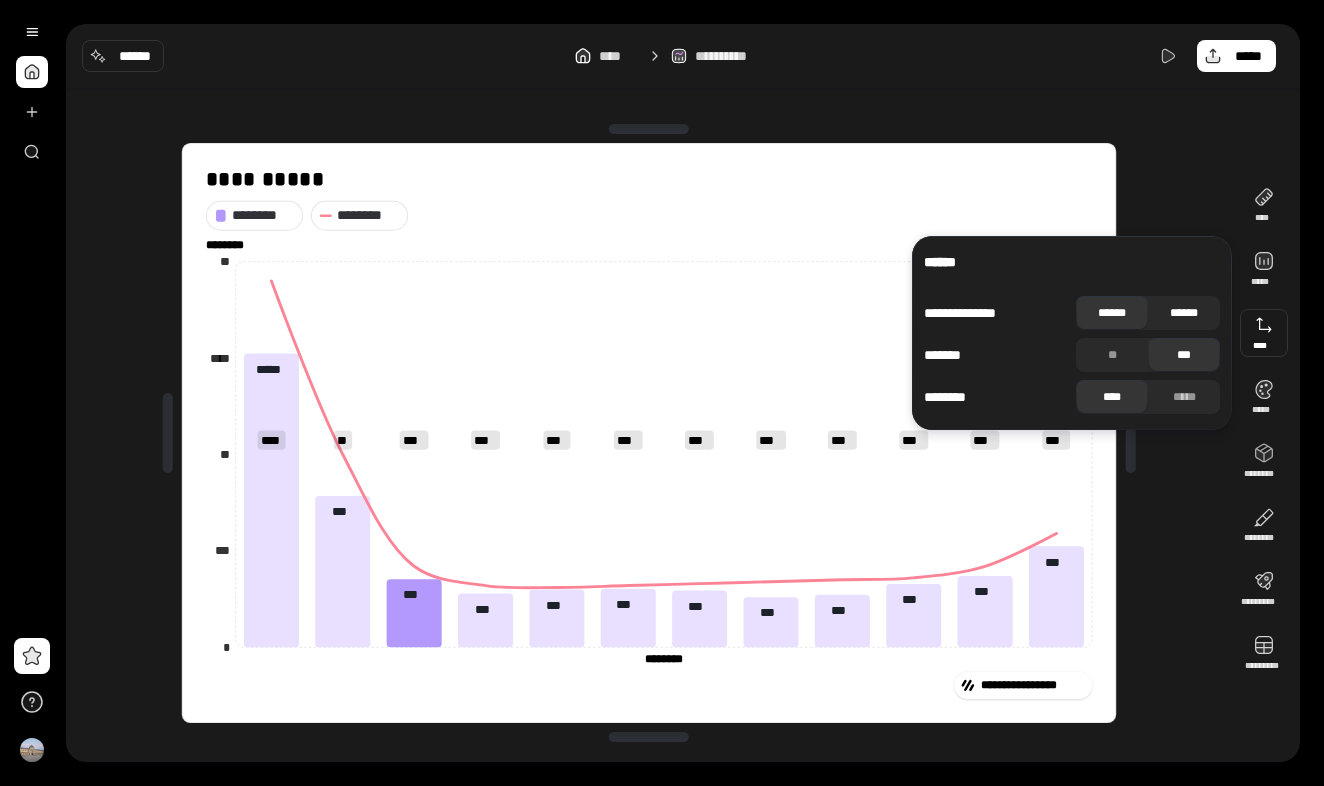 click on "******" at bounding box center (1184, 313) 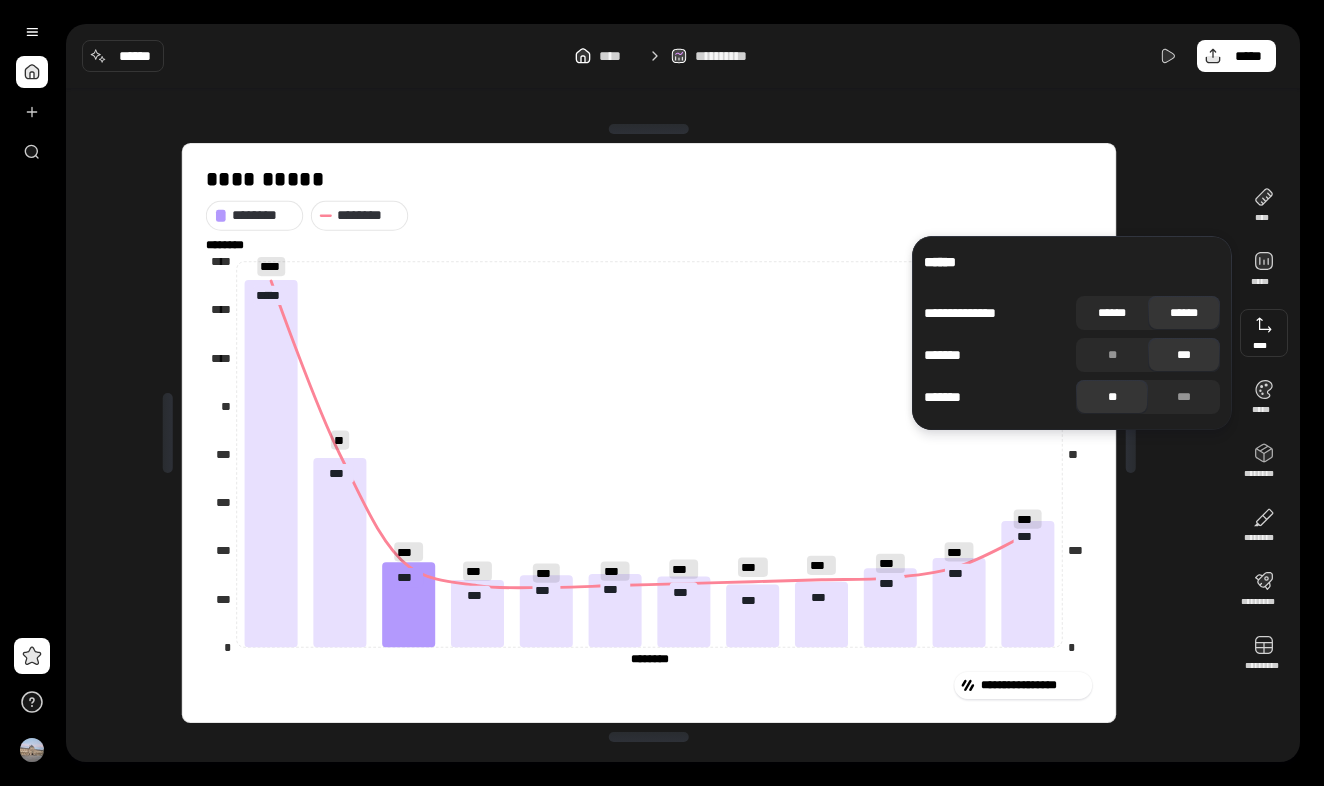 click on "******" at bounding box center [1112, 313] 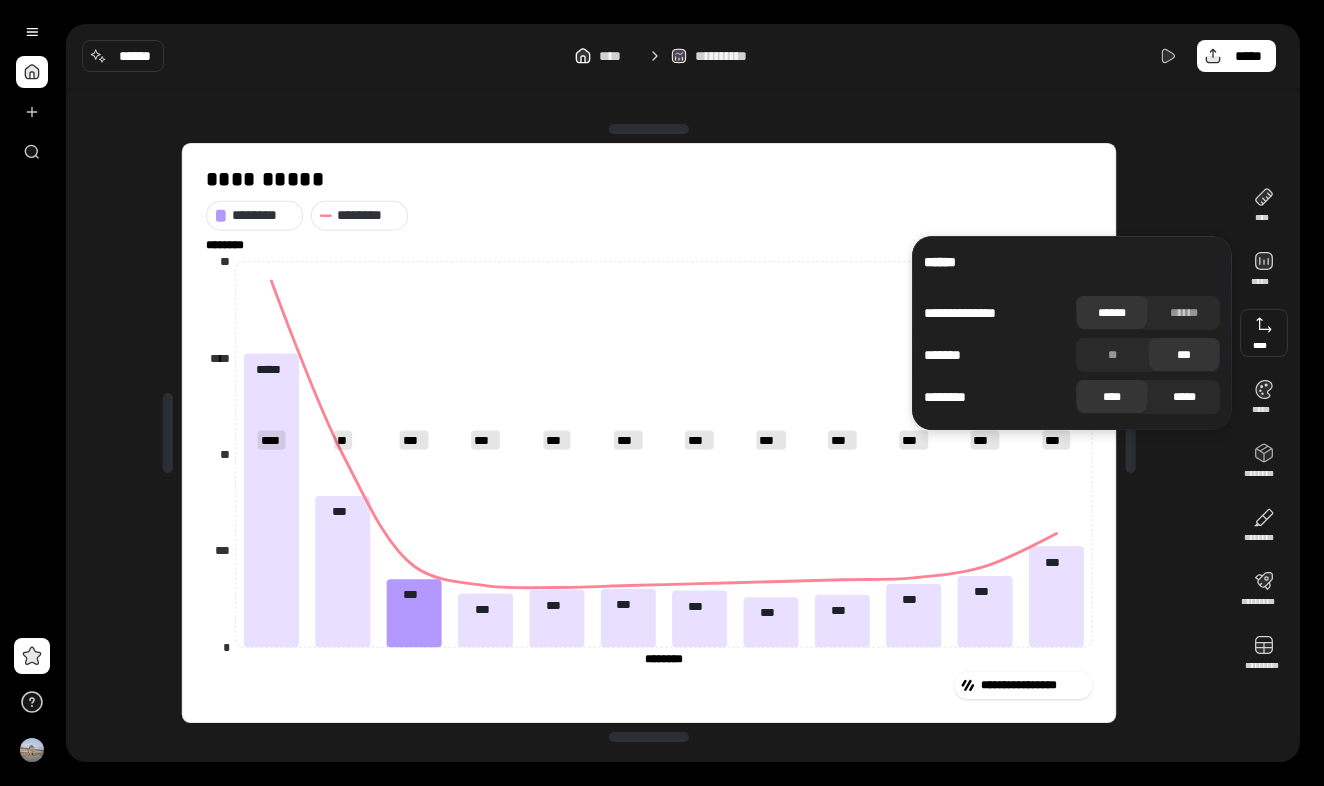click on "*****" at bounding box center [1184, 397] 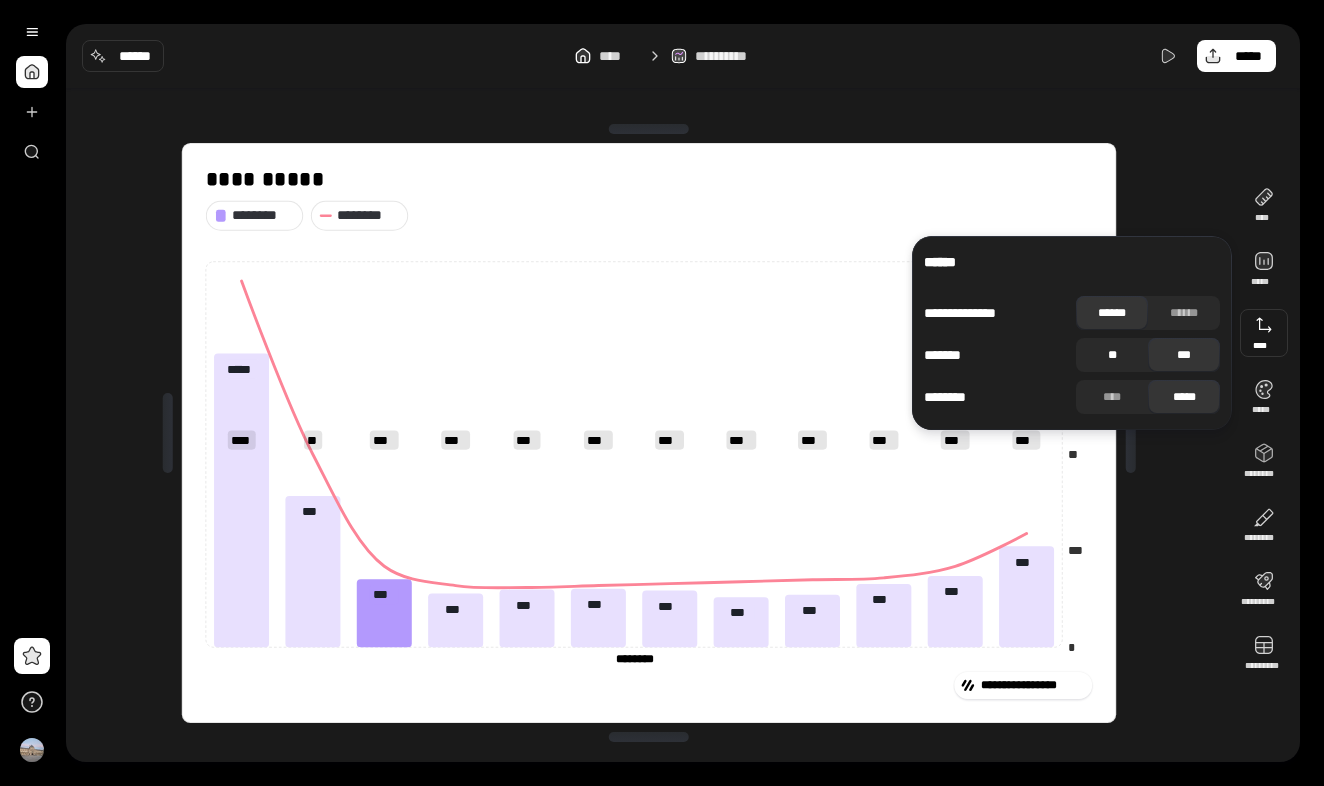 click on "**" at bounding box center [1112, 355] 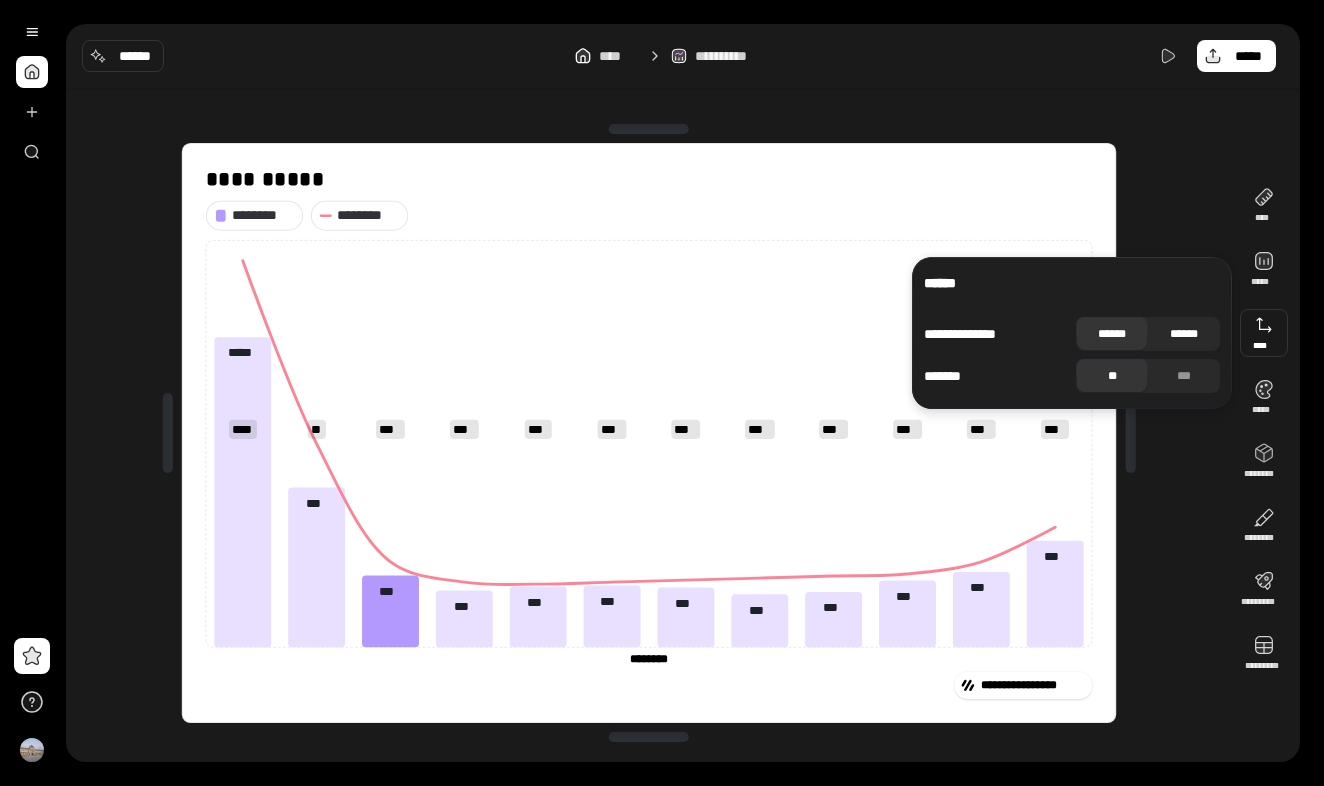 click on "******" at bounding box center [1184, 334] 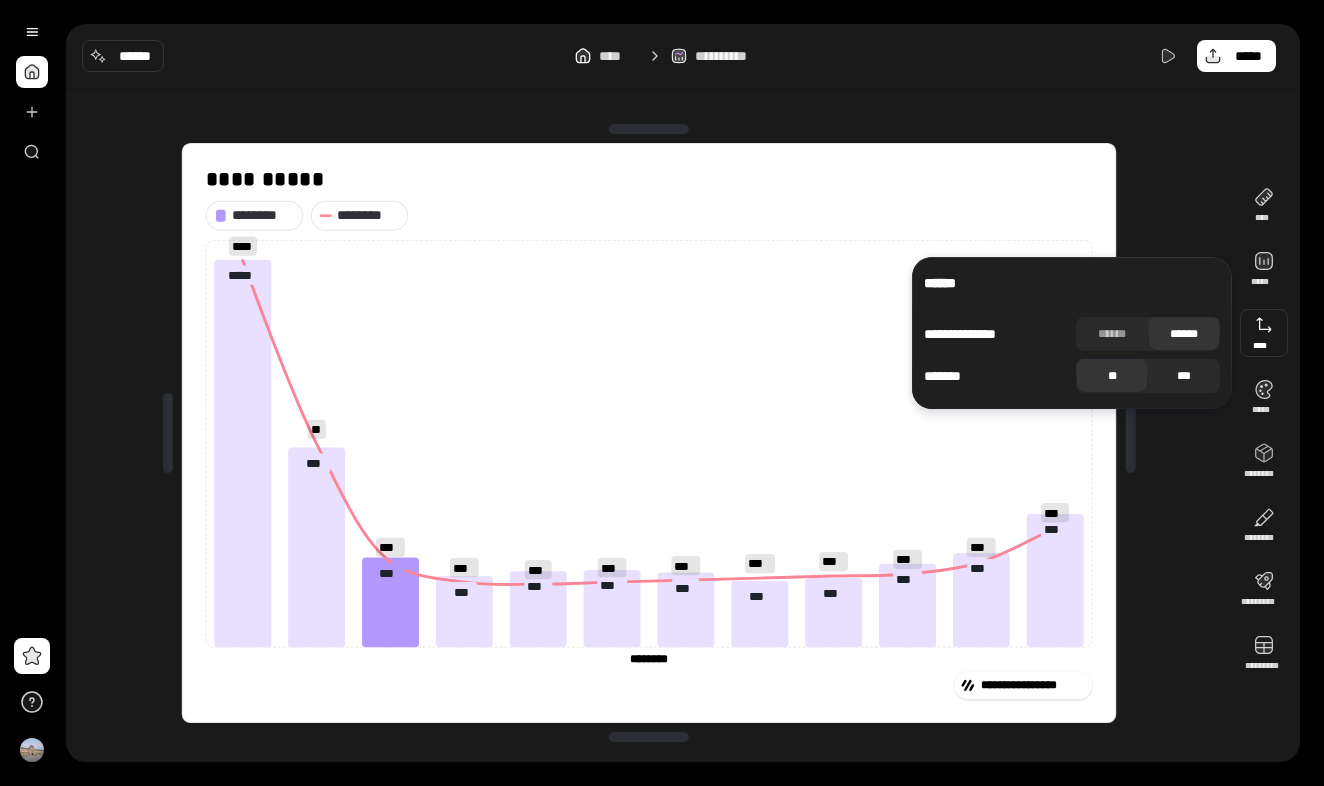 click on "***" at bounding box center [1184, 376] 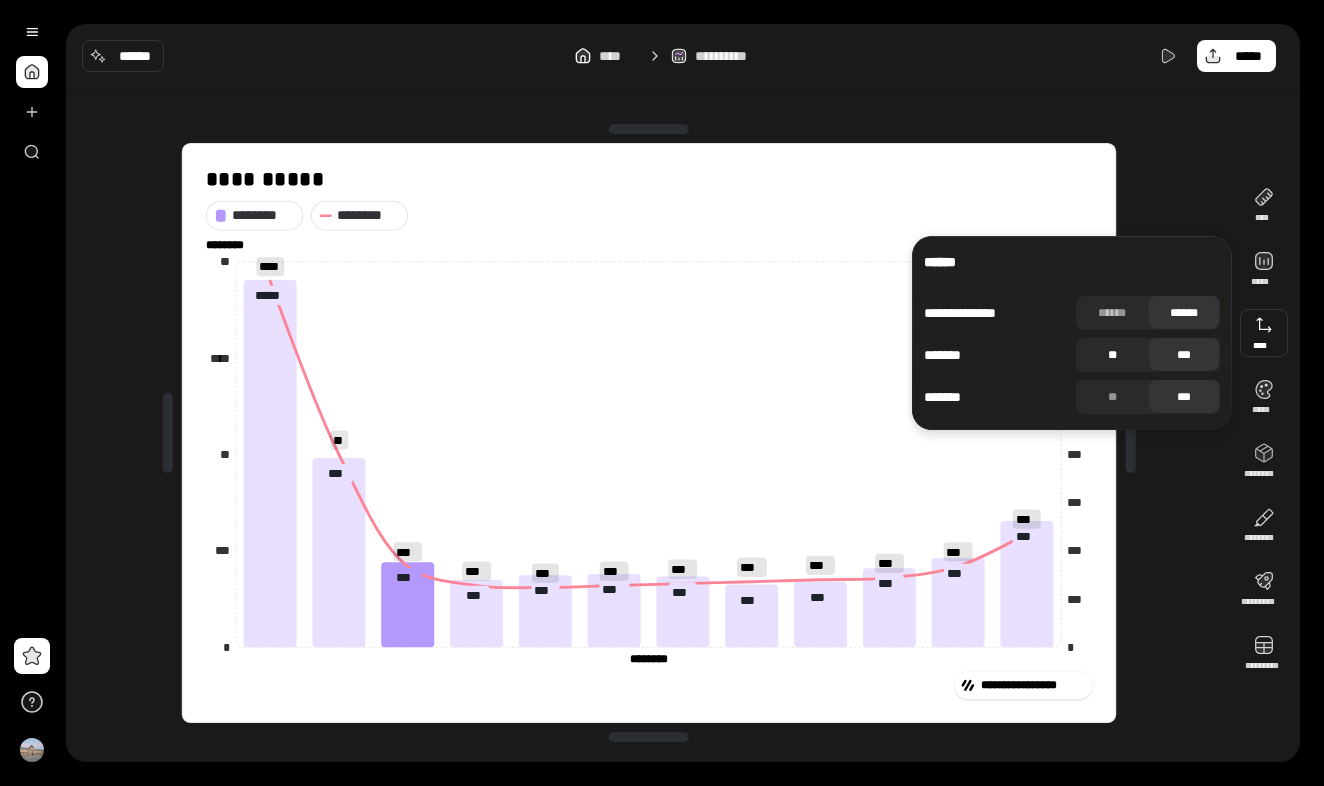 click on "**" at bounding box center [1112, 355] 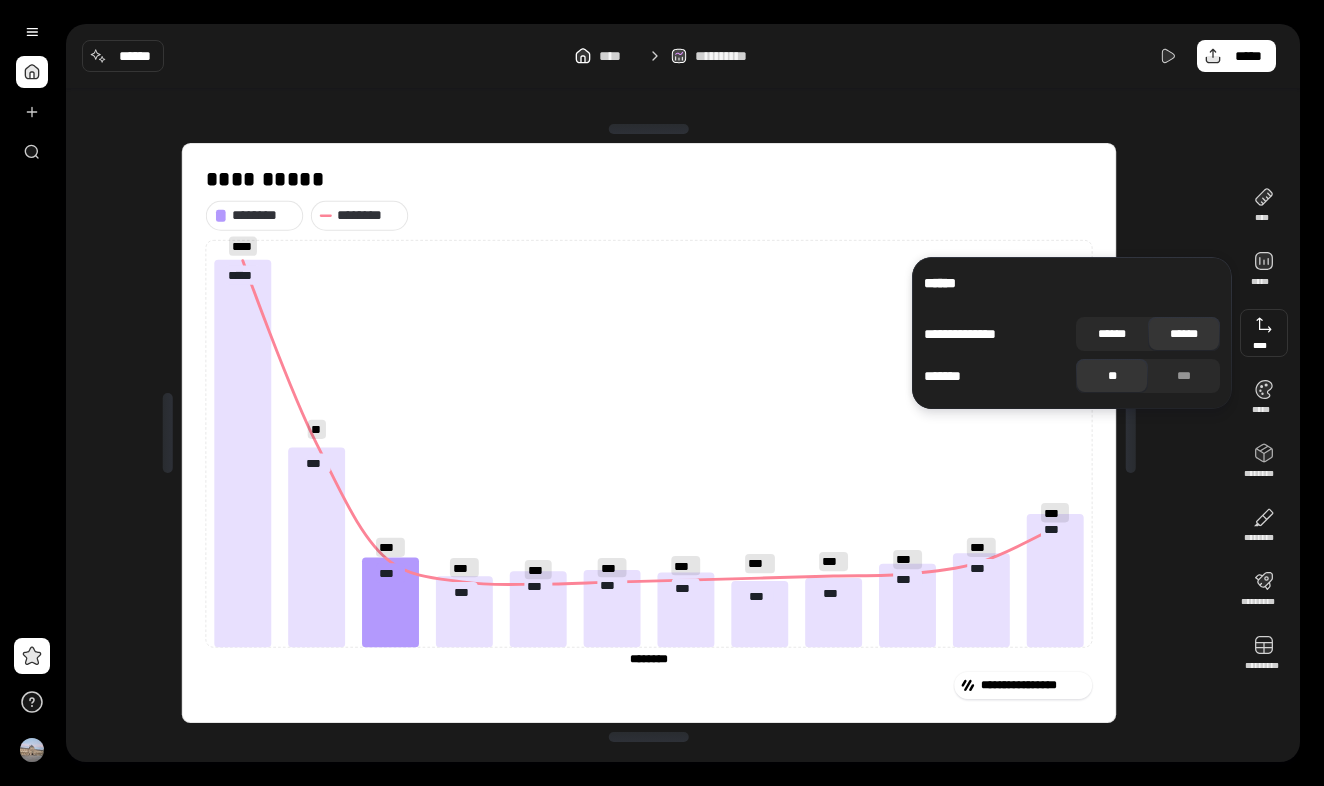 click on "******" at bounding box center (1112, 334) 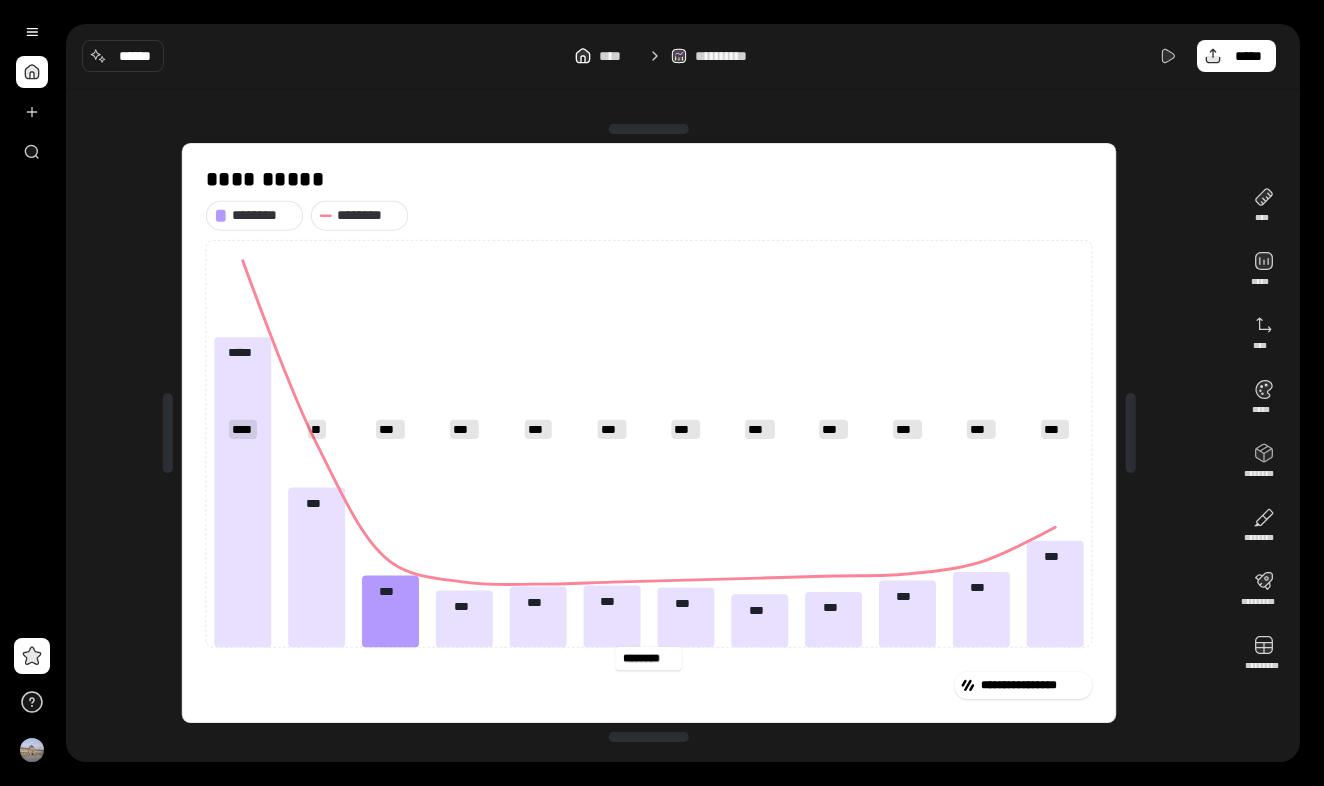 click on "********" at bounding box center (648, 658) 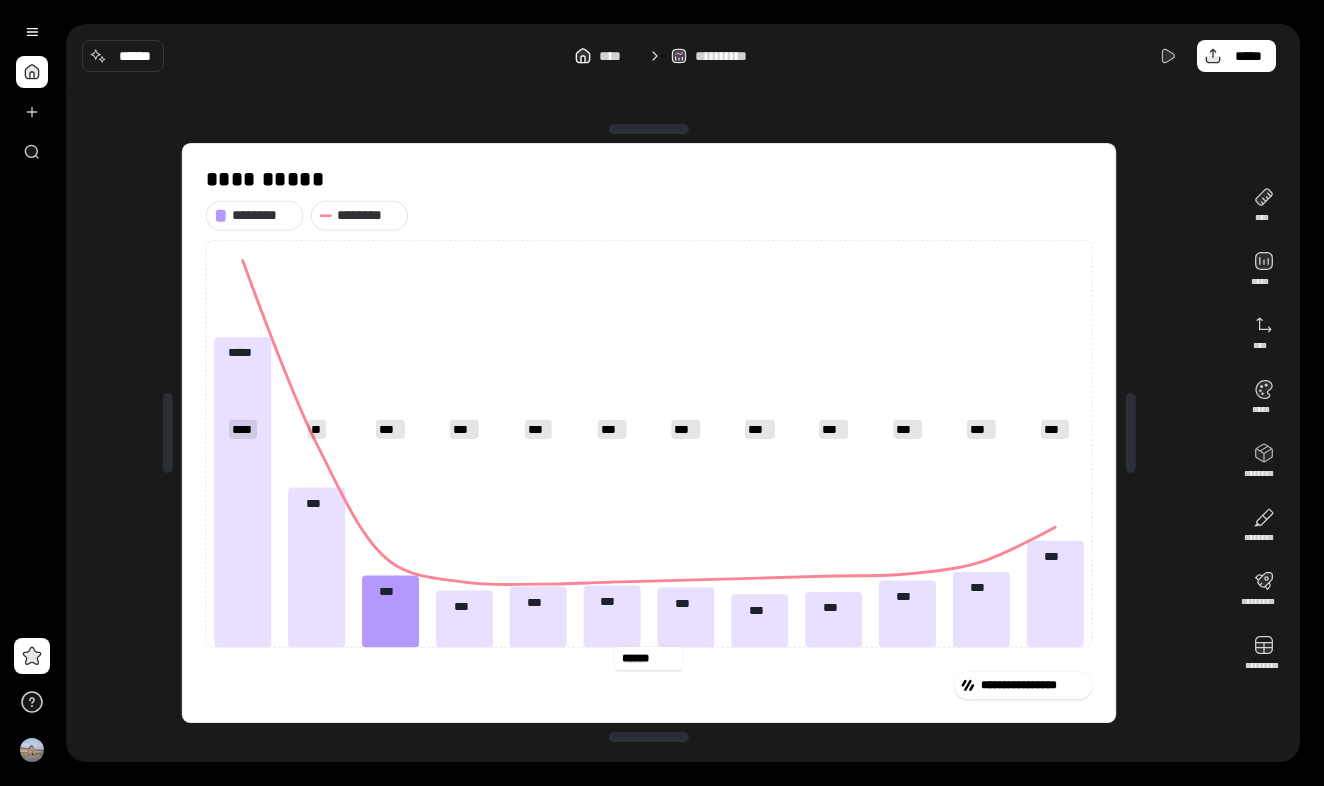 click on "*****" at bounding box center (648, 658) 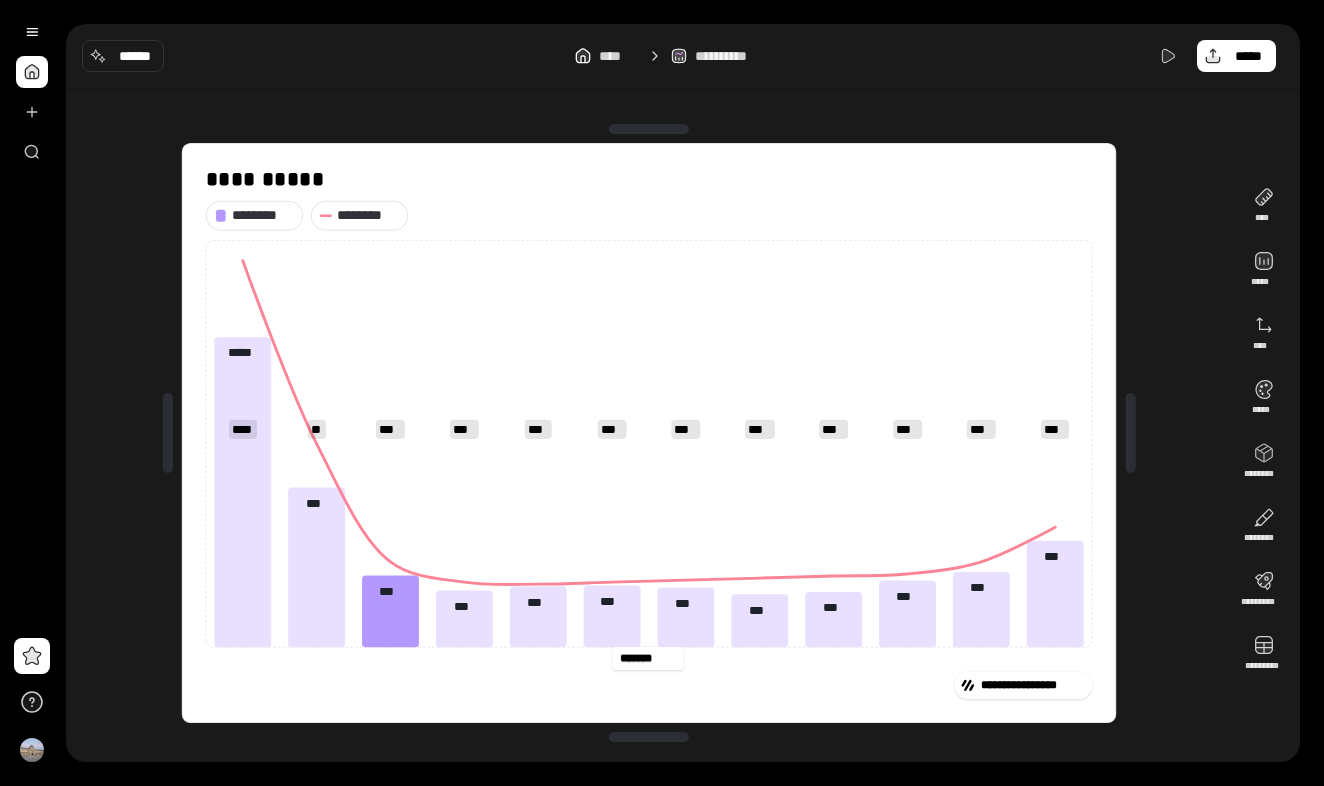 click on "******" at bounding box center [648, 658] 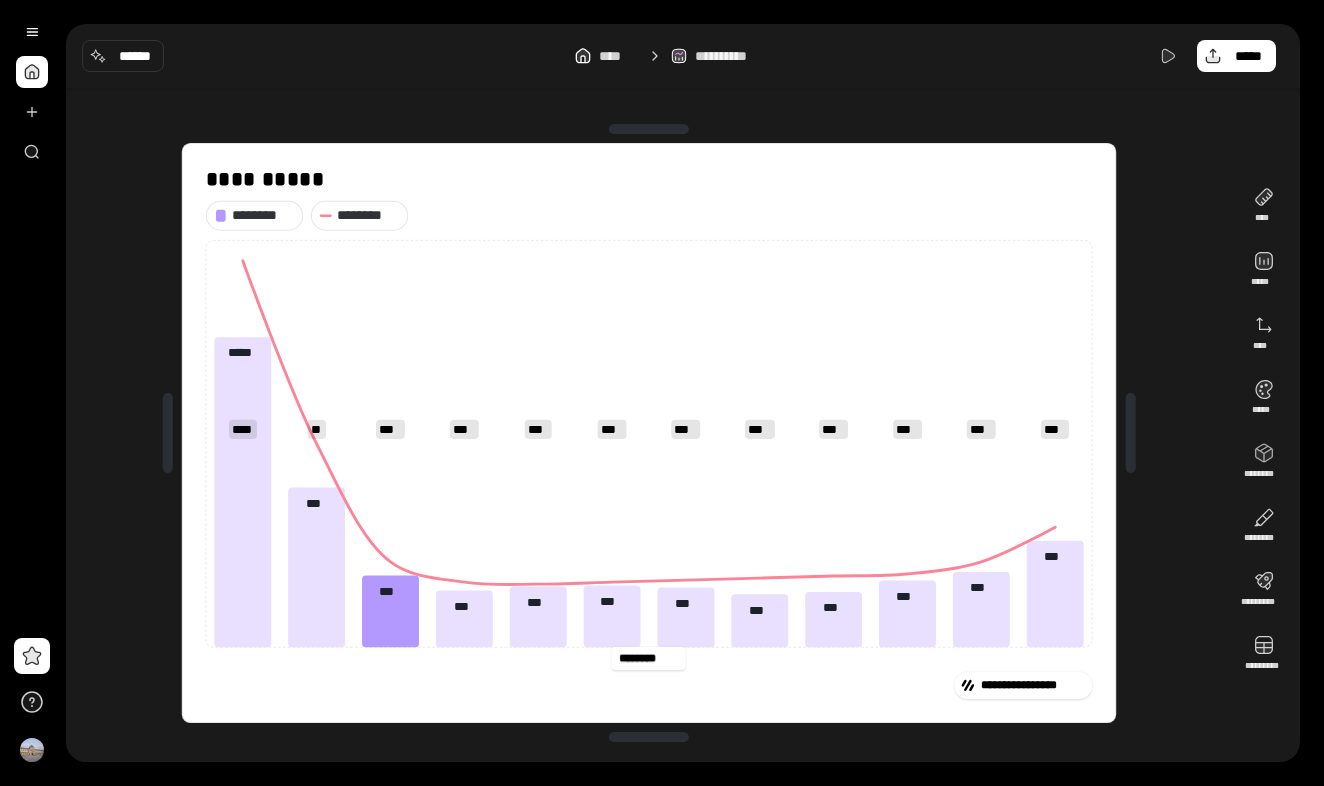 type on "*******" 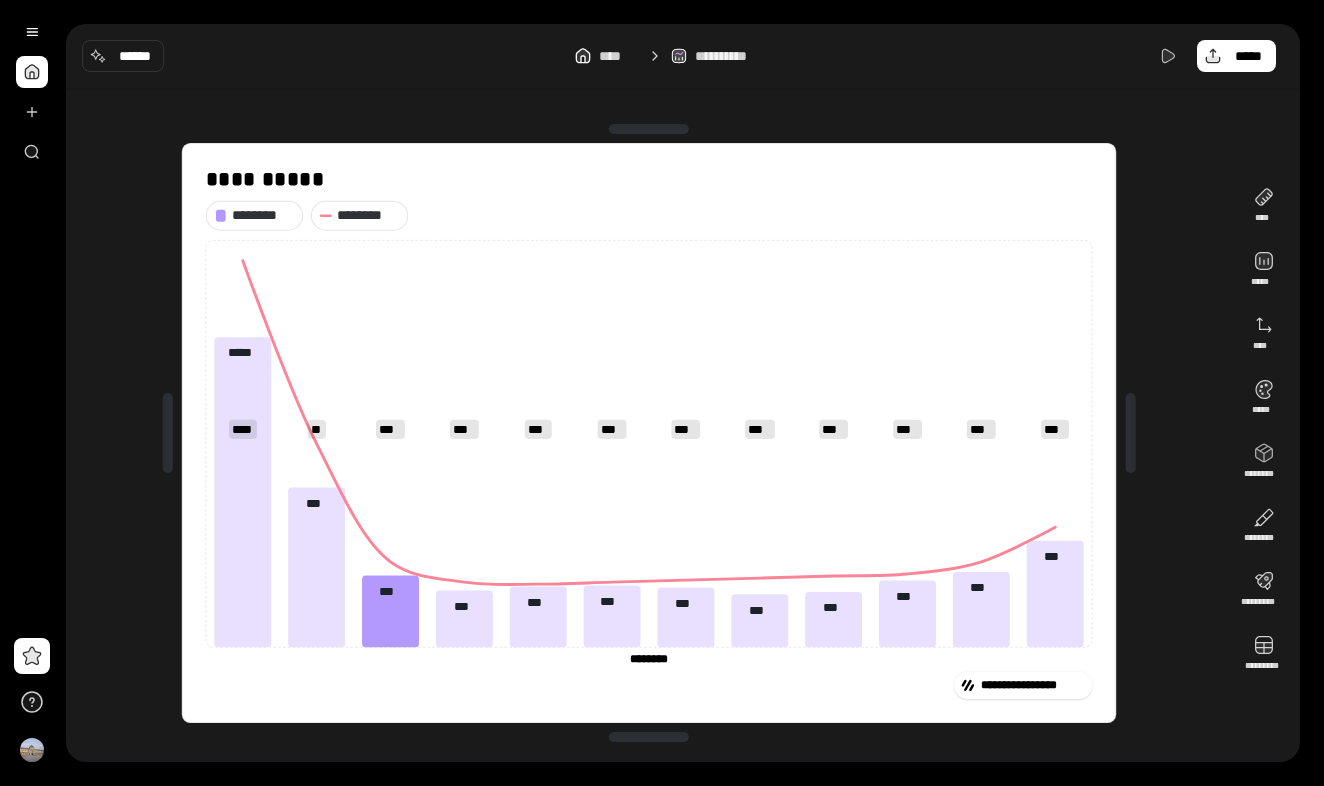 click on "**********" at bounding box center [649, 433] 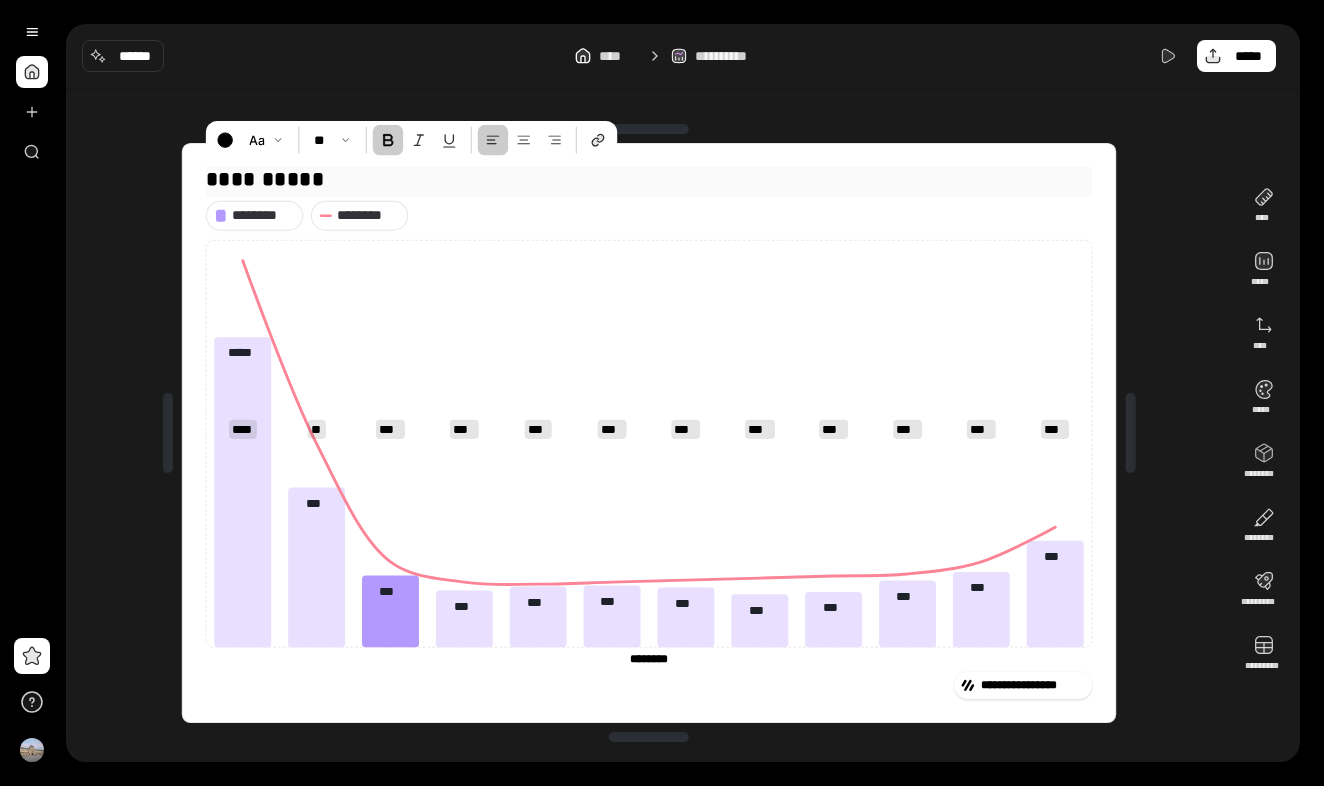click on "**********" at bounding box center [265, 179] 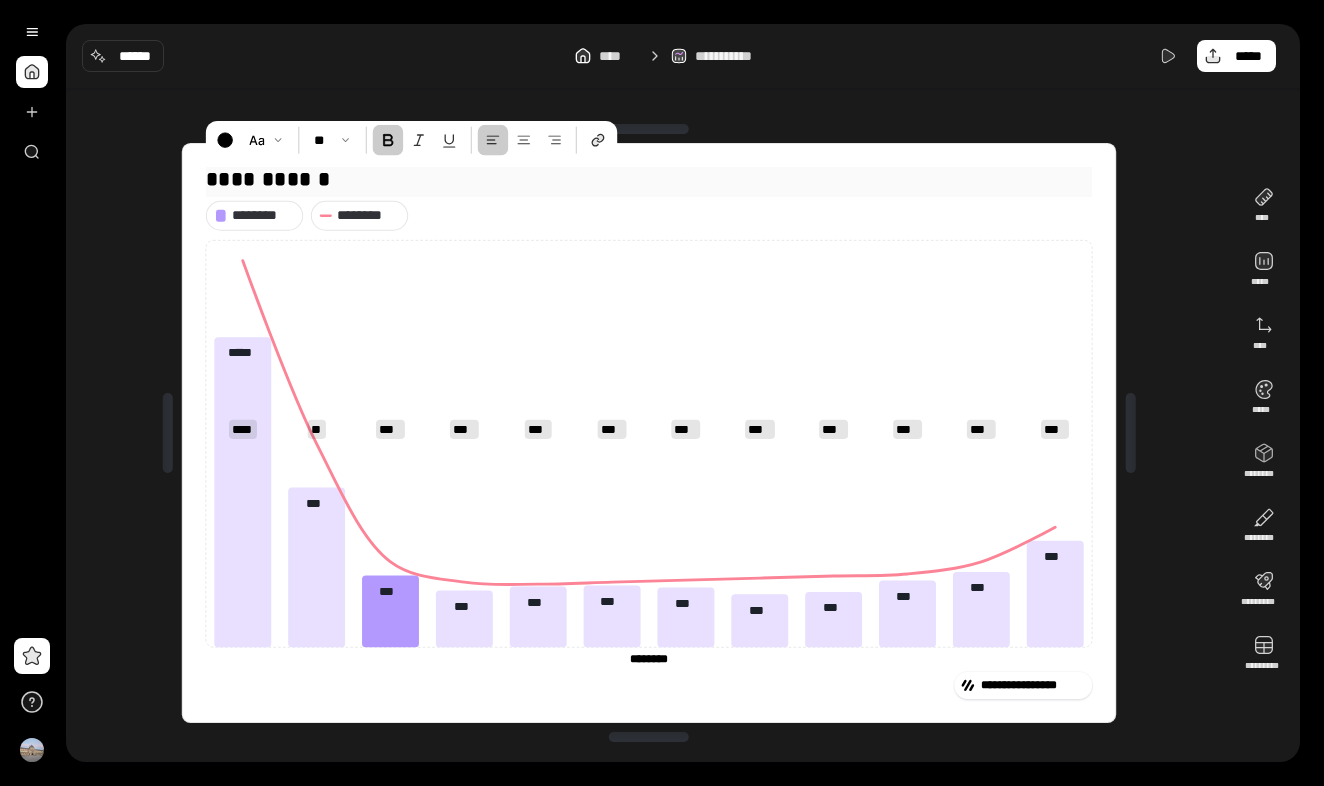 type 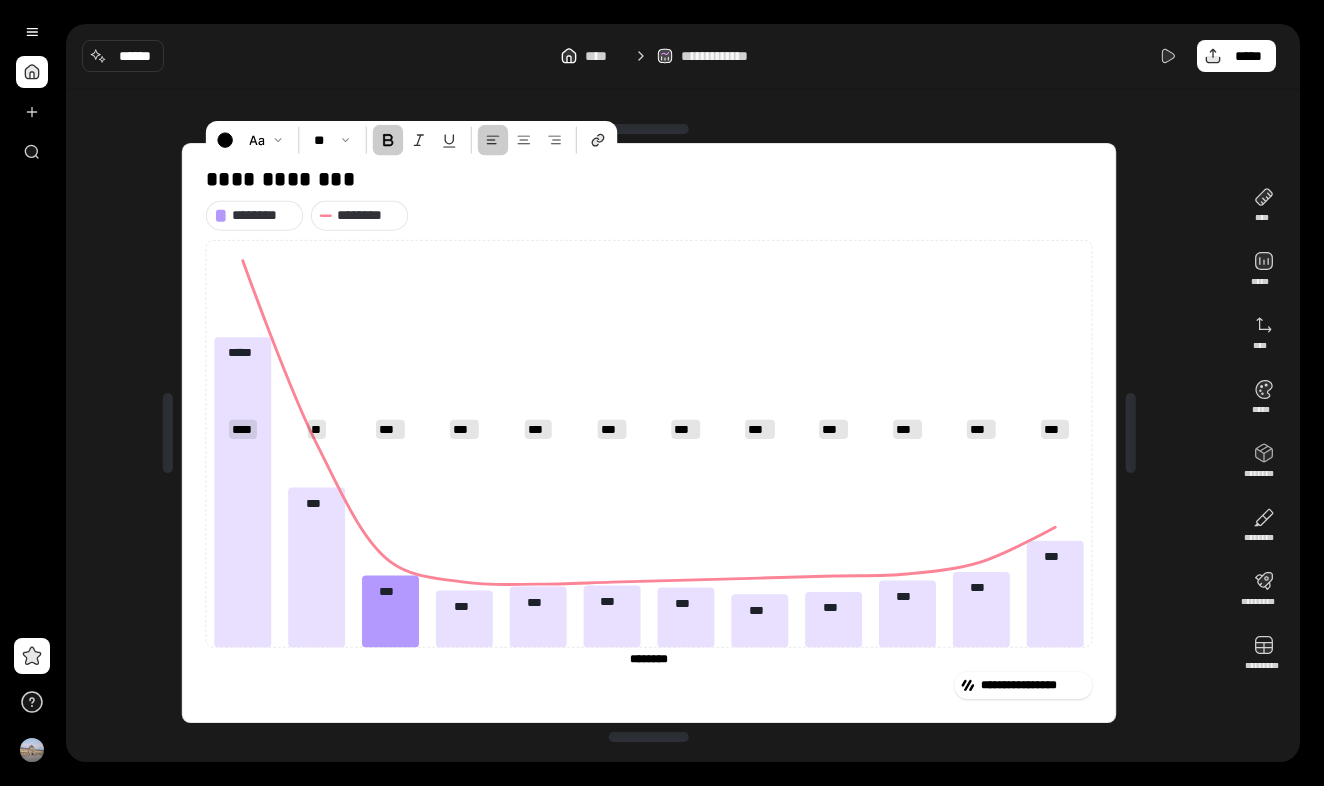 click on "*******" at bounding box center (648, 658) 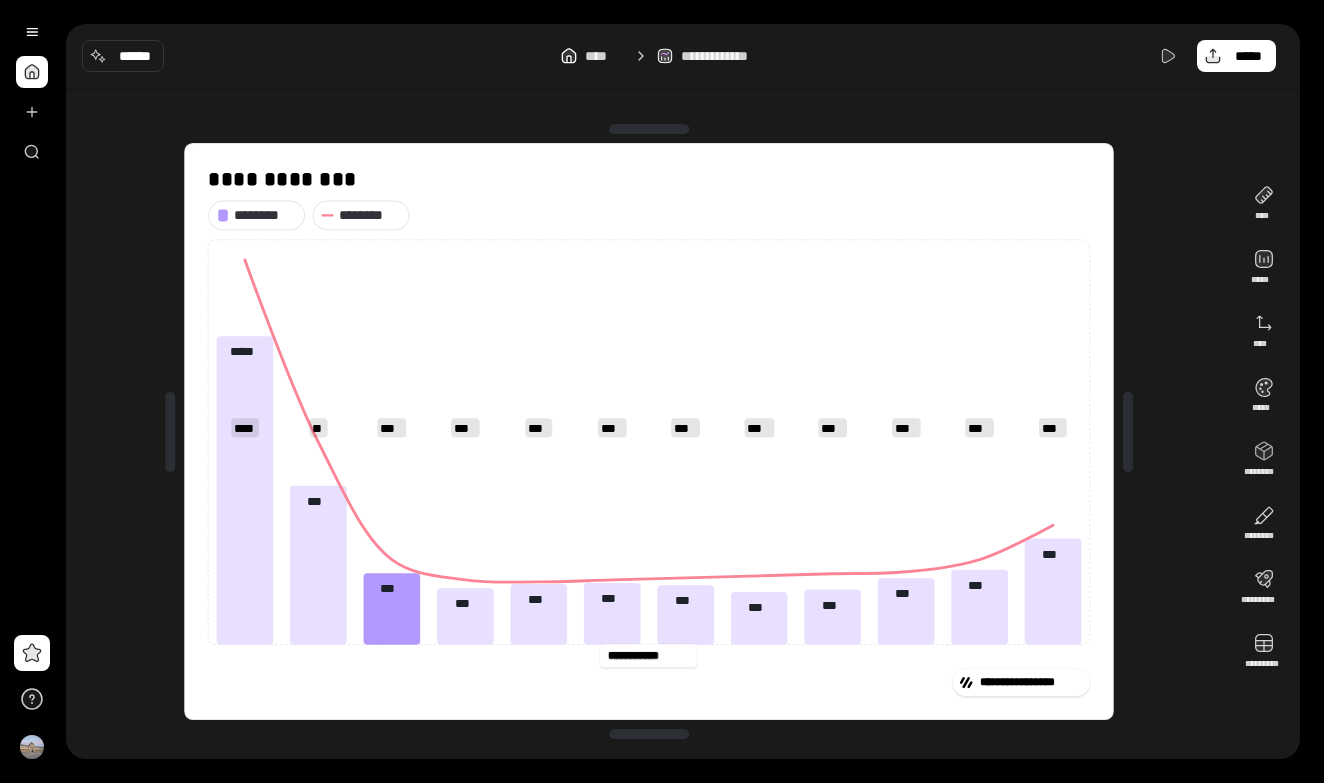 type on "**********" 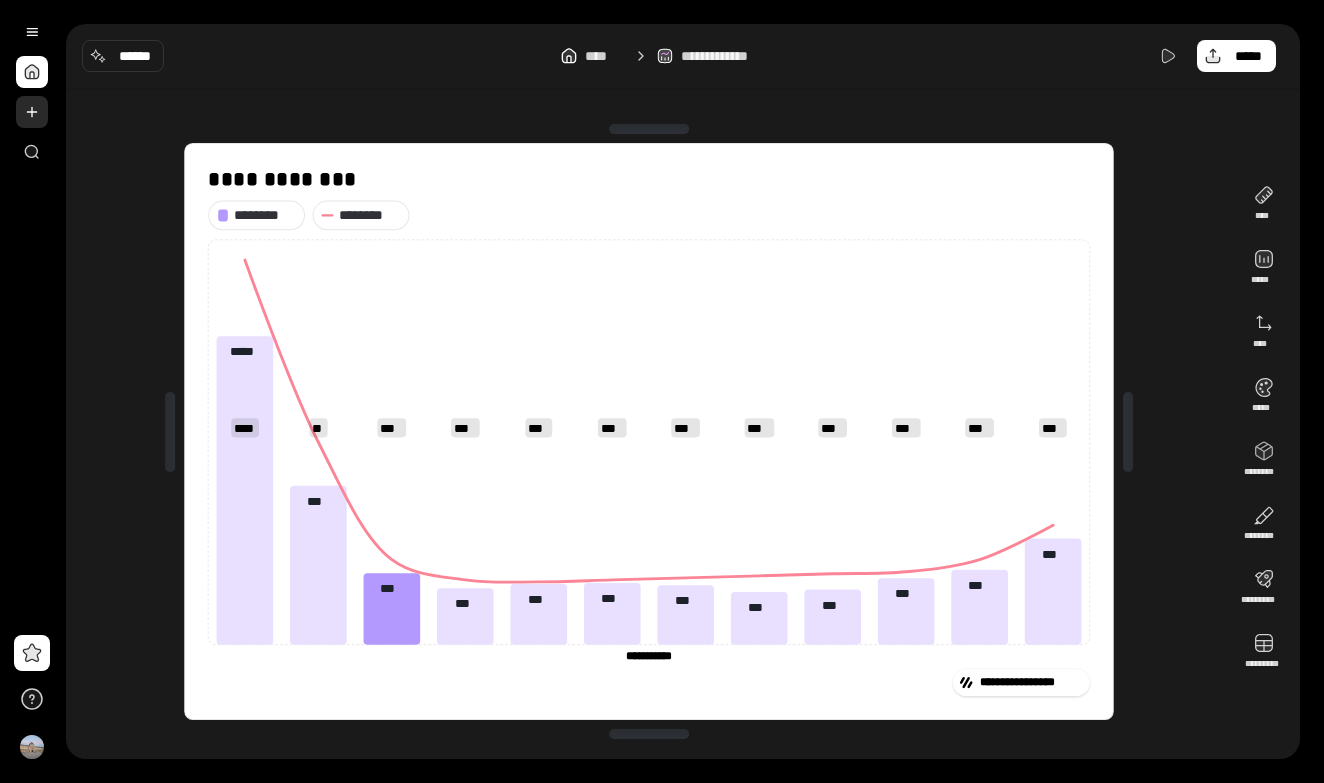 click at bounding box center [32, 112] 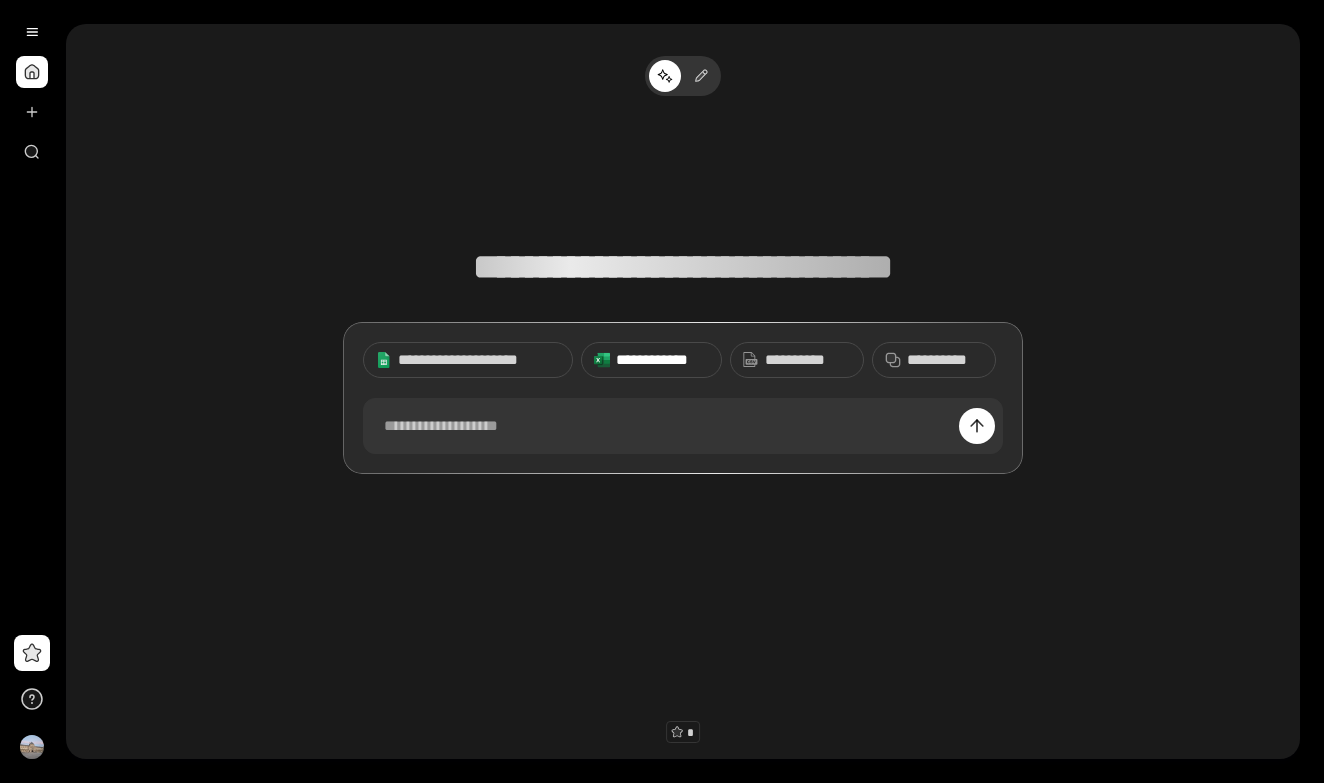 click on "**********" at bounding box center (662, 360) 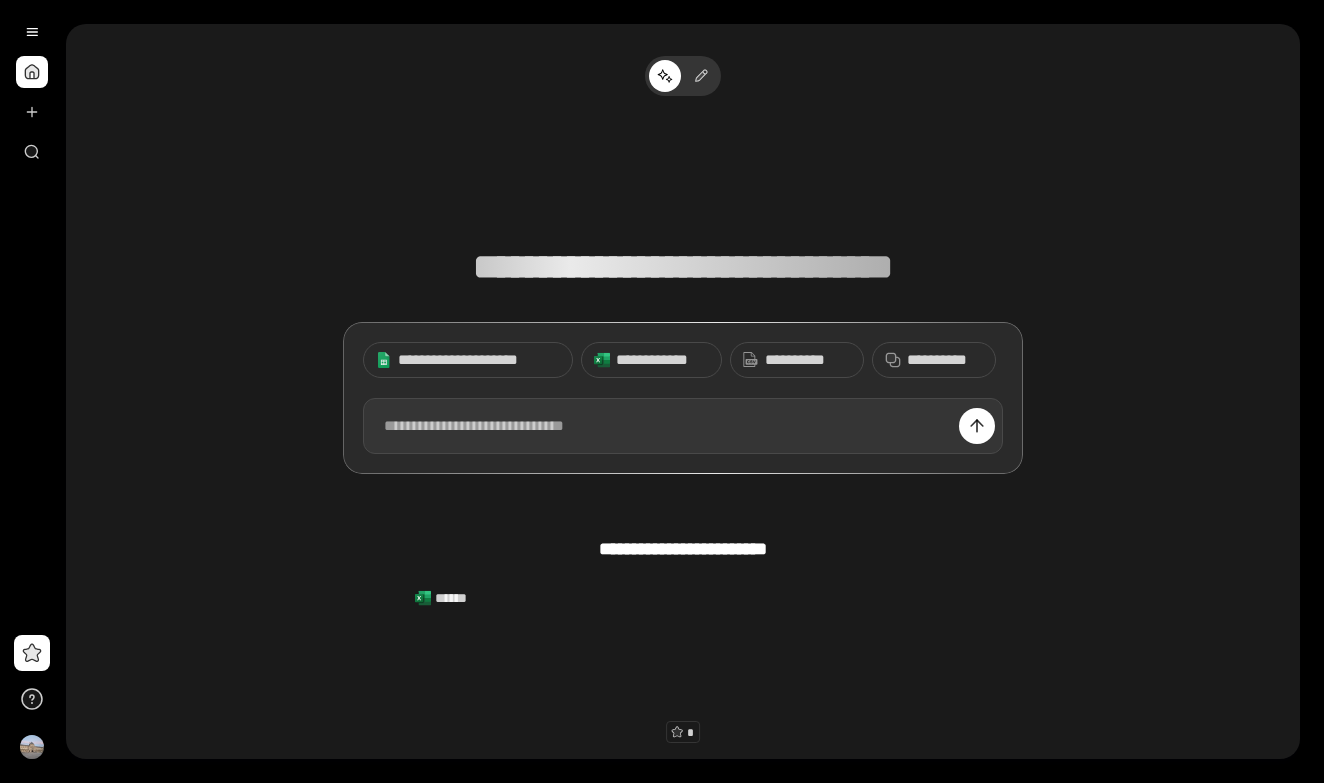click at bounding box center [683, 426] 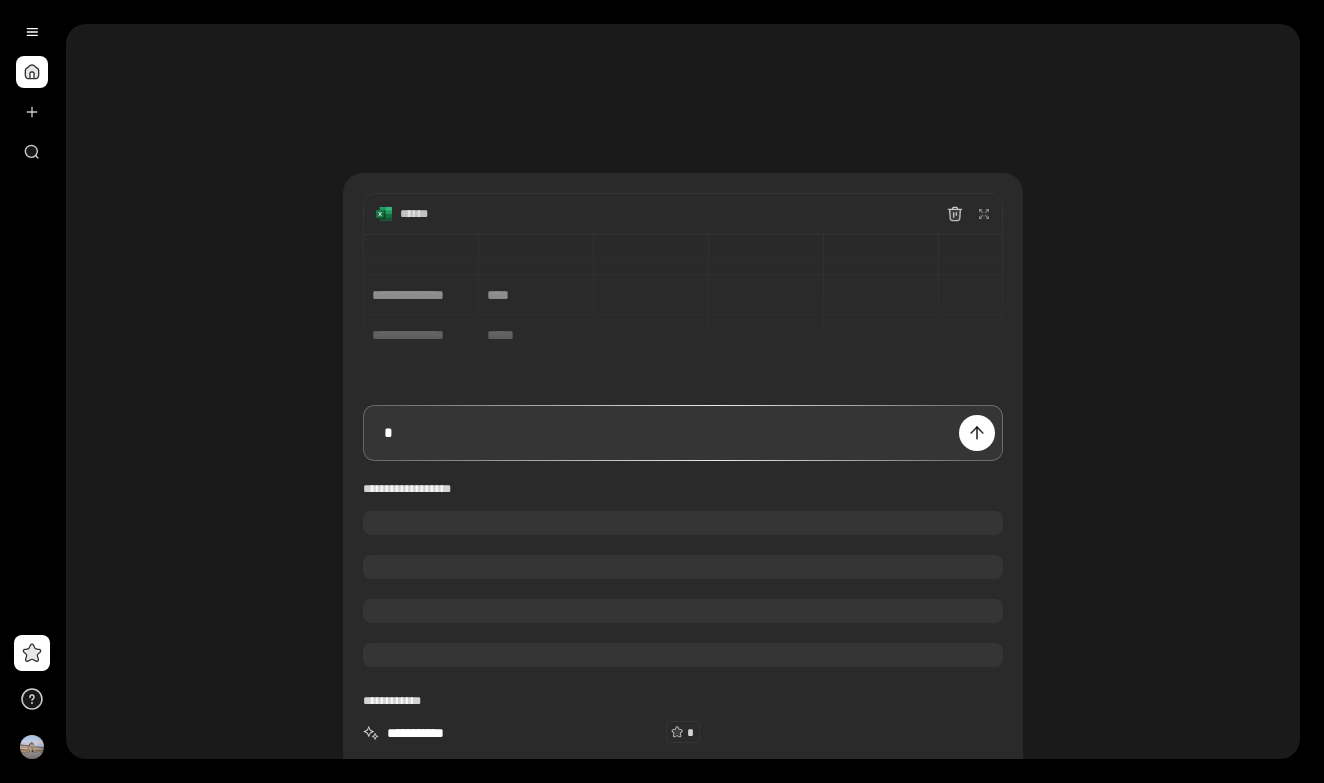 type 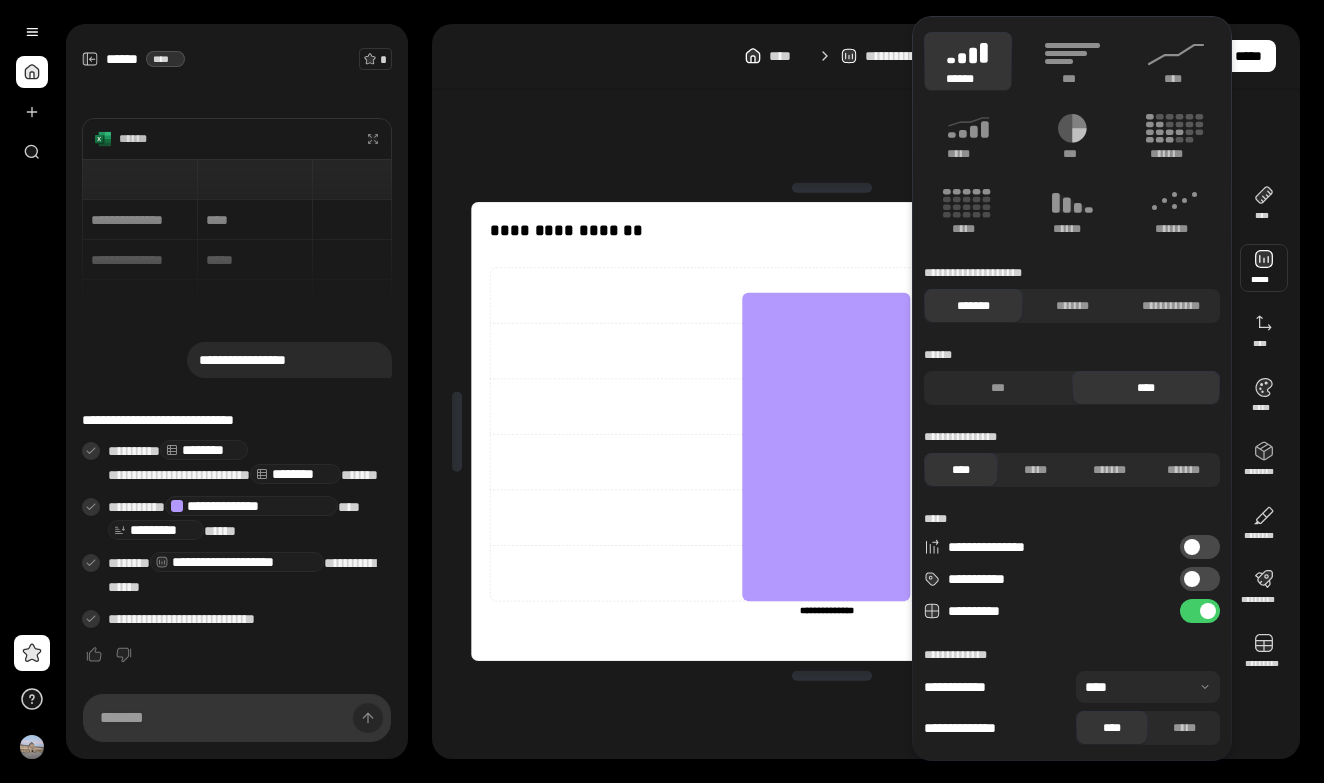 click at bounding box center (1264, 268) 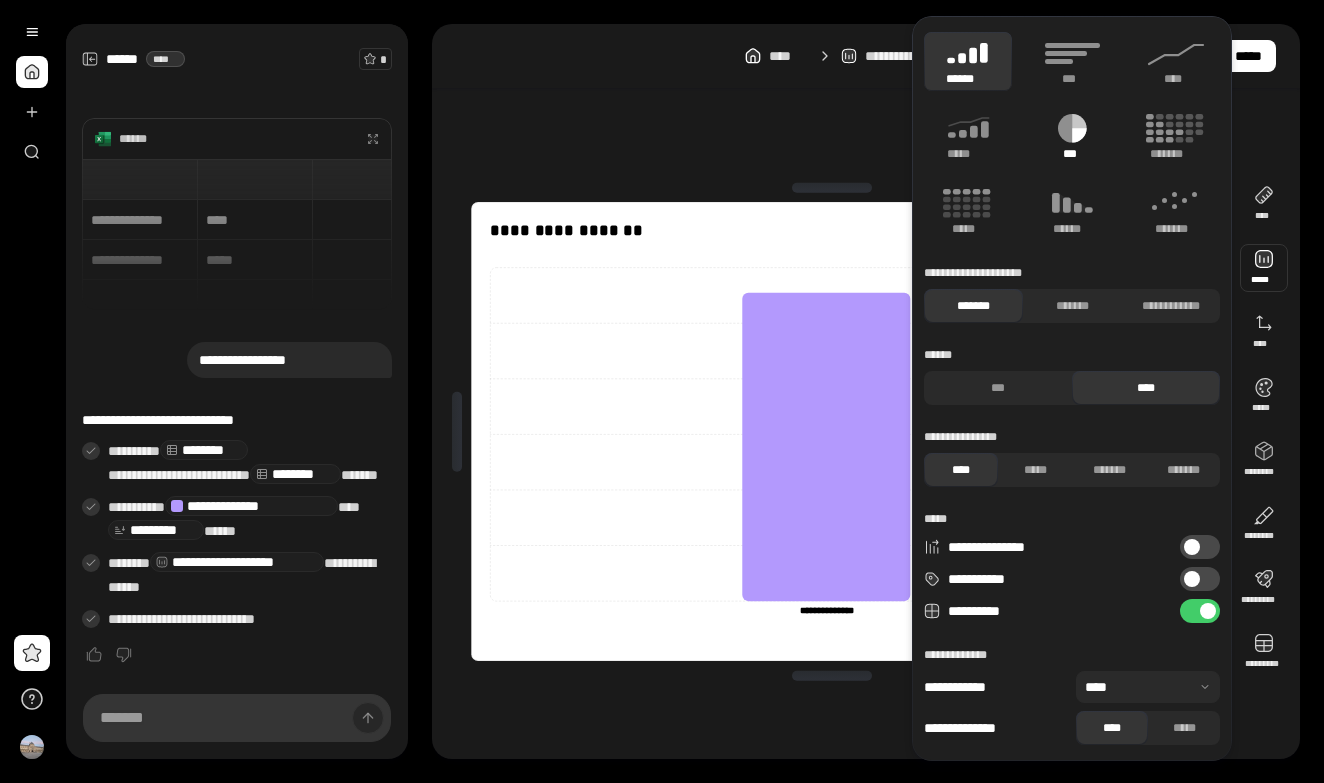 click 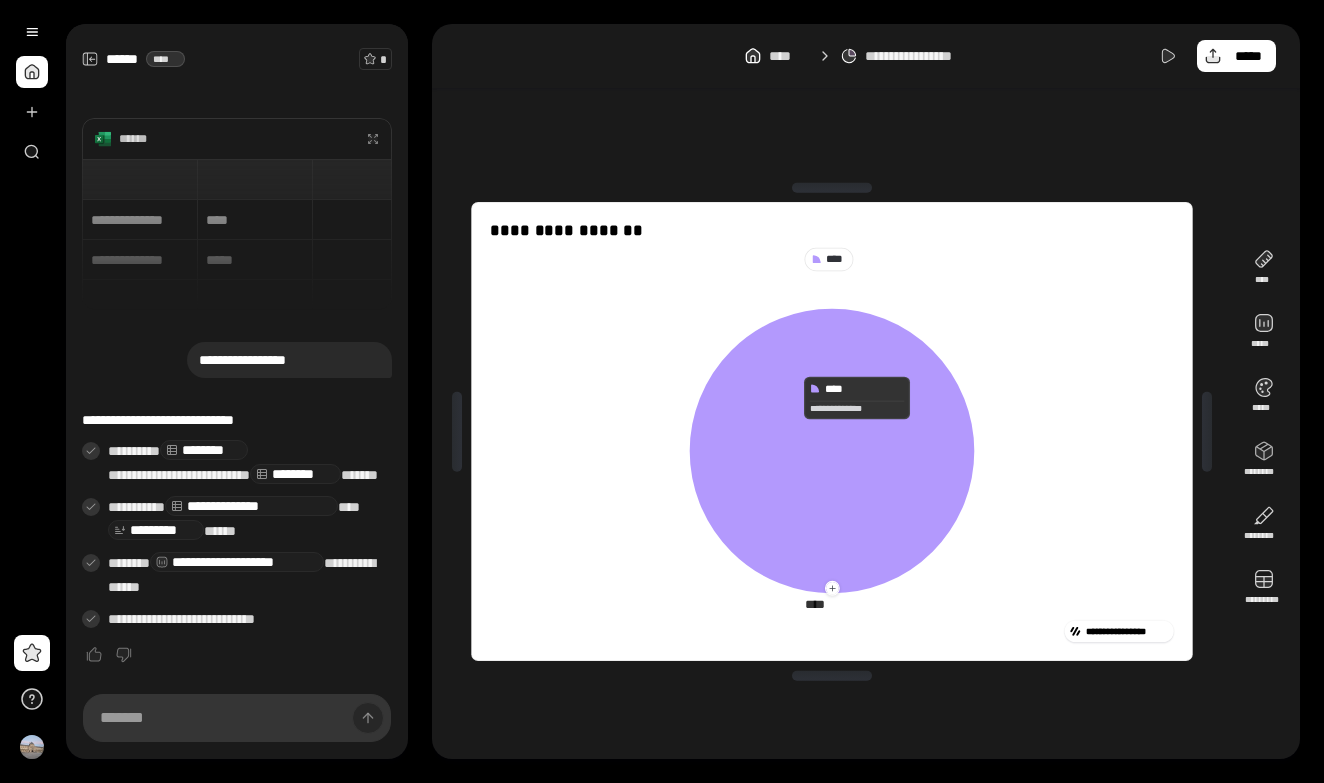 click 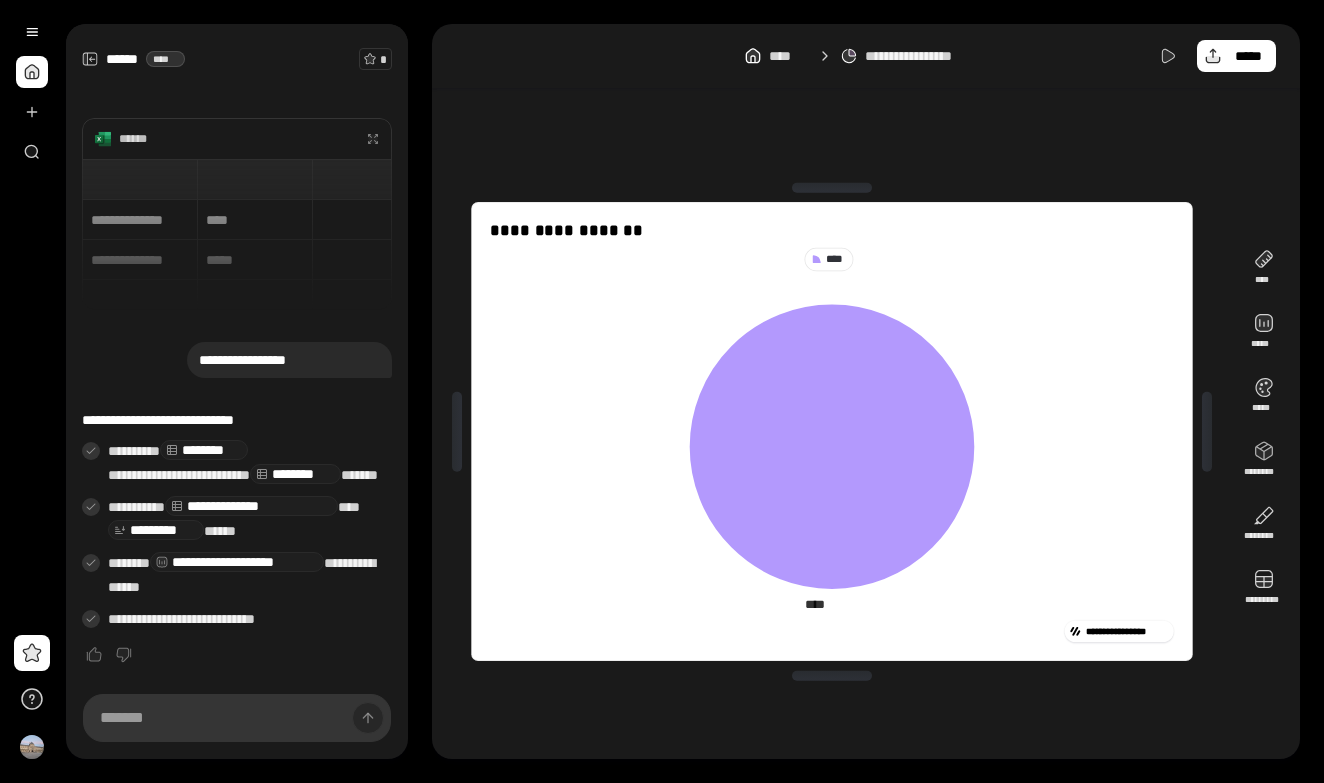click on "****" at bounding box center (829, 259) 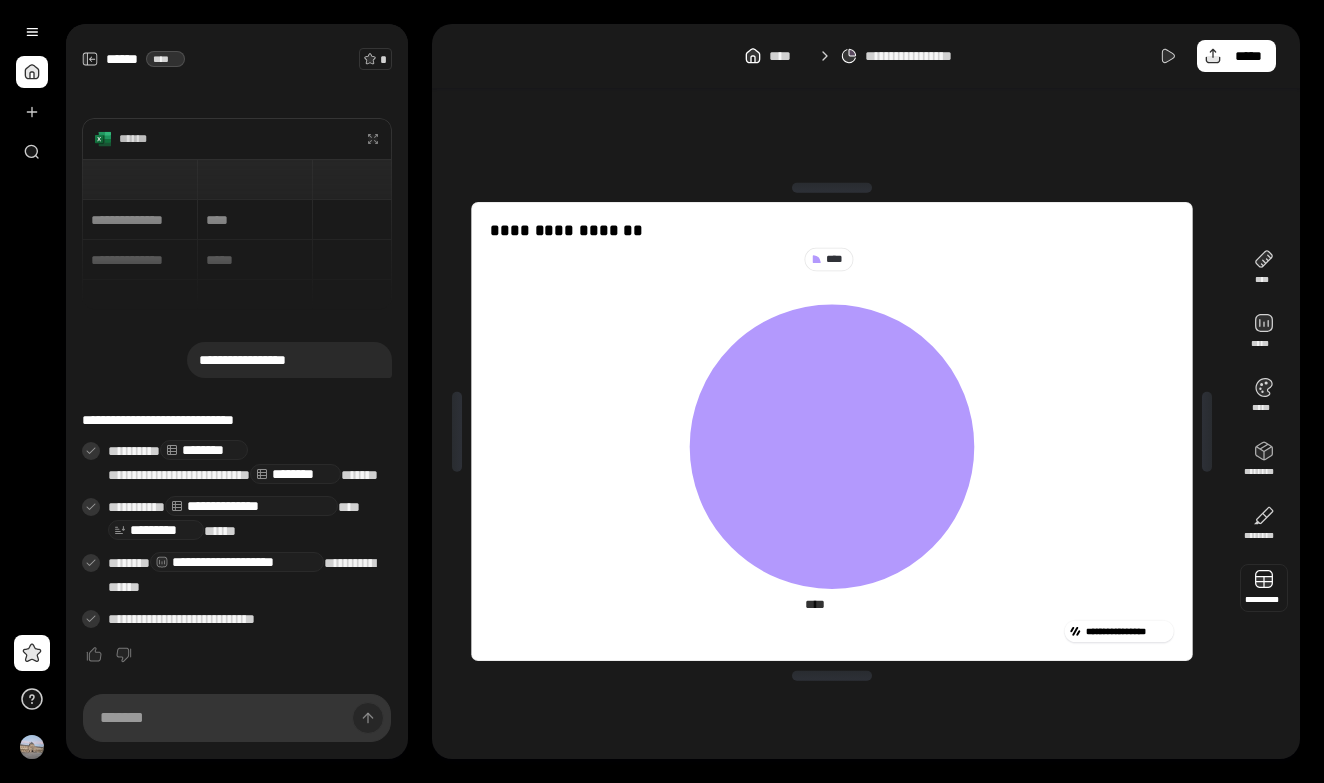 click at bounding box center (1264, 588) 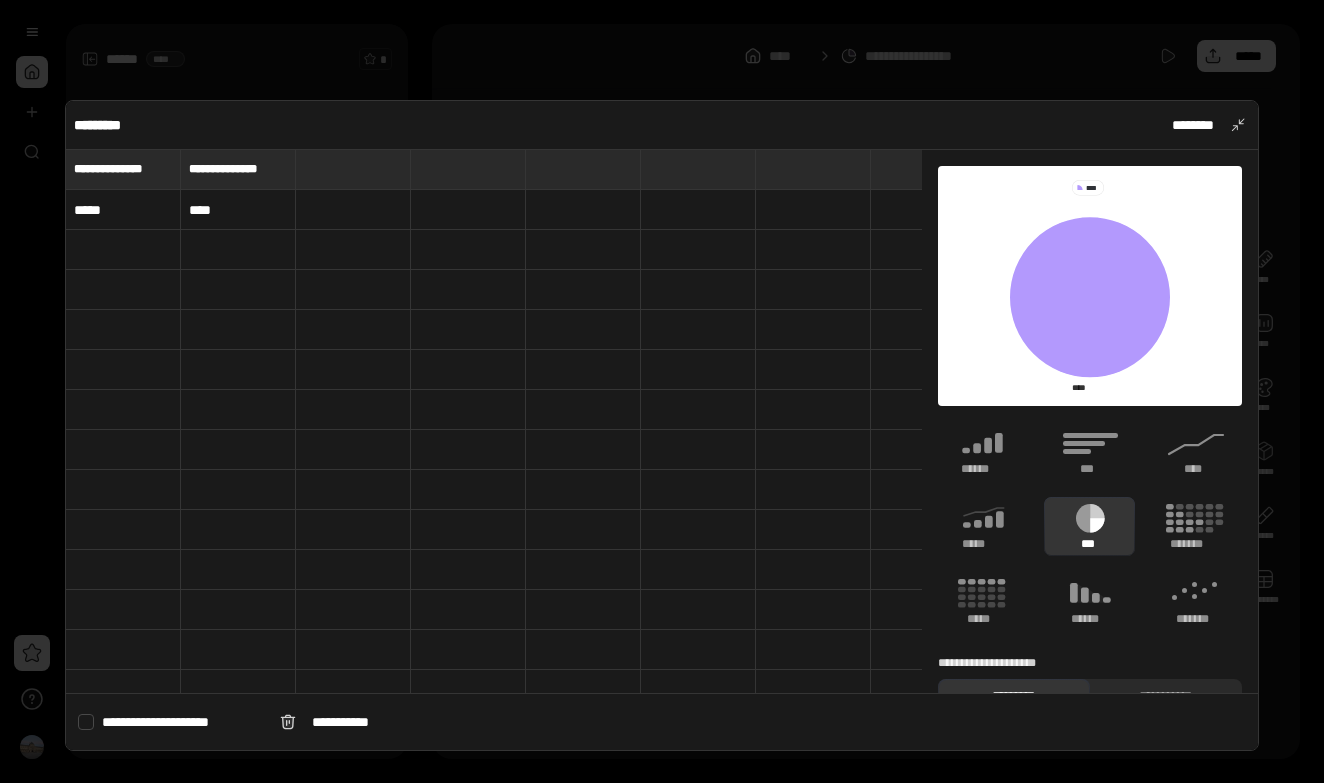 click at bounding box center (353, 169) 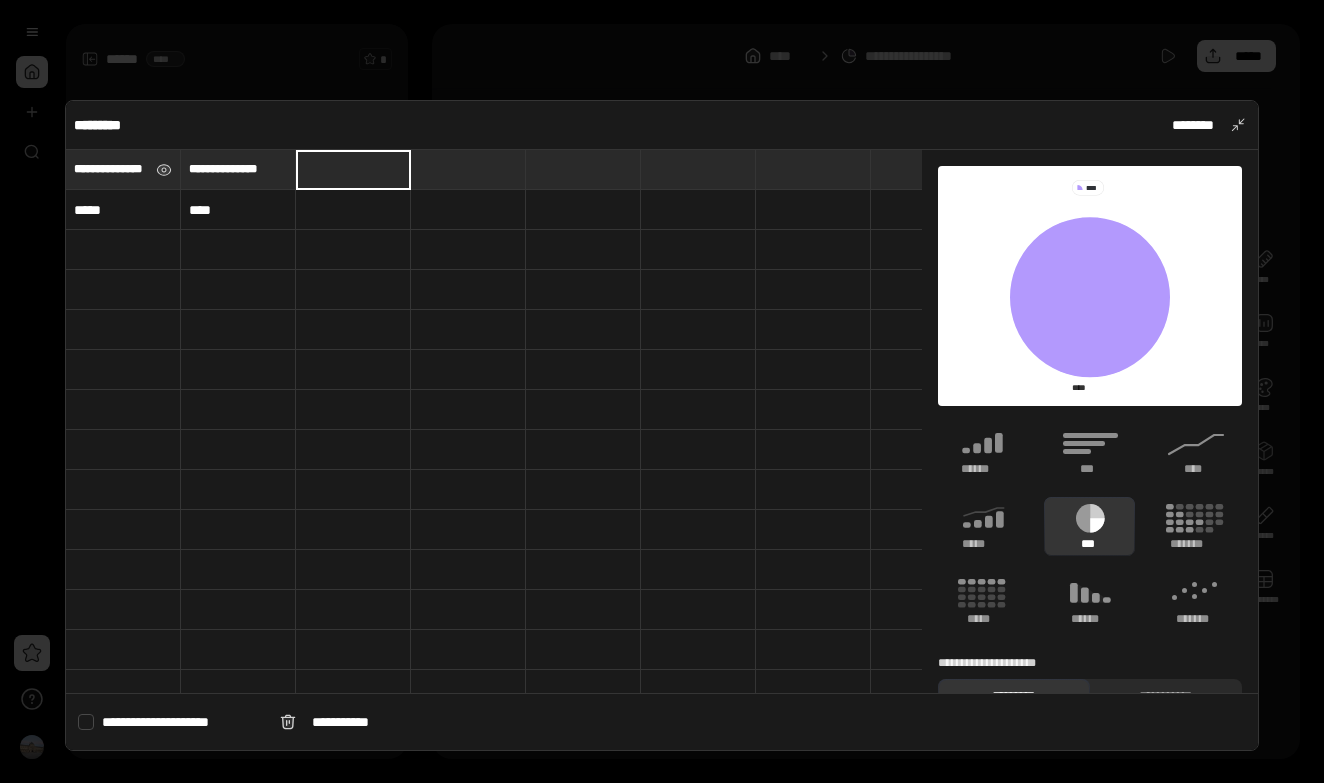 click on "**********" at bounding box center [123, 169] 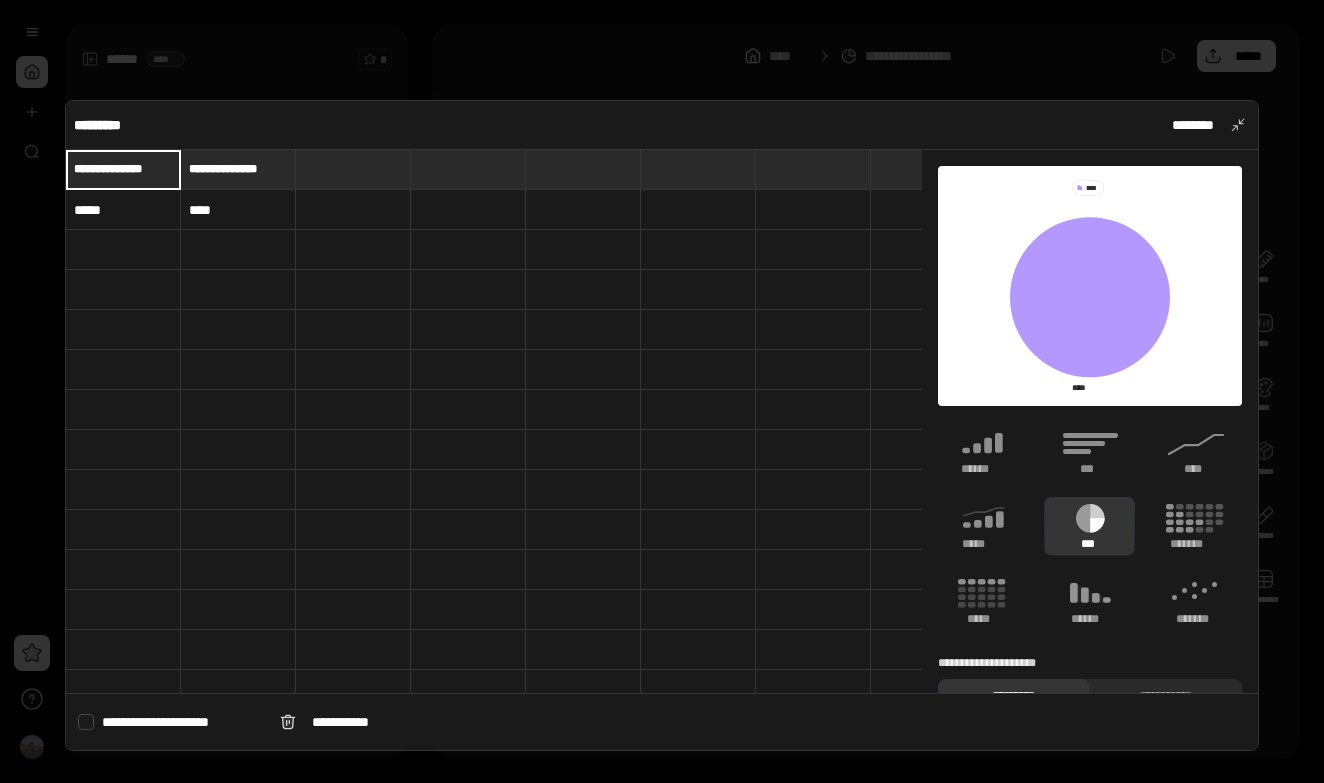 click on "*****" at bounding box center [123, 210] 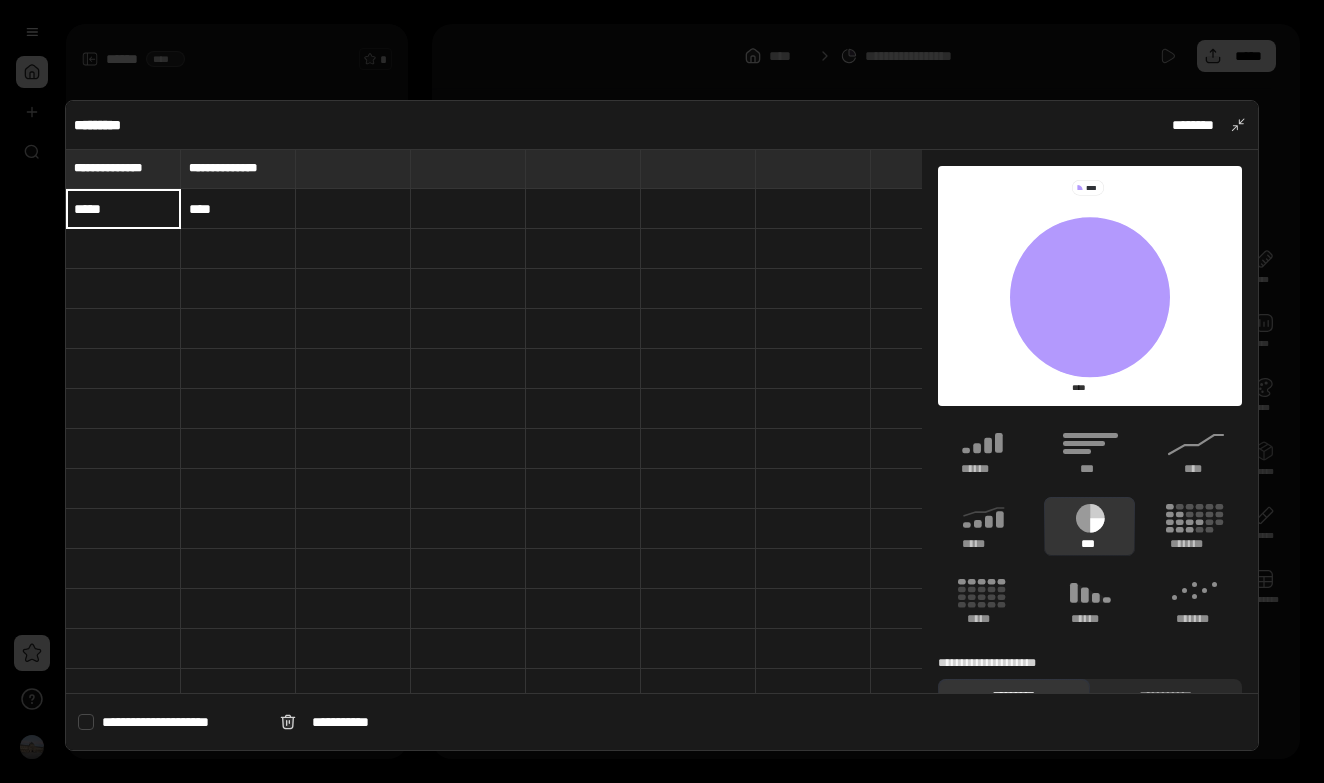 scroll, scrollTop: 0, scrollLeft: 0, axis: both 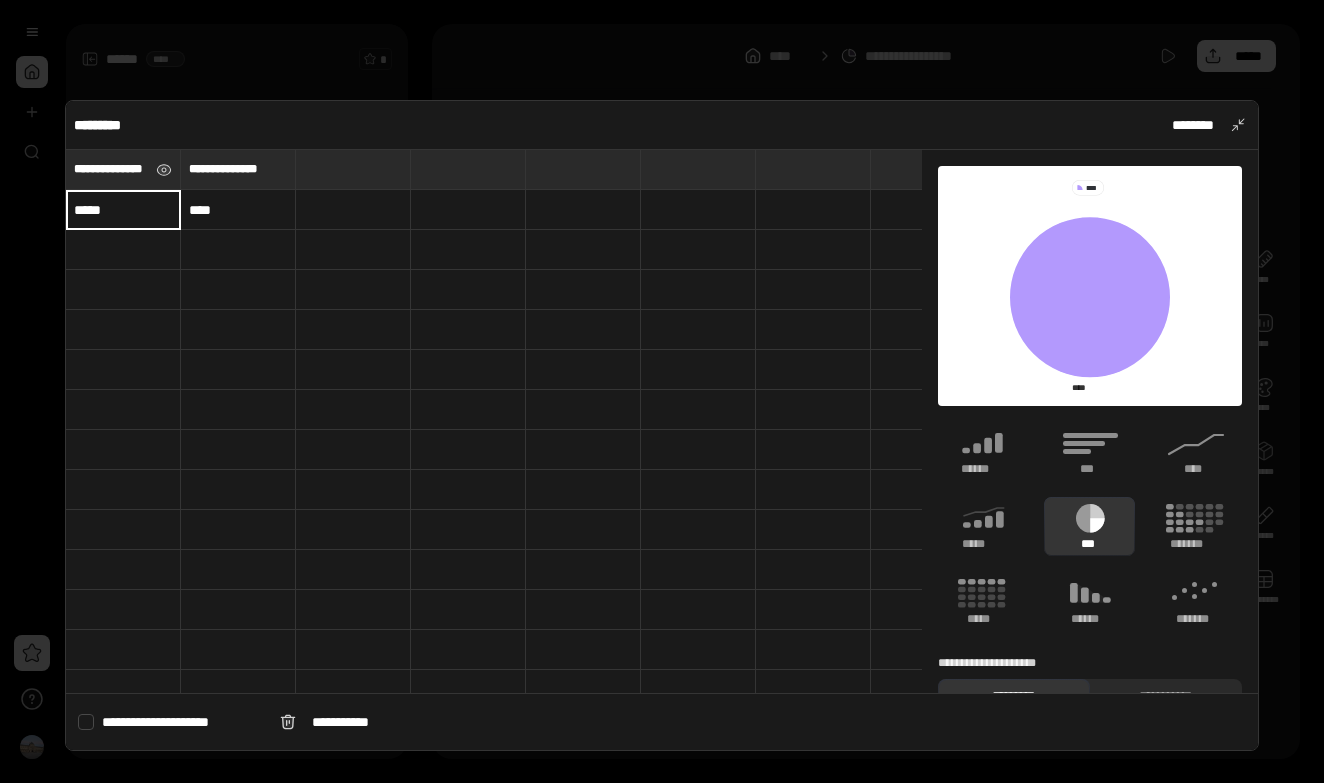 click on "**********" at bounding box center (111, 169) 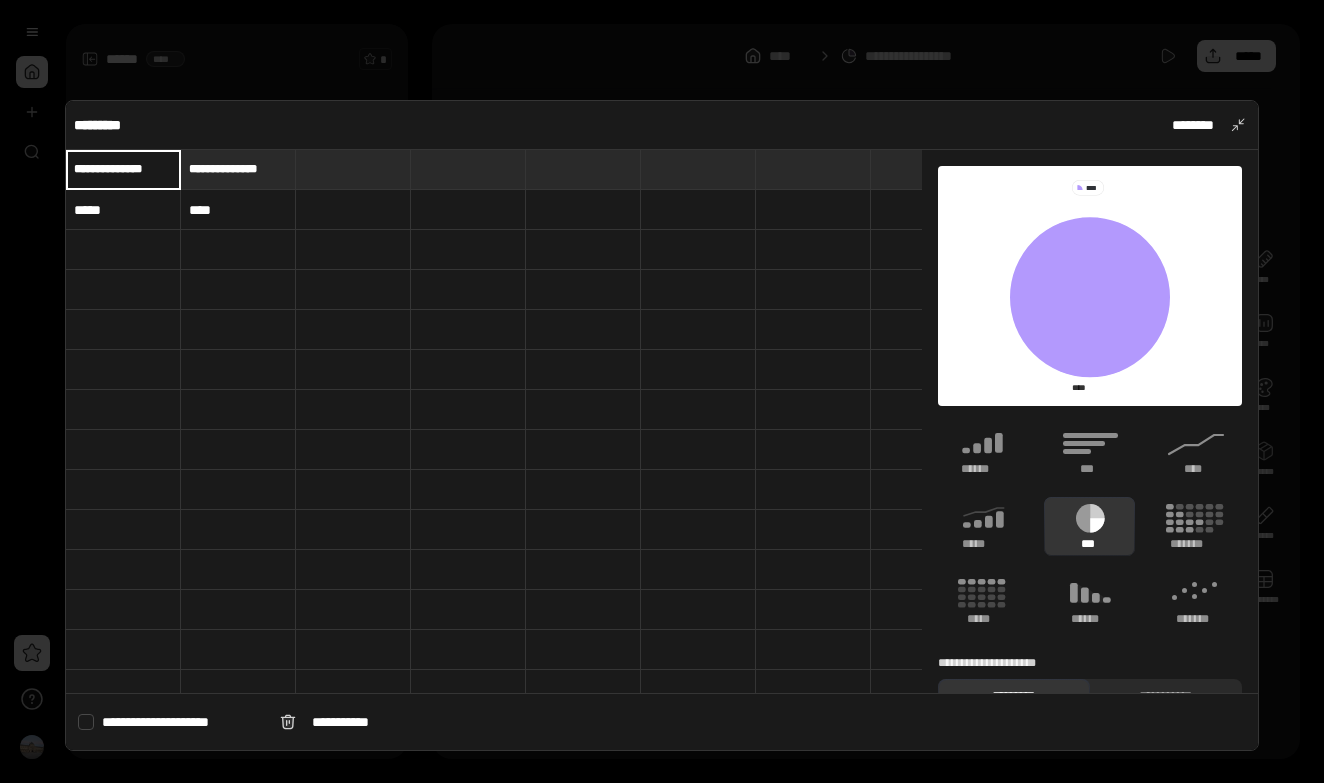 click on "**********" at bounding box center [123, 169] 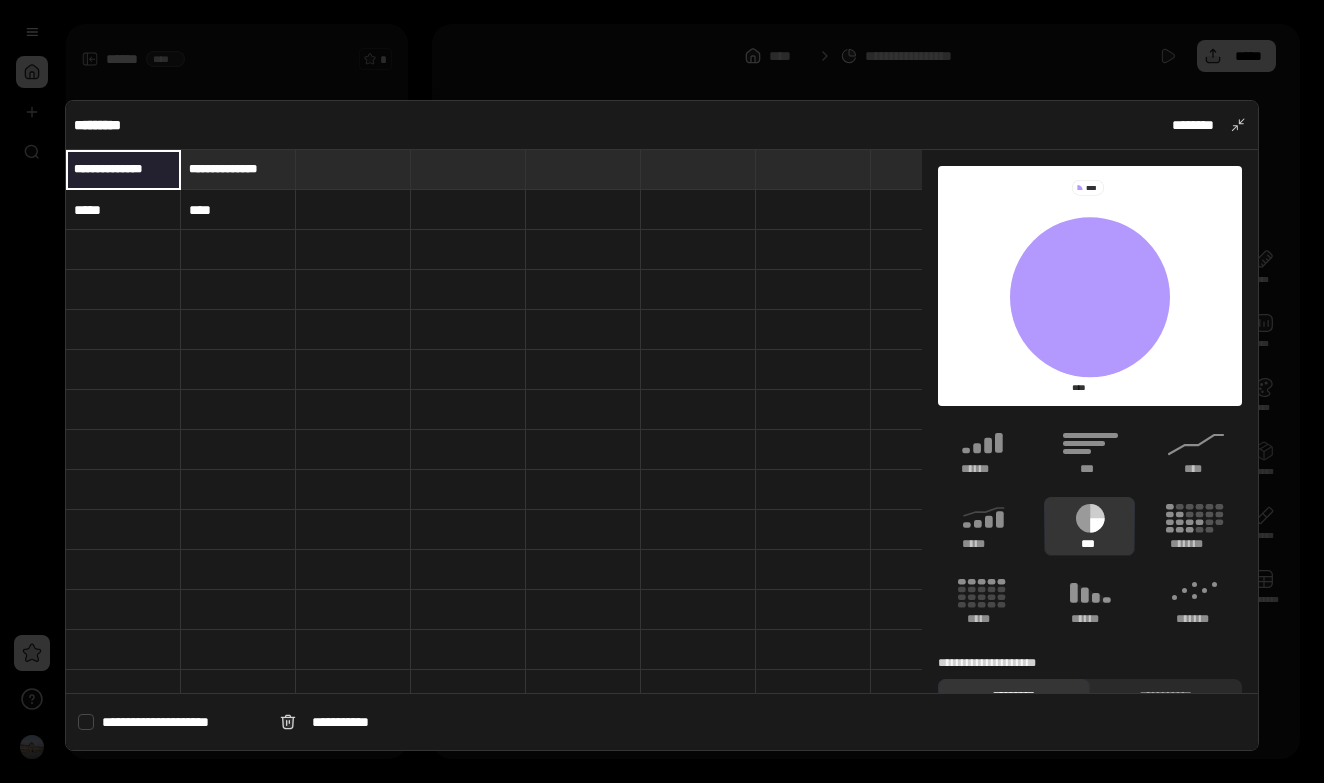 drag, startPoint x: 114, startPoint y: 169, endPoint x: 60, endPoint y: 166, distance: 54.08327 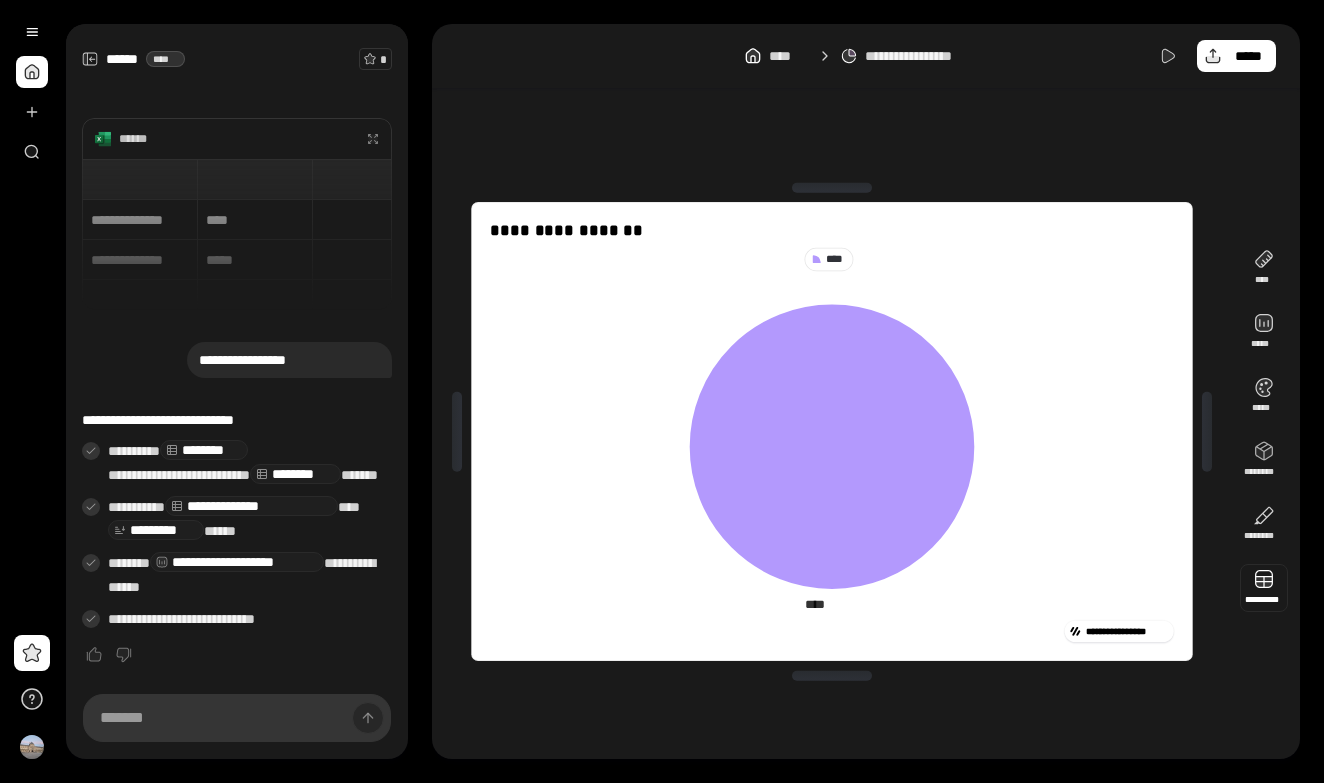 click at bounding box center (1264, 588) 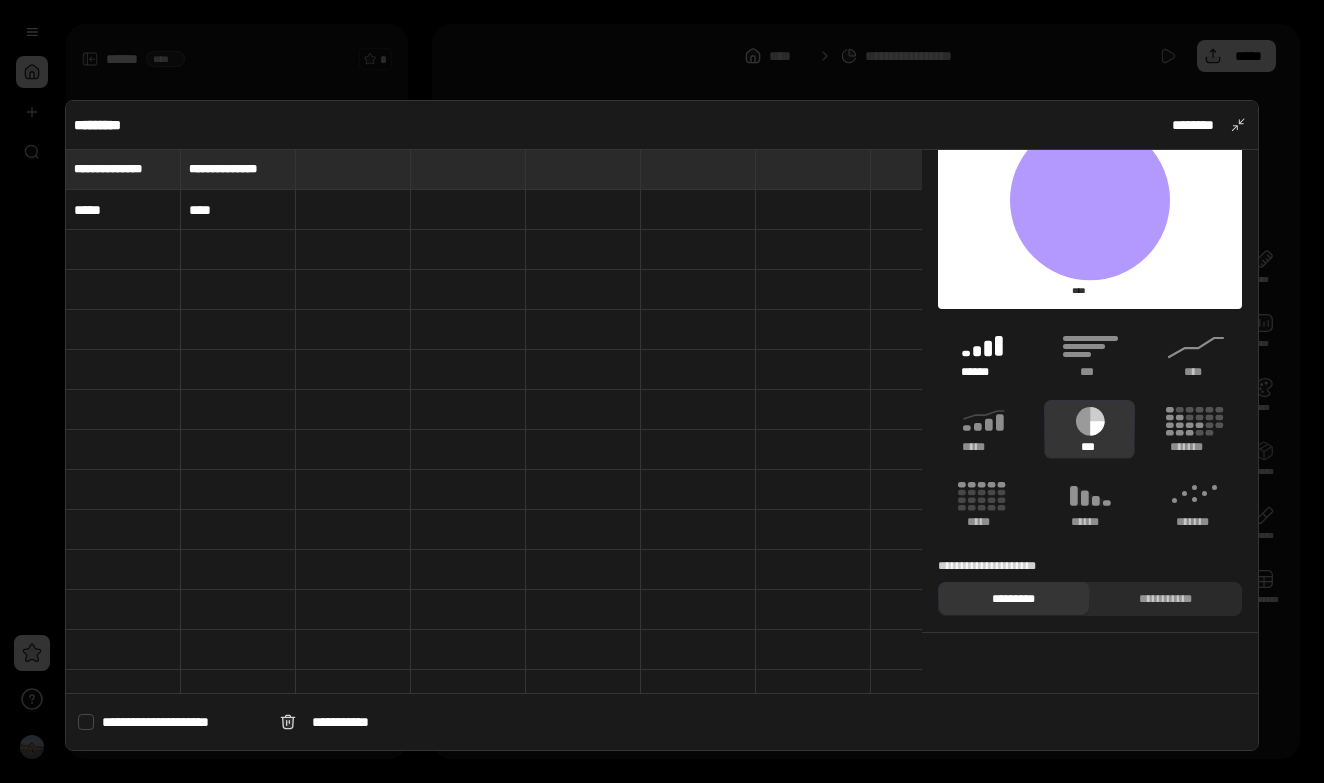 scroll, scrollTop: 97, scrollLeft: 0, axis: vertical 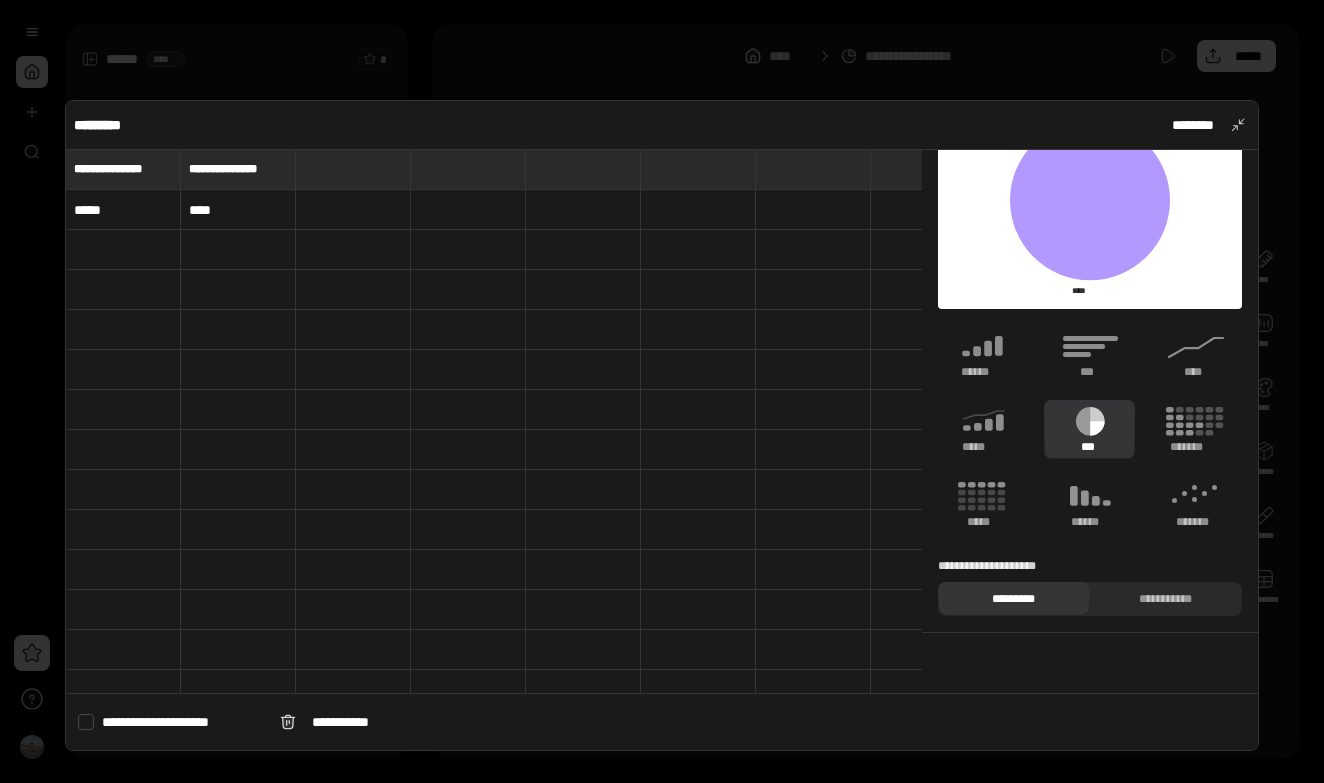 click on "*****" at bounding box center (123, 210) 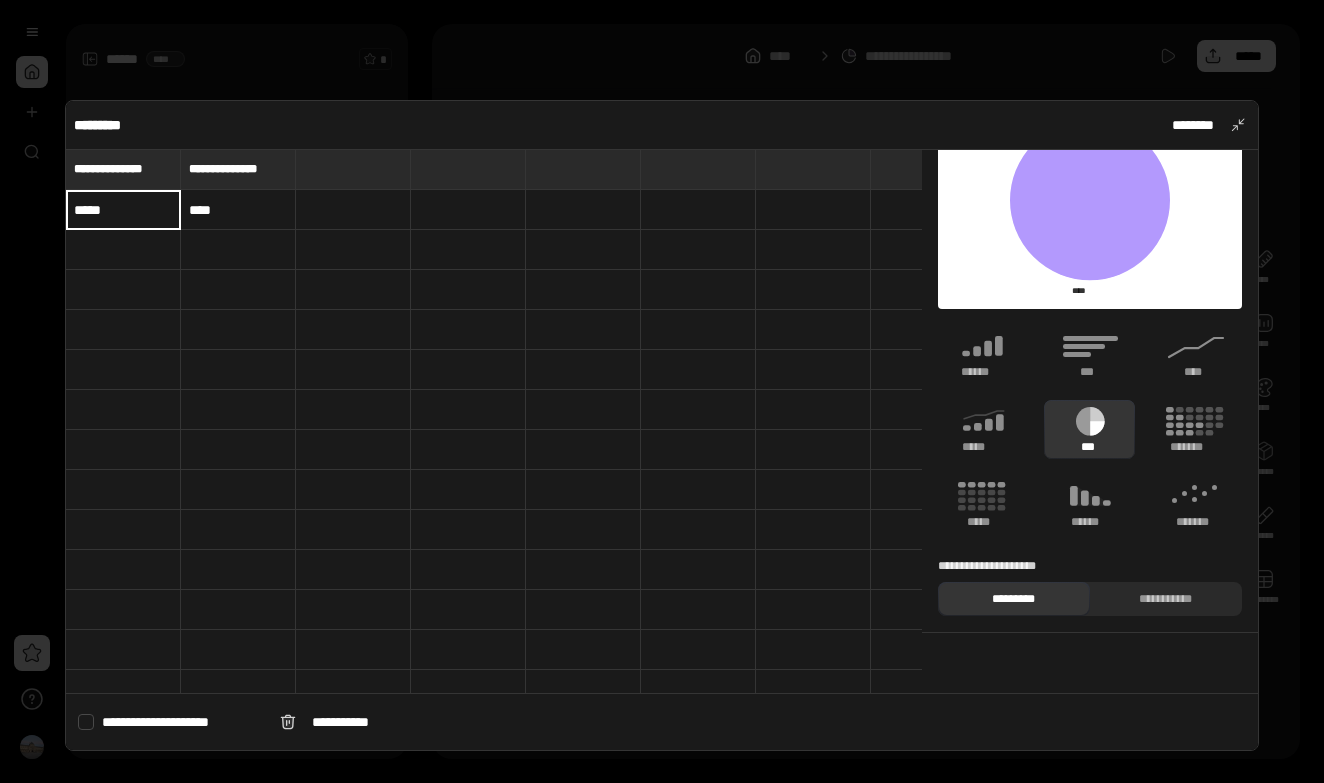 click at bounding box center (123, 250) 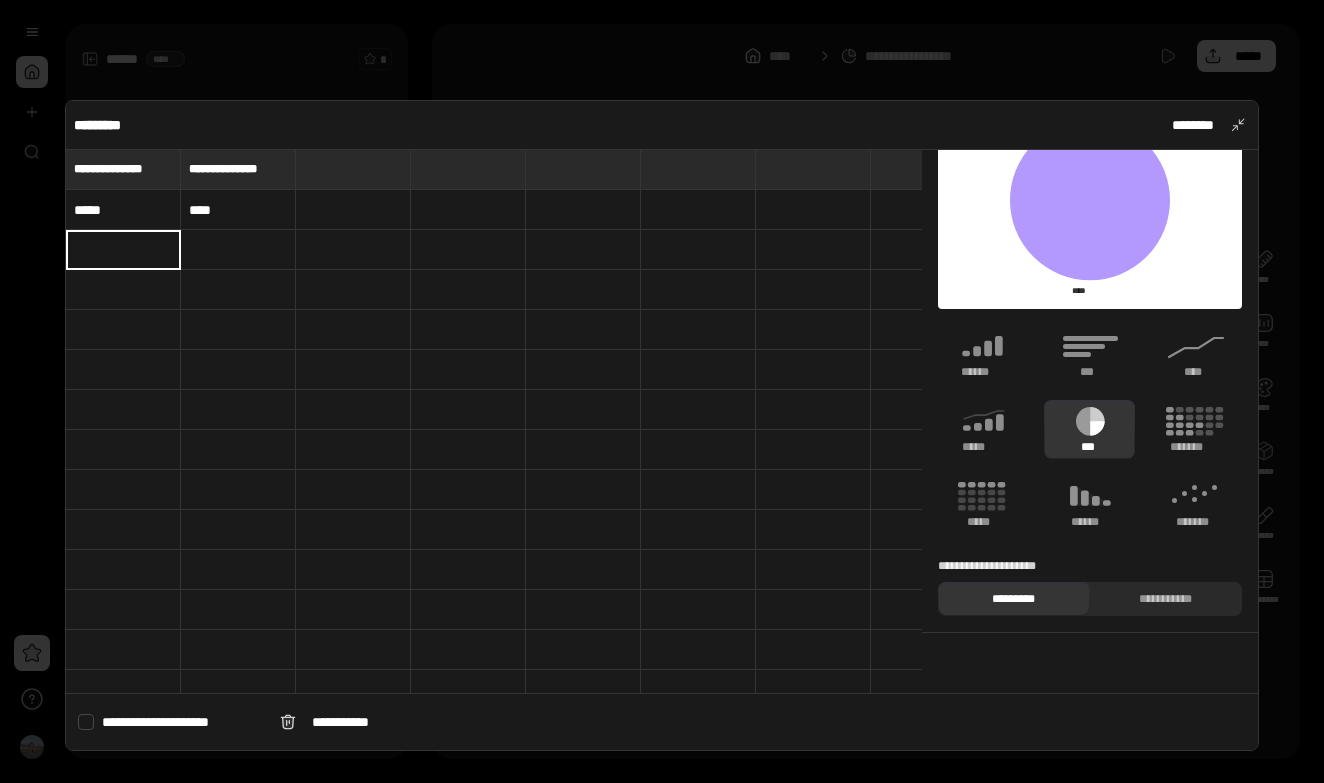 click at bounding box center (123, 250) 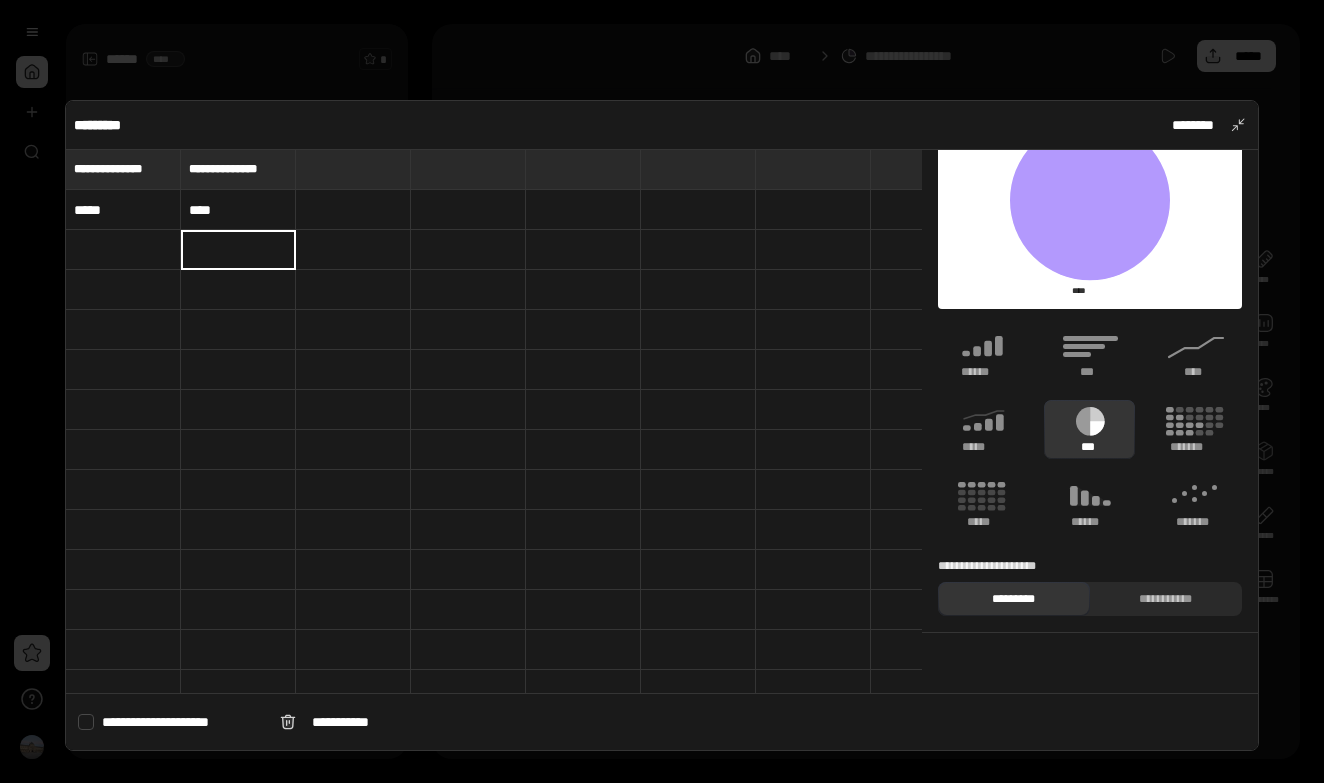 click at bounding box center [238, 250] 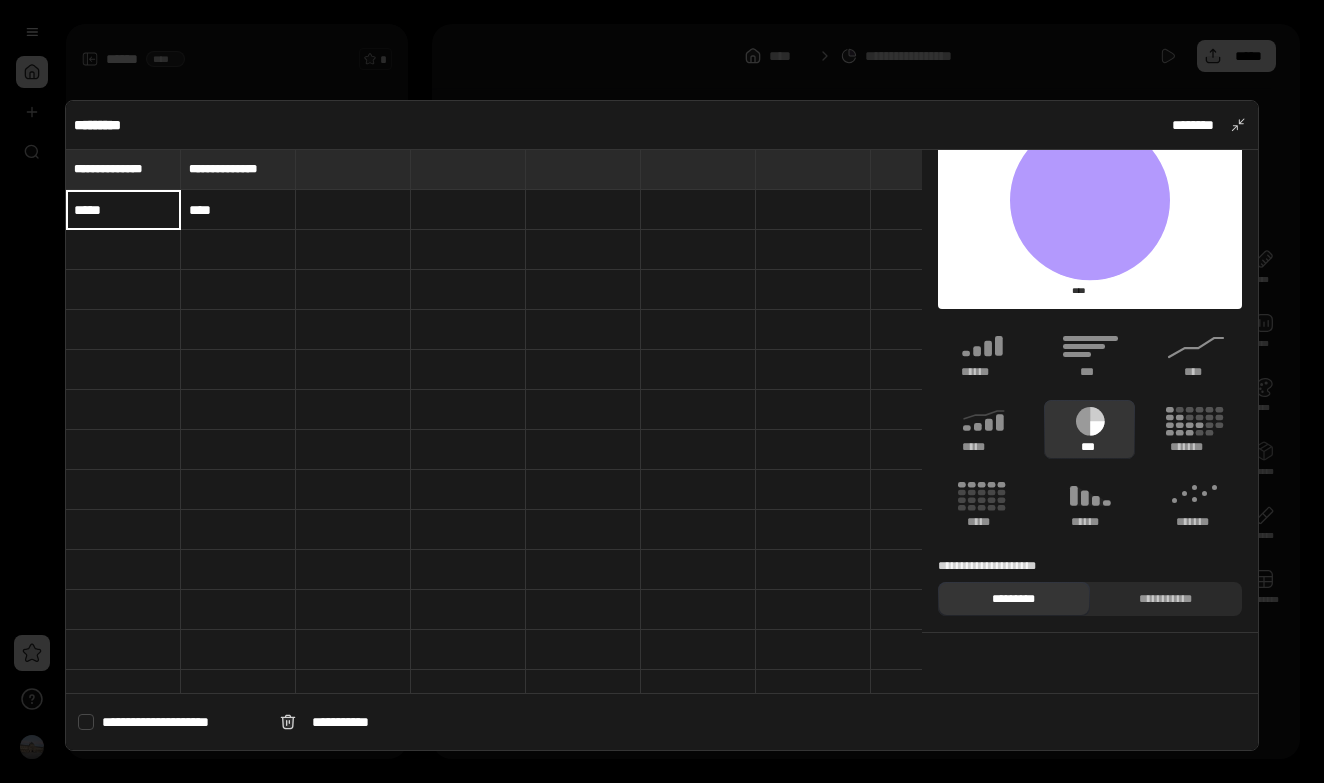 click on "*****" at bounding box center [123, 210] 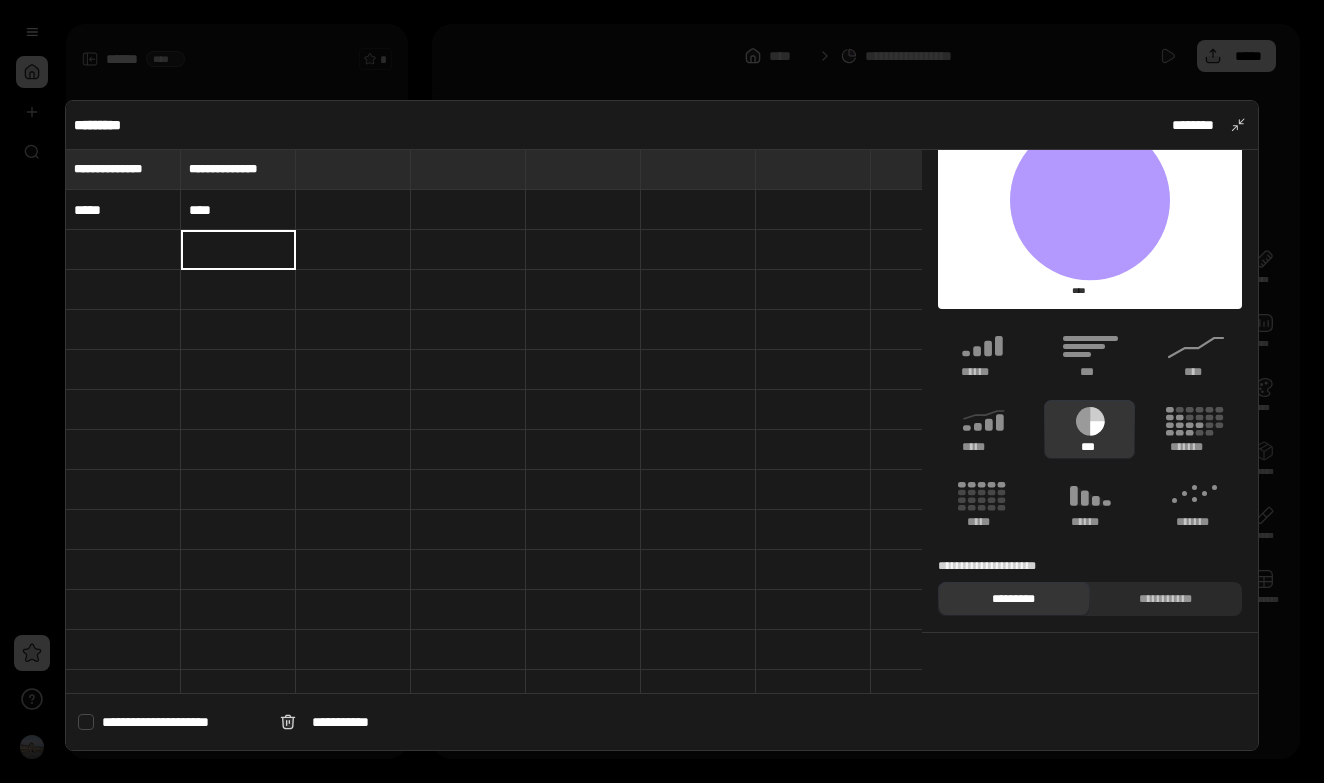 click at bounding box center [238, 250] 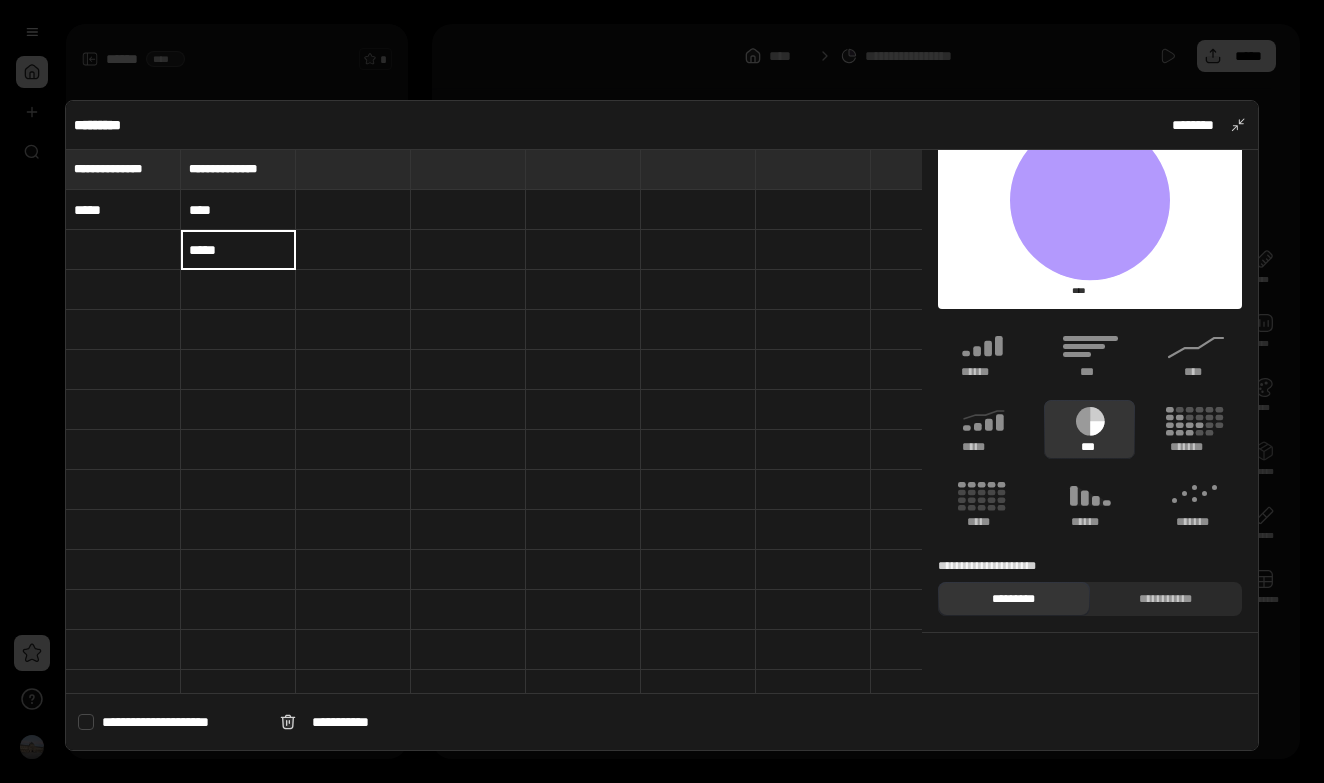 type on "*****" 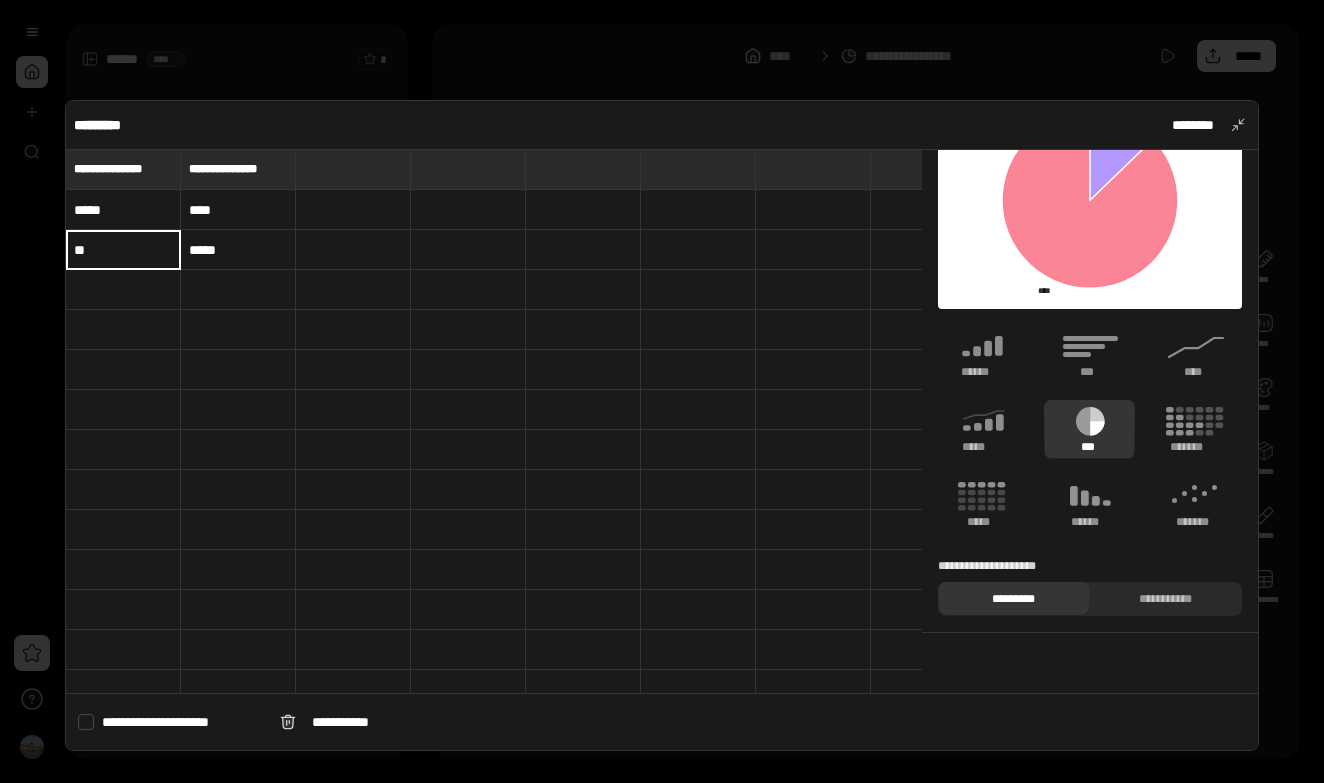 type on "*" 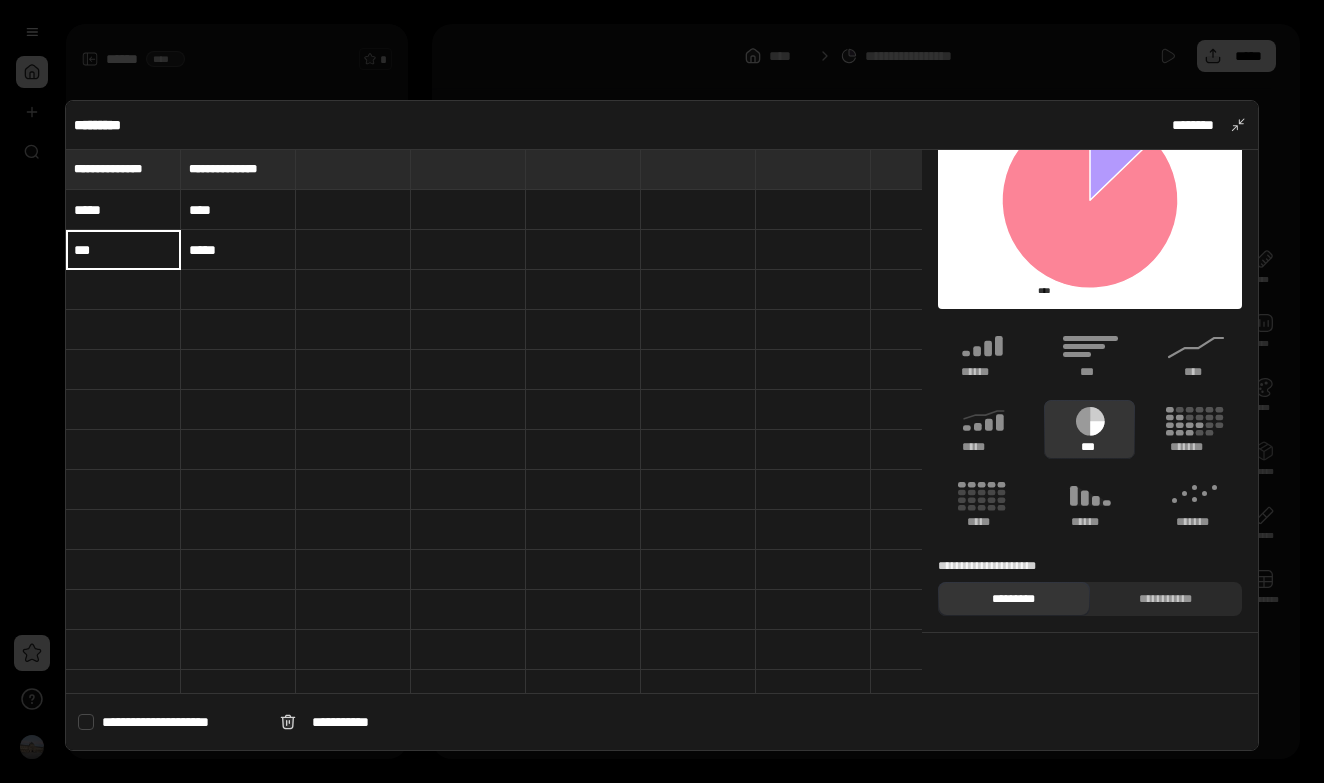 type on "***" 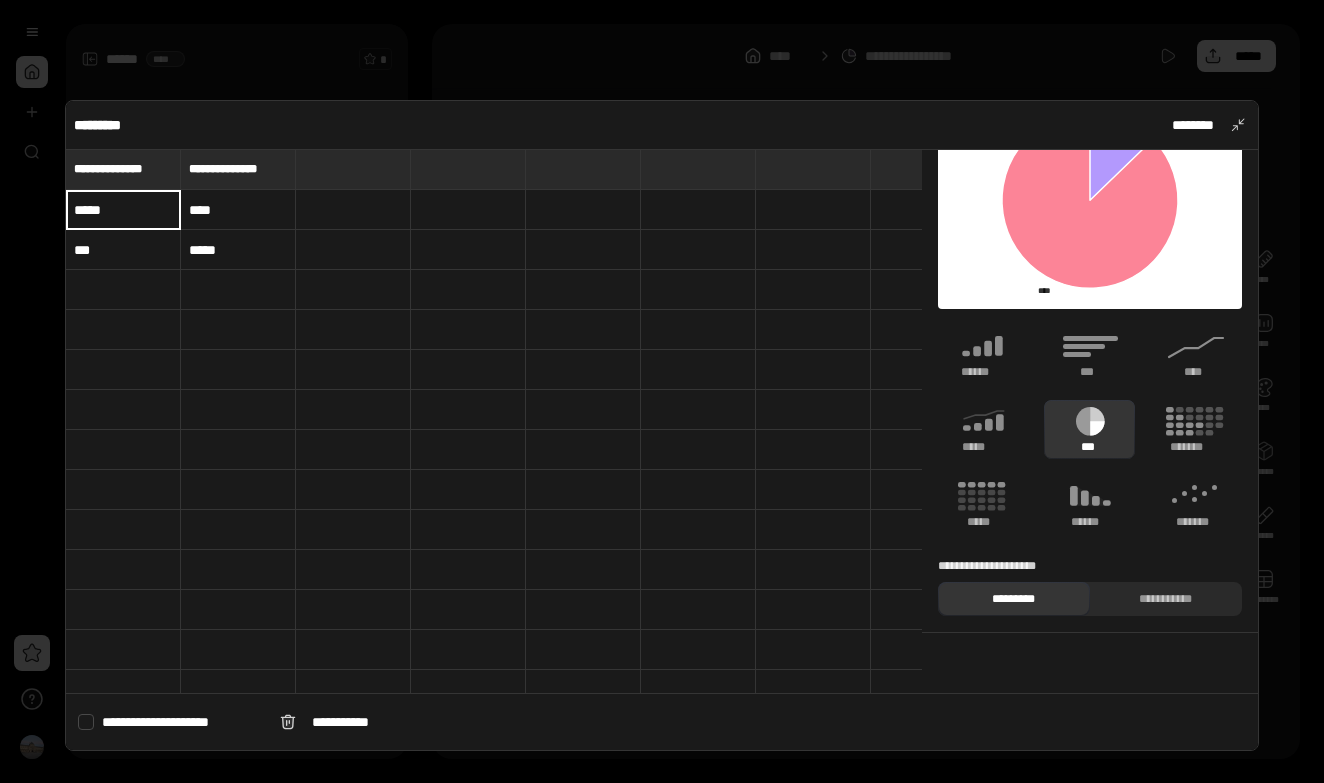 click on "*****" at bounding box center (123, 210) 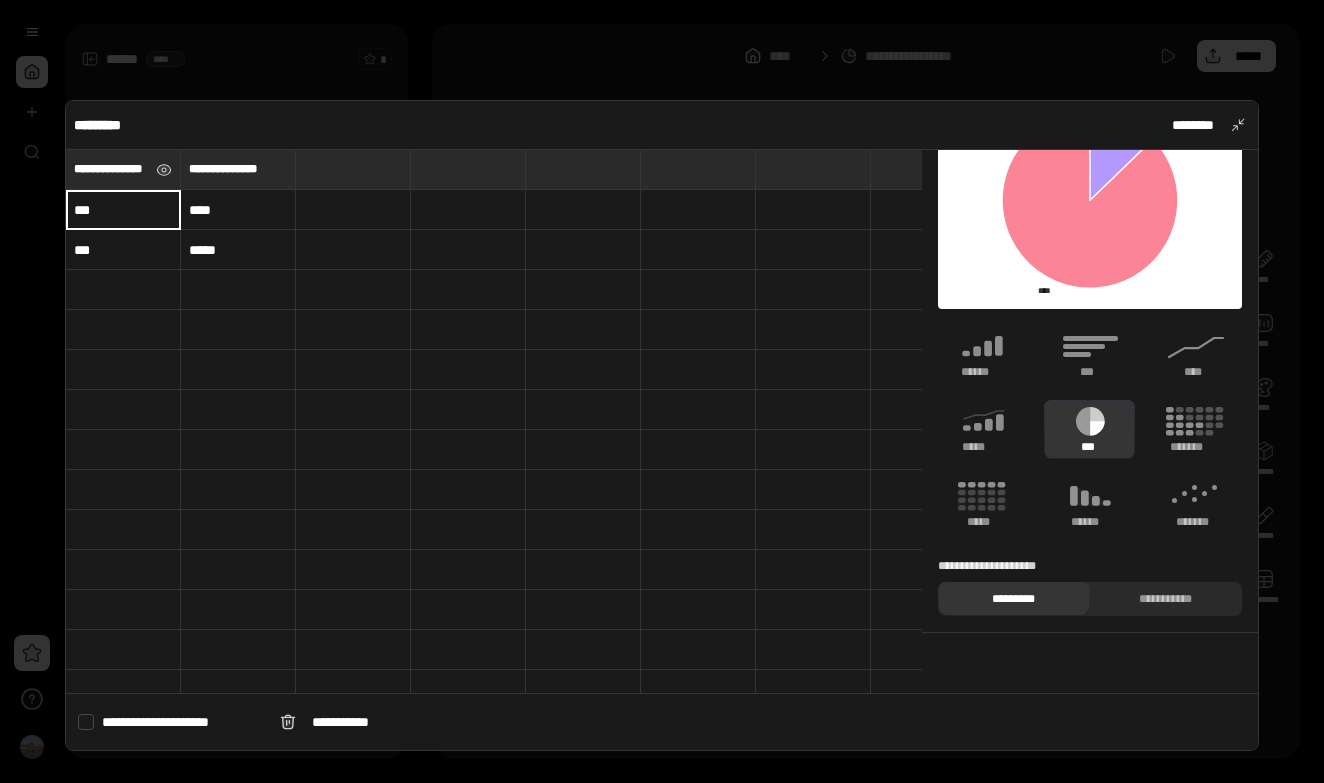 type on "***" 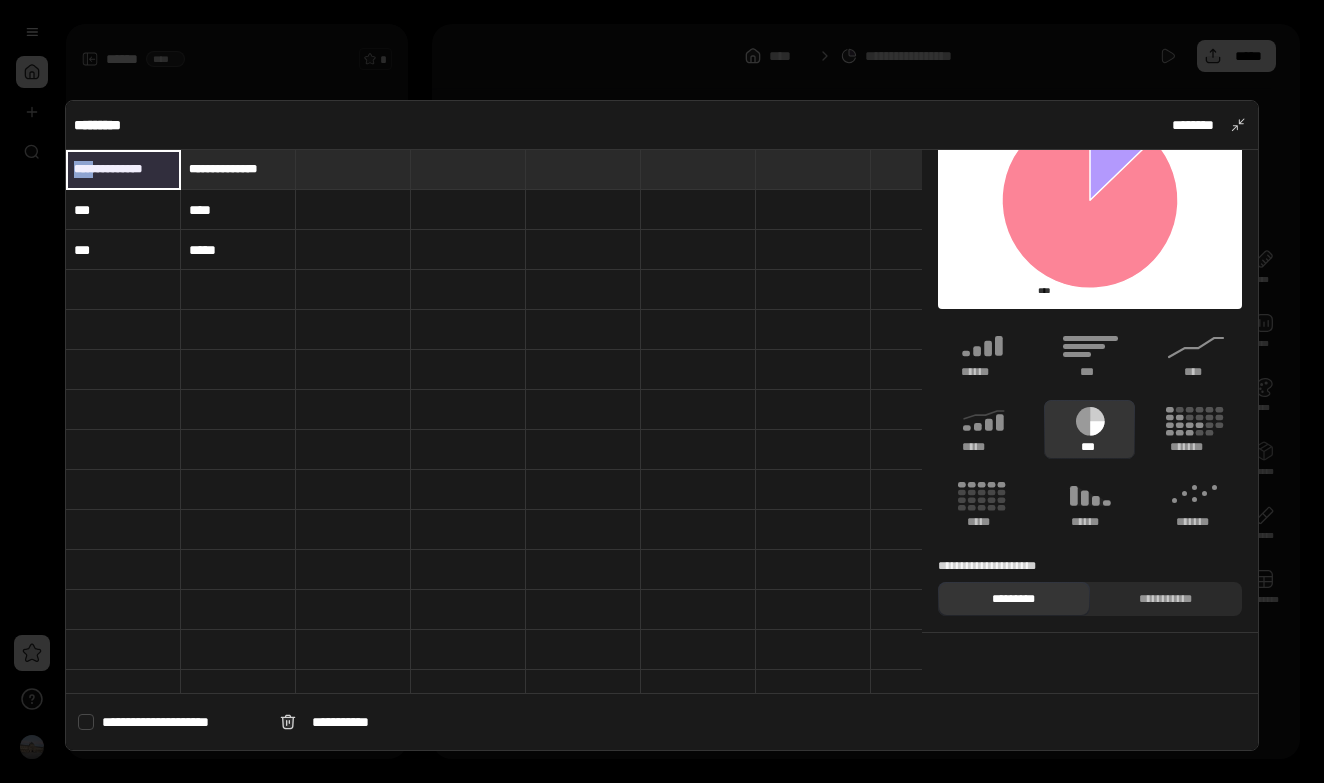 drag, startPoint x: 110, startPoint y: 166, endPoint x: 63, endPoint y: 163, distance: 47.095646 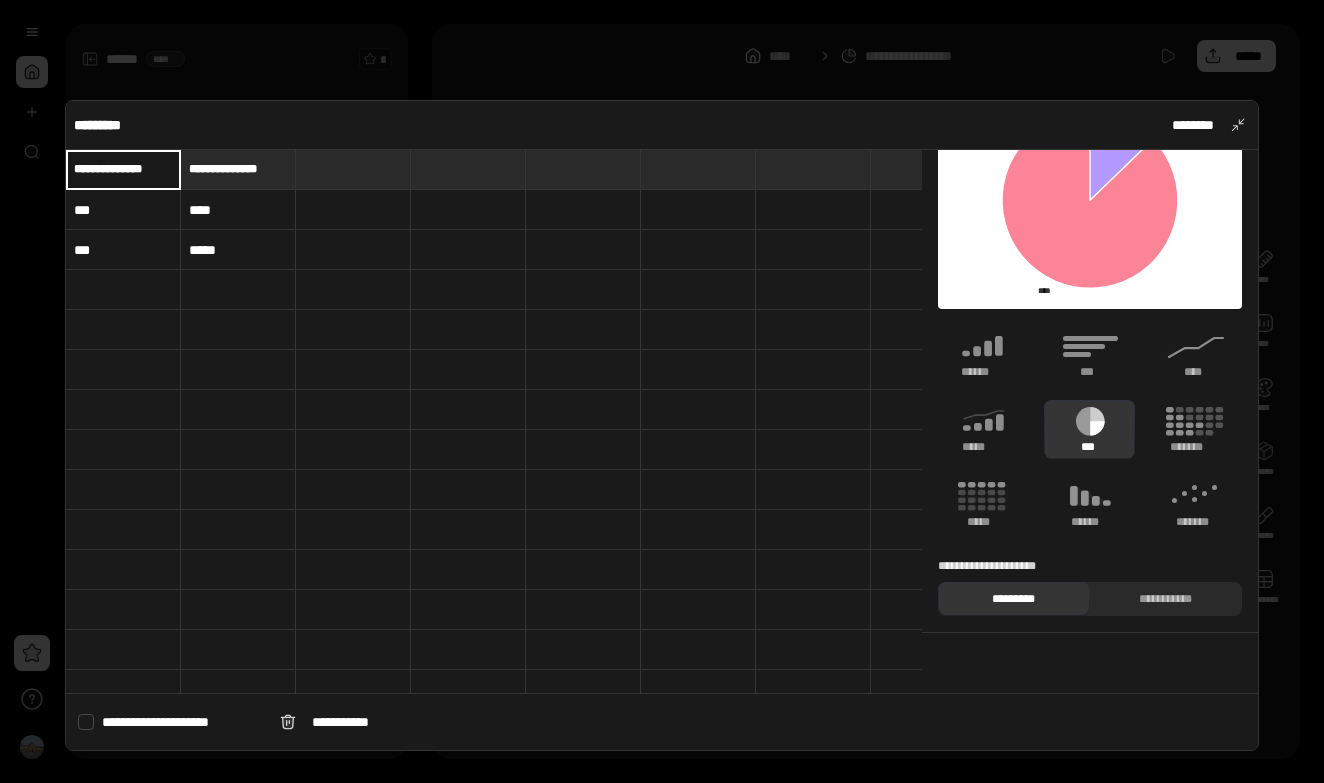 click on "**********" at bounding box center [123, 169] 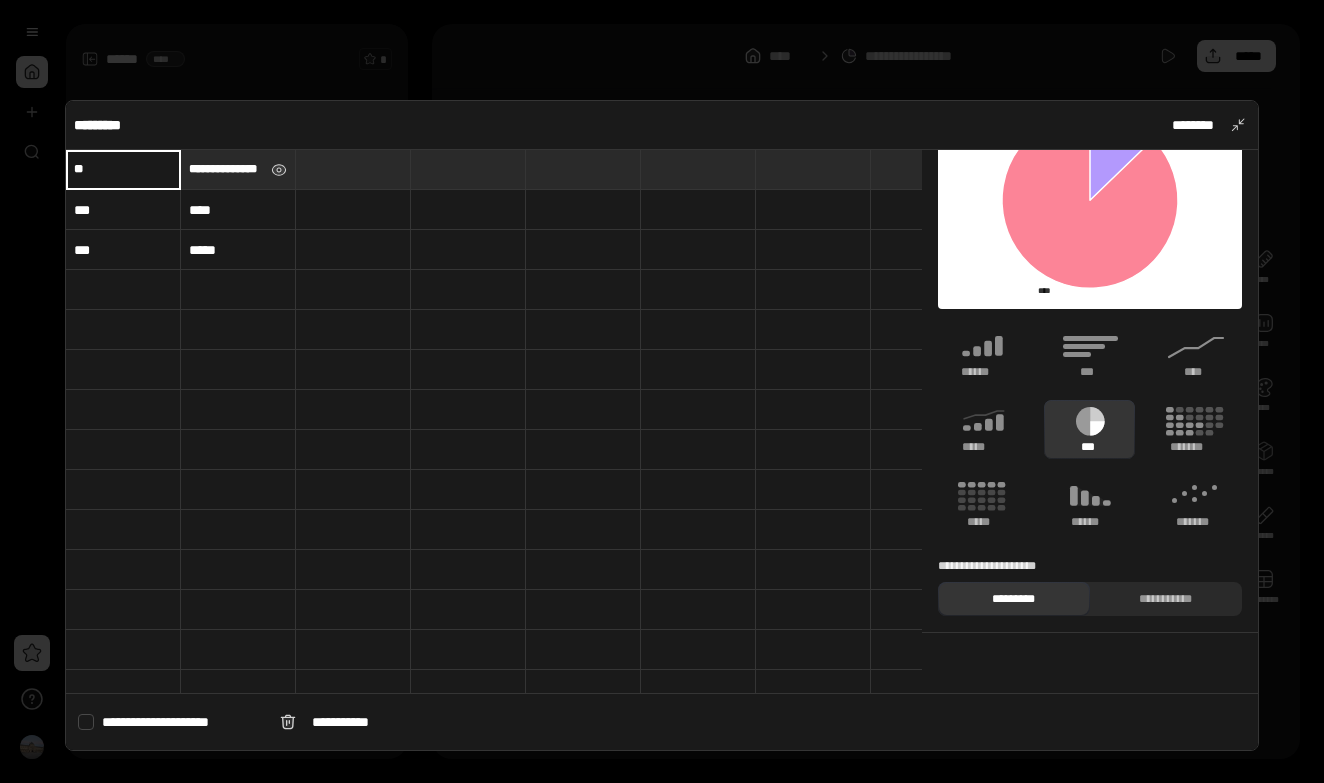 type on "**" 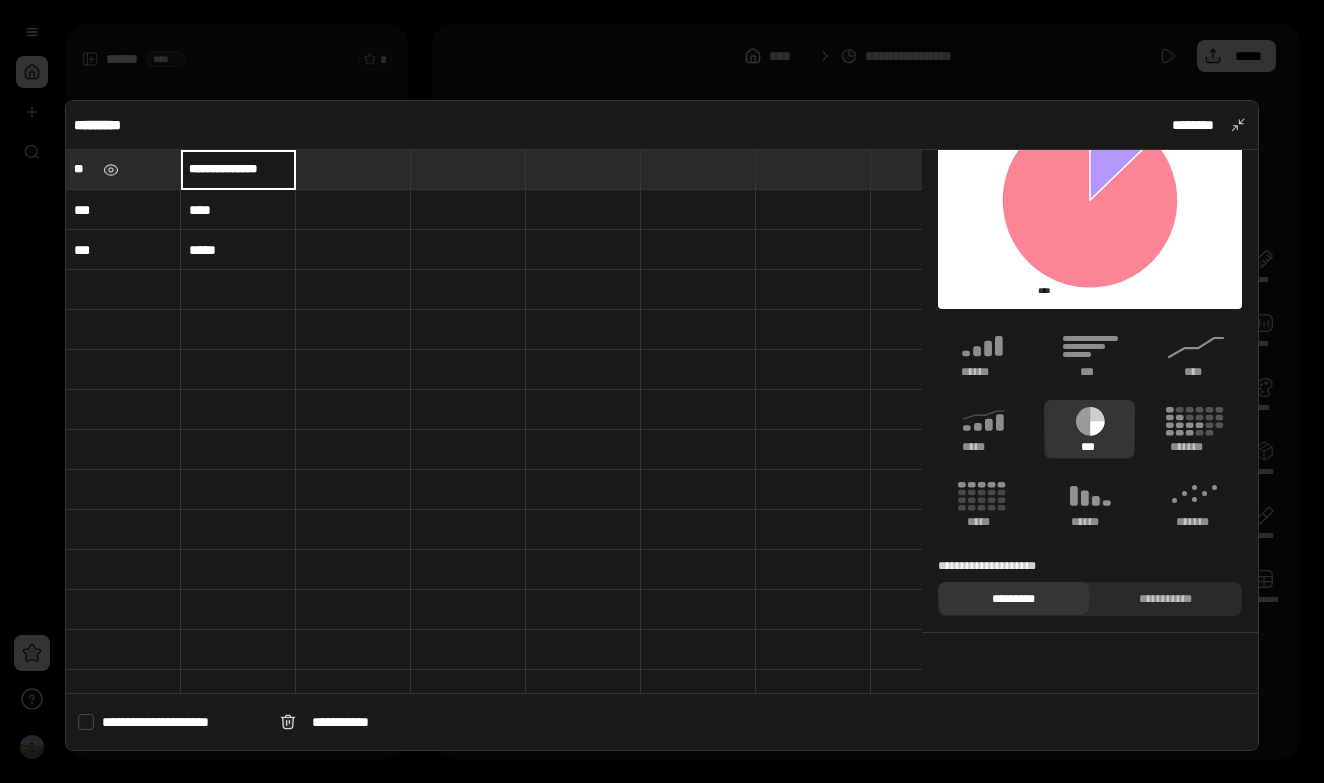 click on "**********" at bounding box center [238, 169] 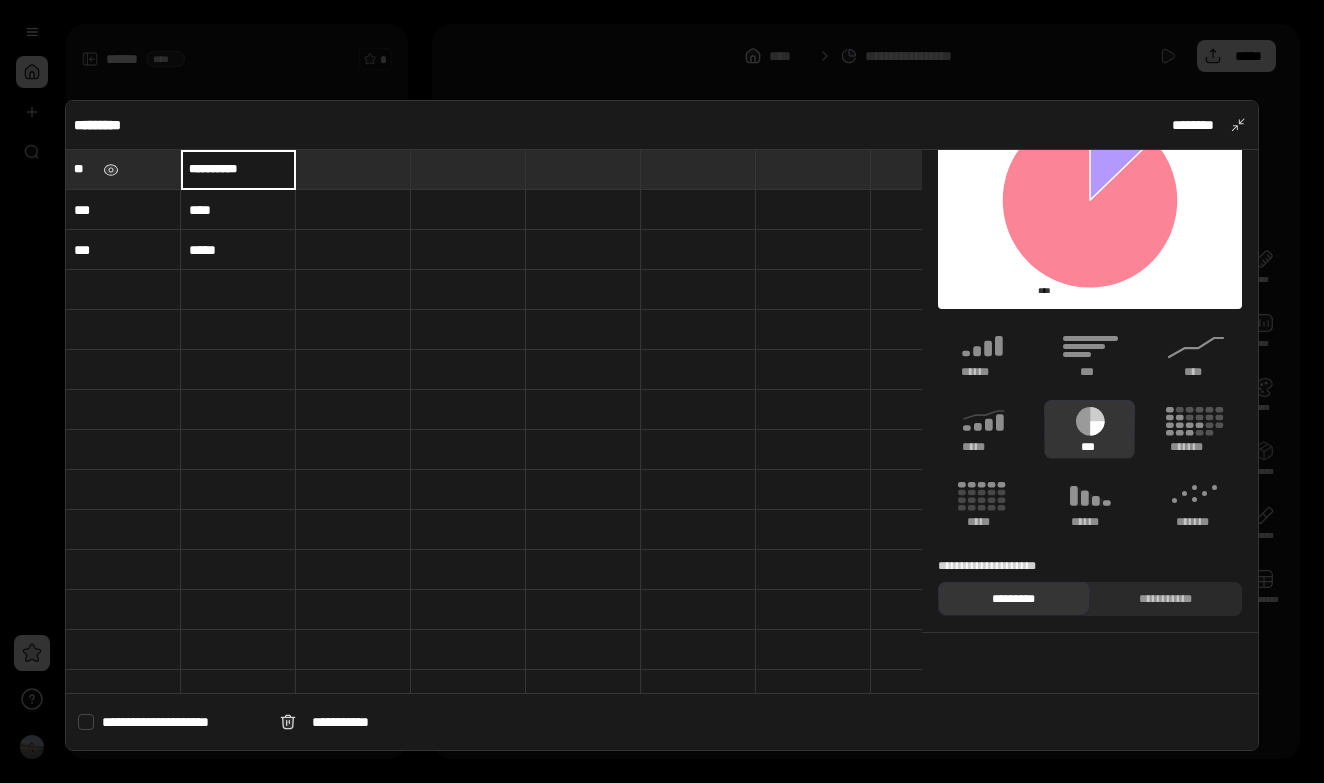 type on "**********" 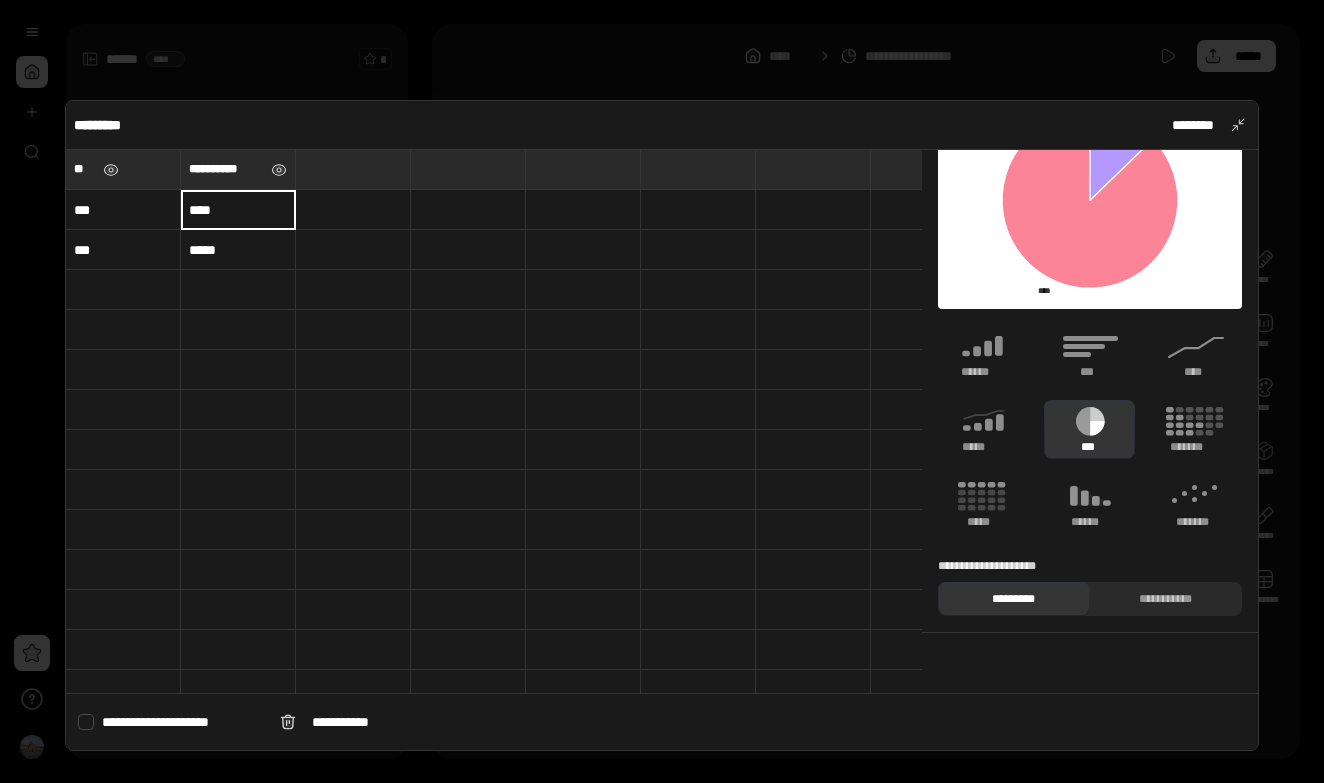 click at bounding box center (662, 391) 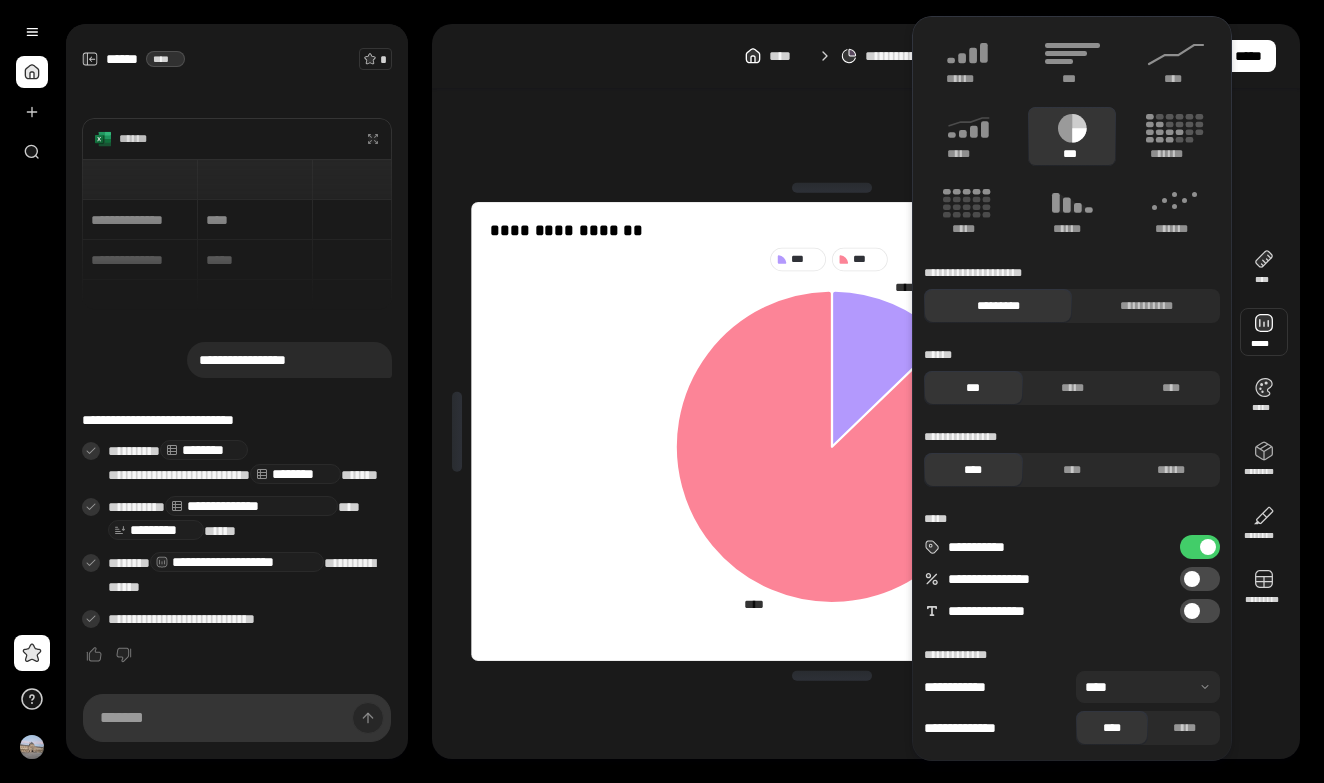 click at bounding box center [1264, 332] 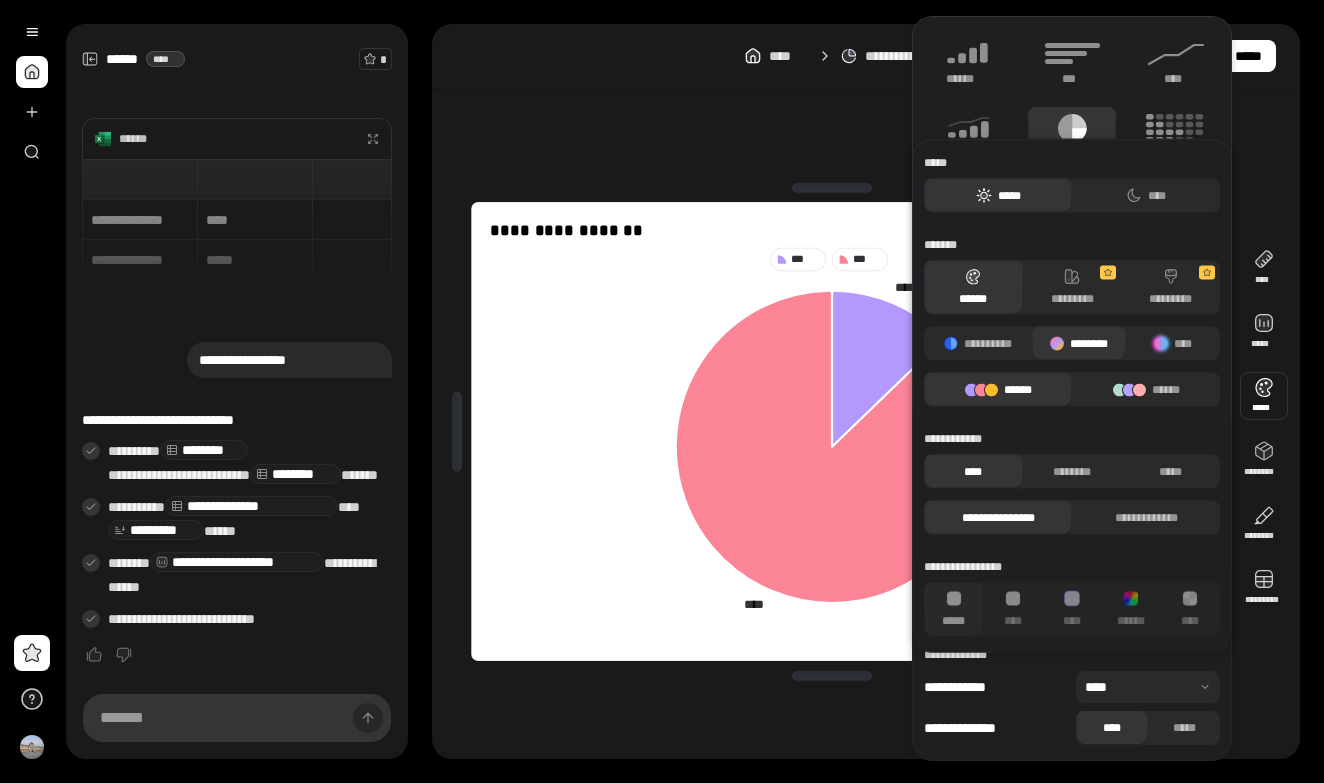 click at bounding box center (1264, 396) 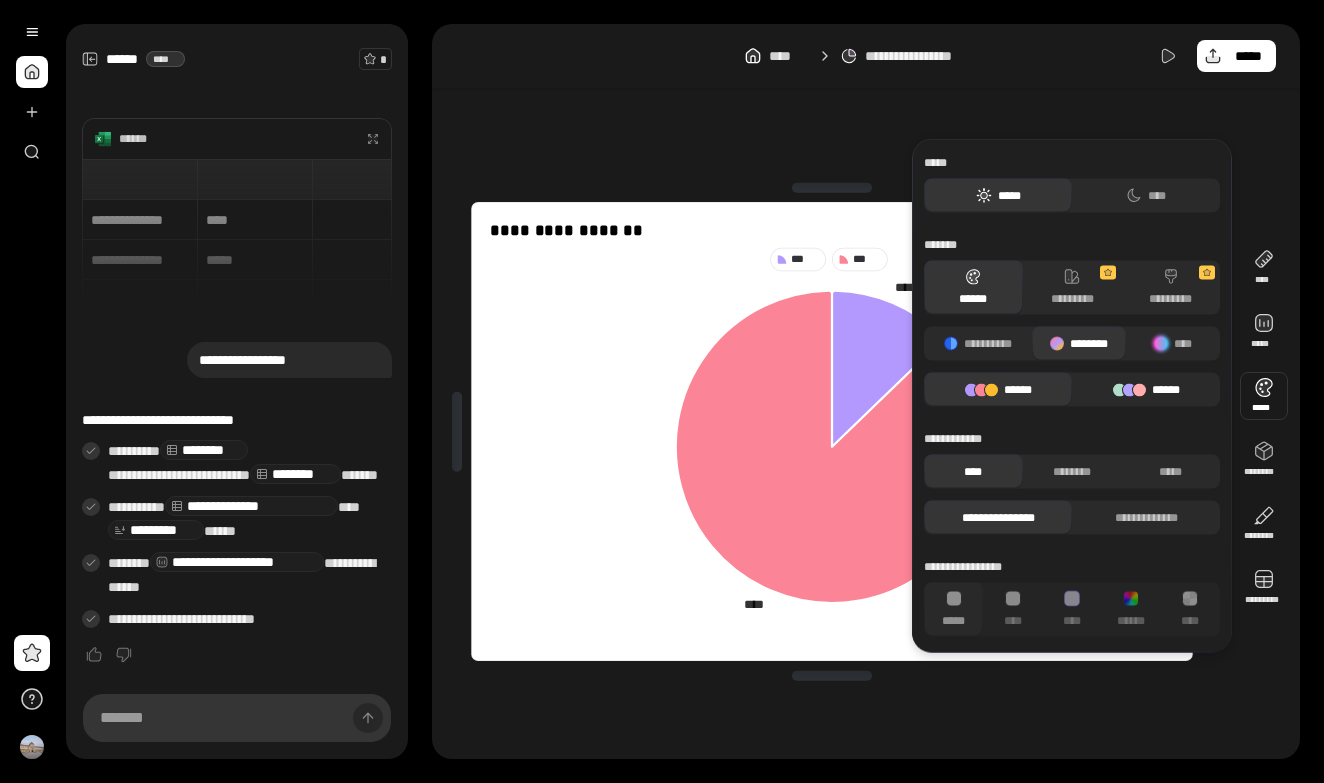 click on "******" at bounding box center (1146, 390) 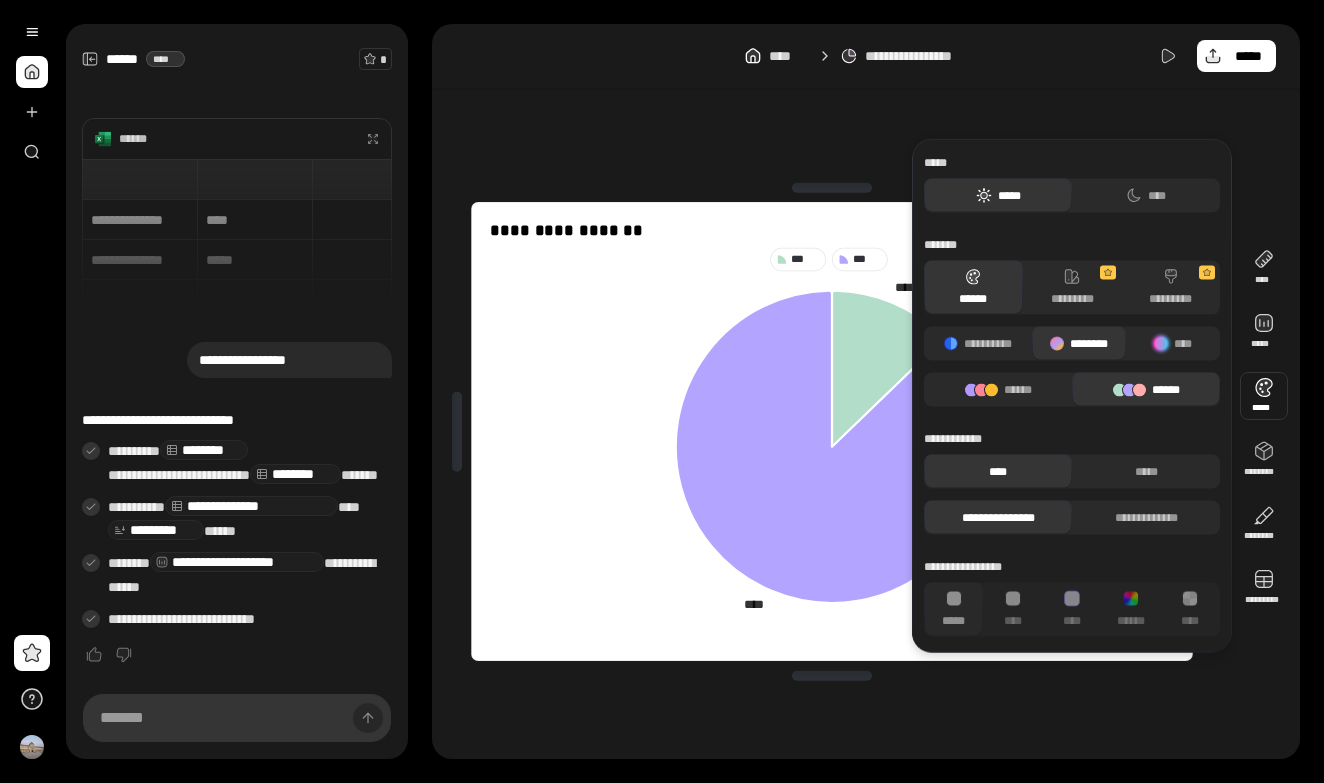 click on "******" at bounding box center [1146, 390] 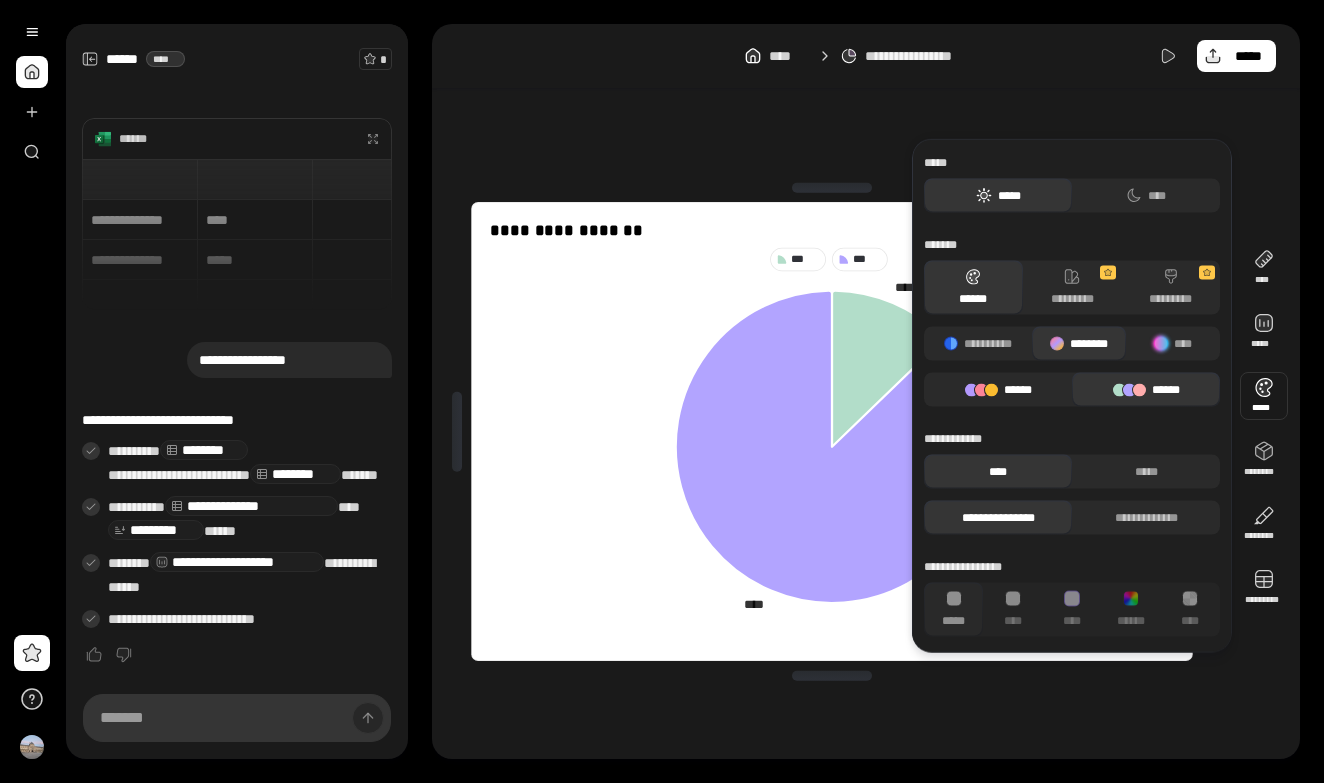 click on "******" at bounding box center (998, 390) 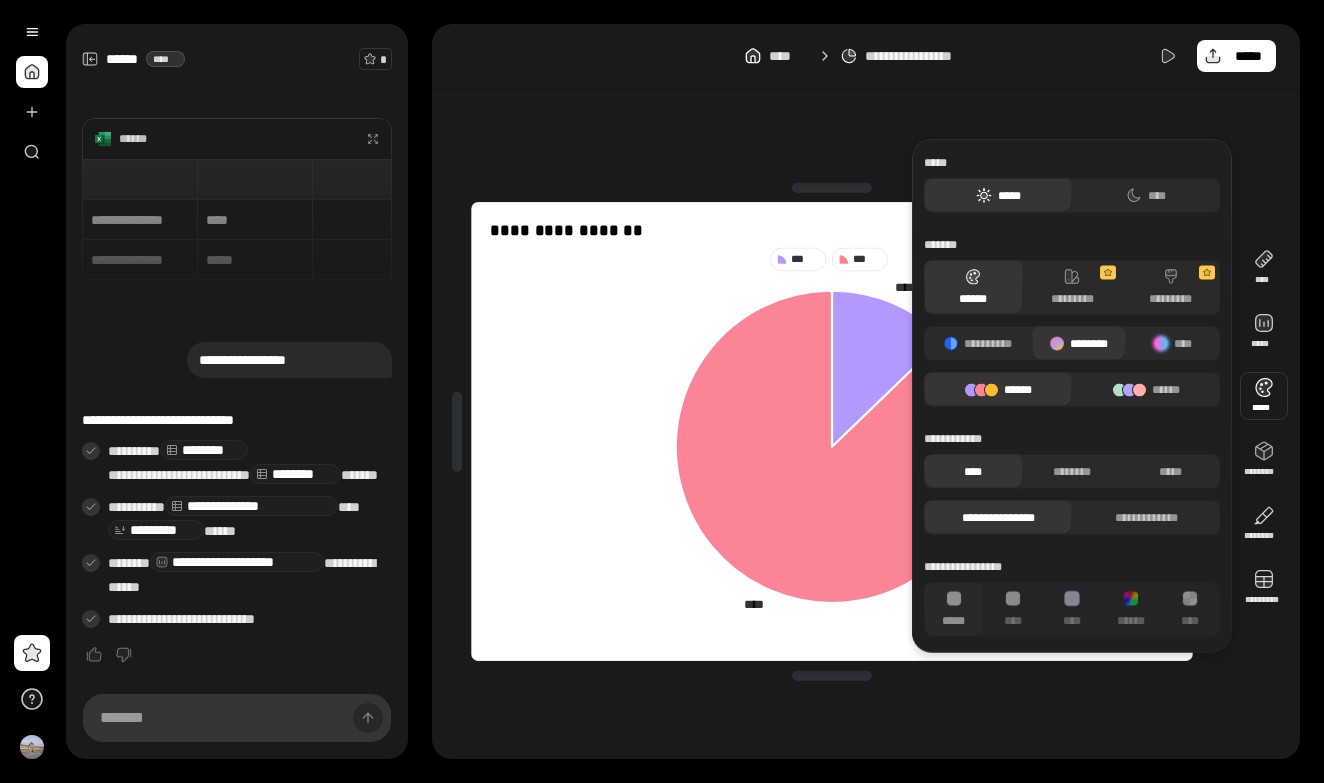 click on "******" at bounding box center [998, 390] 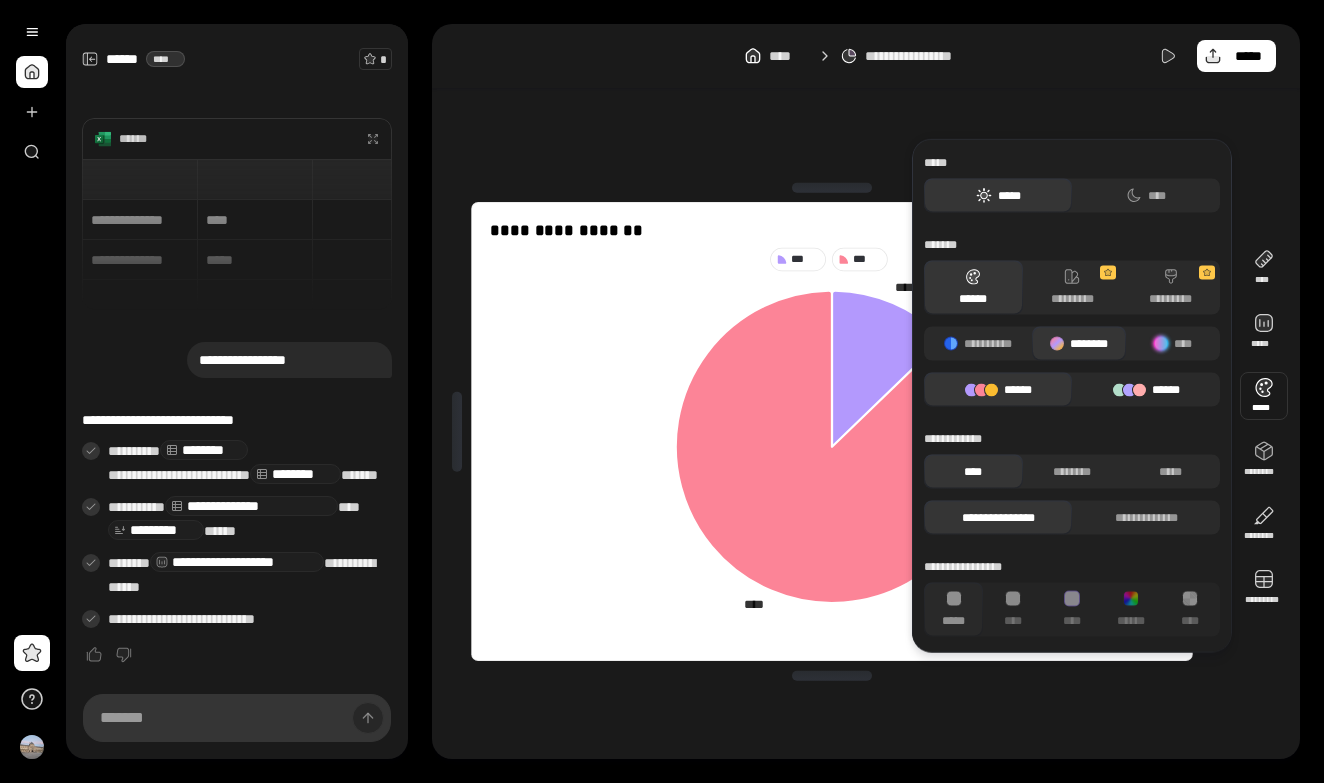 click on "******" at bounding box center [1146, 390] 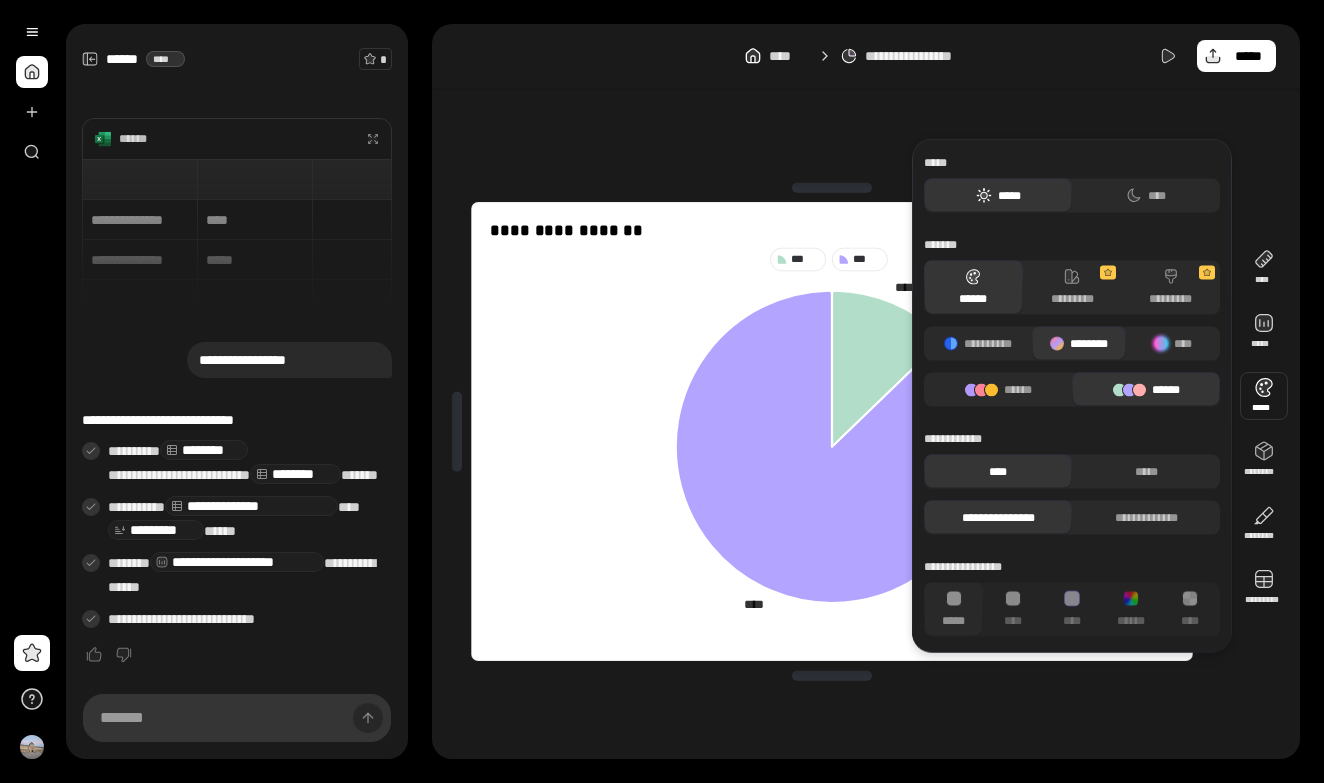 click on "********" at bounding box center [1079, 344] 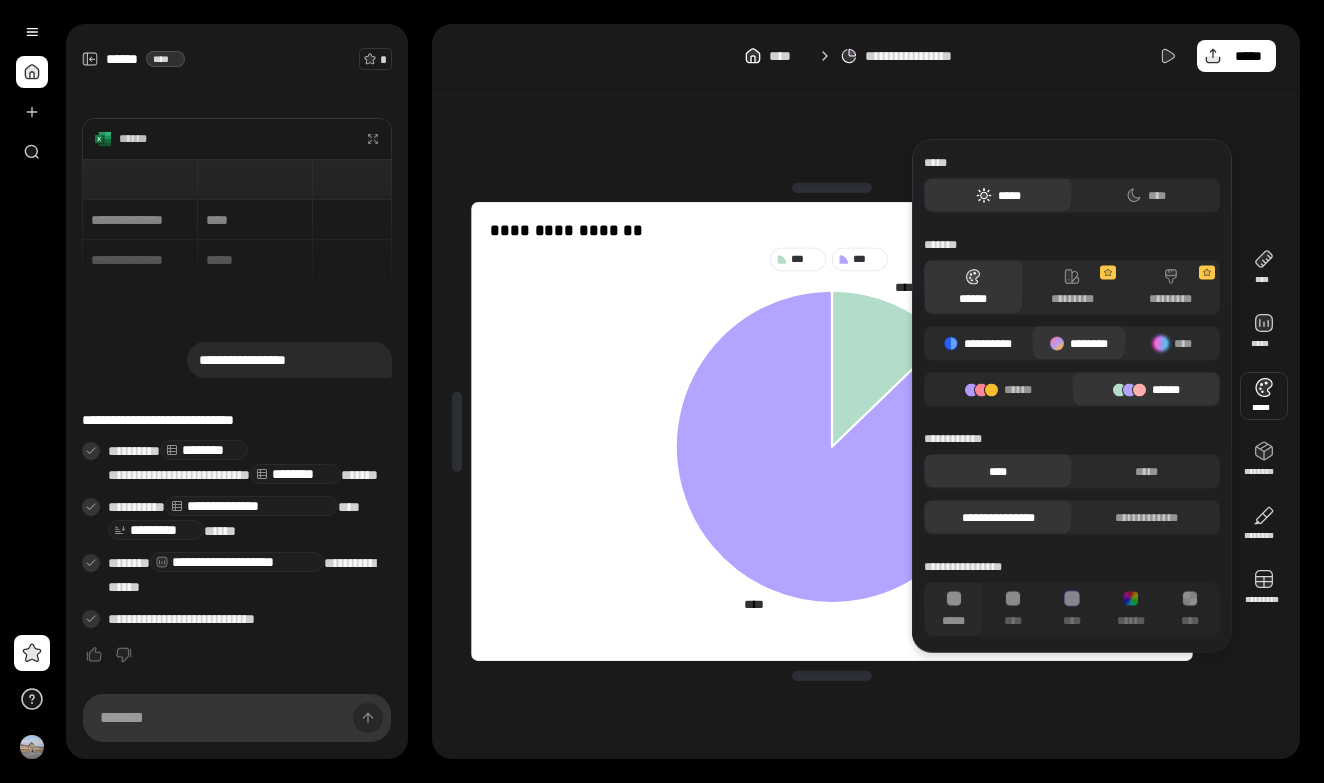 click on "**********" at bounding box center (978, 344) 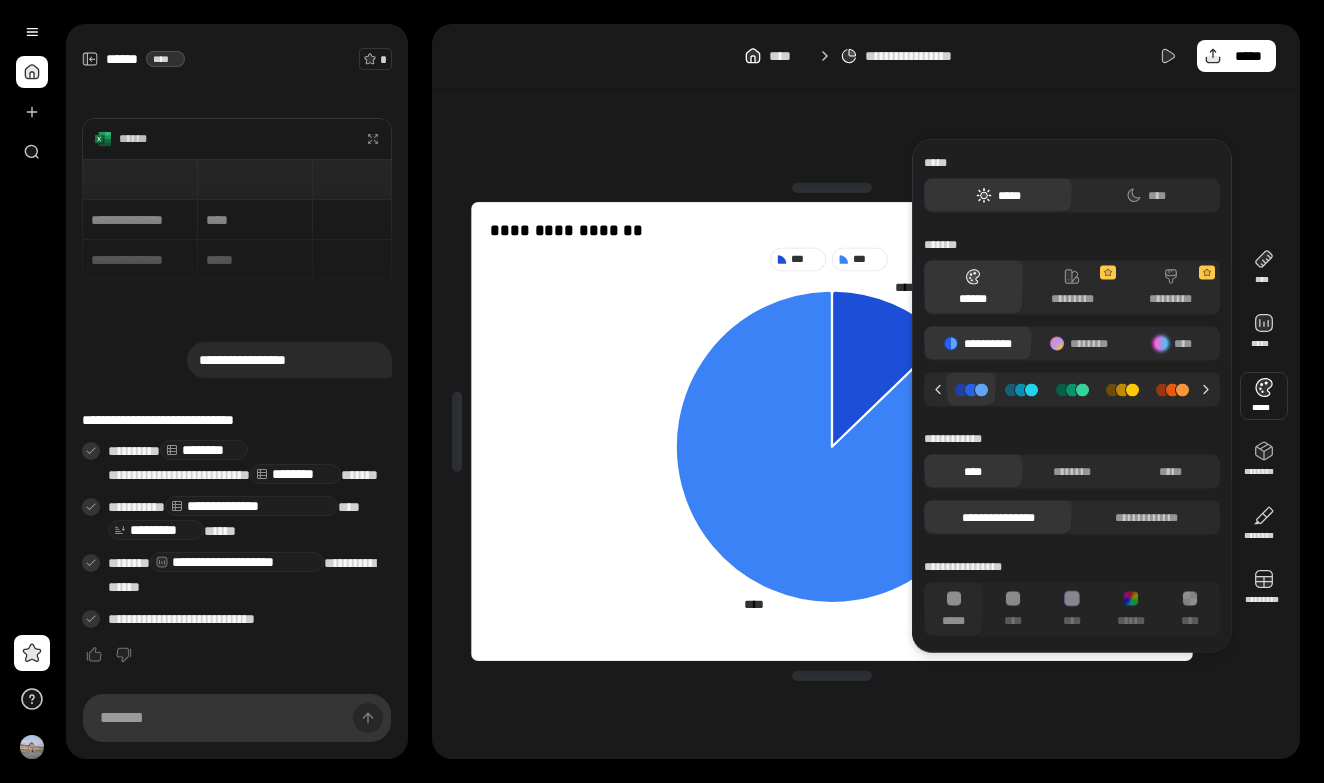 click at bounding box center (1021, 389) 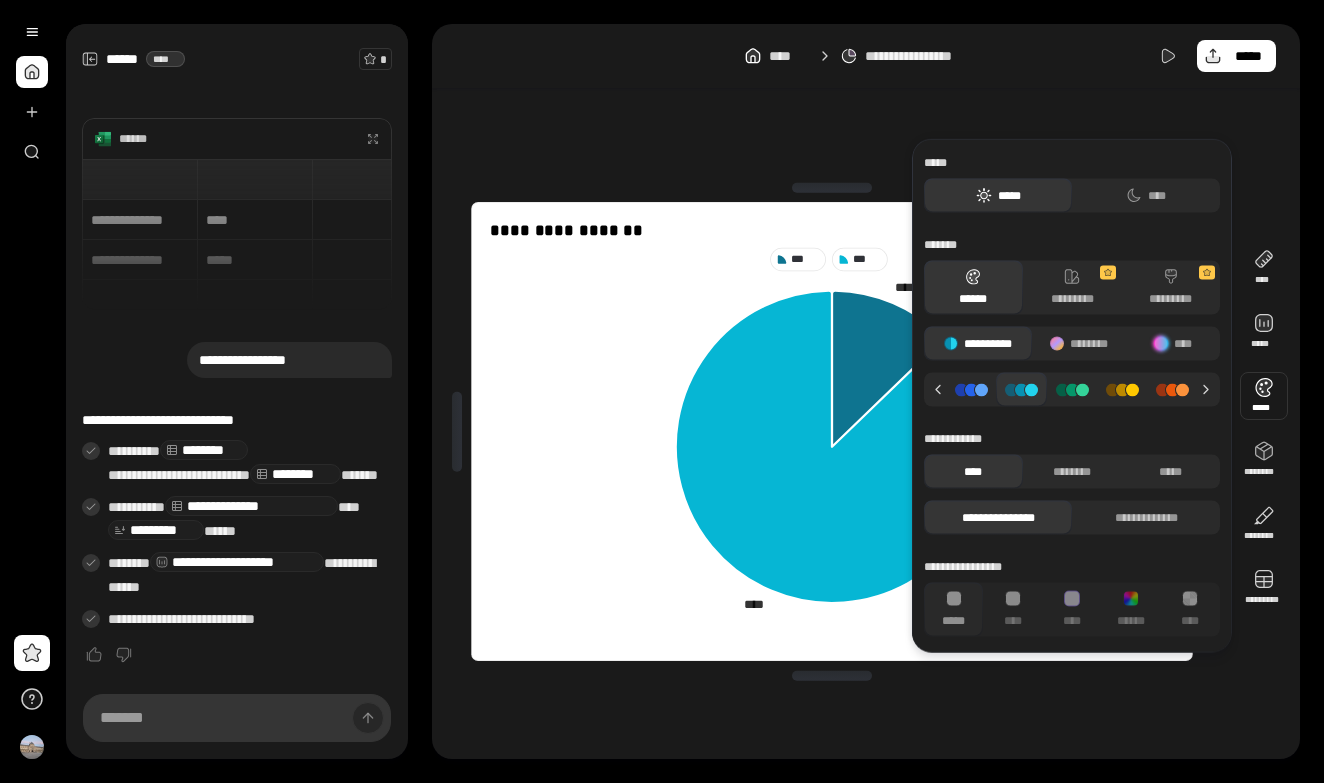 click 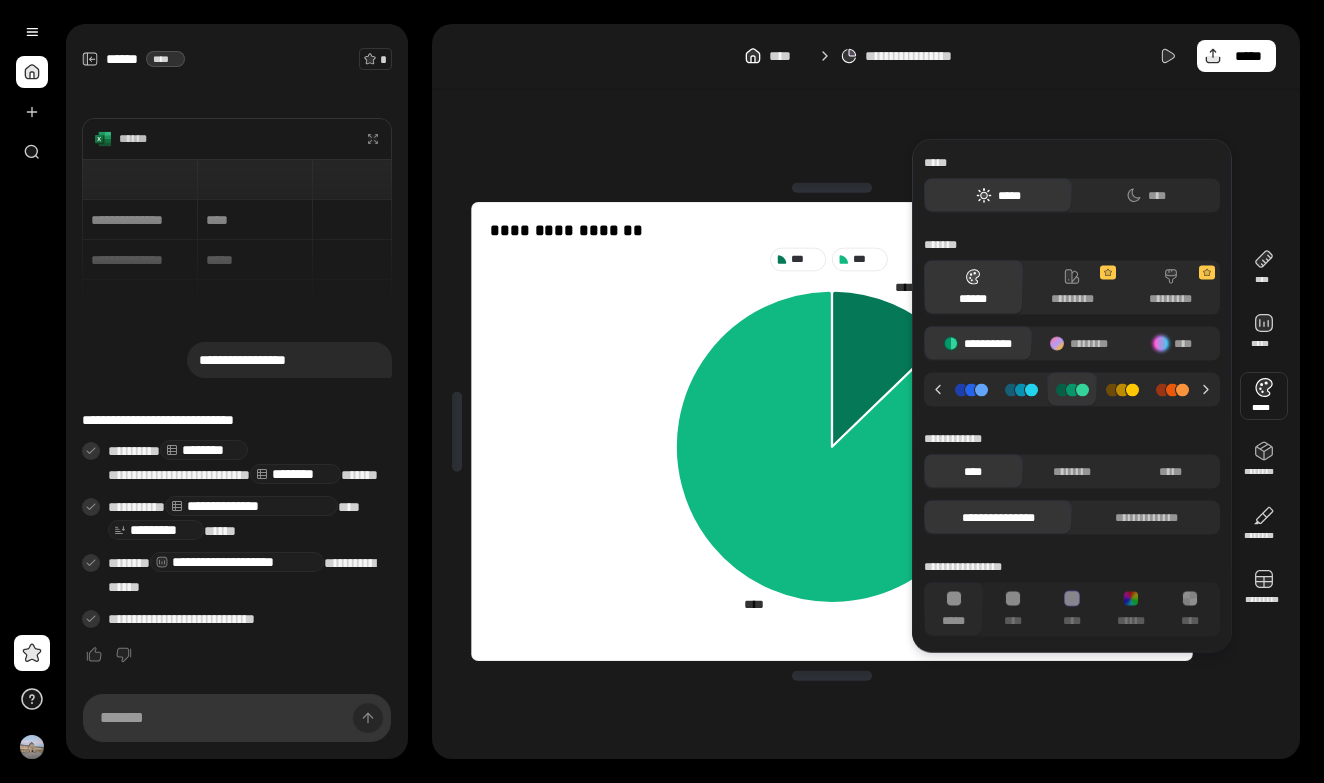 click 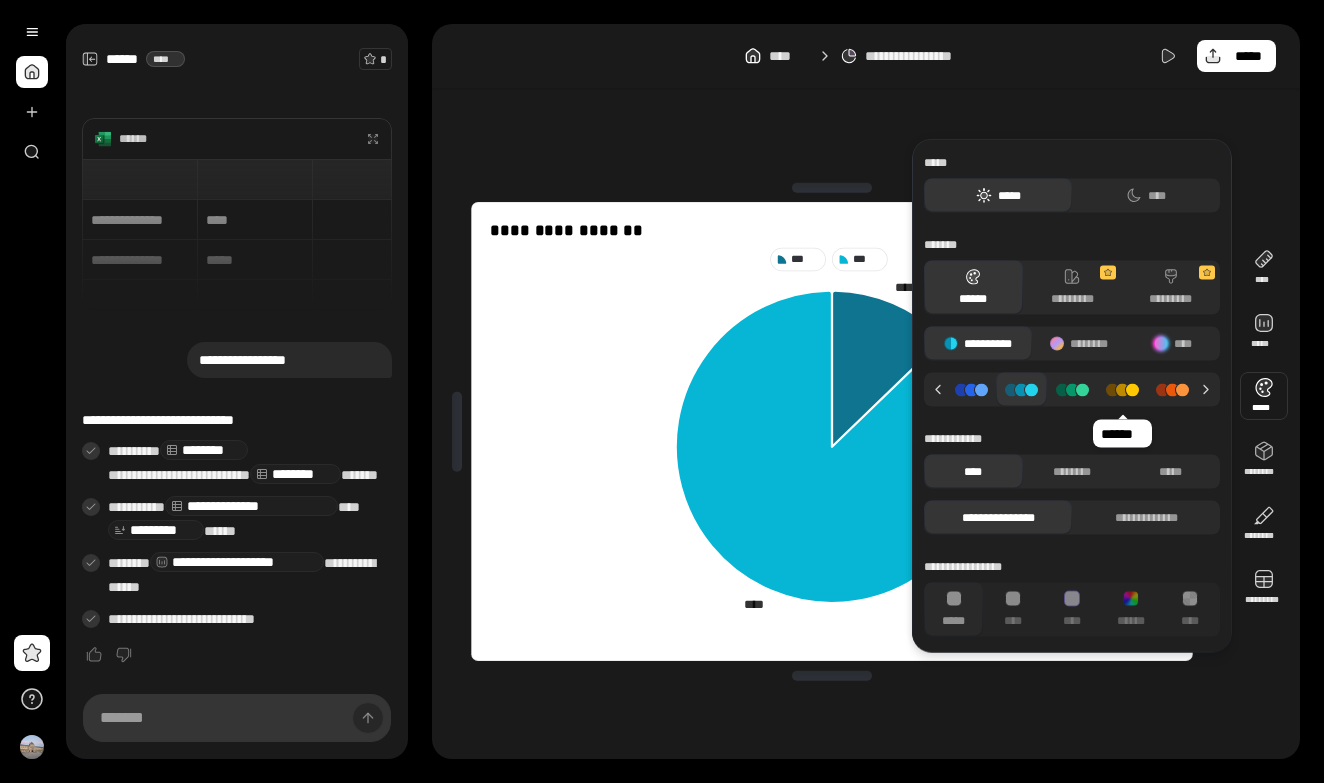 click 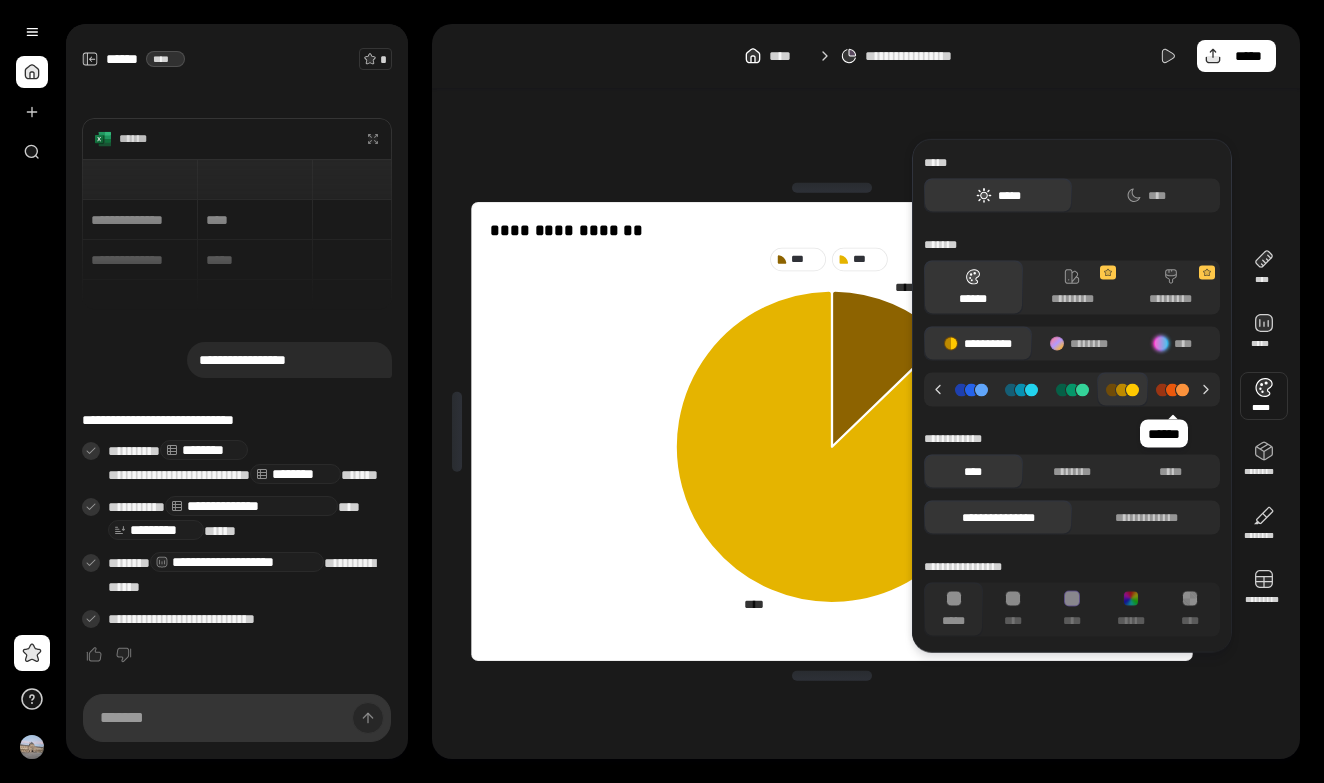 click 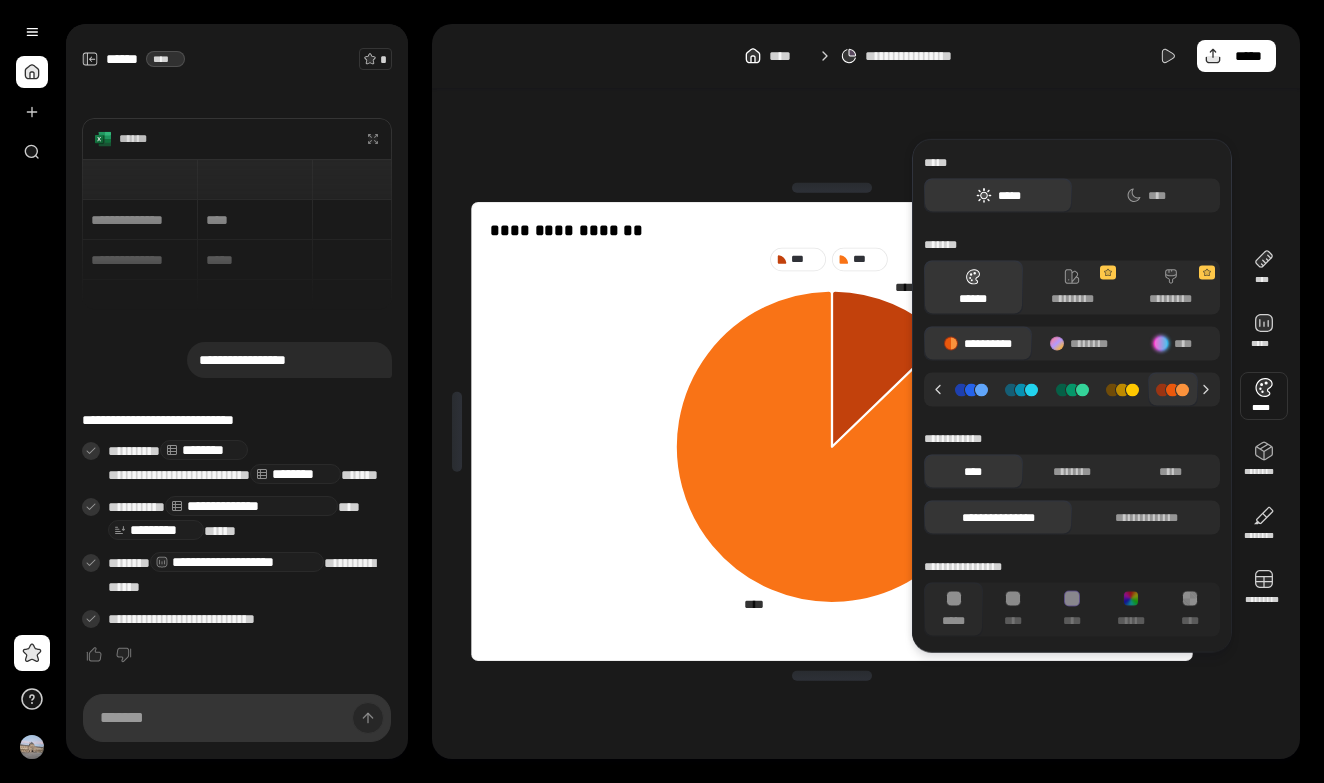 click 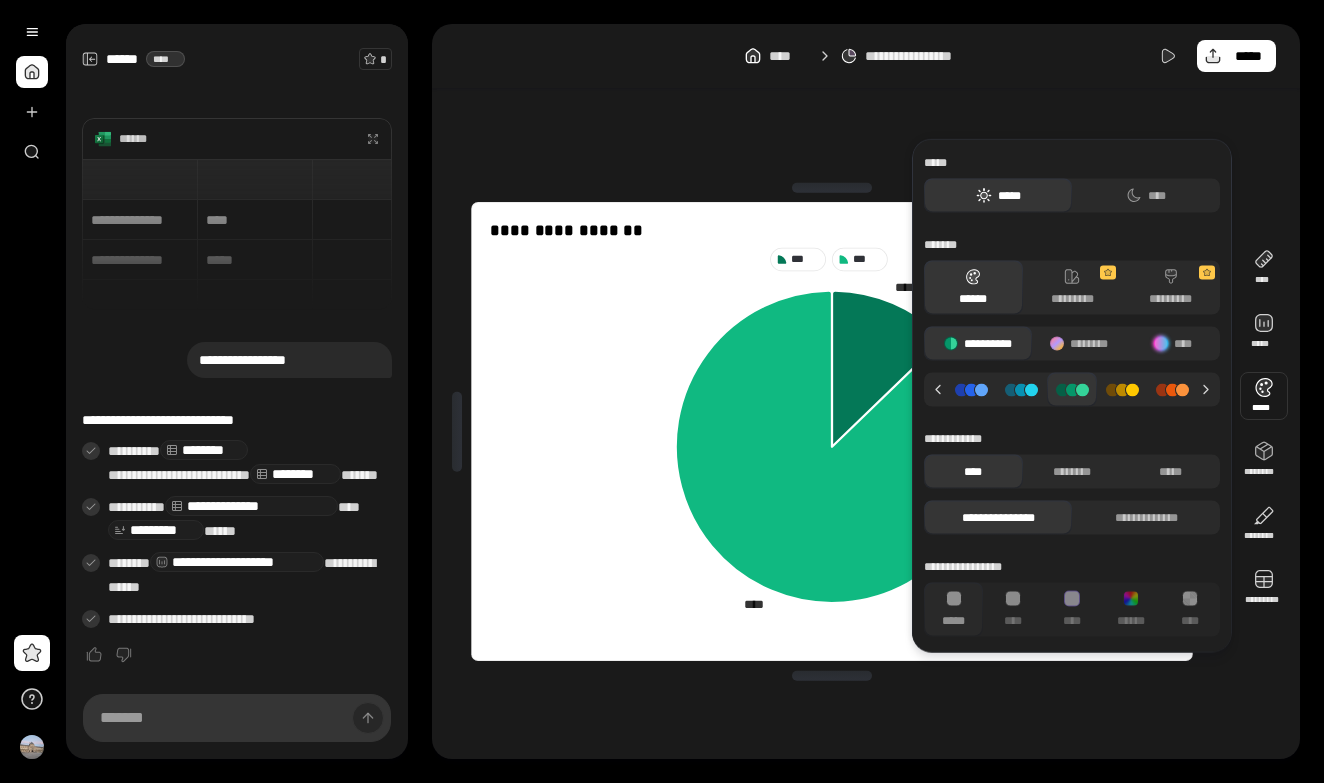 click 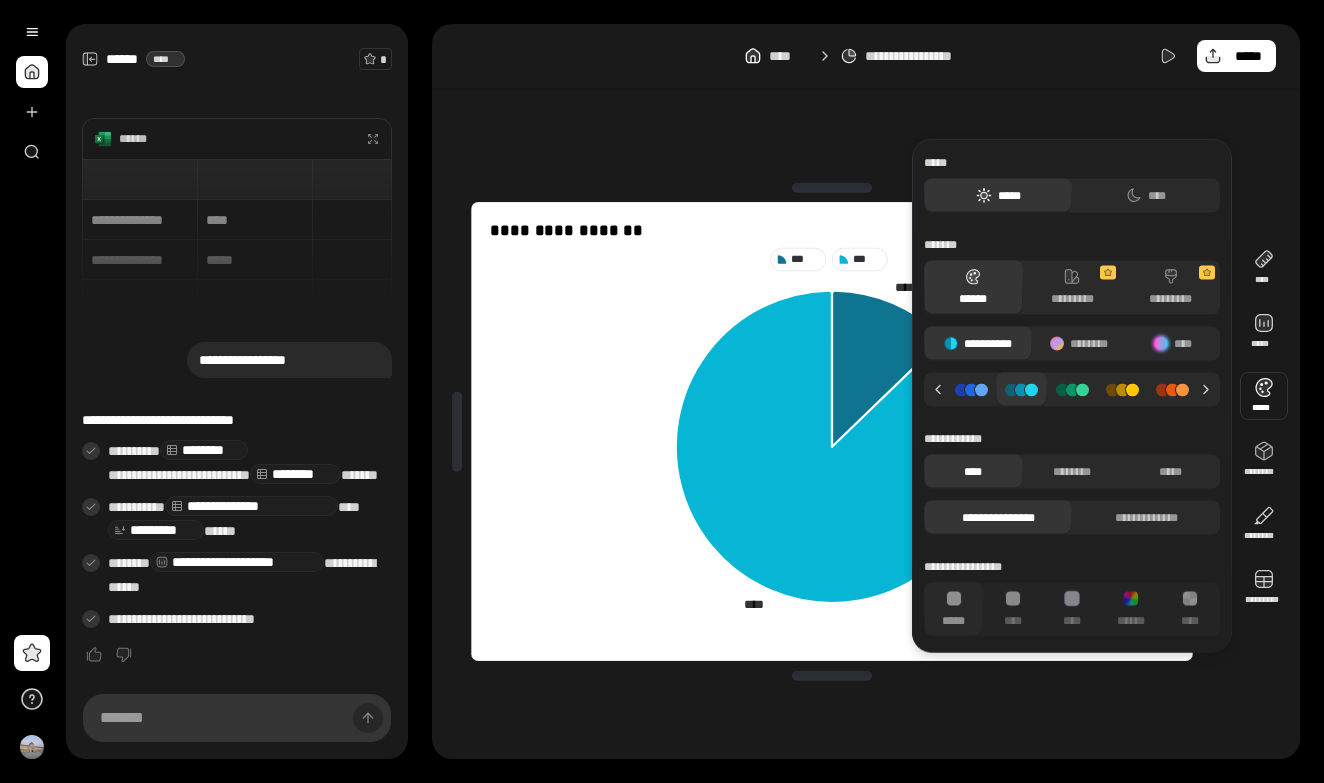 click 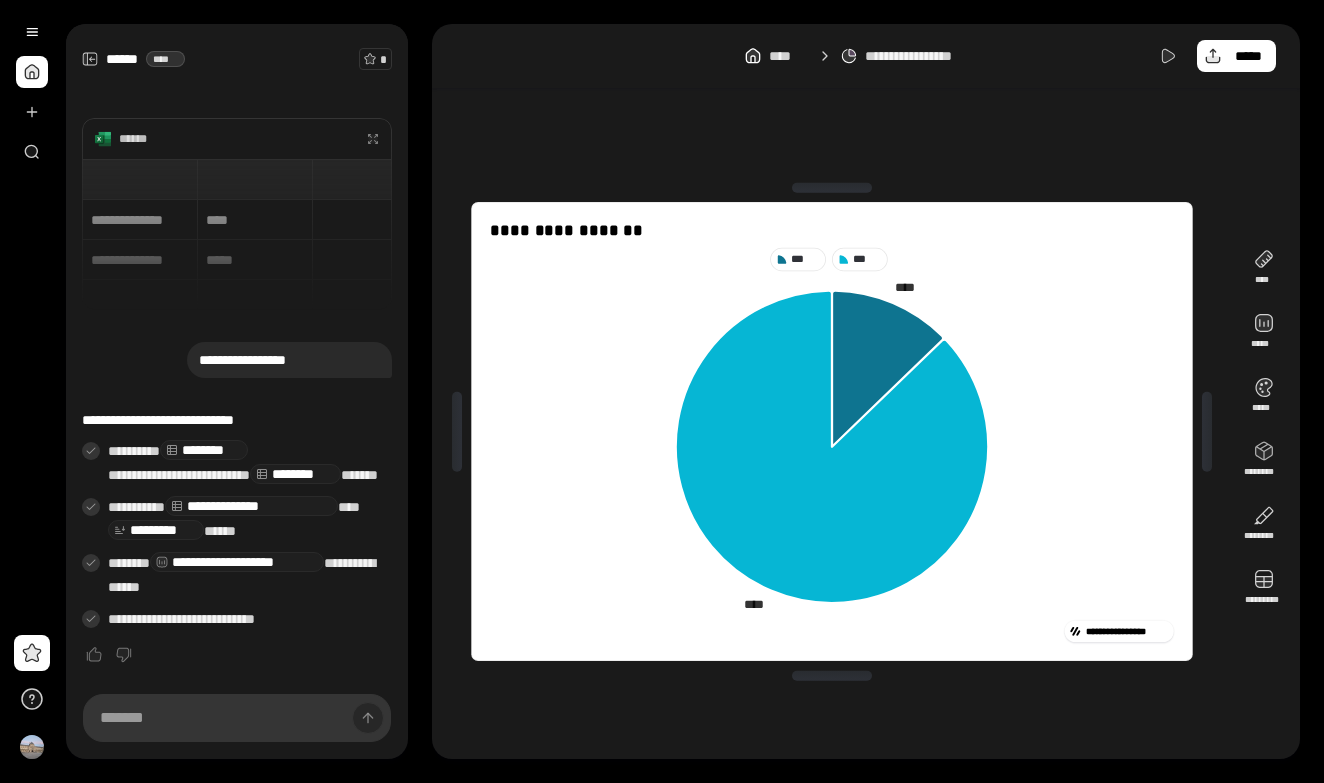 click 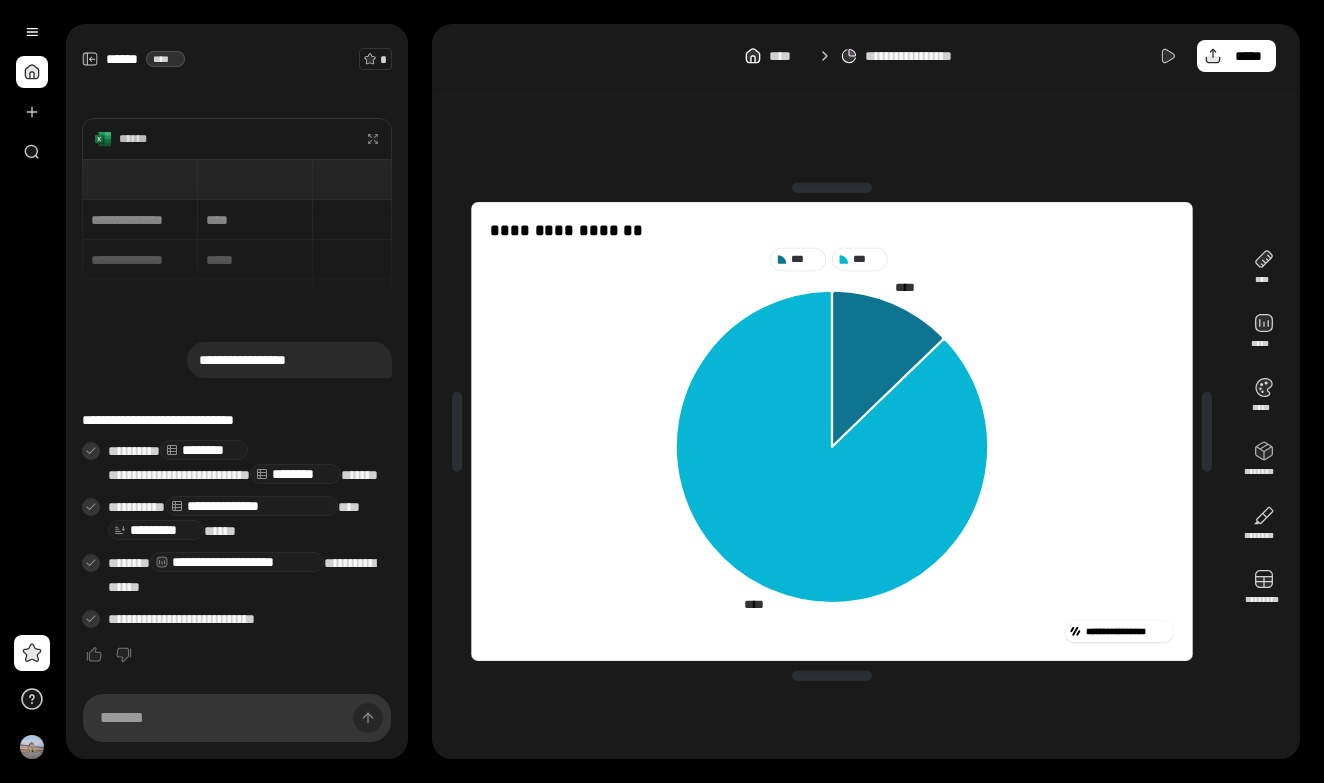 click 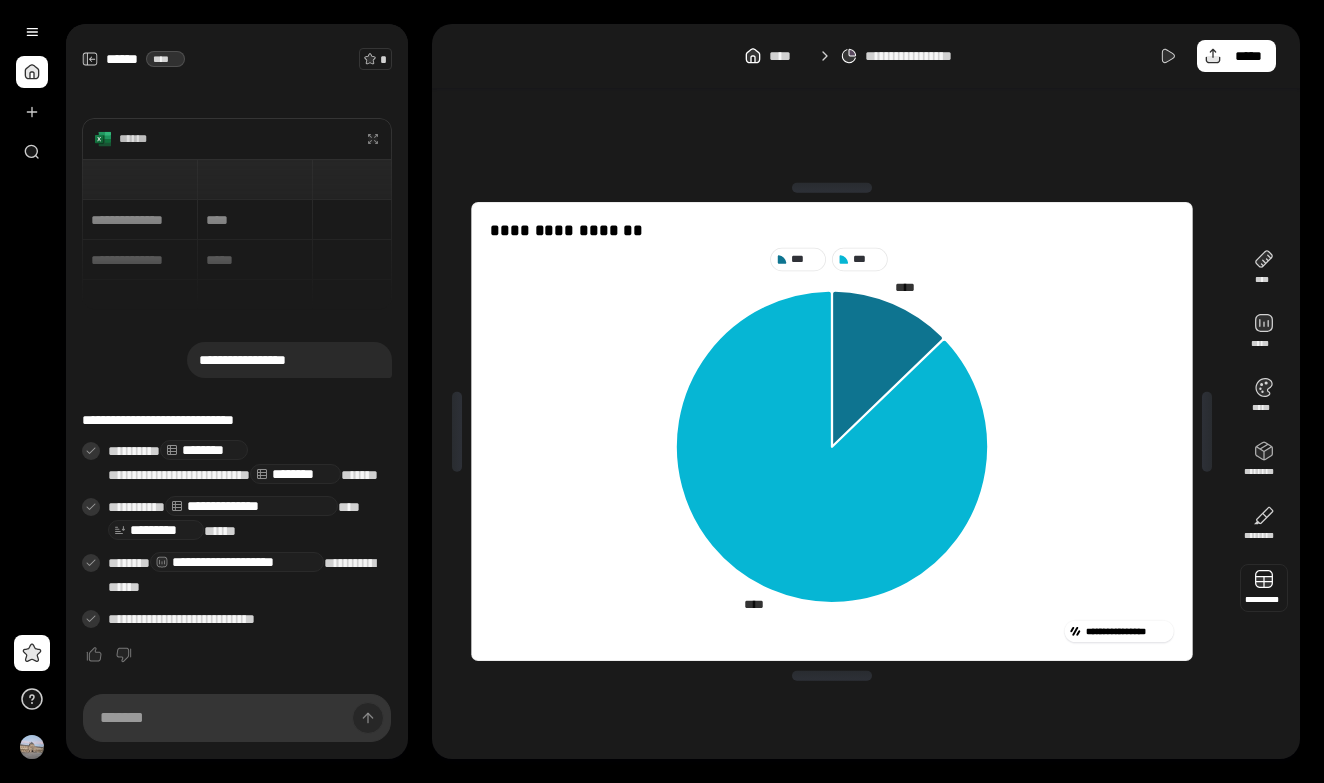 click at bounding box center [1264, 588] 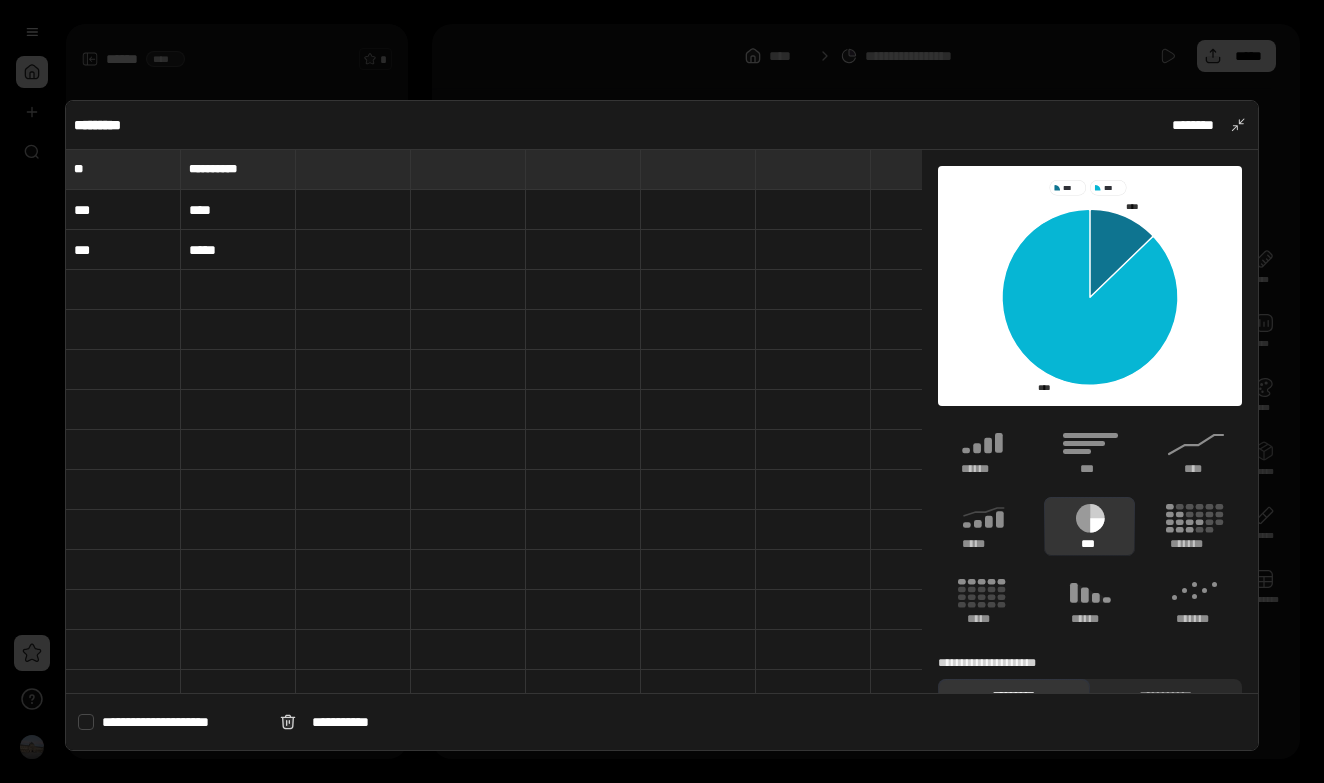 click on "****" at bounding box center (238, 210) 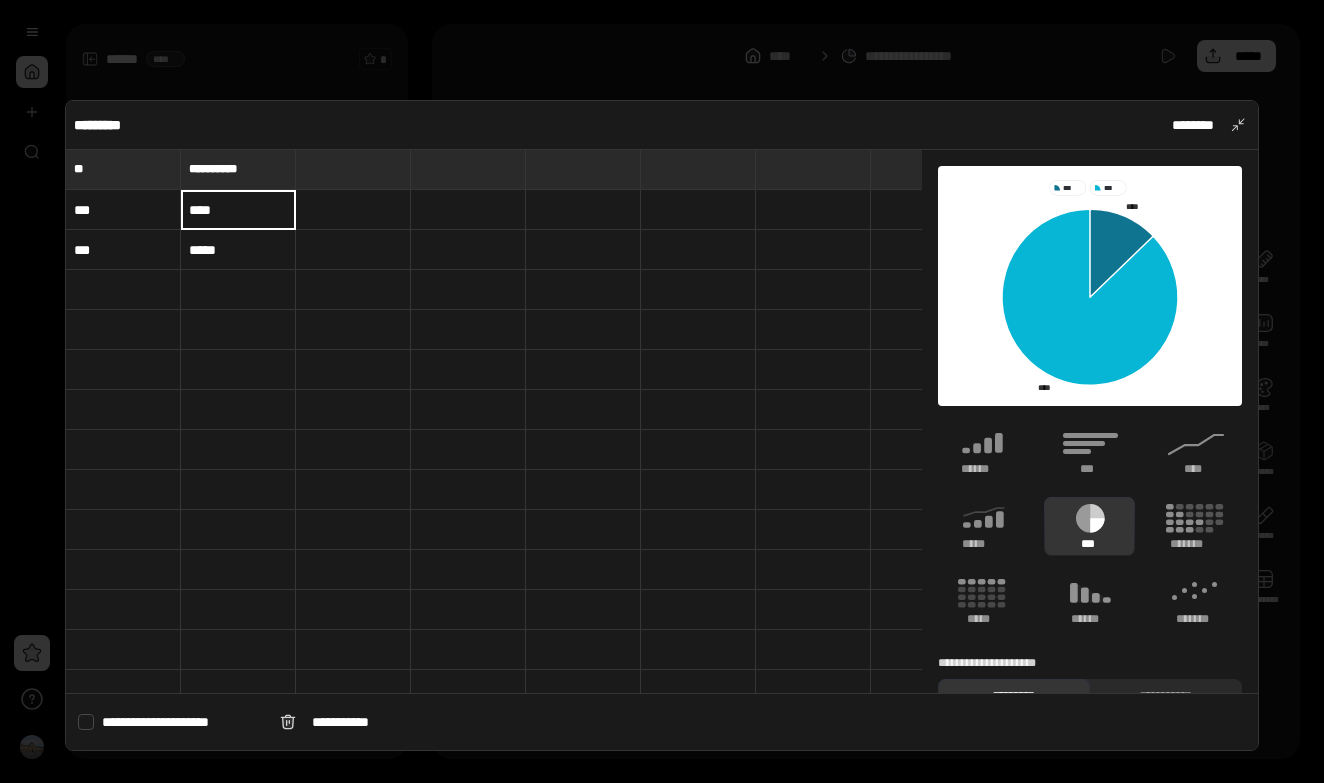 click on "****" at bounding box center [238, 210] 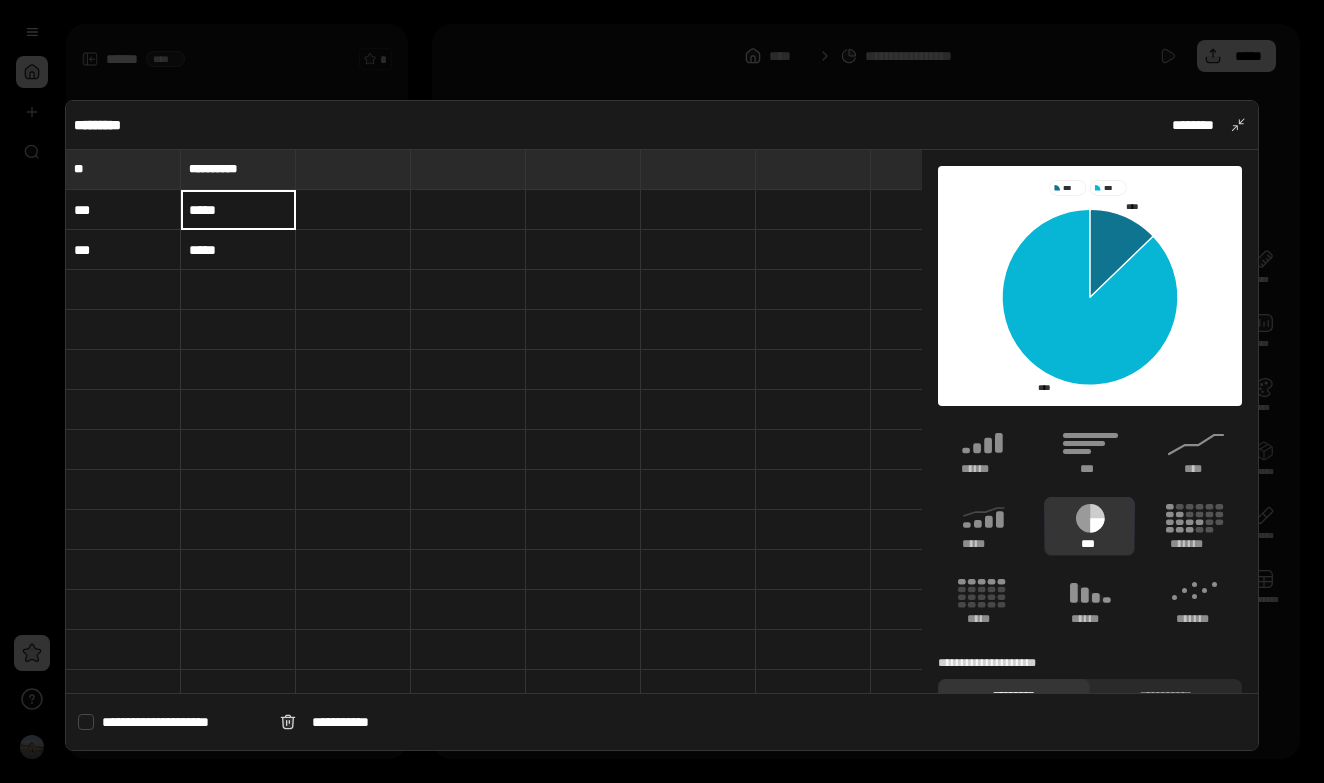 type on "*****" 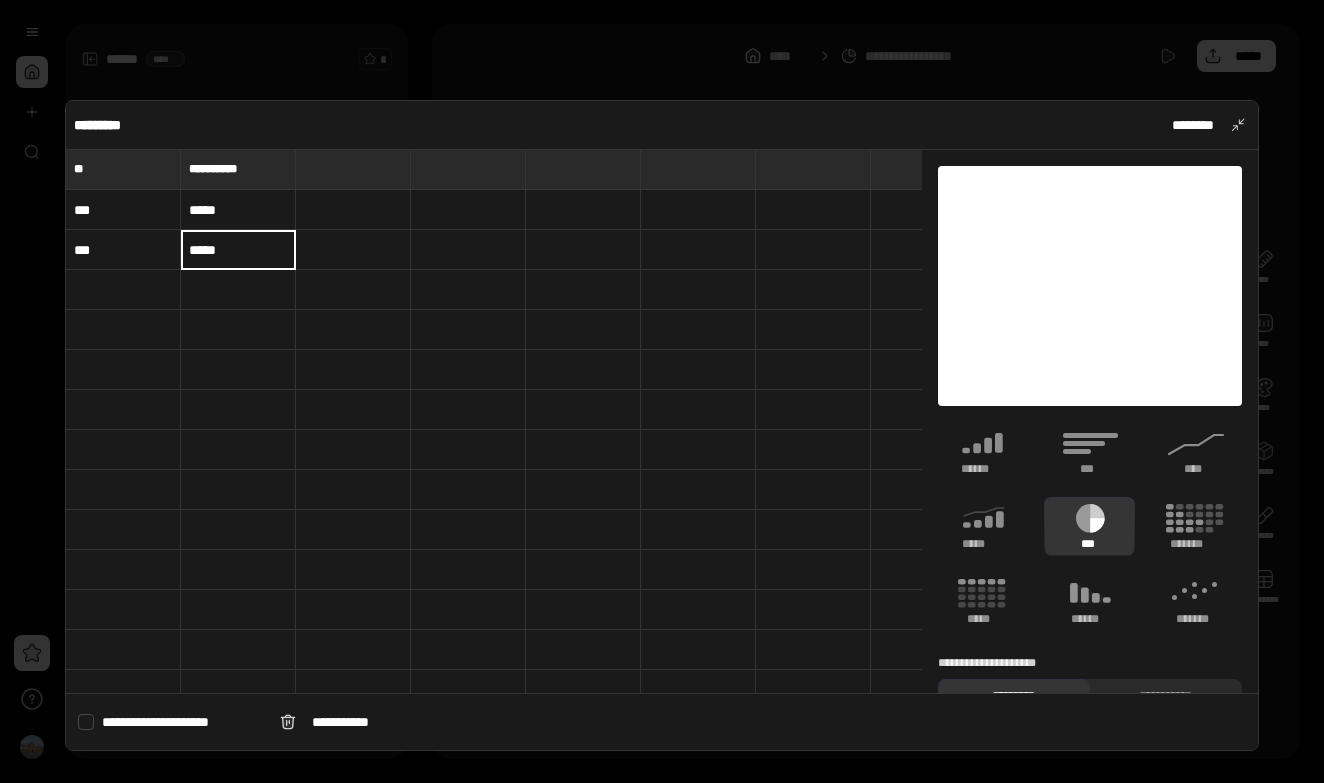 click on "*****" at bounding box center [238, 250] 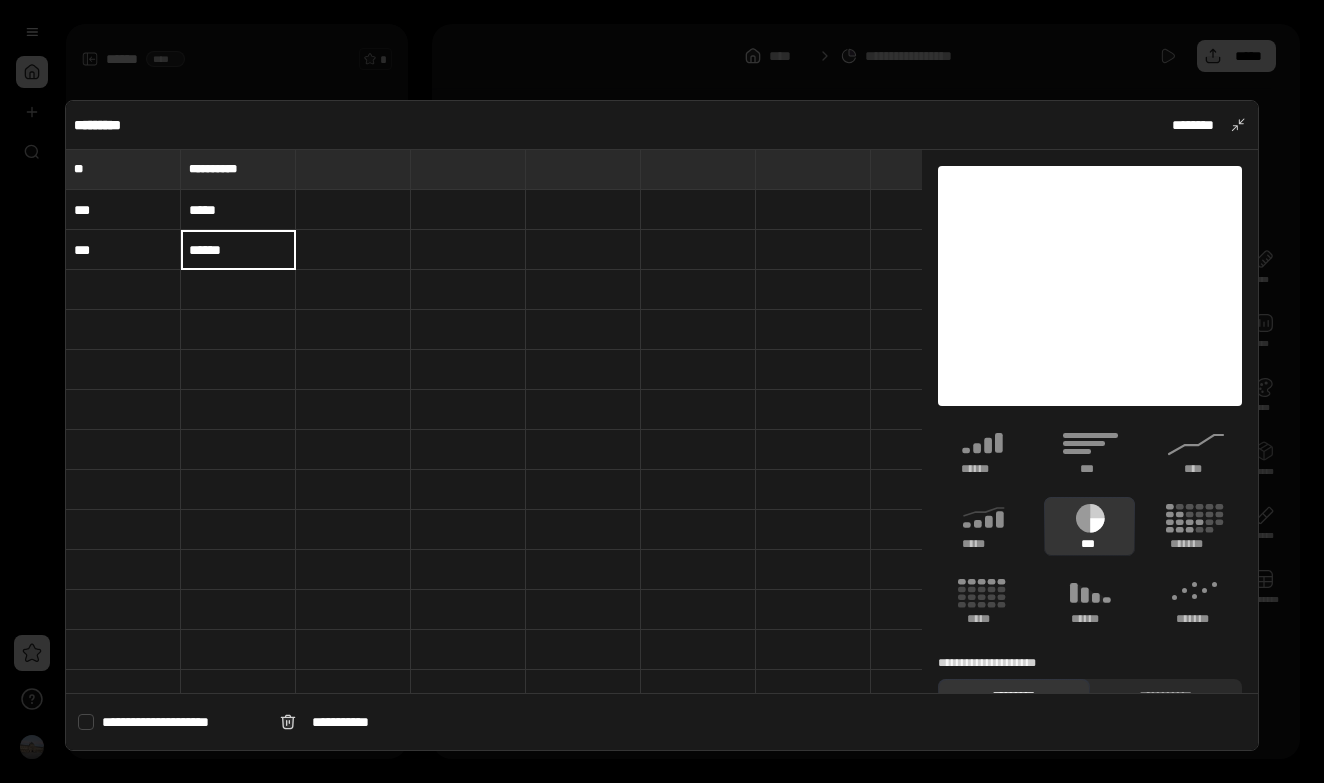type on "******" 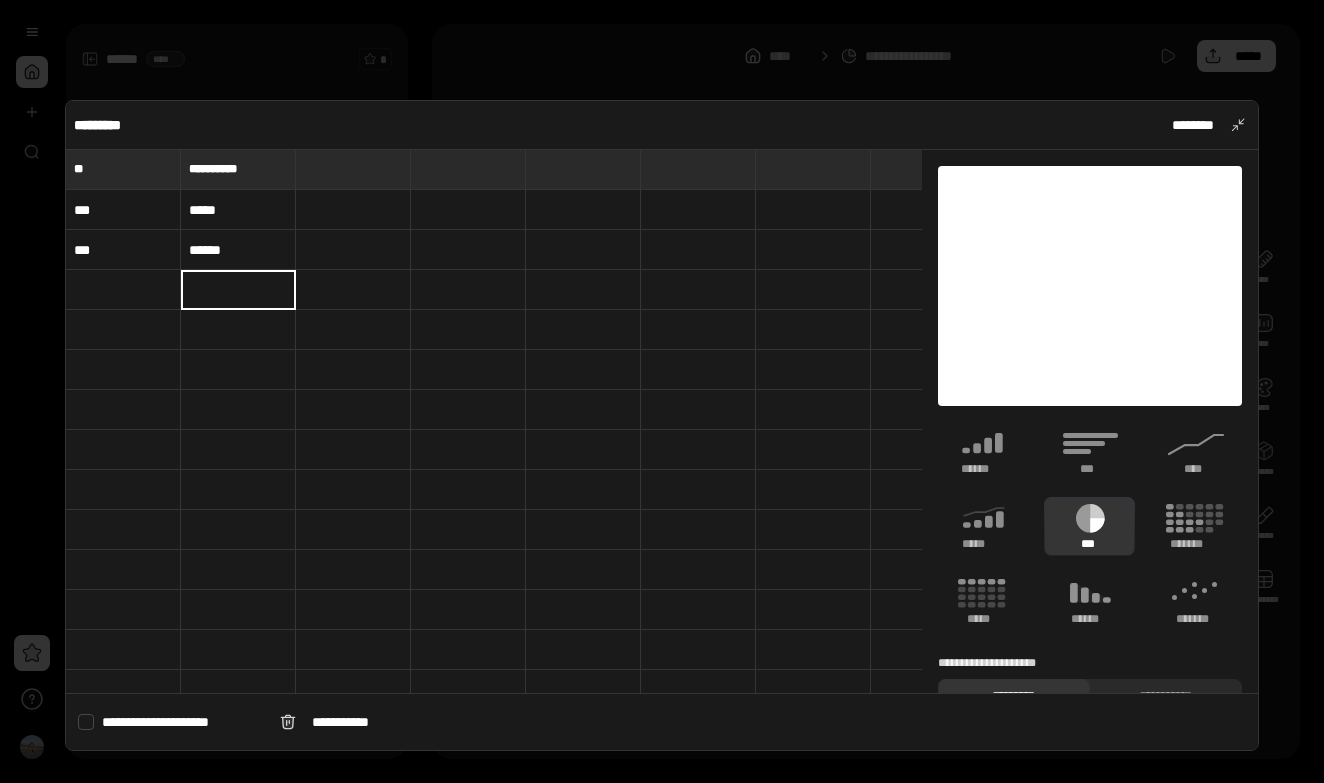 click at bounding box center [662, 391] 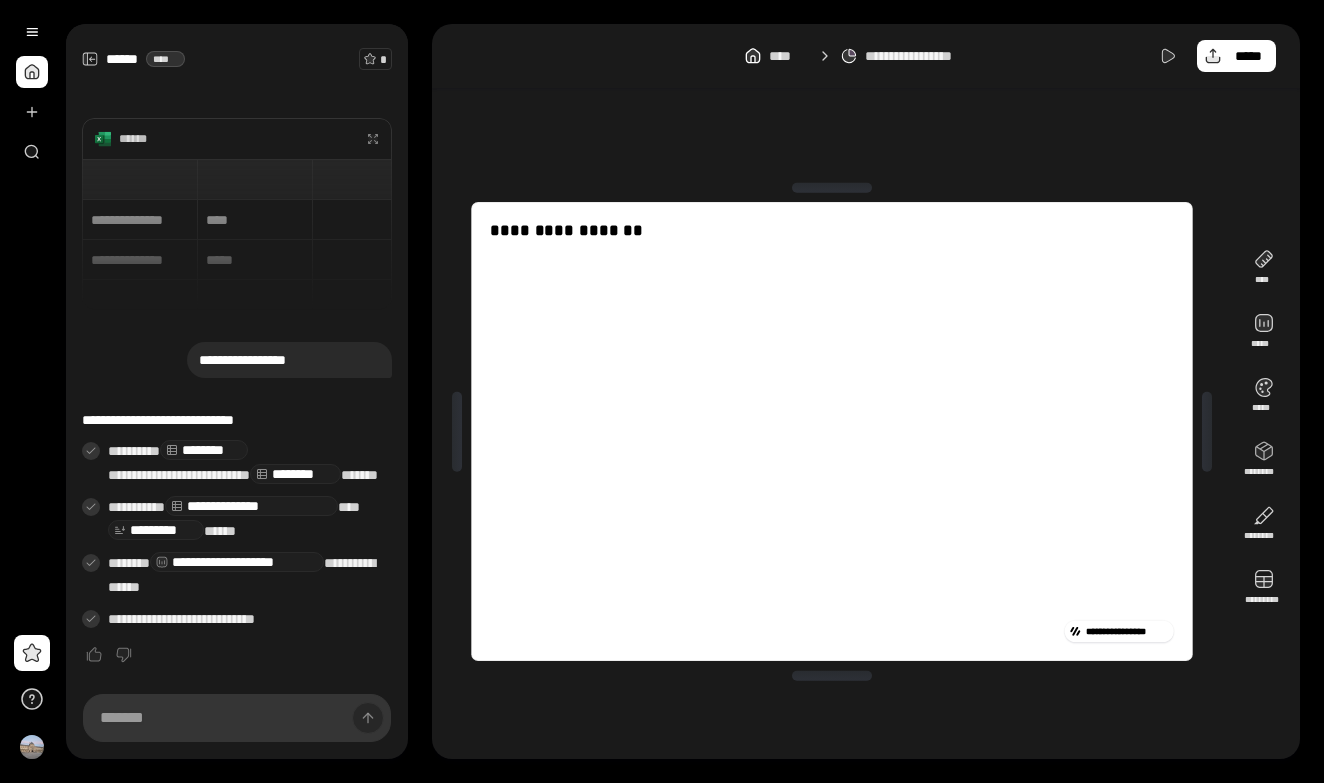 click at bounding box center (831, 430) 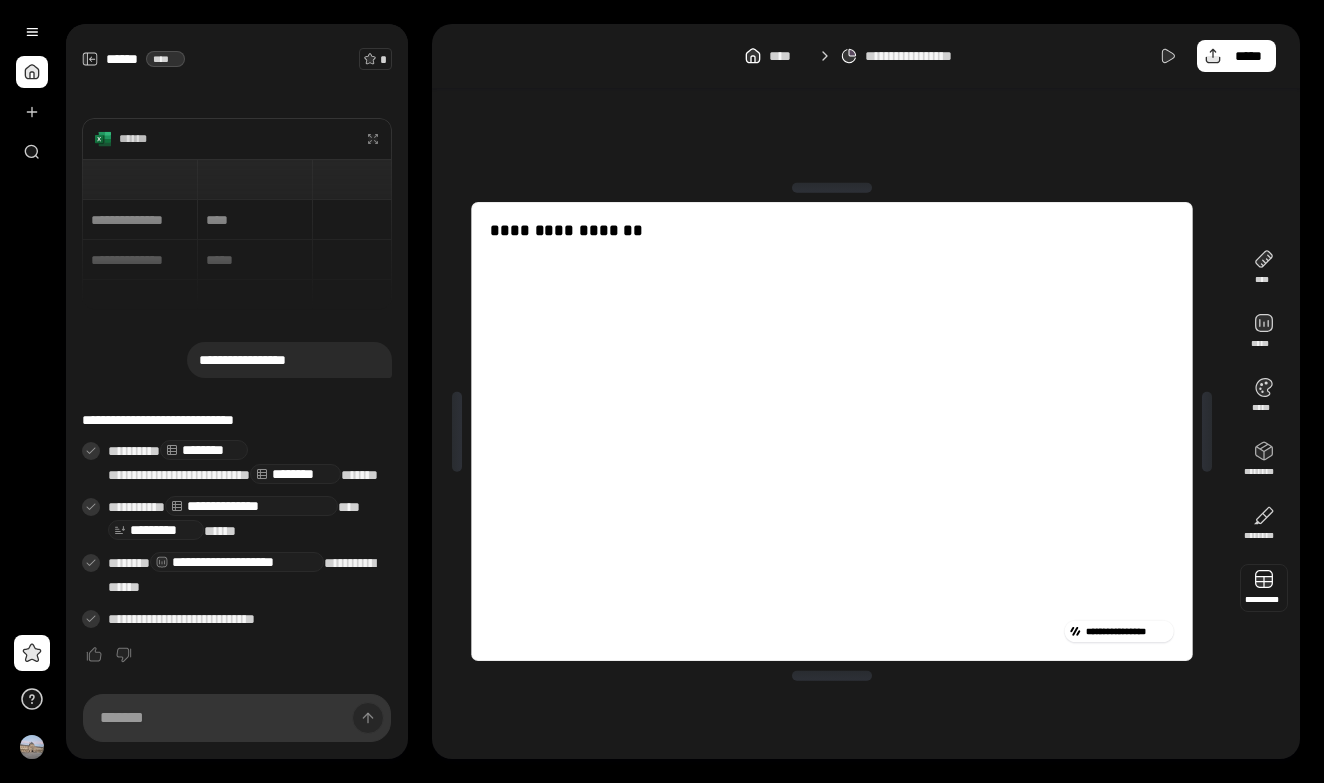 click at bounding box center [1264, 588] 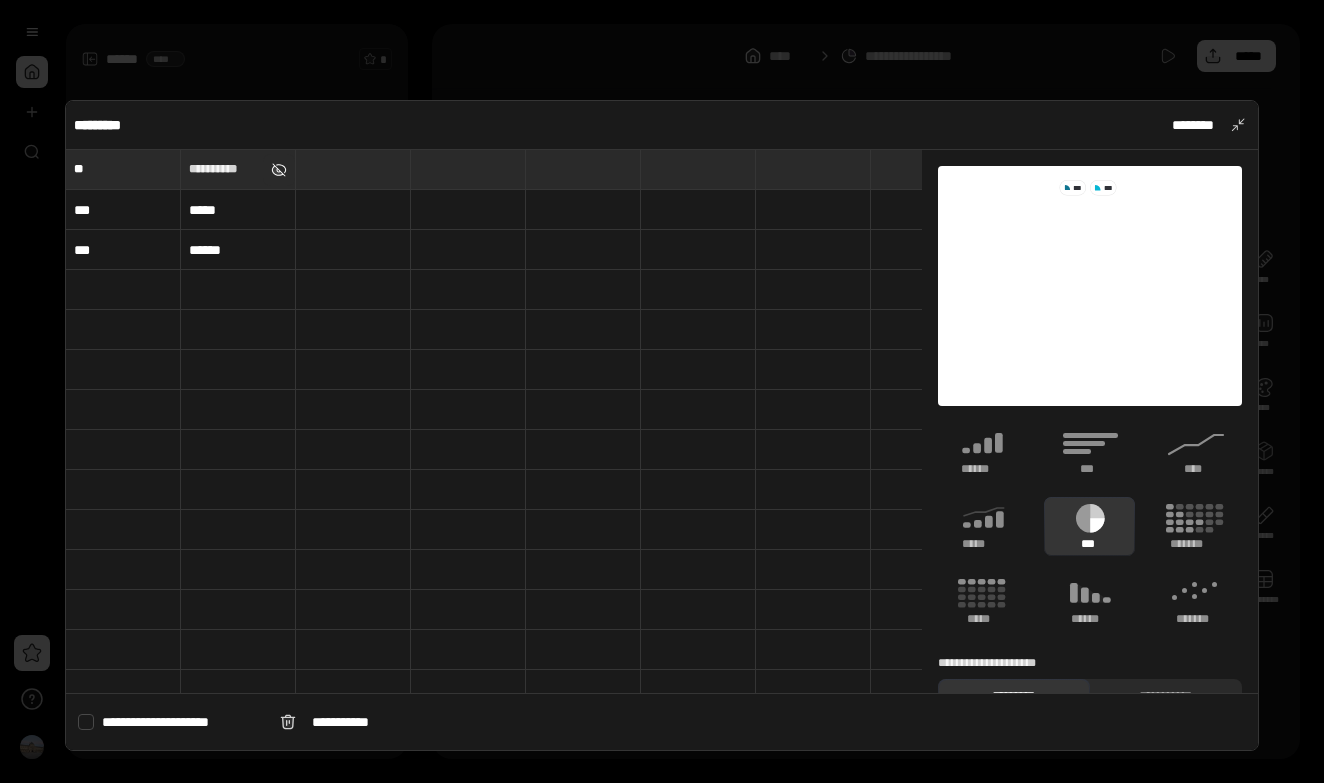 click at bounding box center (279, 170) 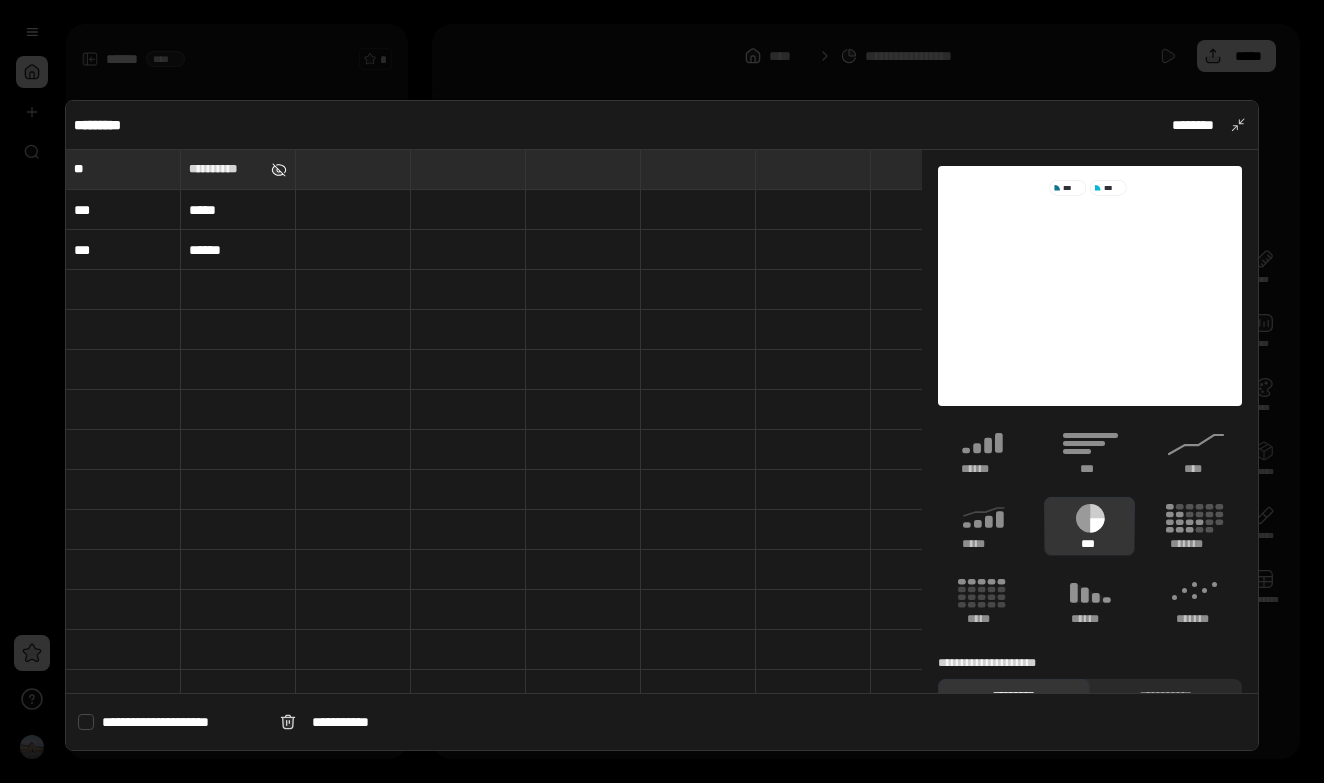 click at bounding box center [279, 170] 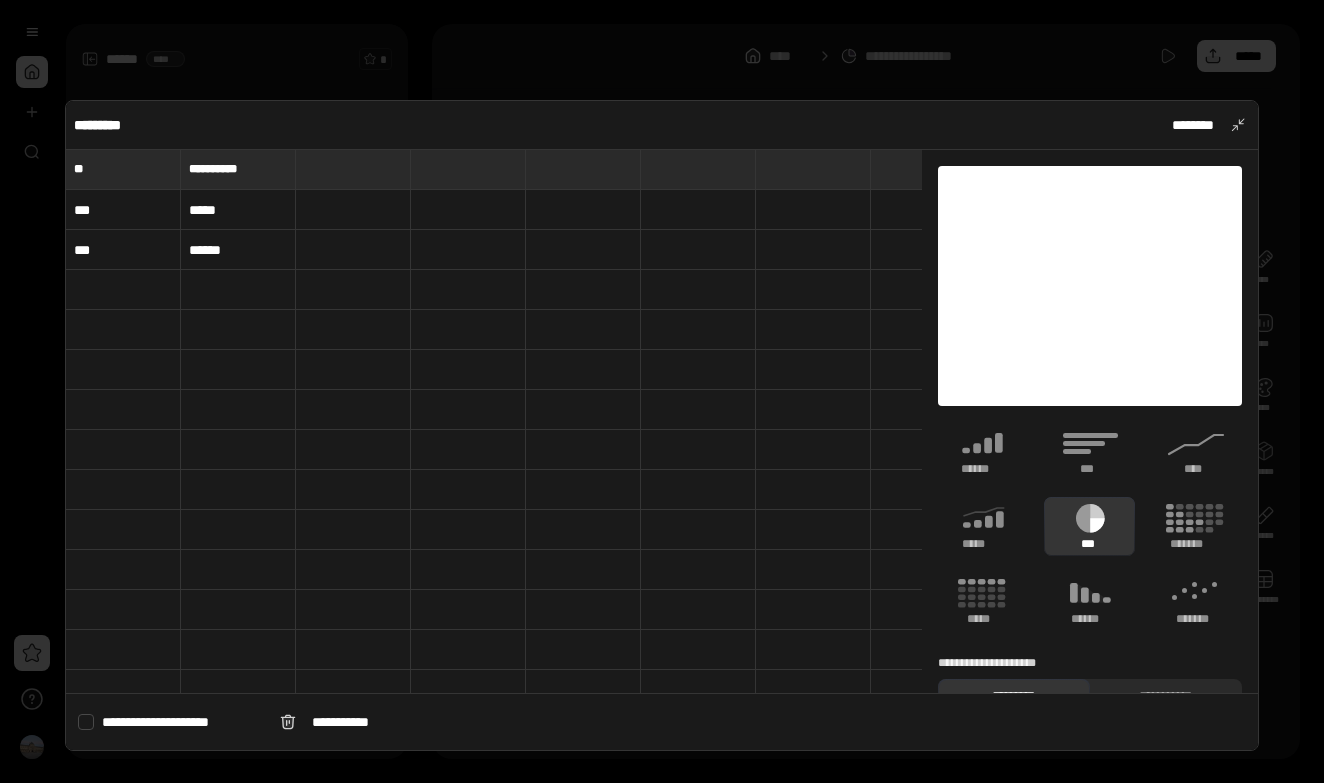 click on "*****" at bounding box center [238, 210] 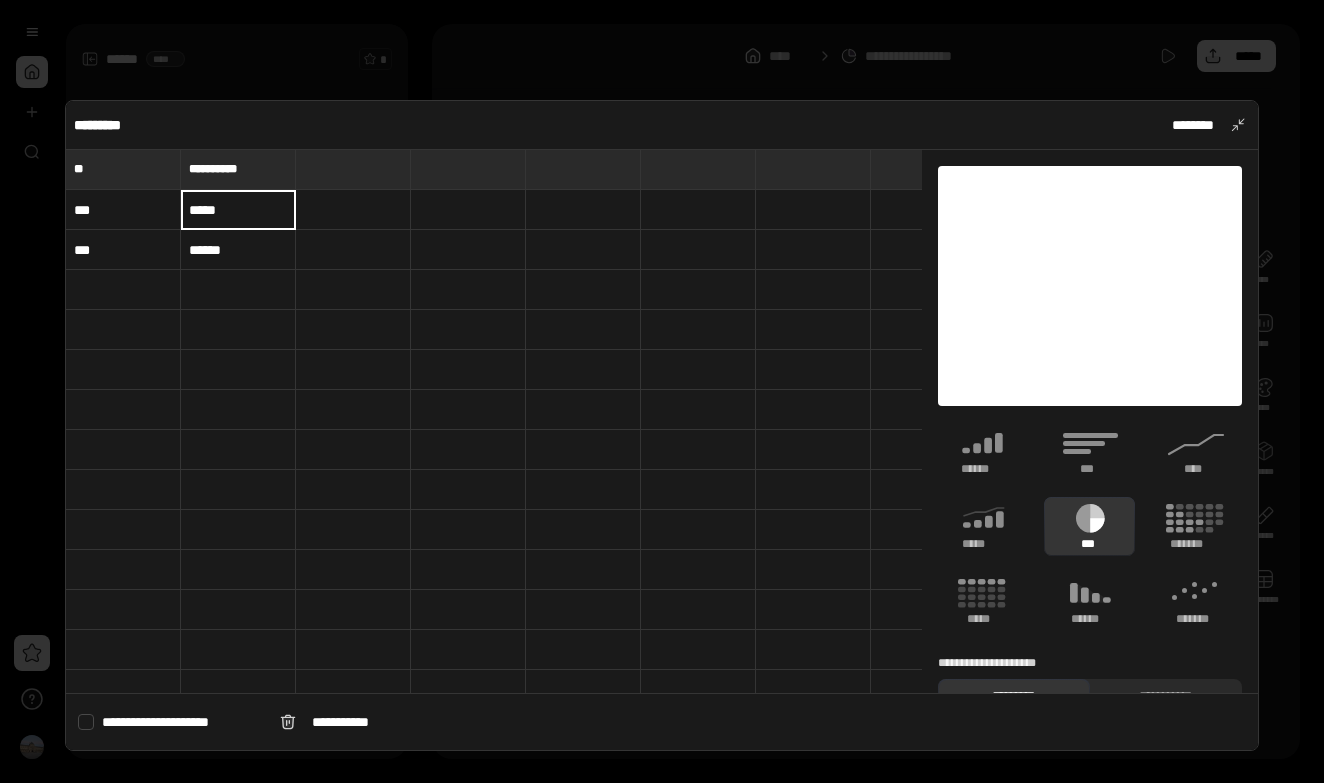 click on "*****" at bounding box center (238, 210) 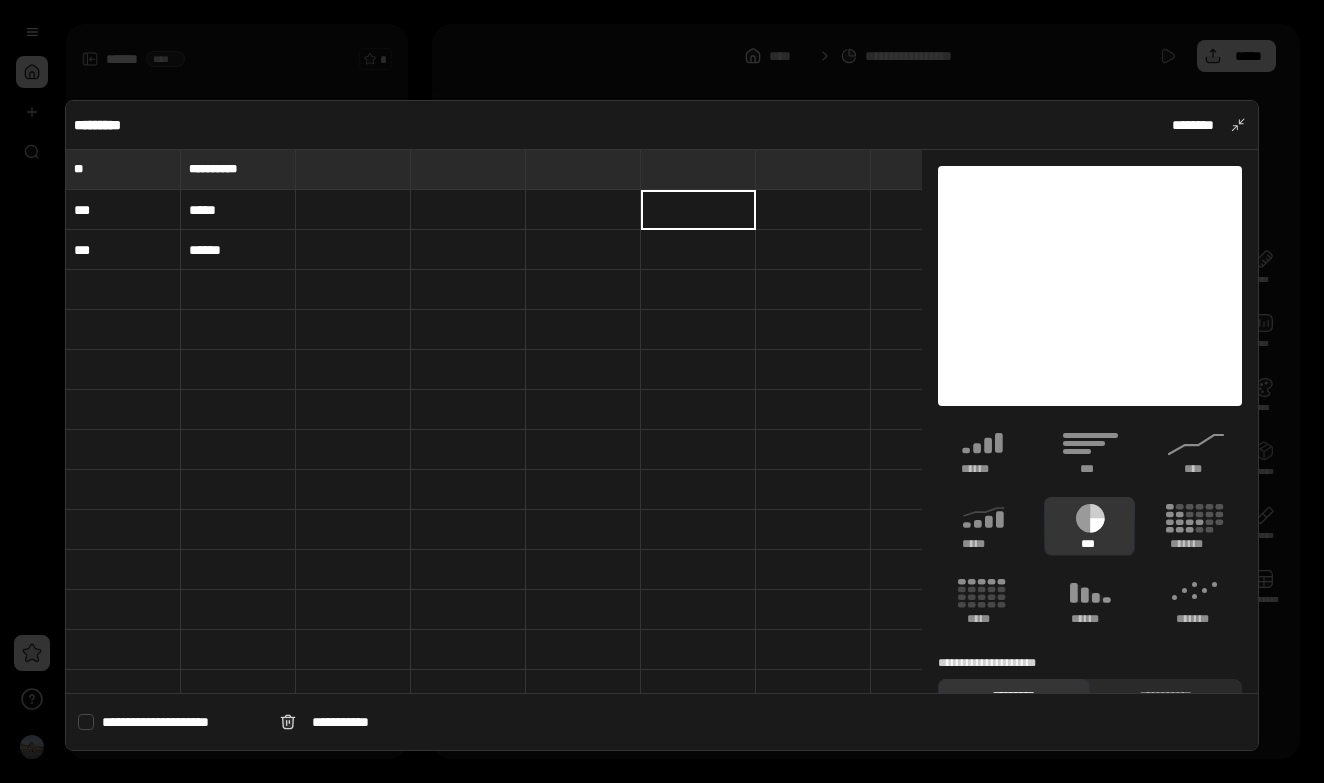 click on "*****" at bounding box center [238, 210] 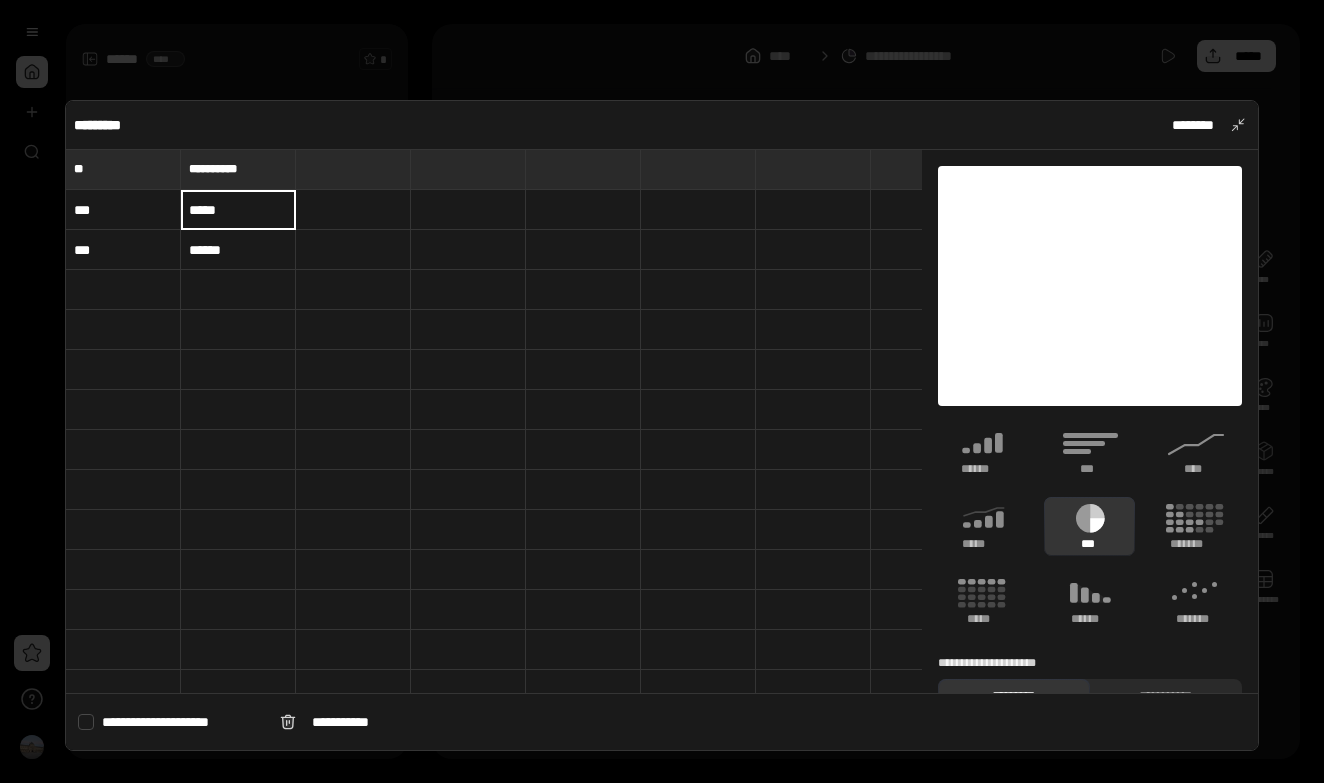 click on "*****" at bounding box center (238, 210) 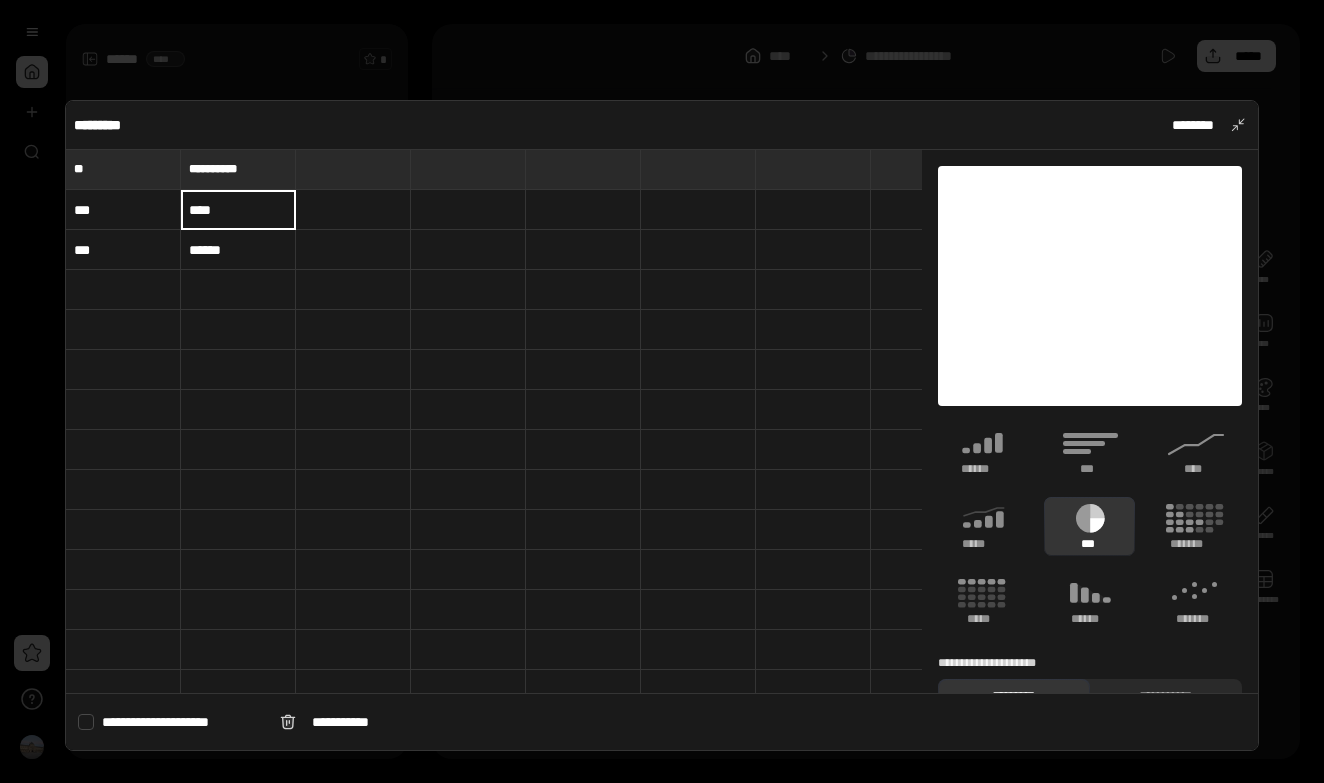 type on "****" 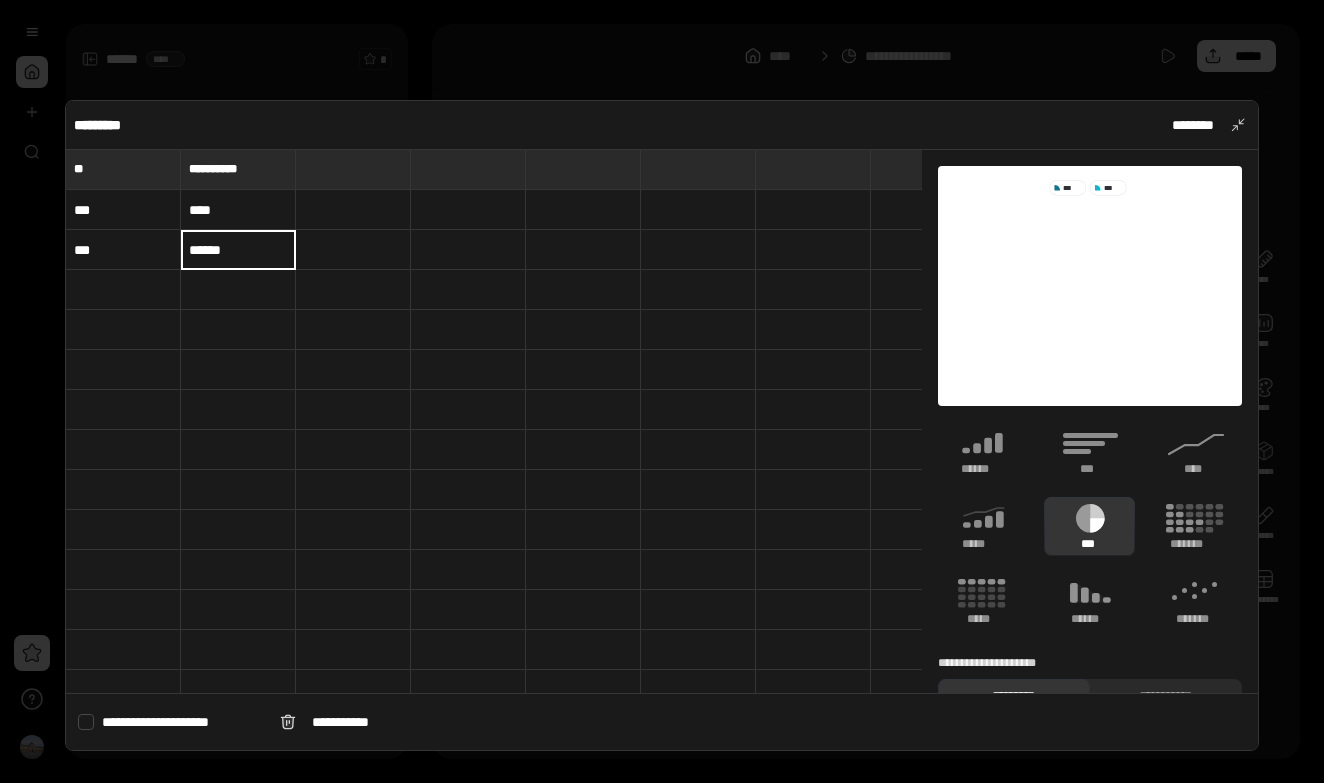 click on "******" at bounding box center (238, 250) 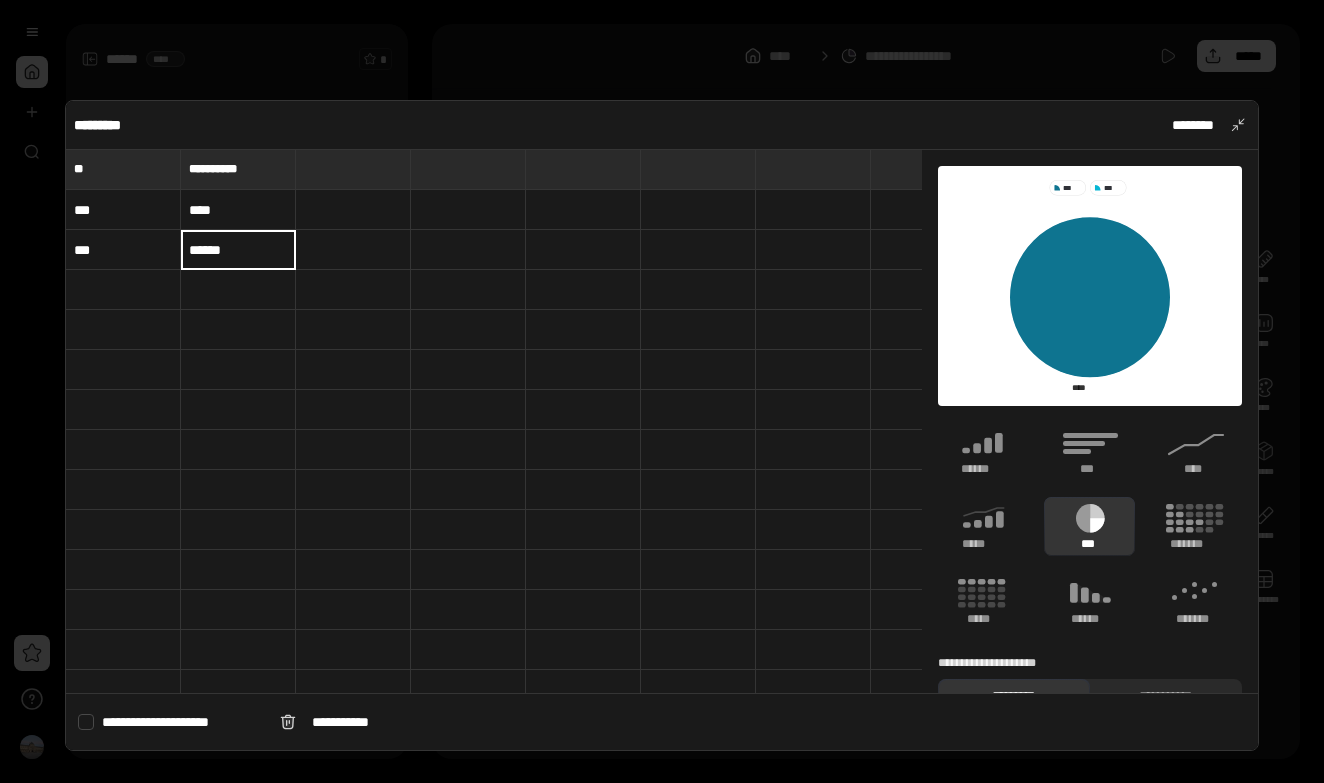 click on "******" at bounding box center (238, 249) 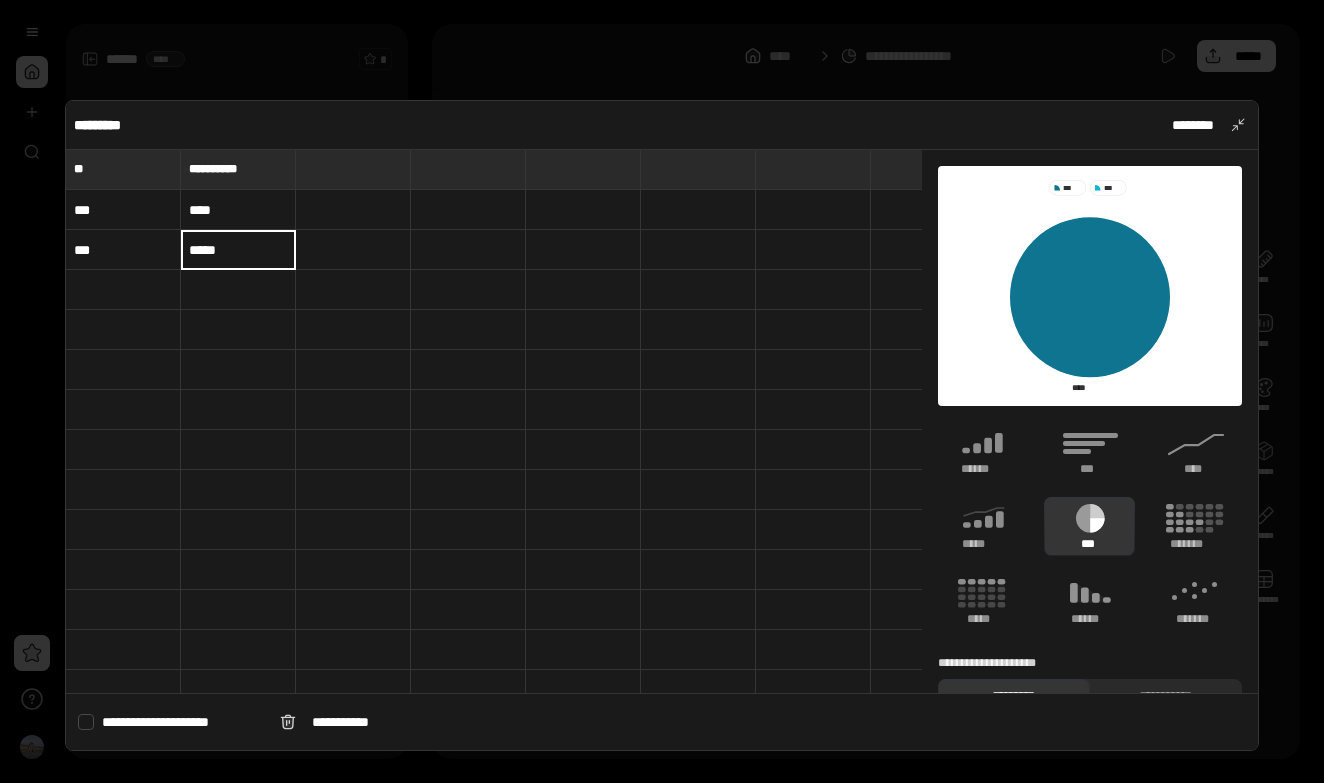 type on "*****" 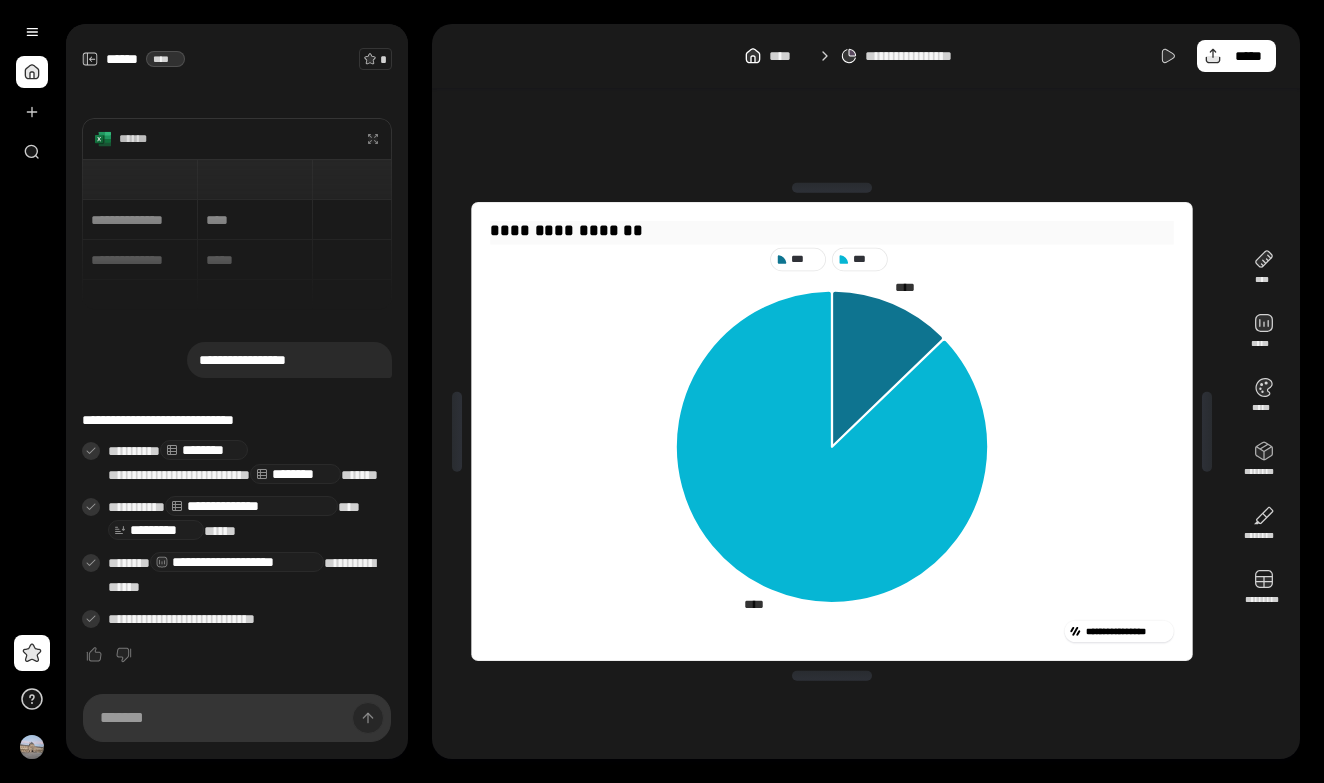 click on "**********" at bounding box center (831, 231) 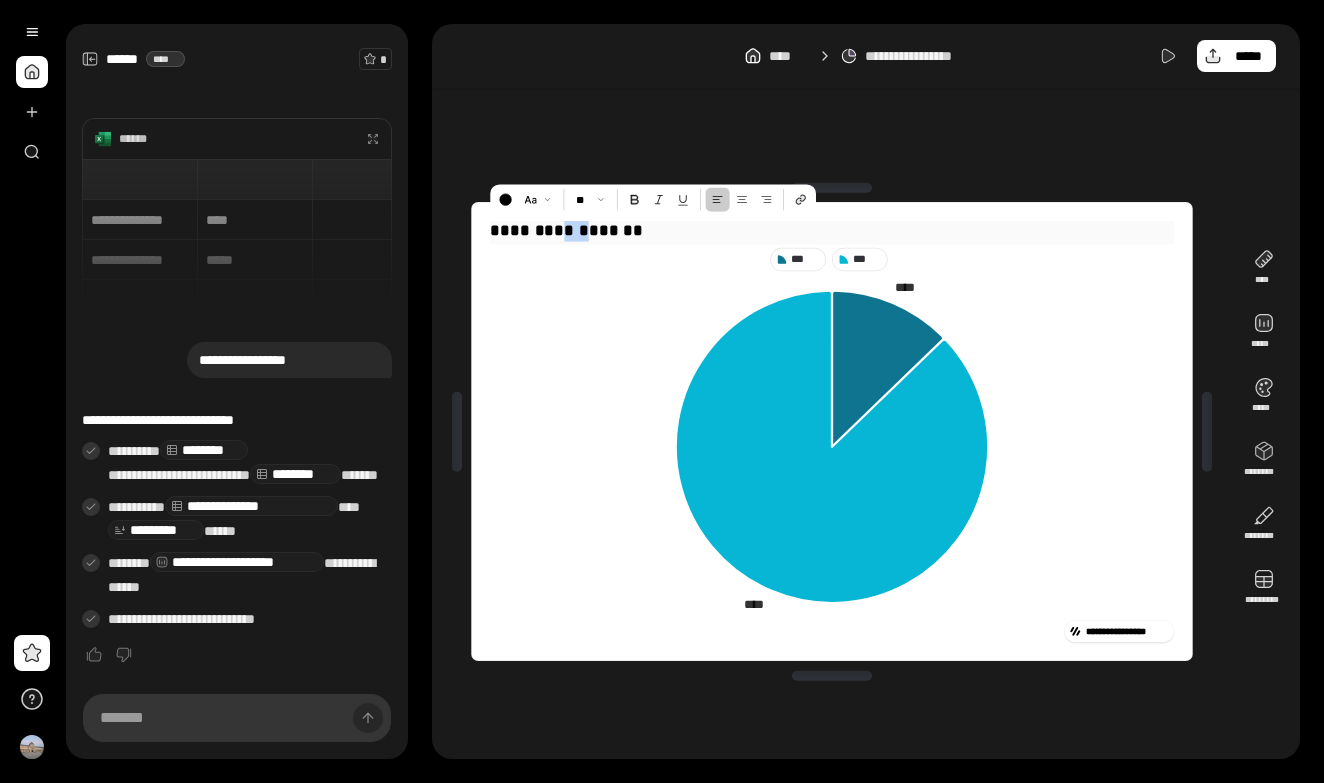 click on "**********" at bounding box center (831, 231) 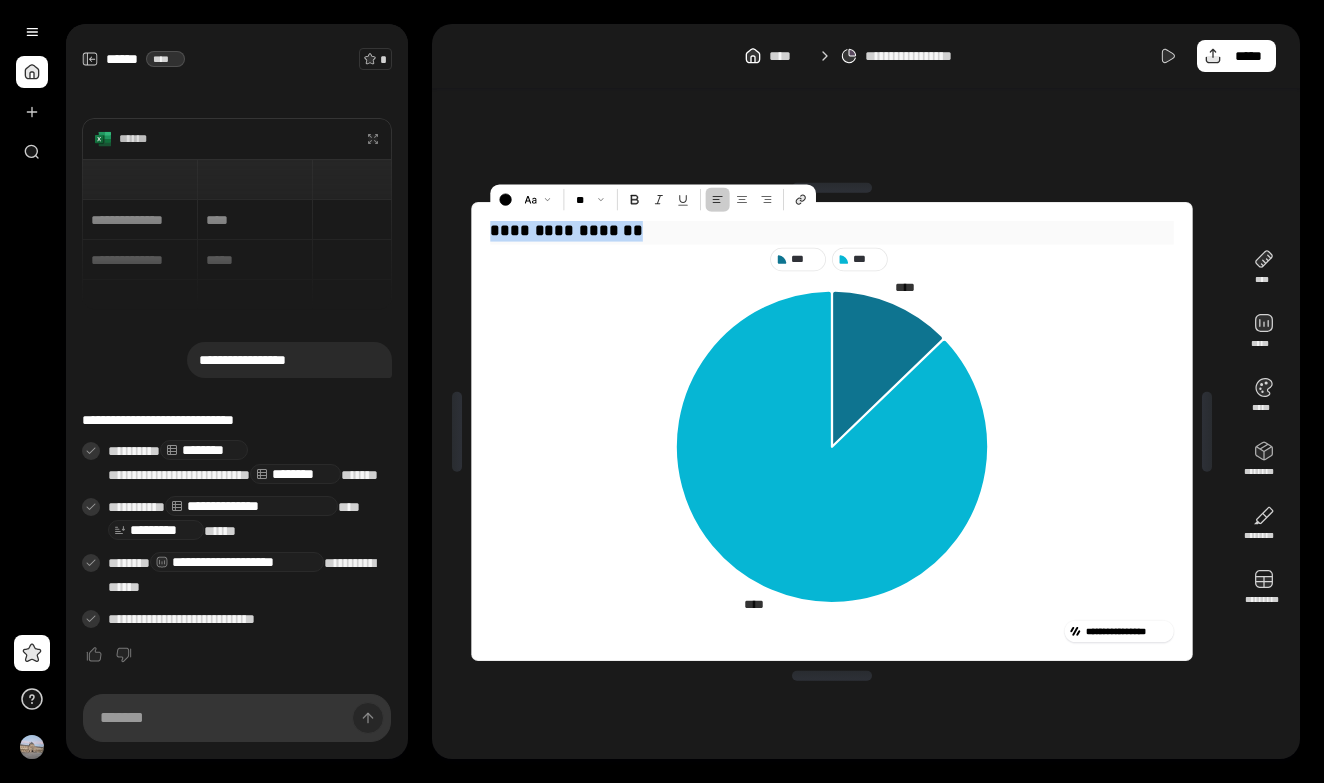 click on "**********" at bounding box center (831, 231) 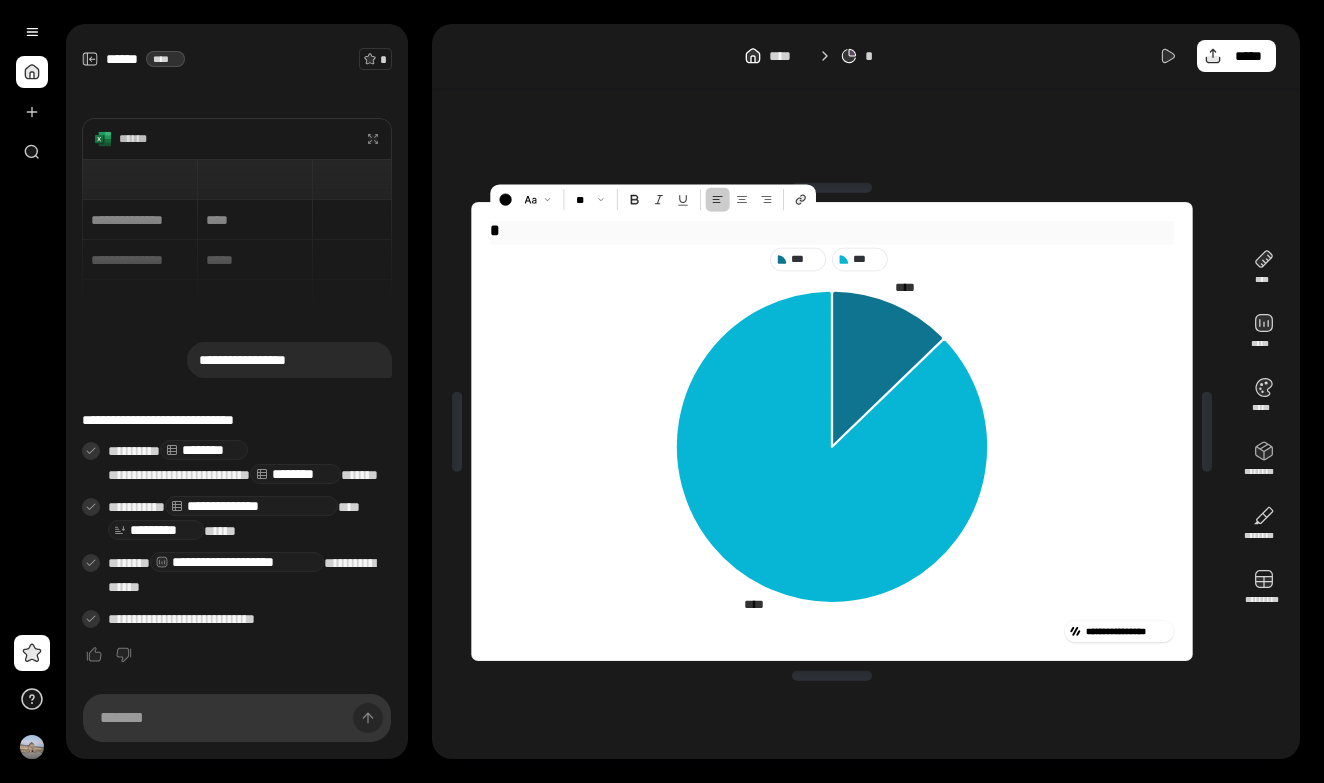 type 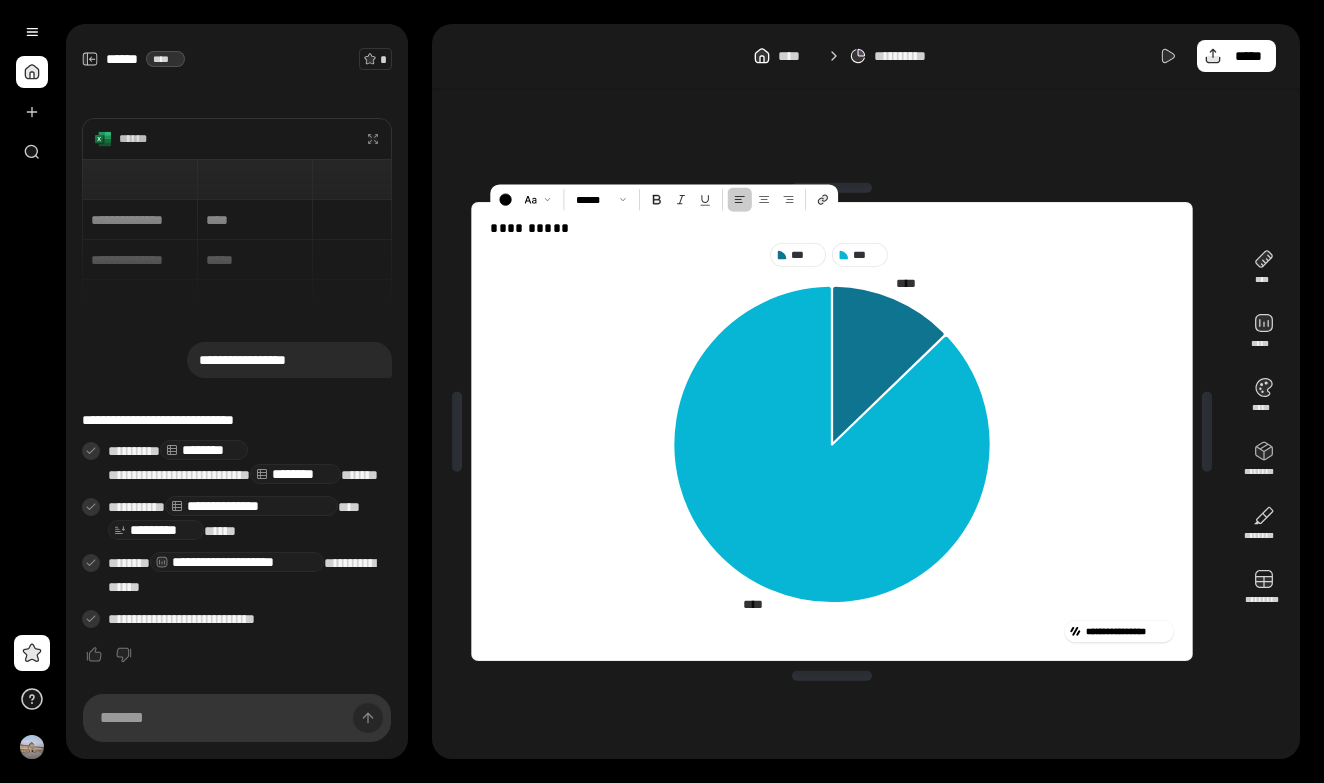 click on "**********" at bounding box center (832, 431) 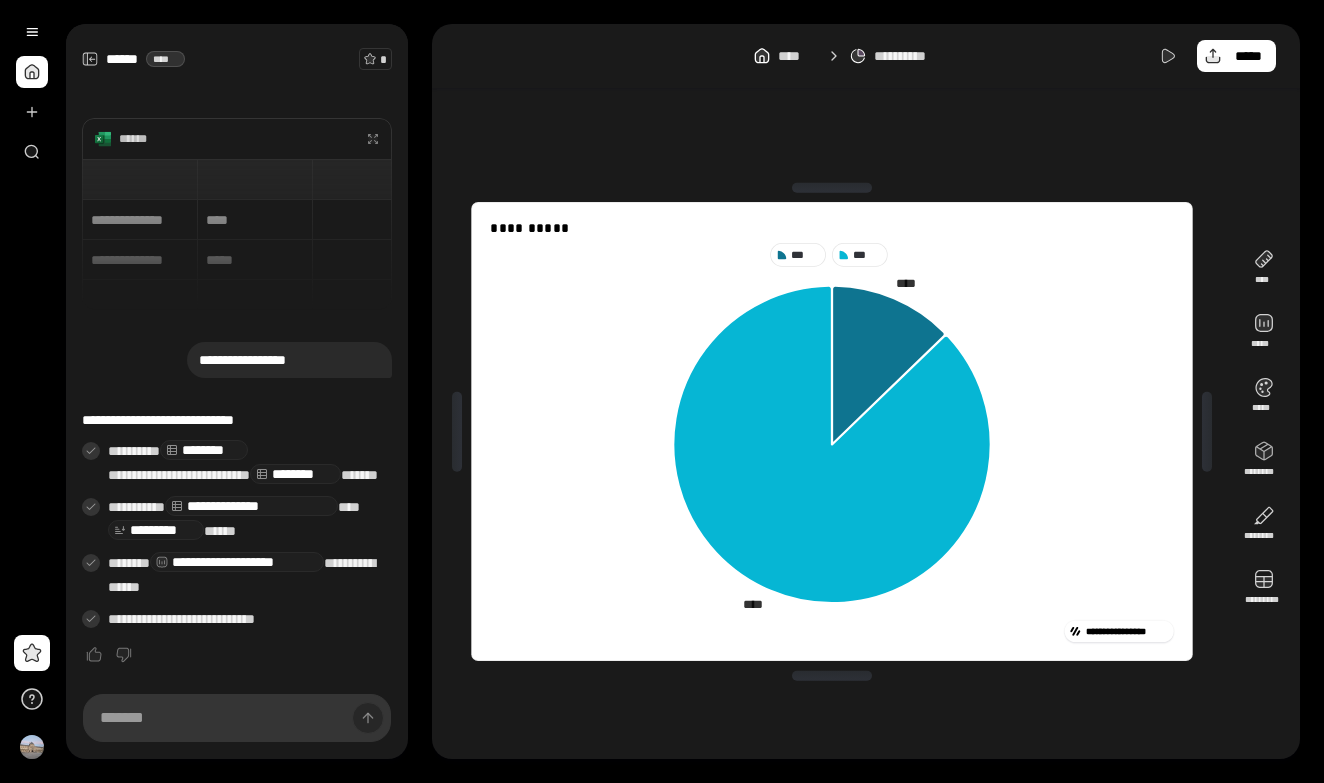 scroll, scrollTop: 0, scrollLeft: 0, axis: both 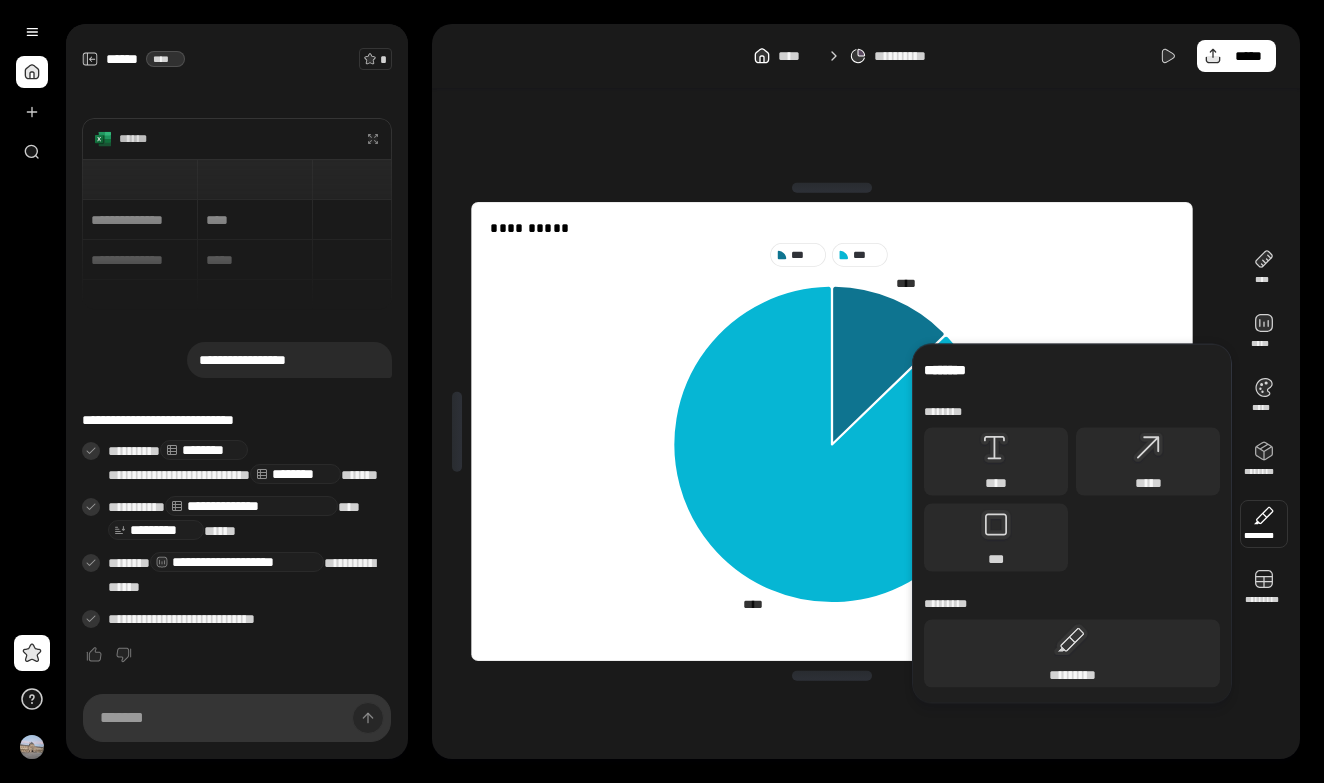 click 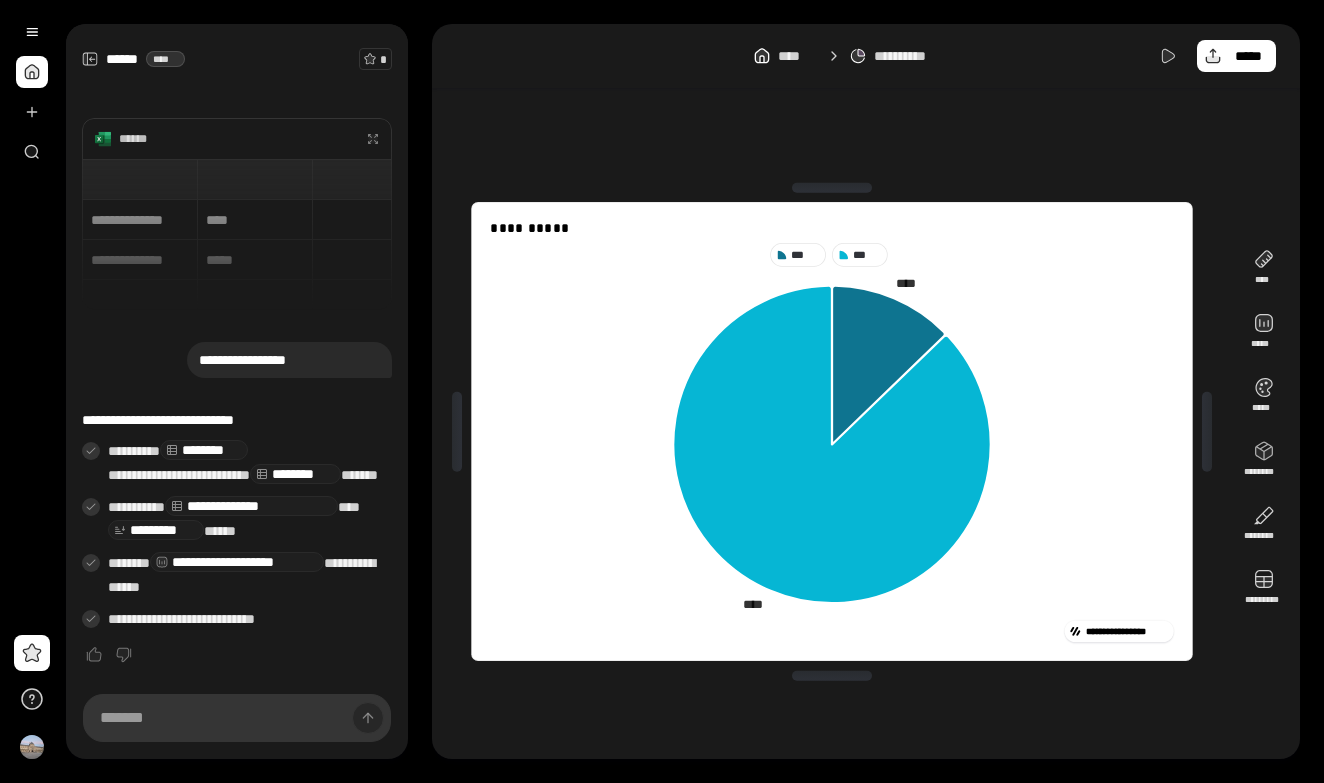 click 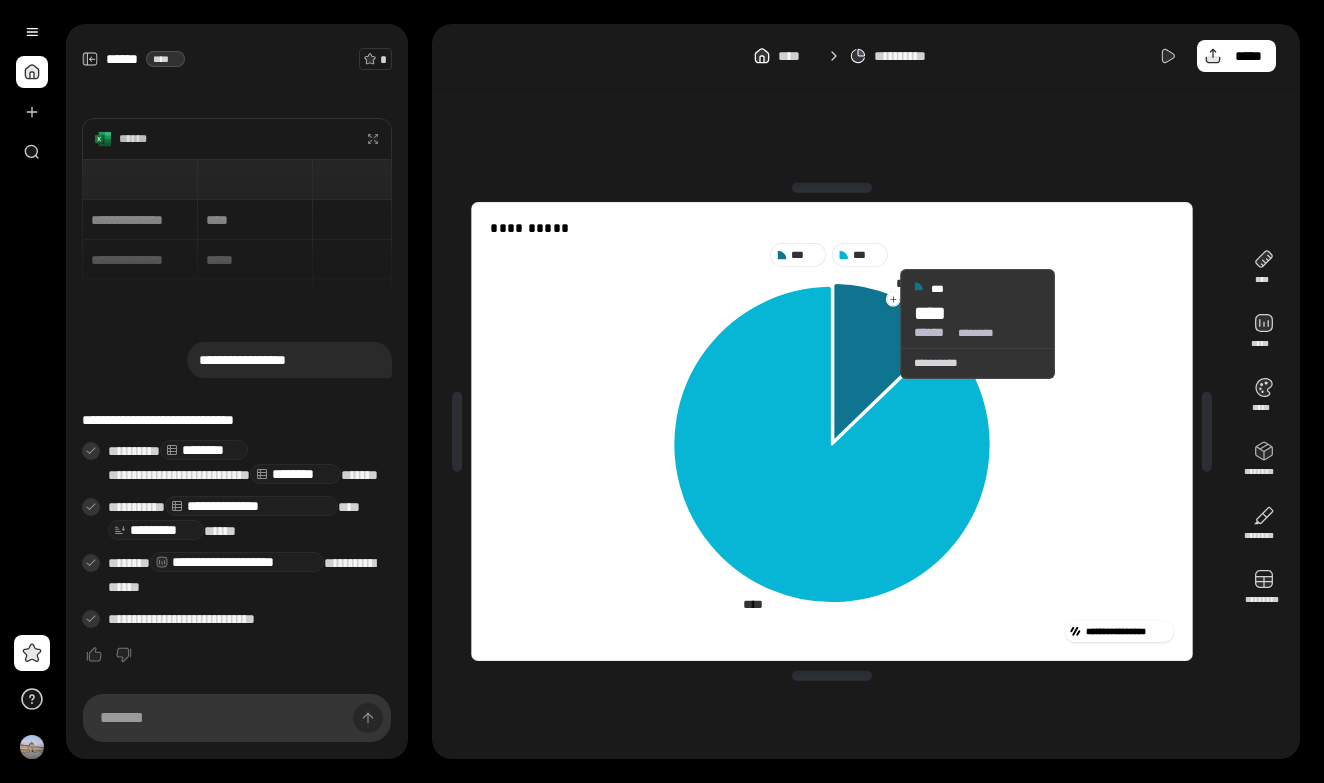 click 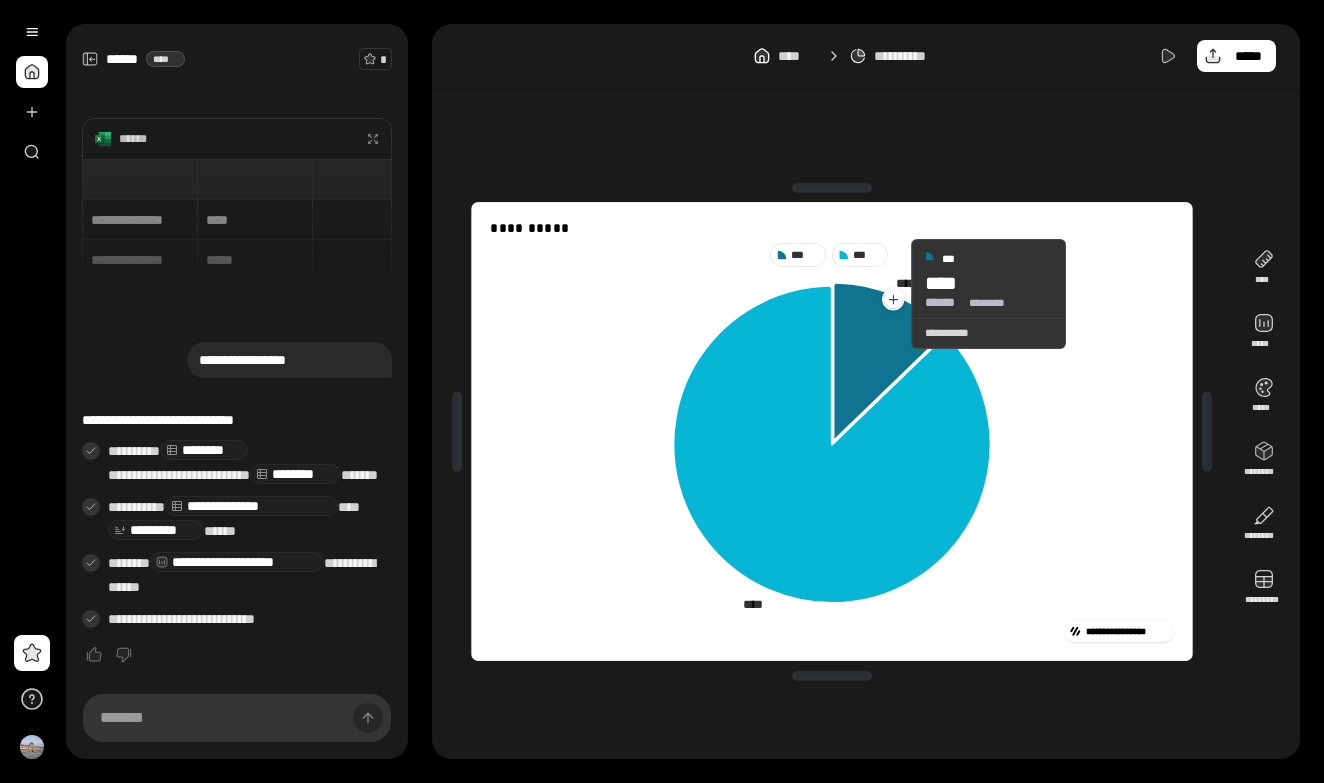 click 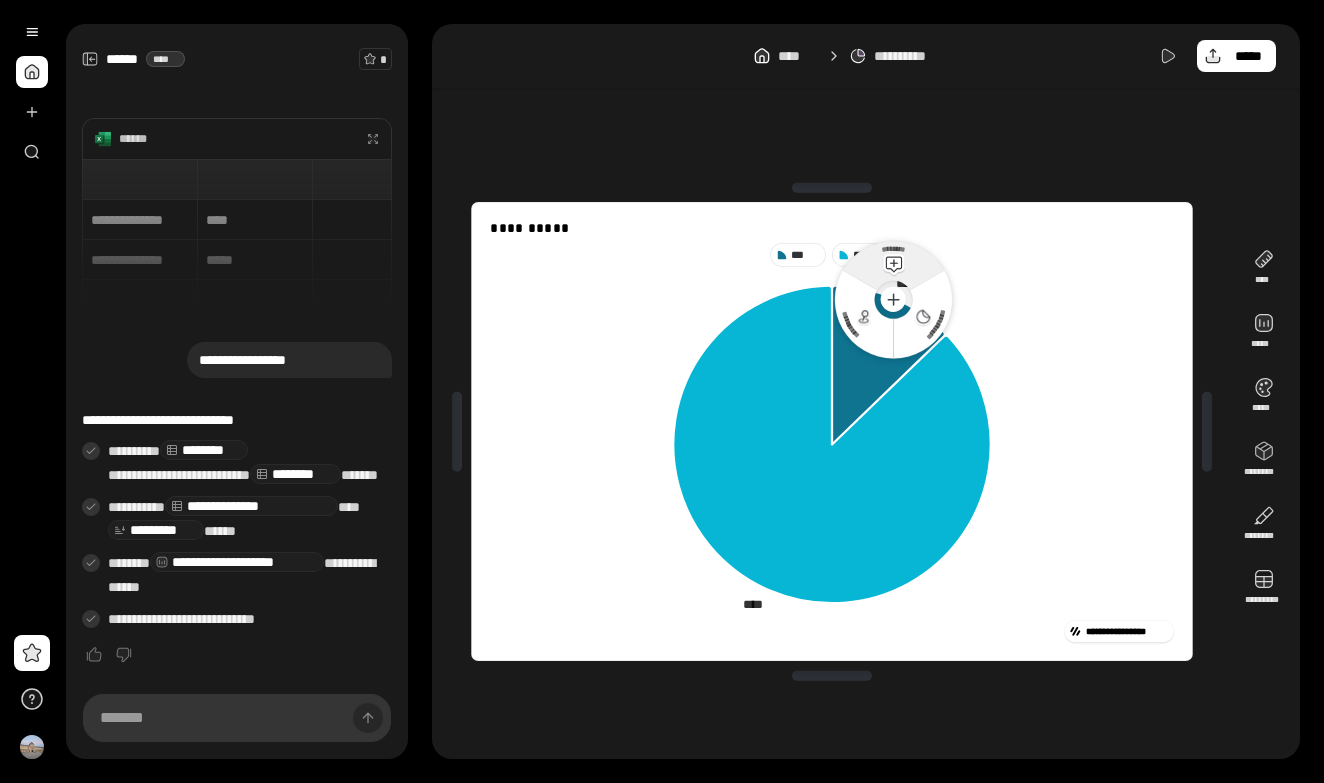 click 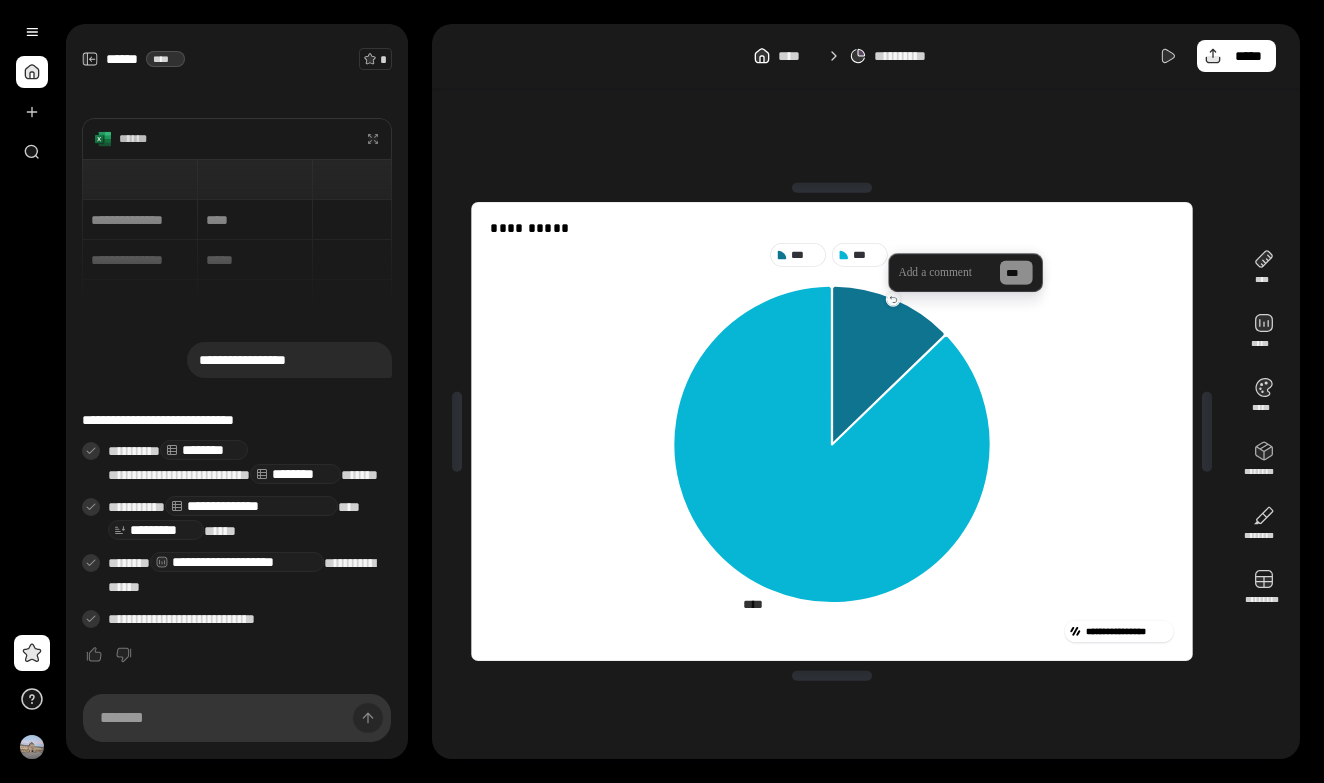 click at bounding box center [944, 273] 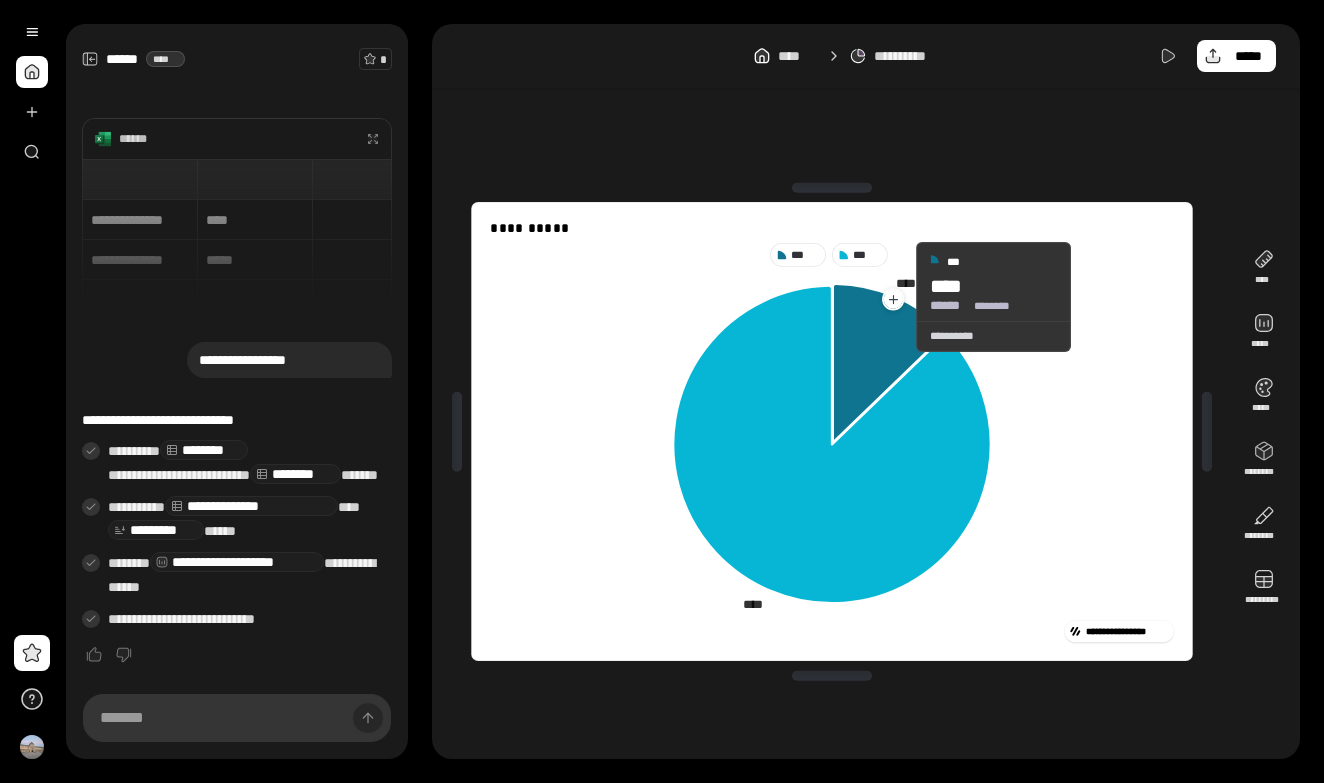 click 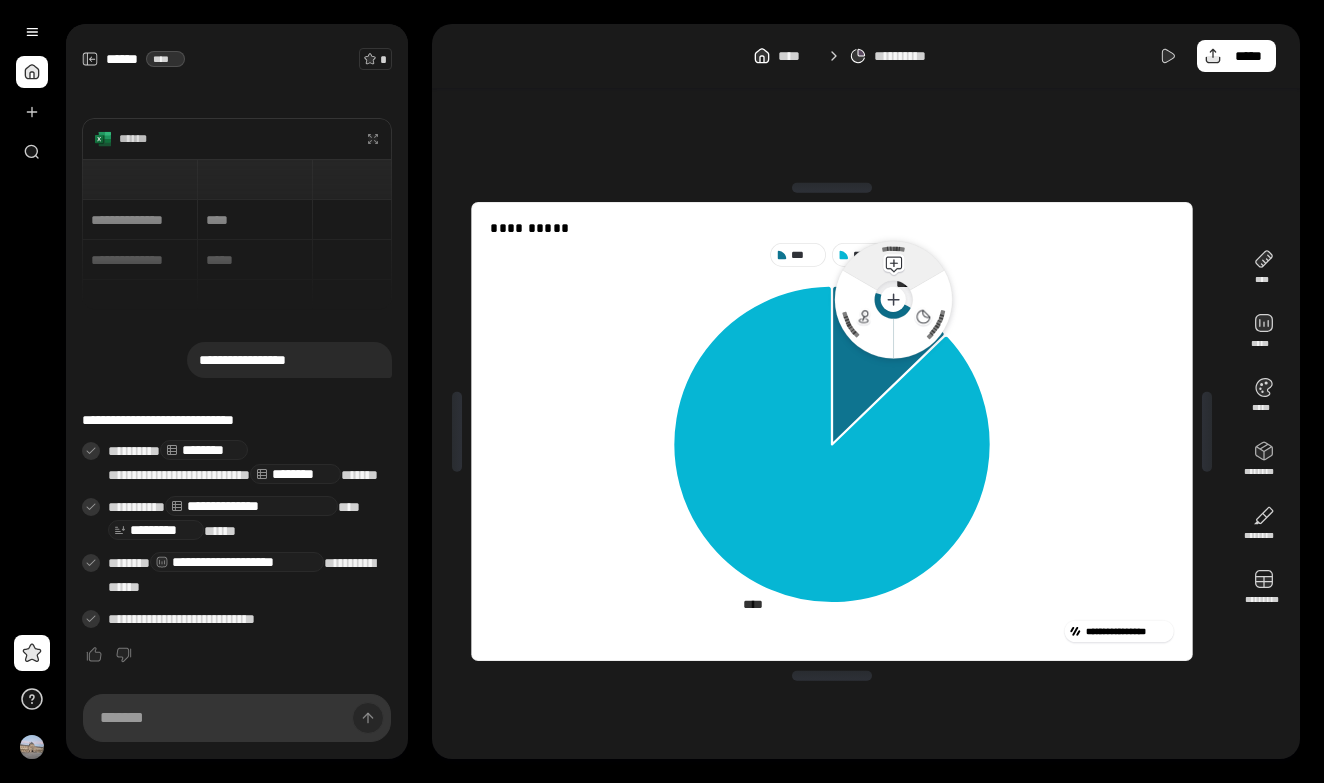click 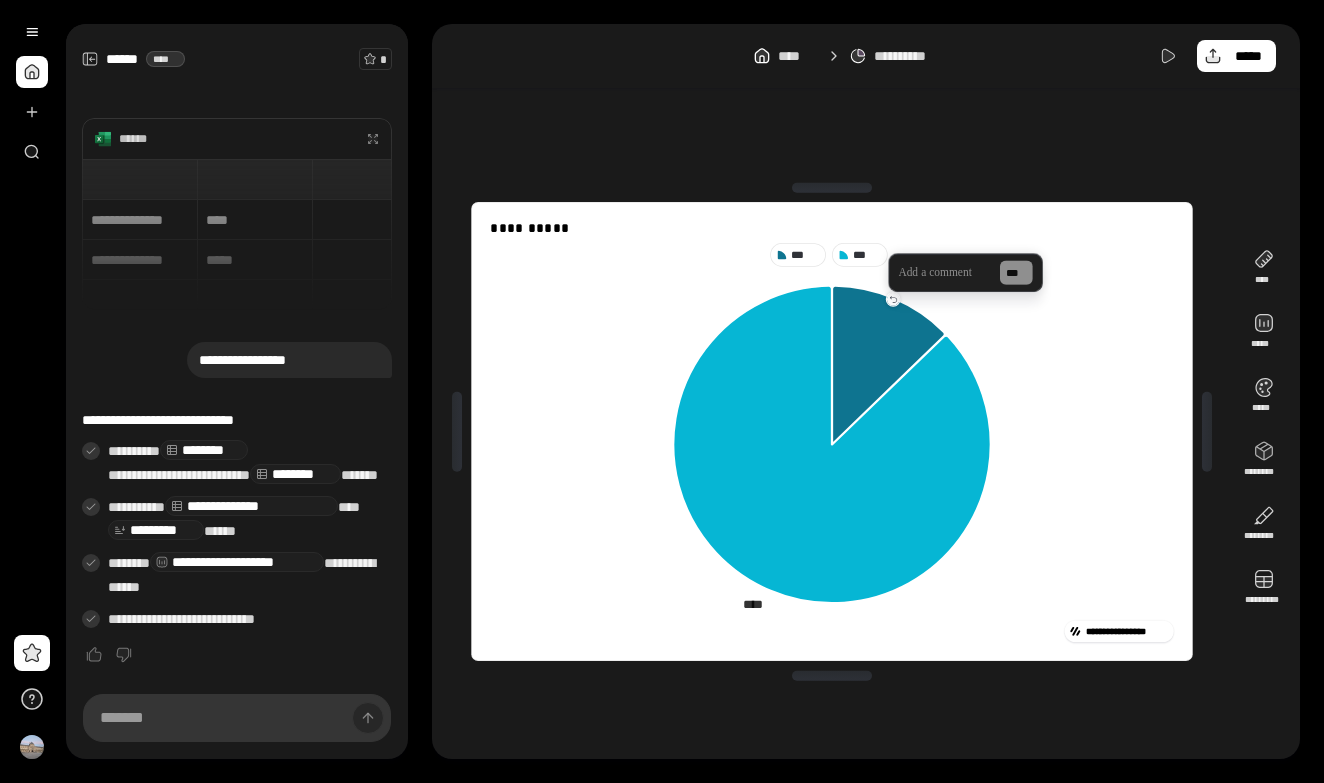 type 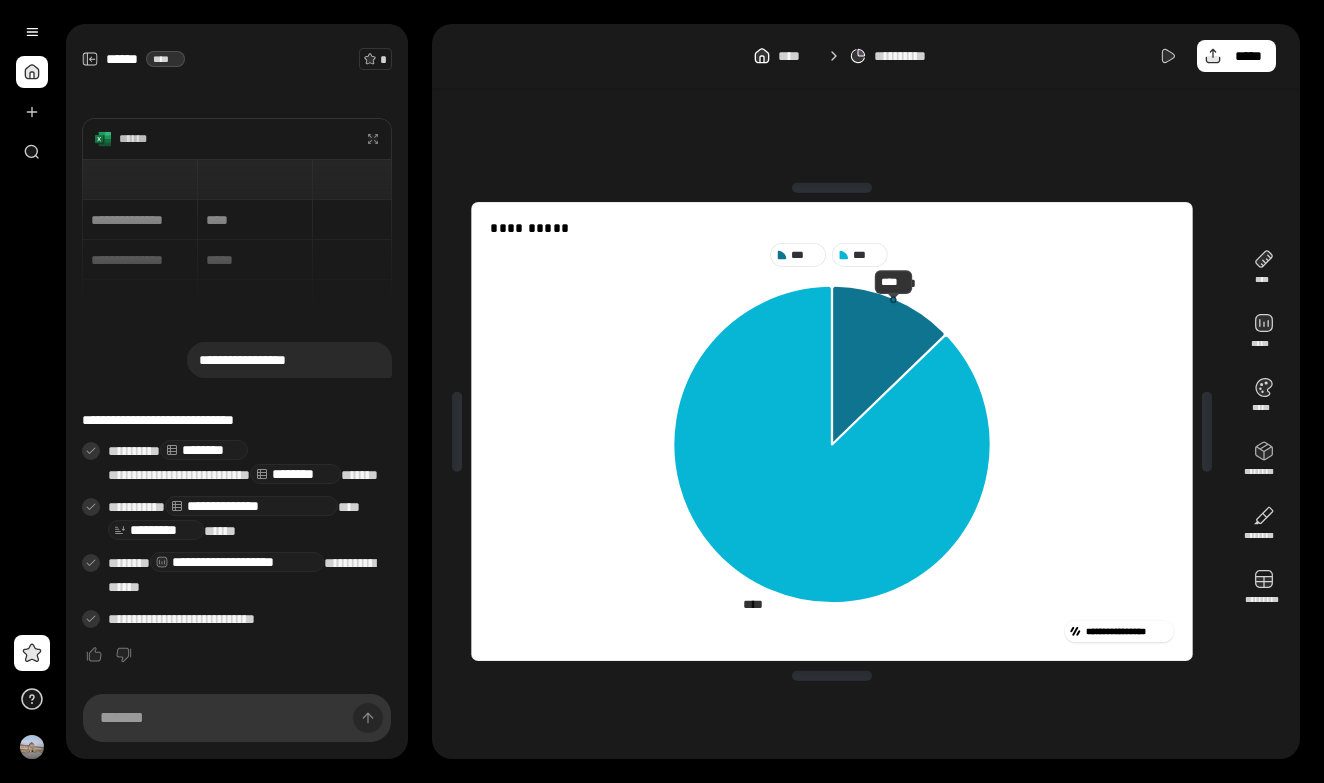 click 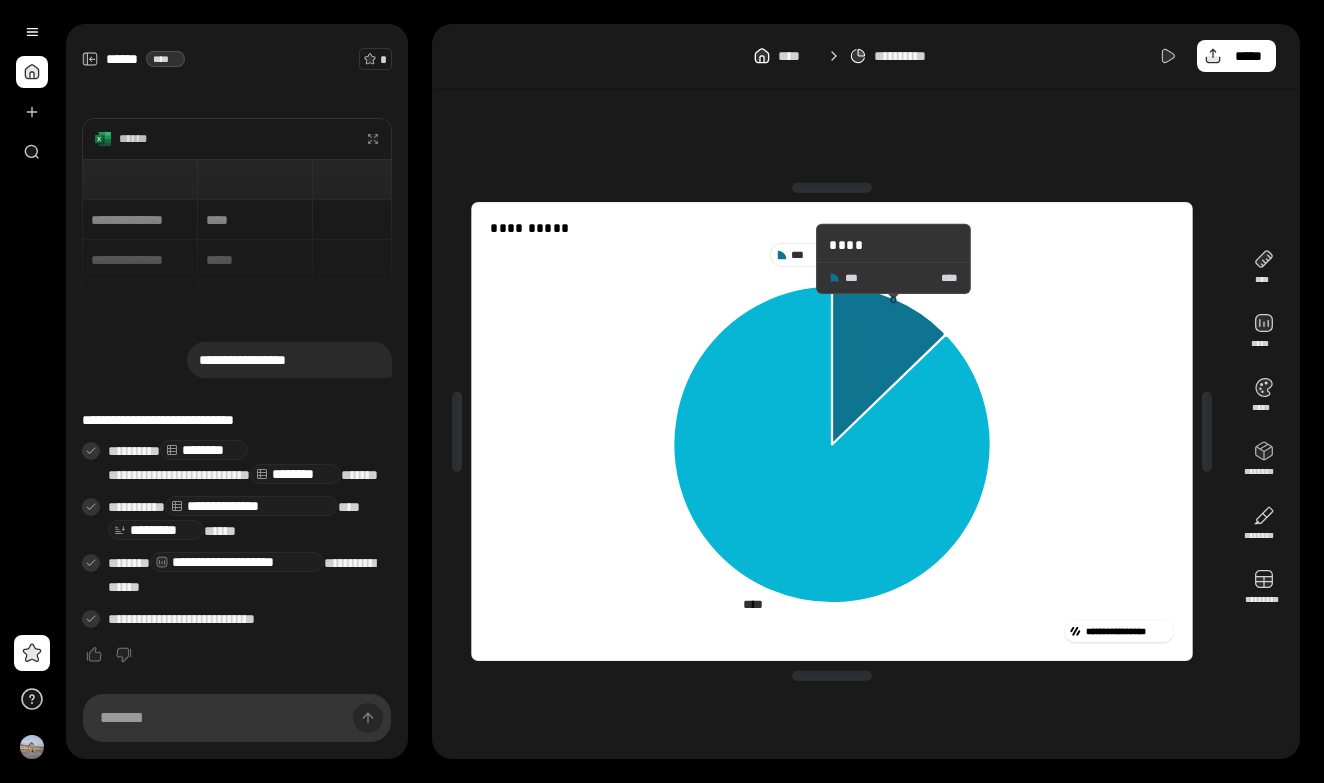 click on "*** ****" at bounding box center [893, 278] 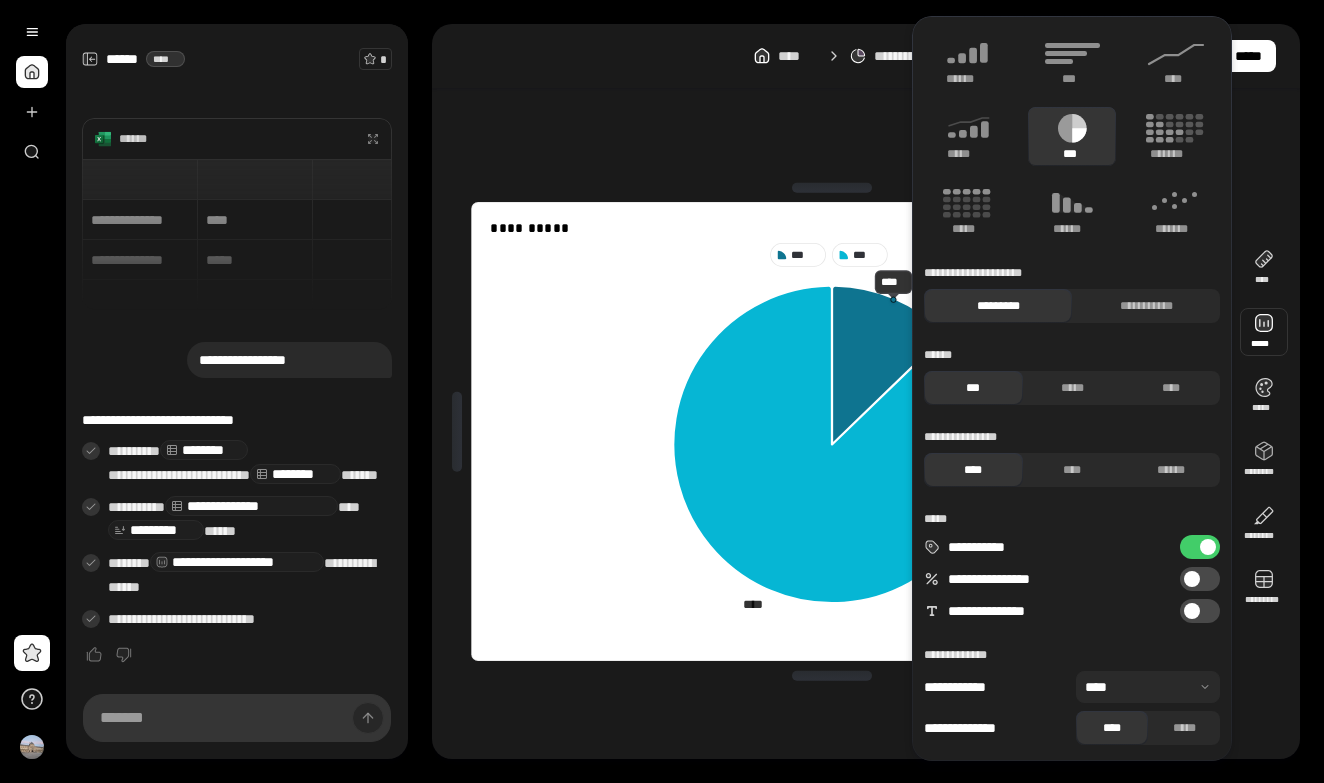 click at bounding box center (1264, 332) 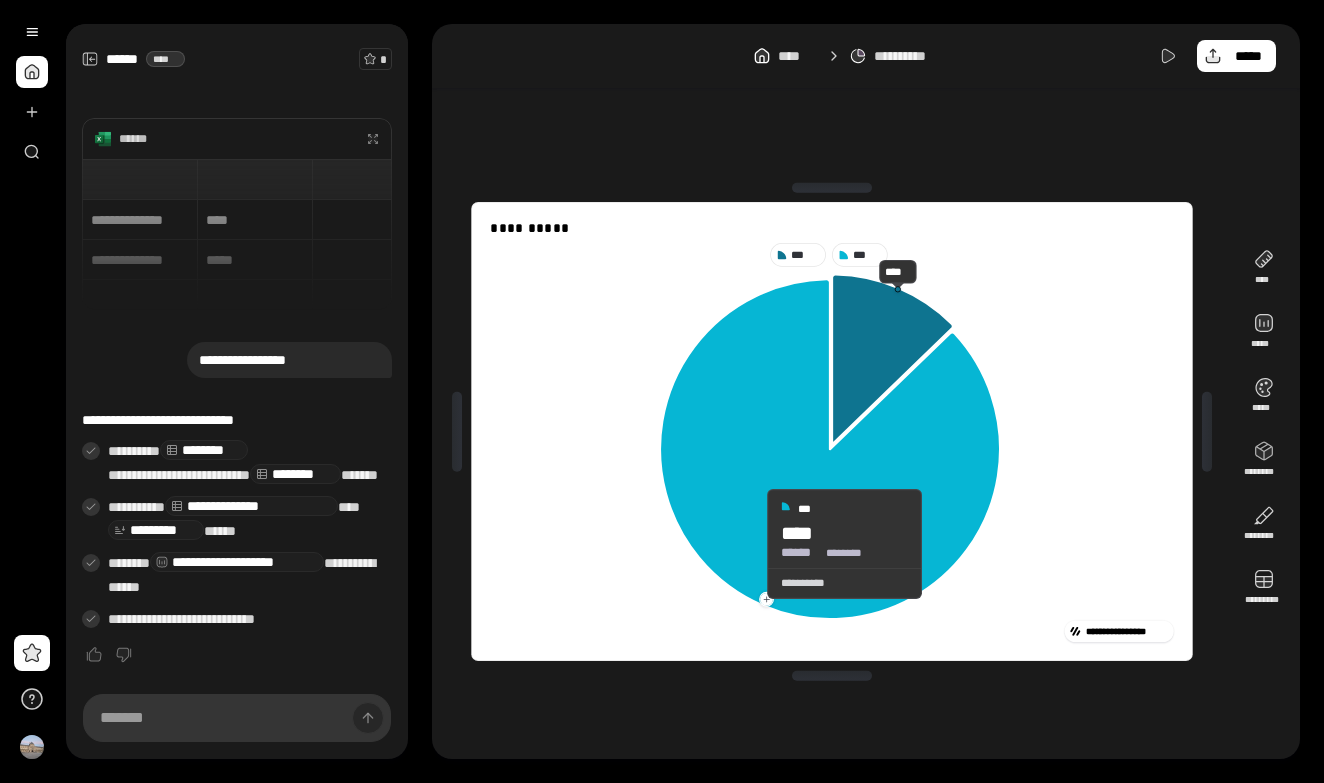 click 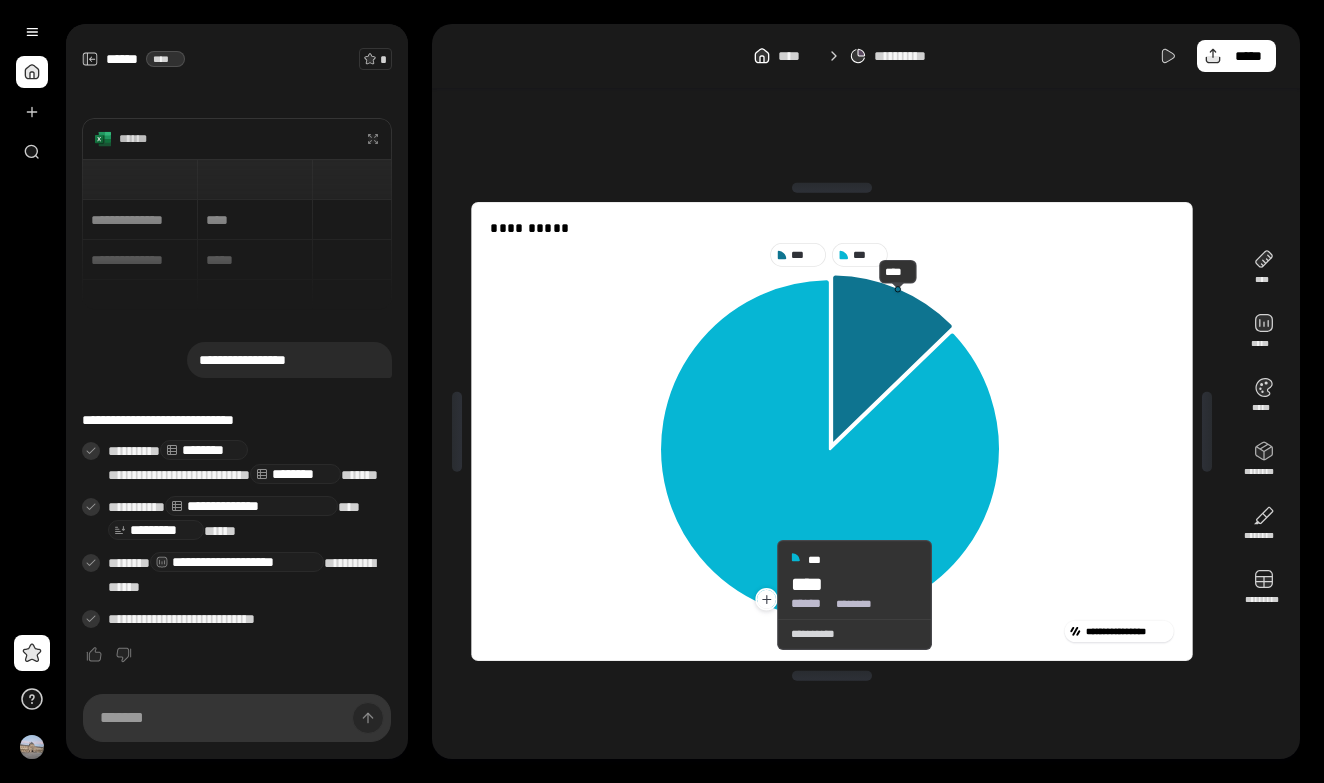 click 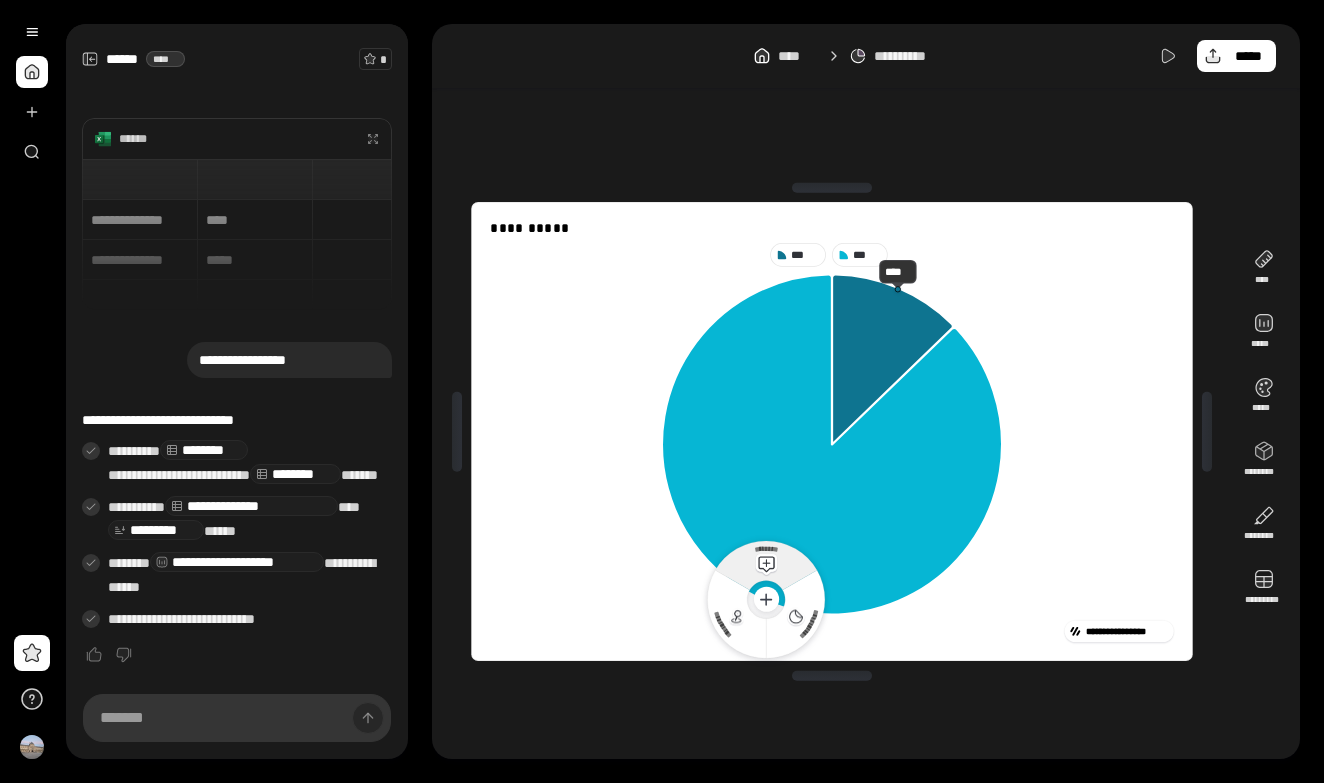 click 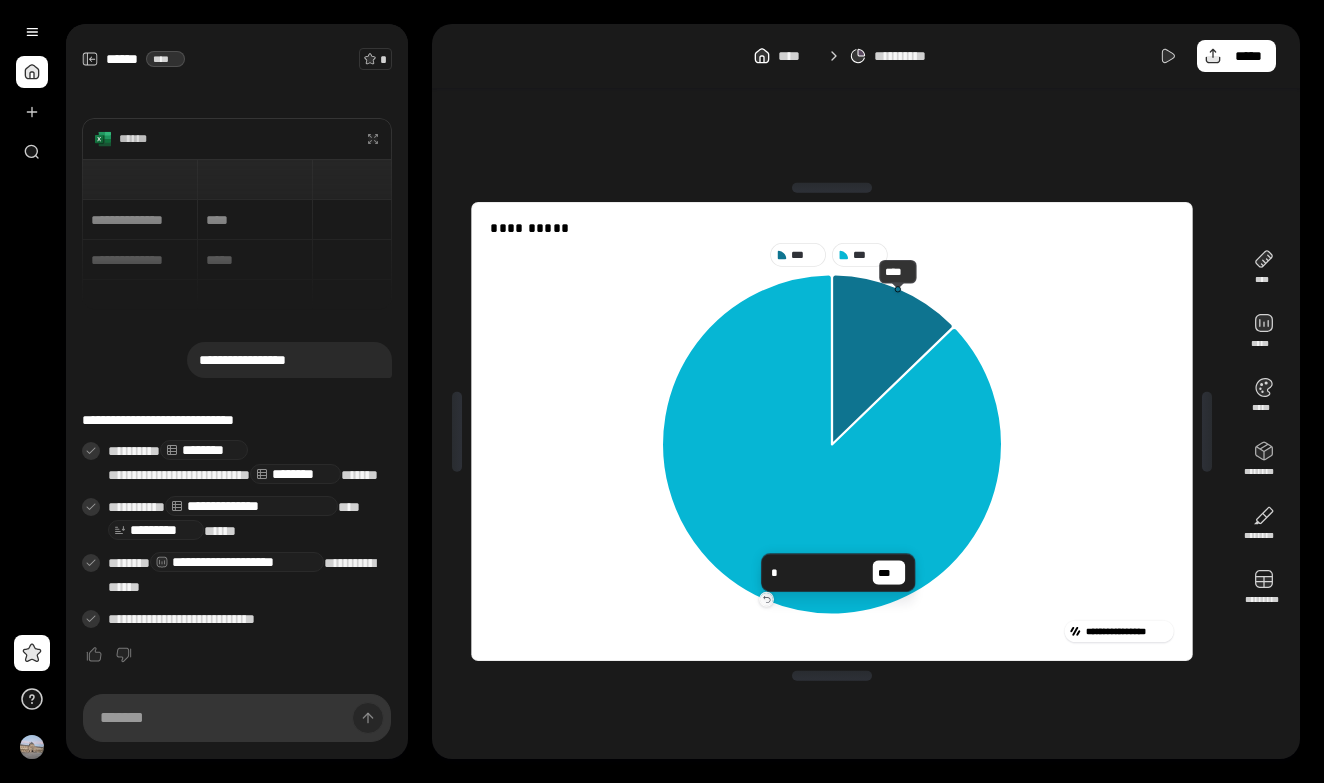 type 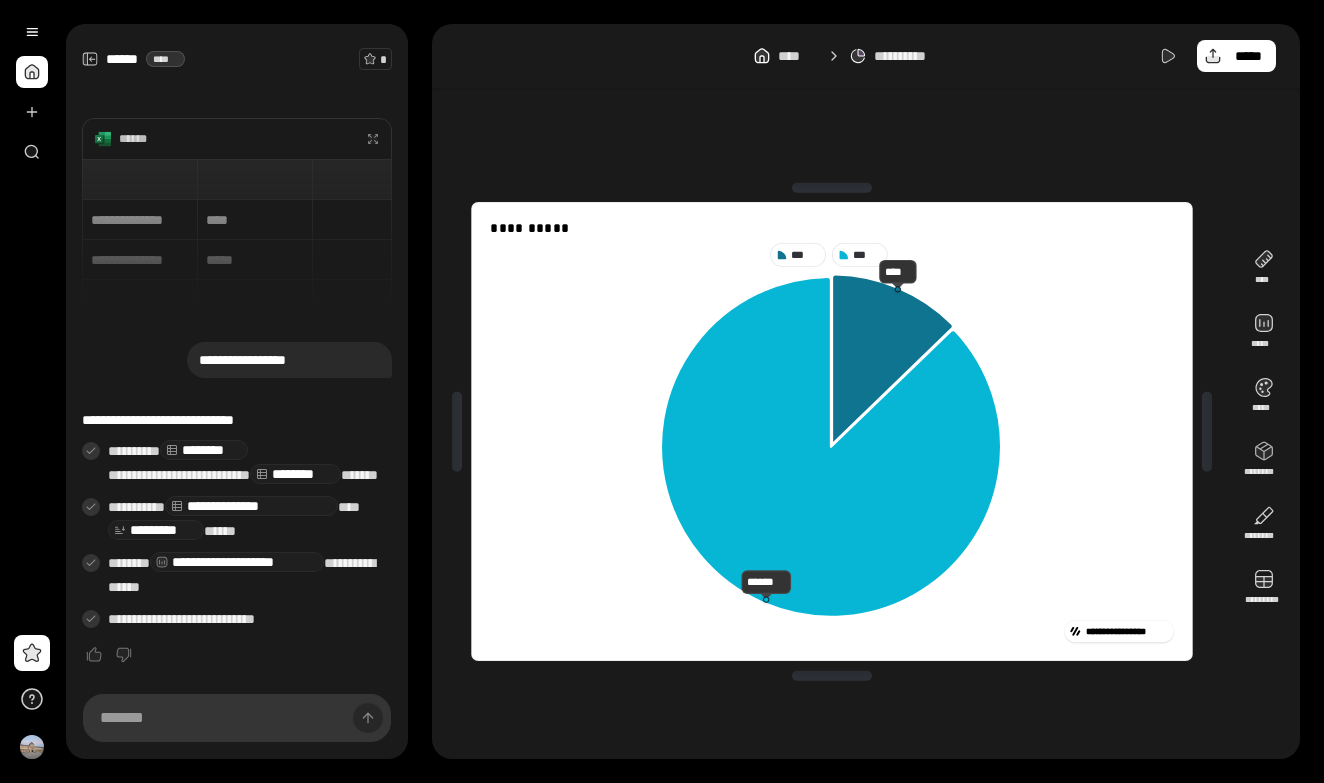 click 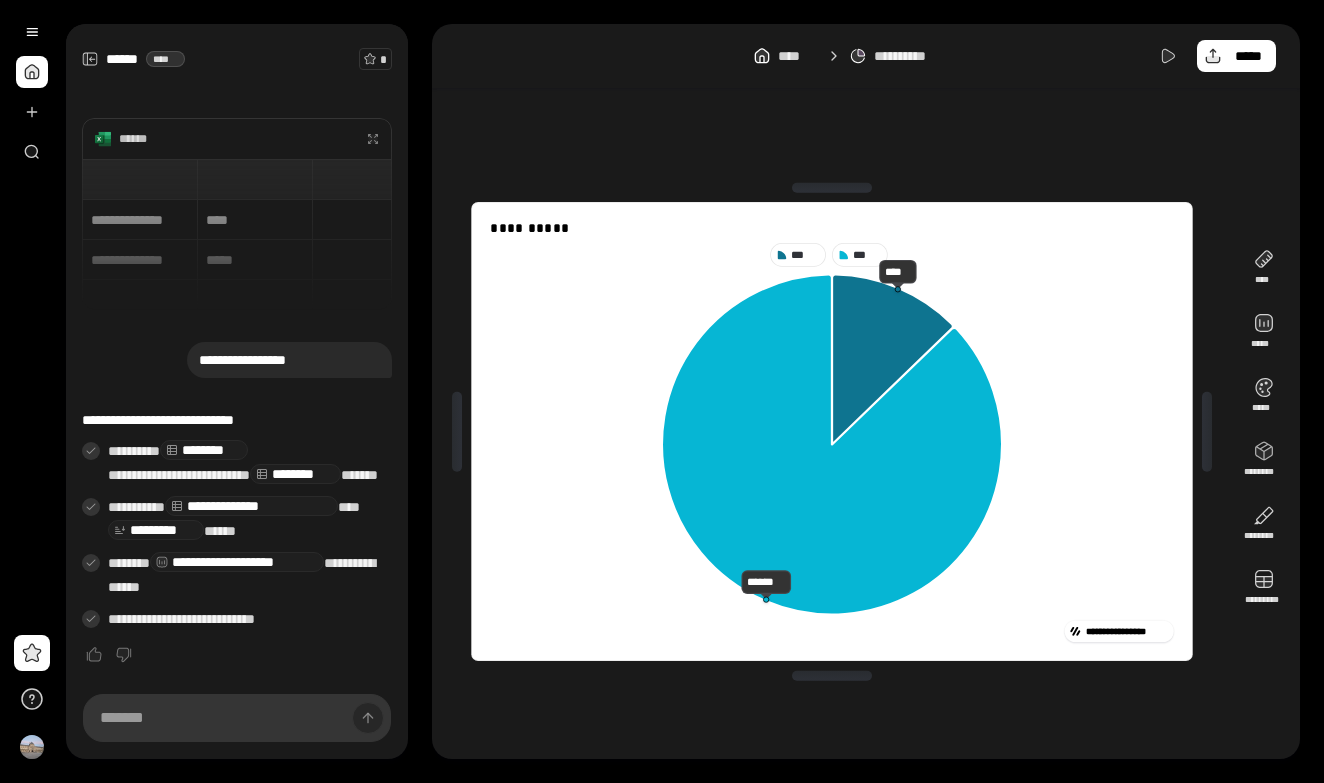 scroll, scrollTop: 0, scrollLeft: 0, axis: both 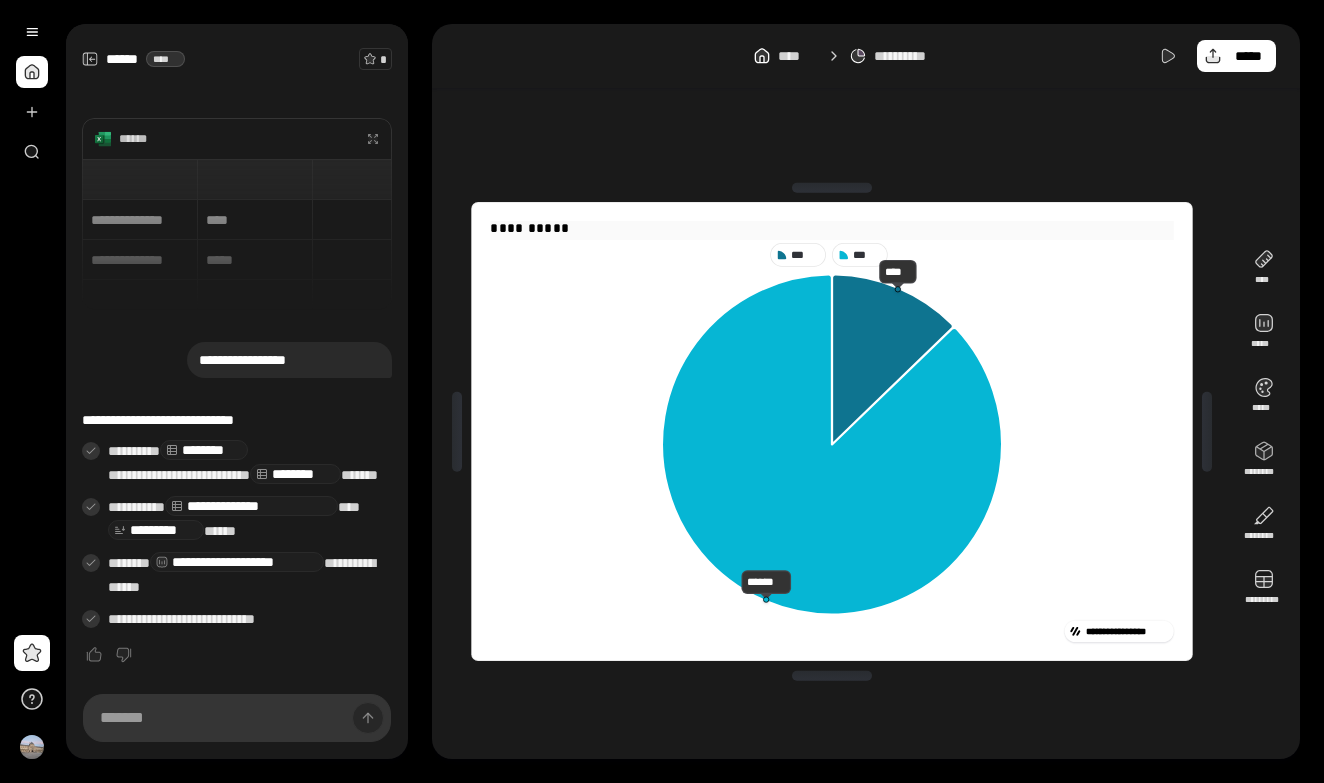 click on "**********" at bounding box center (831, 229) 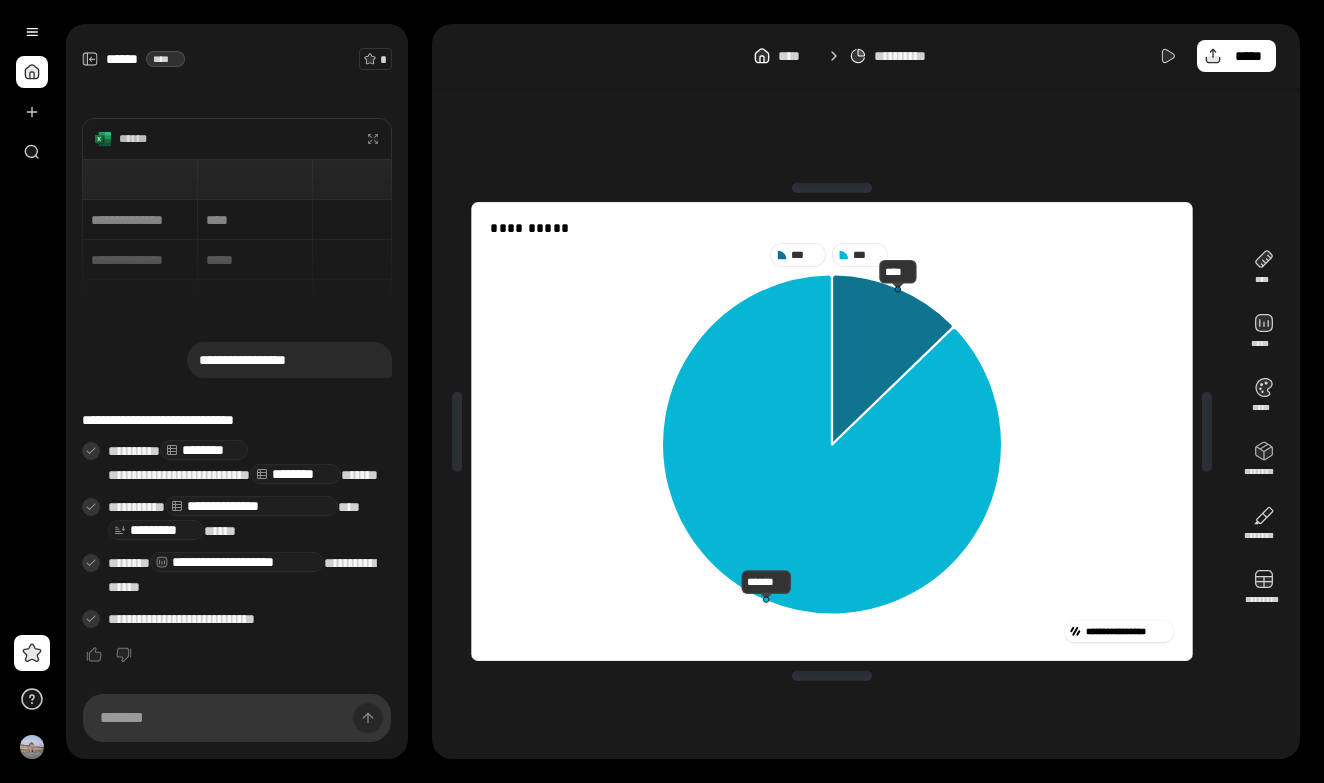 click on "**********" at bounding box center [832, 432] 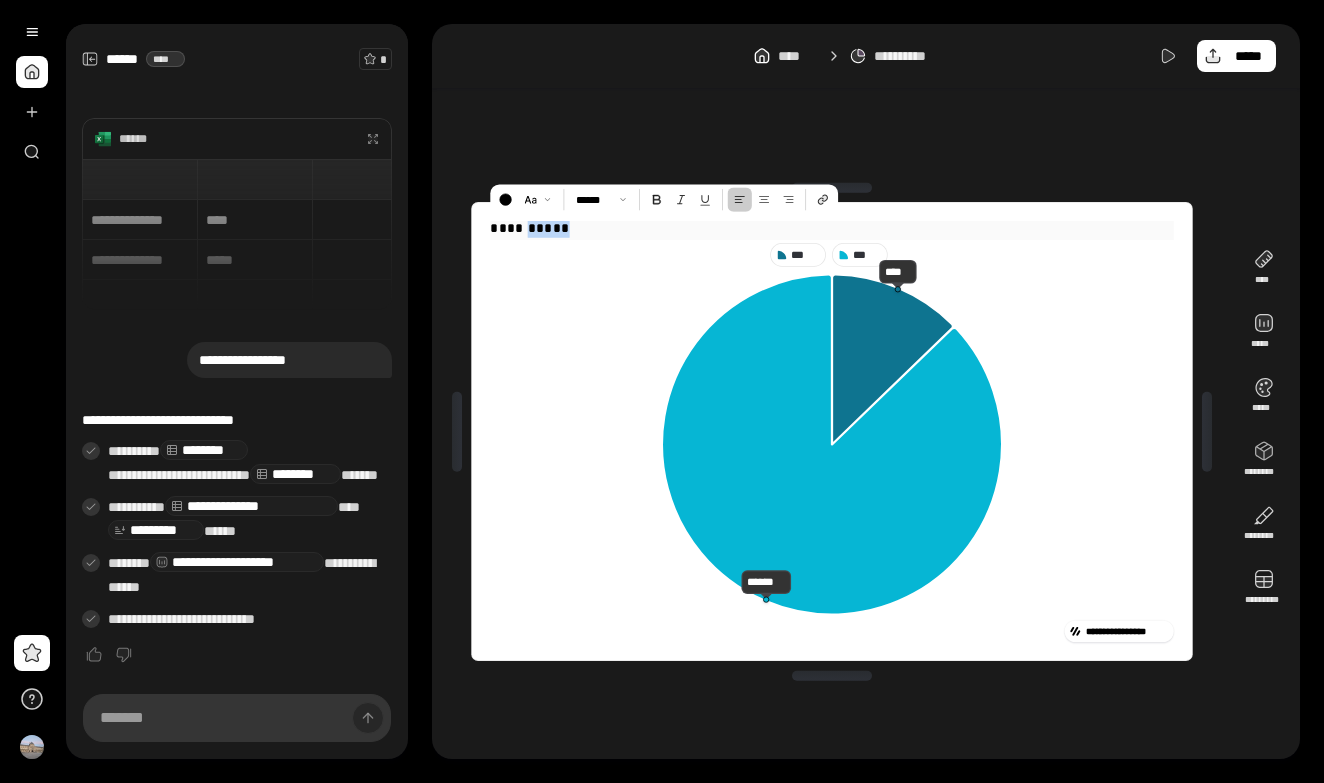 drag, startPoint x: 542, startPoint y: 236, endPoint x: 602, endPoint y: 234, distance: 60.033325 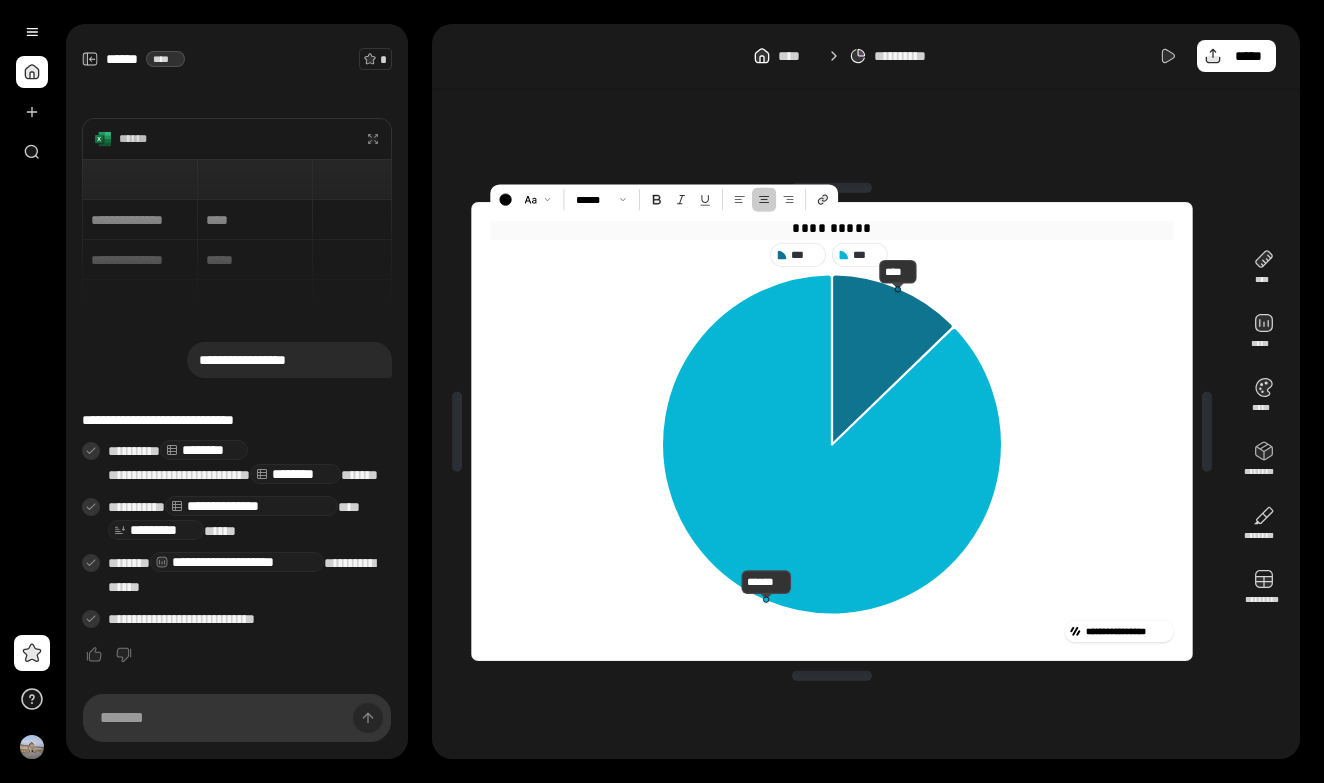 click at bounding box center (764, 199) 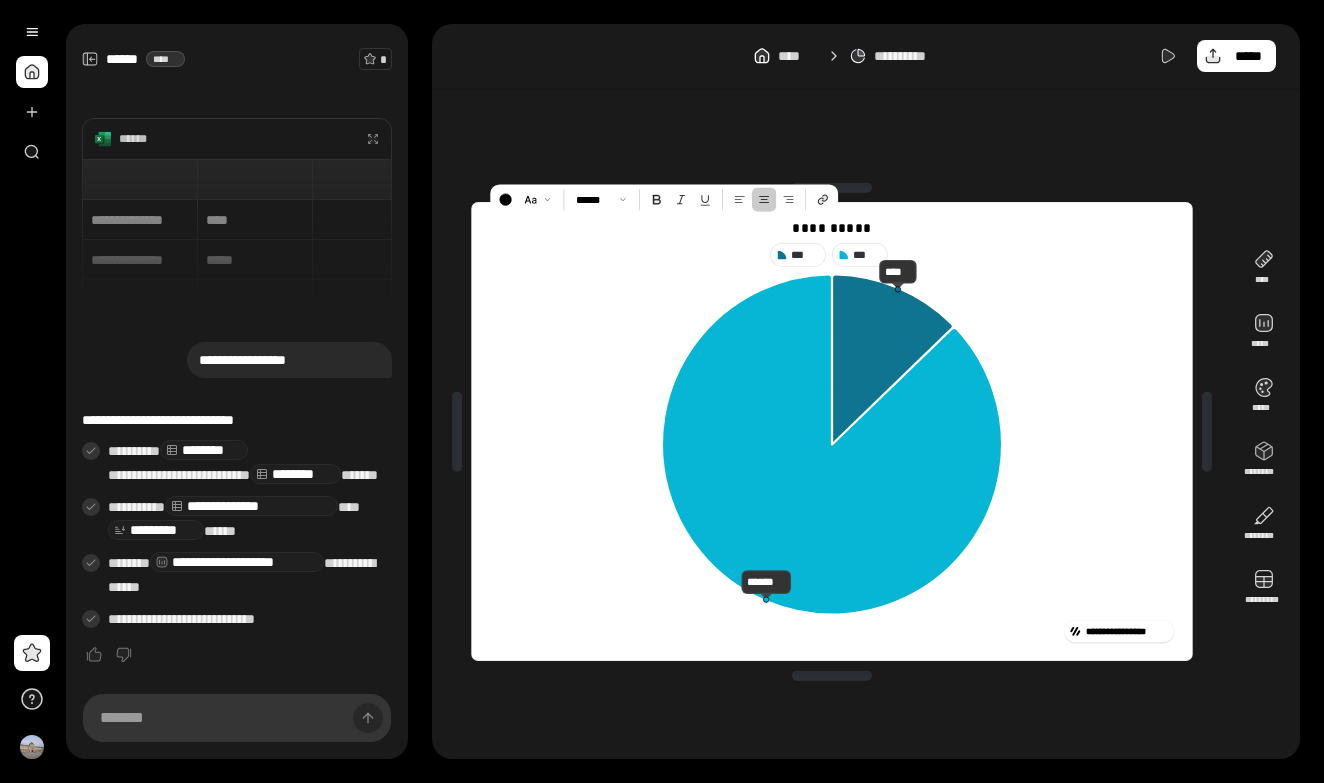 click 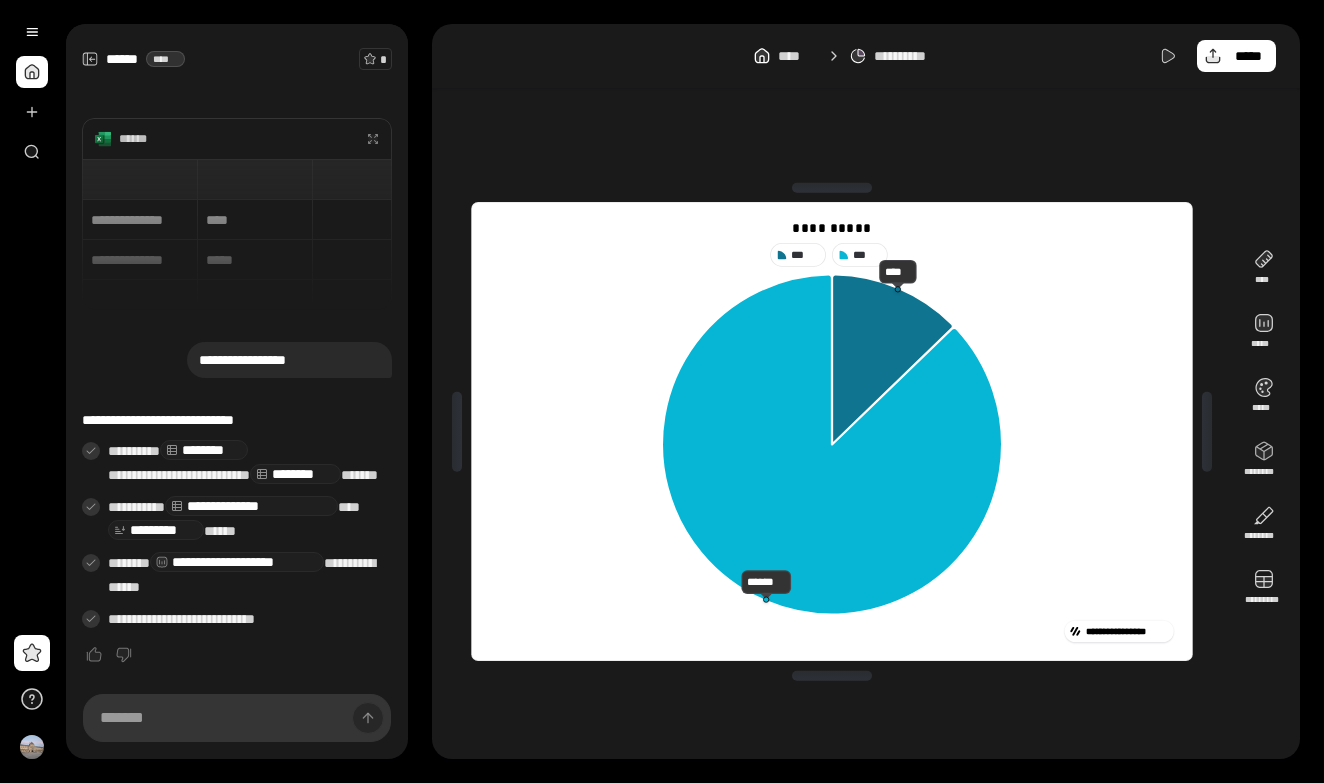 drag, startPoint x: 794, startPoint y: 258, endPoint x: 715, endPoint y: 247, distance: 79.762146 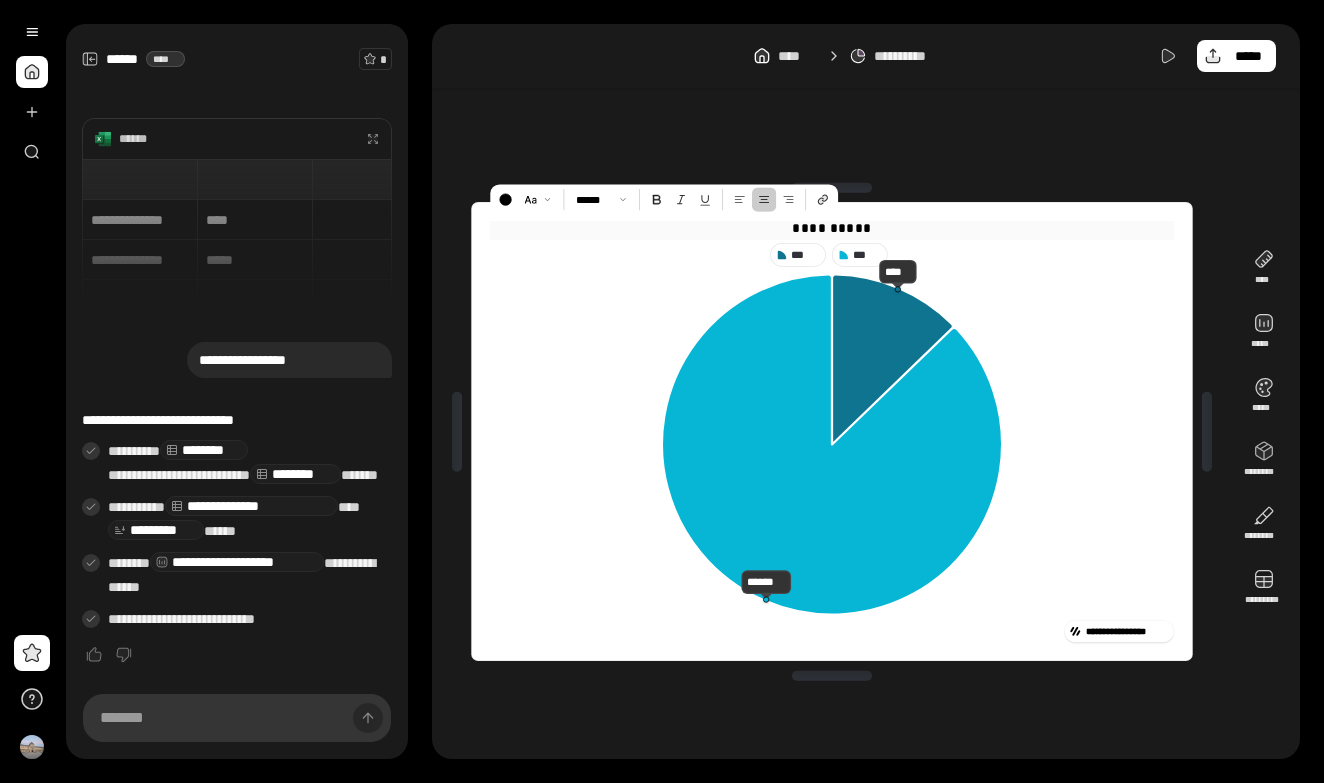 click on "**********" at bounding box center (831, 229) 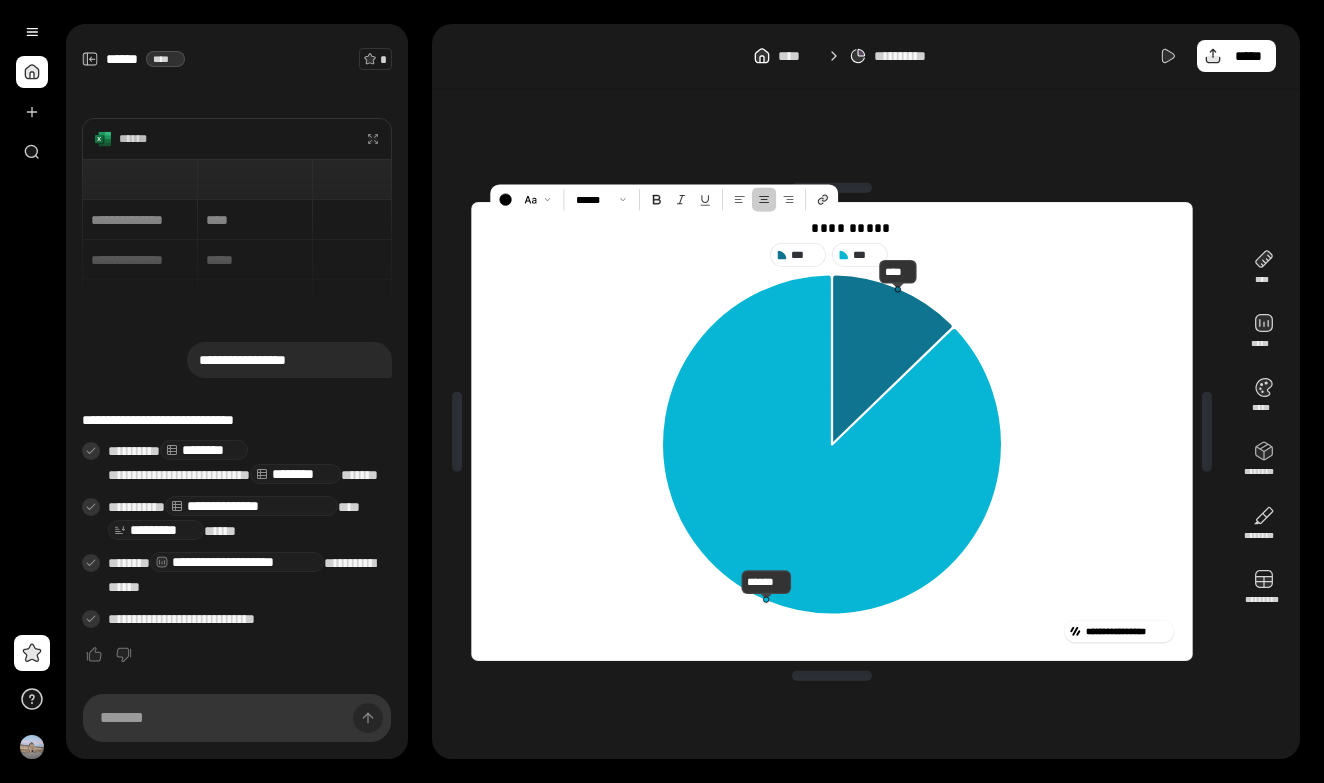 click on "**********" at bounding box center (832, 432) 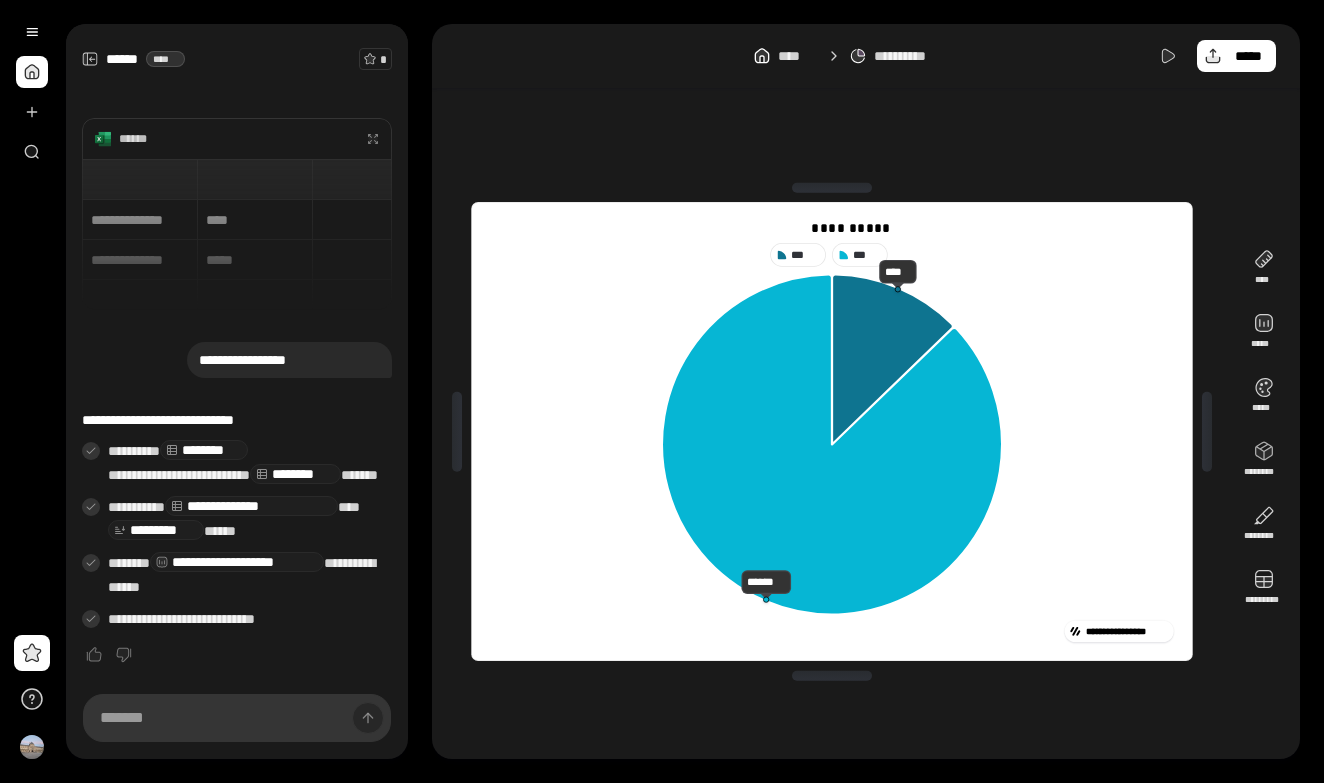click on "**********" at bounding box center [831, 230] 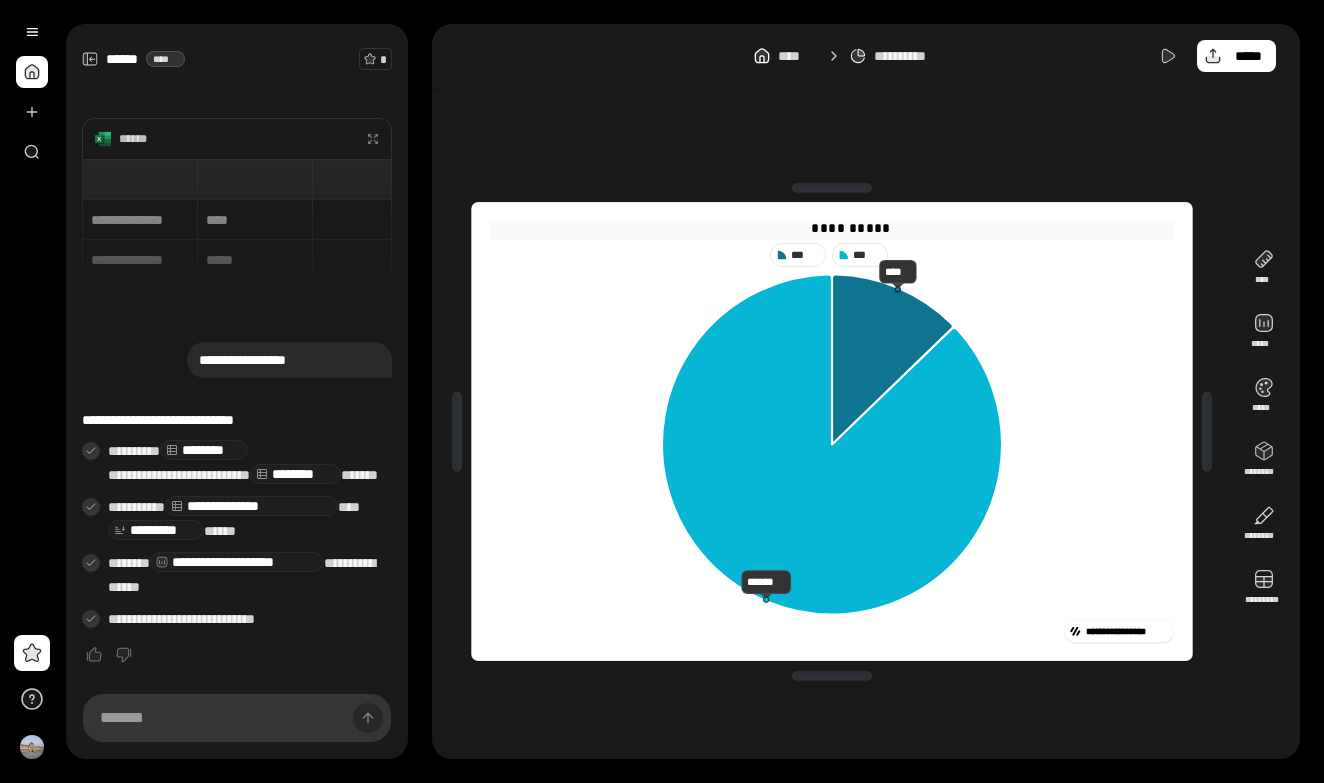 click on "**********" at bounding box center [831, 229] 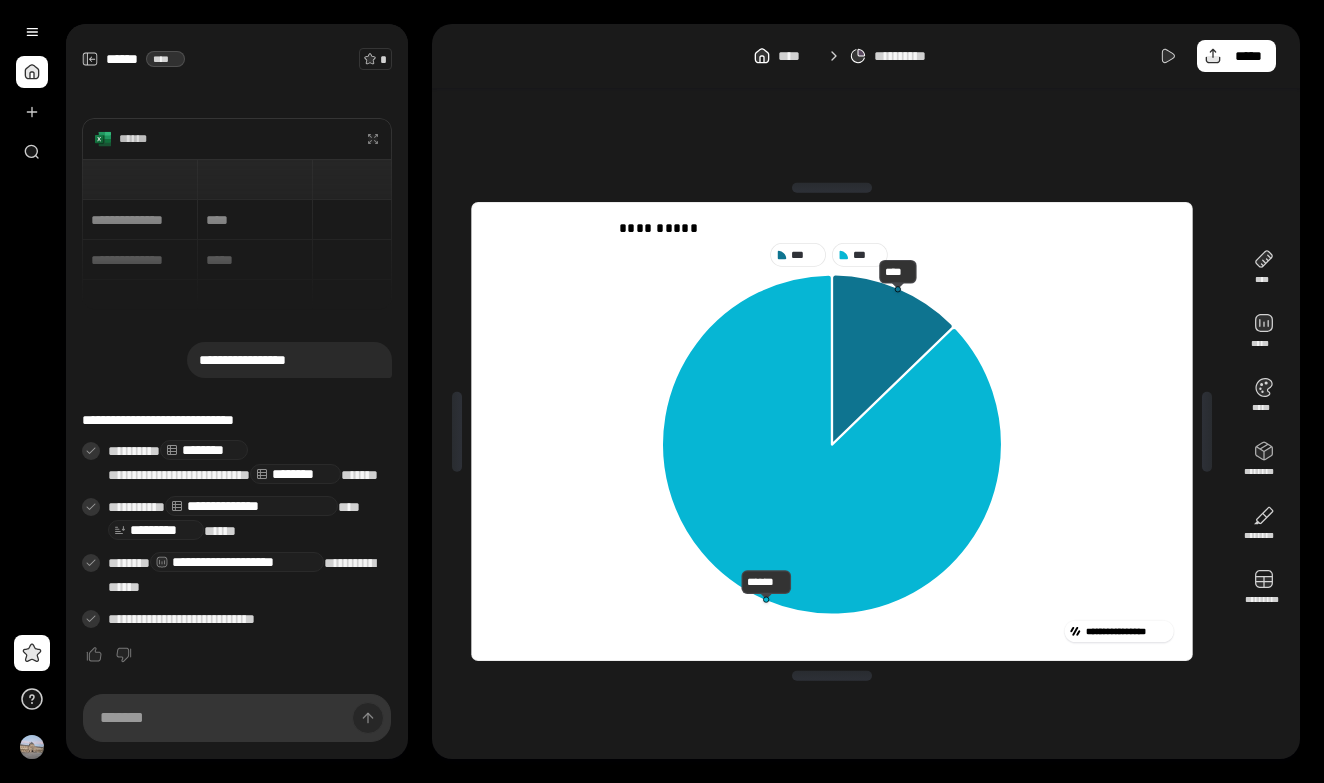 click on "**********" at bounding box center (832, 431) 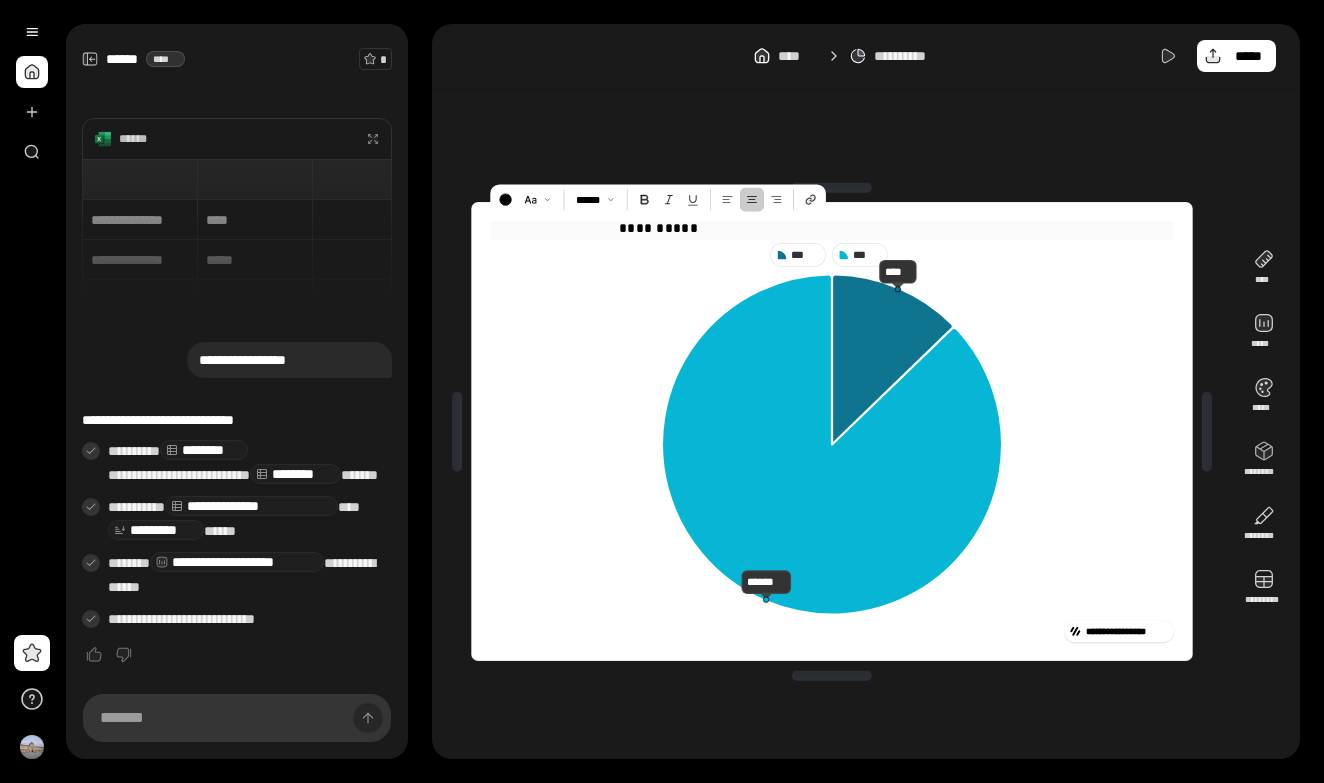 click on "**********" at bounding box center (831, 229) 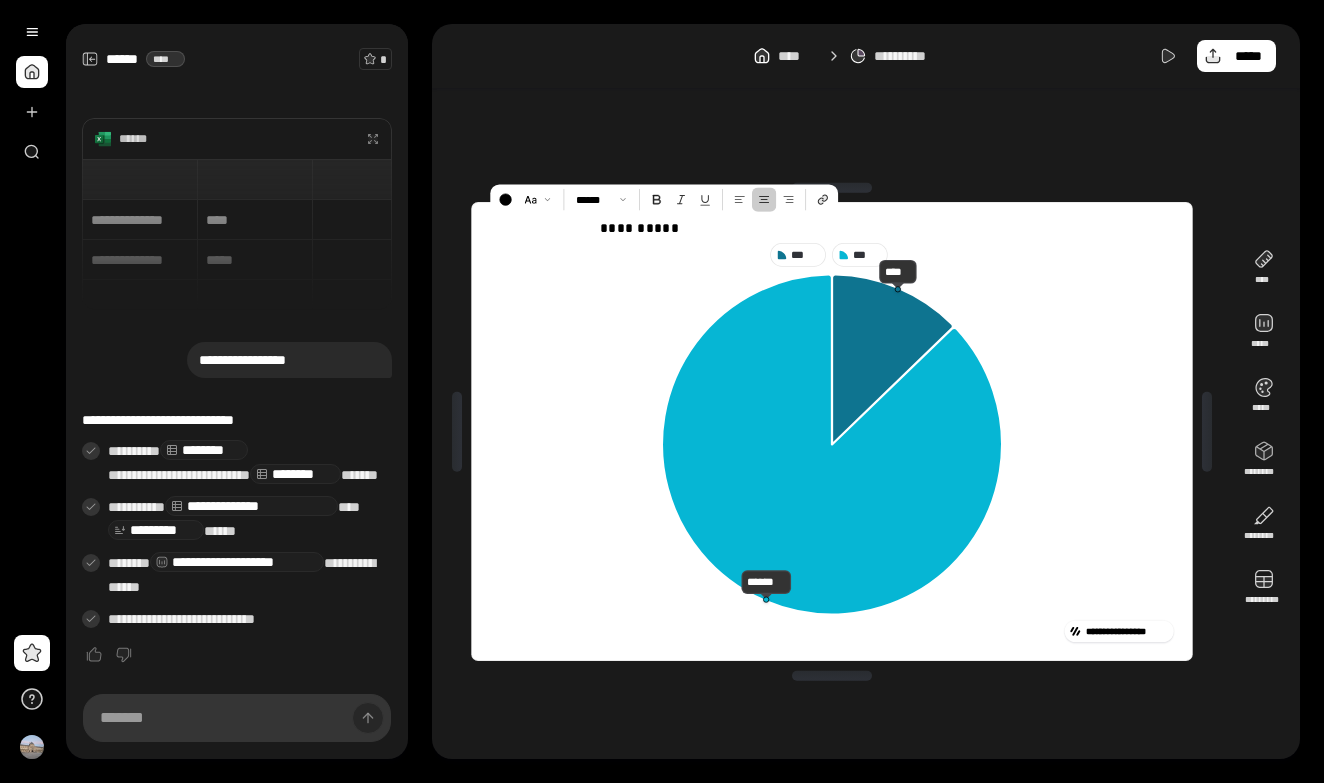 click on "**********" at bounding box center [832, 431] 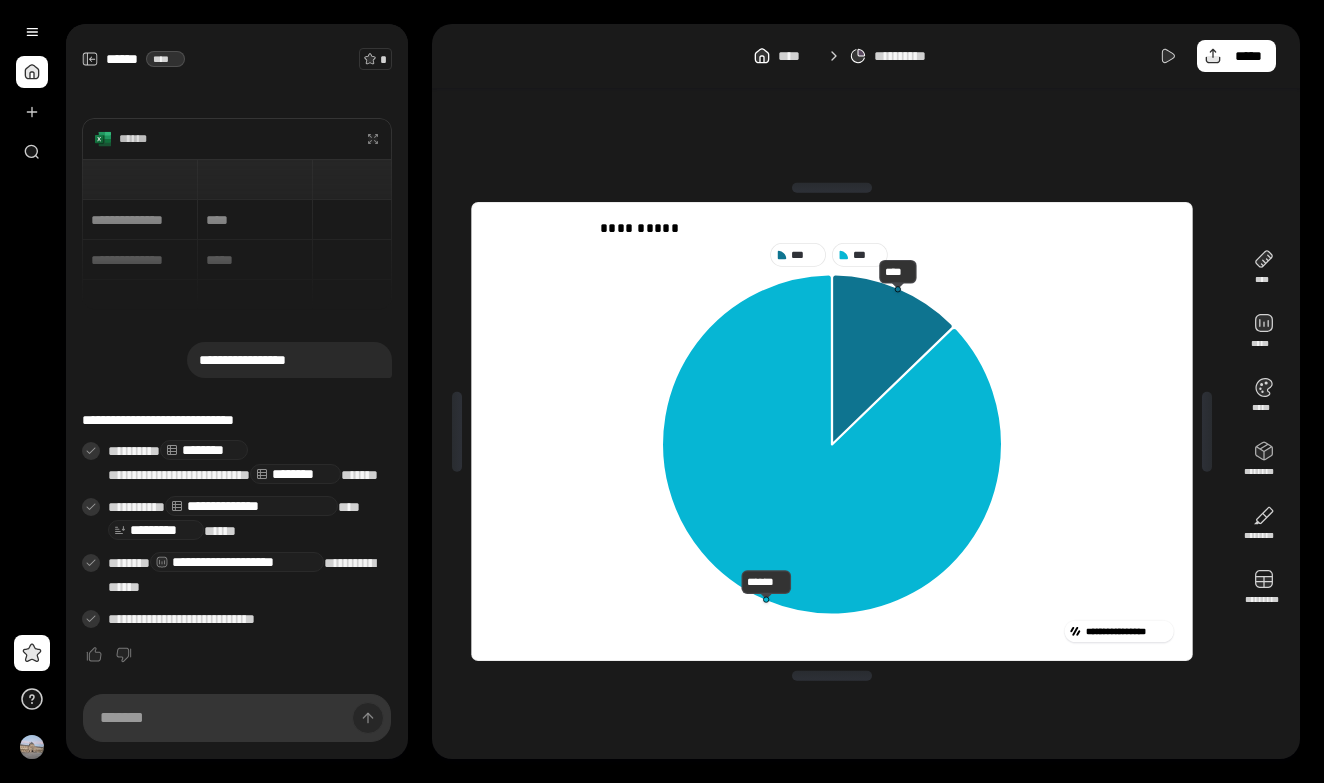 click on "**********" at bounding box center (832, 431) 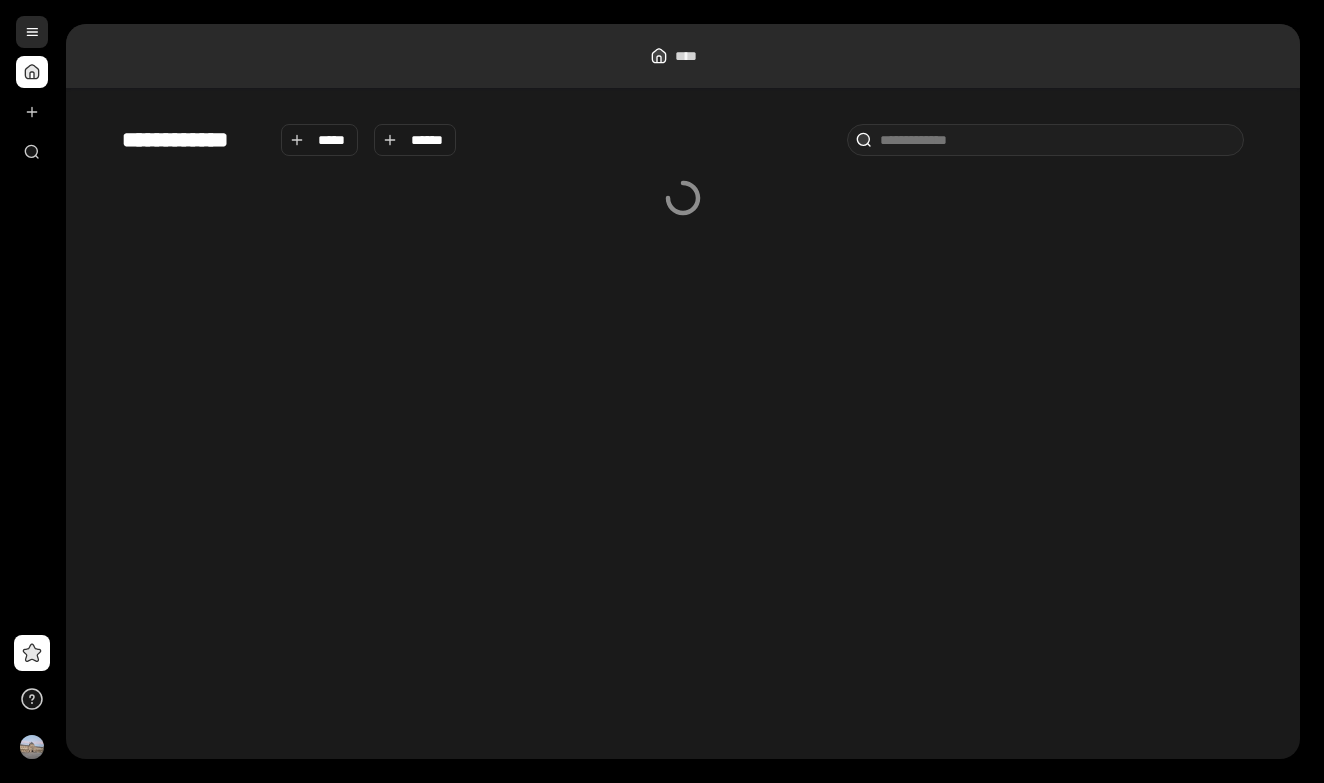 click at bounding box center (32, 32) 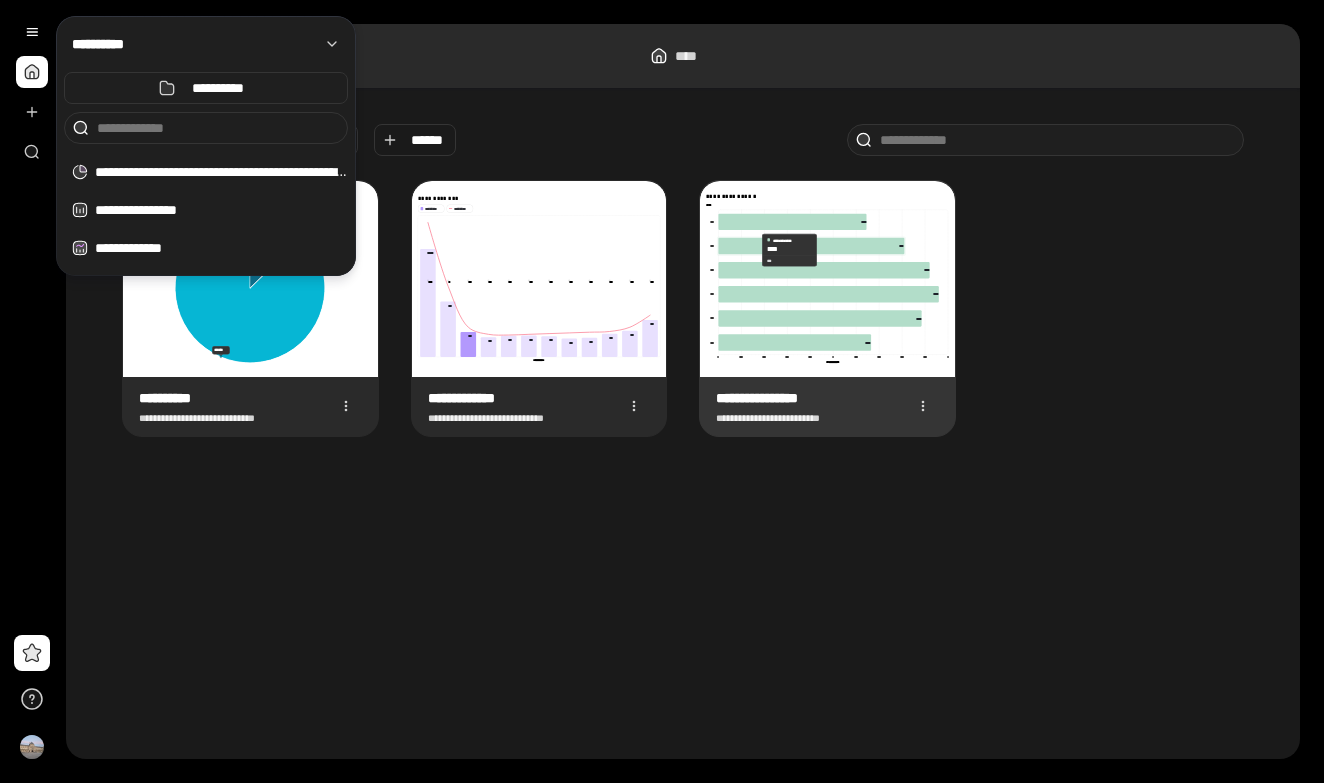 click 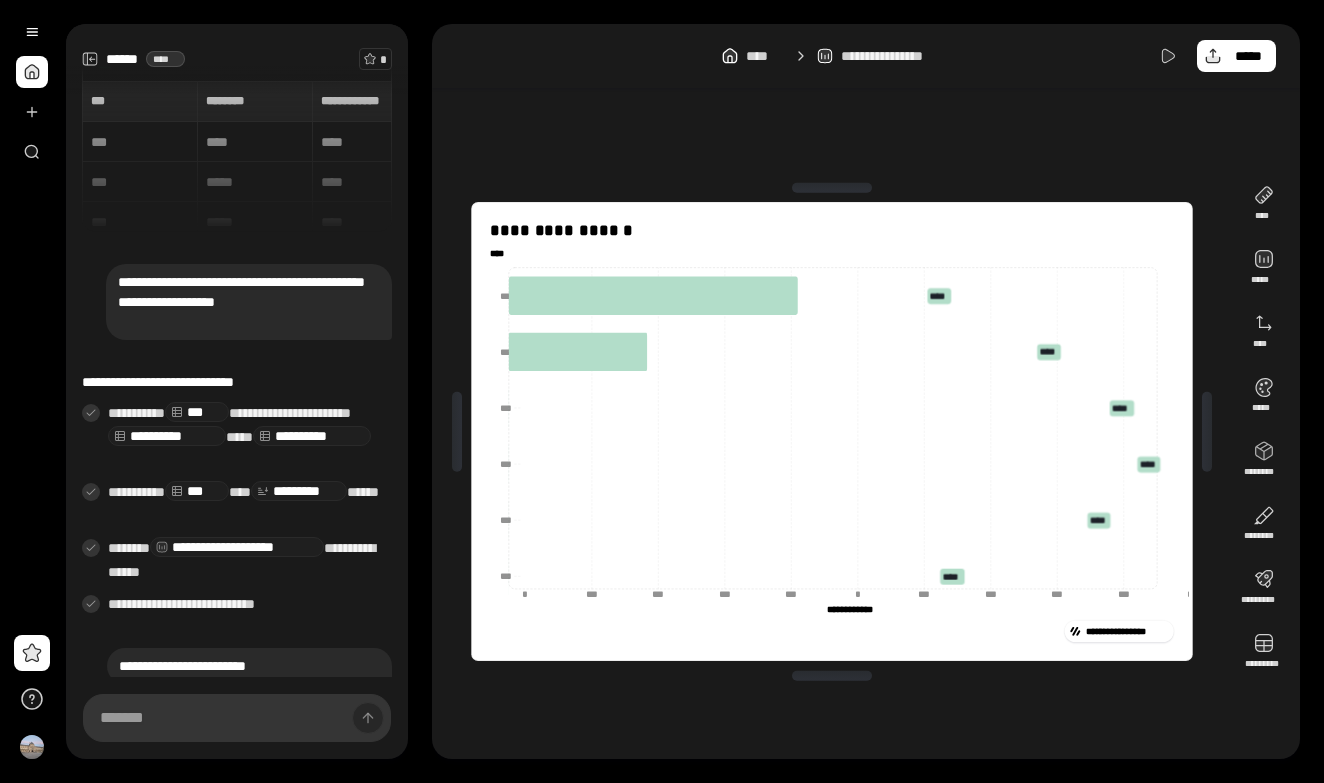 scroll, scrollTop: 186, scrollLeft: 0, axis: vertical 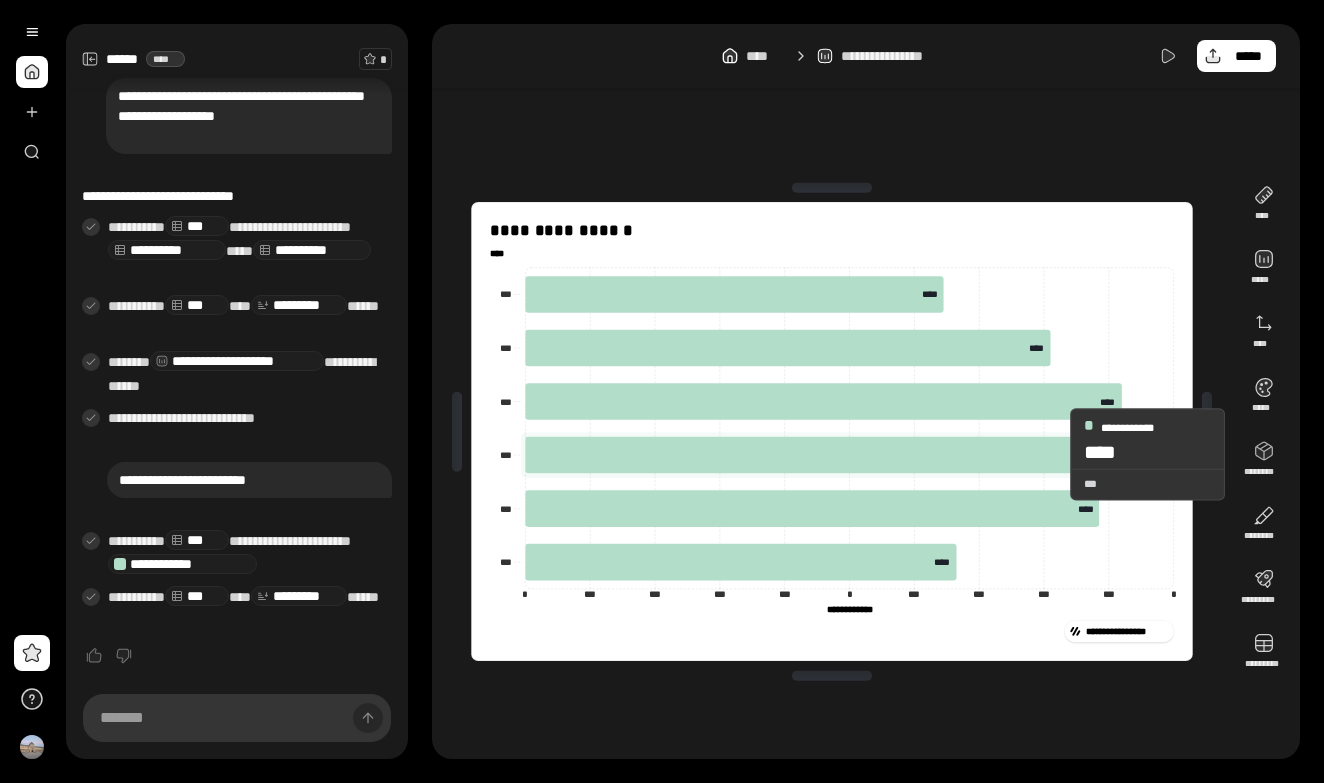 click 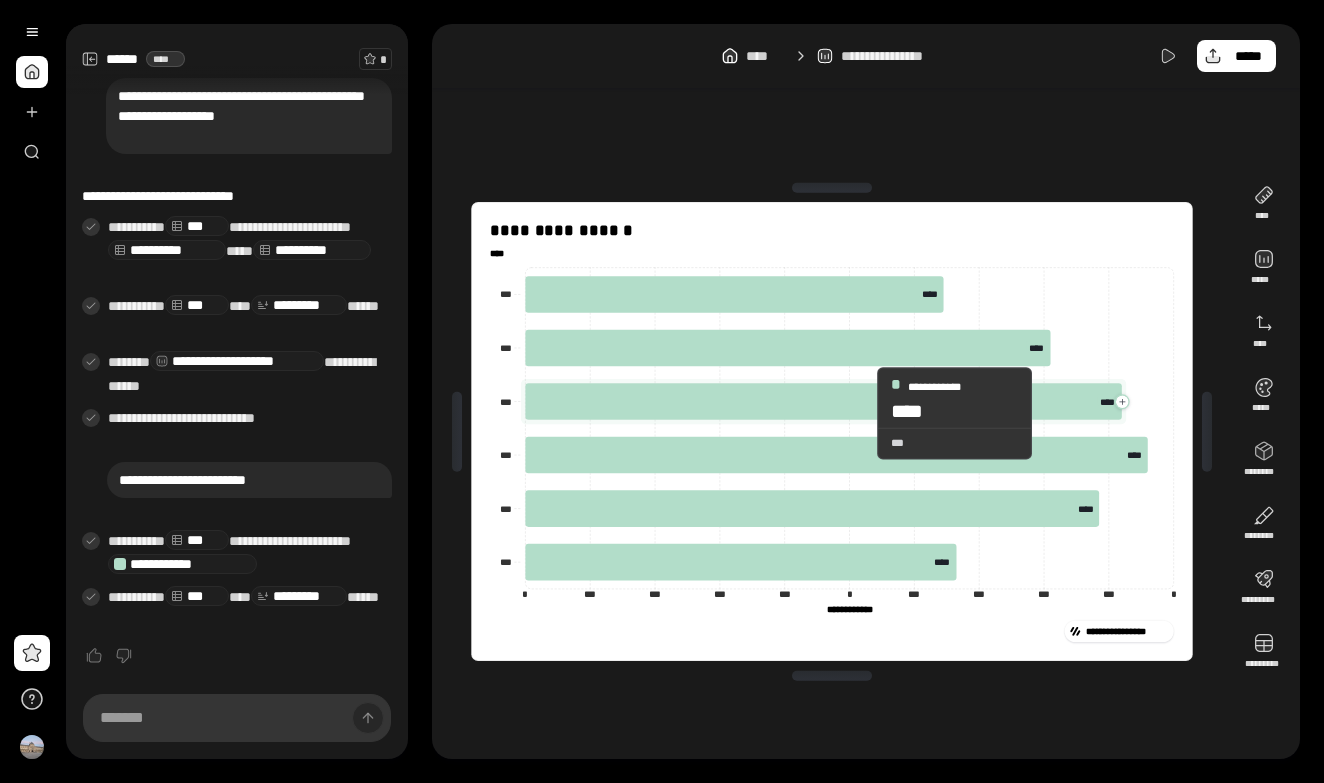 click 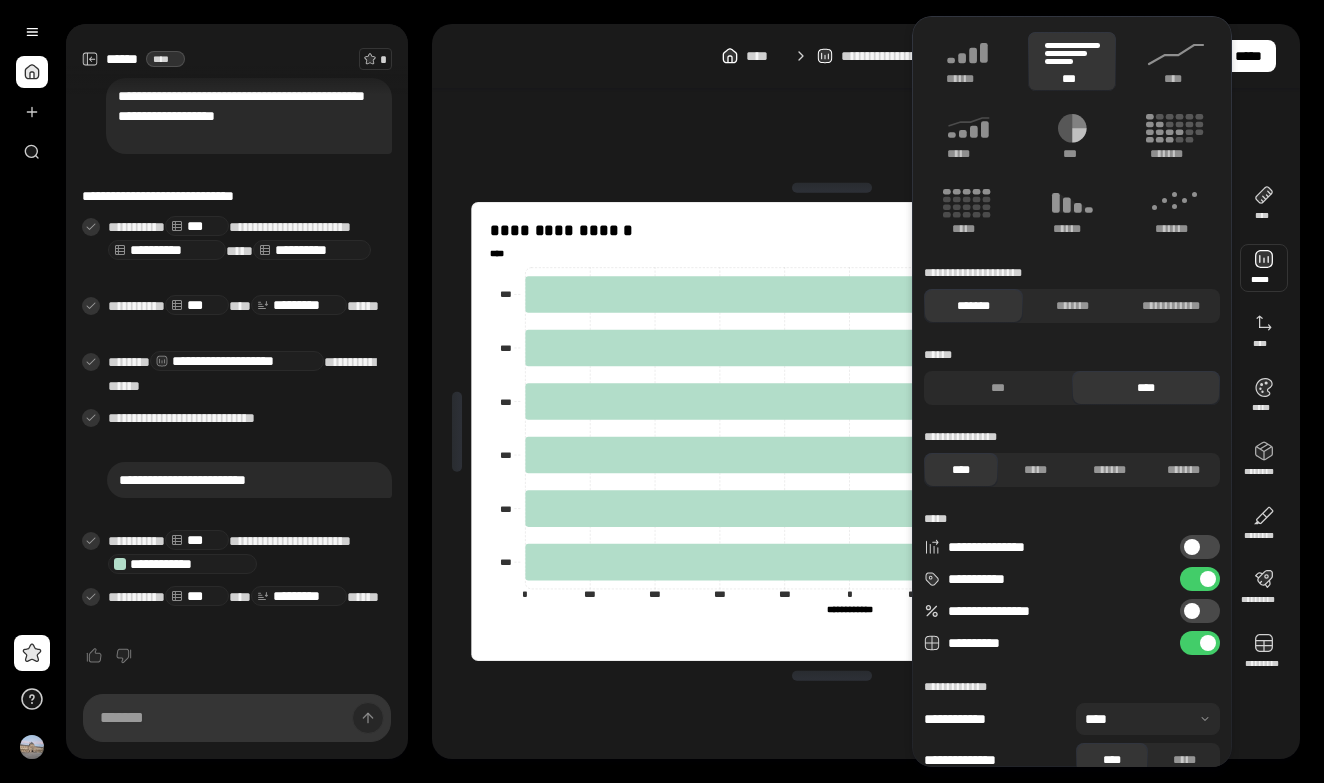 click at bounding box center (1264, 268) 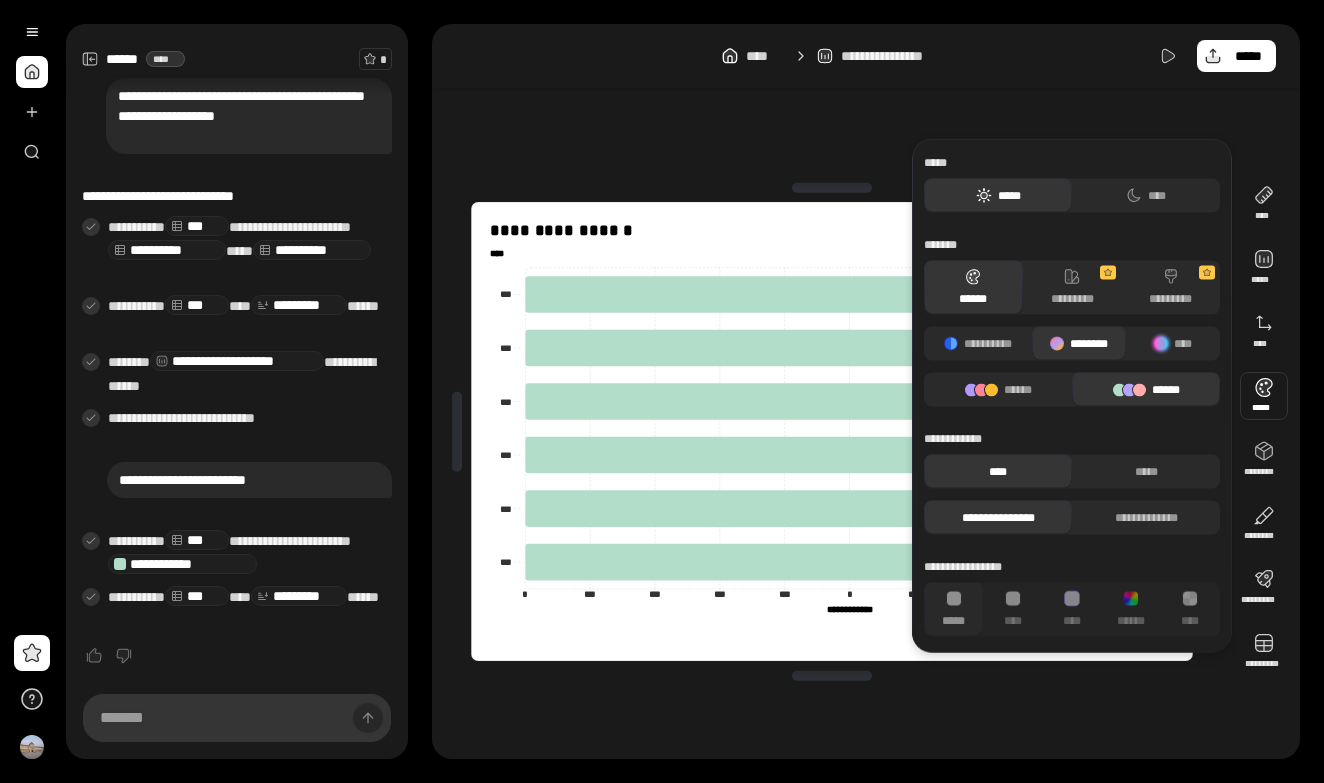 click at bounding box center [1264, 396] 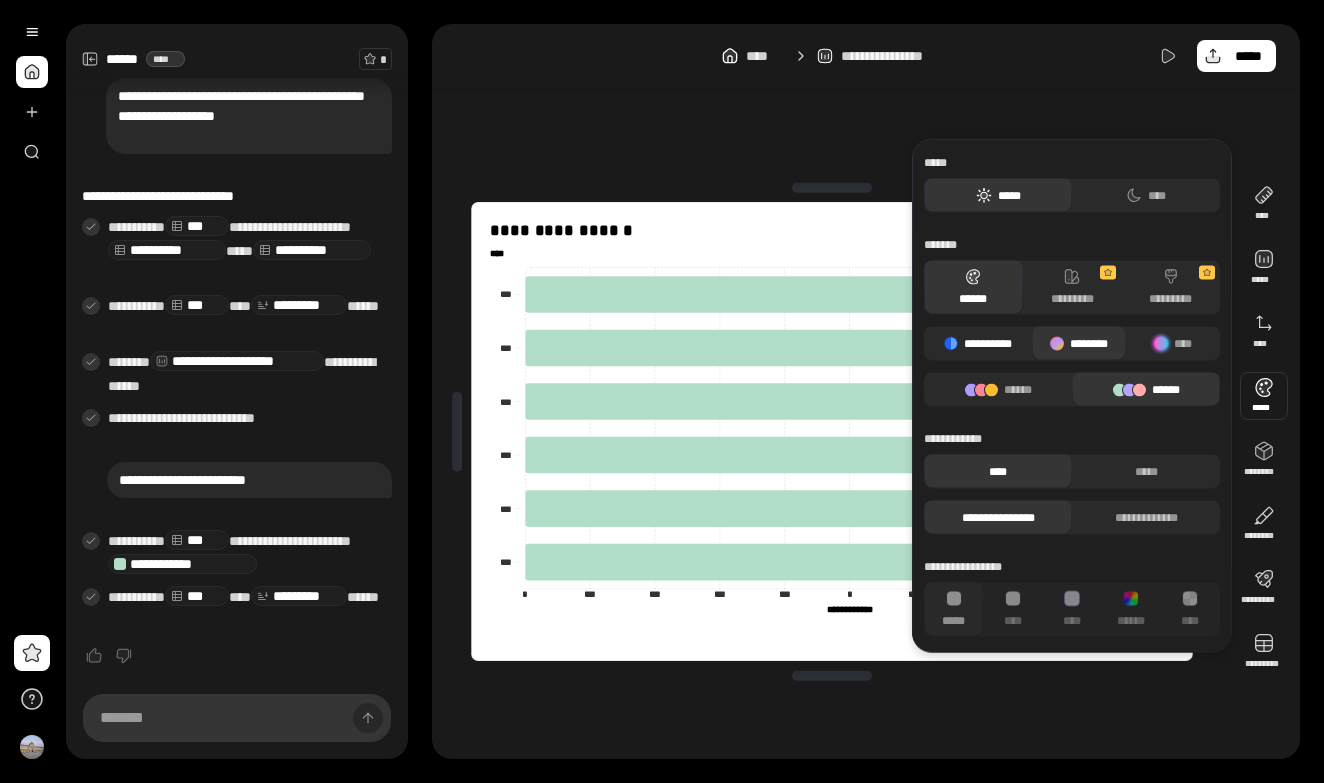 click on "**********" at bounding box center [978, 344] 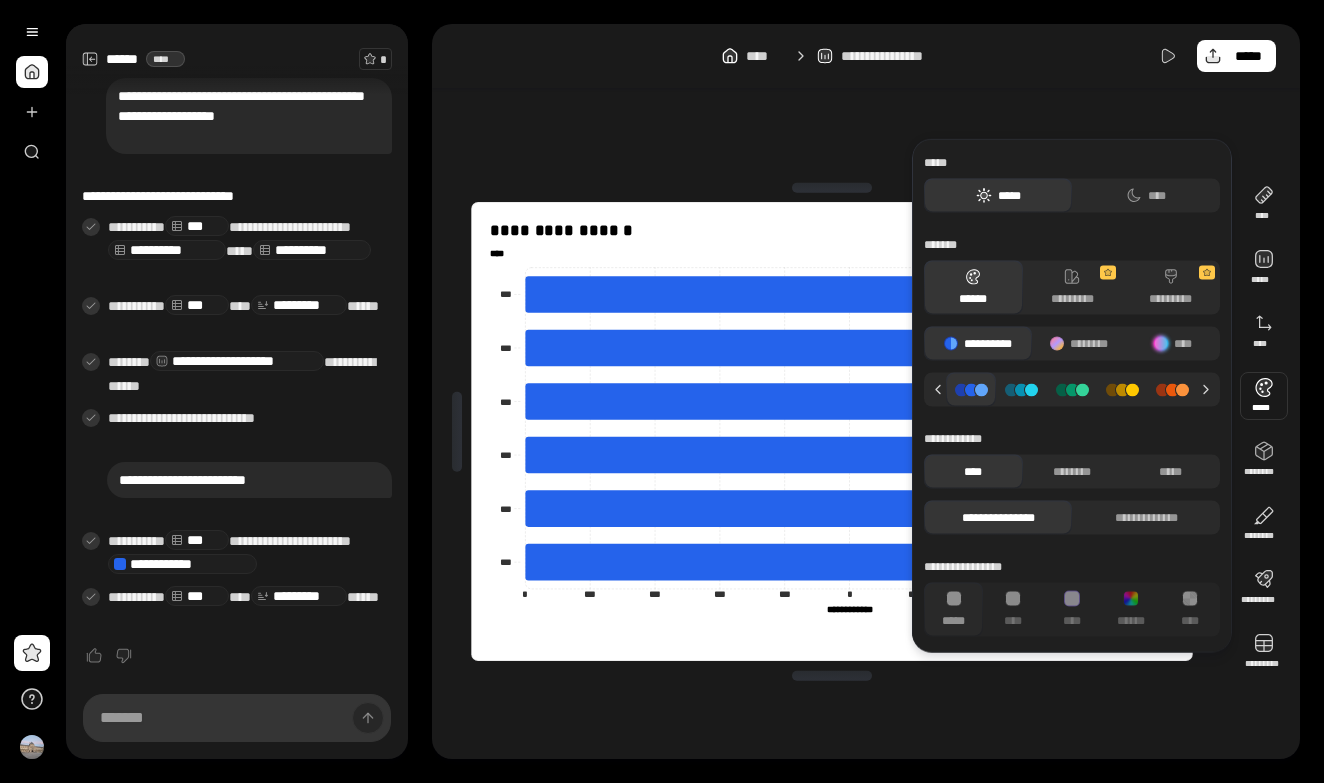 click 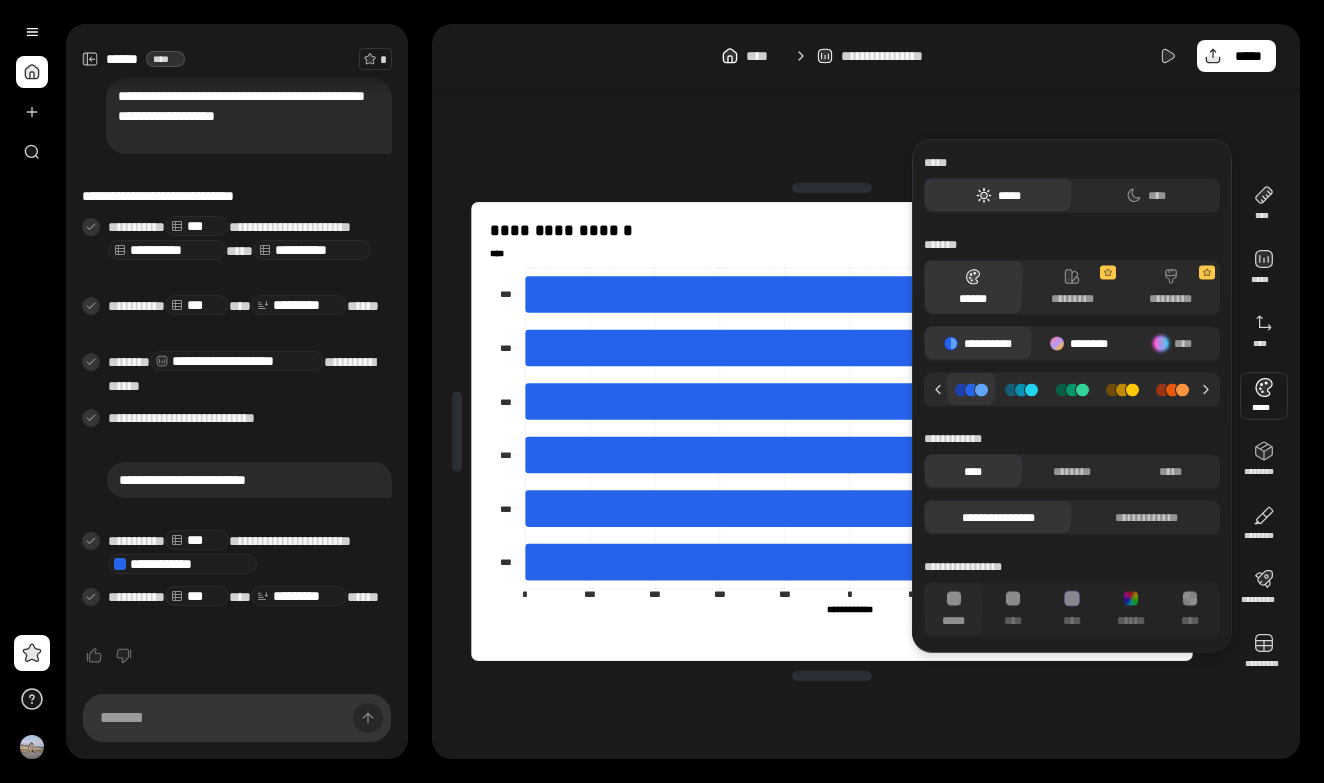 click on "********" at bounding box center [1079, 344] 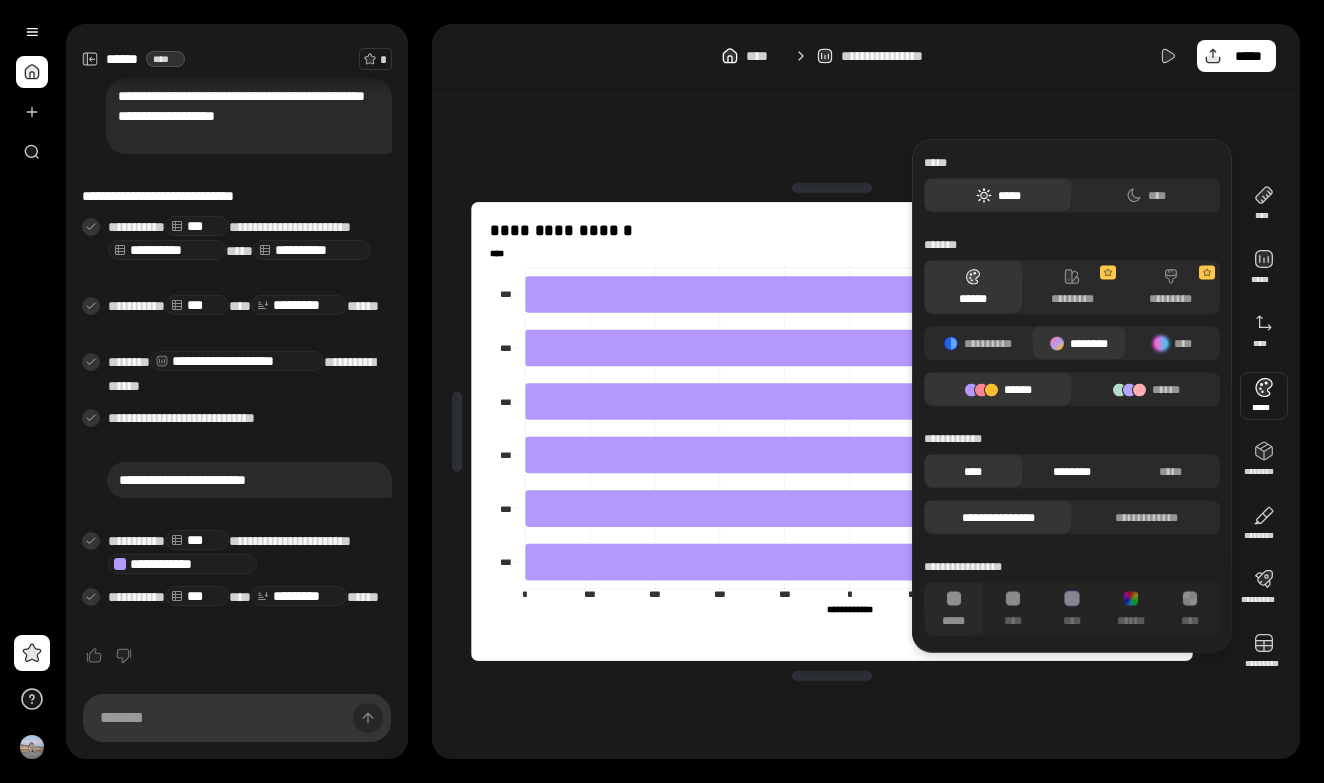 click on "********" at bounding box center (1072, 472) 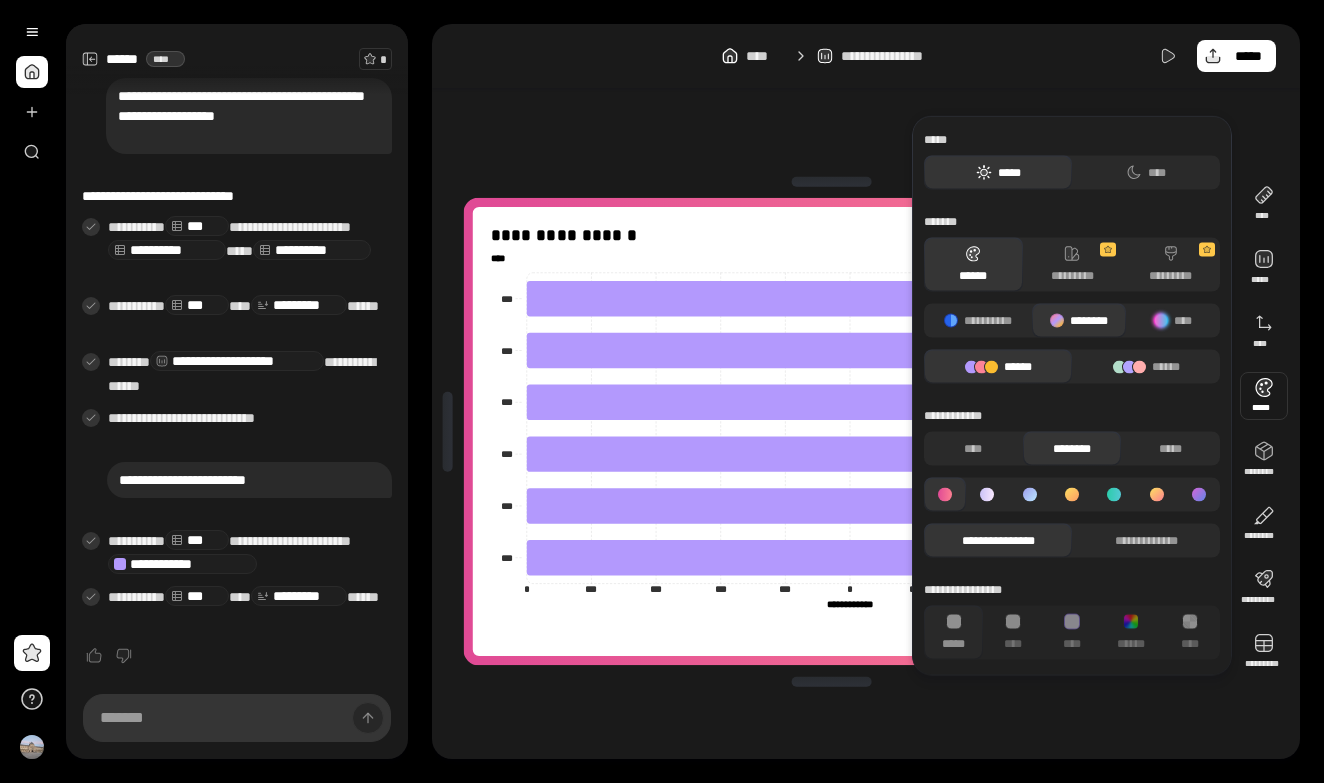 click at bounding box center [1114, 495] 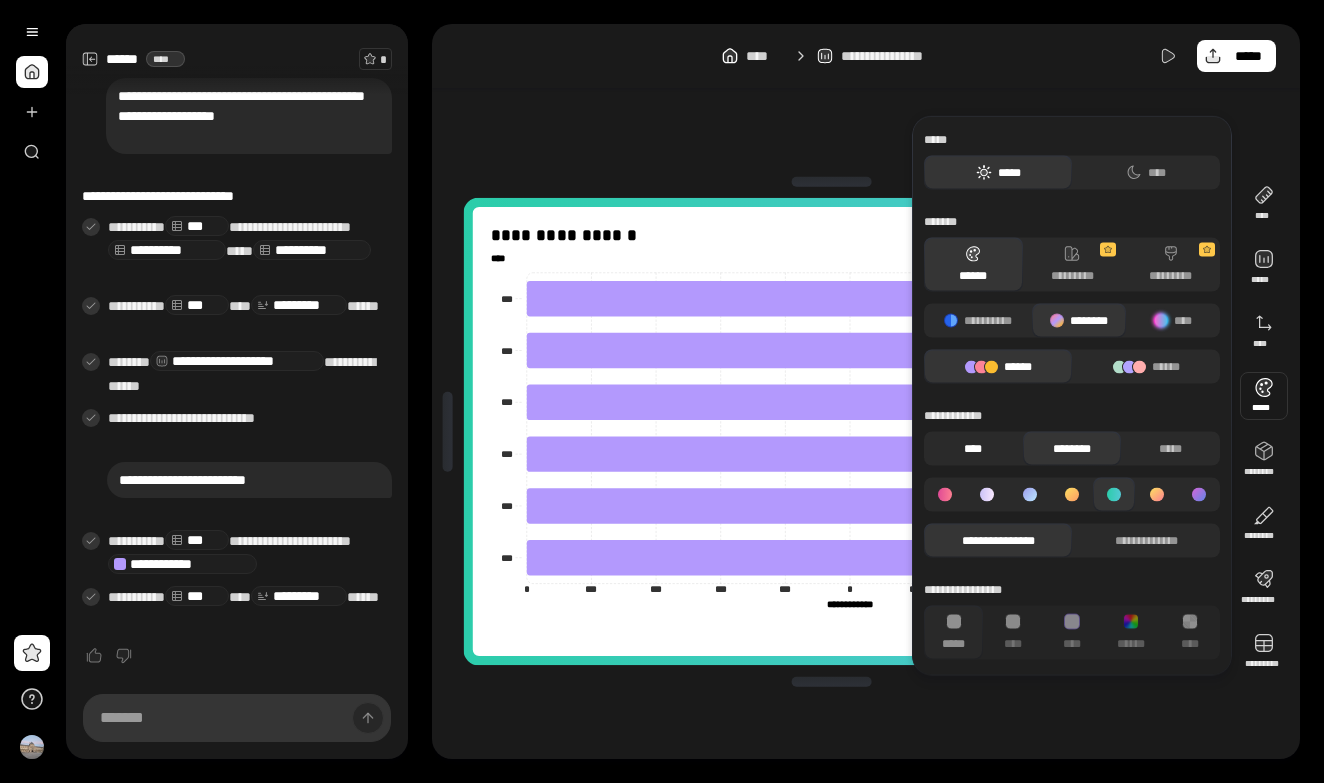 click on "****" at bounding box center (973, 449) 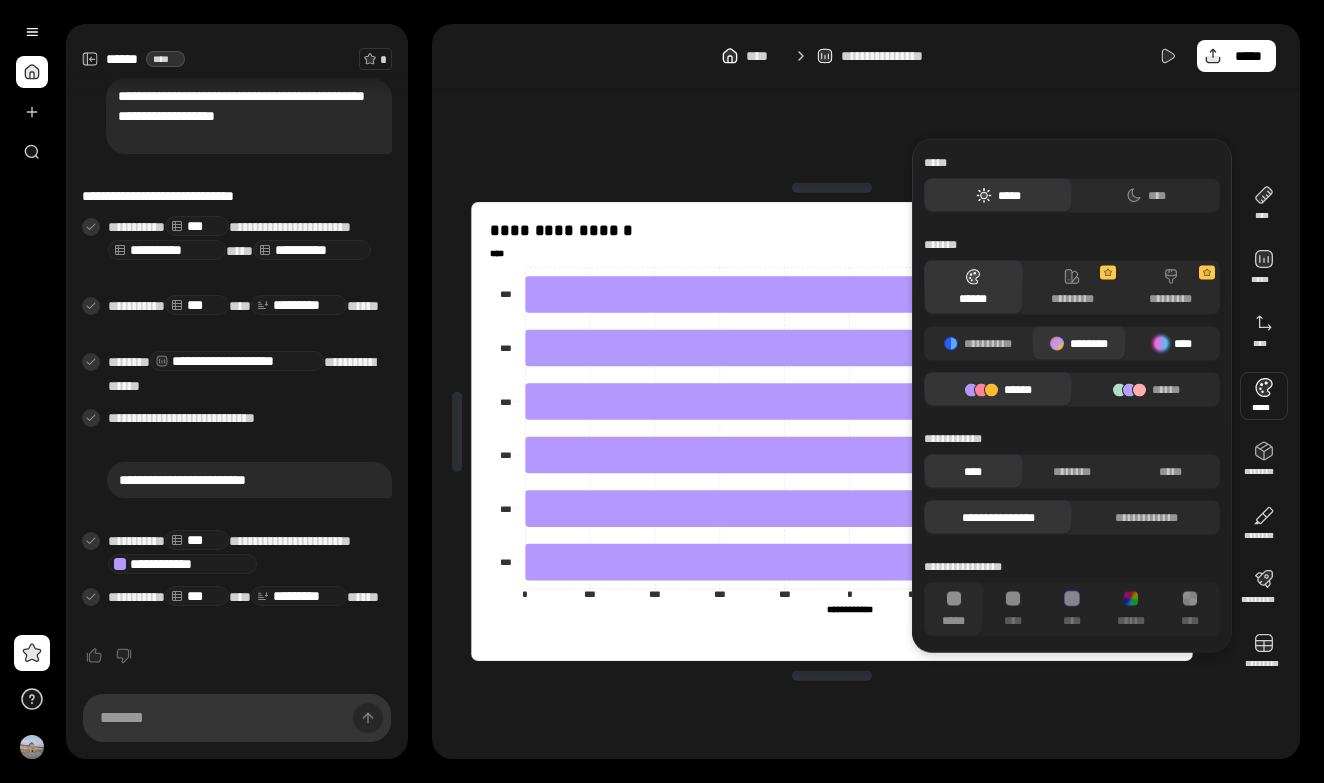 click on "****" at bounding box center [1173, 344] 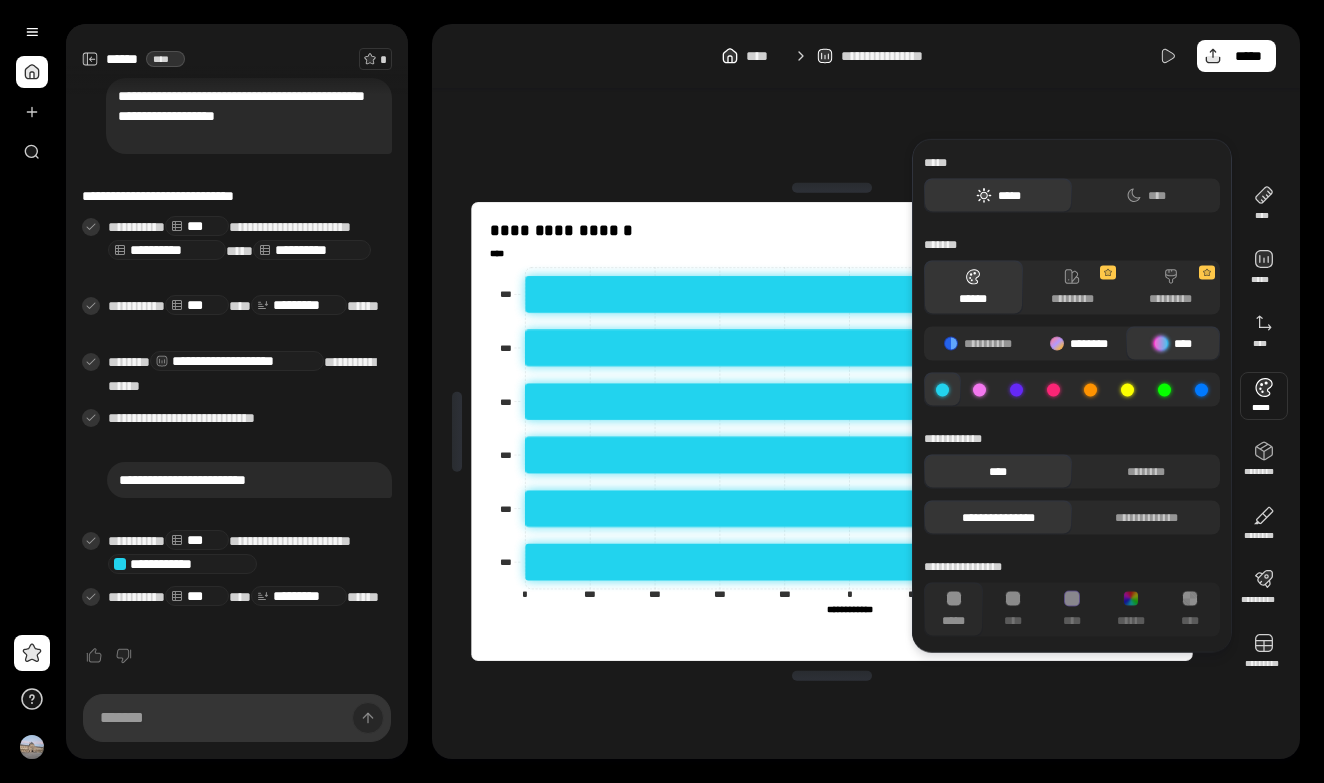 click on "********" at bounding box center (1079, 344) 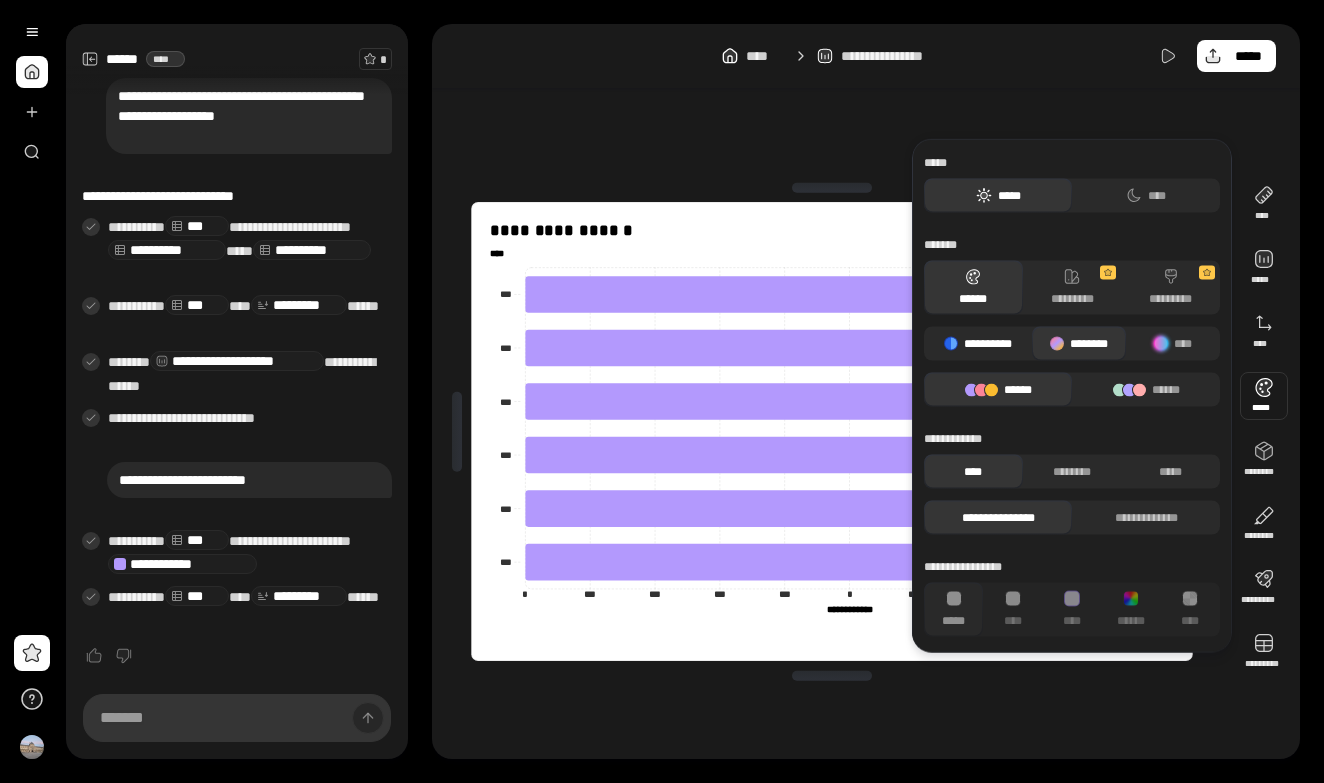 click on "**********" at bounding box center (978, 344) 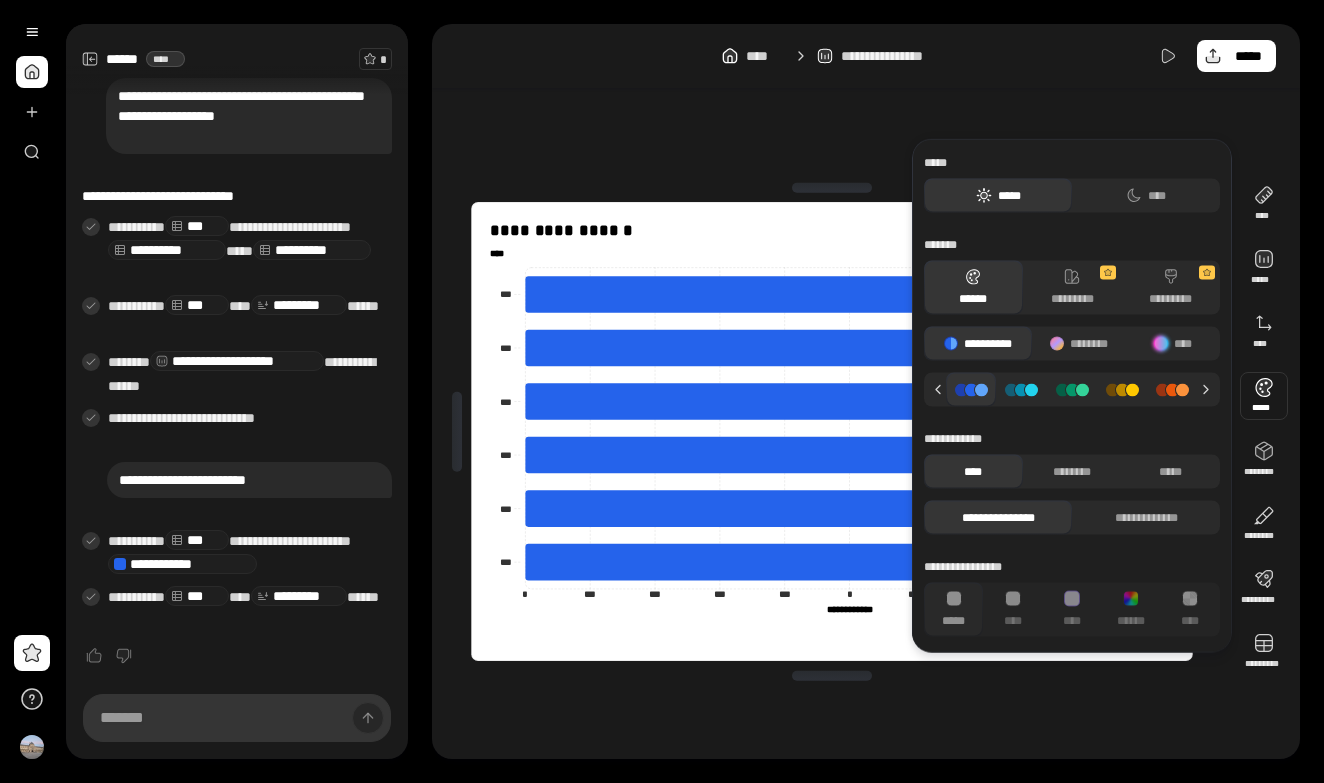 click on "**********" at bounding box center [832, 431] 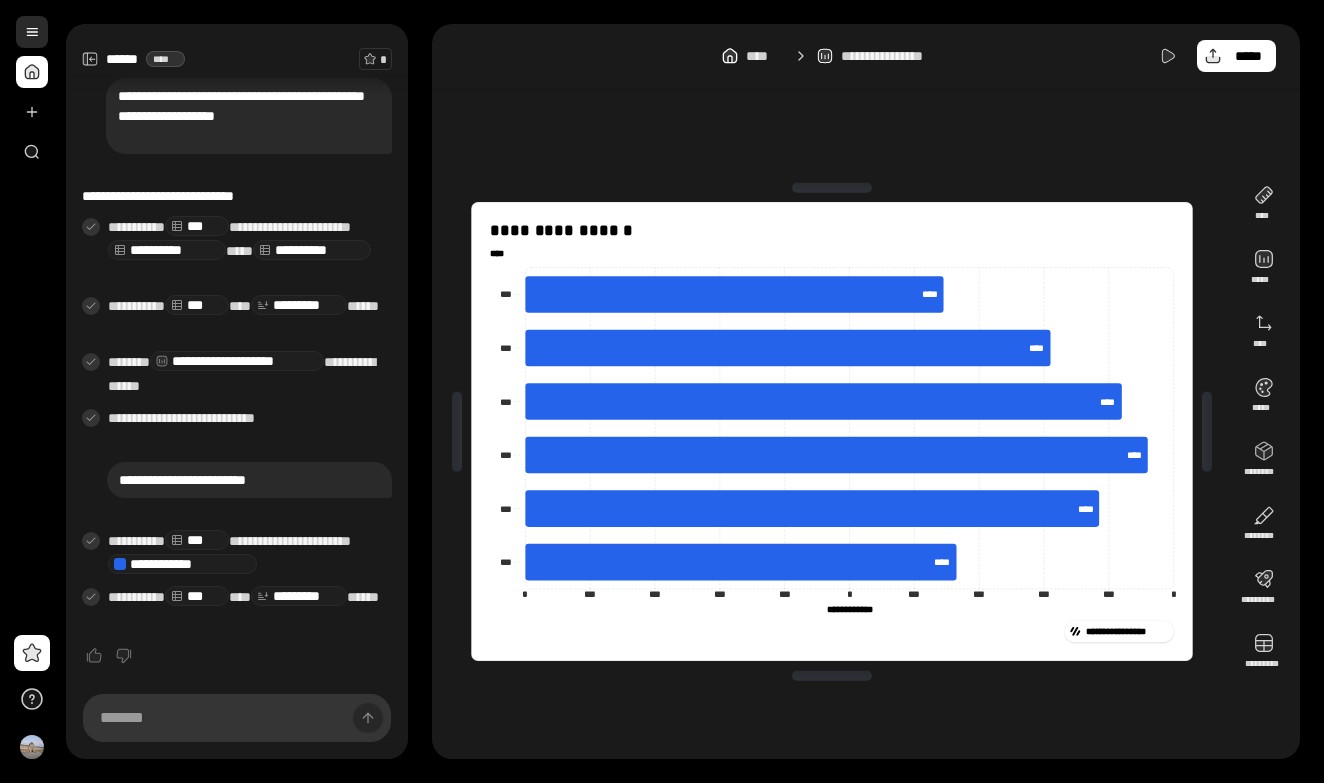 click at bounding box center (32, 32) 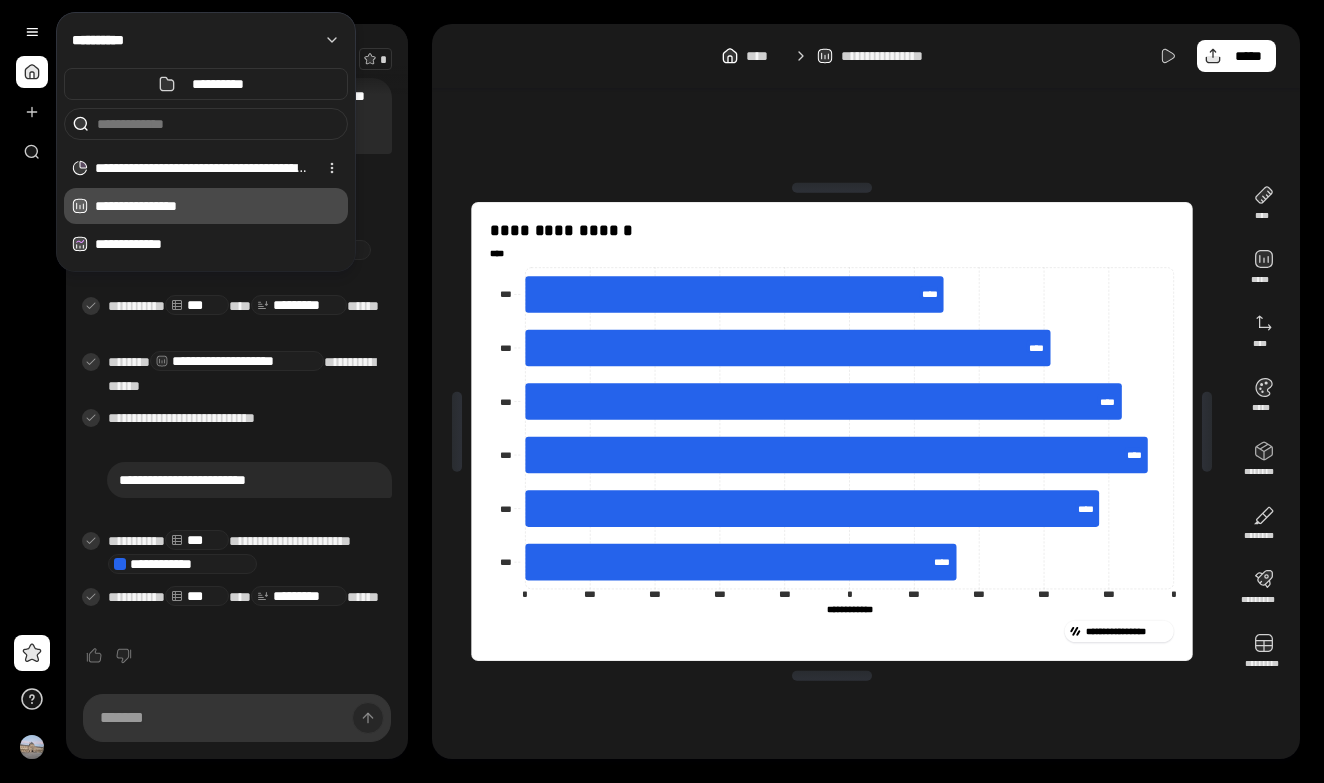 scroll, scrollTop: 0, scrollLeft: 0, axis: both 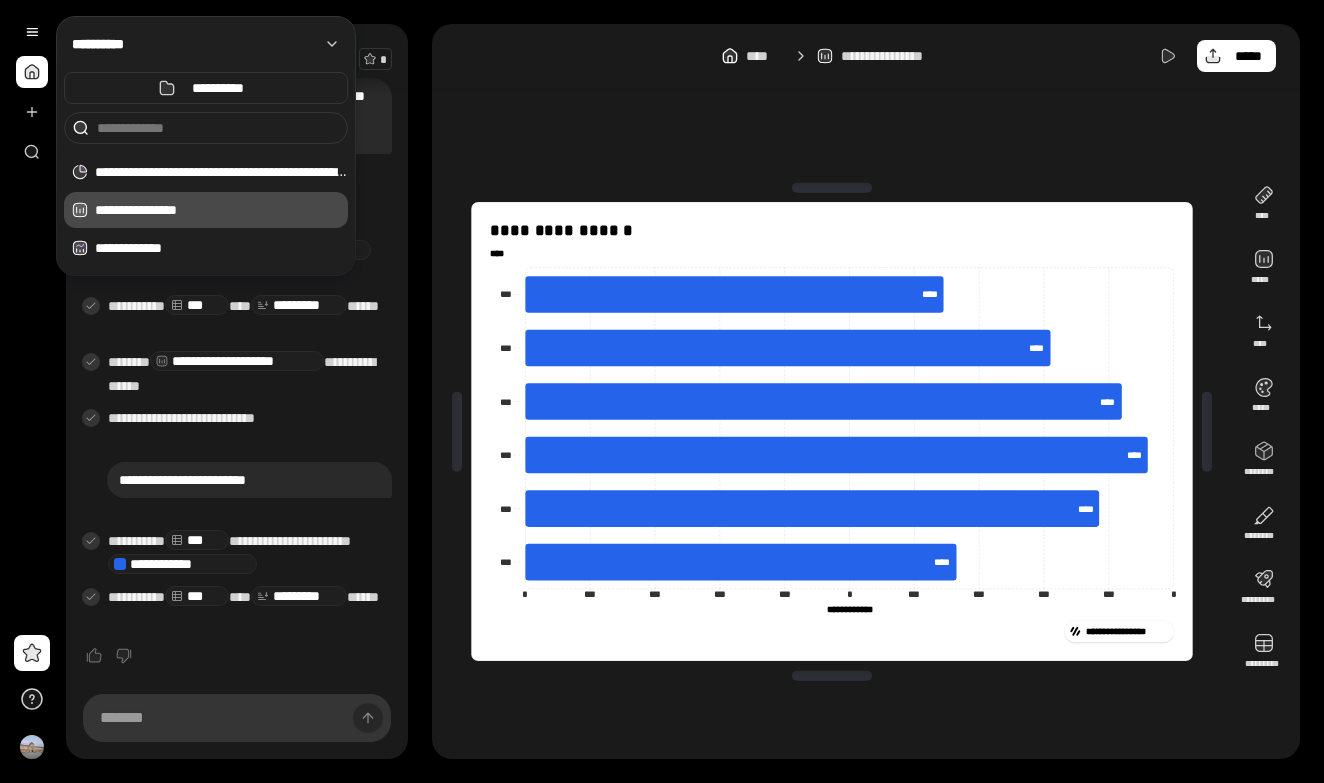 click at bounding box center (32, 72) 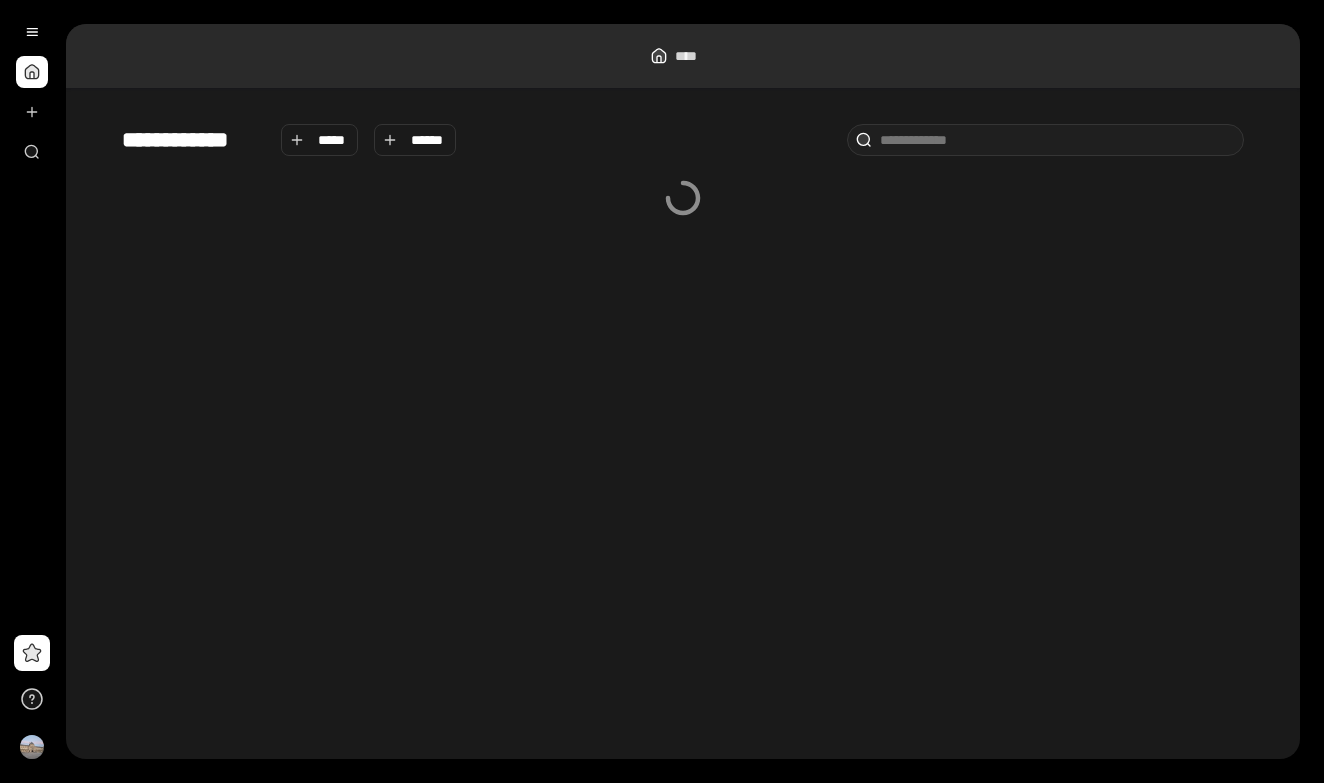 click at bounding box center [32, 92] 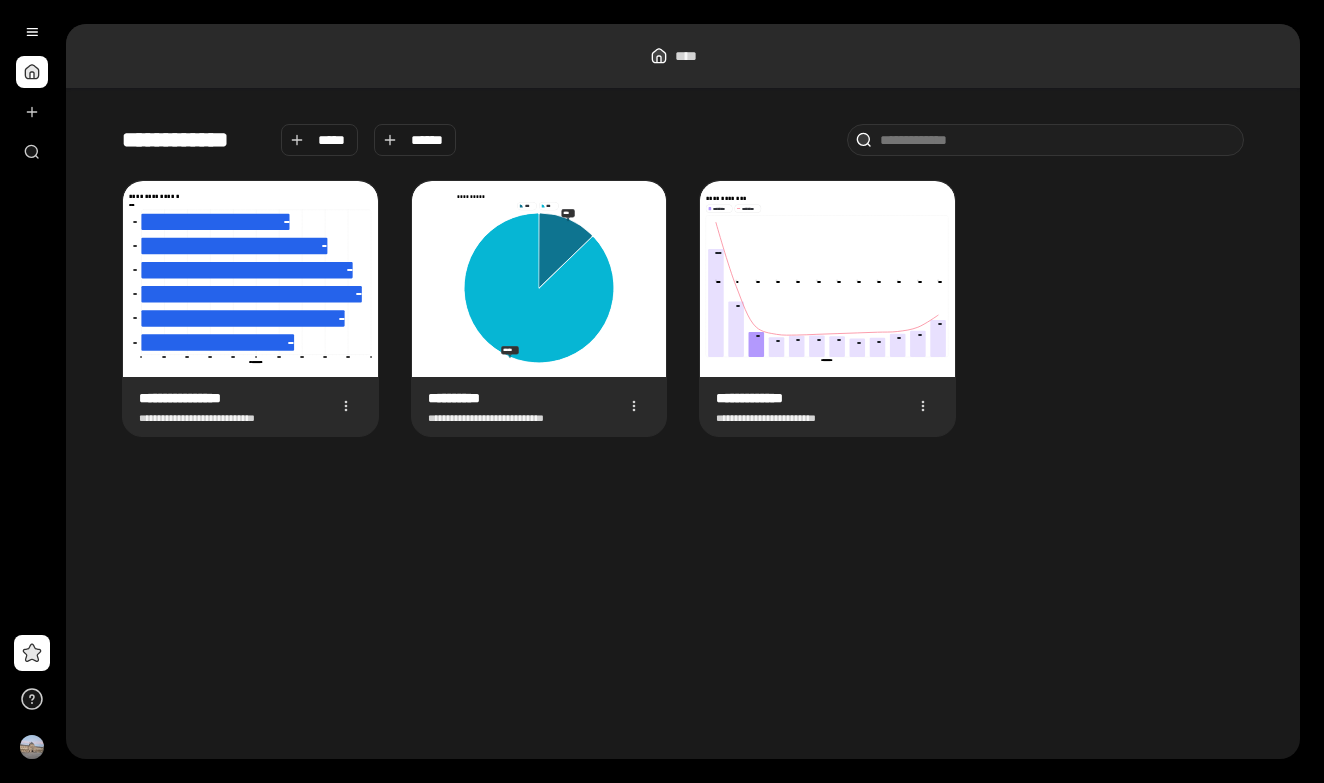 click on "**********" at bounding box center [683, 423] 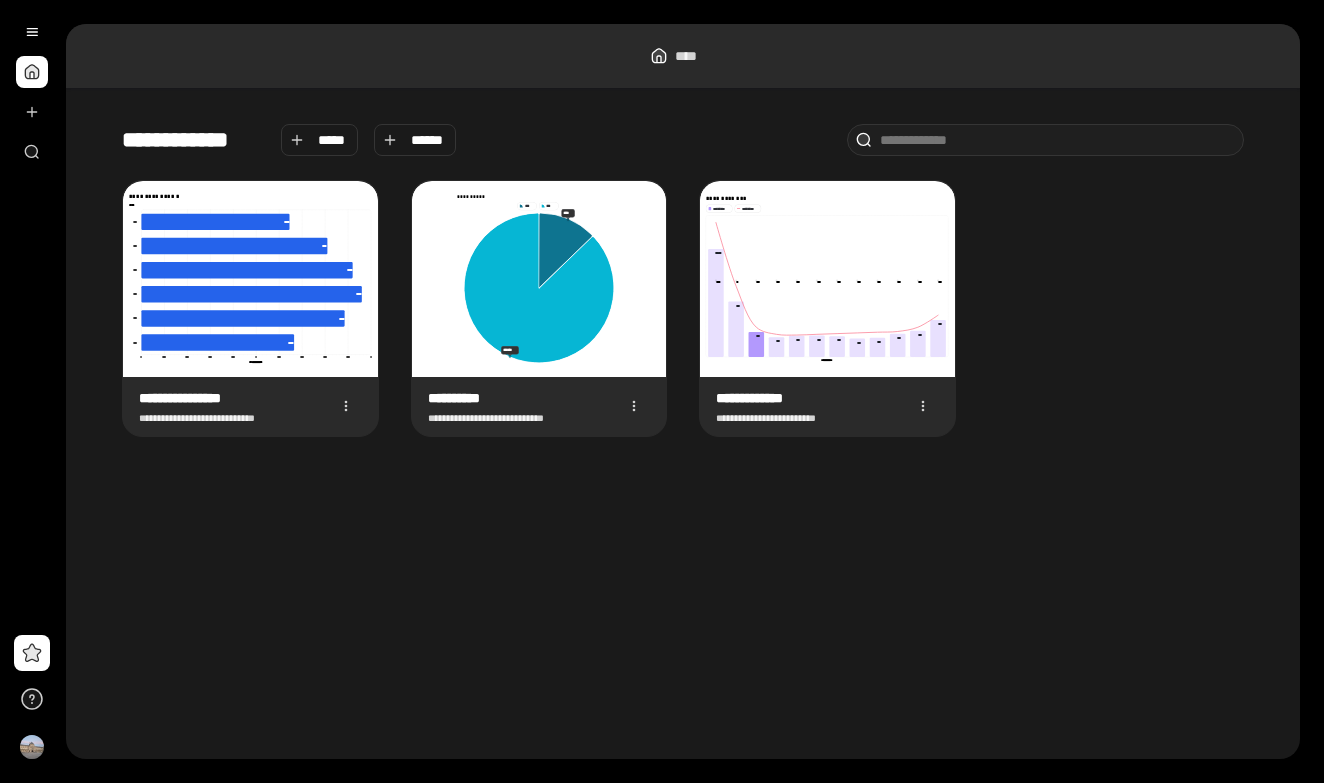 click on "****" at bounding box center (683, 56) 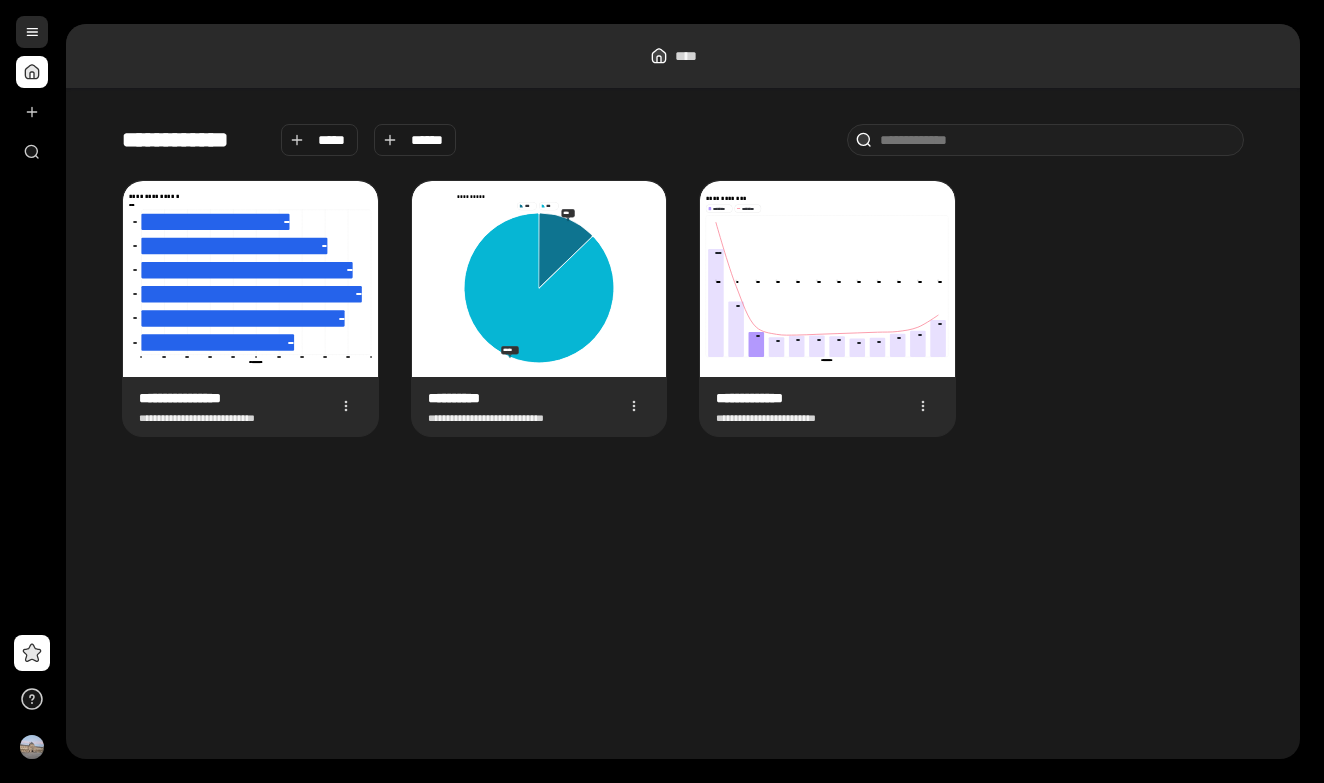 click at bounding box center (32, 32) 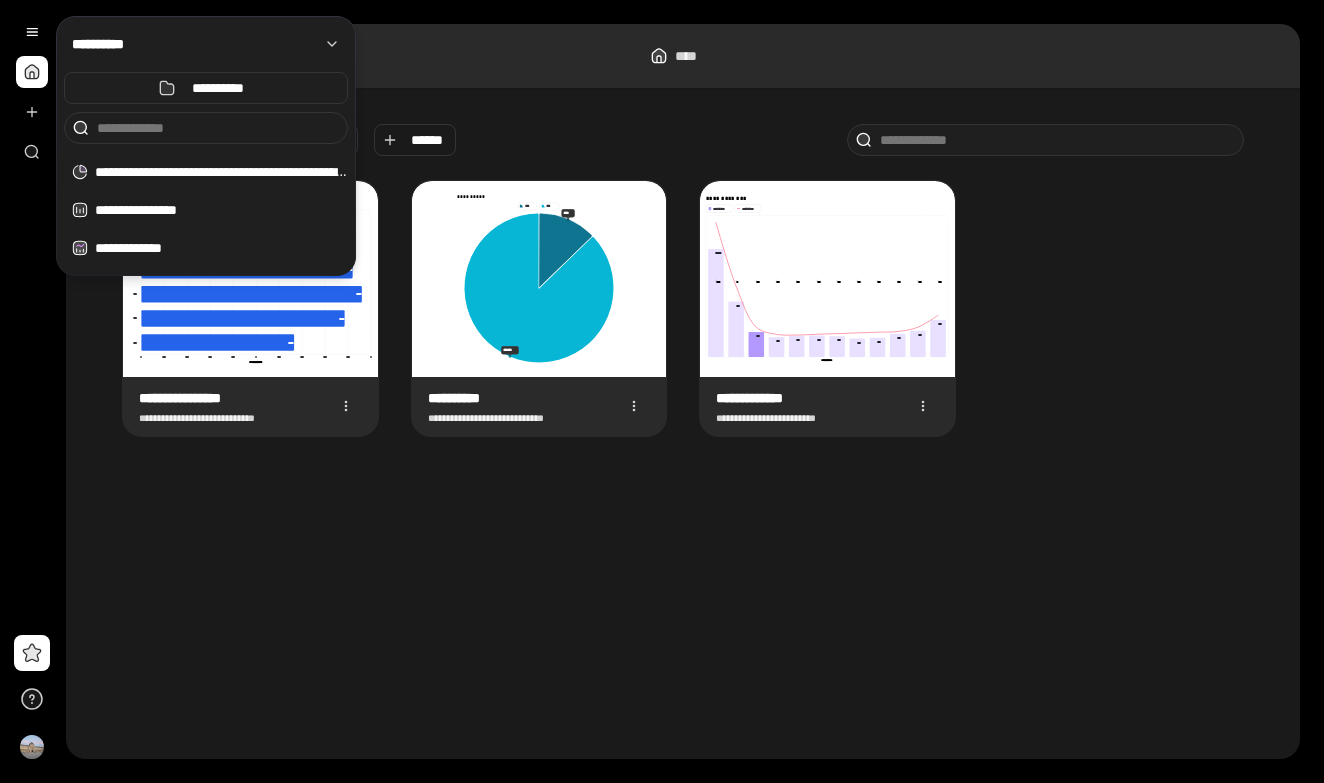 click at bounding box center [218, 128] 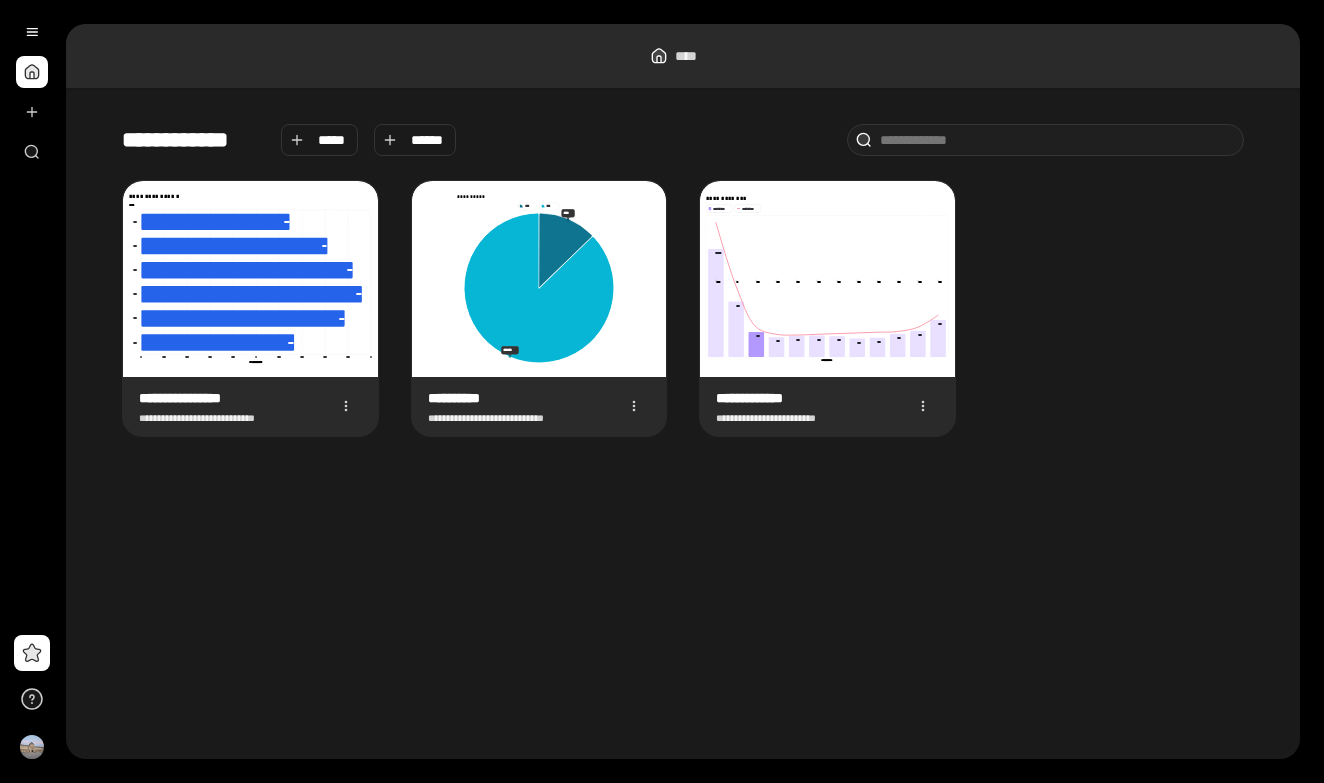 click on "**********" at bounding box center [683, 423] 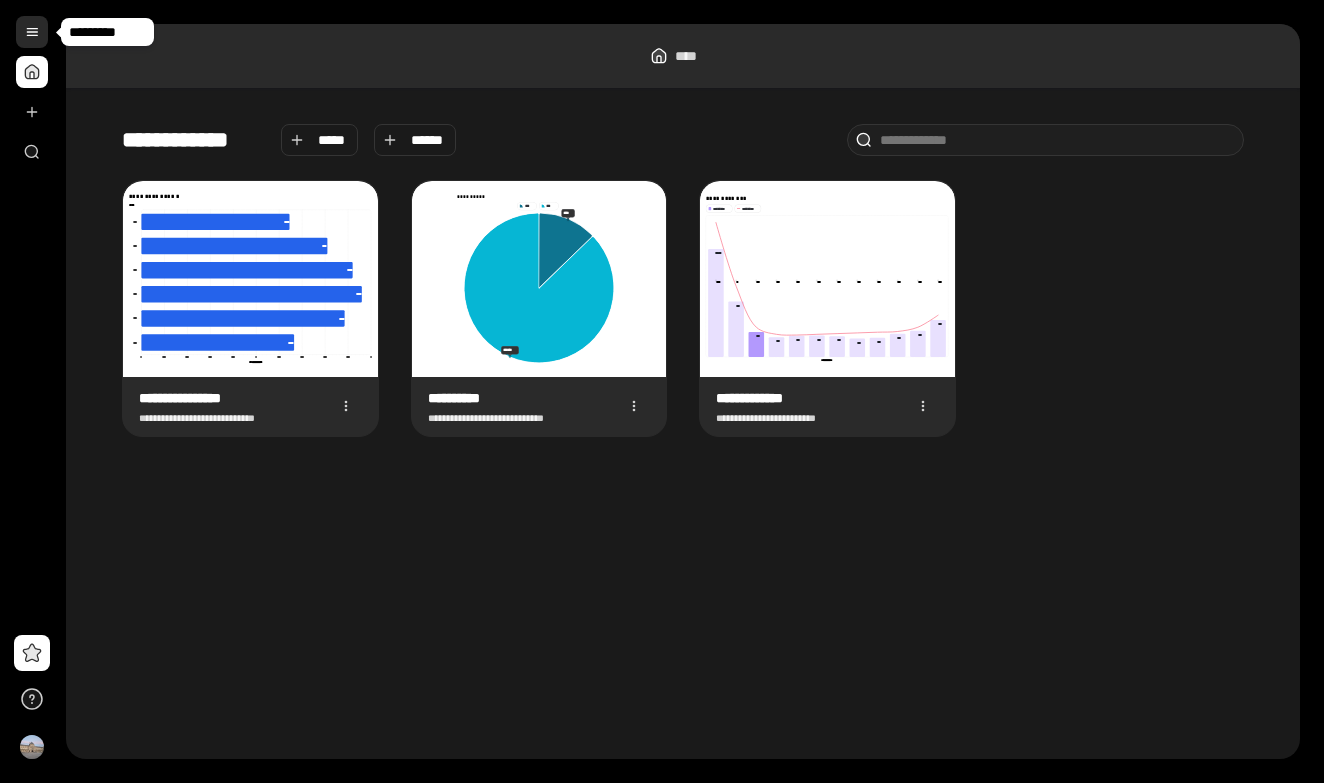 click at bounding box center (32, 32) 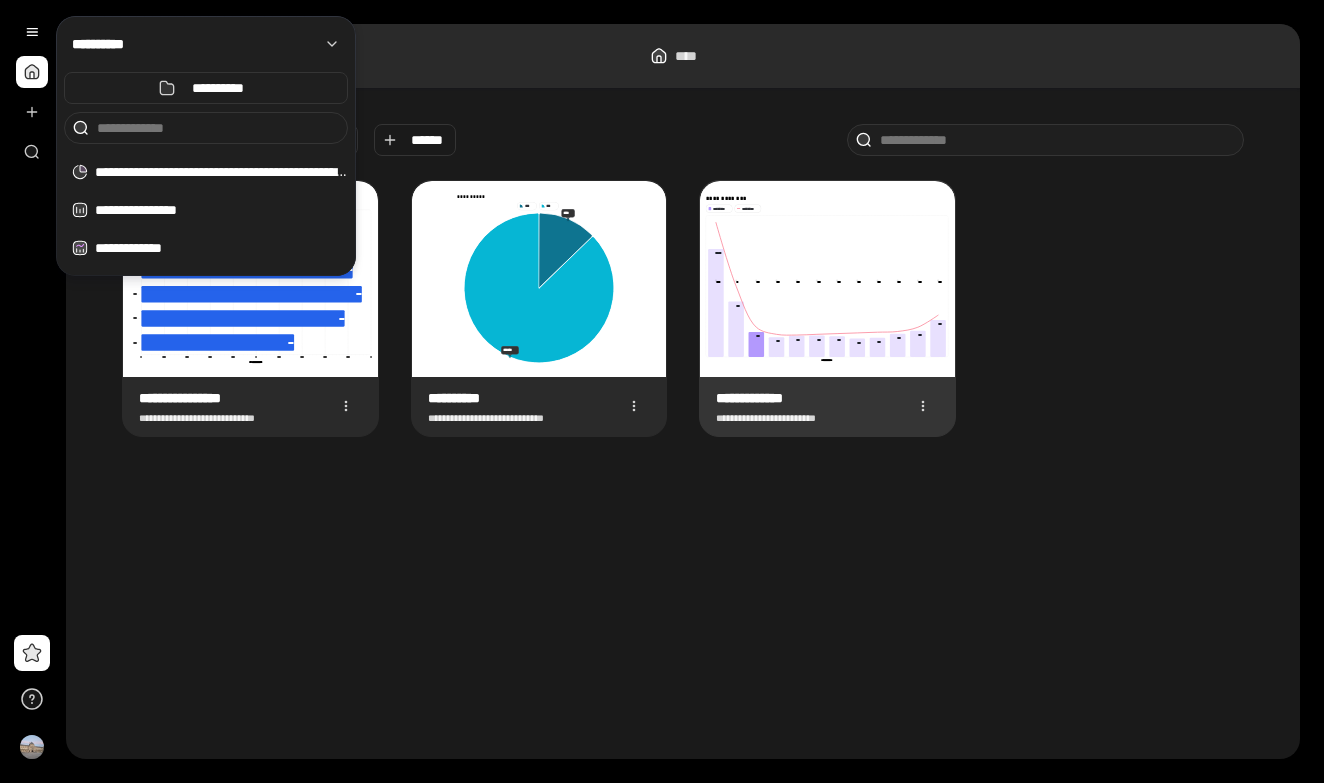 click on "**********" at bounding box center (780, 418) 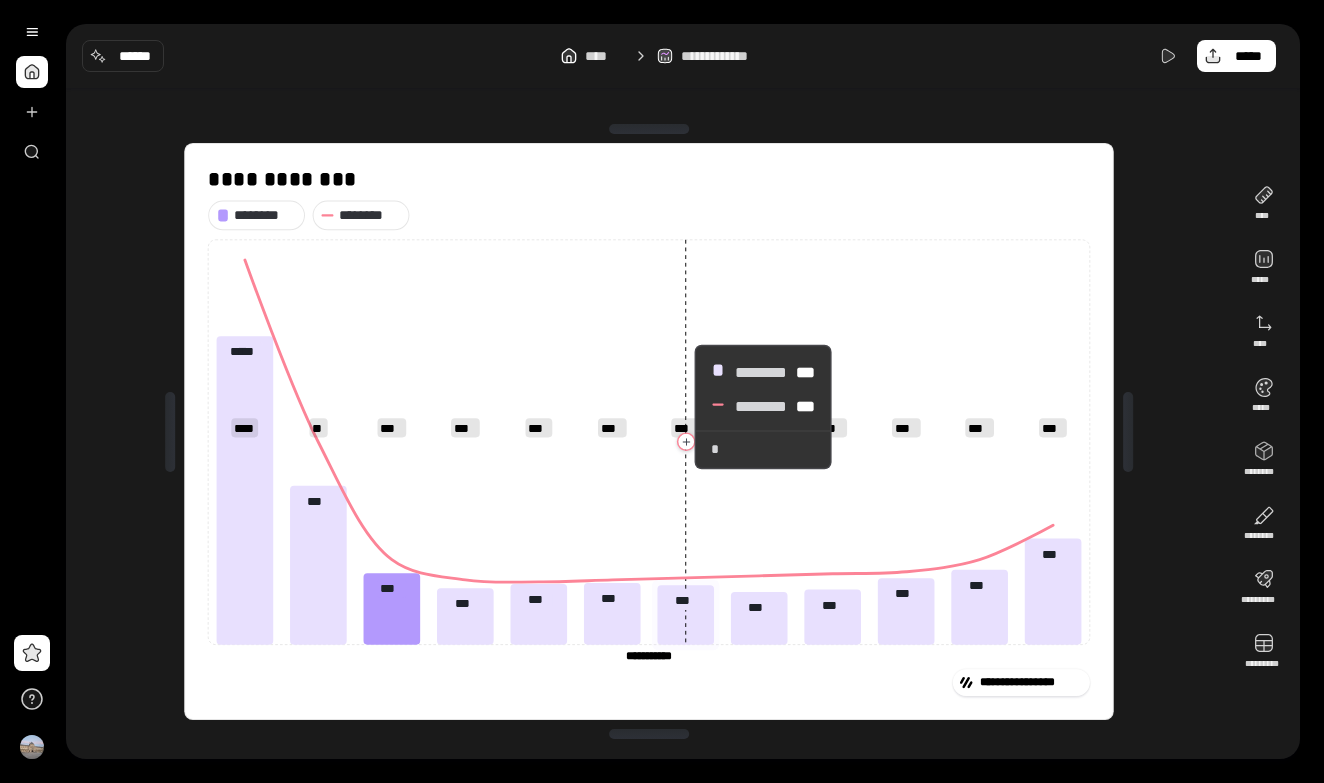 scroll, scrollTop: 0, scrollLeft: 0, axis: both 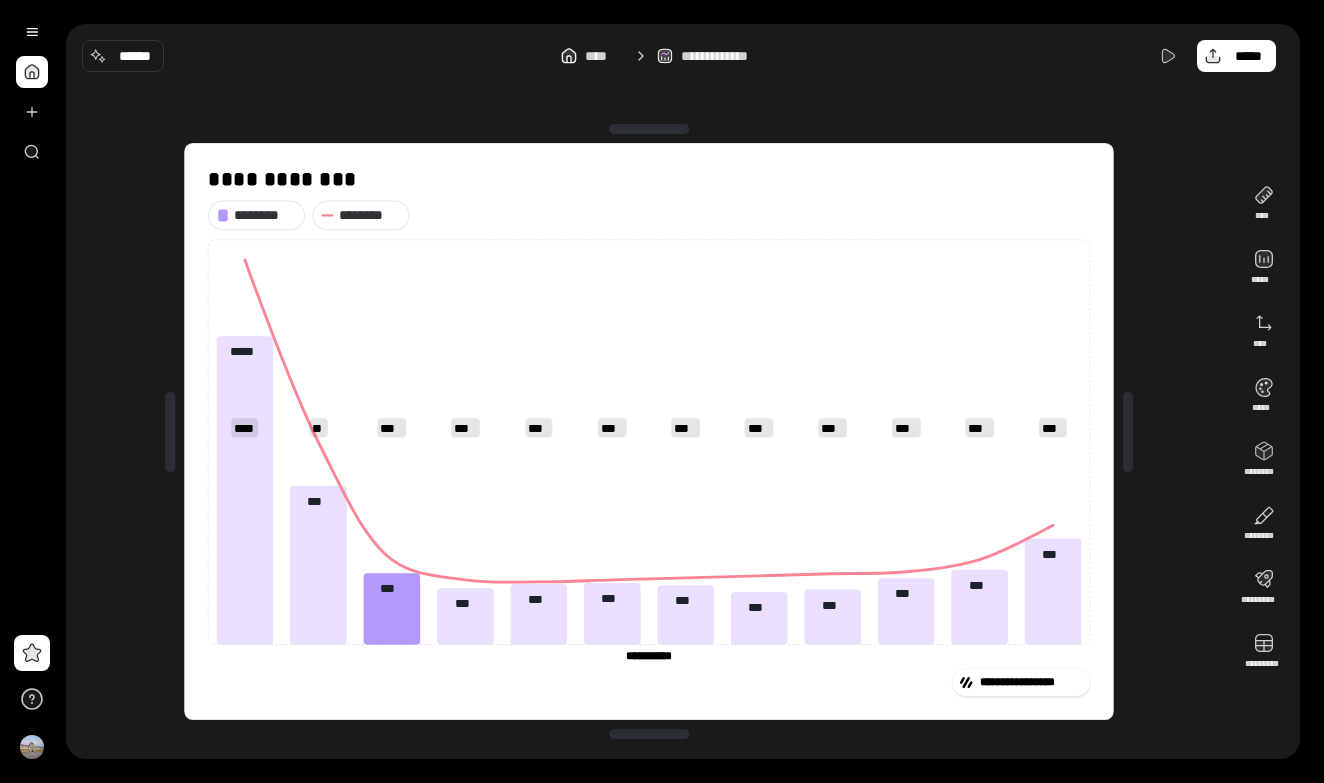 click on "**********" at bounding box center [649, 431] 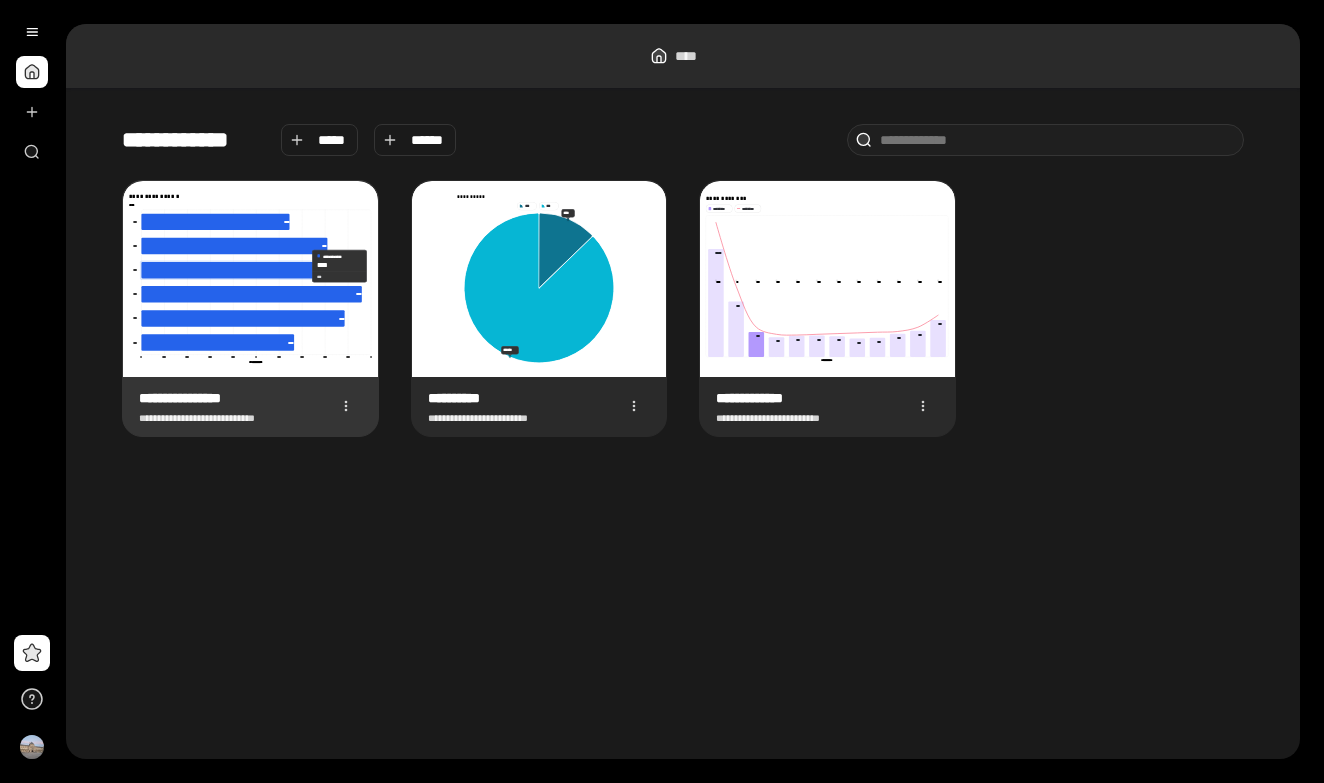 click 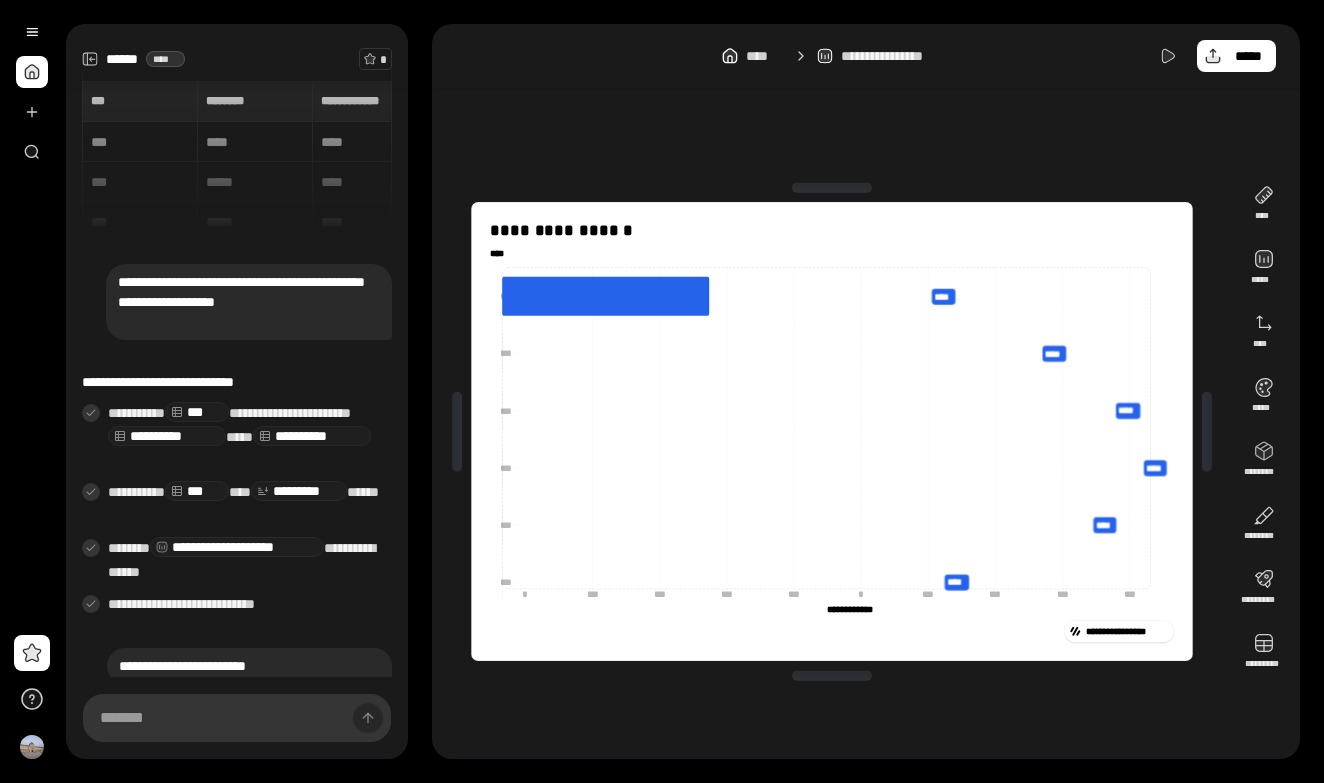 scroll, scrollTop: 186, scrollLeft: 0, axis: vertical 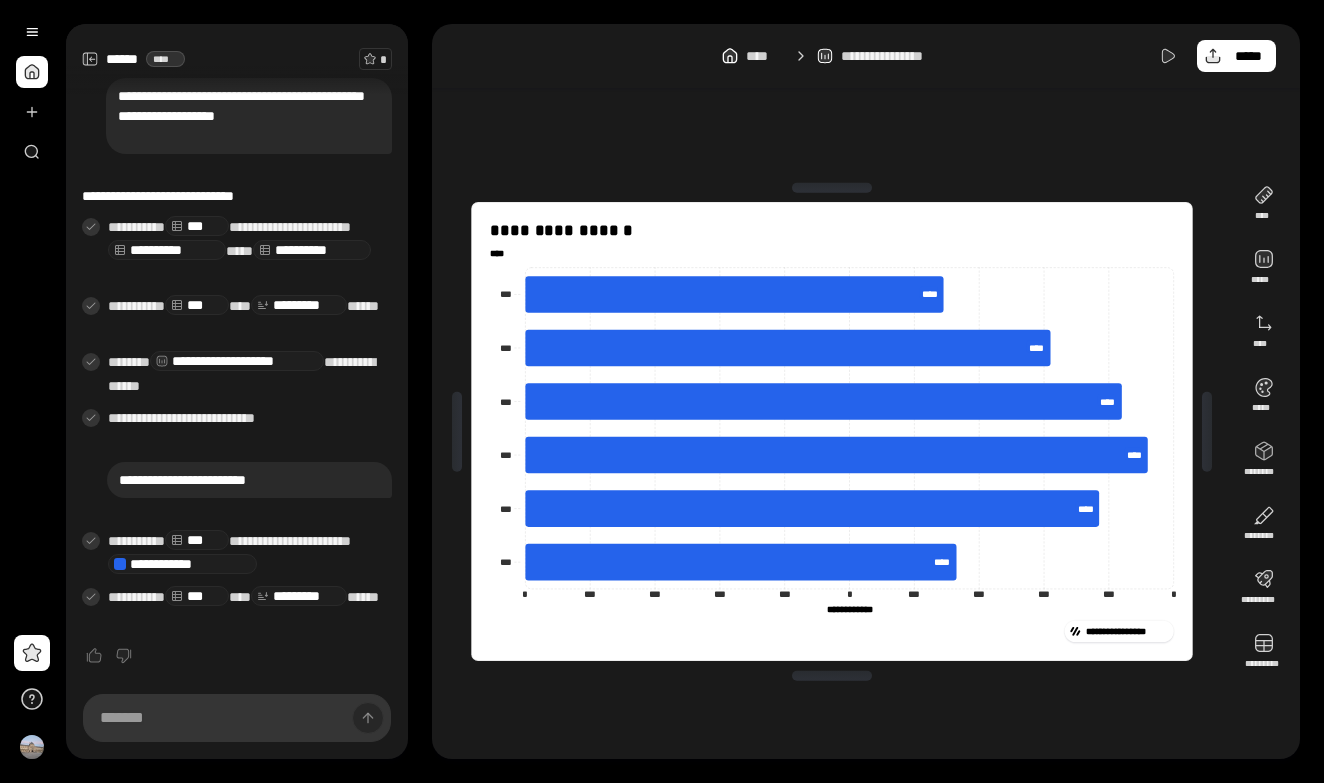 click on "**********" at bounding box center [249, 116] 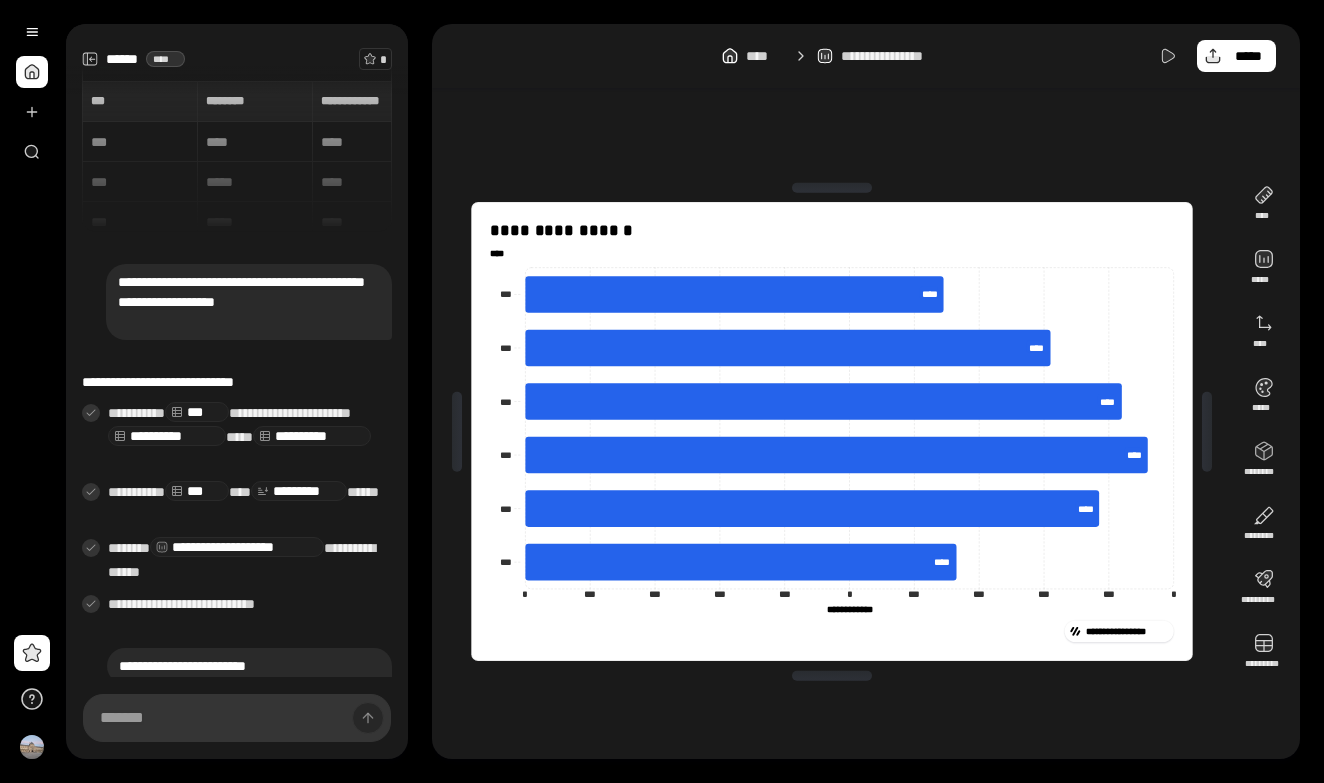 scroll, scrollTop: 0, scrollLeft: 0, axis: both 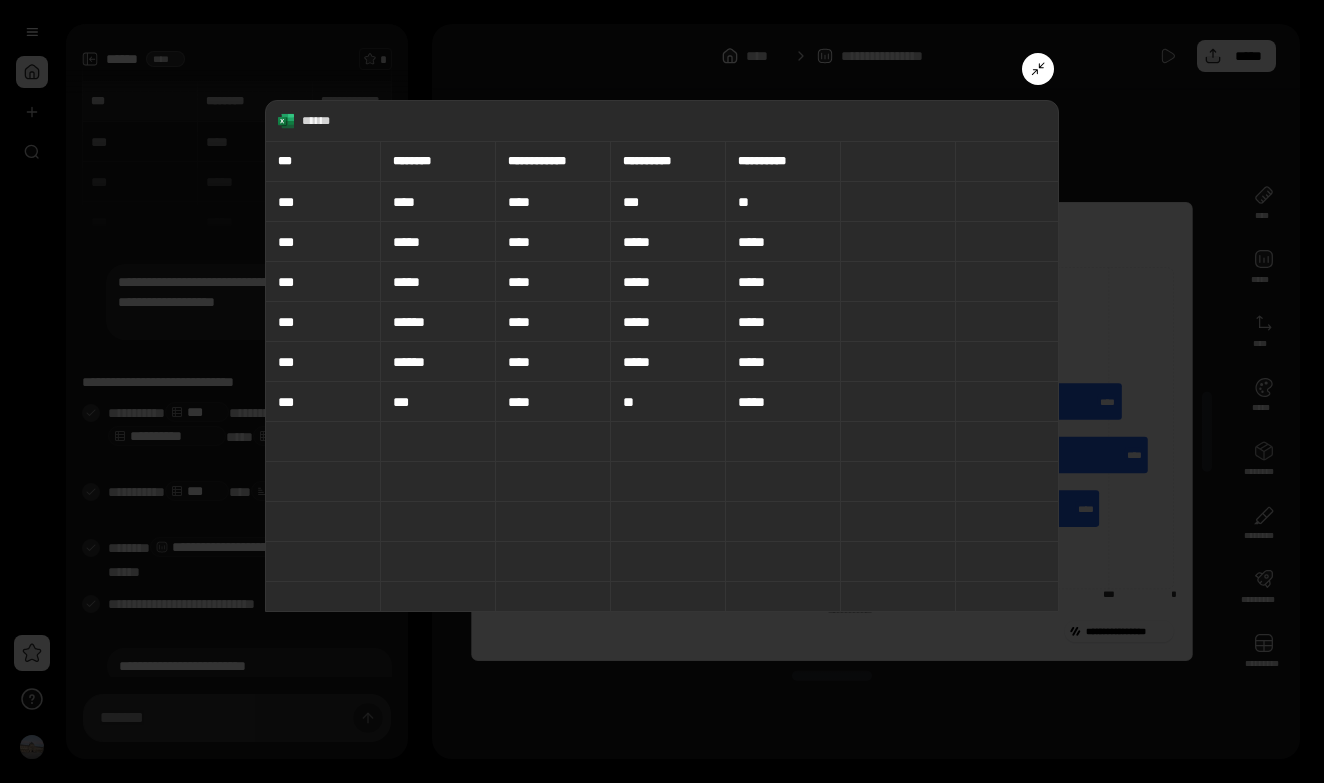 click on "****" at bounding box center (438, 202) 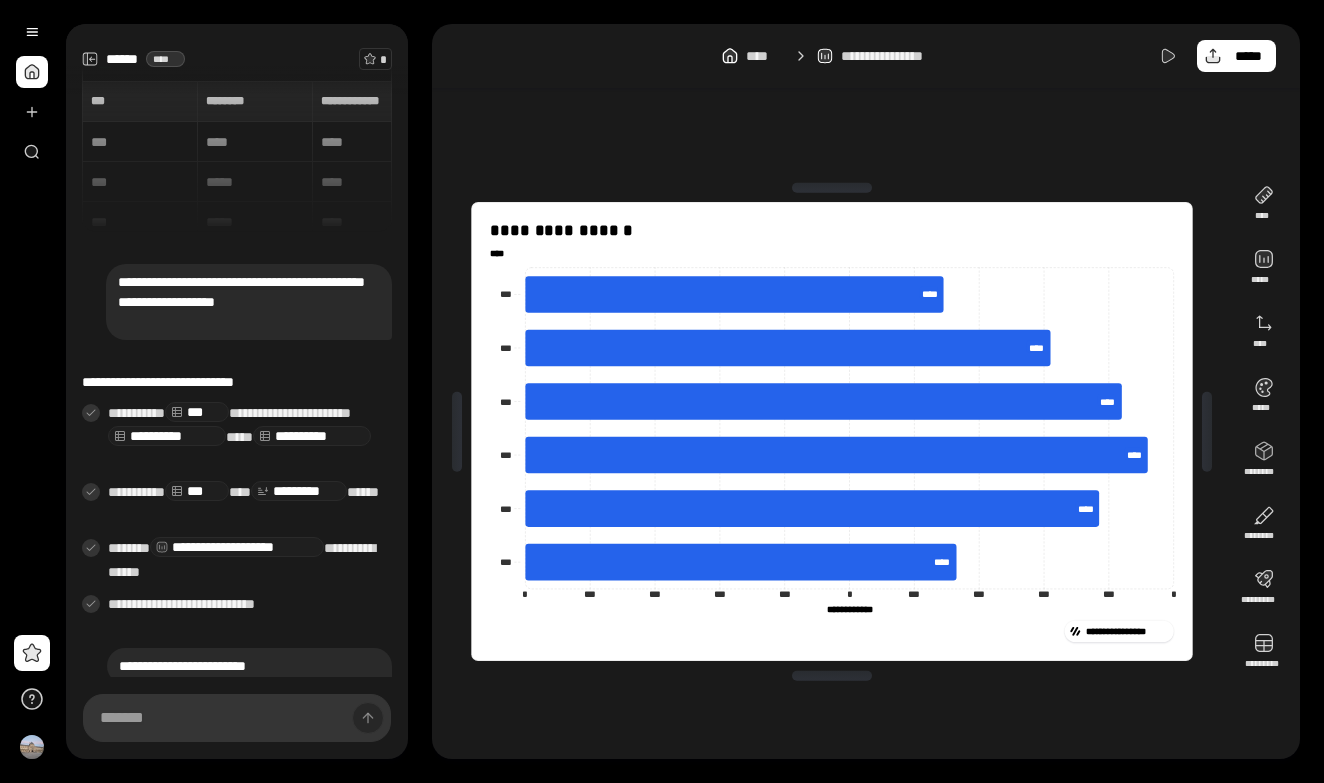 scroll, scrollTop: 0, scrollLeft: 0, axis: both 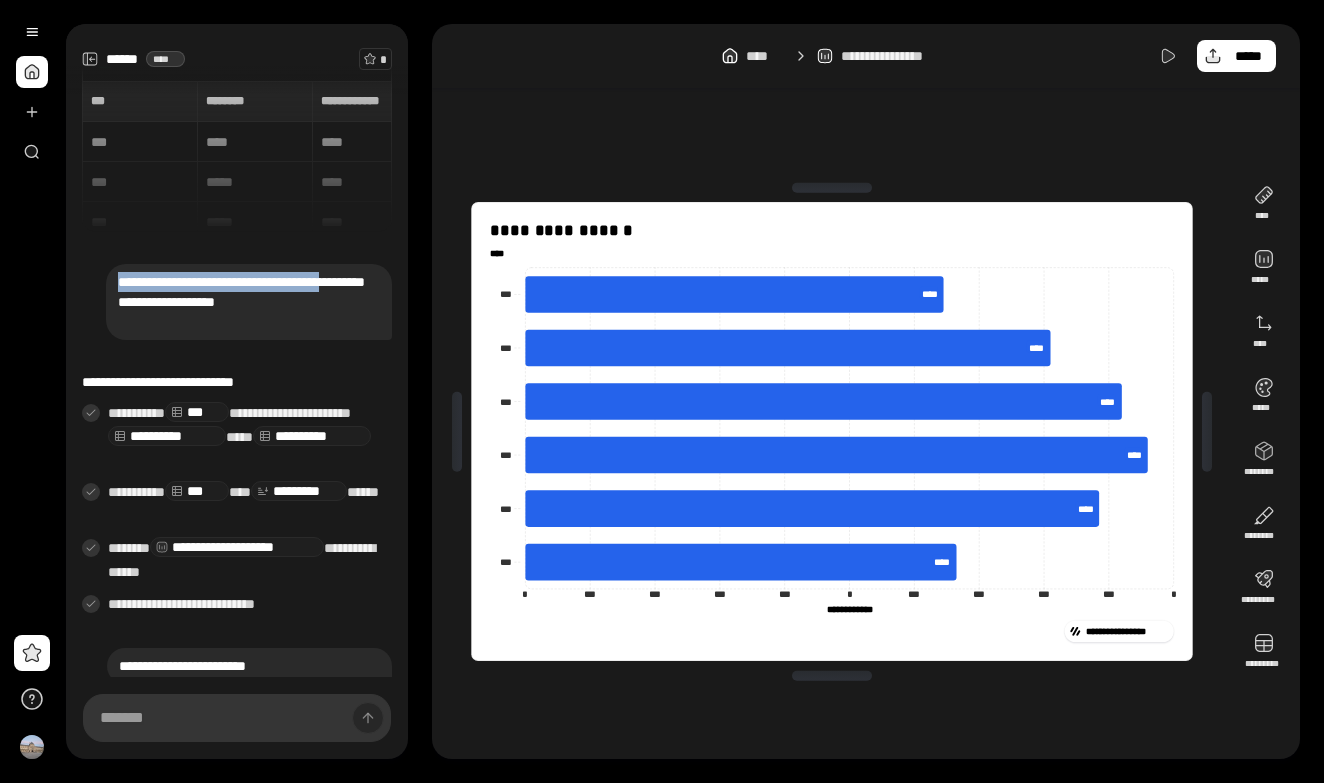 drag, startPoint x: 118, startPoint y: 277, endPoint x: 264, endPoint y: 299, distance: 147.64822 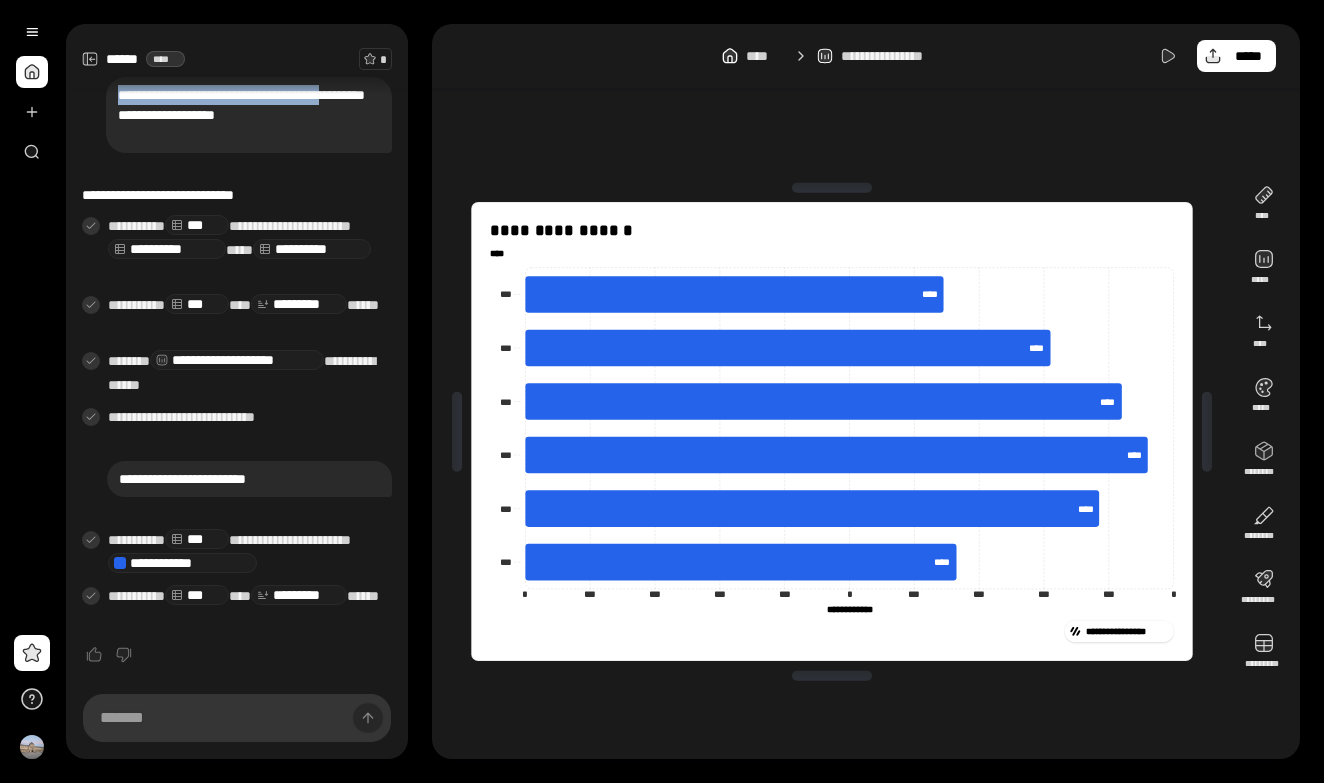 scroll, scrollTop: 186, scrollLeft: 0, axis: vertical 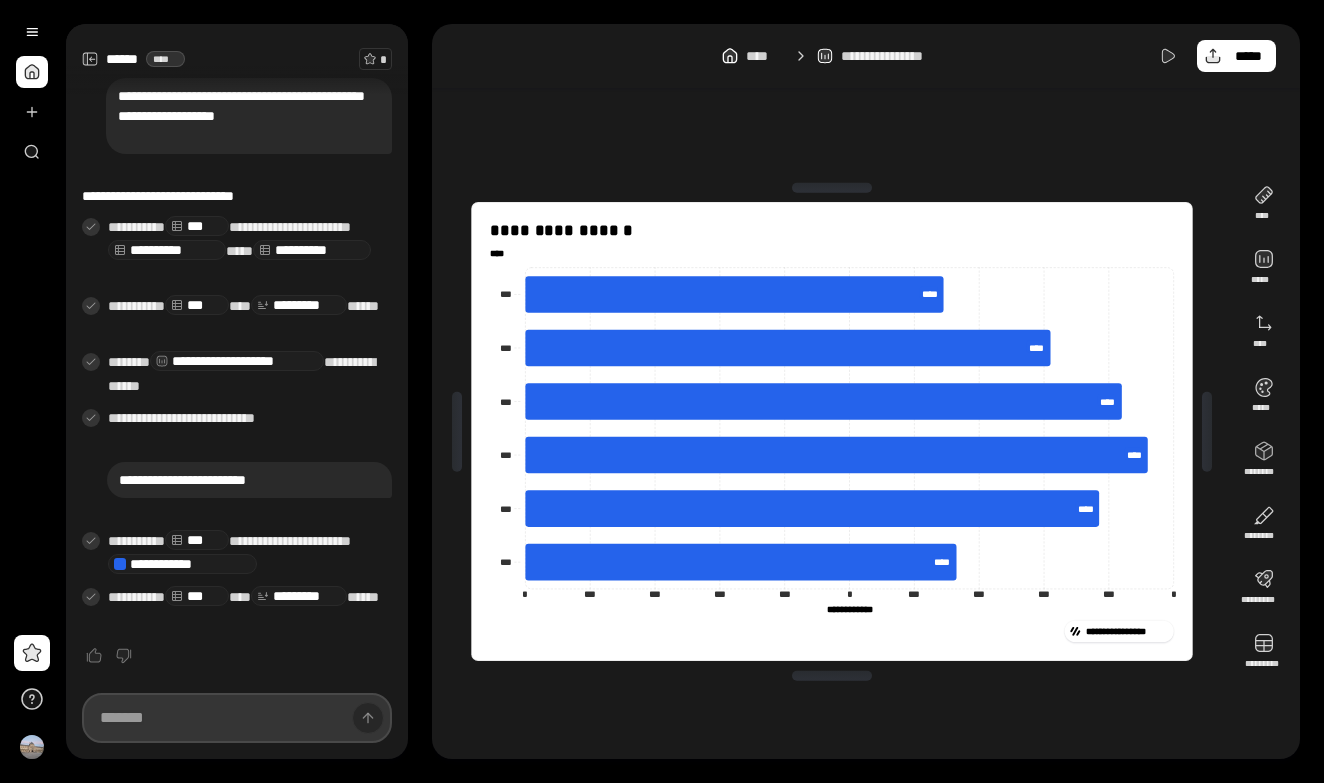 click at bounding box center (237, 718) 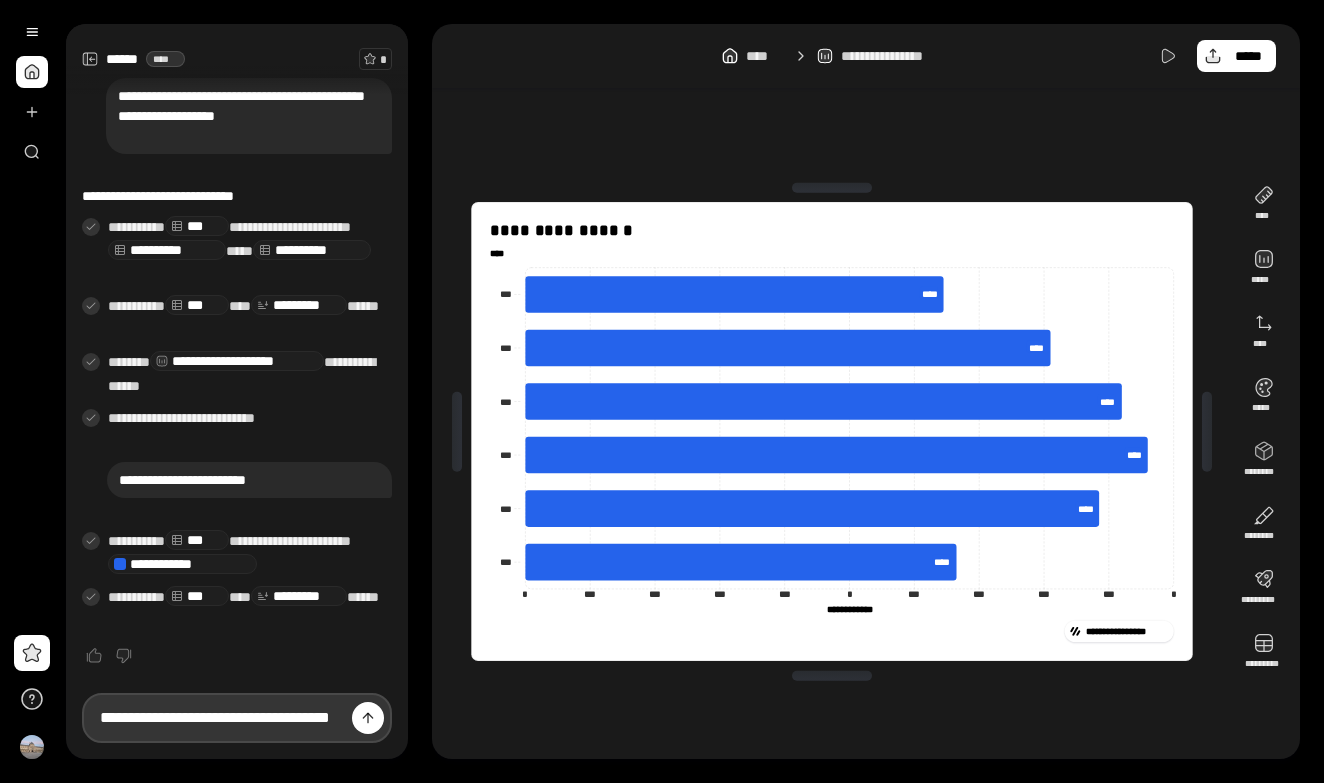 type on "**********" 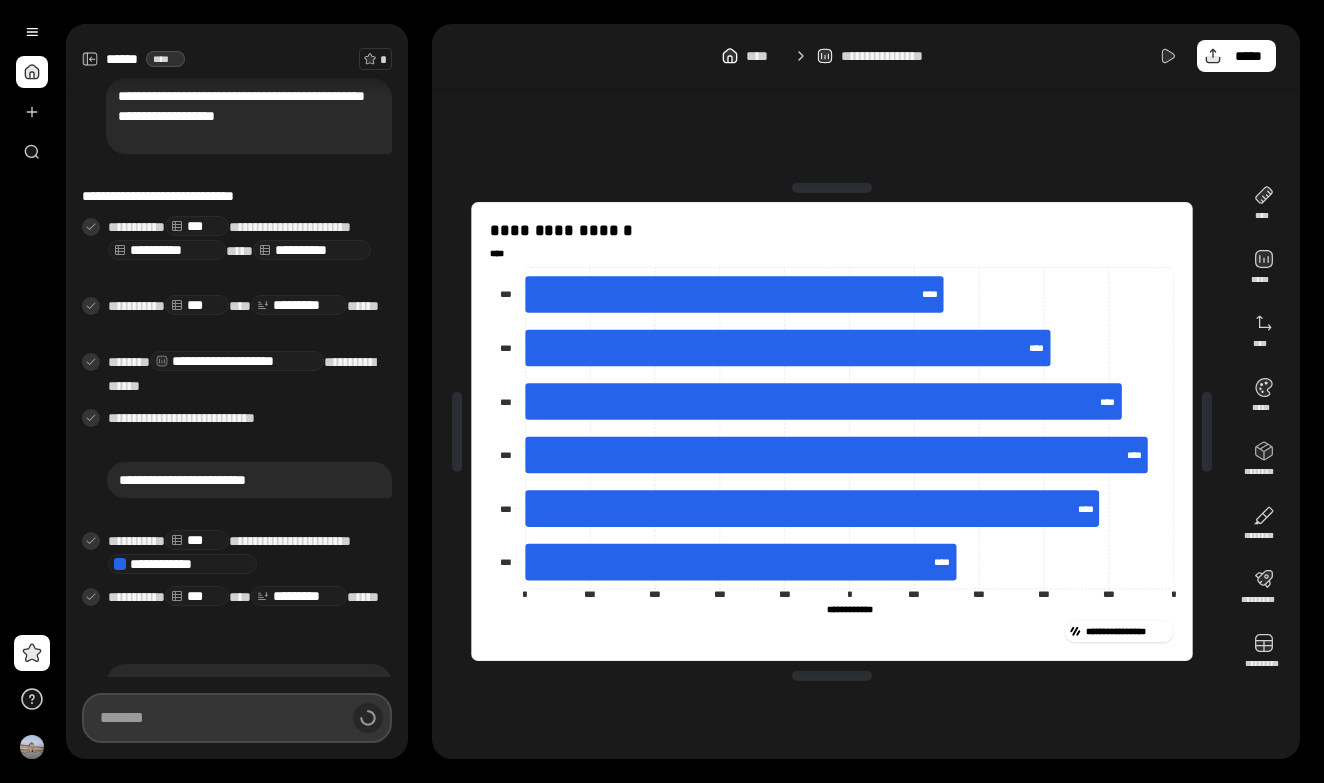 scroll, scrollTop: 237, scrollLeft: 0, axis: vertical 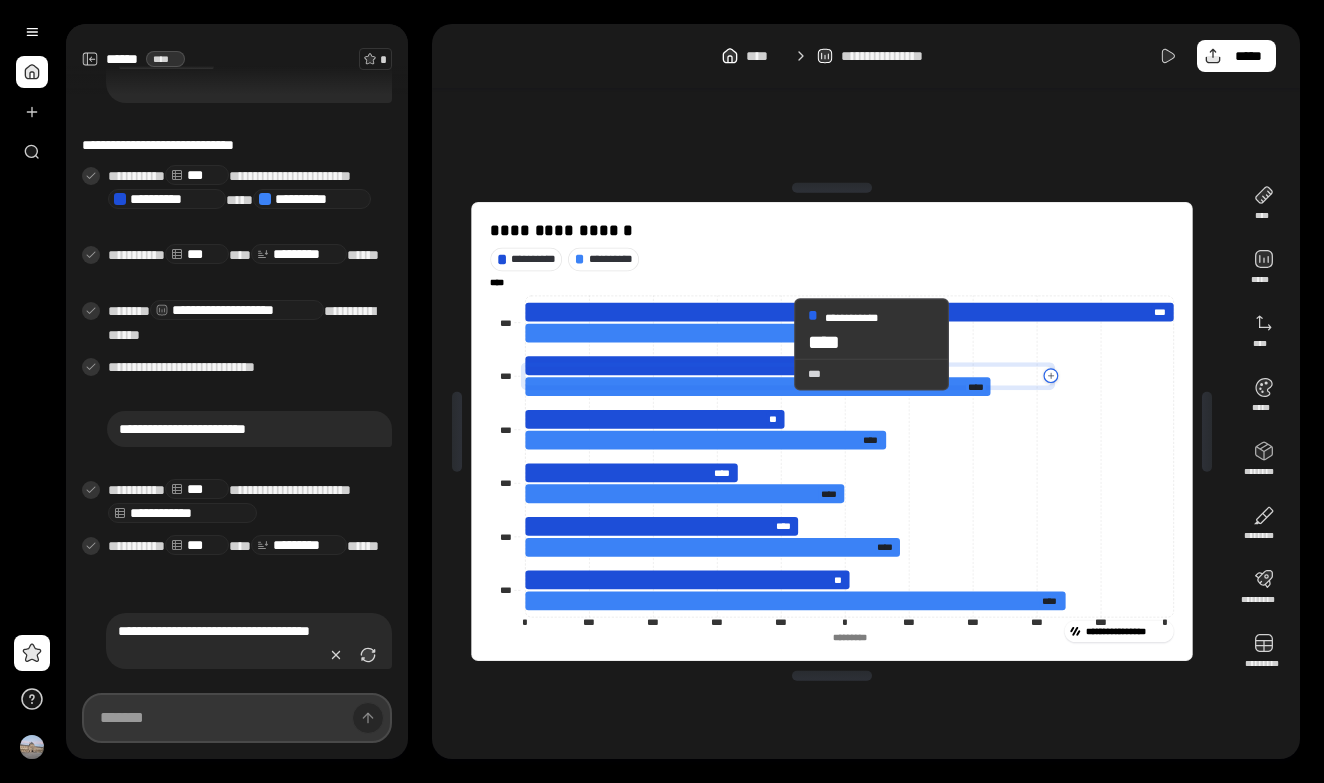 type 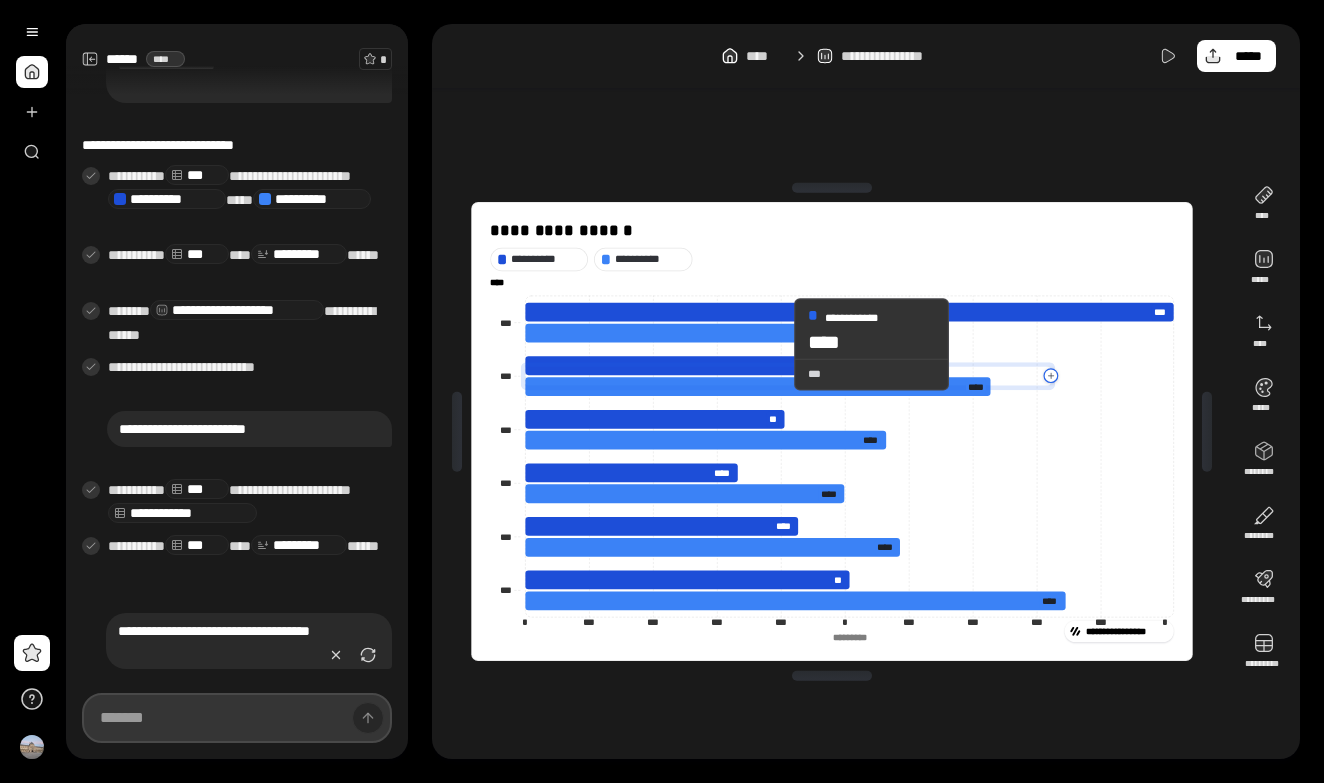 scroll, scrollTop: 550, scrollLeft: 0, axis: vertical 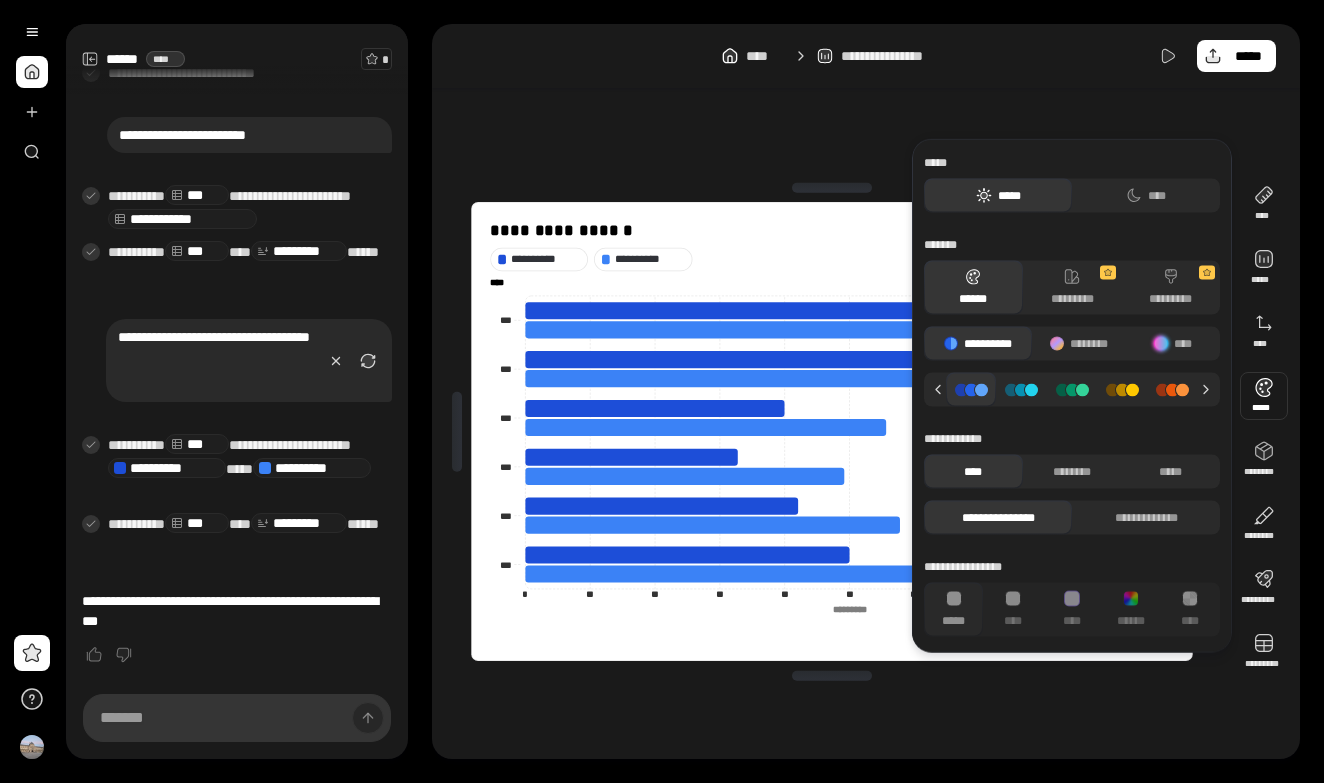 click 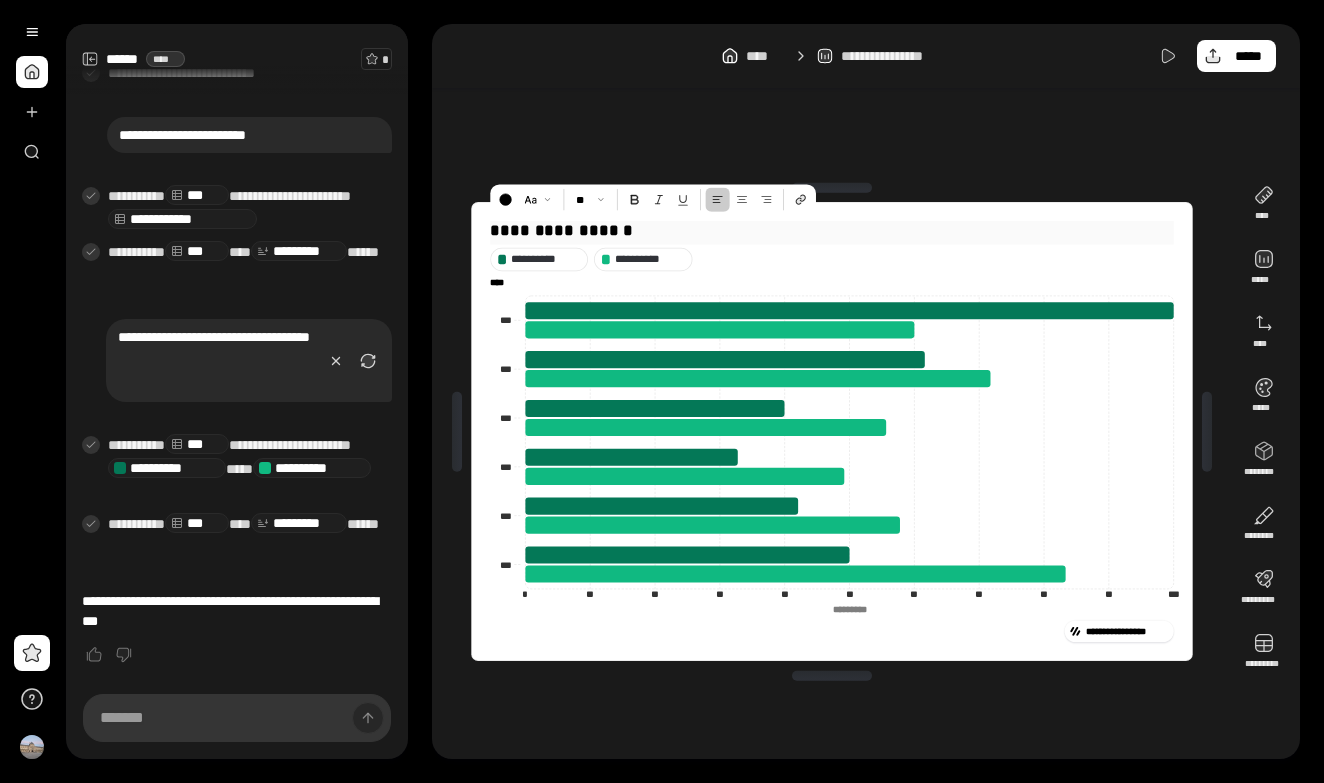 click on "**********" at bounding box center [831, 231] 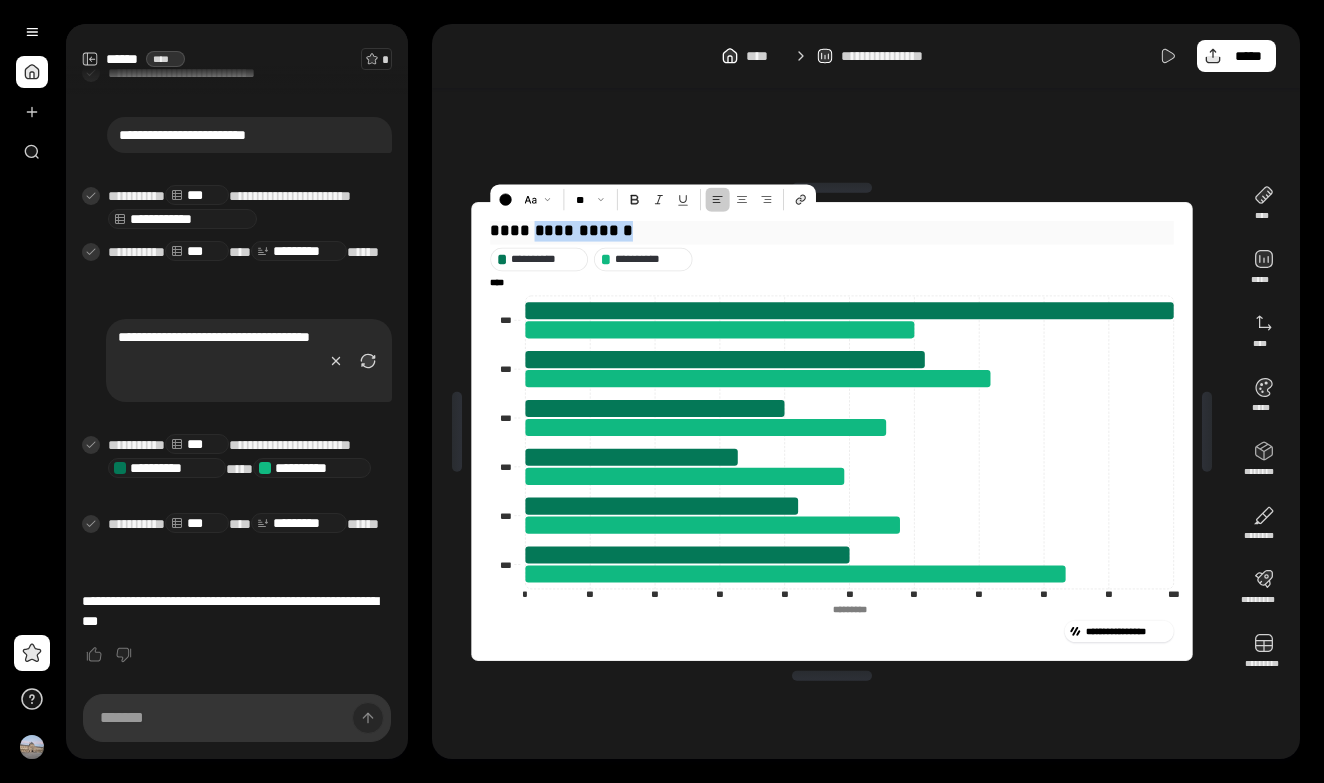 drag, startPoint x: 558, startPoint y: 229, endPoint x: 701, endPoint y: 235, distance: 143.12582 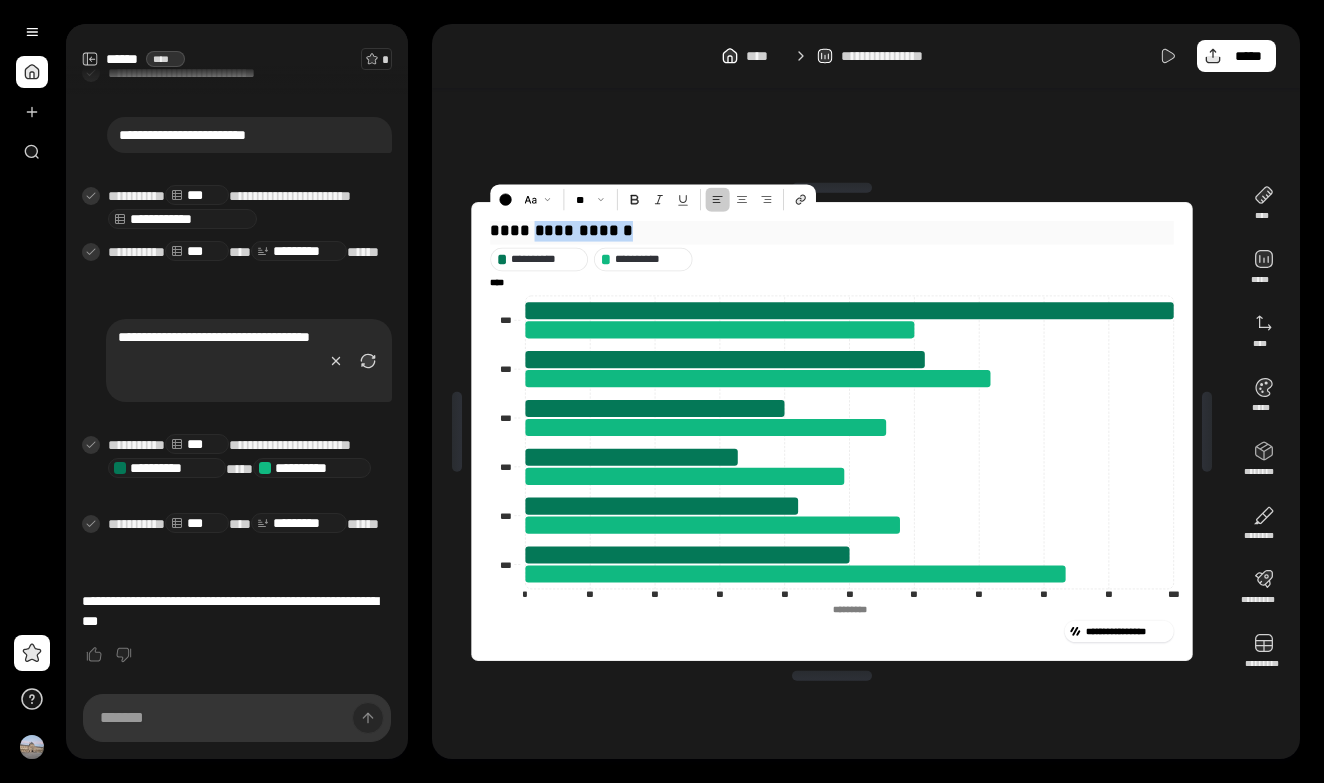 type 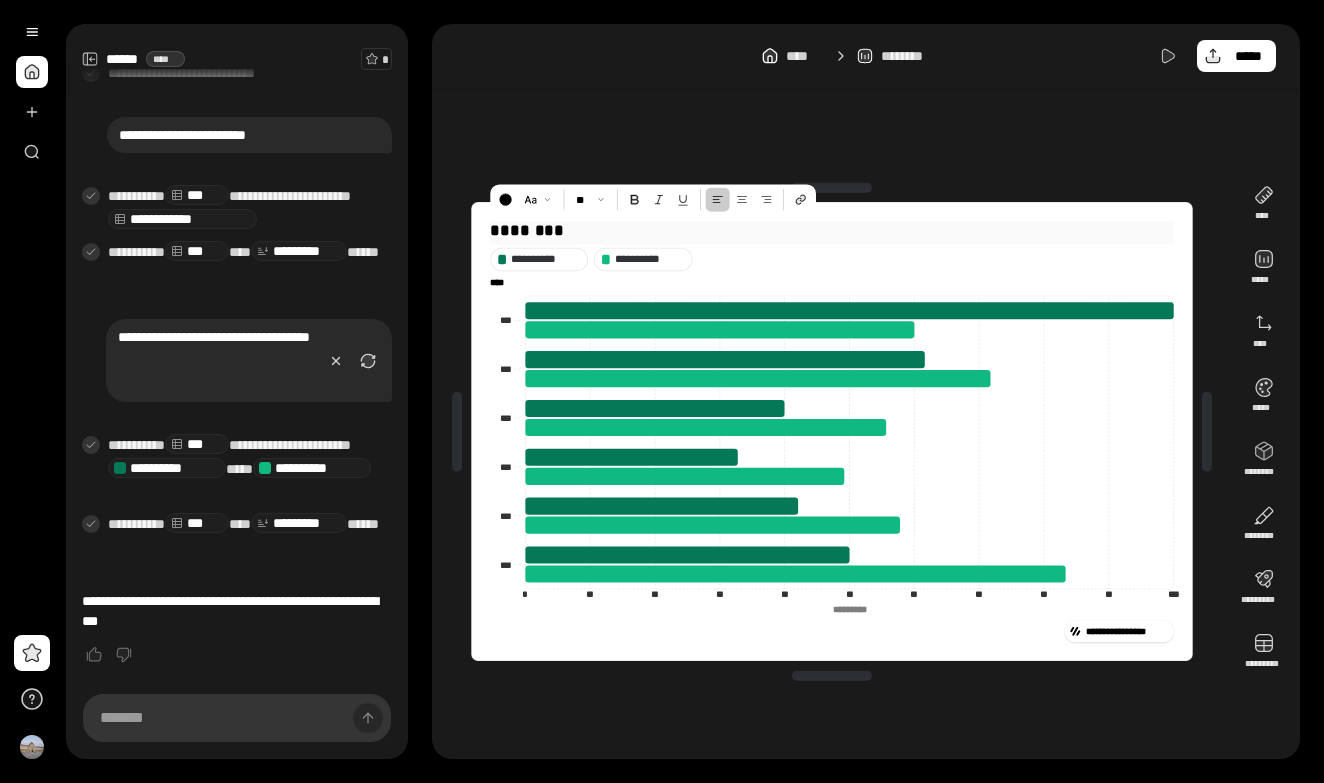 scroll, scrollTop: 0, scrollLeft: 0, axis: both 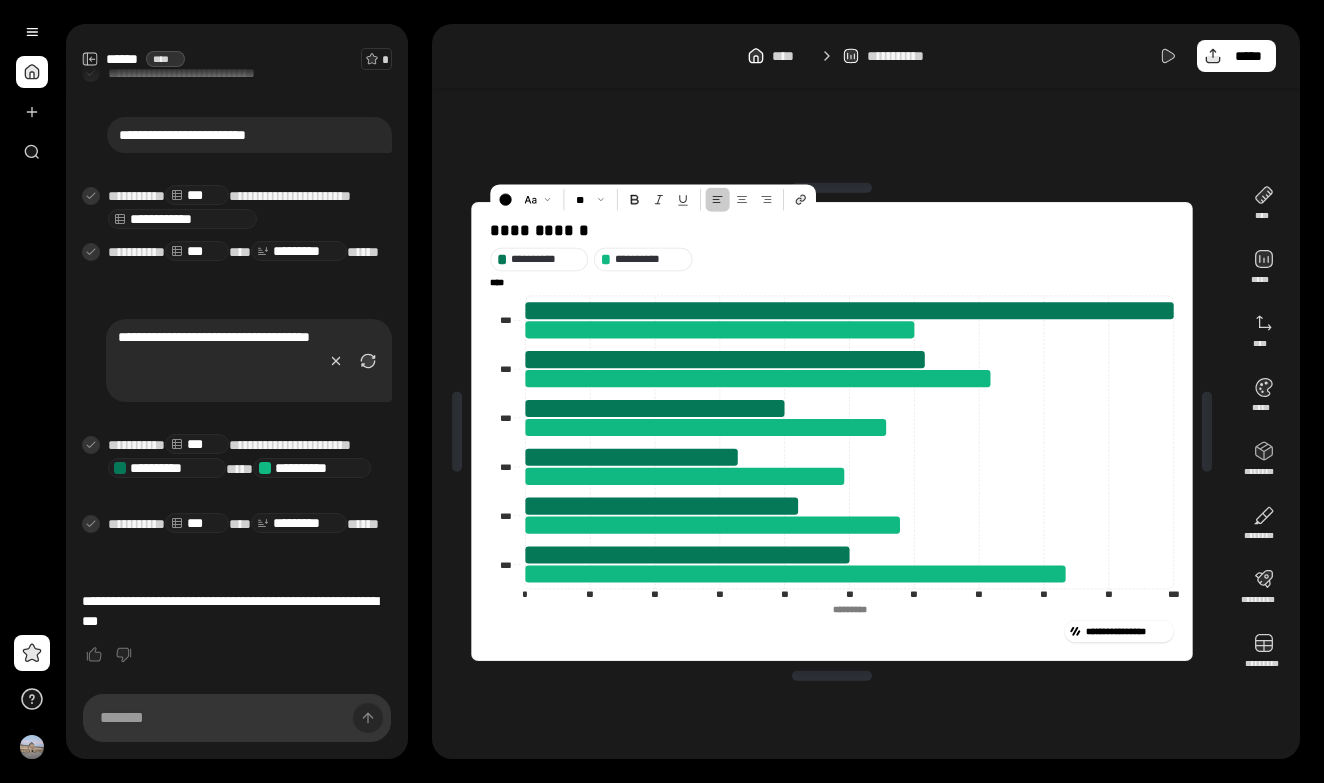 click on "**********" at bounding box center (832, 432) 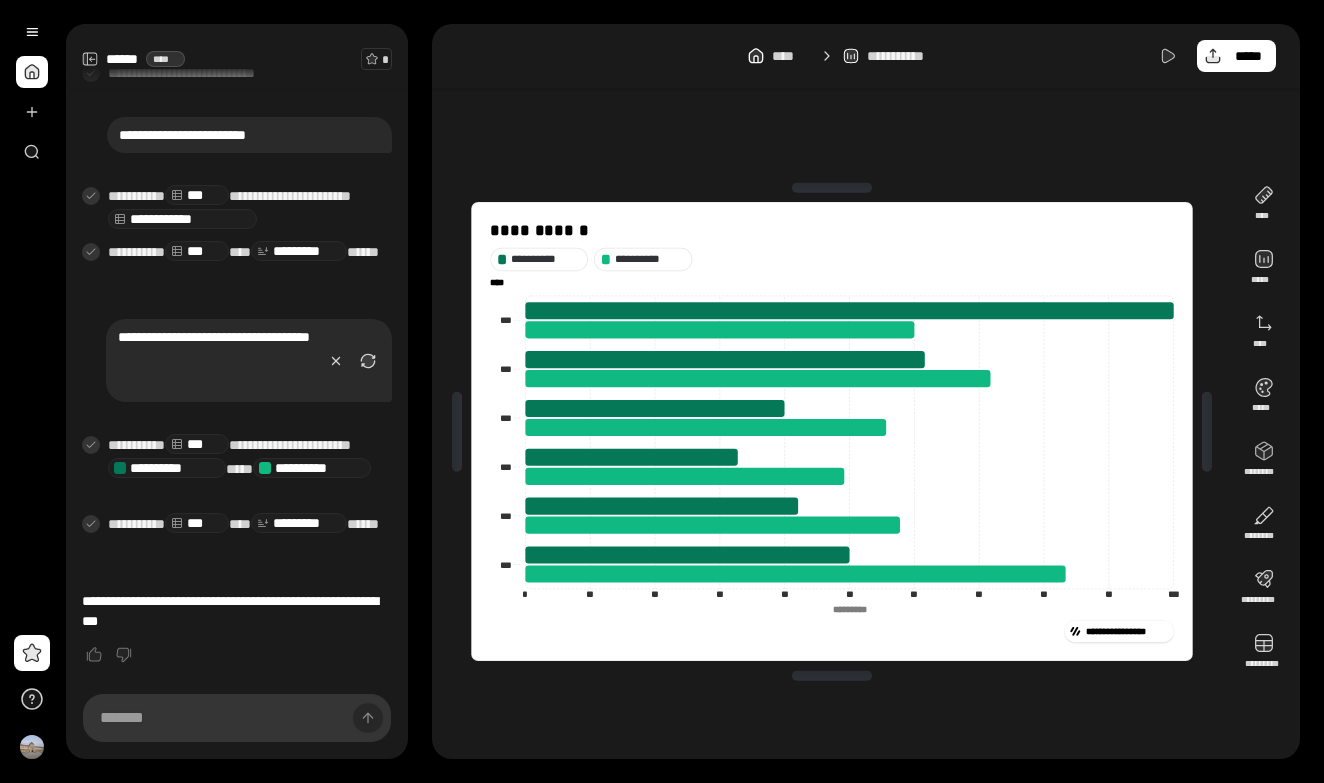 scroll, scrollTop: 0, scrollLeft: 0, axis: both 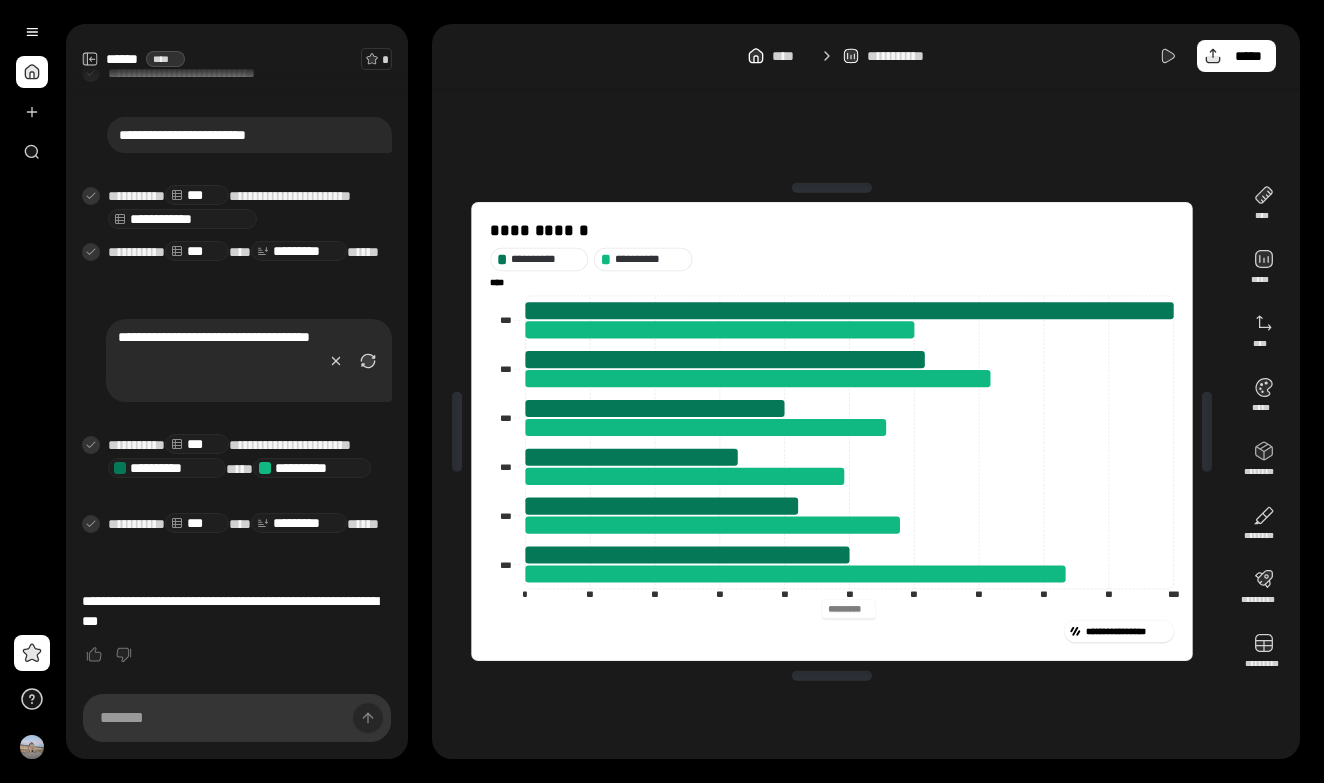 click at bounding box center (848, 609) 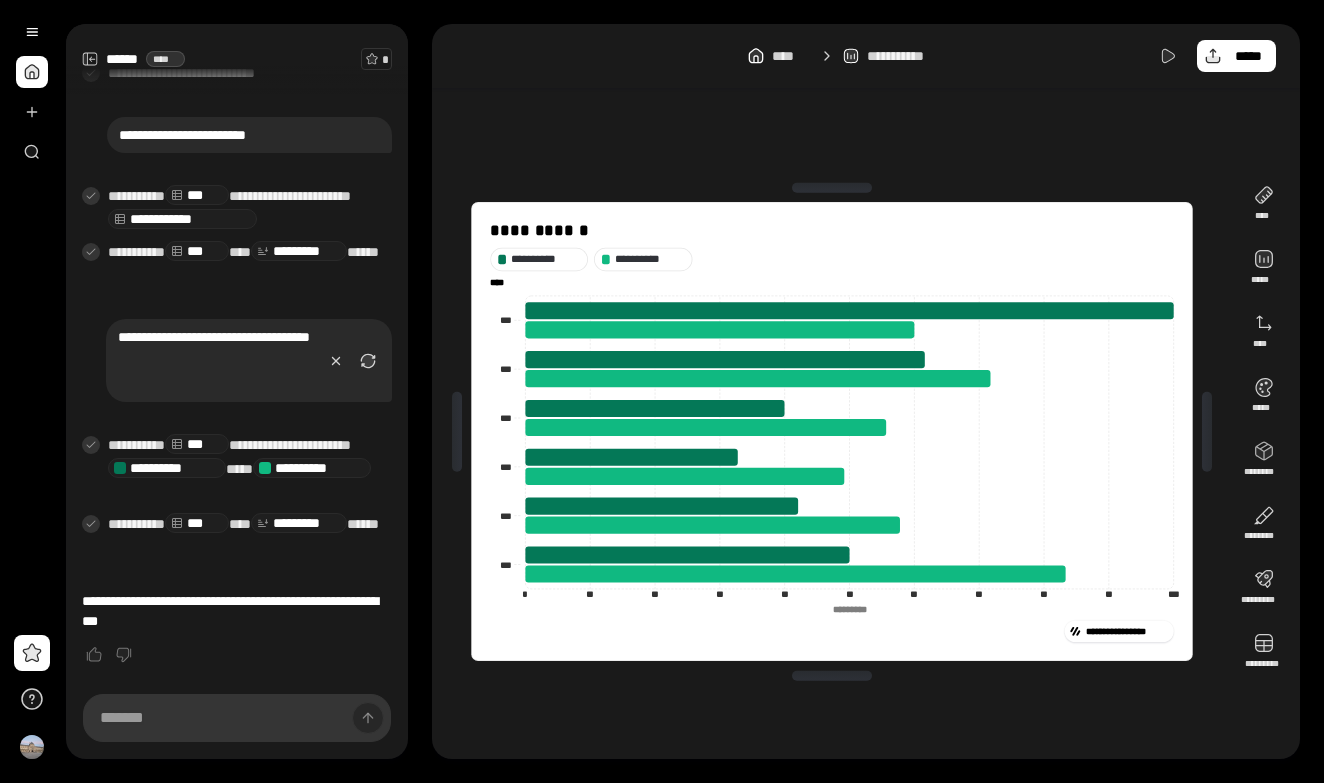 click on "**********" at bounding box center [831, 628] 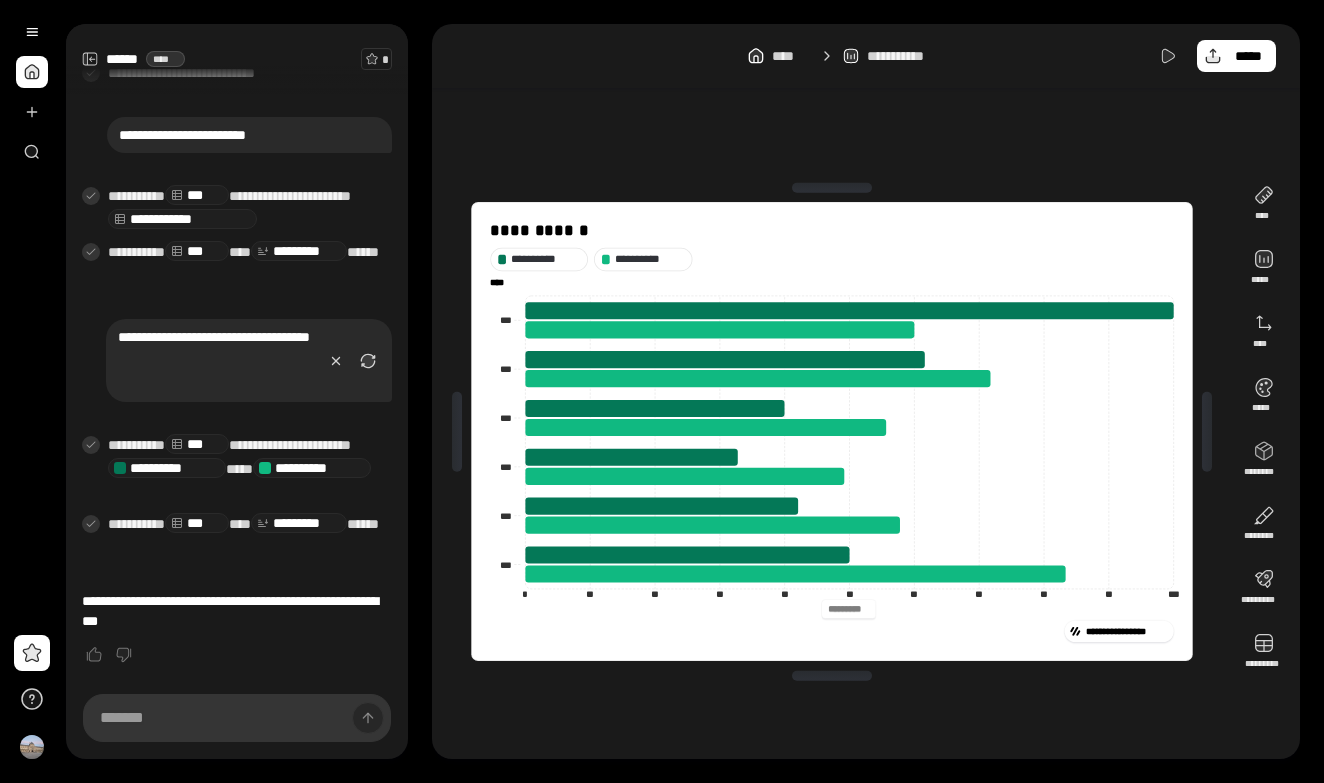 click at bounding box center [848, 609] 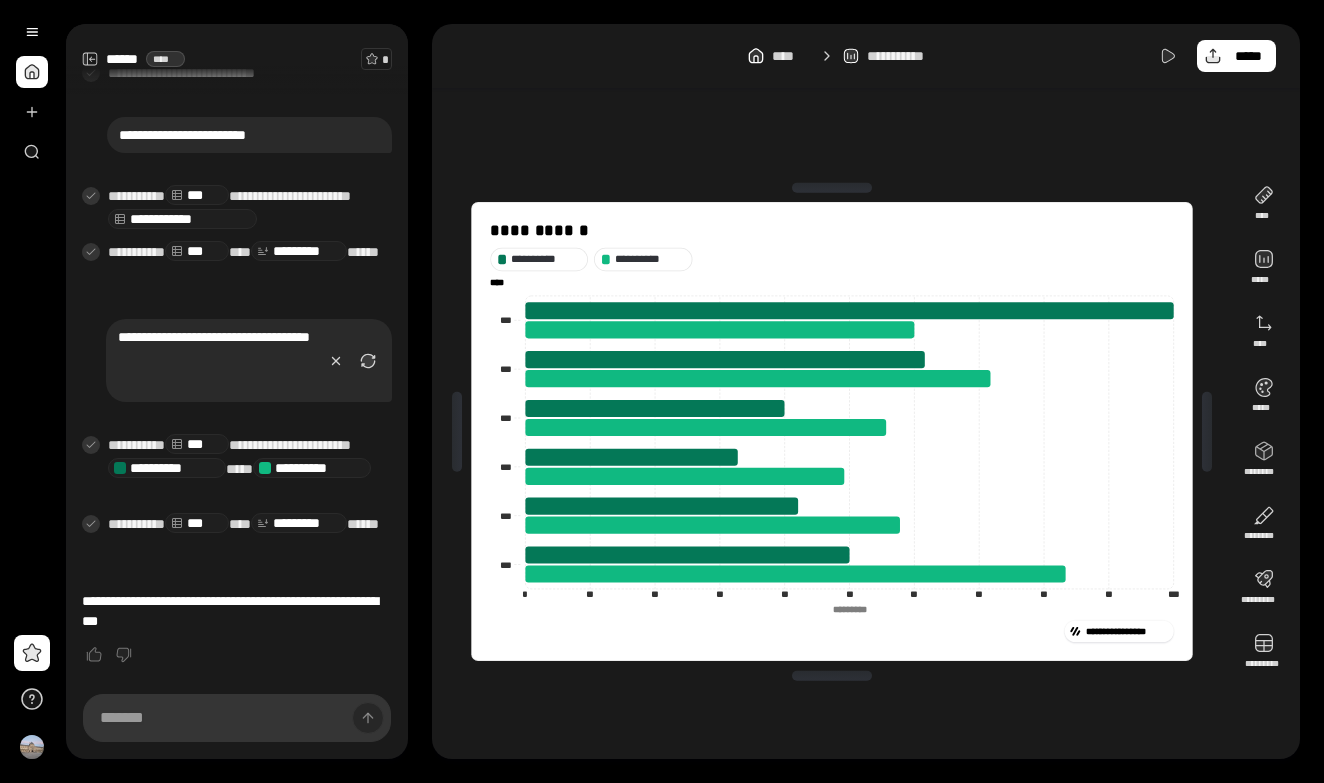click on "**********" at bounding box center [831, 628] 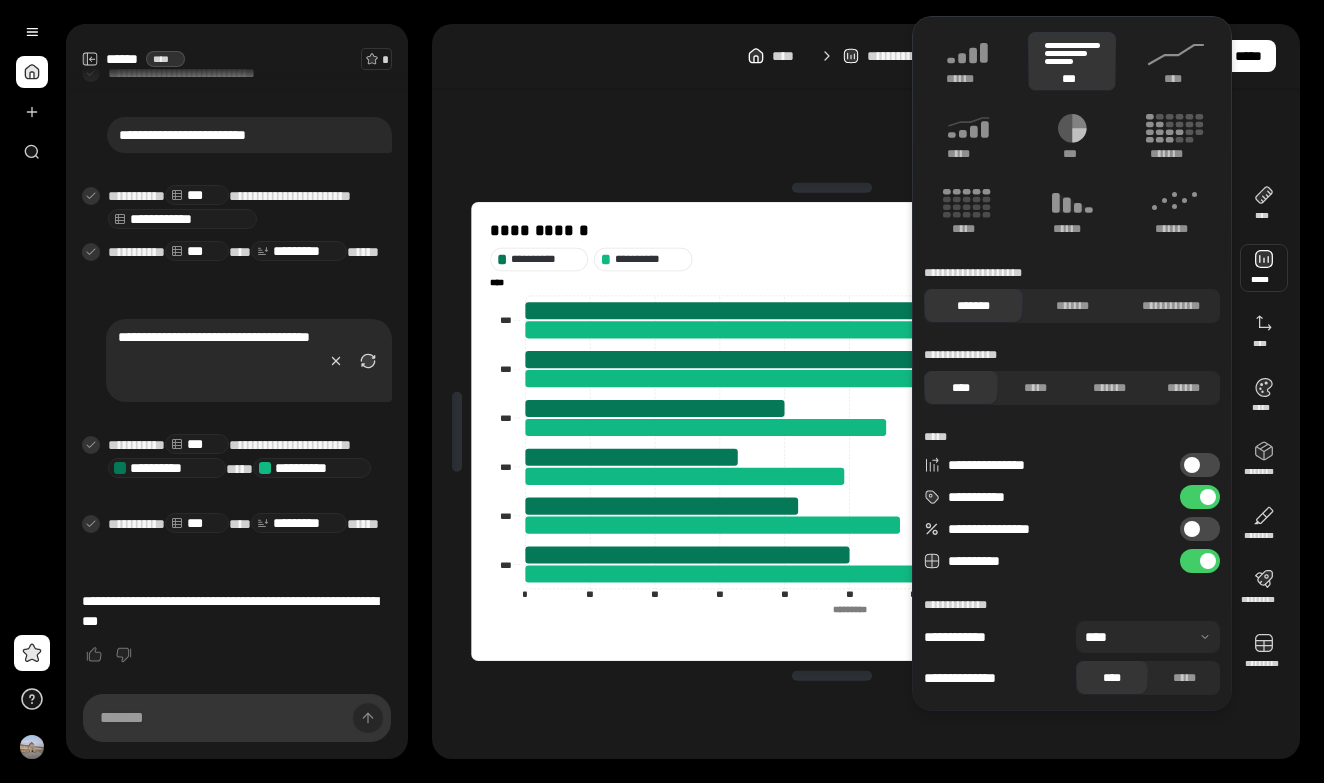 click at bounding box center [1264, 268] 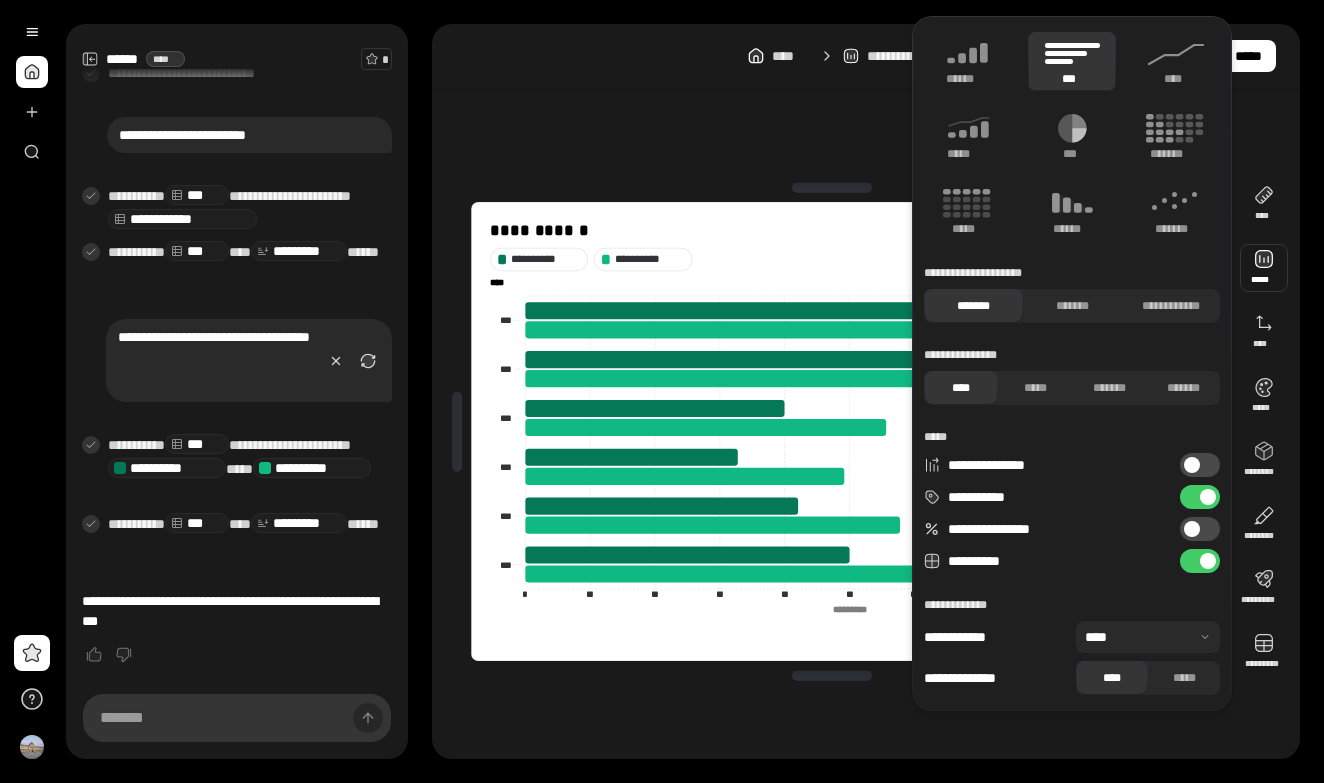 click at bounding box center (1264, 268) 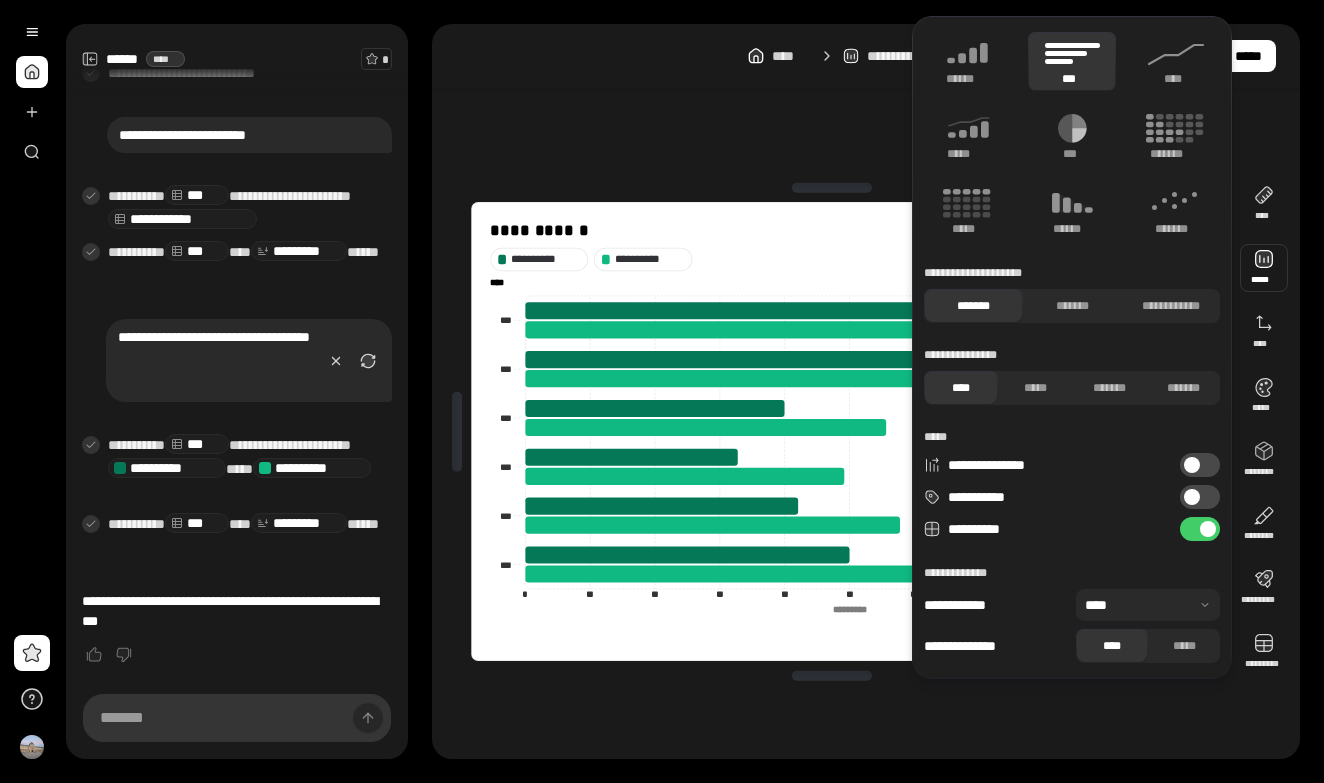click on "**********" at bounding box center (1200, 497) 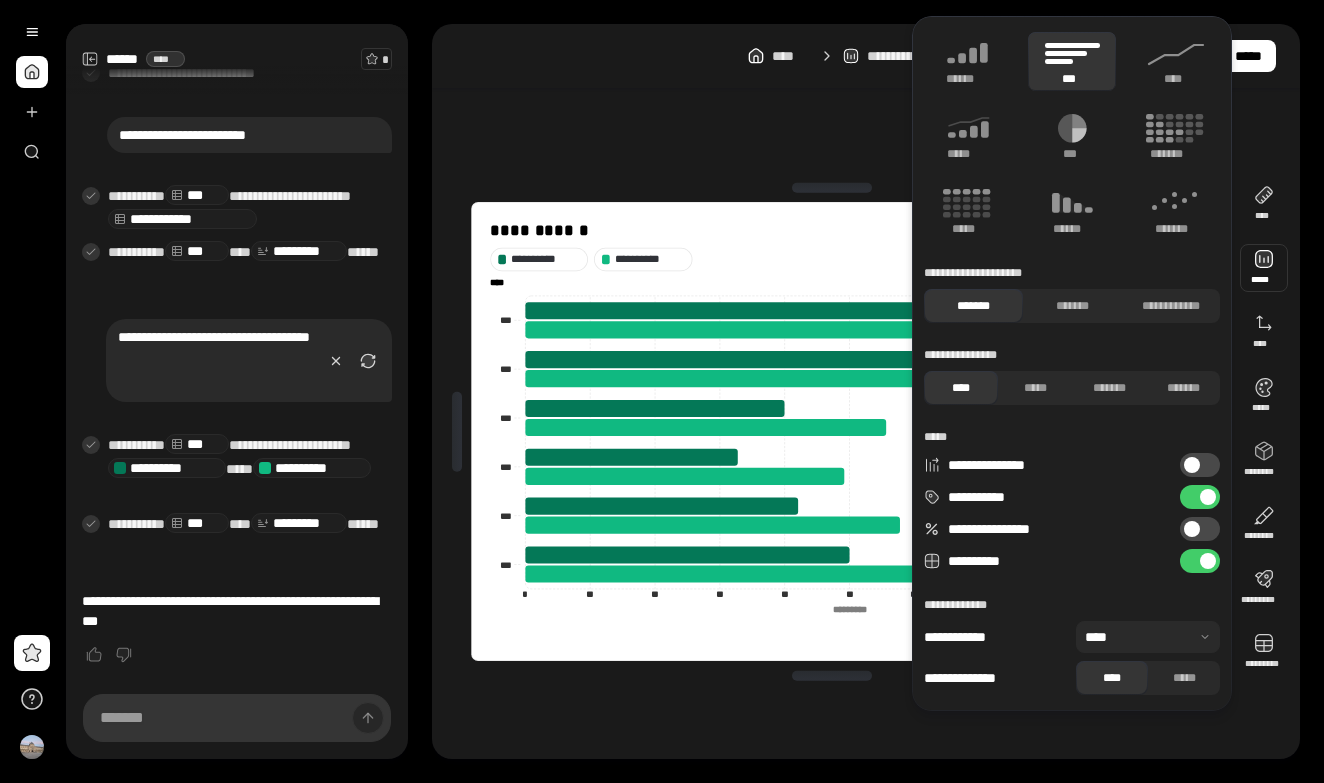 click on "**********" at bounding box center [831, 259] 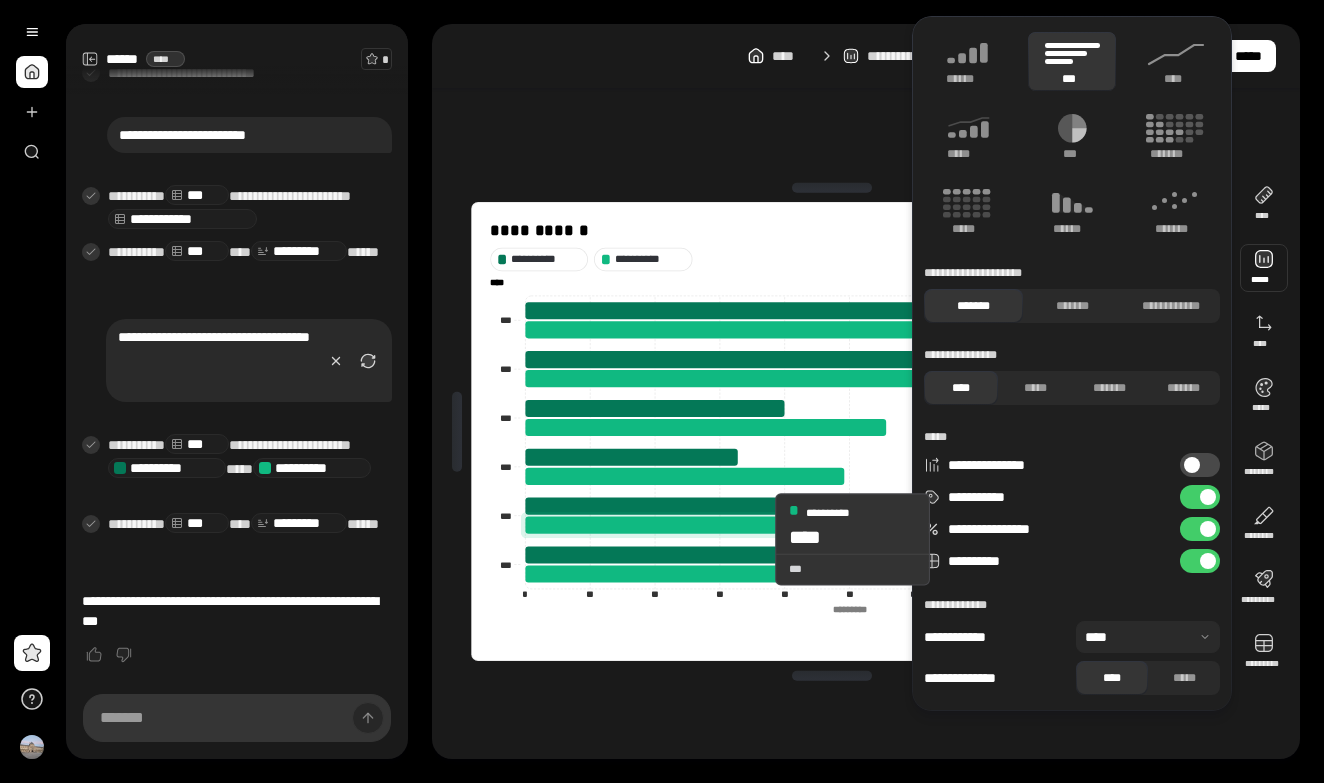 click 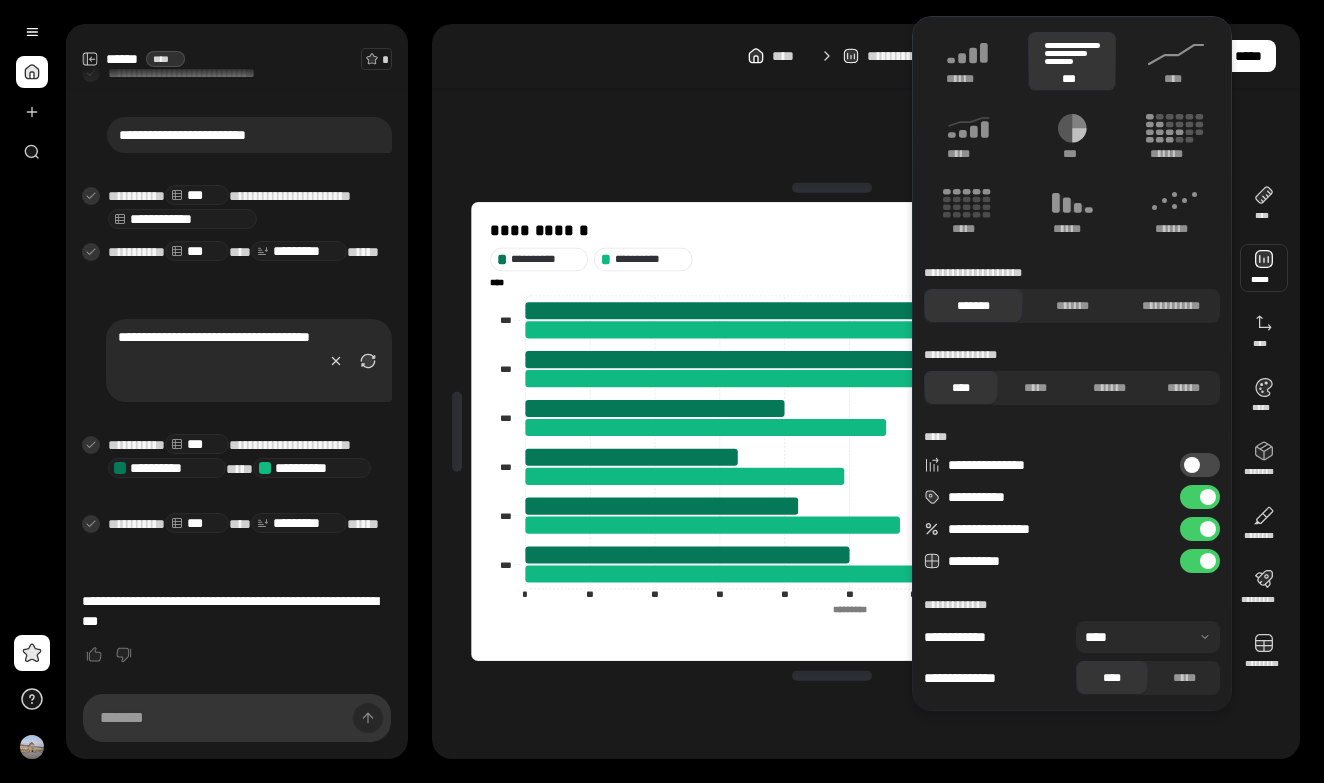 click at bounding box center [1264, 268] 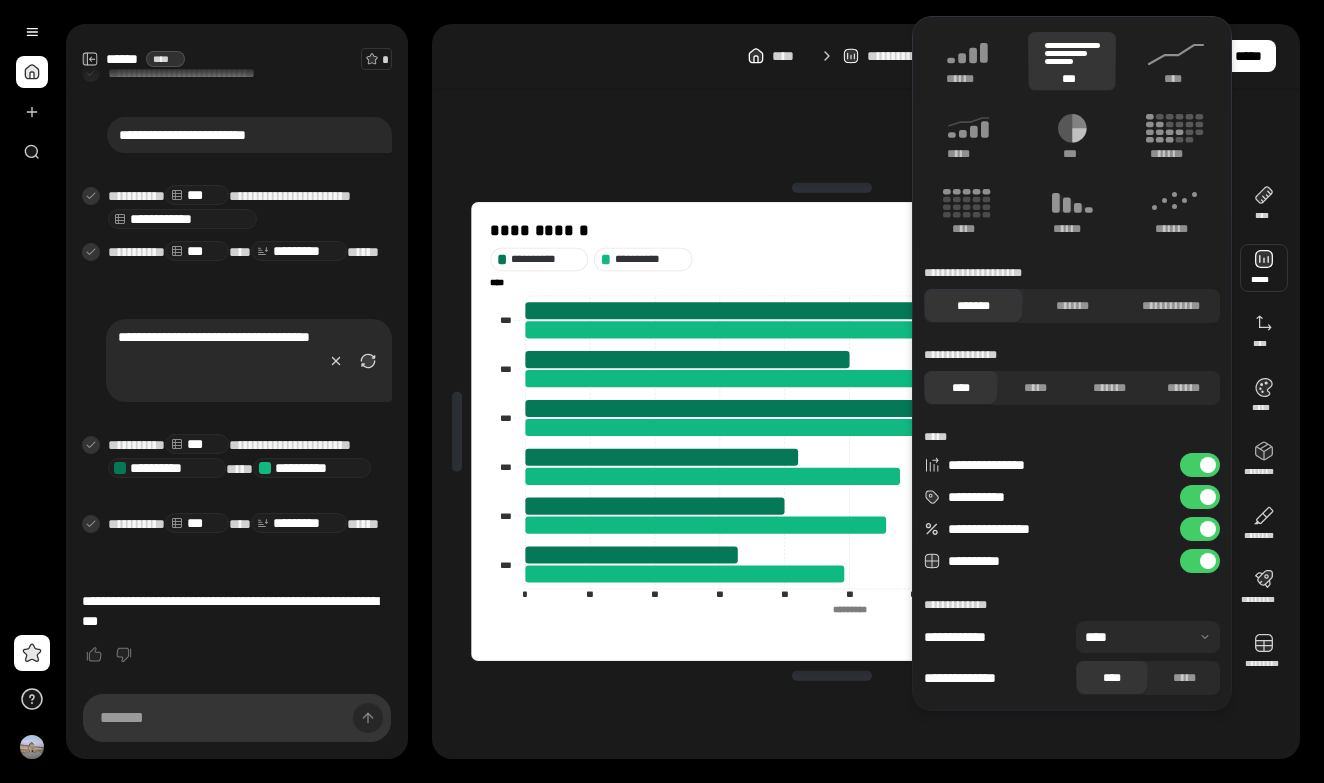 click at bounding box center [1208, 465] 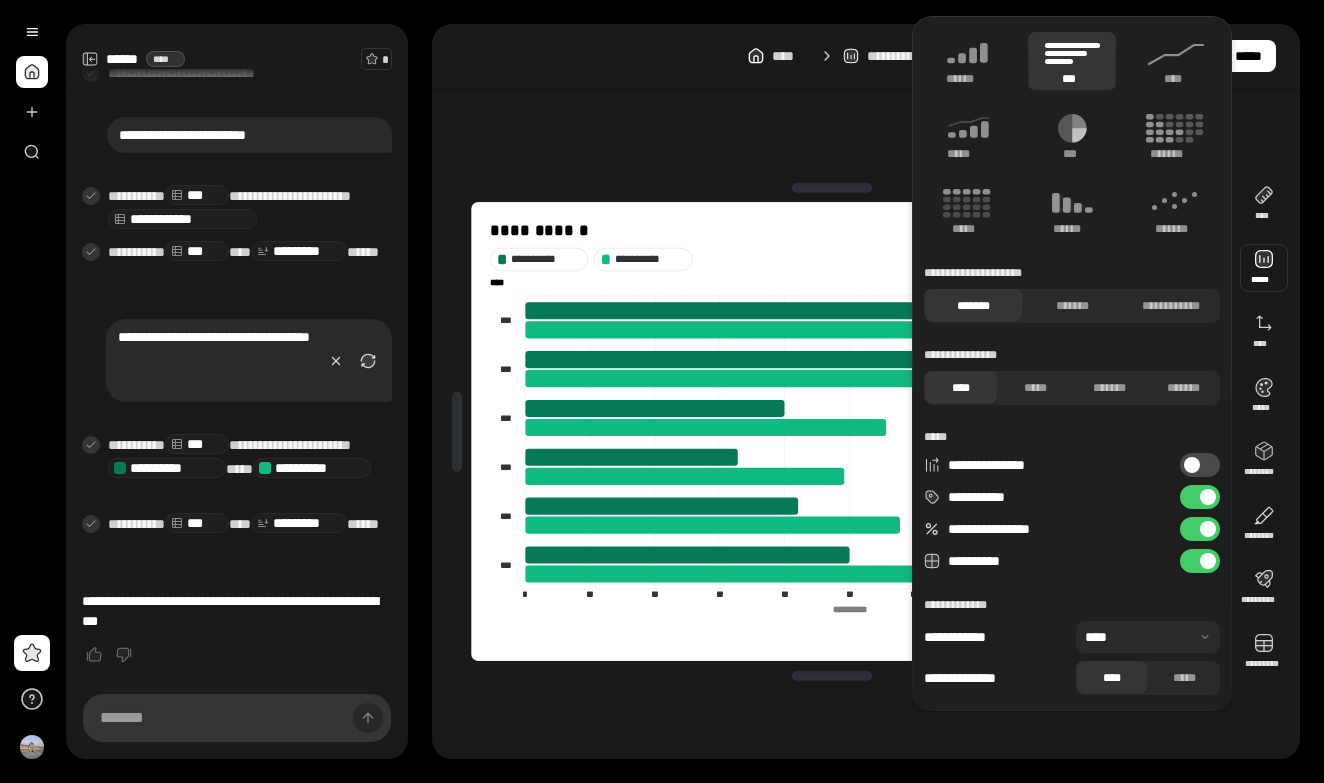 click on "**********" at bounding box center [1200, 497] 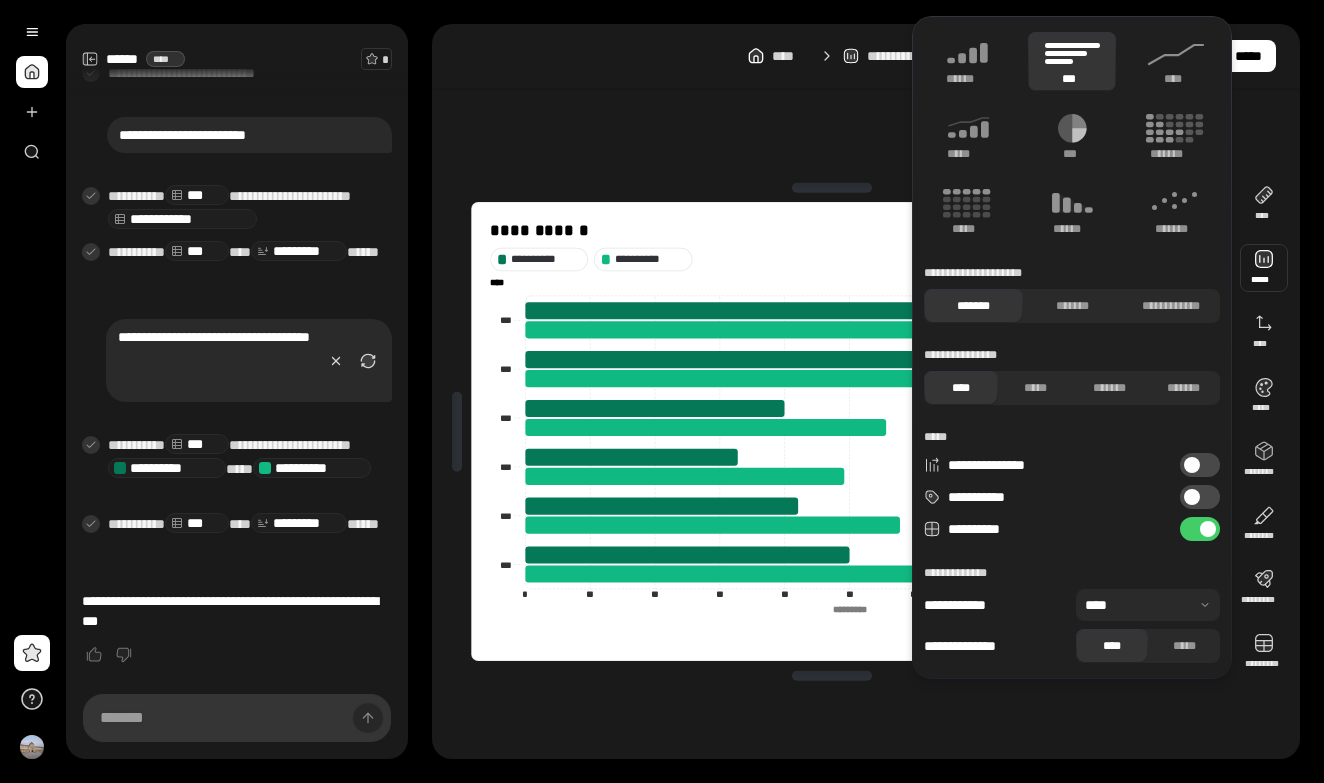 click at bounding box center [1192, 497] 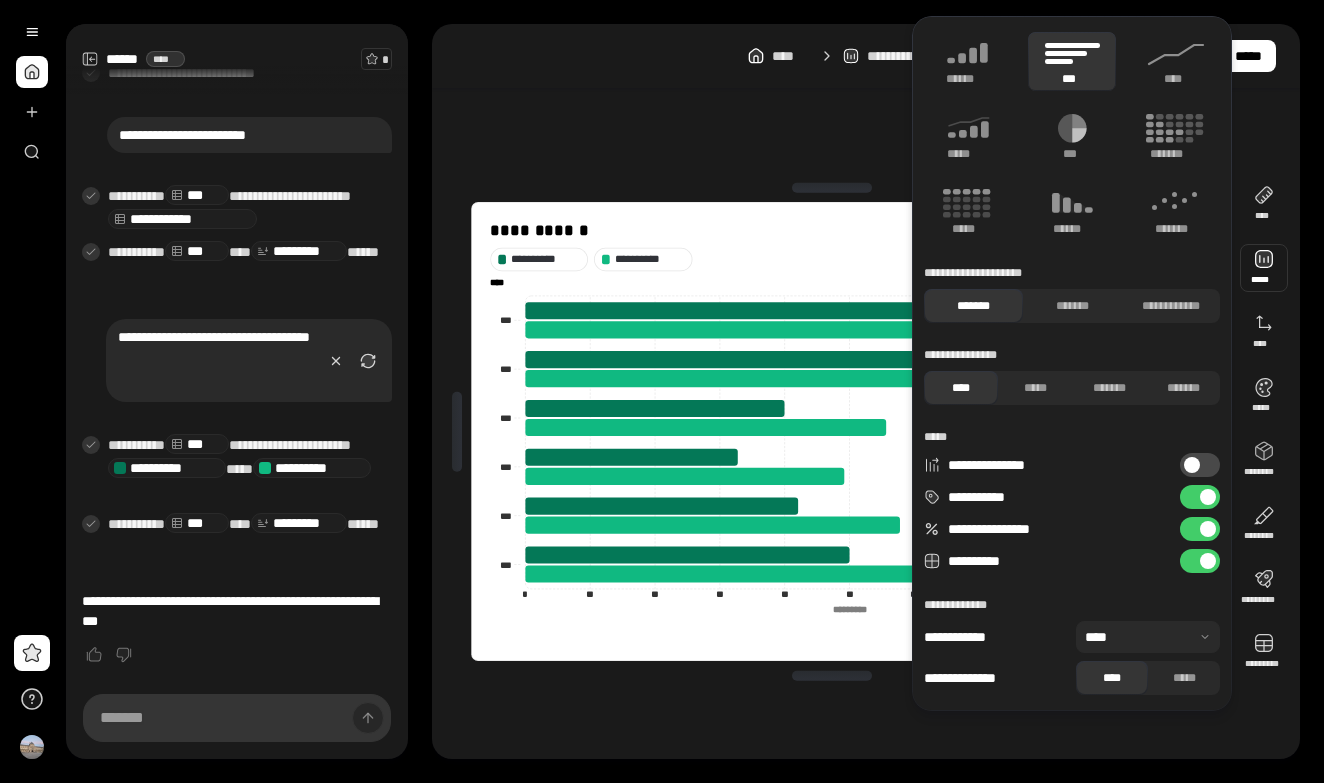 scroll, scrollTop: 0, scrollLeft: 0, axis: both 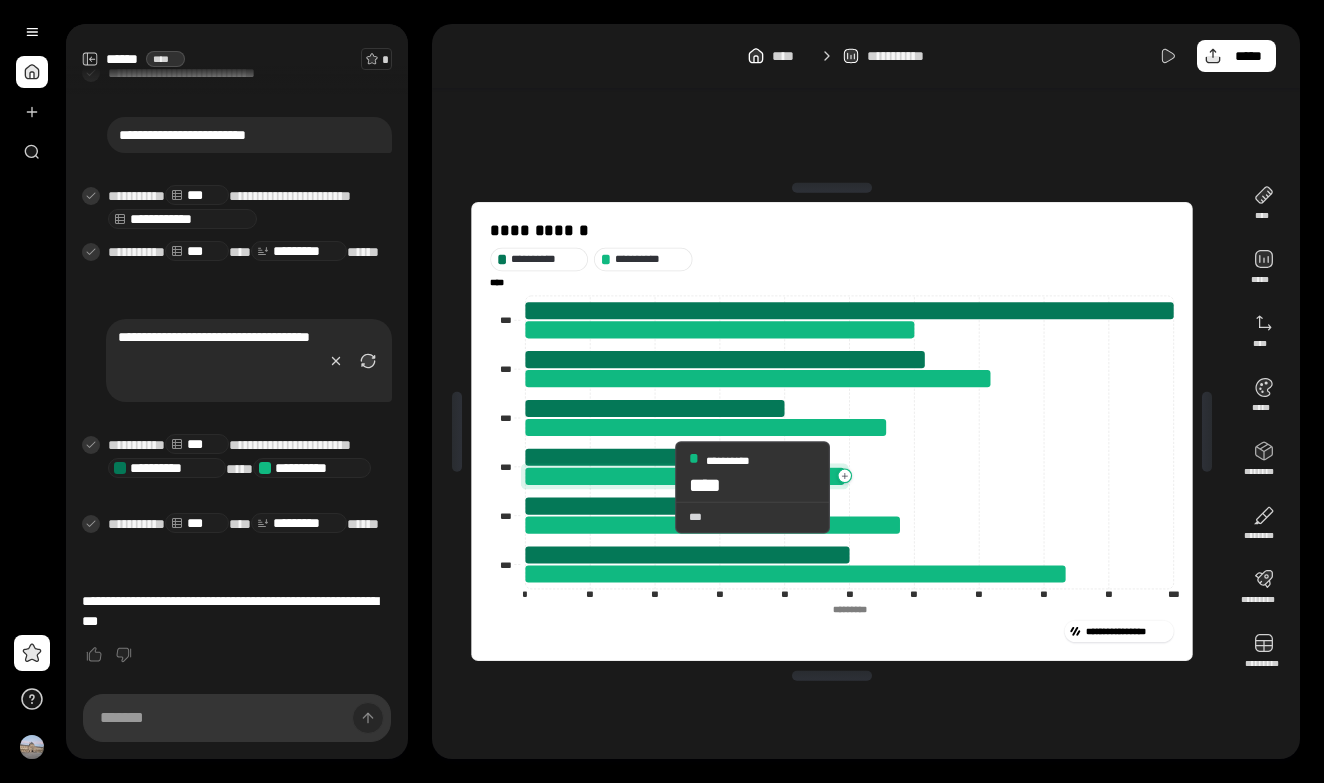 click 